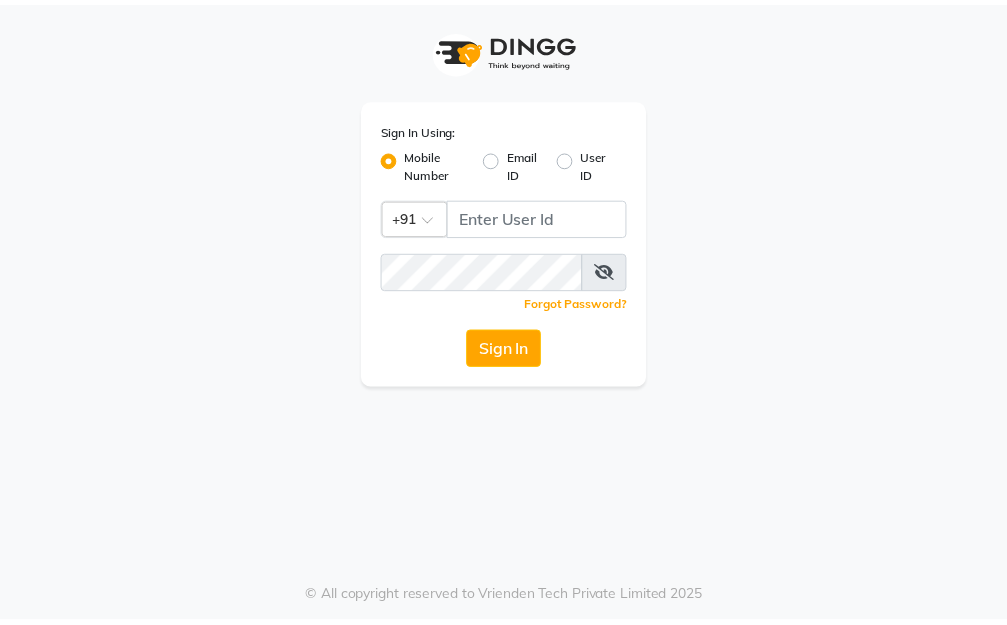 scroll, scrollTop: 0, scrollLeft: 0, axis: both 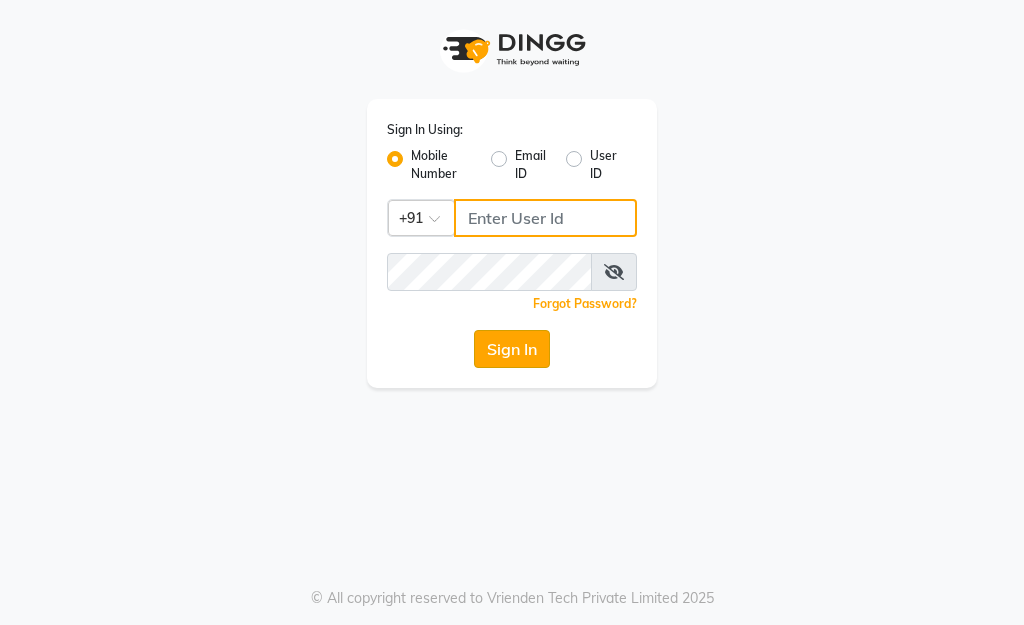 type on "[PHONE]" 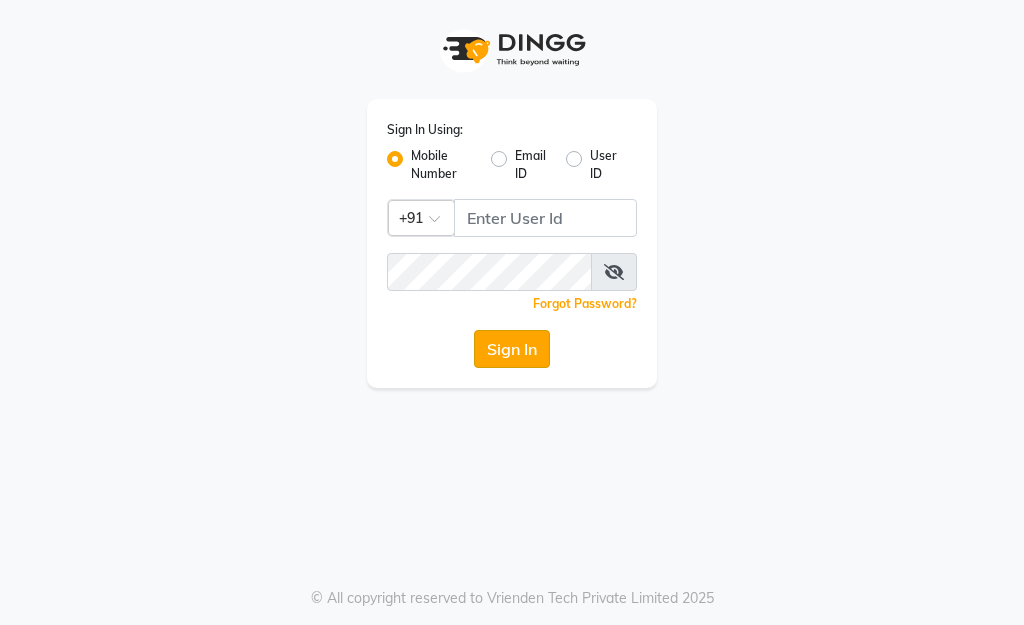 click on "Sign In" 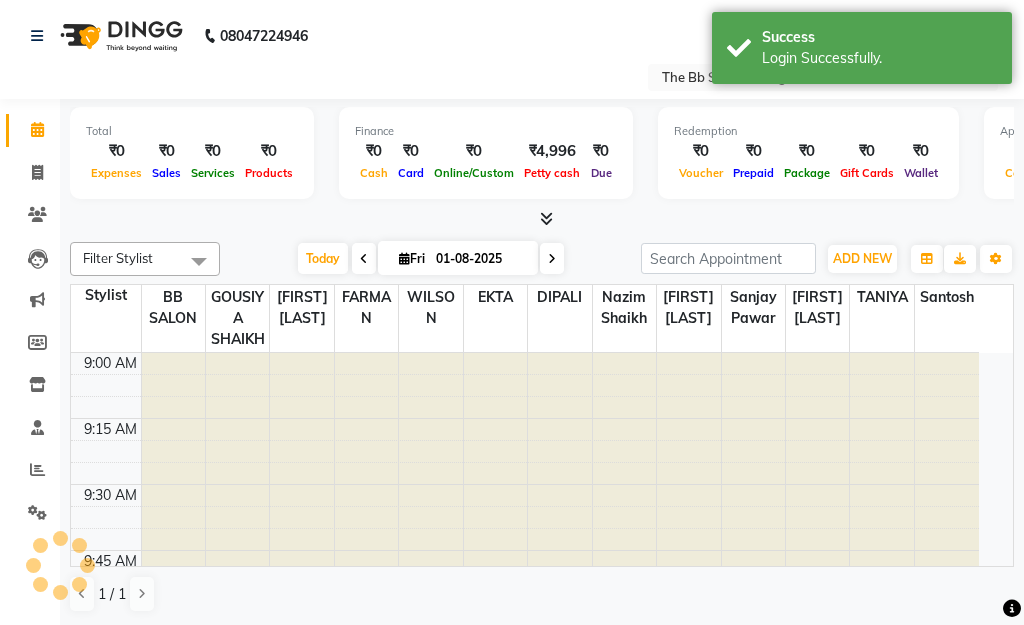 select on "en" 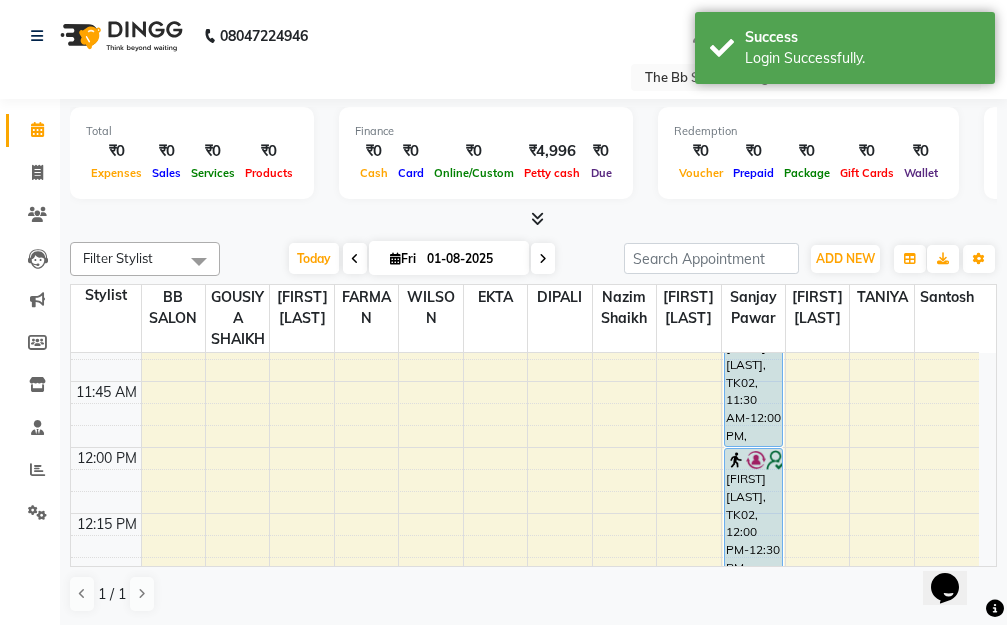 scroll, scrollTop: 700, scrollLeft: 0, axis: vertical 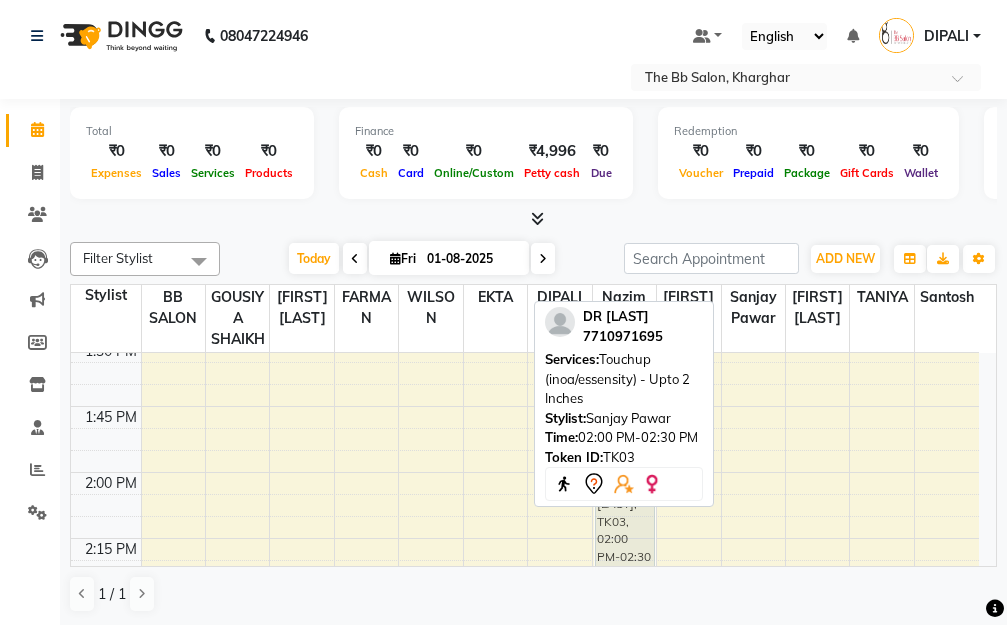 drag, startPoint x: 748, startPoint y: 508, endPoint x: 637, endPoint y: 494, distance: 111.8794 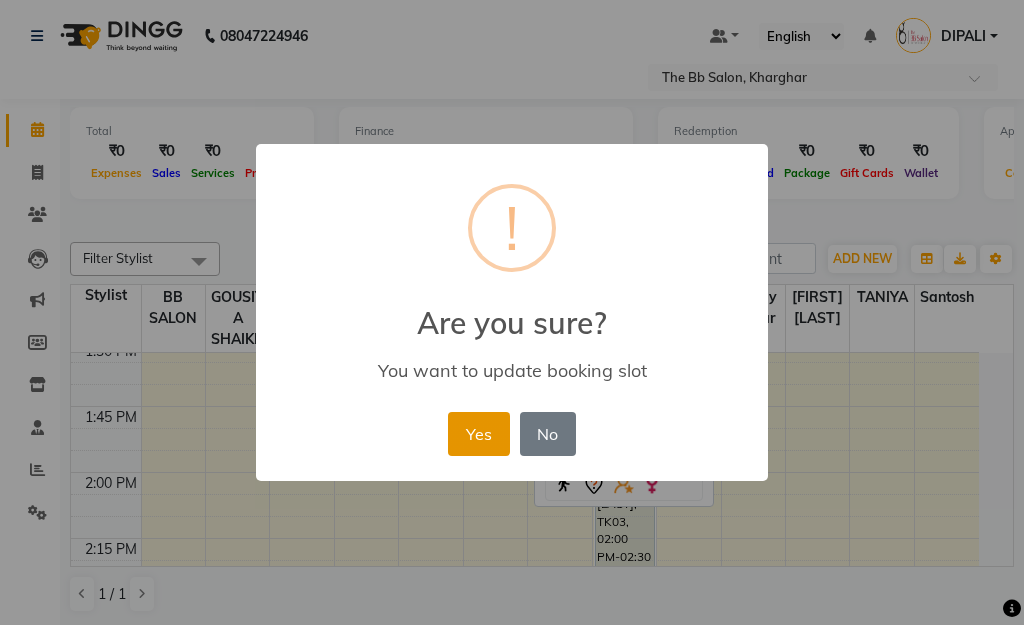 click on "Yes" at bounding box center [478, 434] 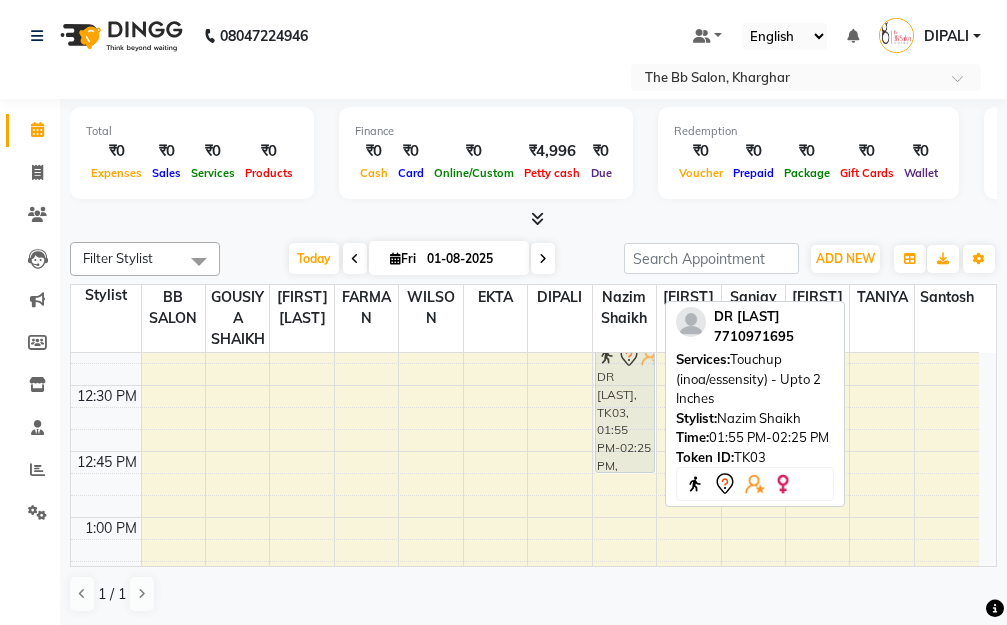 scroll, scrollTop: 890, scrollLeft: 0, axis: vertical 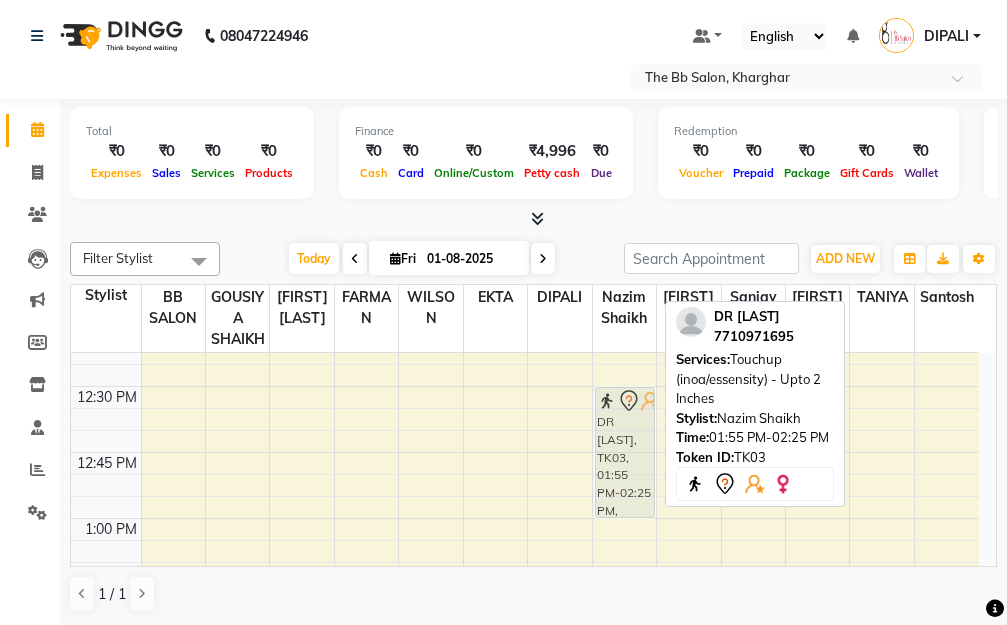 drag, startPoint x: 618, startPoint y: 511, endPoint x: 600, endPoint y: 448, distance: 65.52099 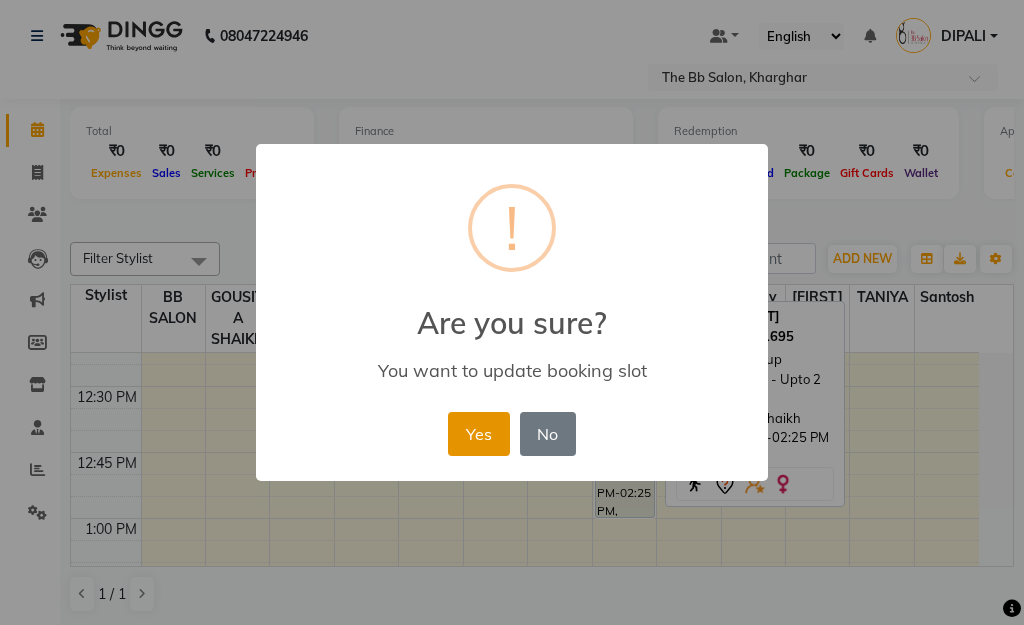click on "Yes" at bounding box center (478, 434) 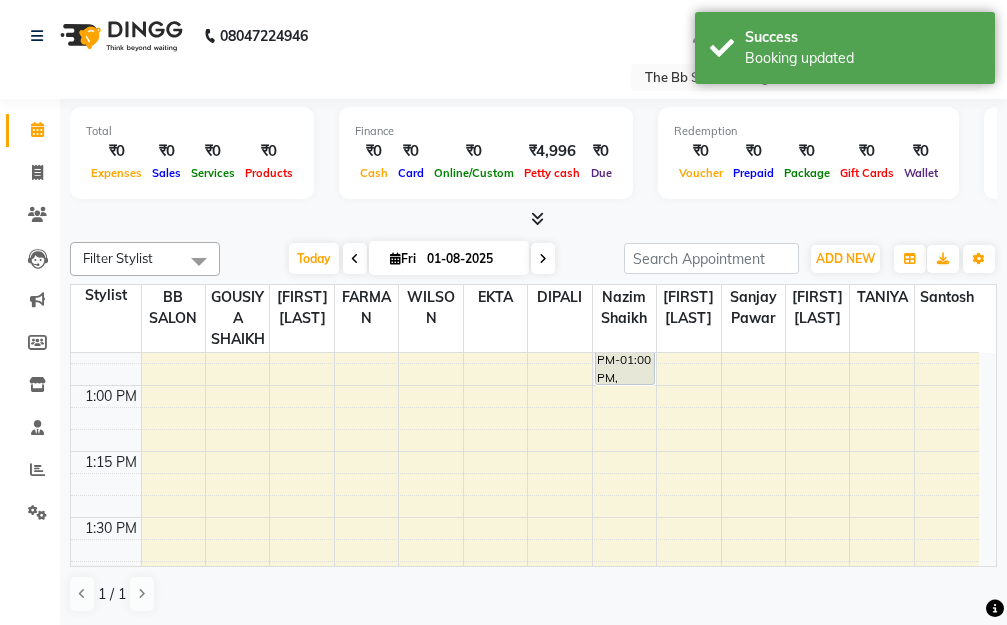 scroll, scrollTop: 990, scrollLeft: 0, axis: vertical 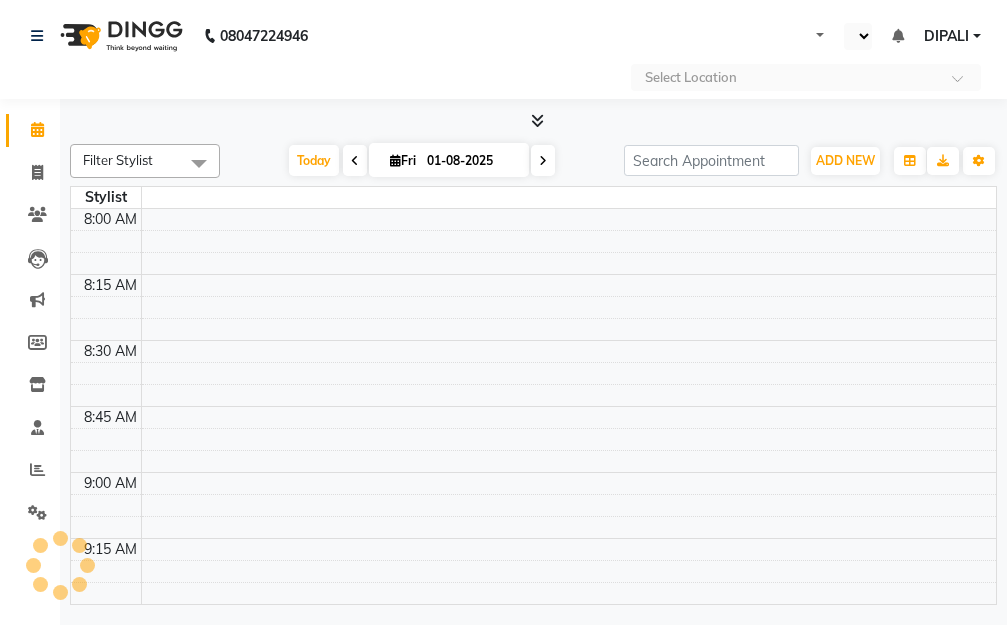 select on "en" 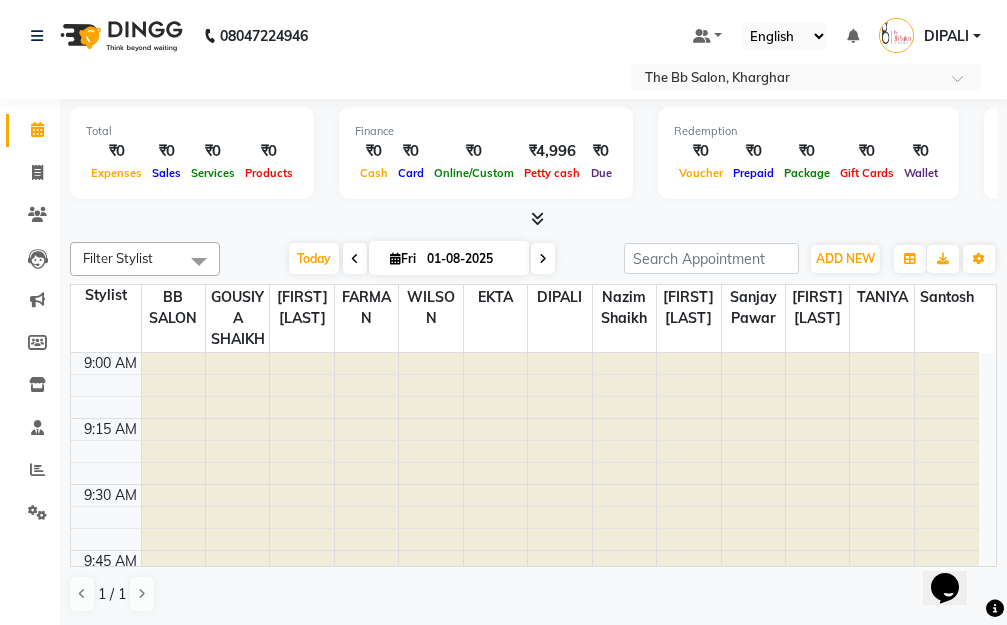 scroll, scrollTop: 0, scrollLeft: 0, axis: both 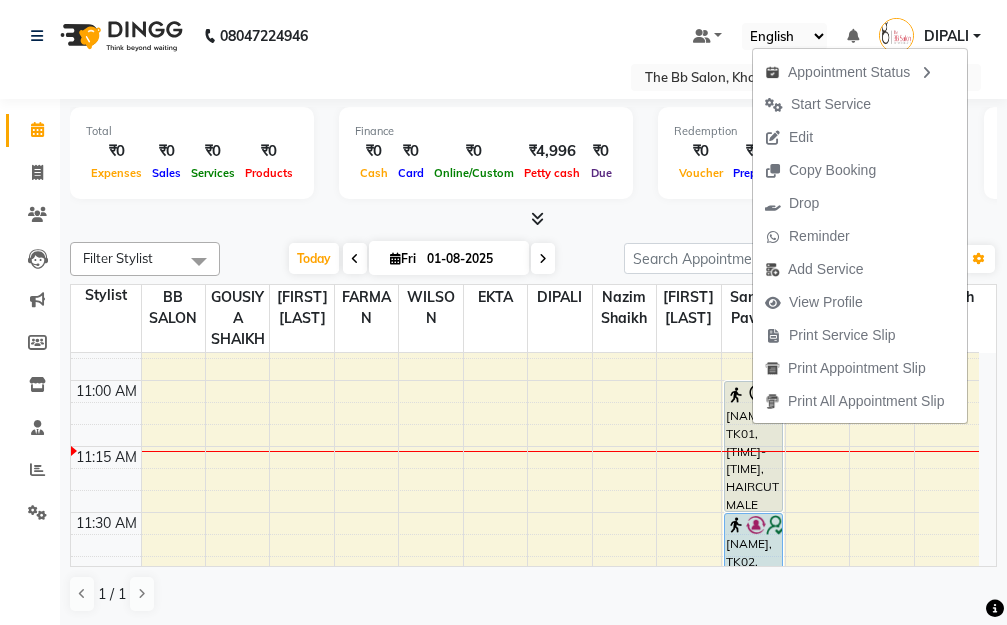 click on "08047224946 Select Location × The Bb Salon, Kharghar Default Panel My Panel English ENGLISH Español العربية मराठी हिंदी ગુજરાતી தமிழ் 中文 Notifications nothing to show DIPALI Manage Profile Change Password Sign out  Version:3.15.11" 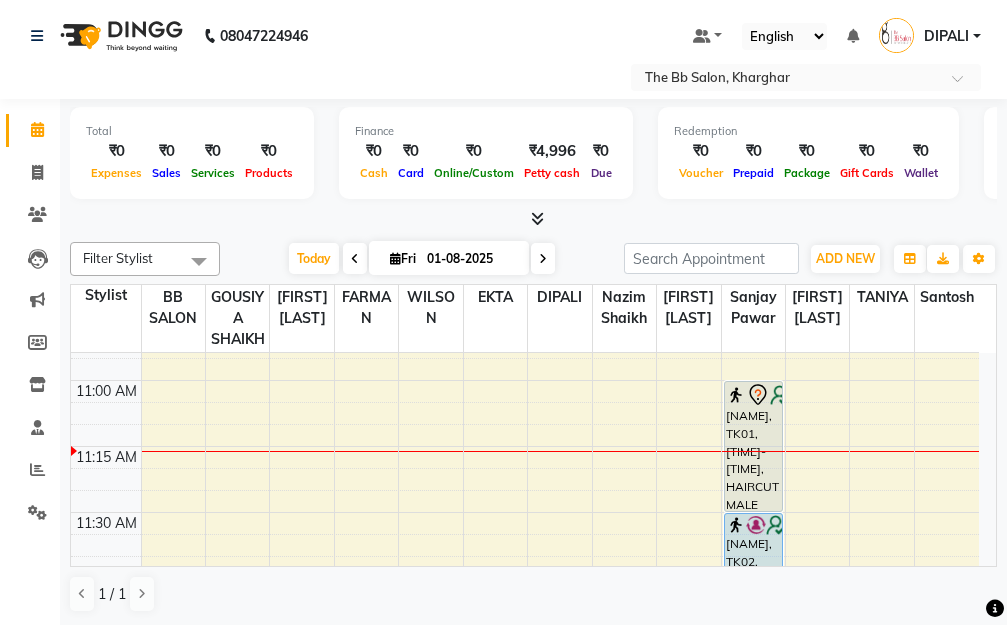 click on "[FIRST], TK01, 11:00 AM-11:30 AM, HAIRCUT MALE" at bounding box center (754, 446) 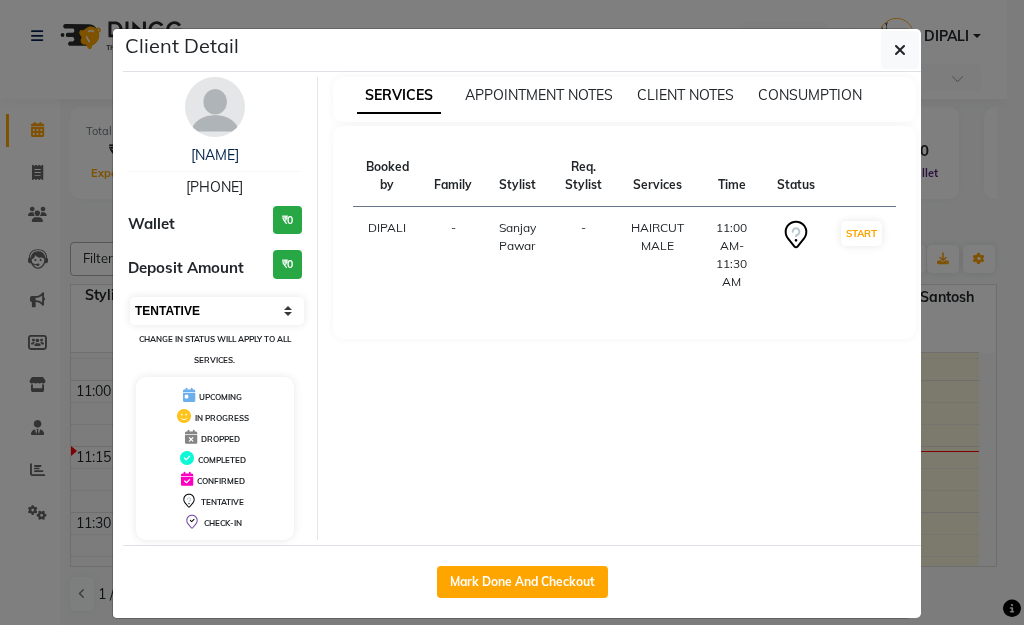 click on "Select IN SERVICE CONFIRMED TENTATIVE CHECK IN MARK DONE DROPPED UPCOMING" at bounding box center (217, 311) 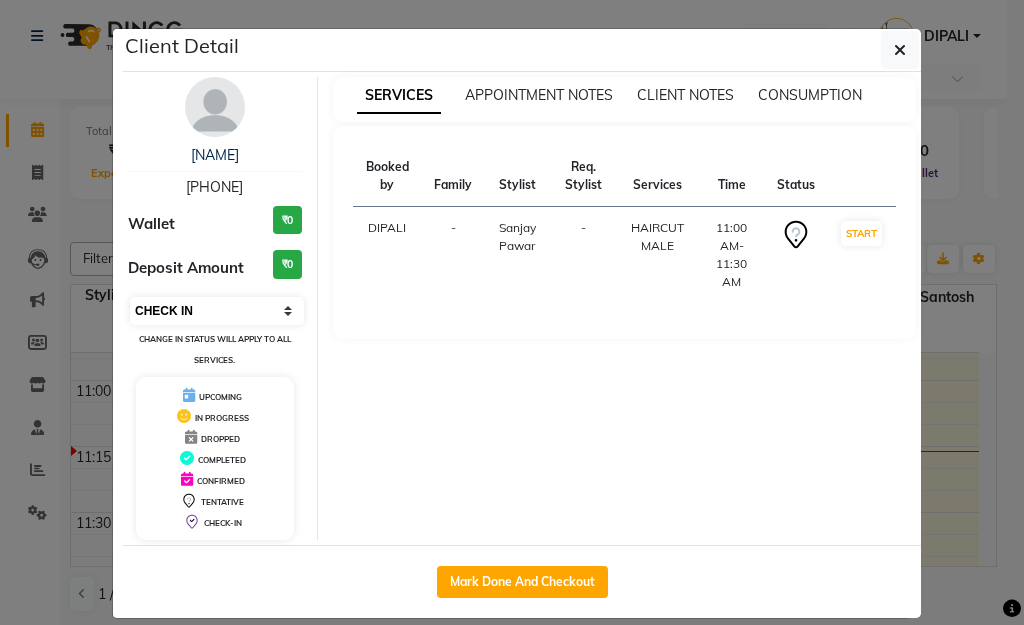 click on "Select IN SERVICE CONFIRMED TENTATIVE CHECK IN MARK DONE DROPPED UPCOMING" at bounding box center (217, 311) 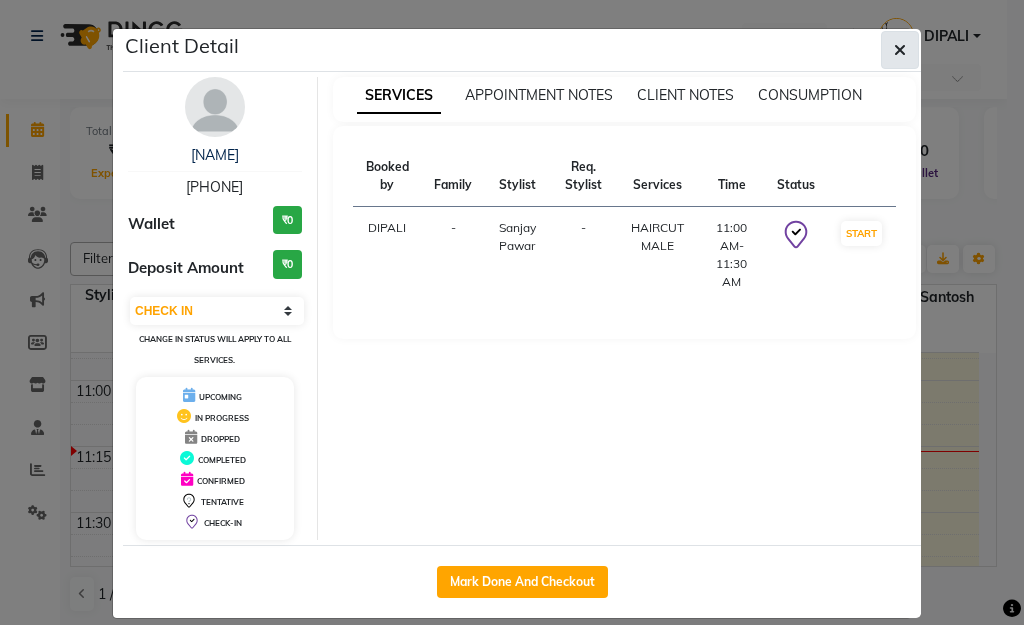 click 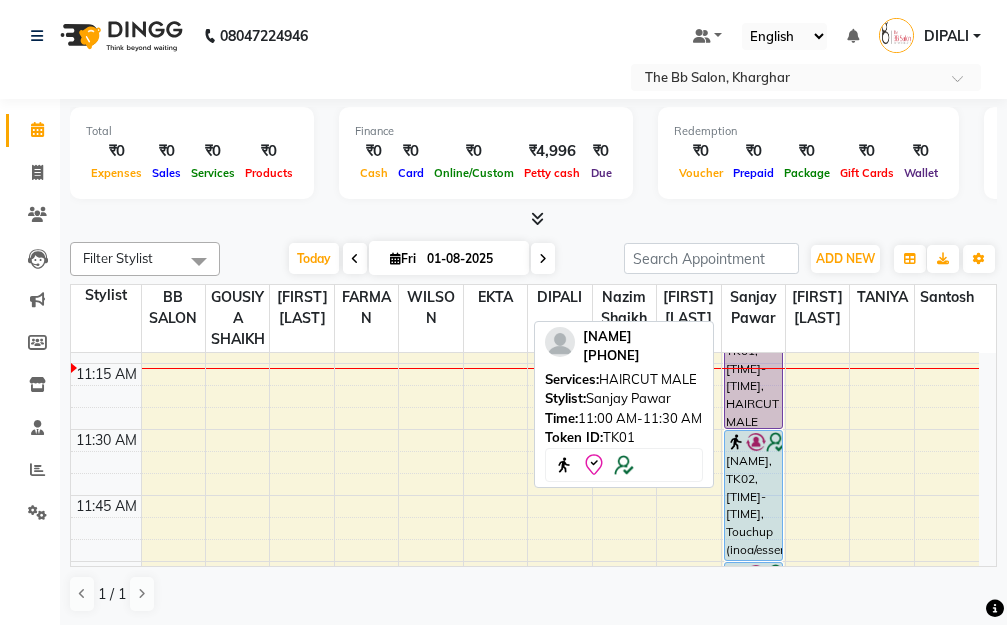 scroll, scrollTop: 700, scrollLeft: 0, axis: vertical 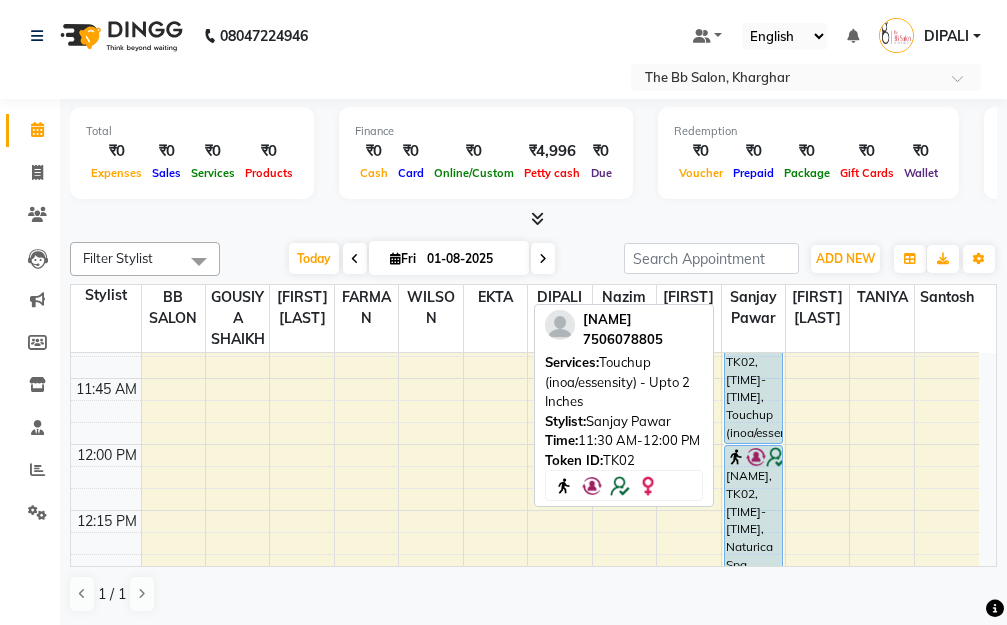 click on "[FIRST] [LAST], TK02, 11:30 AM-12:00 PM, Touchup (inoa/essensity) - Upto 2 Inches" at bounding box center [754, 378] 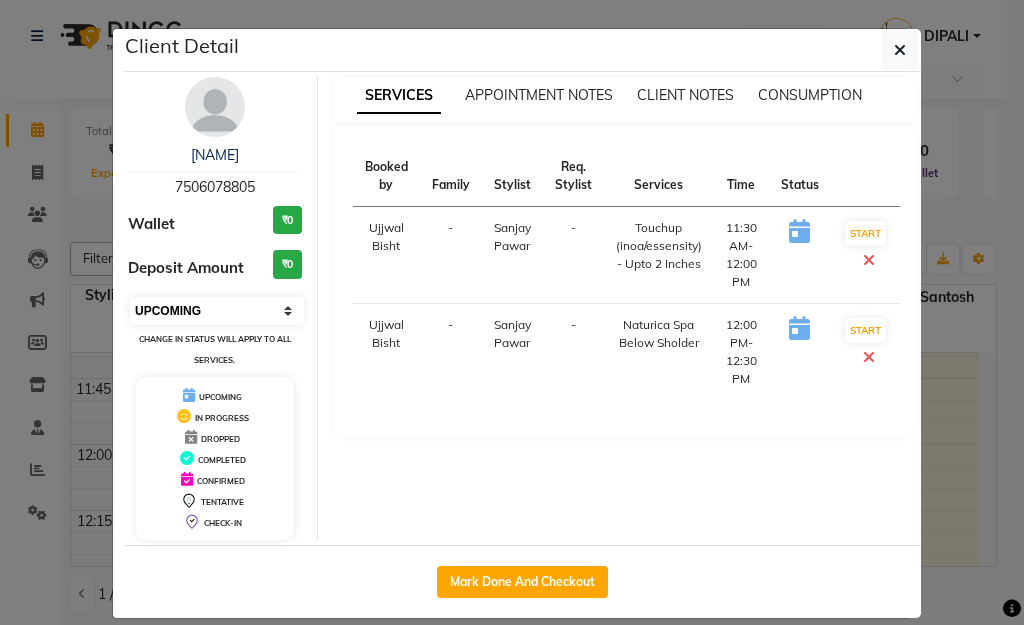 click on "Select IN SERVICE CONFIRMED TENTATIVE CHECK IN MARK DONE DROPPED UPCOMING" at bounding box center [217, 311] 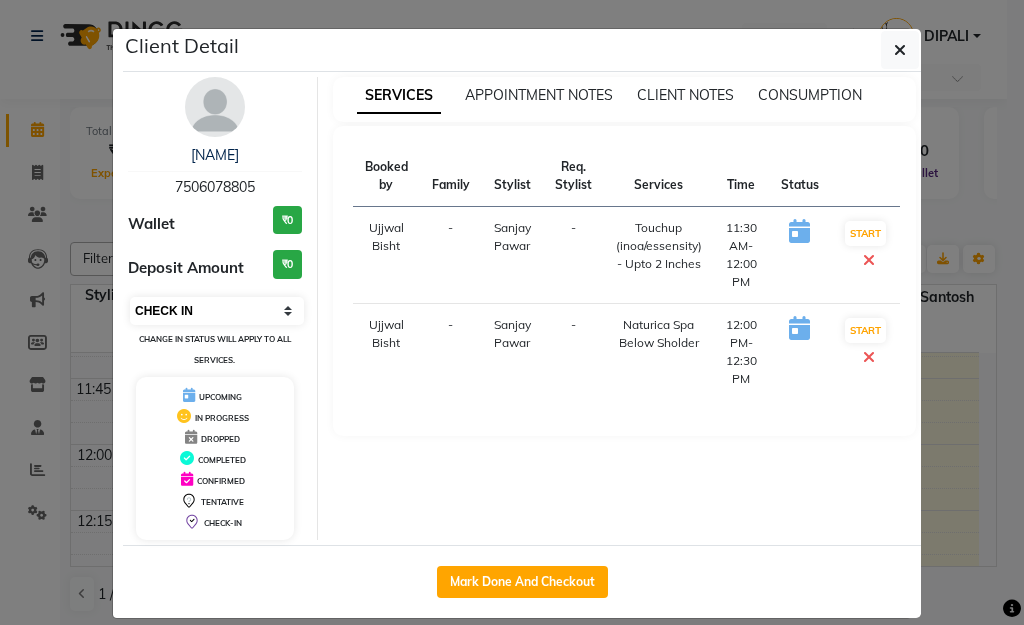 click on "Select IN SERVICE CONFIRMED TENTATIVE CHECK IN MARK DONE DROPPED UPCOMING" at bounding box center (217, 311) 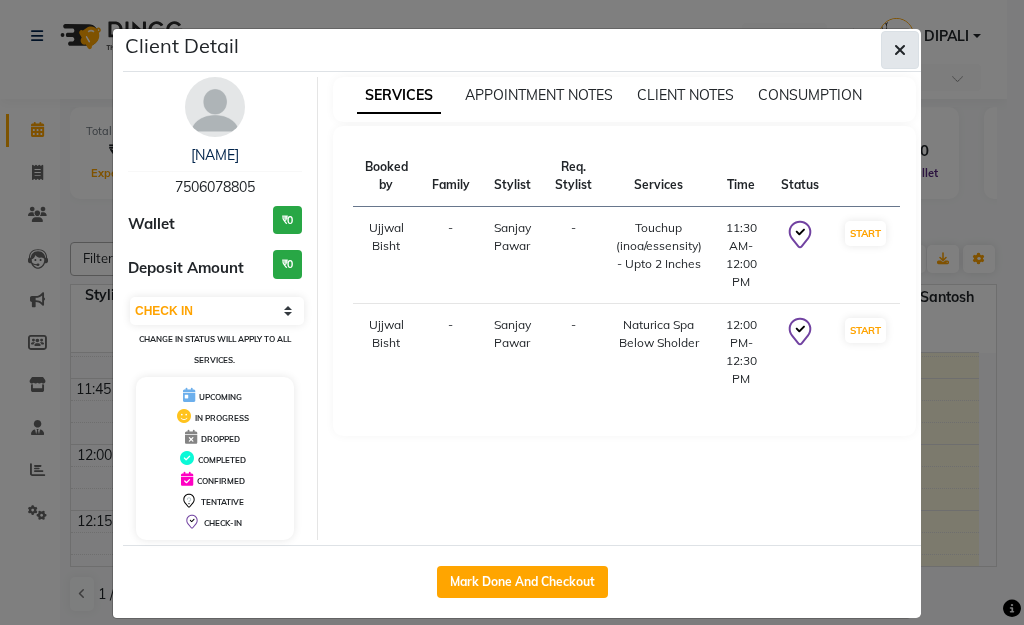 click 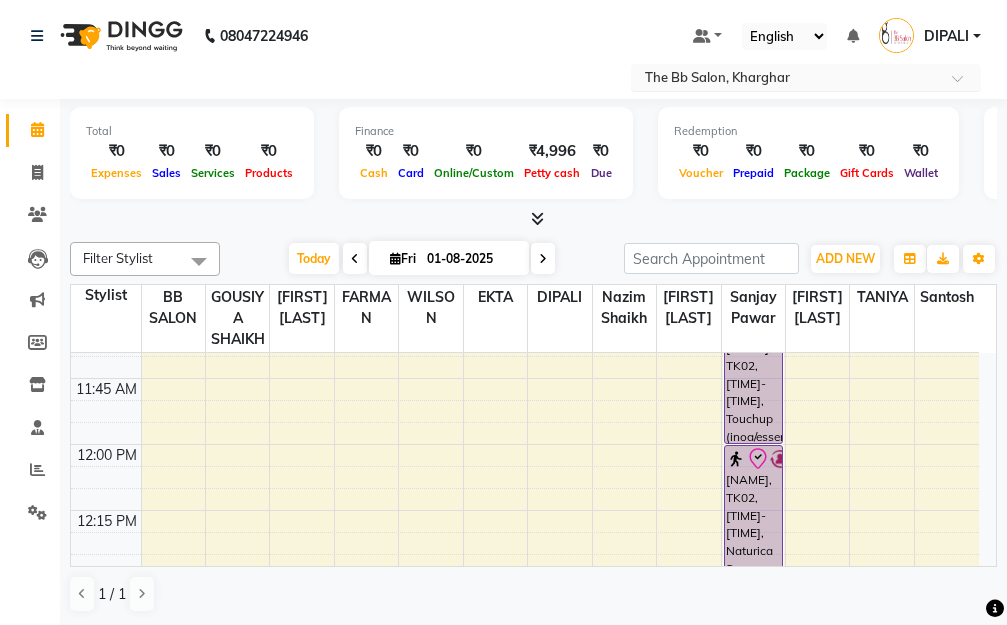 click at bounding box center (806, 79) 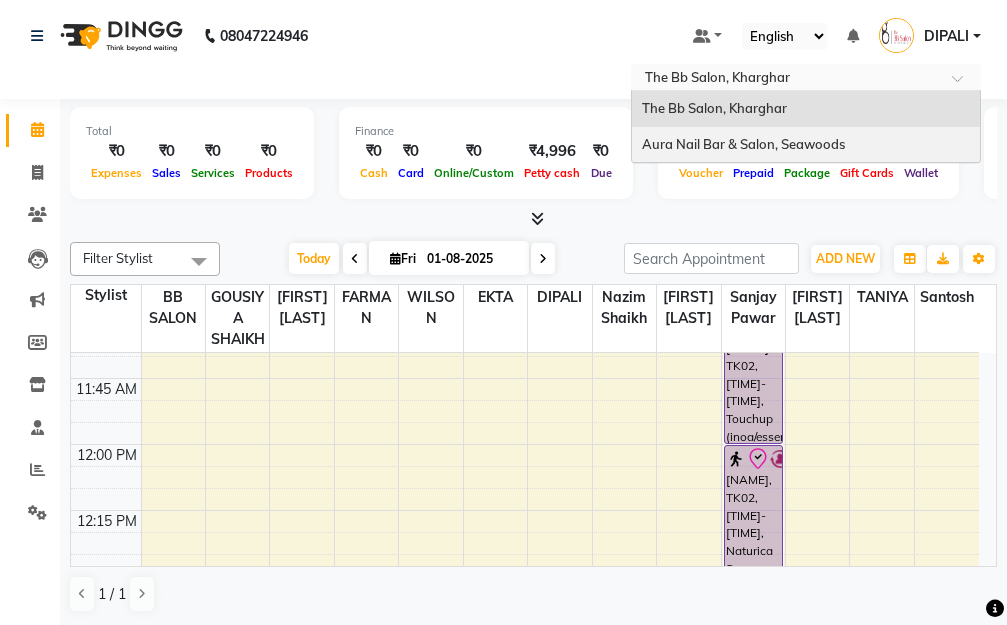 click on "Aura Nail Bar & Salon, Seawoods" at bounding box center [743, 144] 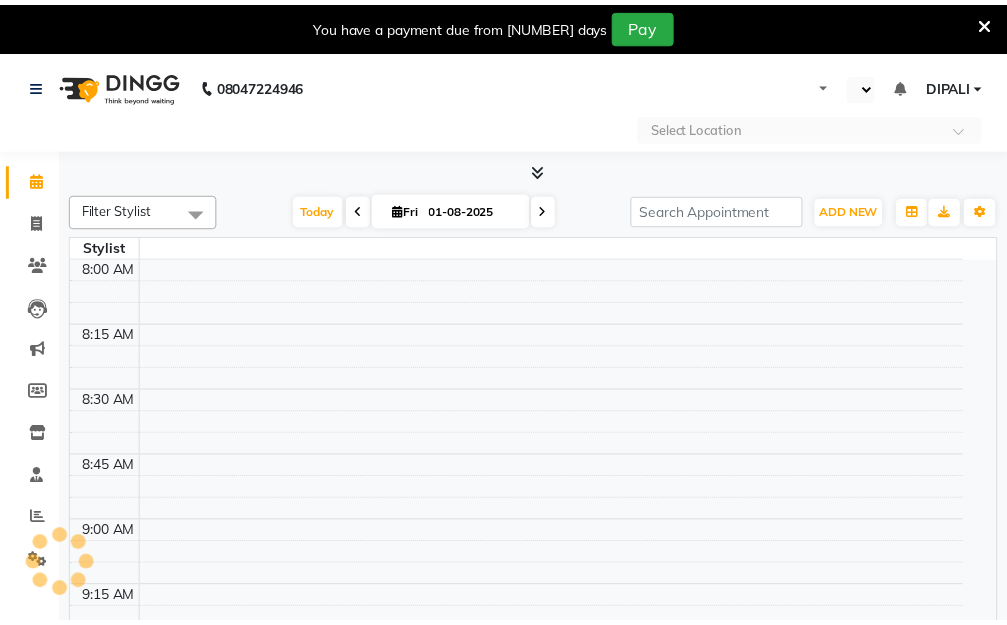 scroll, scrollTop: 0, scrollLeft: 0, axis: both 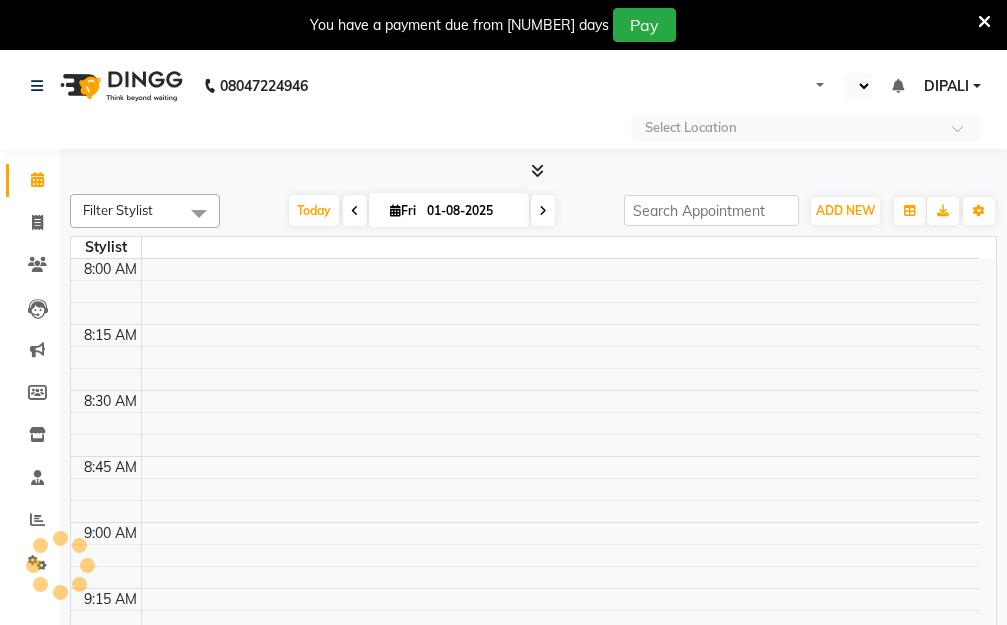 select on "en" 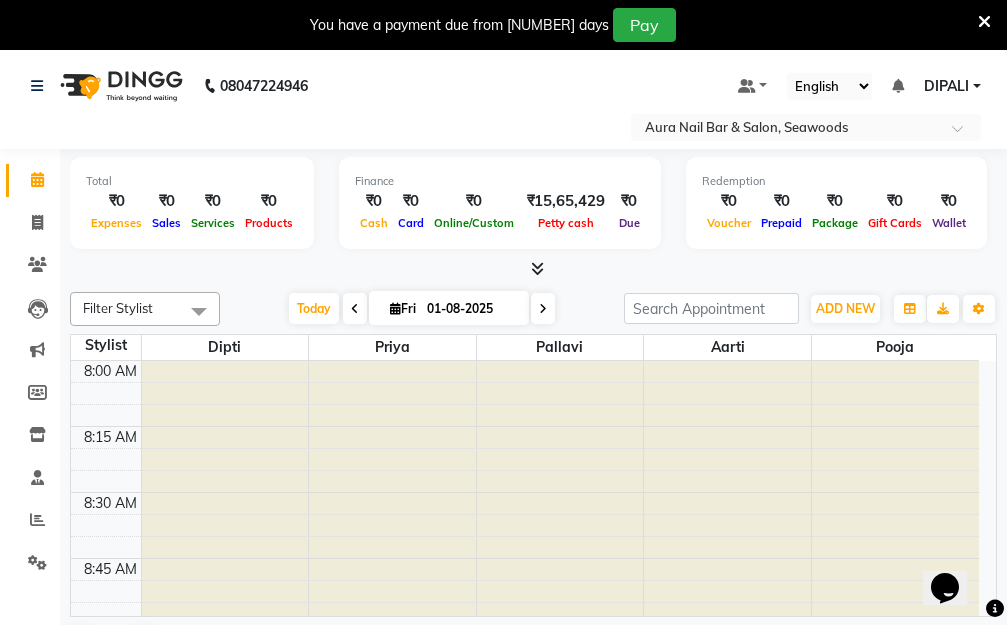 scroll, scrollTop: 0, scrollLeft: 0, axis: both 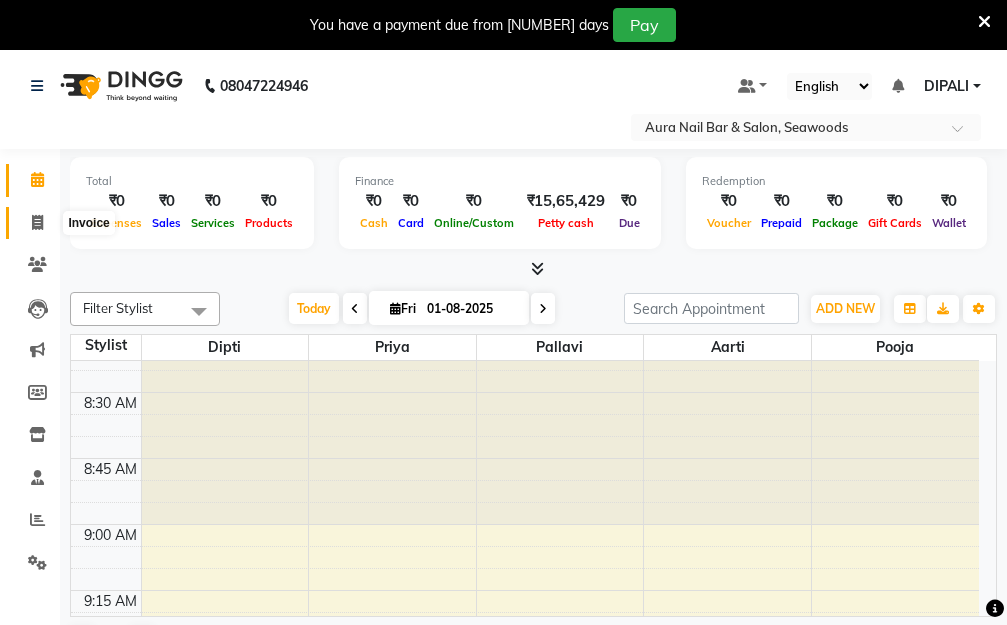 click 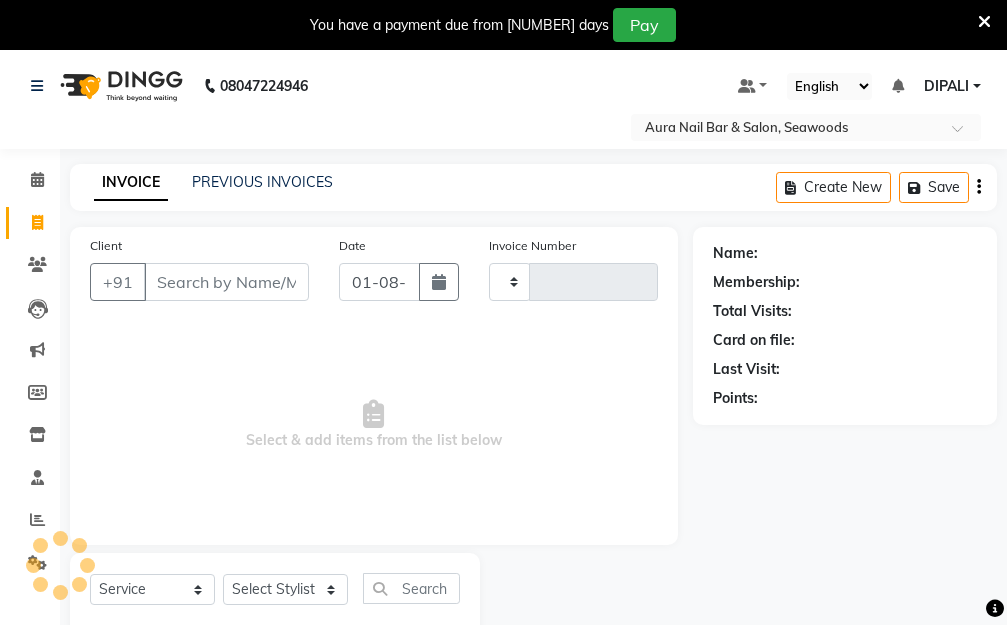 type on "1914" 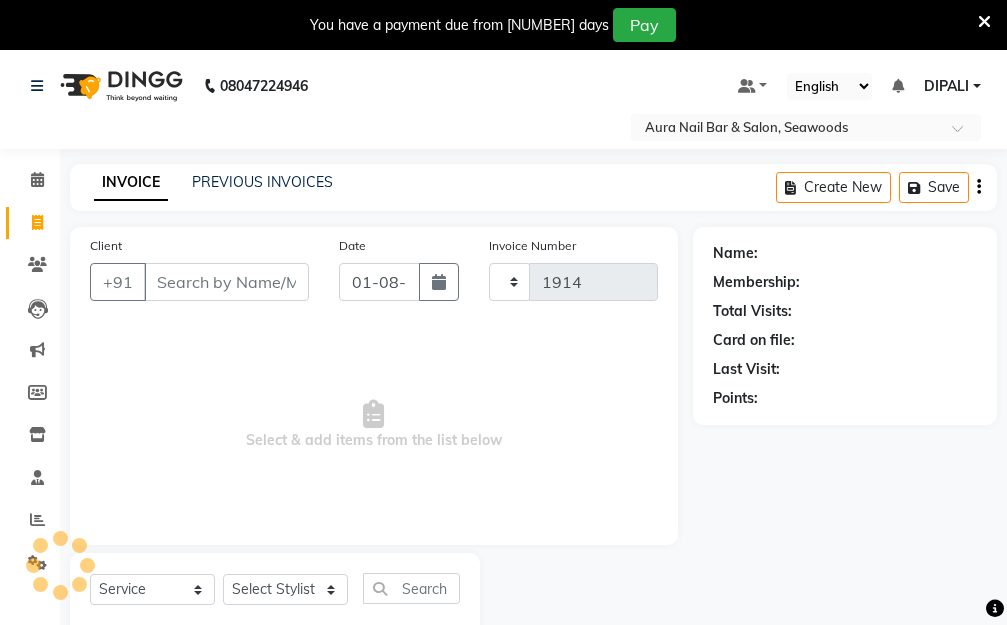 select on "4994" 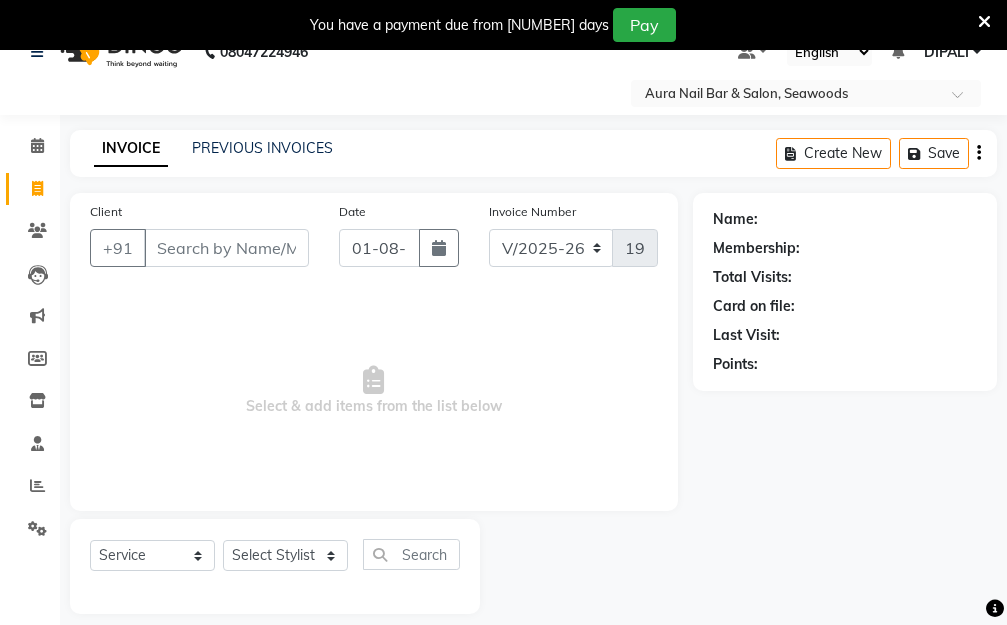 scroll, scrollTop: 53, scrollLeft: 0, axis: vertical 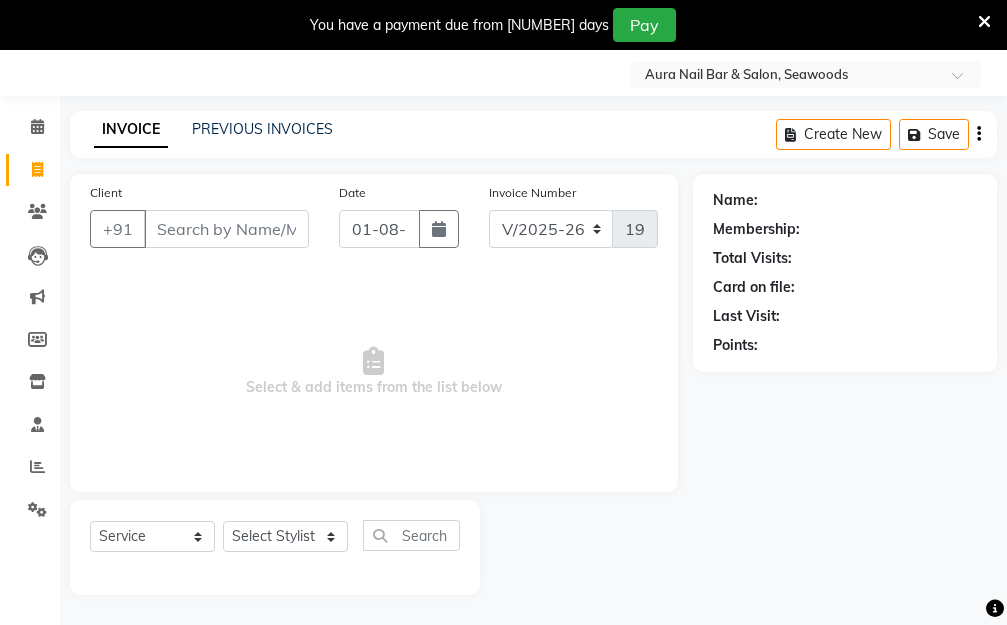 click on "Client" at bounding box center [226, 229] 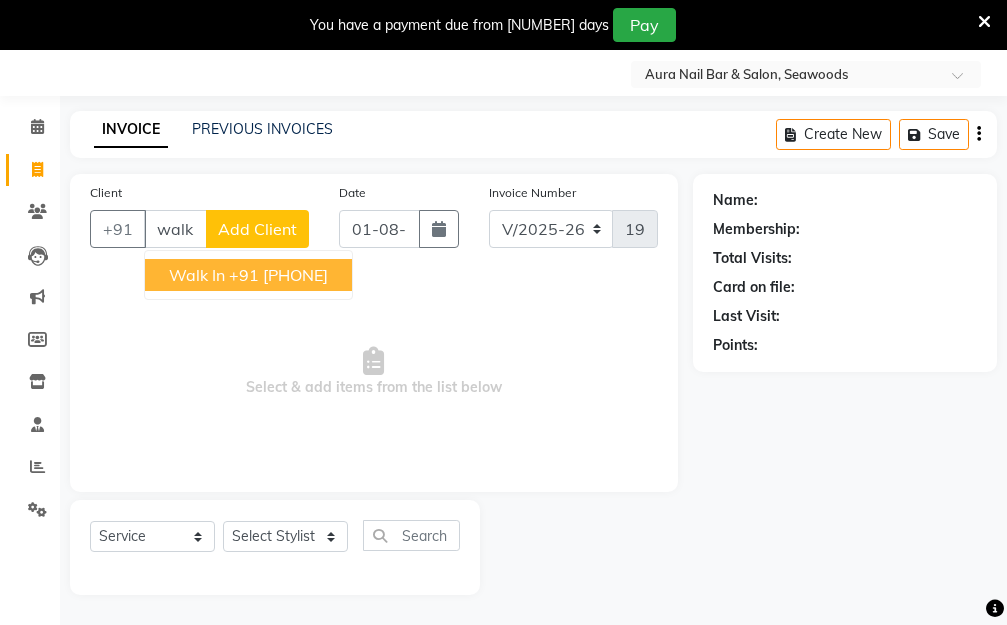 click on "+91  [PHONE]" at bounding box center (278, 275) 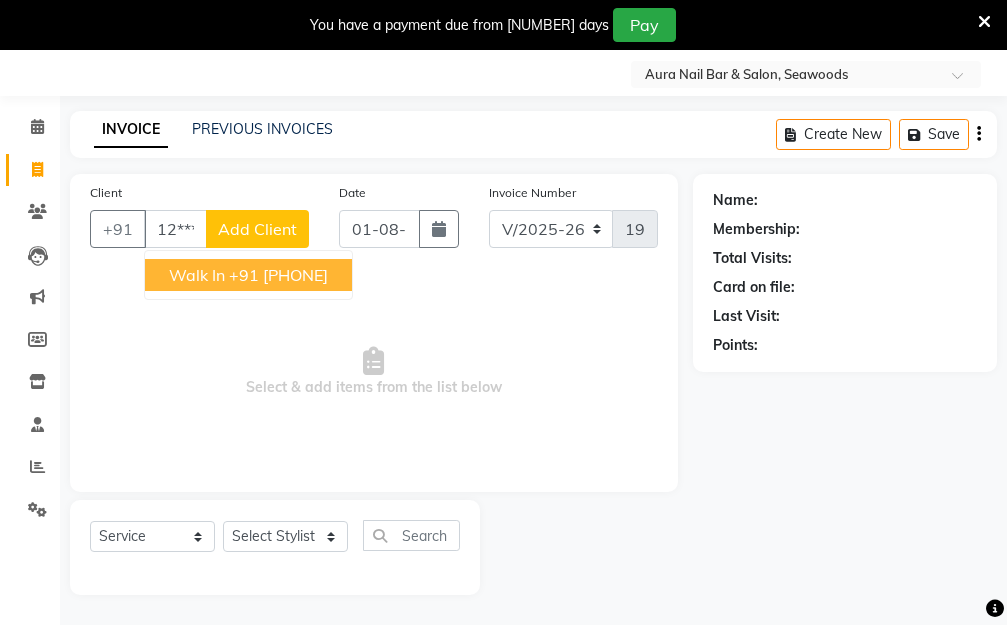 type on "12*******00" 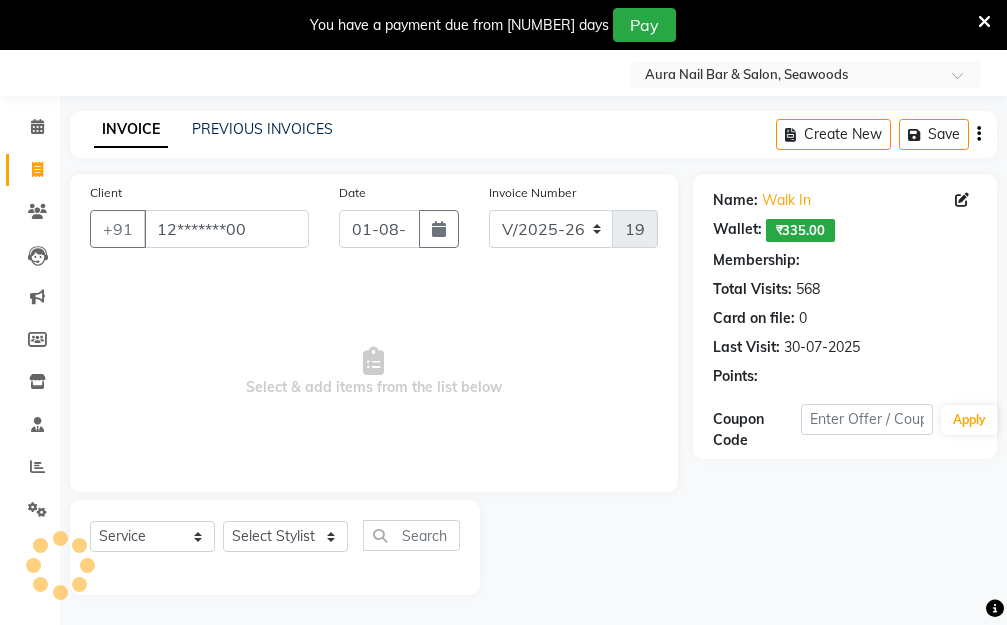 select on "1: Object" 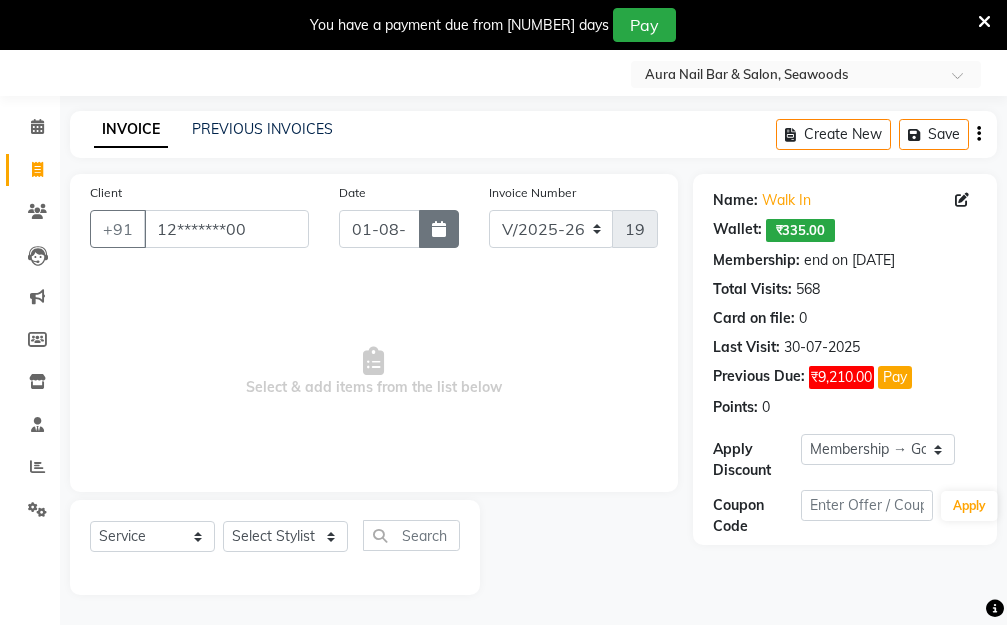 click 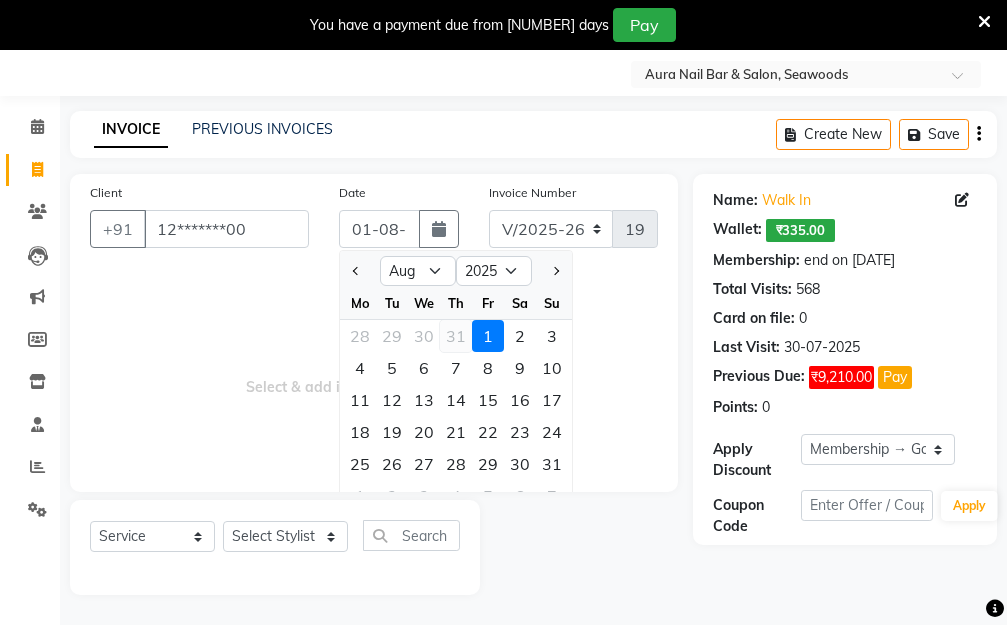 click on "31" 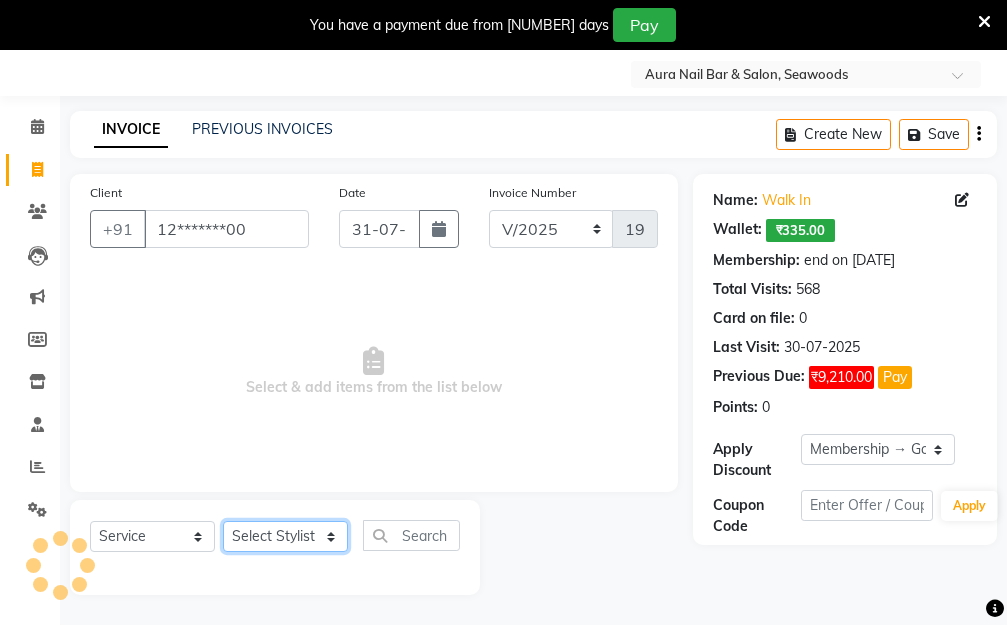 click on "Select Stylist Aarti Dipti  Manager Pallavi  pooja Priya" 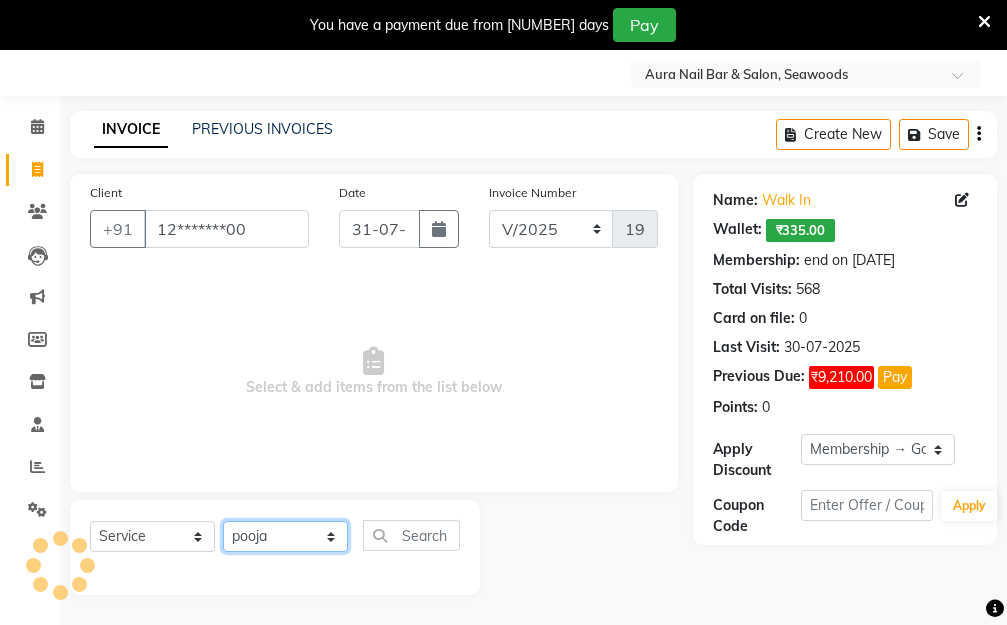 click on "Select Stylist Aarti Dipti  Manager Pallavi  pooja Priya" 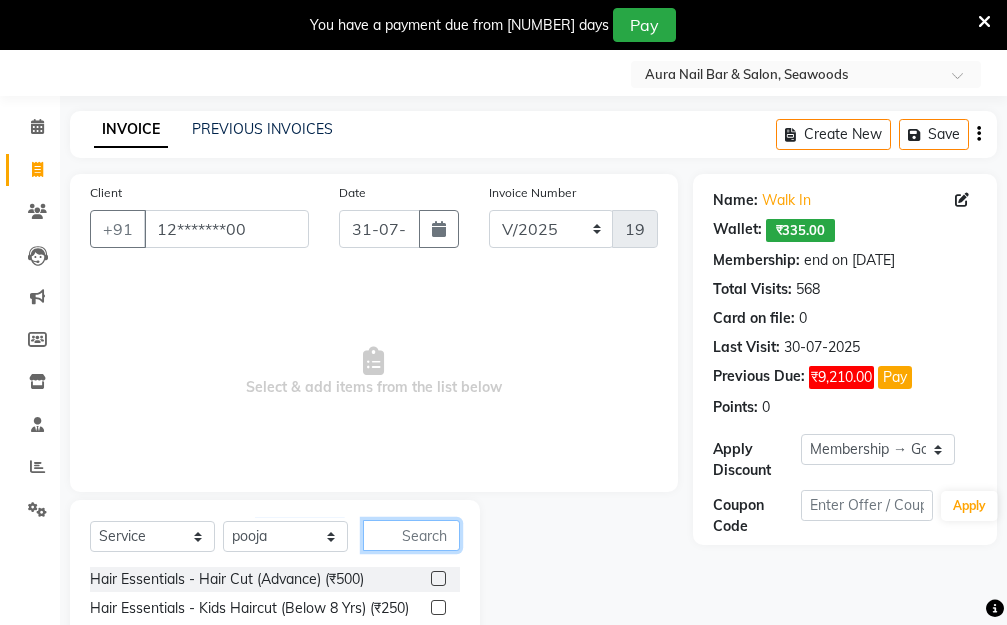 click 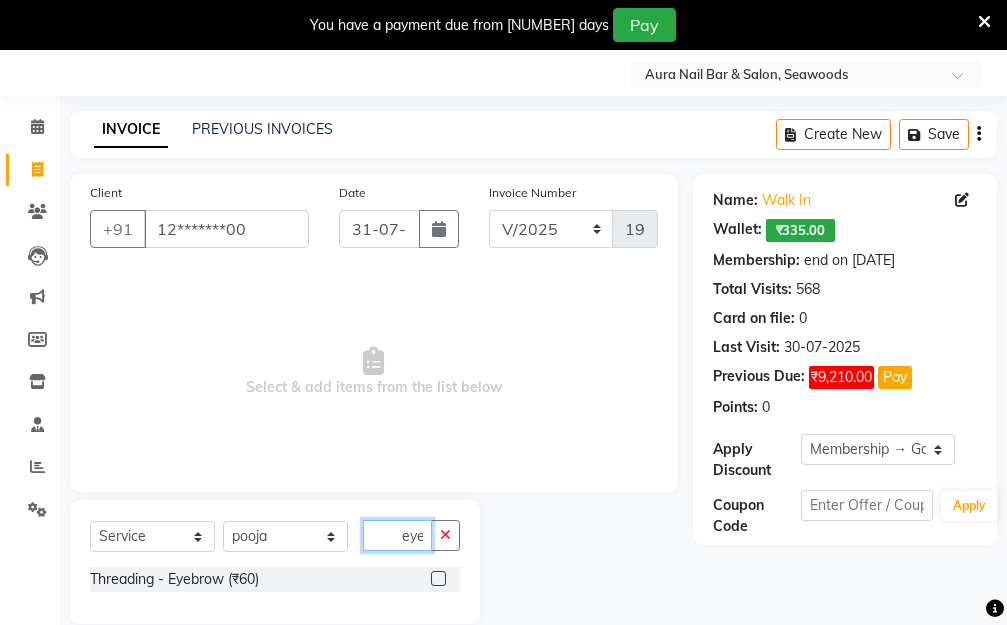 type on "eye" 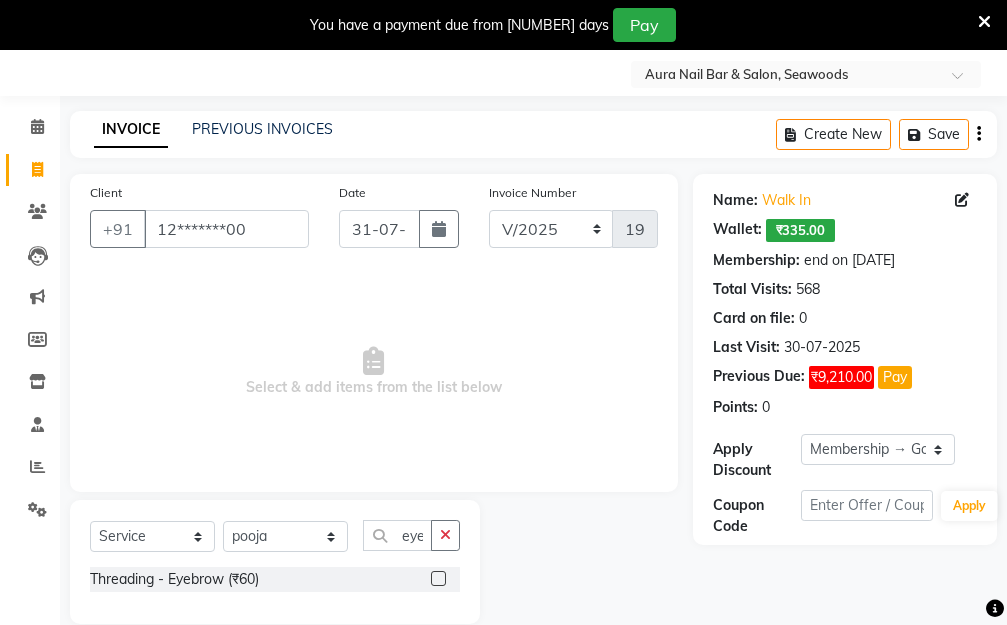 click 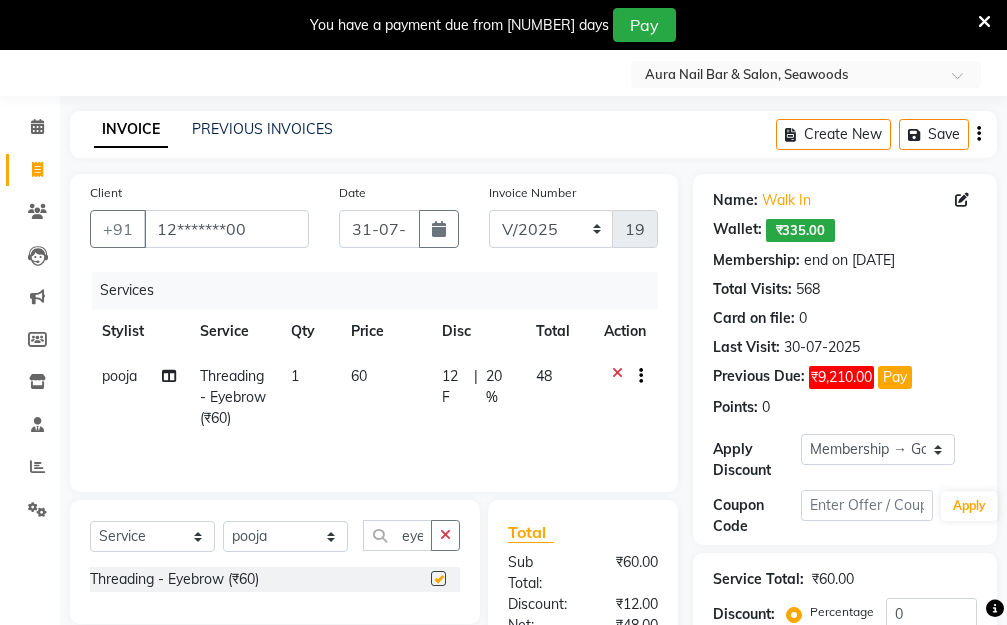 checkbox on "false" 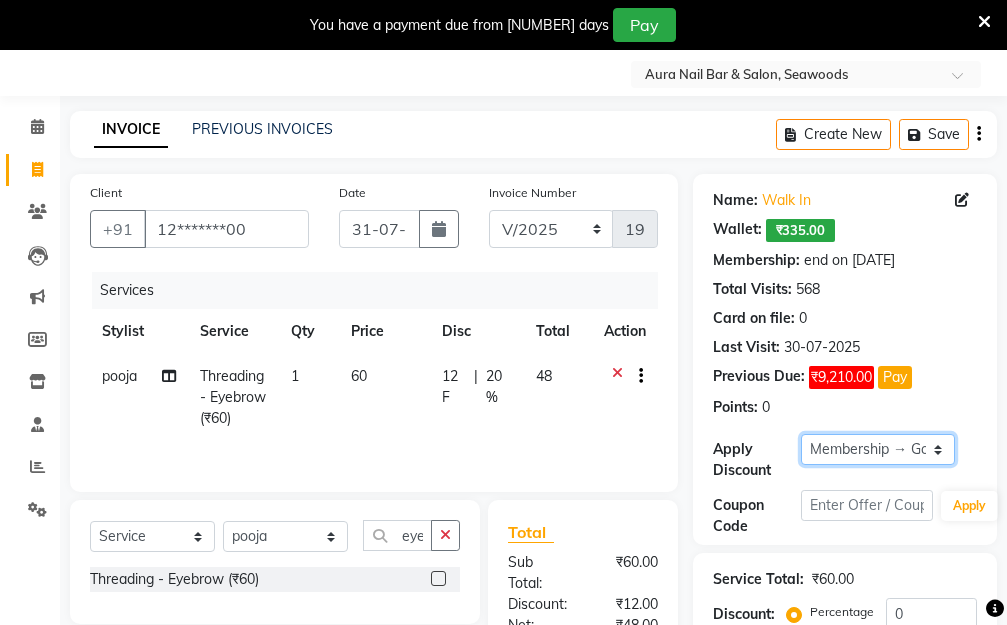 click on "Select Membership → Golden Membership Membership → Golden Membership Membership → Golden Membership Membership → Golden Membership Membership → Golden Membership Membership → Golden Membership Membership → Golden Membership Membership → Golden Membership Membership → Golden Membership Membership → Golden Membership Membership → Golden Membership Membership → Golden Membership Membership → Golden Membership Membership → Golden Membership Membership → Golden Membership Membership → Golden Membership Membership → Golden Membership Membership → Golden Membership Membership → Golden Membership Membership → Golden Membership Membership → Golden Membership Membership → Golden Membership Membership → Golden Membership Membership → Golden Membership Membership → Golden Membership Membership → Golden Membership Membership → Golden Membership Membership → Golden Membership Membership → Golden Membership Membership → Golden Membership" 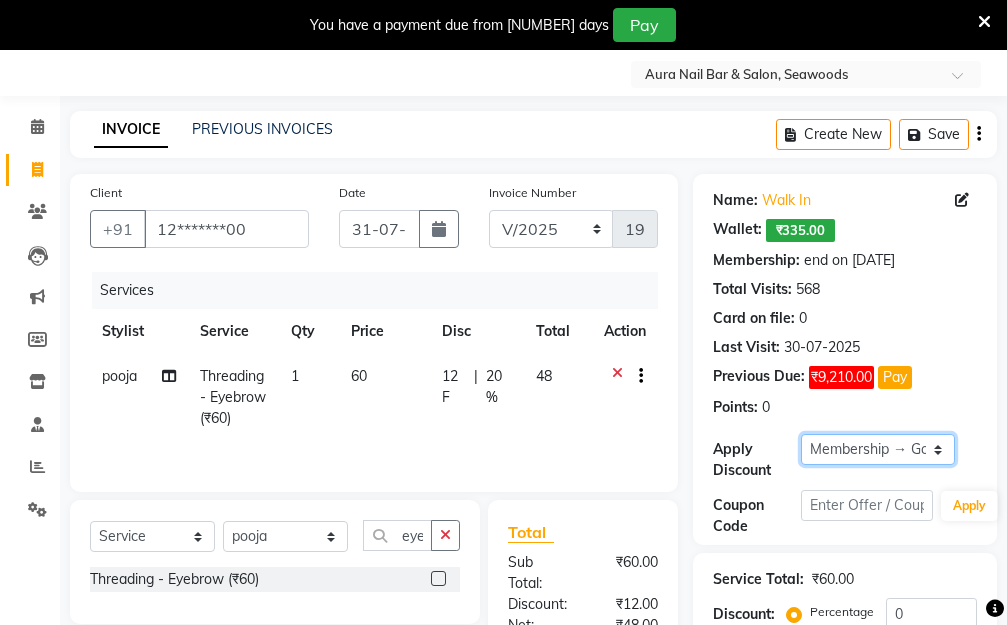 select on "0:" 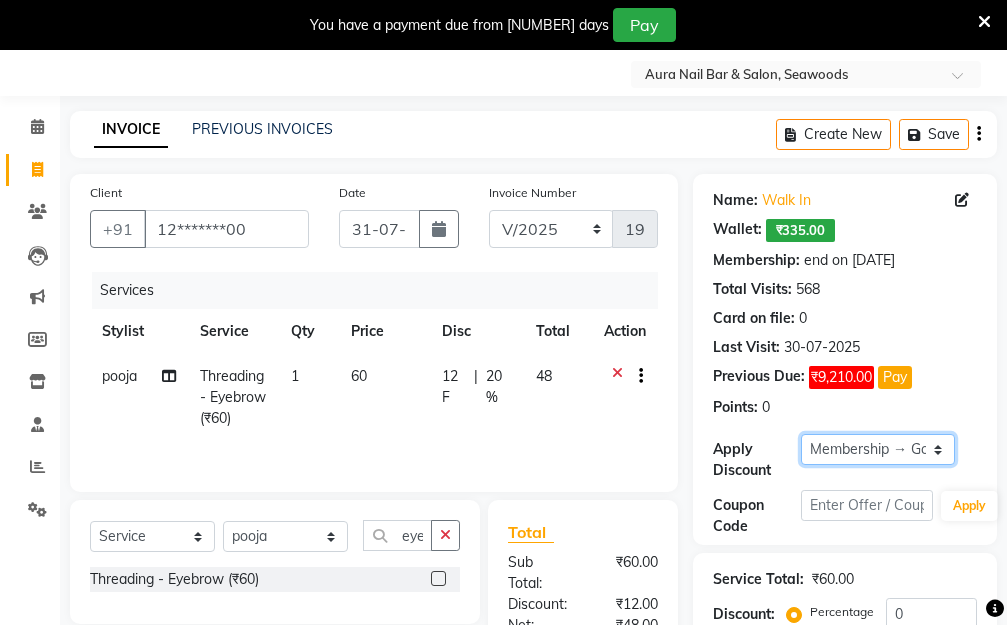 click on "Select Membership → Golden Membership Membership → Golden Membership Membership → Golden Membership Membership → Golden Membership Membership → Golden Membership Membership → Golden Membership Membership → Golden Membership Membership → Golden Membership Membership → Golden Membership Membership → Golden Membership Membership → Golden Membership Membership → Golden Membership Membership → Golden Membership Membership → Golden Membership Membership → Golden Membership Membership → Golden Membership Membership → Golden Membership Membership → Golden Membership Membership → Golden Membership Membership → Golden Membership Membership → Golden Membership Membership → Golden Membership Membership → Golden Membership Membership → Golden Membership Membership → Golden Membership Membership → Golden Membership Membership → Golden Membership Membership → Golden Membership Membership → Golden Membership Membership → Golden Membership" 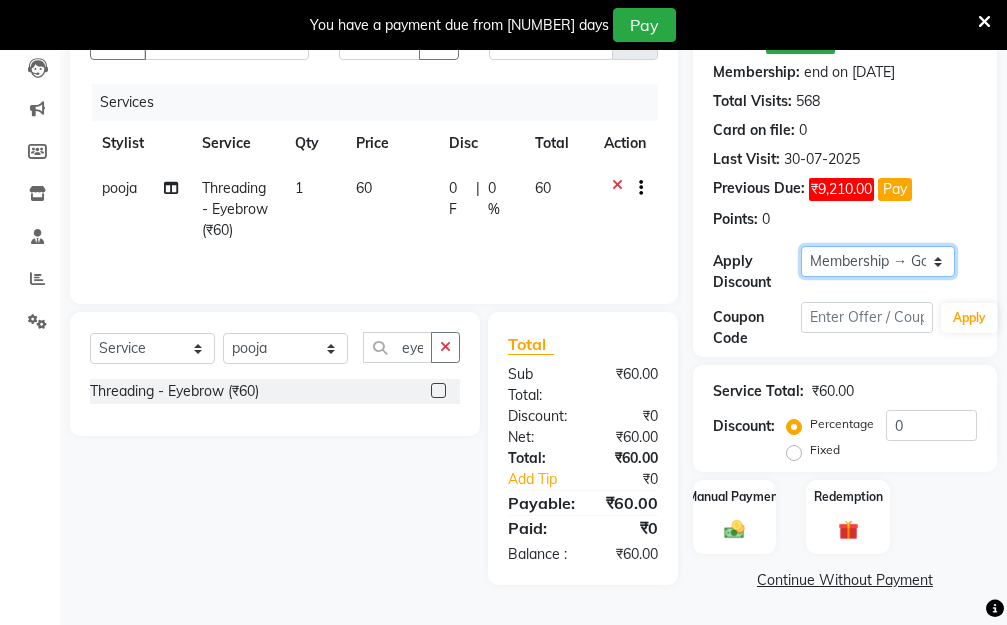 scroll, scrollTop: 278, scrollLeft: 0, axis: vertical 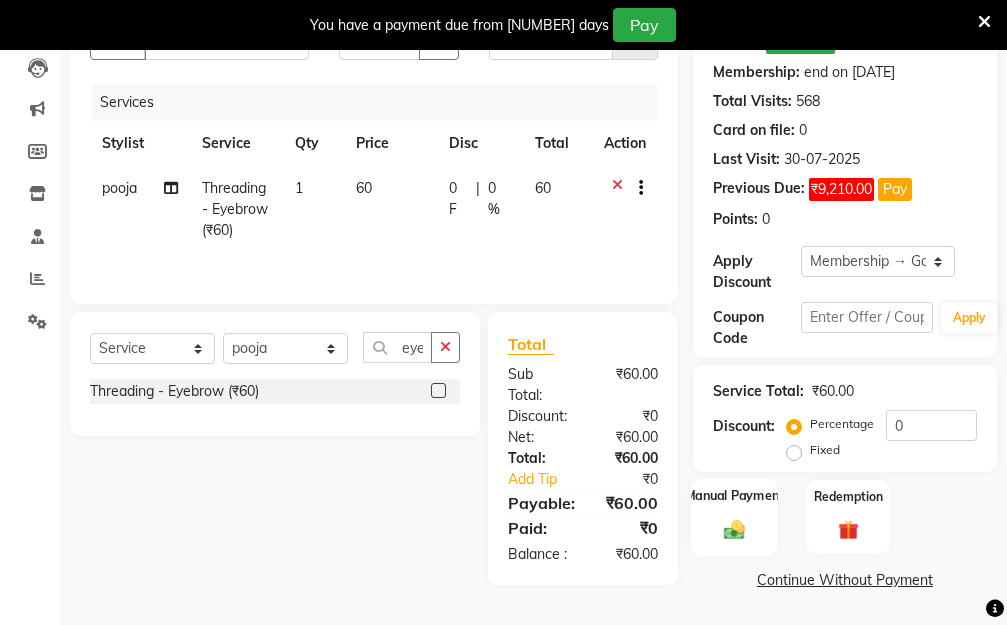 click 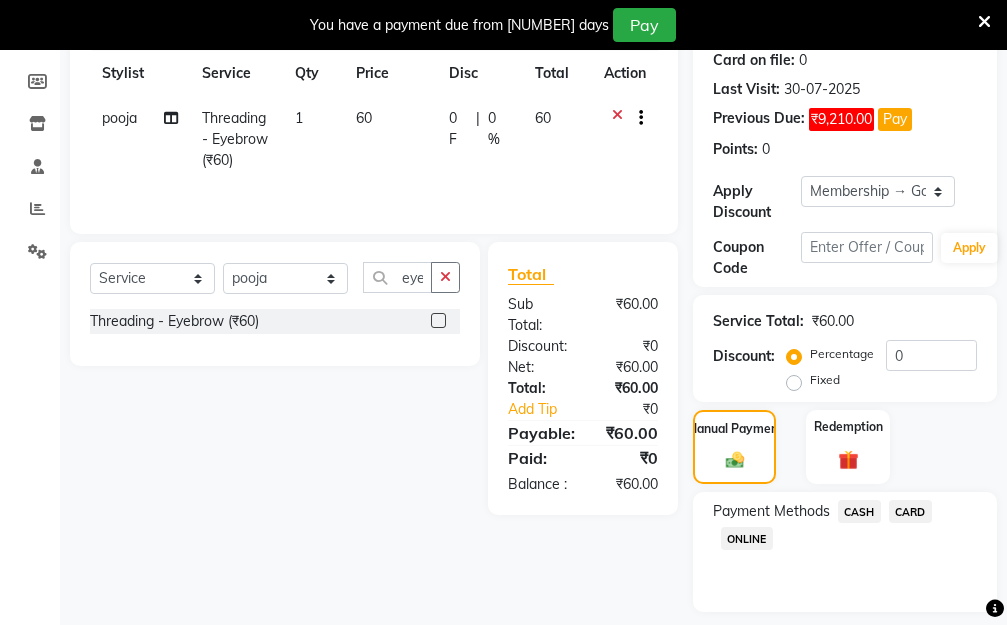scroll, scrollTop: 369, scrollLeft: 0, axis: vertical 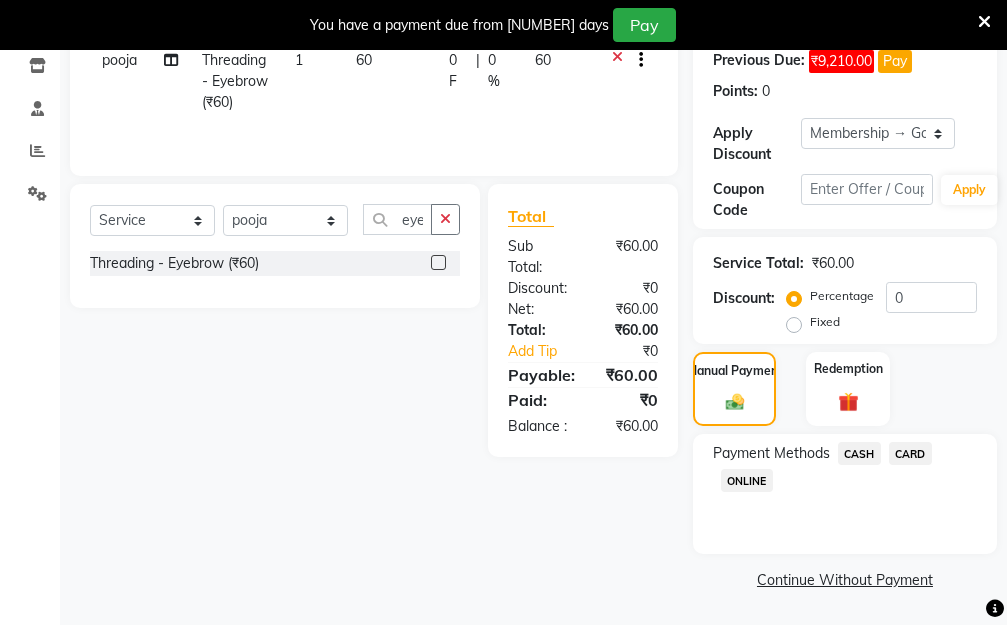 click on "ONLINE" 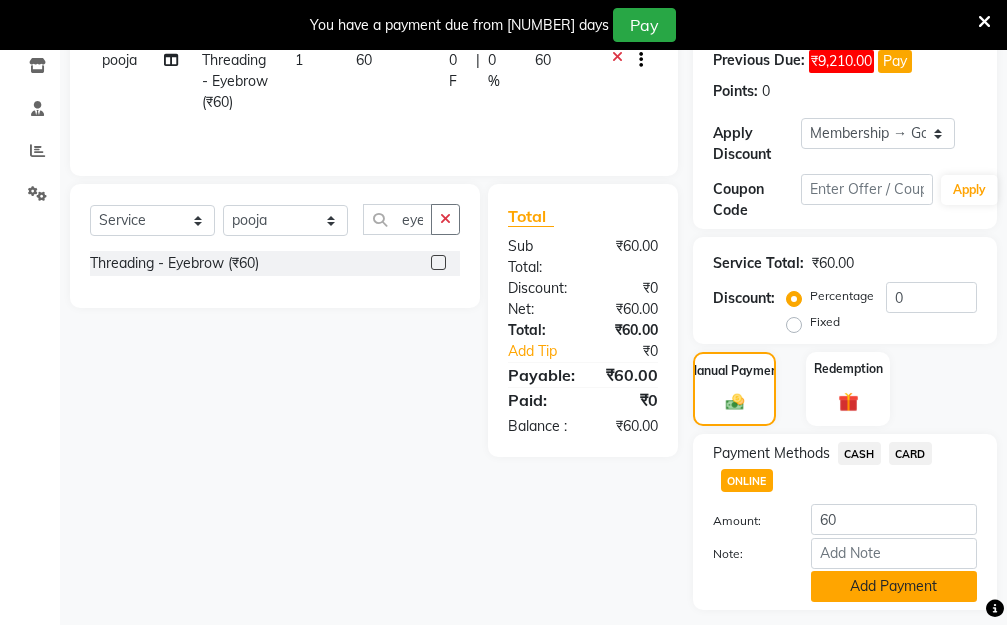 click on "Add Payment" 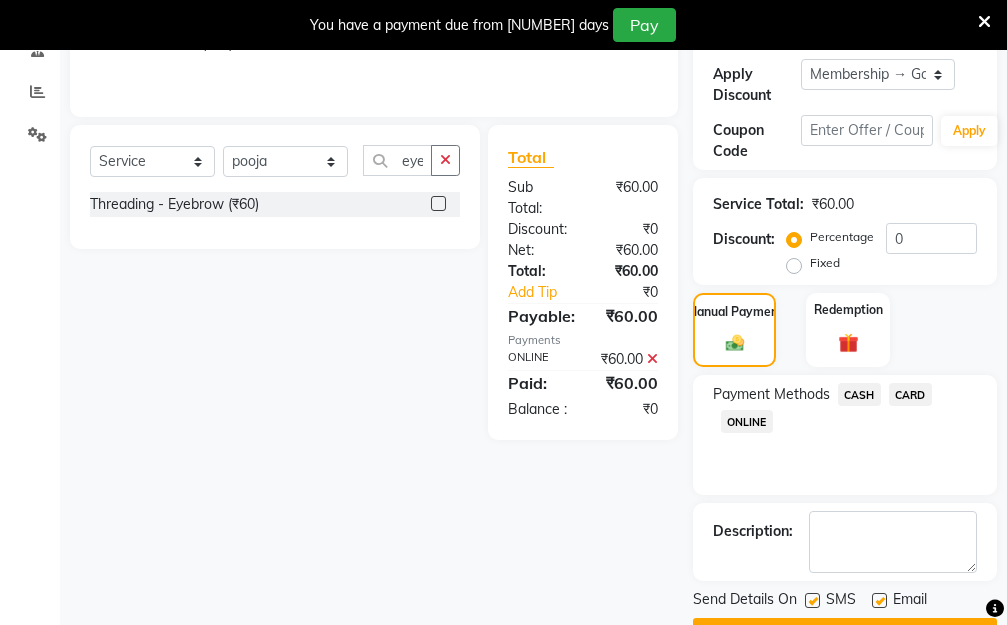 scroll, scrollTop: 482, scrollLeft: 0, axis: vertical 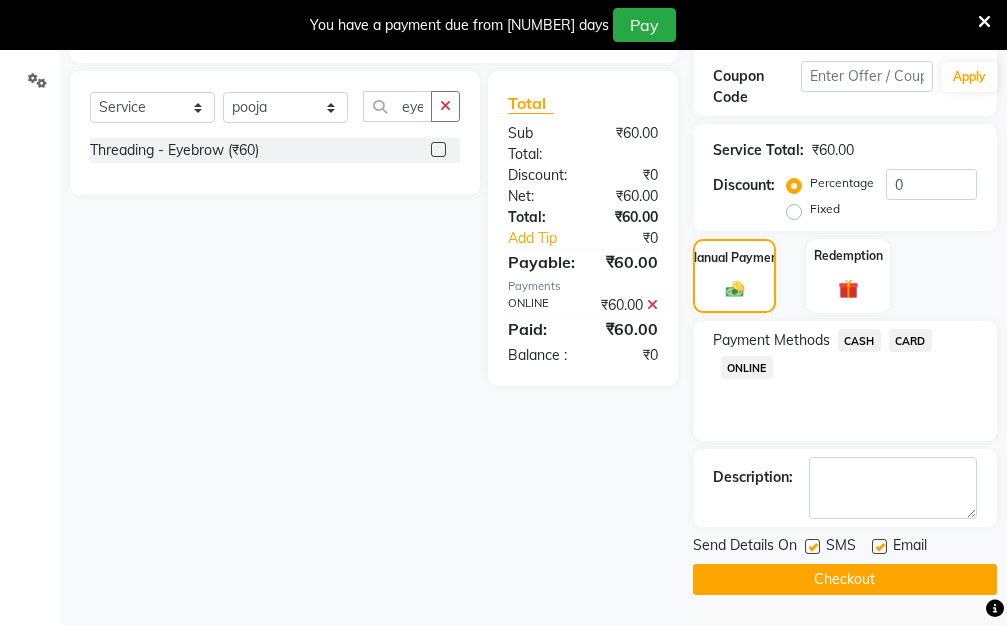 click on "Checkout" 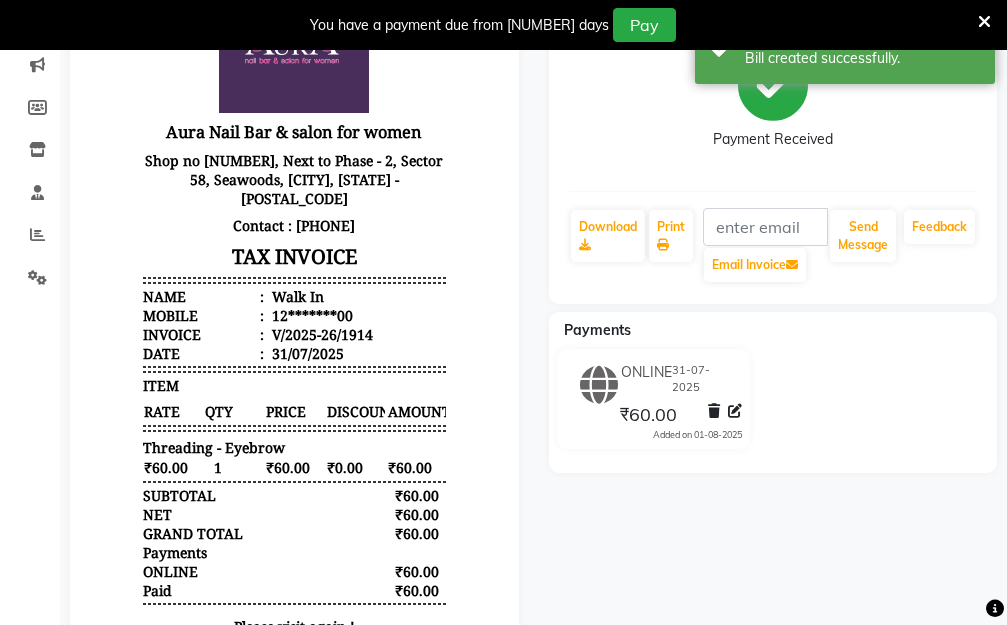 scroll, scrollTop: 0, scrollLeft: 0, axis: both 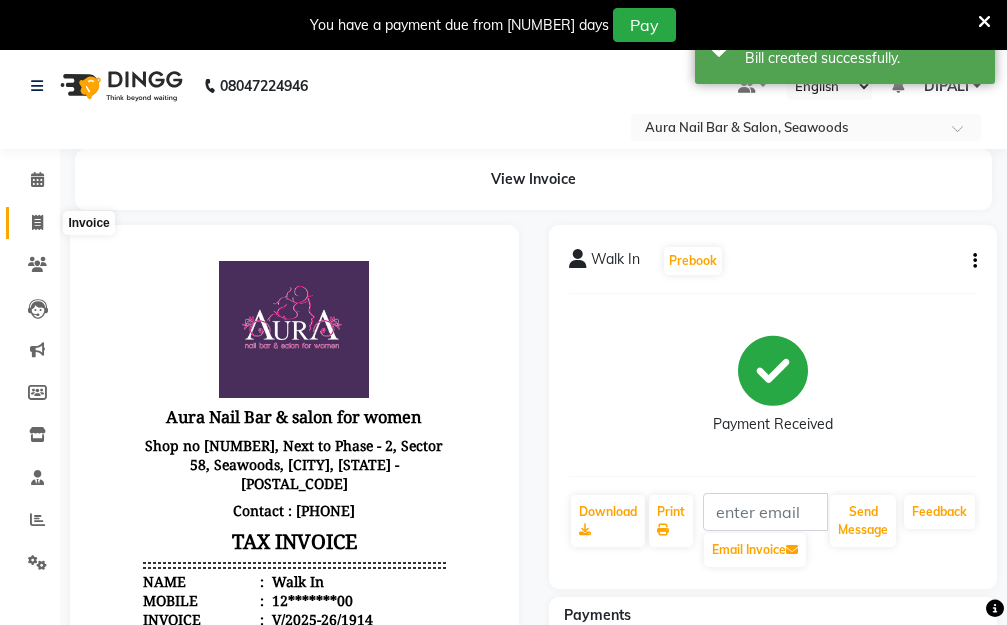 click 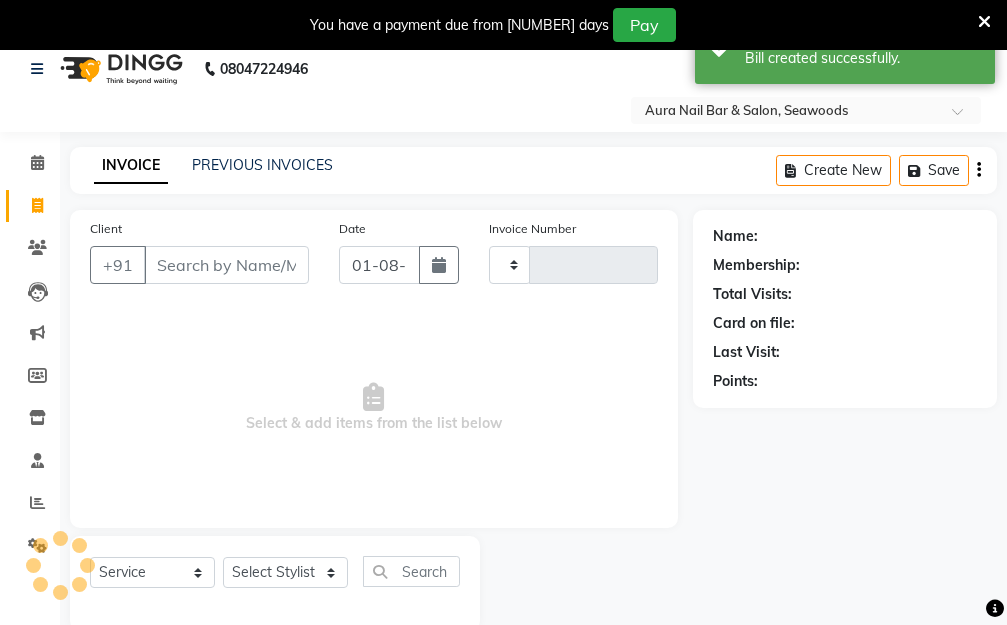 type on "1915" 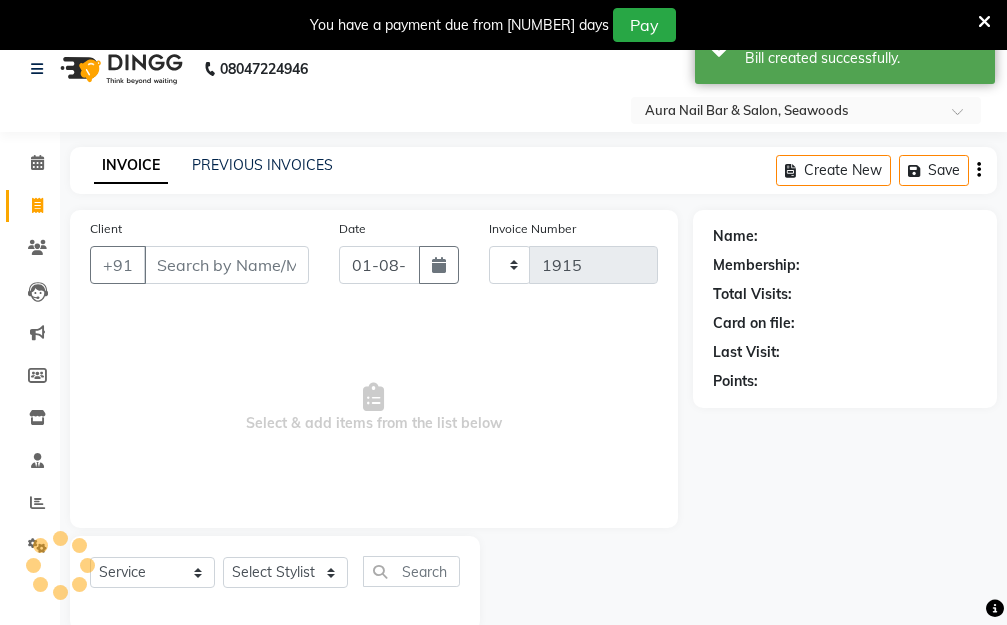 select on "4994" 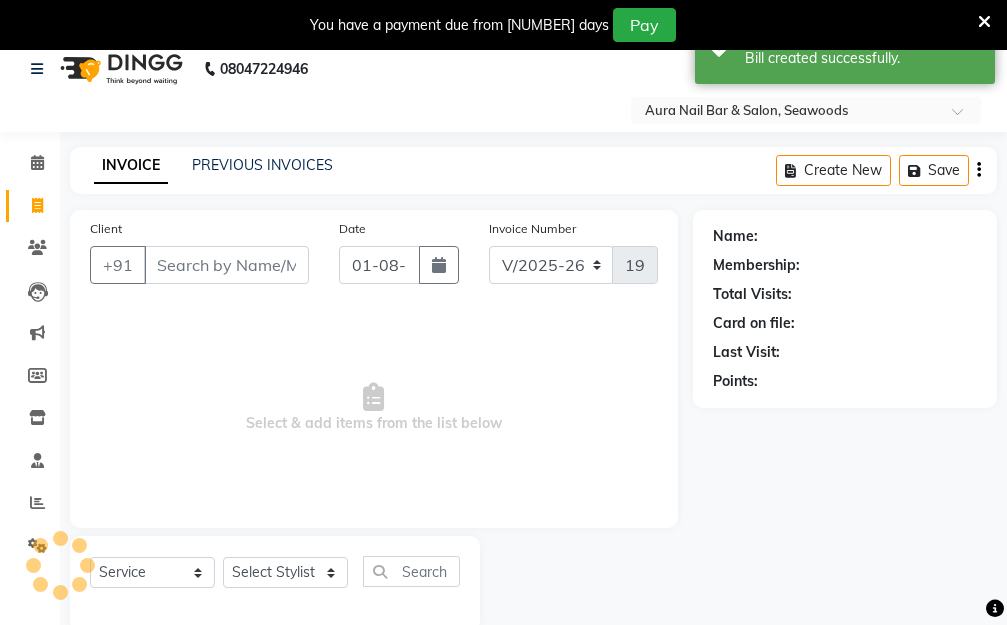 scroll, scrollTop: 53, scrollLeft: 0, axis: vertical 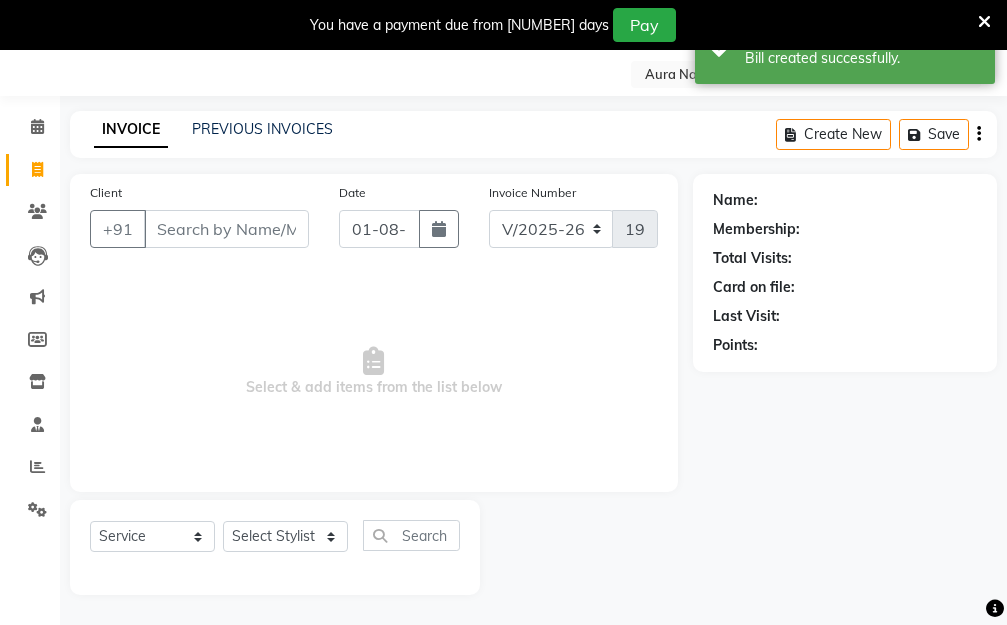 click on "Client" at bounding box center (226, 229) 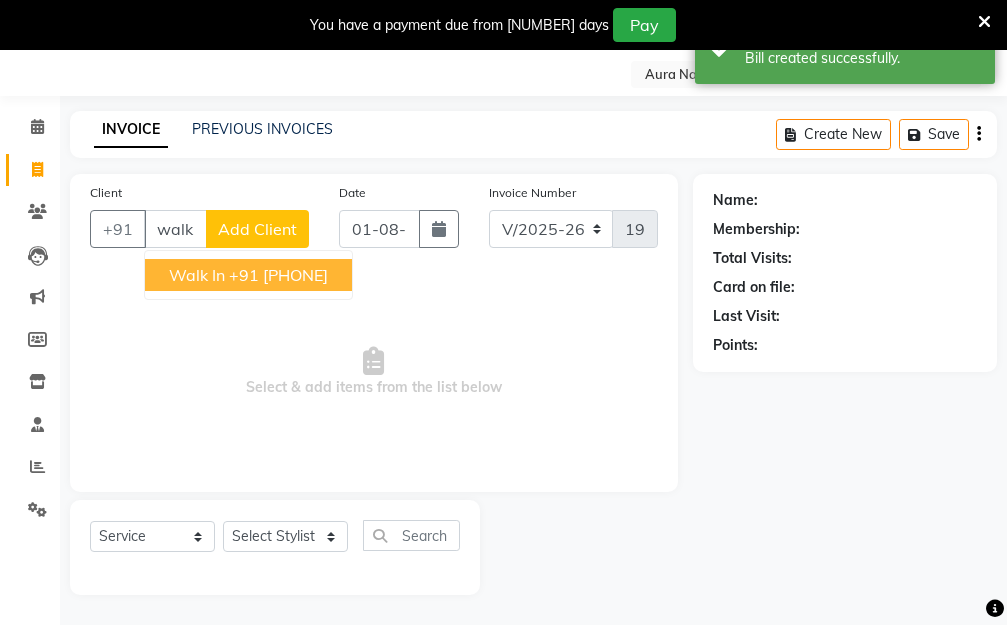 click on "+91  12*******00" at bounding box center [278, 275] 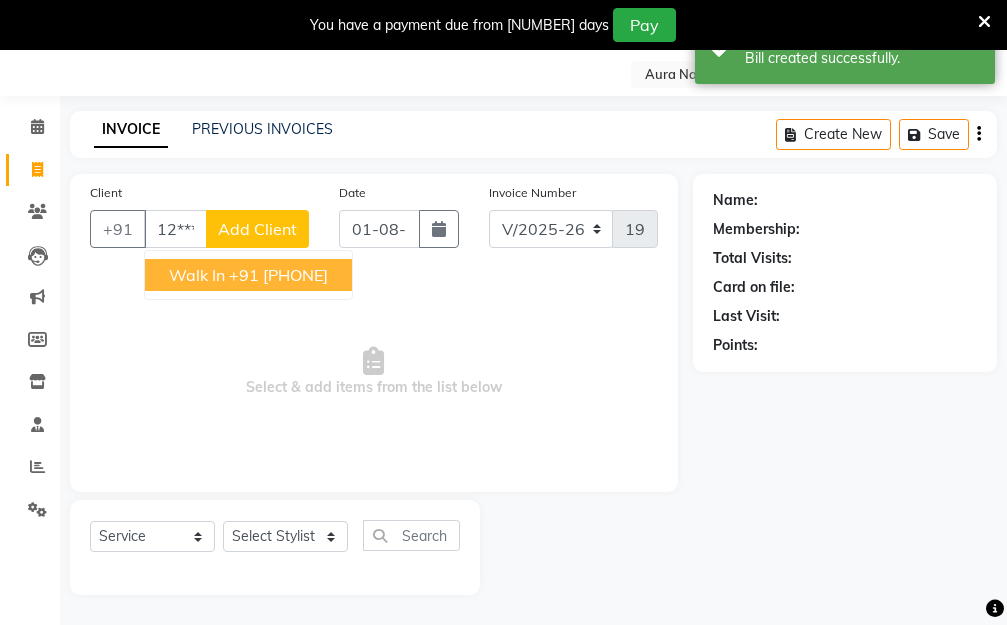 type on "12*******00" 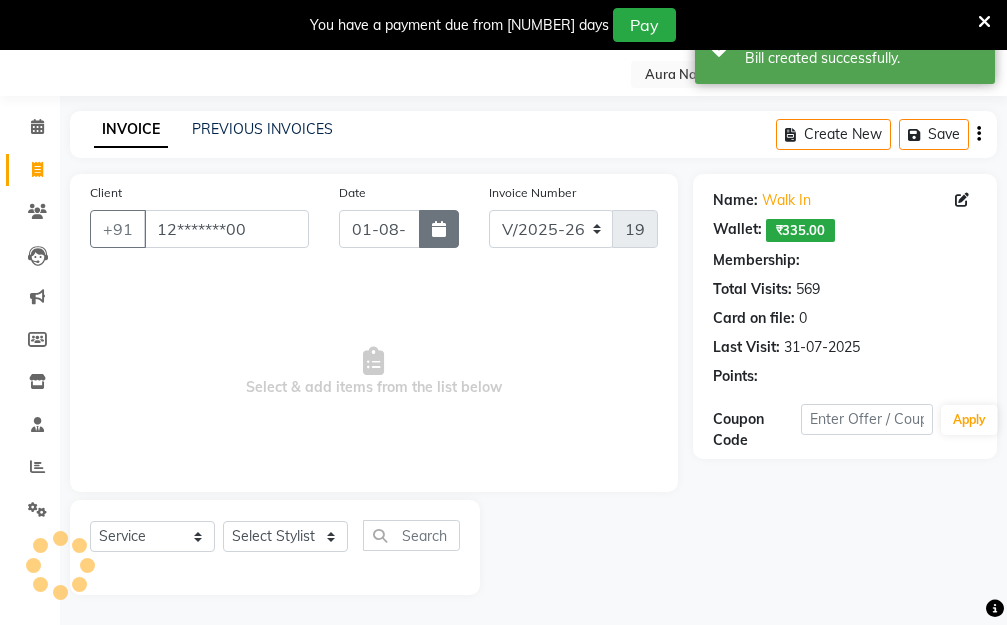 select on "1: Object" 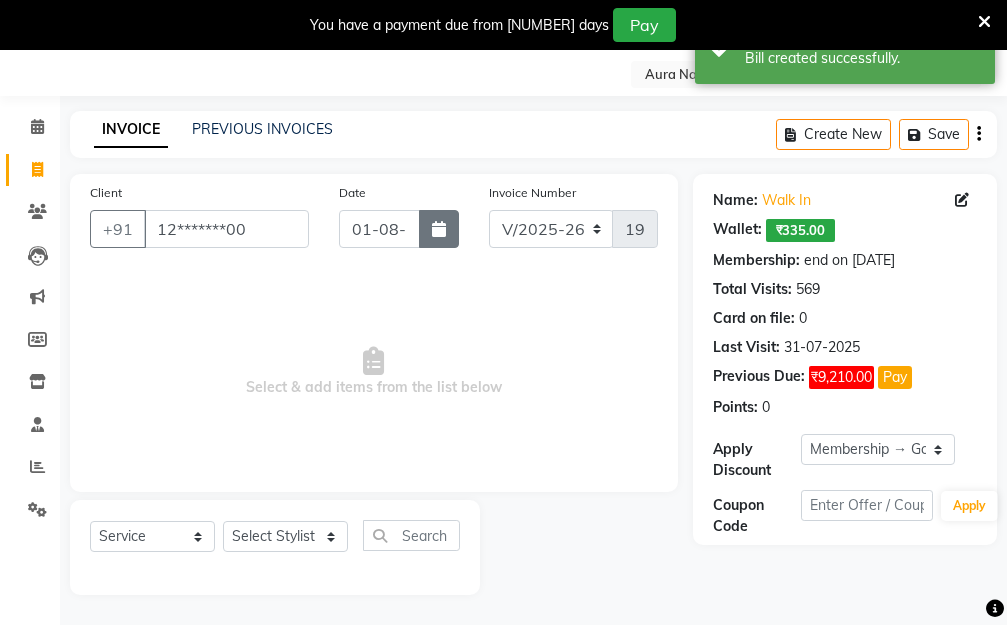 click 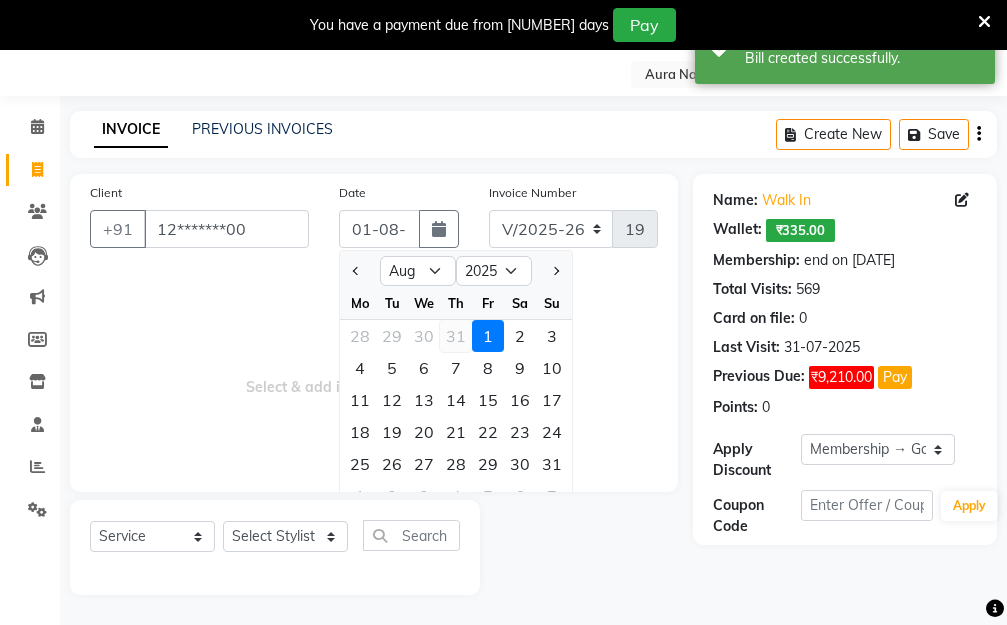 click on "31" 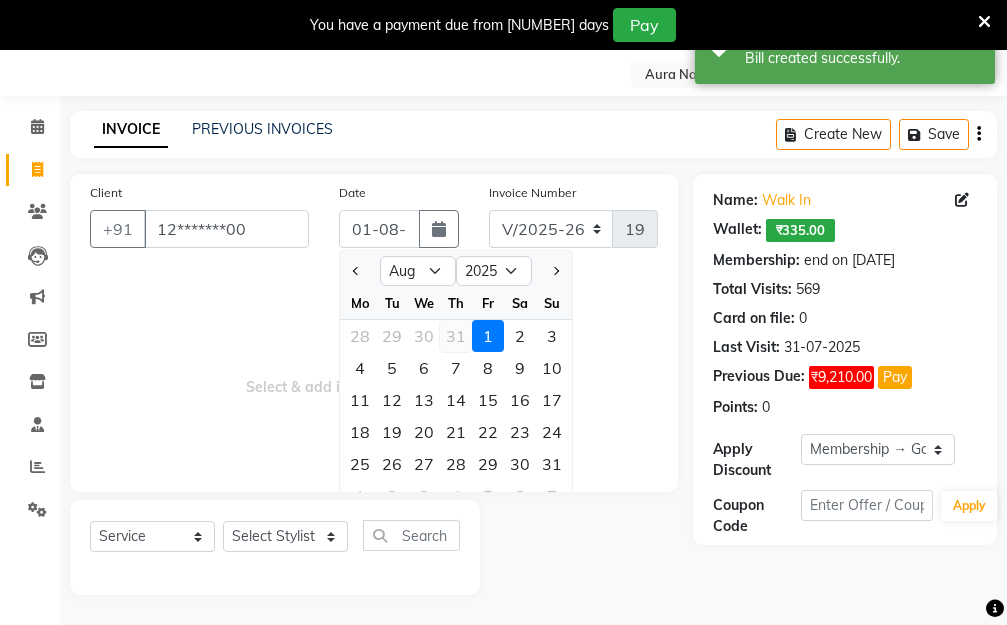 type on "31-07-2025" 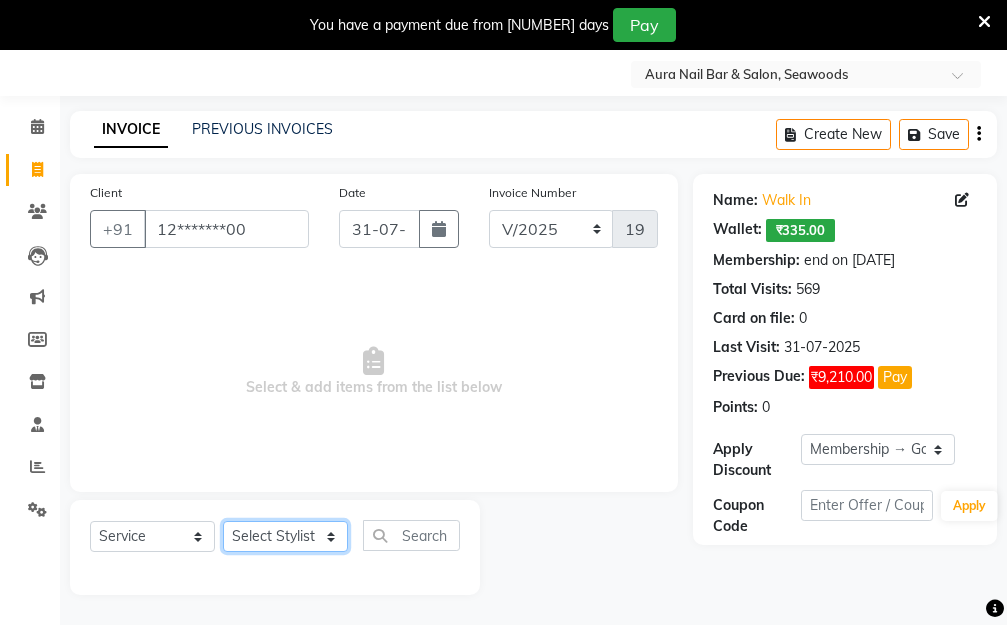 click on "Select Stylist Aarti Dipti  Manager Pallavi  pooja Priya" 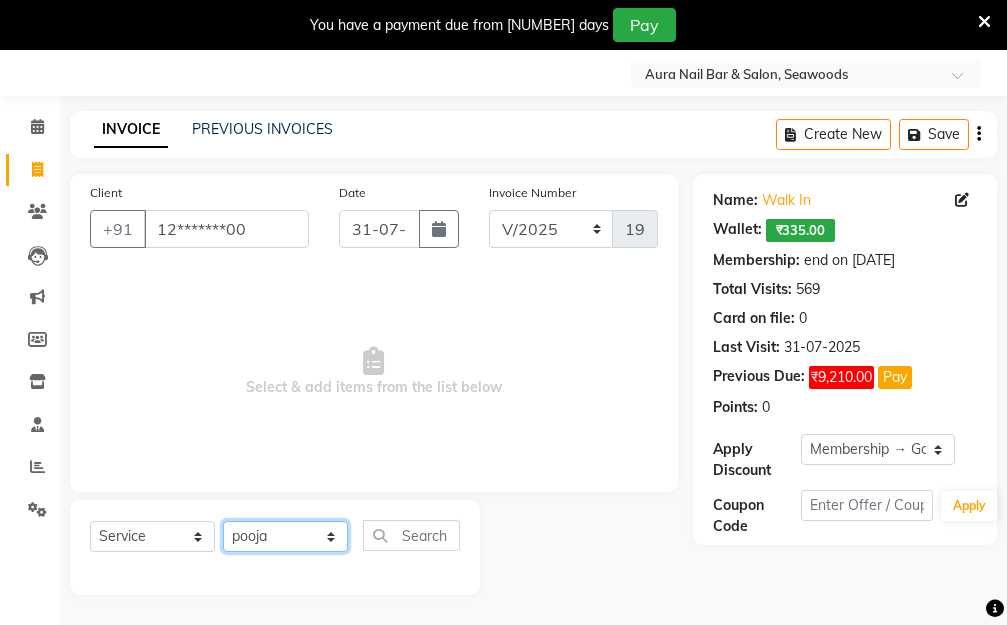 click on "Select Stylist Aarti Dipti  Manager Pallavi  pooja Priya" 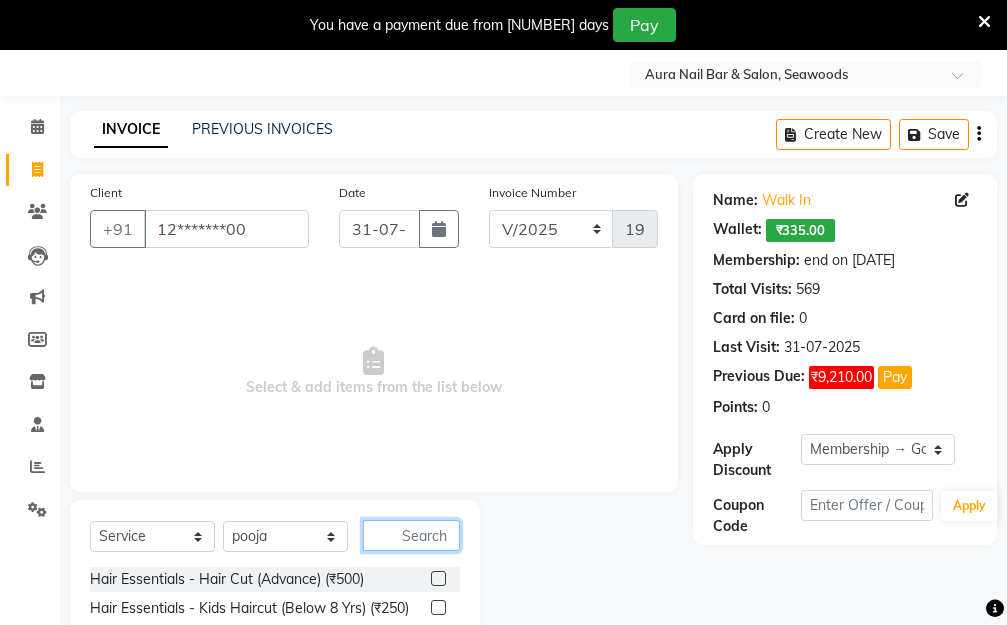 click 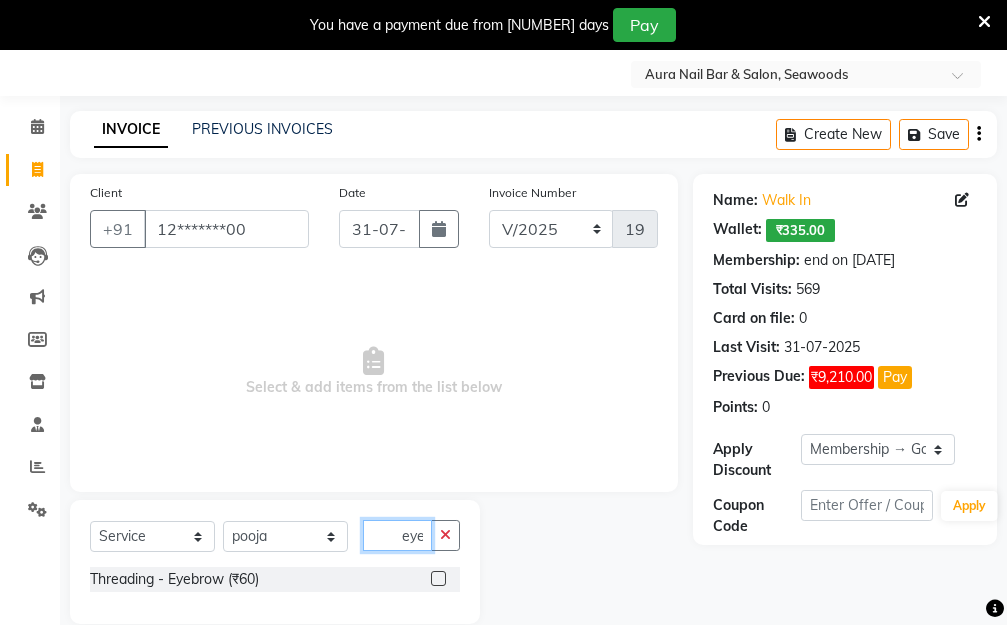 type on "eye" 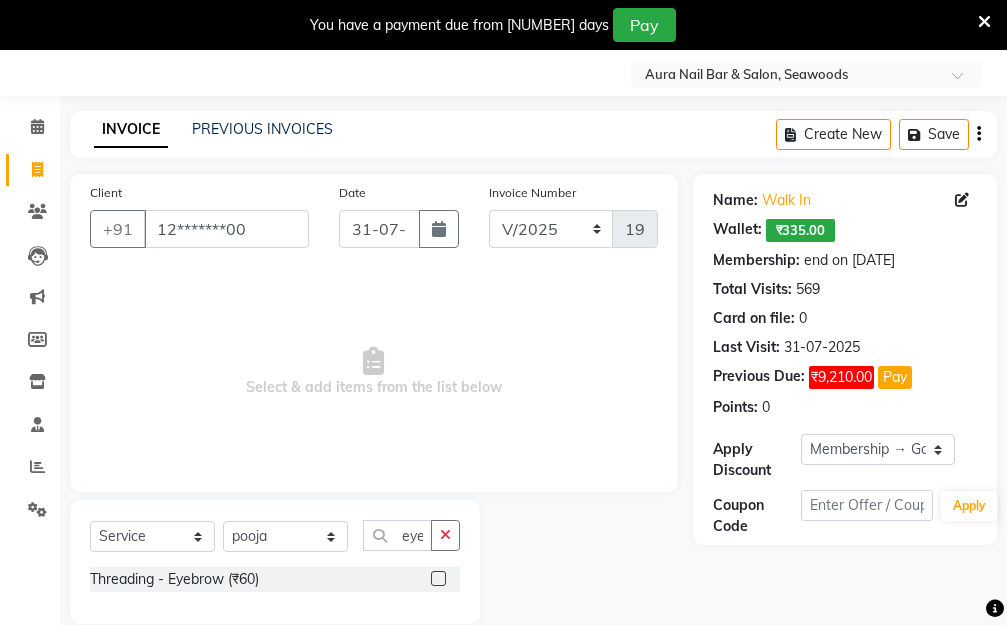 click 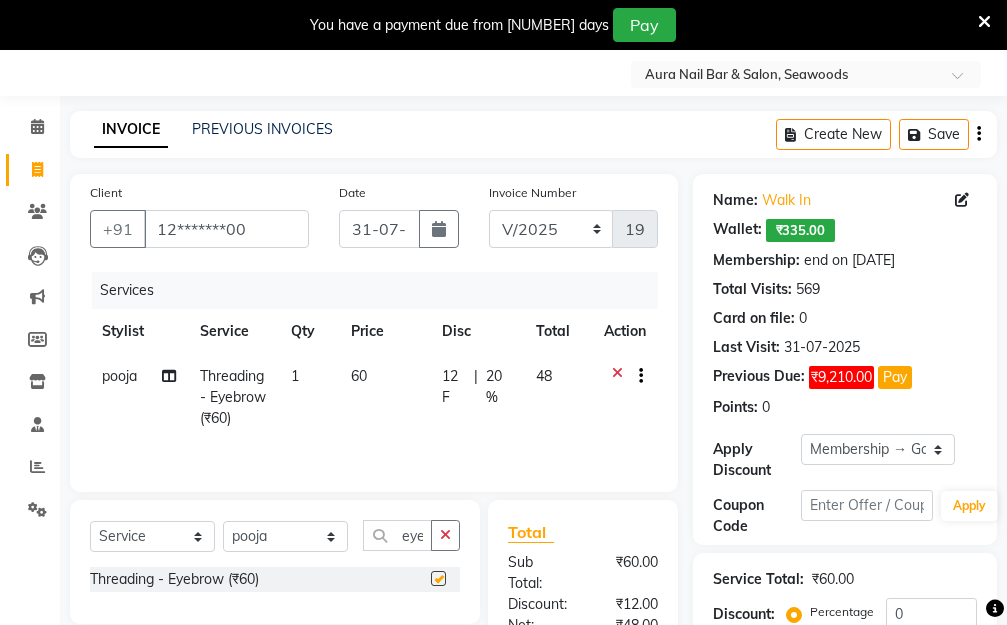 checkbox on "false" 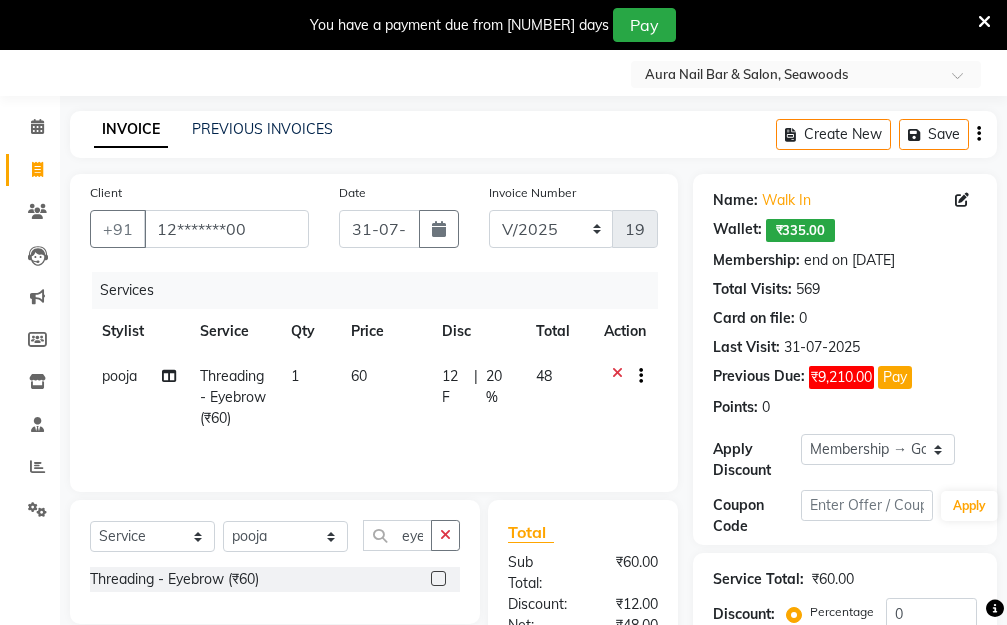 drag, startPoint x: 366, startPoint y: 407, endPoint x: 469, endPoint y: 379, distance: 106.738 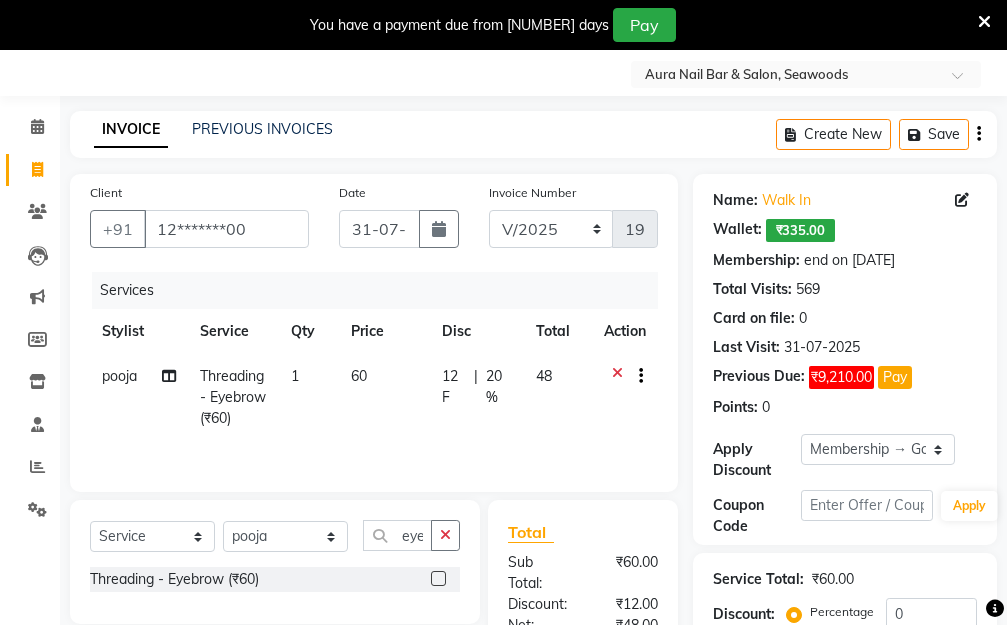 click on "60" 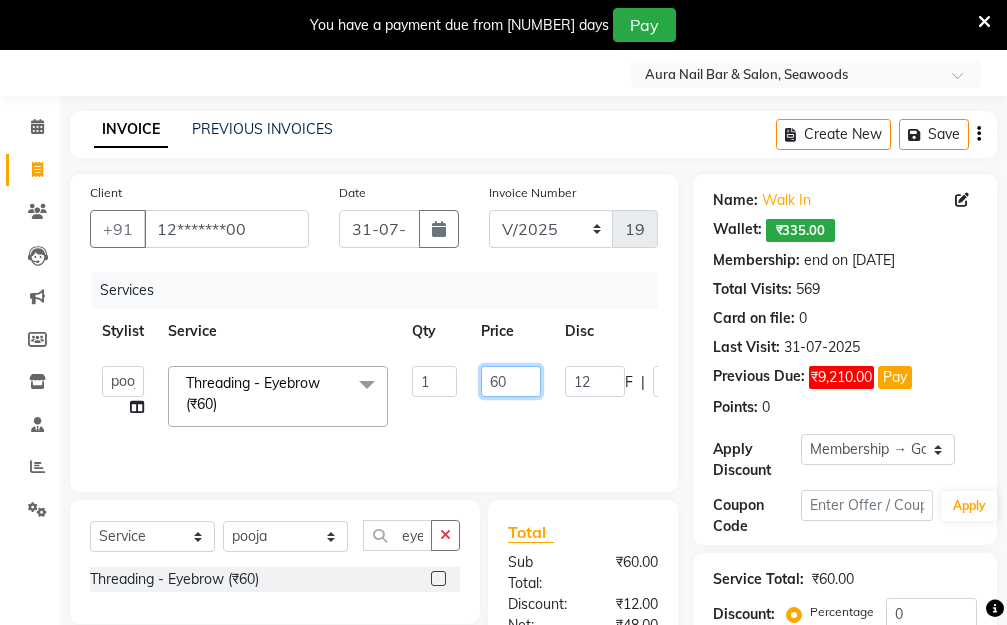 drag, startPoint x: 521, startPoint y: 365, endPoint x: 358, endPoint y: 381, distance: 163.78339 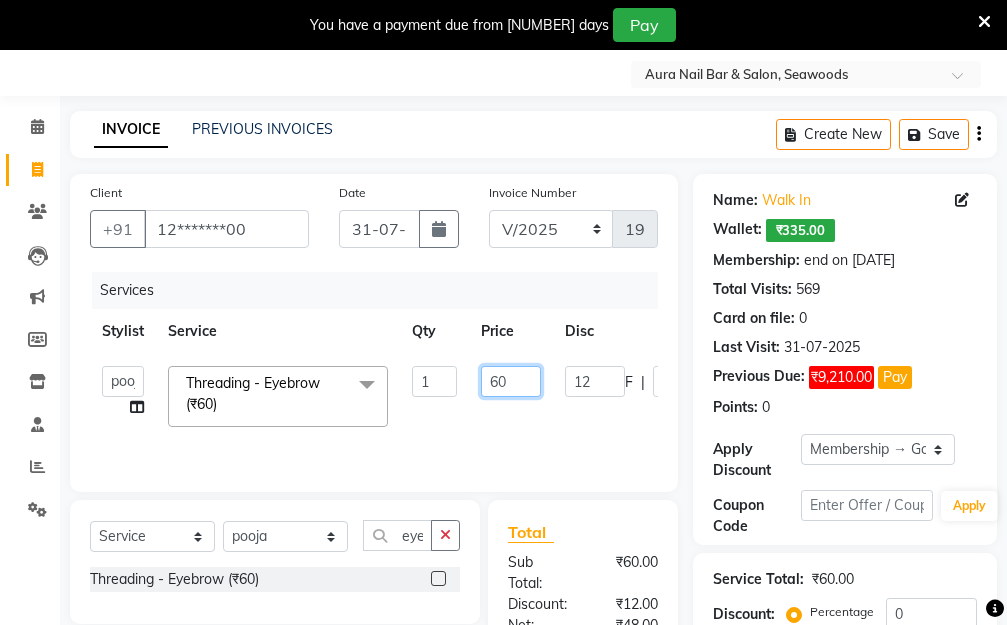 click on "Aarti   Dipti    Manager   Pallavi    pooja   Priya   Threading - Eyebrow (₹60)  x Hair Essentials - Hair Cut (Advance) (₹500) Hair Essentials - Kids Haircut (Below 8 Yrs) (₹250) Hair Essentials -Hair Wash Up To Shoulder (₹300) Hair Essentials - Hair Cut  (₹350) HAIR WASH UP TO WASTE (₹700) HAIR WASH (₹300) DANDRUFF TERATMENT (₹1500) Shampoo & Conditioning + Blast Dry - Upto Shoulder (₹350) Shampoo & Conditioning + Blast Dry - Below Shoulder (₹550) Shampoo & Conditioning + Blast Dry - Upto Waist (₹750) Shampoo & Conditioning + Blast Dry - Add: Charge For Morocon/Riviver/ Keratin (₹600) Blow Dry/Outcurl/Straight - Upto Shoulder (₹449) Blow Dry/Outcurl/Straight - Below Shoulder (₹650) Blow Dry/Outcurl/Straight - Upto Waist (₹850) Ironing - Upto Shoulder (₹650) Ironing - Below Shoulder (₹850) Ironing - Upto Waist (₹1000) Ironing - Add Charge For Thick Hair (₹300) Tongs - Upto Shoulder (₹800) Tongs - Below Shoulder (₹960) Tongs - Upto Waist (₹1500) BOTOX (₹5000) 1 F" 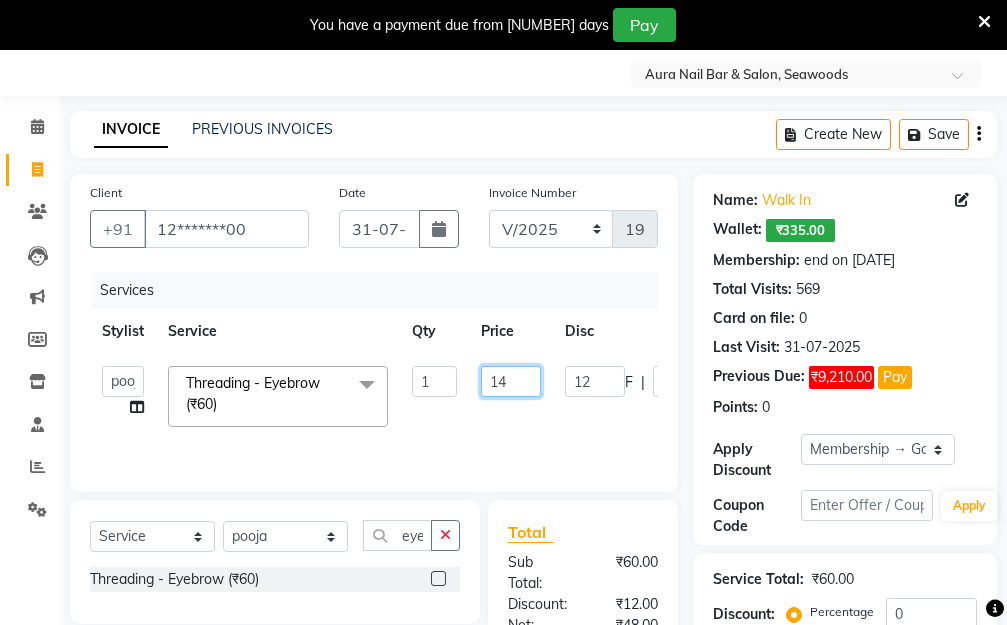 type on "140" 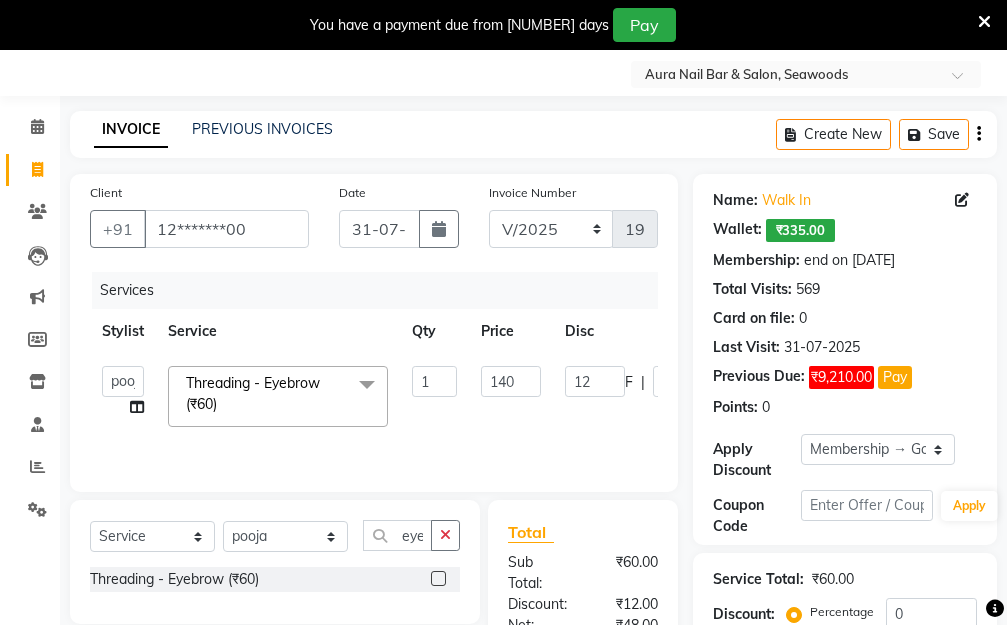 click on "Aarti   Dipti    Manager   Pallavi    pooja   Priya   Threading - Eyebrow (₹60)  x Hair Essentials - Hair Cut (Advance) (₹500) Hair Essentials - Kids Haircut (Below 8 Yrs) (₹250) Hair Essentials -Hair Wash Up To Shoulder (₹300) Hair Essentials - Hair Cut  (₹350) HAIR WASH UP TO WASTE (₹700) HAIR WASH (₹300) DANDRUFF TERATMENT (₹1500) Shampoo & Conditioning + Blast Dry - Upto Shoulder (₹350) Shampoo & Conditioning + Blast Dry - Below Shoulder (₹550) Shampoo & Conditioning + Blast Dry - Upto Waist (₹750) Shampoo & Conditioning + Blast Dry - Add: Charge For Morocon/Riviver/ Keratin (₹600) Blow Dry/Outcurl/Straight - Upto Shoulder (₹449) Blow Dry/Outcurl/Straight - Below Shoulder (₹650) Blow Dry/Outcurl/Straight - Upto Waist (₹850) Ironing - Upto Shoulder (₹650) Ironing - Below Shoulder (₹850) Ironing - Upto Waist (₹1000) Ironing - Add Charge For Thick Hair (₹300) Tongs - Upto Shoulder (₹800) Tongs - Below Shoulder (₹960) Tongs - Upto Waist (₹1500) BOTOX (₹5000) 1 F" 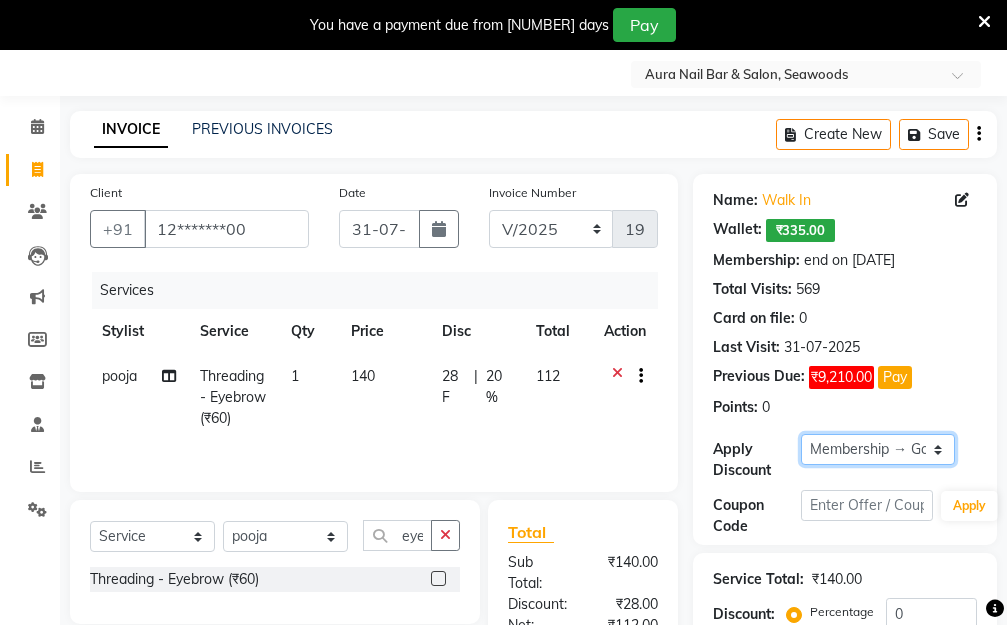 click on "Select Membership → Golden Membership Membership → Golden Membership Membership → Golden Membership Membership → Golden Membership Membership → Golden Membership Membership → Golden Membership Membership → Golden Membership Membership → Golden Membership Membership → Golden Membership Membership → Golden Membership Membership → Golden Membership Membership → Golden Membership Membership → Golden Membership Membership → Golden Membership Membership → Golden Membership Membership → Golden Membership Membership → Golden Membership Membership → Golden Membership Membership → Golden Membership Membership → Golden Membership Membership → Golden Membership Membership → Golden Membership Membership → Golden Membership Membership → Golden Membership Membership → Golden Membership Membership → Golden Membership Membership → Golden Membership Membership → Golden Membership Membership → Golden Membership Membership → Golden Membership" 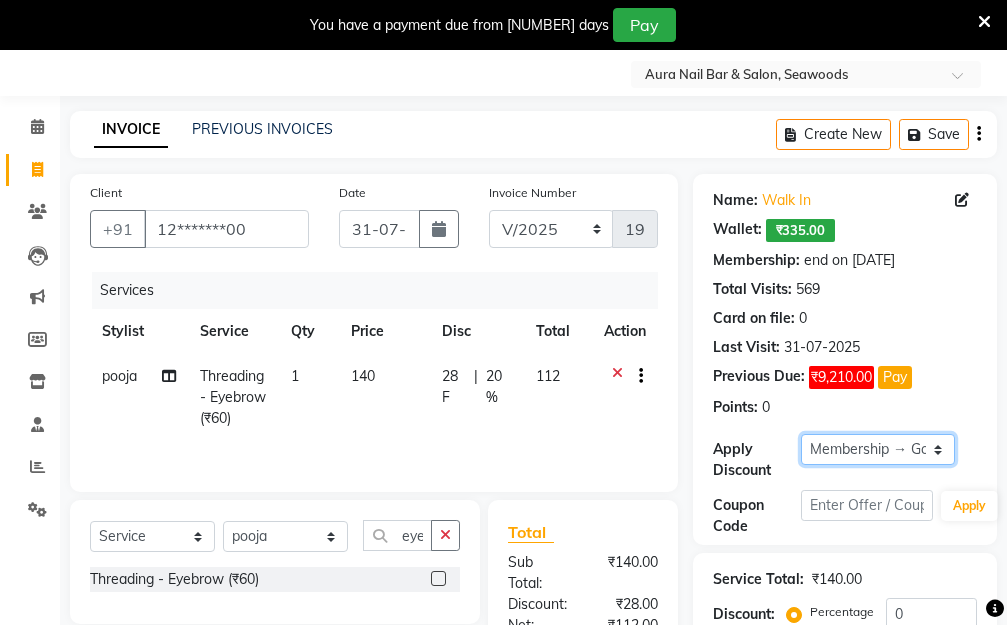 select on "0:" 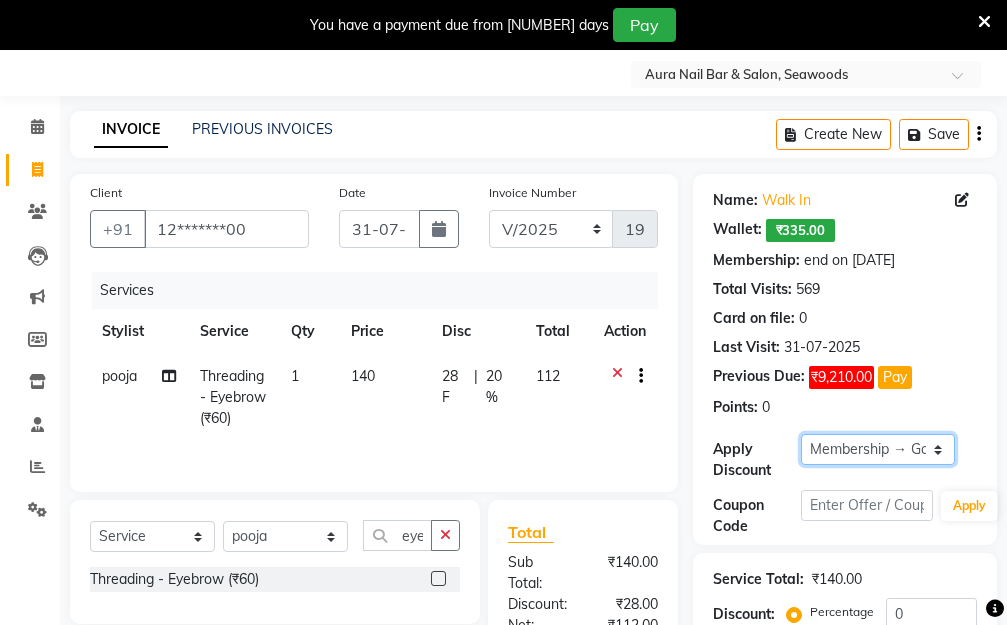 click on "Select Membership → Golden Membership Membership → Golden Membership Membership → Golden Membership Membership → Golden Membership Membership → Golden Membership Membership → Golden Membership Membership → Golden Membership Membership → Golden Membership Membership → Golden Membership Membership → Golden Membership Membership → Golden Membership Membership → Golden Membership Membership → Golden Membership Membership → Golden Membership Membership → Golden Membership Membership → Golden Membership Membership → Golden Membership Membership → Golden Membership Membership → Golden Membership Membership → Golden Membership Membership → Golden Membership Membership → Golden Membership Membership → Golden Membership Membership → Golden Membership Membership → Golden Membership Membership → Golden Membership Membership → Golden Membership Membership → Golden Membership Membership → Golden Membership Membership → Golden Membership" 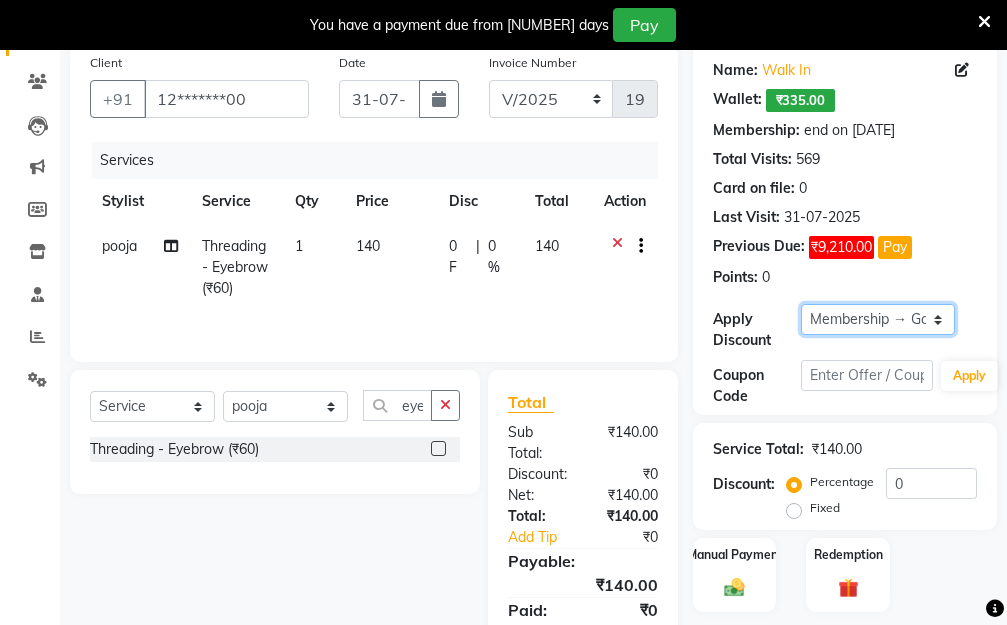 scroll, scrollTop: 253, scrollLeft: 0, axis: vertical 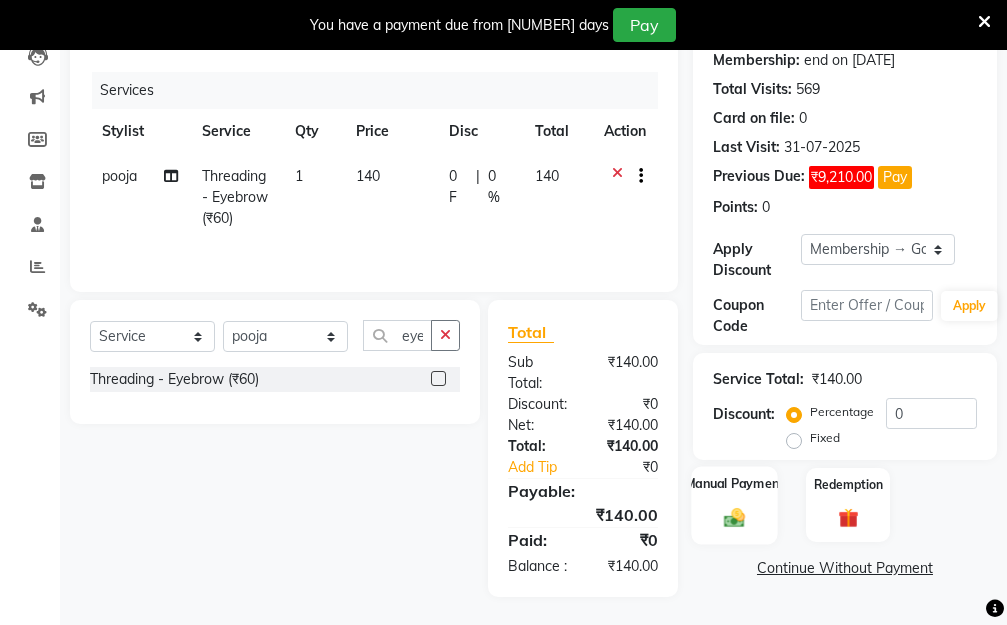 click on "Manual Payment" 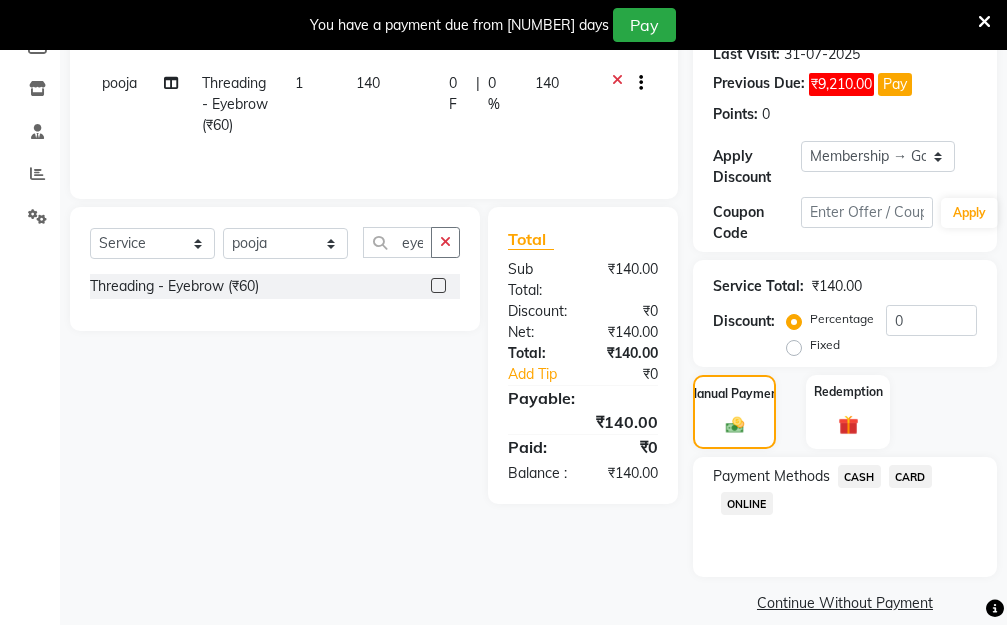 scroll, scrollTop: 369, scrollLeft: 0, axis: vertical 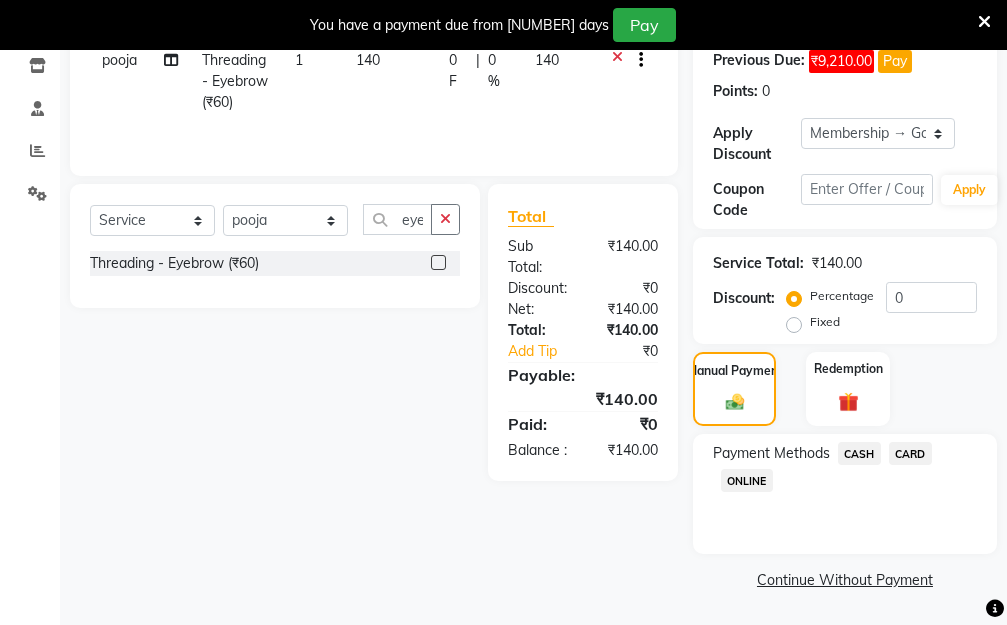 click on "ONLINE" 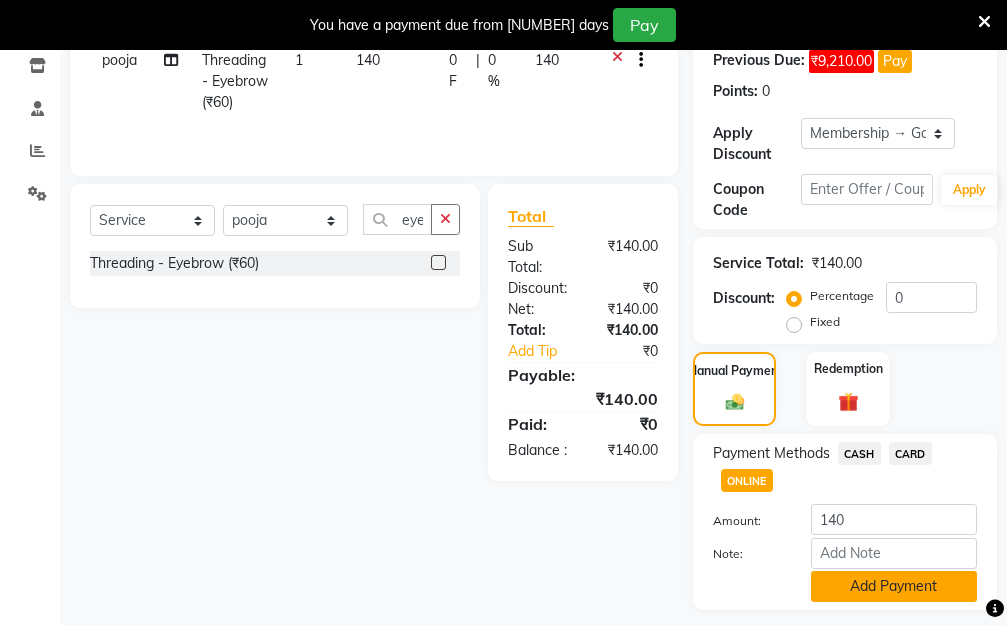 click on "Add Payment" 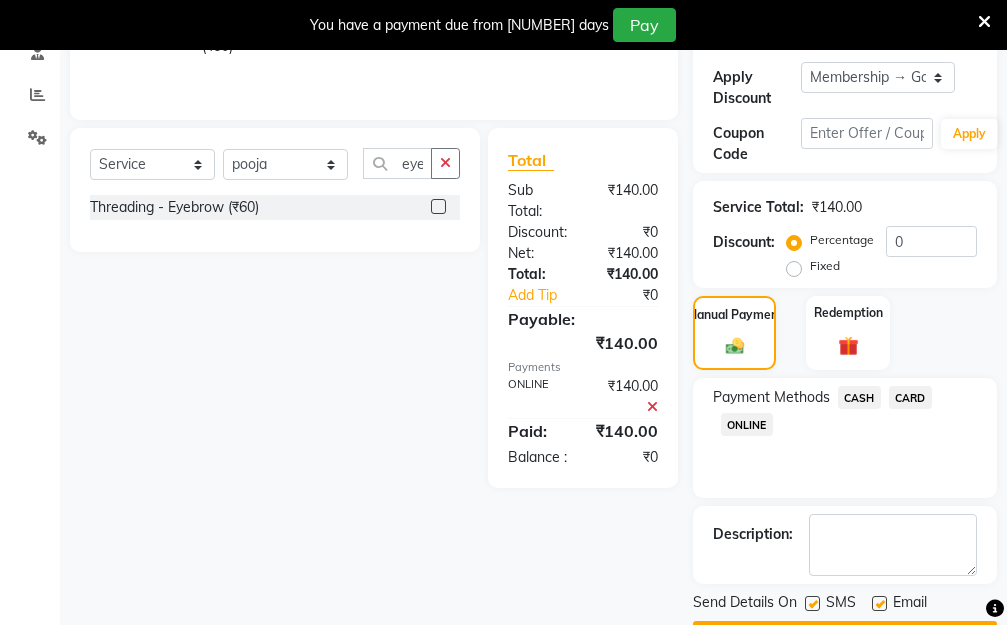 scroll, scrollTop: 482, scrollLeft: 0, axis: vertical 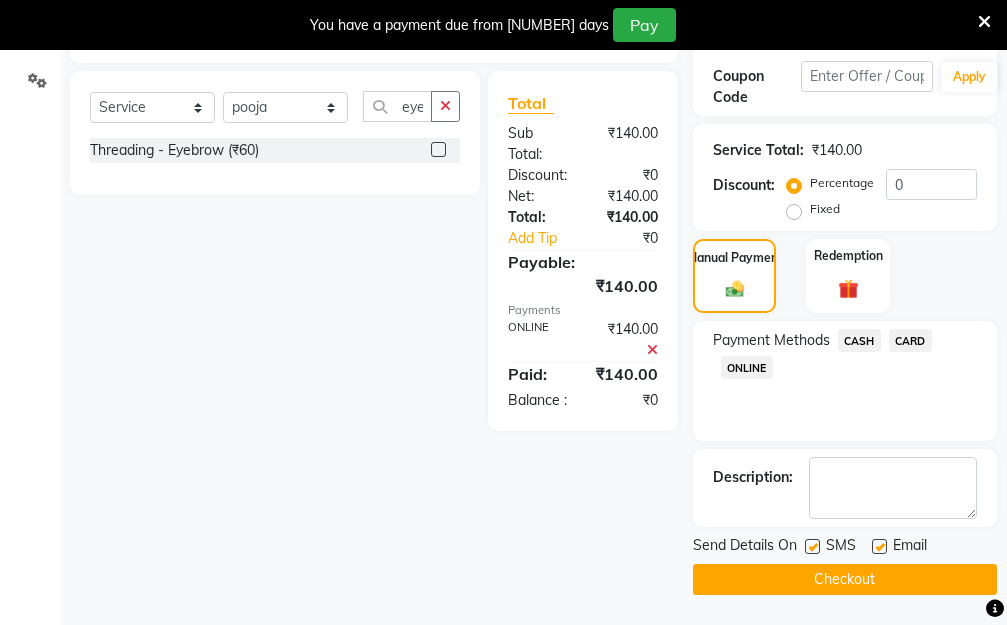 click on "Checkout" 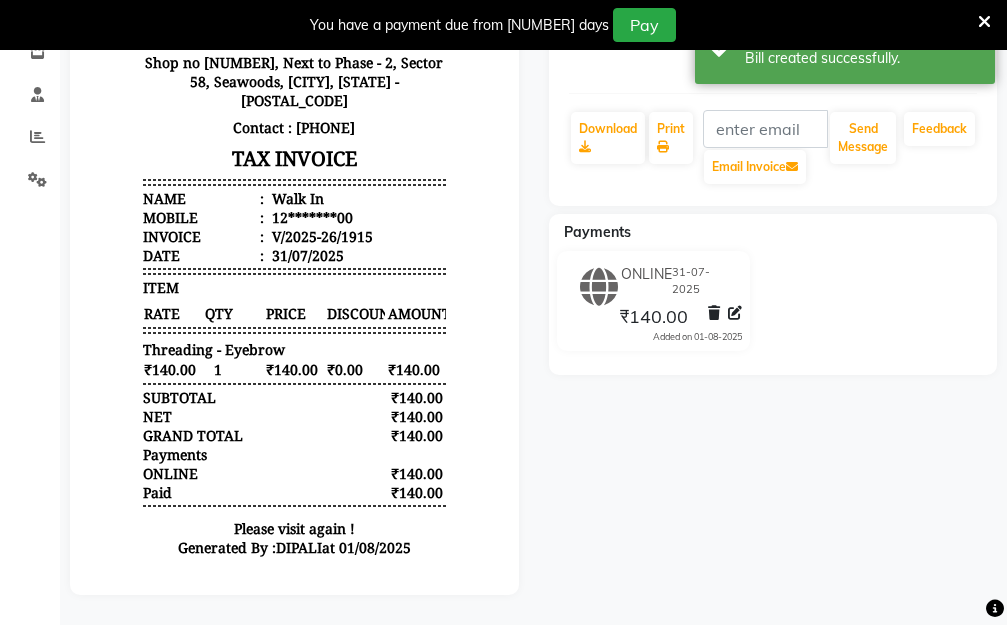 scroll, scrollTop: 0, scrollLeft: 0, axis: both 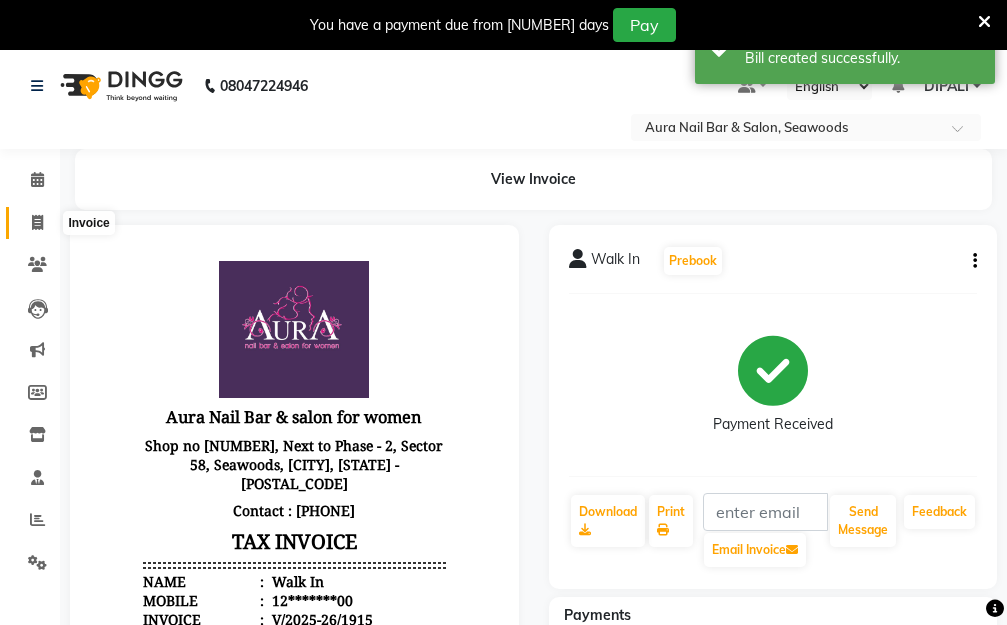 click 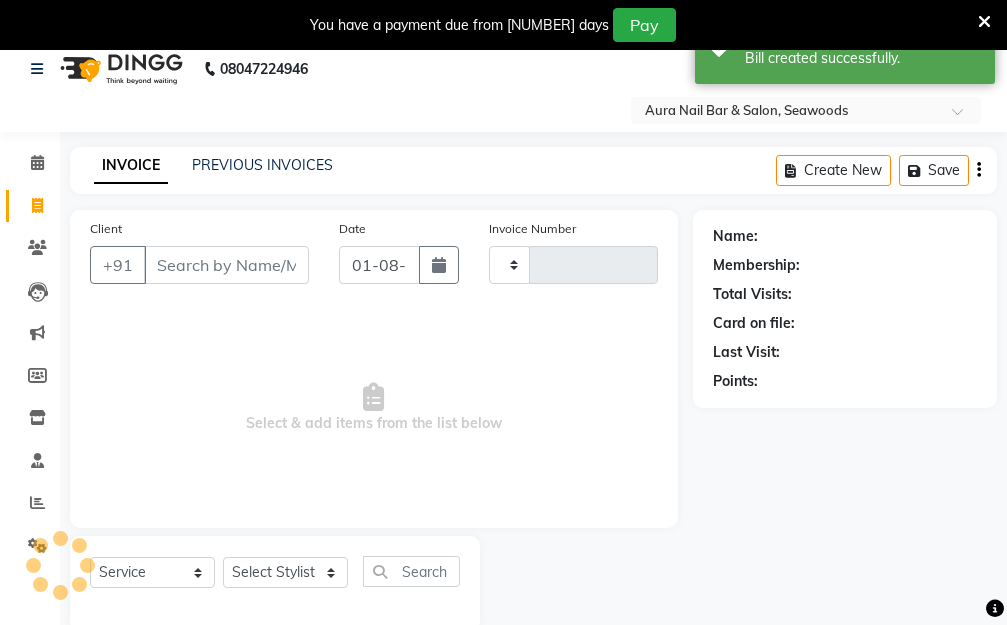 type on "1916" 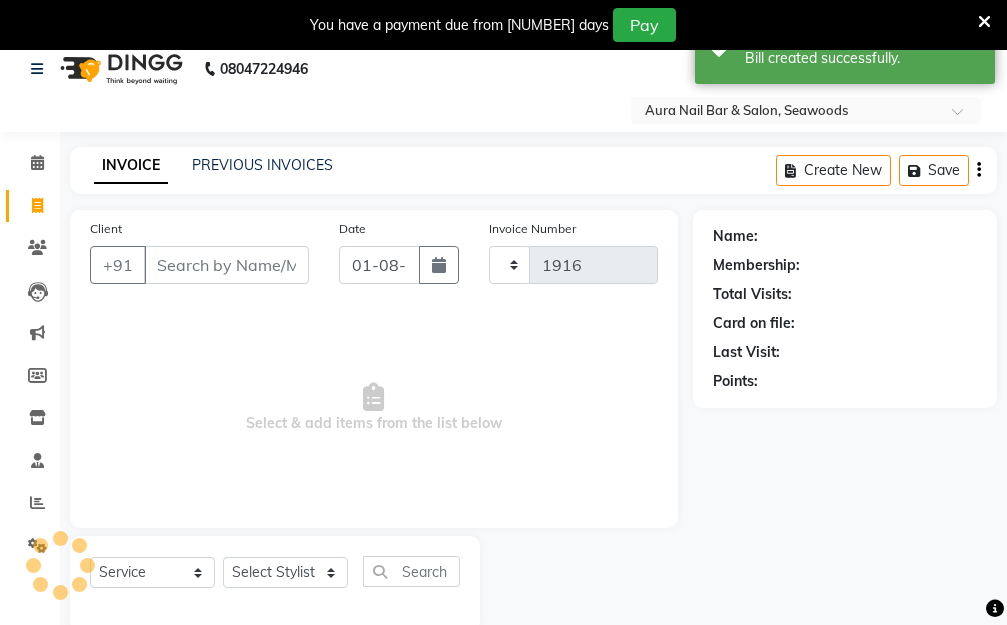 select on "4994" 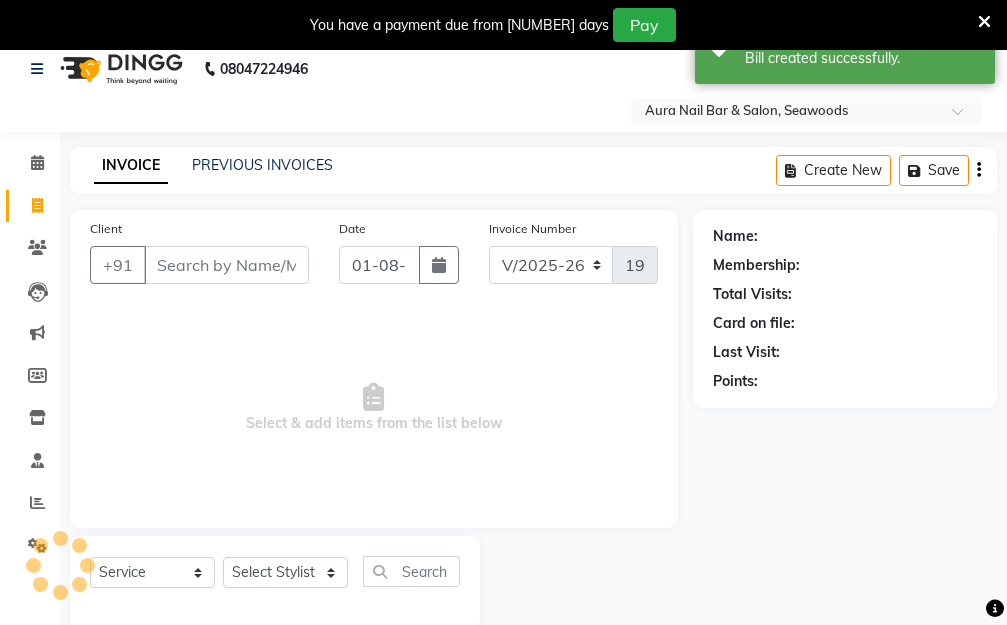 scroll, scrollTop: 53, scrollLeft: 0, axis: vertical 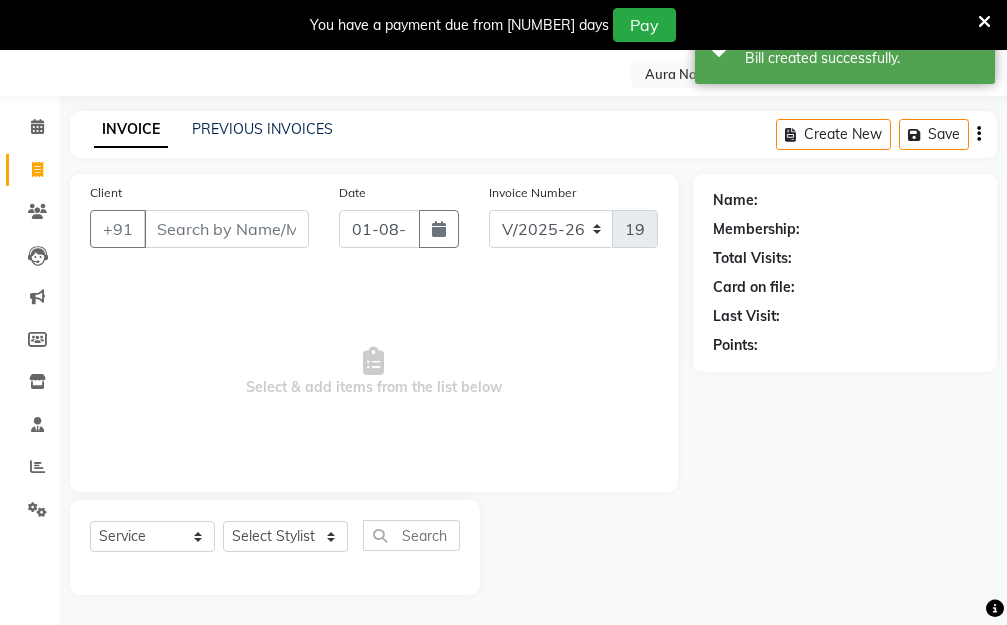 click on "Client" at bounding box center (226, 229) 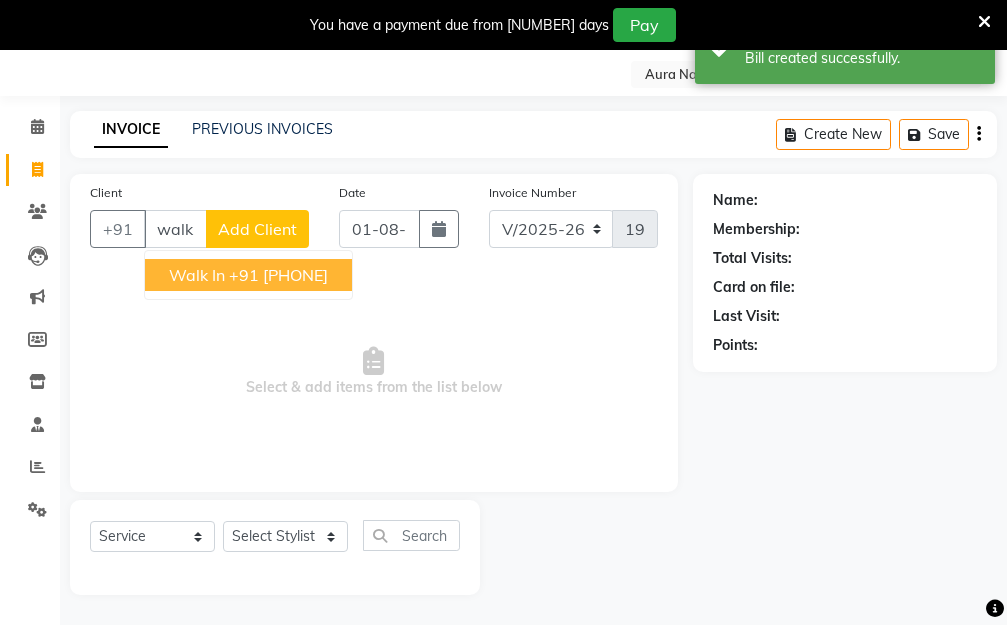 drag, startPoint x: 236, startPoint y: 269, endPoint x: 358, endPoint y: 251, distance: 123.32072 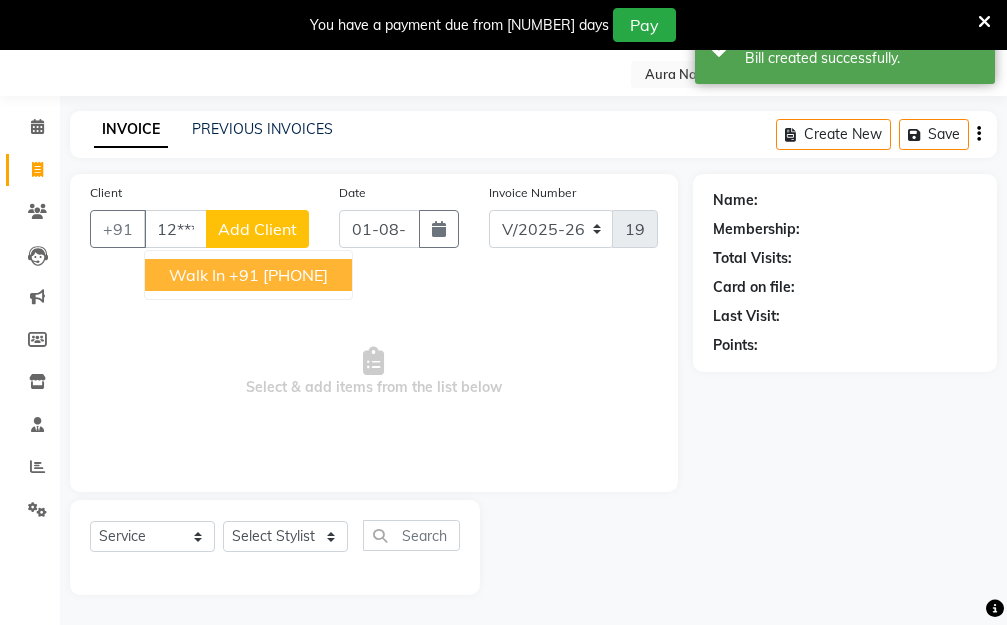 type on "12*******00" 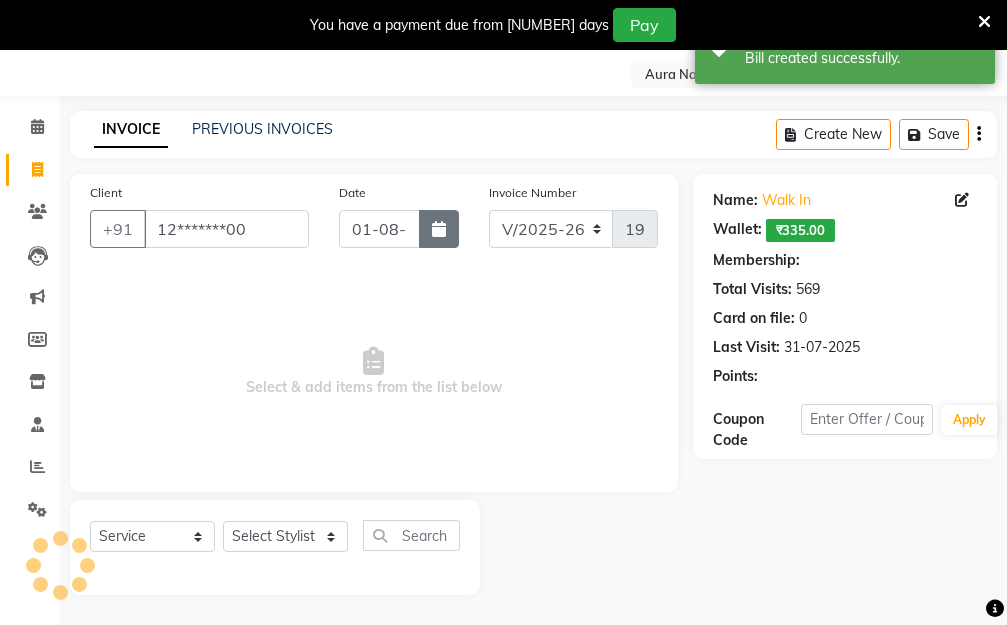 select on "1: Object" 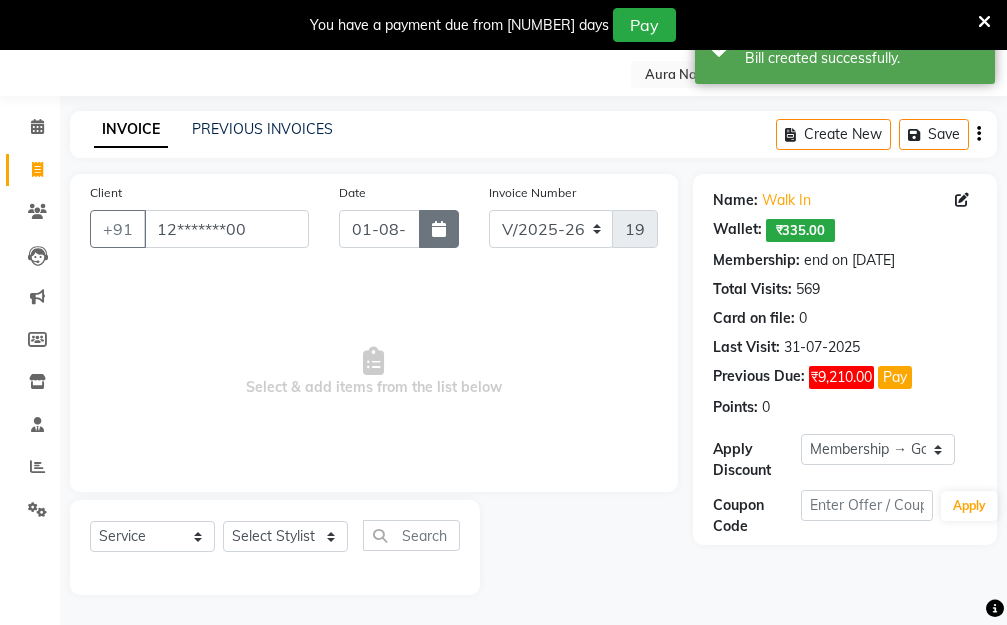 click 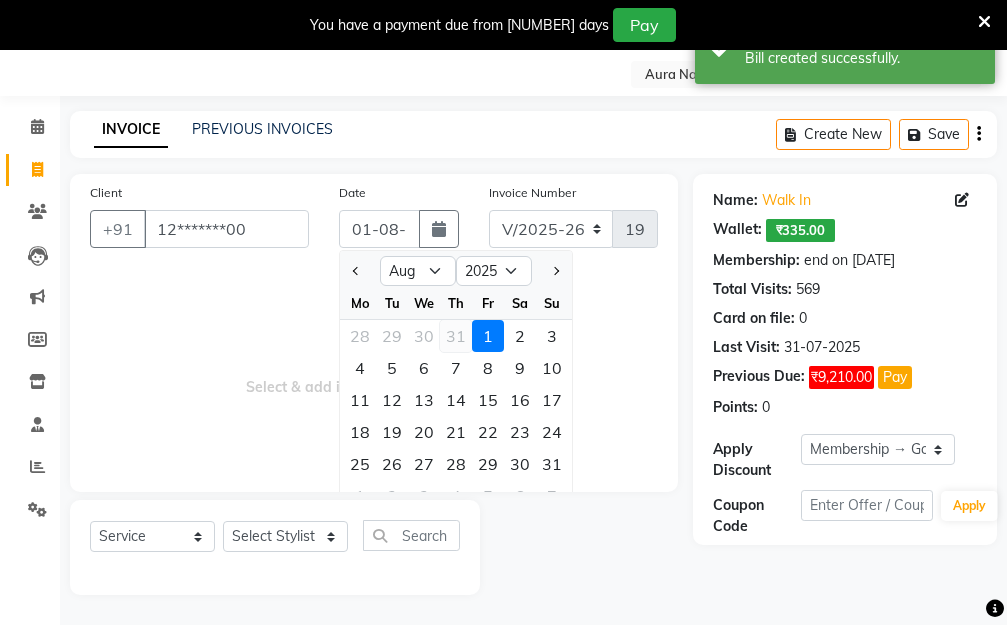 click on "31" 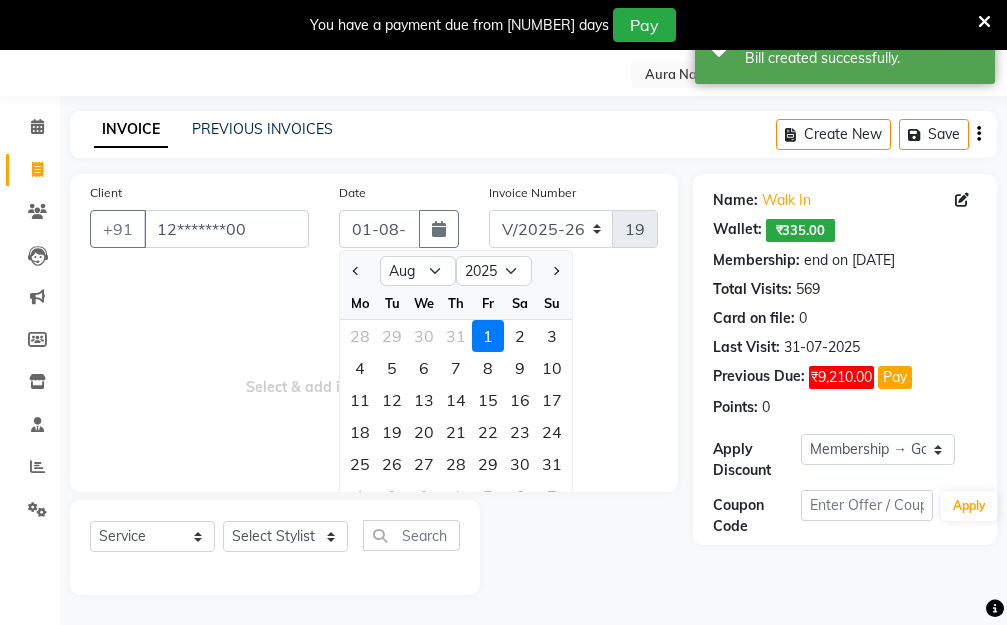 type on "31-07-2025" 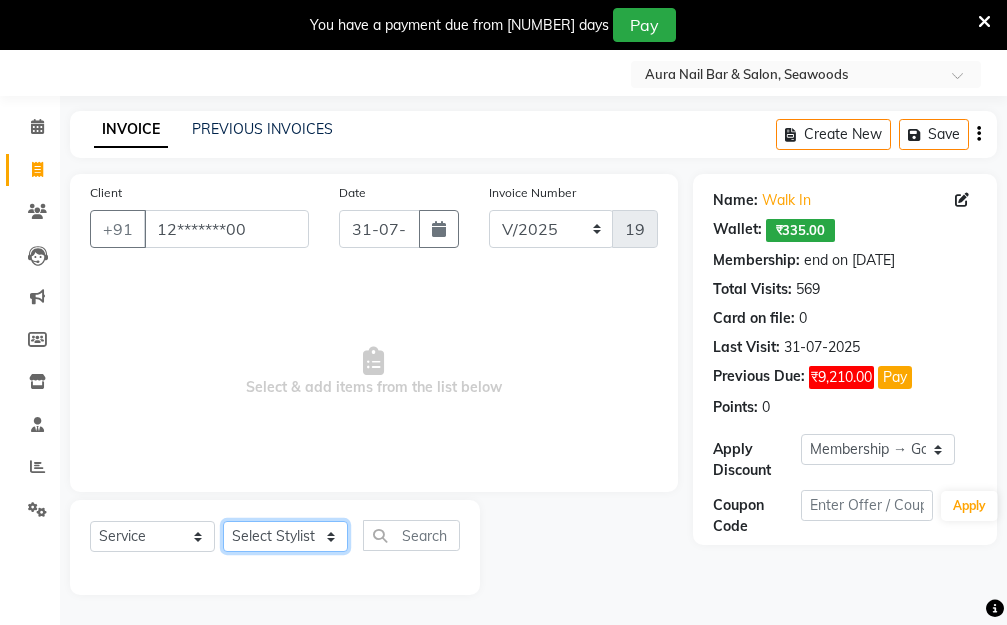 click on "Select Stylist Aarti Dipti  Manager Pallavi  pooja Priya" 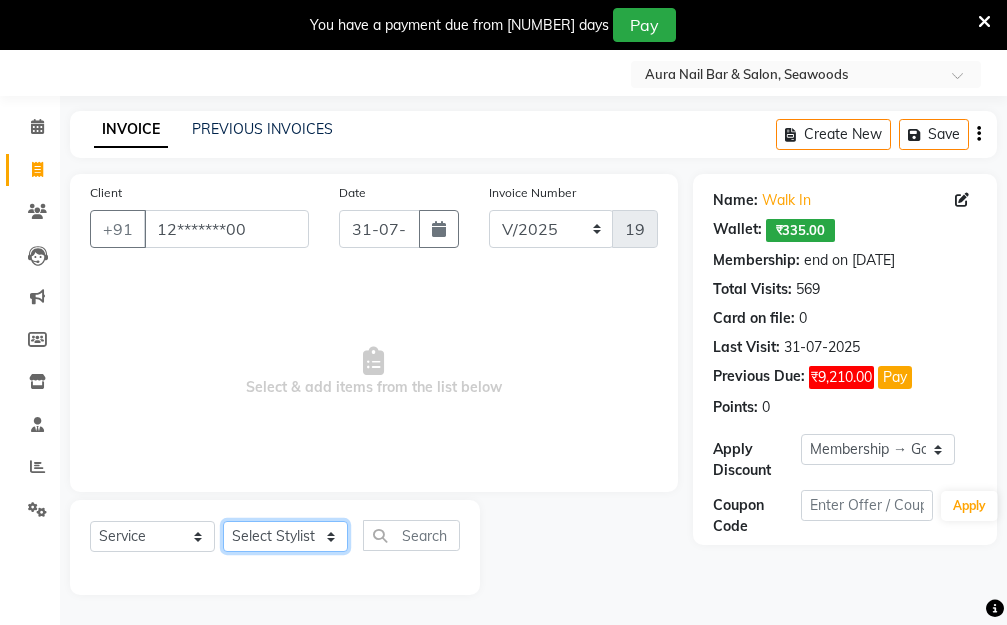 select on "31261" 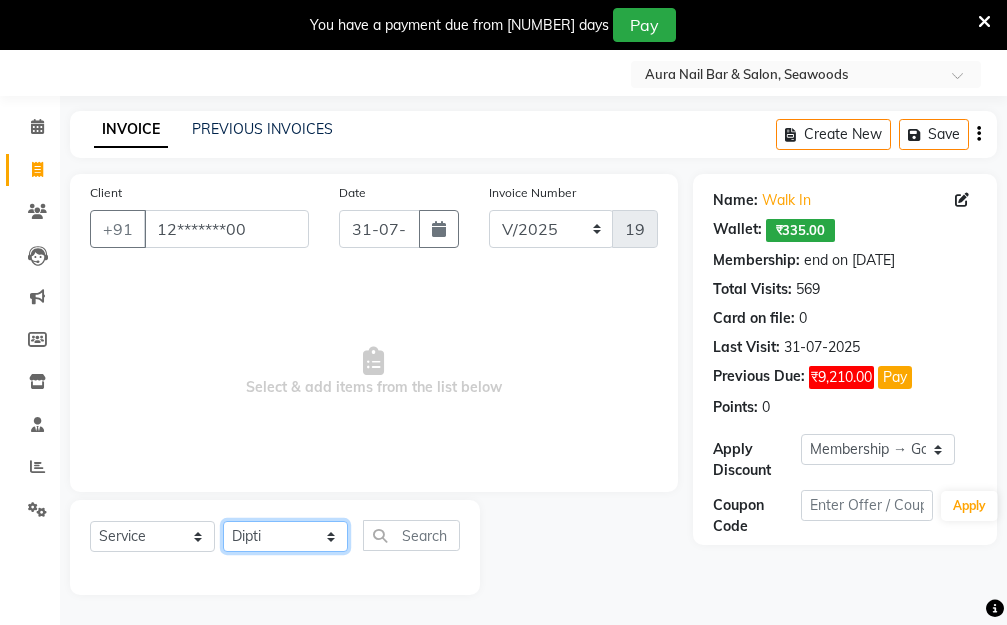 click on "Select Stylist Aarti Dipti  Manager Pallavi  pooja Priya" 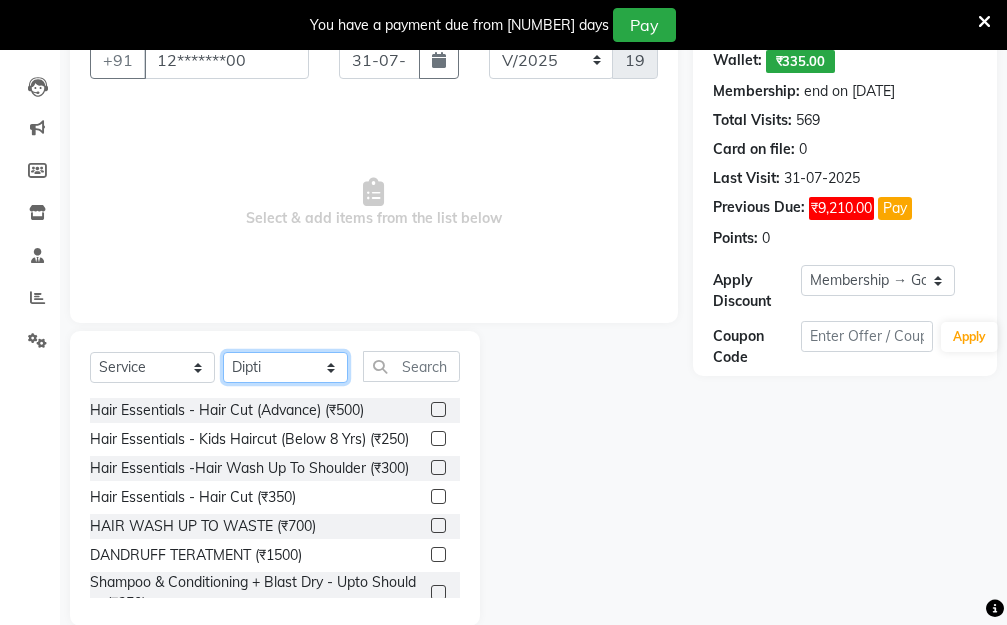 scroll, scrollTop: 253, scrollLeft: 0, axis: vertical 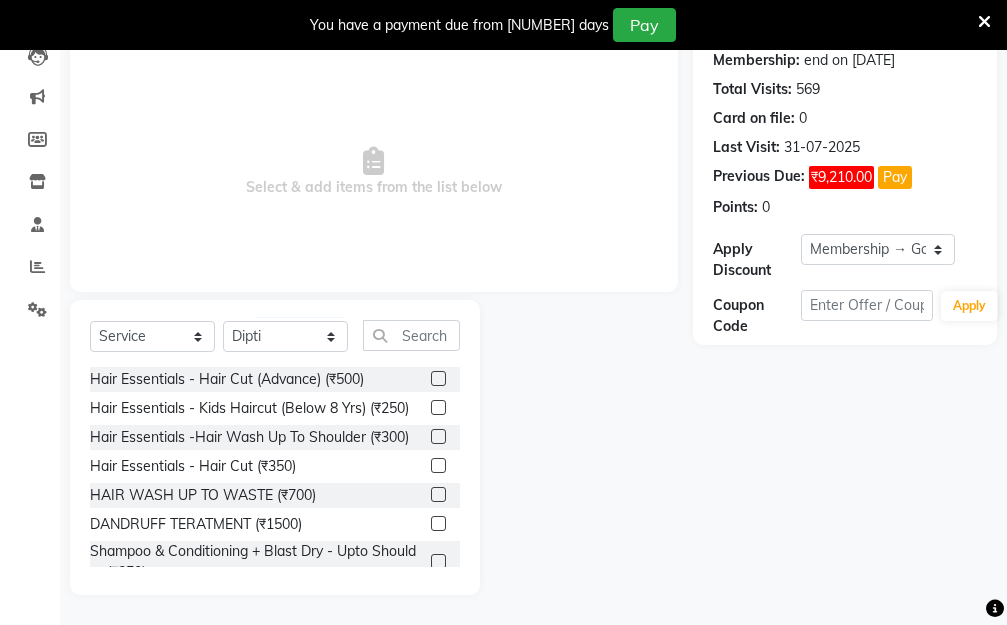 click 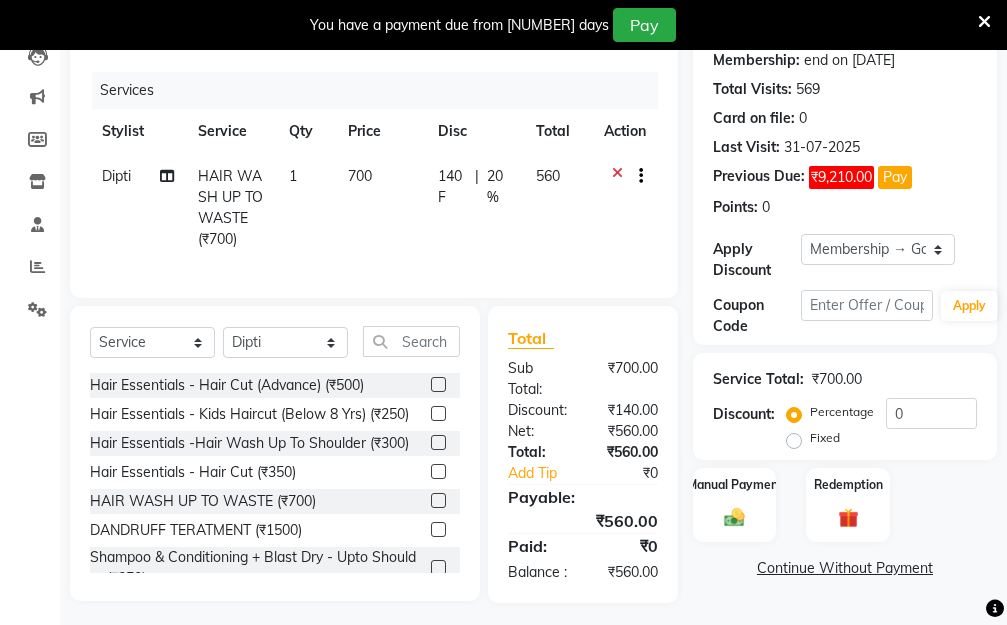 checkbox on "false" 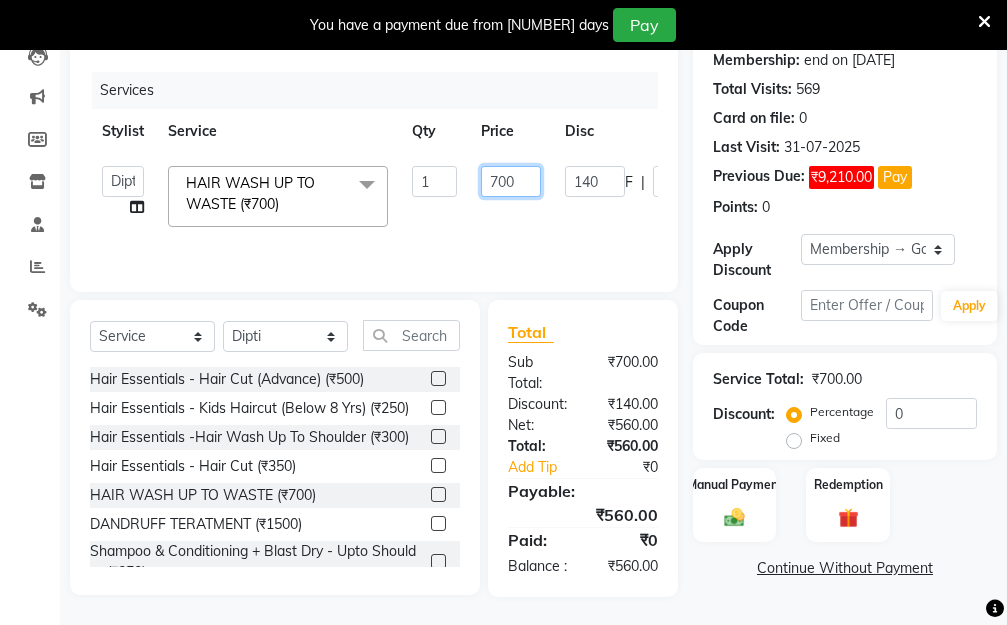 drag, startPoint x: 518, startPoint y: 171, endPoint x: 456, endPoint y: 185, distance: 63.560993 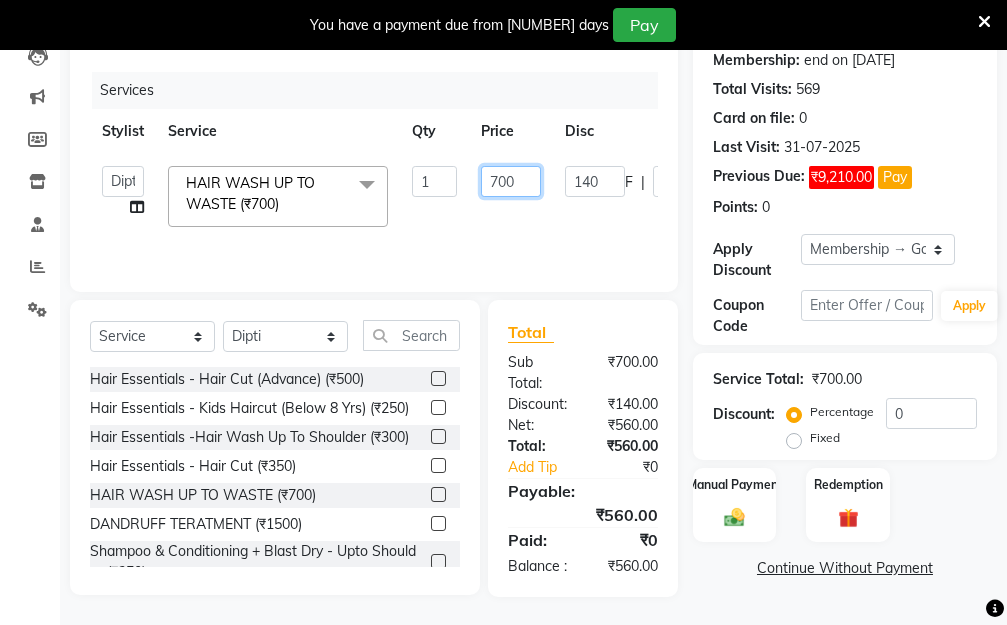 click on "Aarti   Dipti    Manager   Pallavi    pooja   Priya   HAIR WASH UP TO WASTE (₹700)  x Hair Essentials - Hair Cut (Advance) (₹500) Hair Essentials - Kids Haircut (Below 8 Yrs) (₹250) Hair Essentials -Hair Wash Up To Shoulder (₹300) Hair Essentials - Hair Cut  (₹350) HAIR WASH UP TO WASTE (₹700) DANDRUFF TERATMENT (₹1500) Shampoo & Conditioning + Blast Dry - Upto Shoulder (₹350) Shampoo & Conditioning + Blast Dry - Below Shoulder (₹550) Shampoo & Conditioning + Blast Dry - Upto Waist (₹750) Shampoo & Conditioning + Blast Dry - Add: Charge For Morocon/Riviver/ Keratin (₹600) Blow Dry/Outcurl/Straight - Upto Shoulder (₹449) Blow Dry/Outcurl/Straight - Below Shoulder (₹650) Blow Dry/Outcurl/Straight - Upto Waist (₹850) Ironing - Upto Shoulder (₹650) Ironing - Below Shoulder (₹850) Ironing - Upto Waist (₹1000) Ironing - Add Charge For Thick Hair (₹300) Tongs - Upto Shoulder (₹800) Tongs - Below Shoulder (₹960) Tongs - Upto Waist (₹1500) Hair Spa - Upto Shoulder (₹1800)" 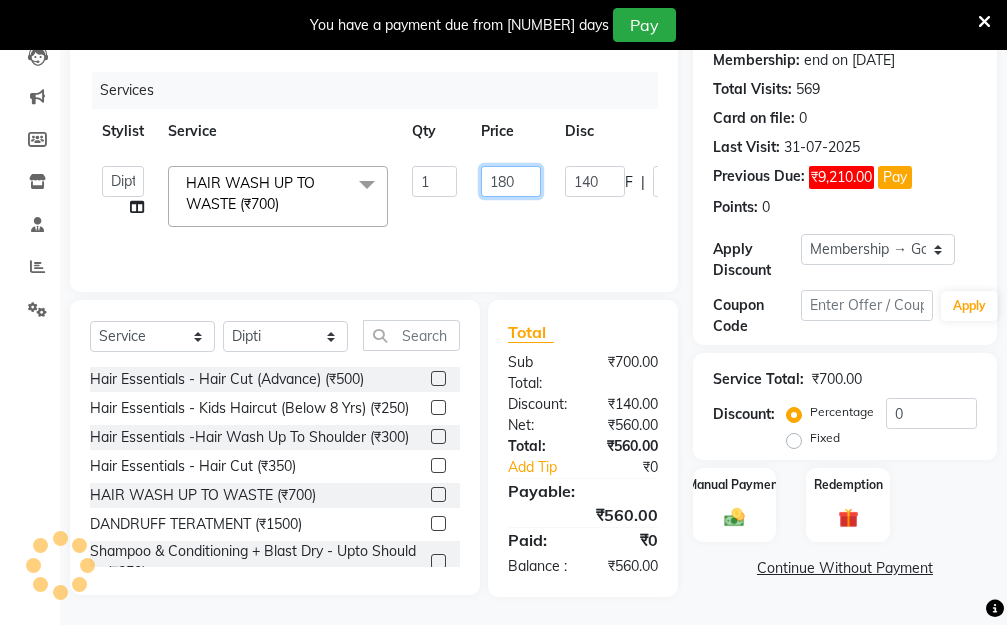 type on "1800" 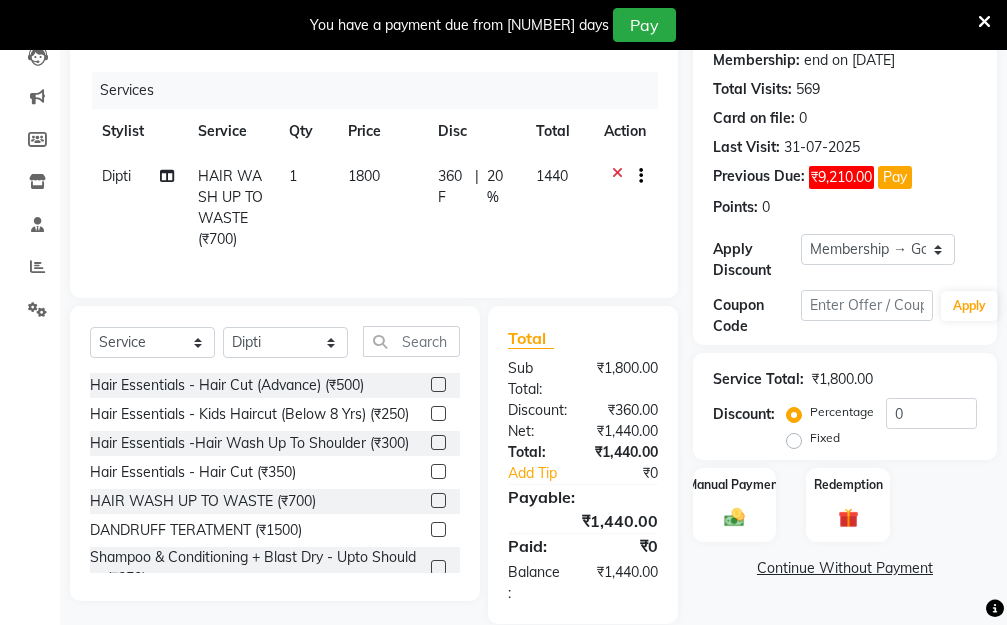 click on "Dipti  HAIR WASH UP TO WASTE (₹700) 1 1800 360 F | 20 % 1440" 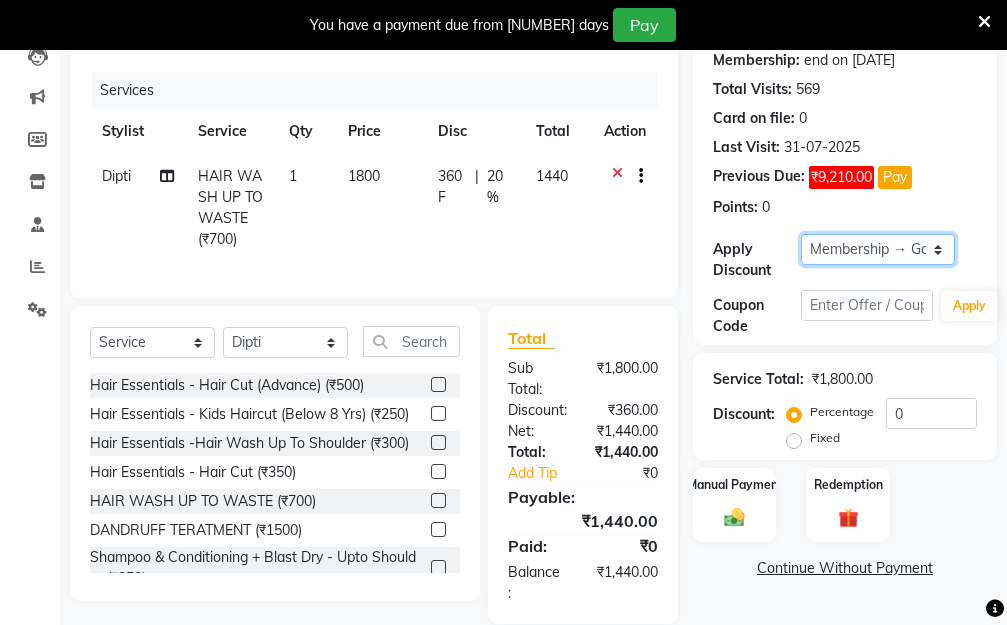 click on "Select Membership → Golden Membership Membership → Golden Membership Membership → Golden Membership Membership → Golden Membership Membership → Golden Membership Membership → Golden Membership Membership → Golden Membership Membership → Golden Membership Membership → Golden Membership Membership → Golden Membership Membership → Golden Membership Membership → Golden Membership Membership → Golden Membership Membership → Golden Membership Membership → Golden Membership Membership → Golden Membership Membership → Golden Membership Membership → Golden Membership Membership → Golden Membership Membership → Golden Membership Membership → Golden Membership Membership → Golden Membership Membership → Golden Membership Membership → Golden Membership Membership → Golden Membership Membership → Golden Membership Membership → Golden Membership Membership → Golden Membership Membership → Golden Membership Membership → Golden Membership" 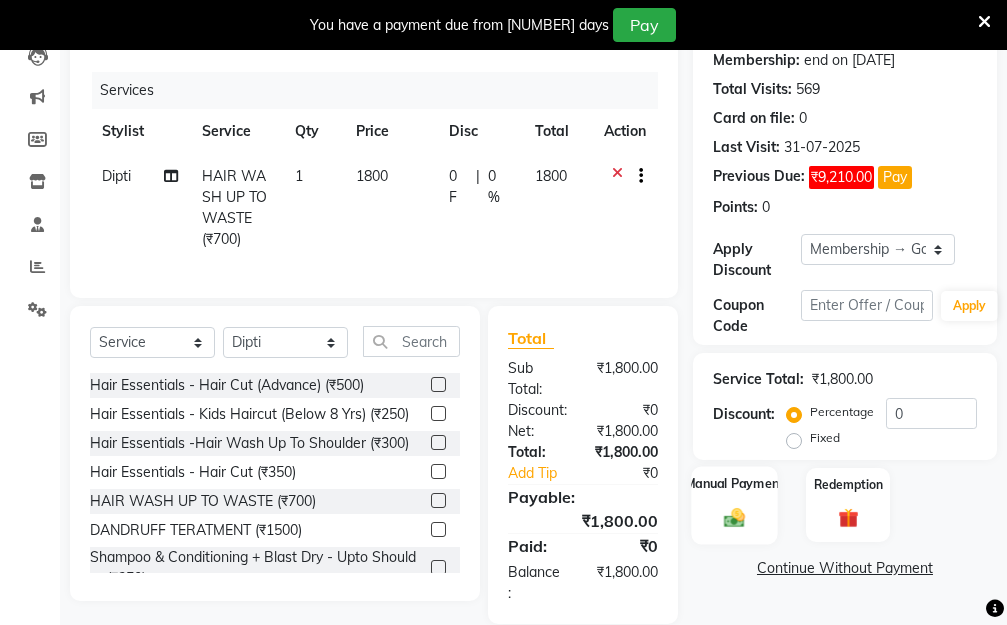 click on "Manual Payment" 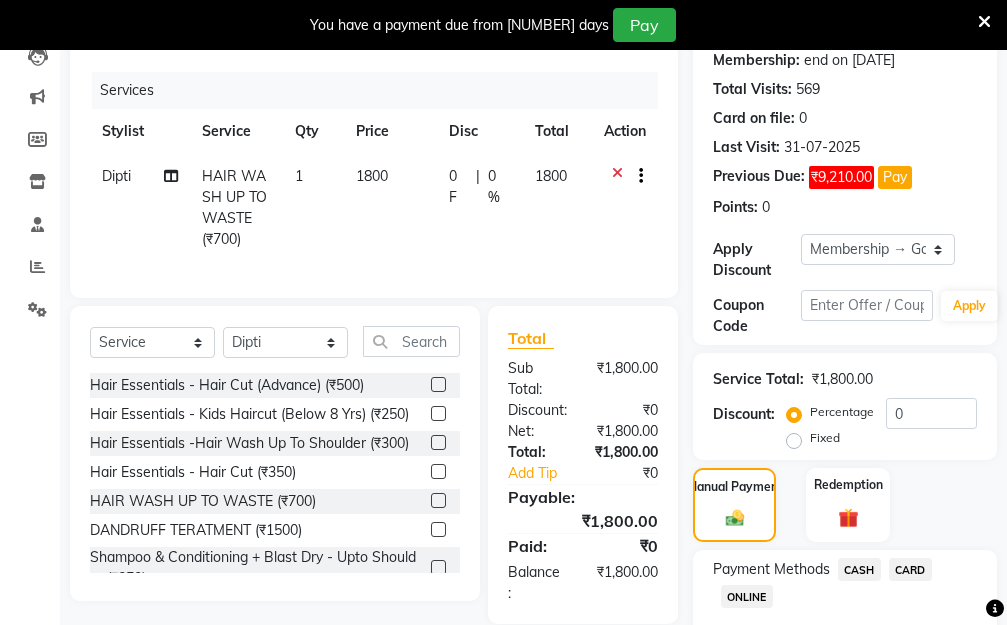 scroll, scrollTop: 369, scrollLeft: 0, axis: vertical 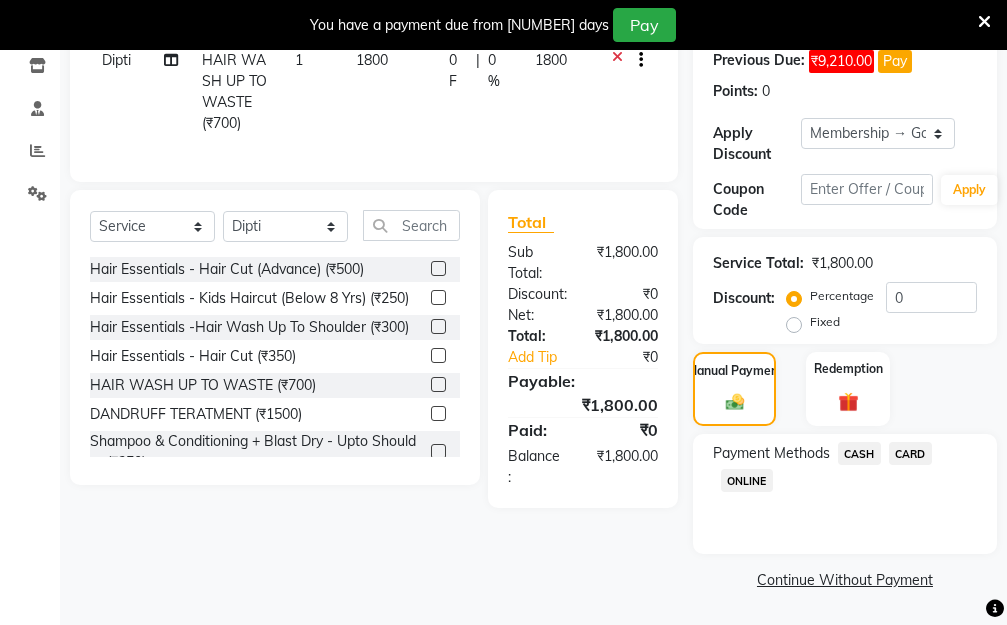 click on "CASH" 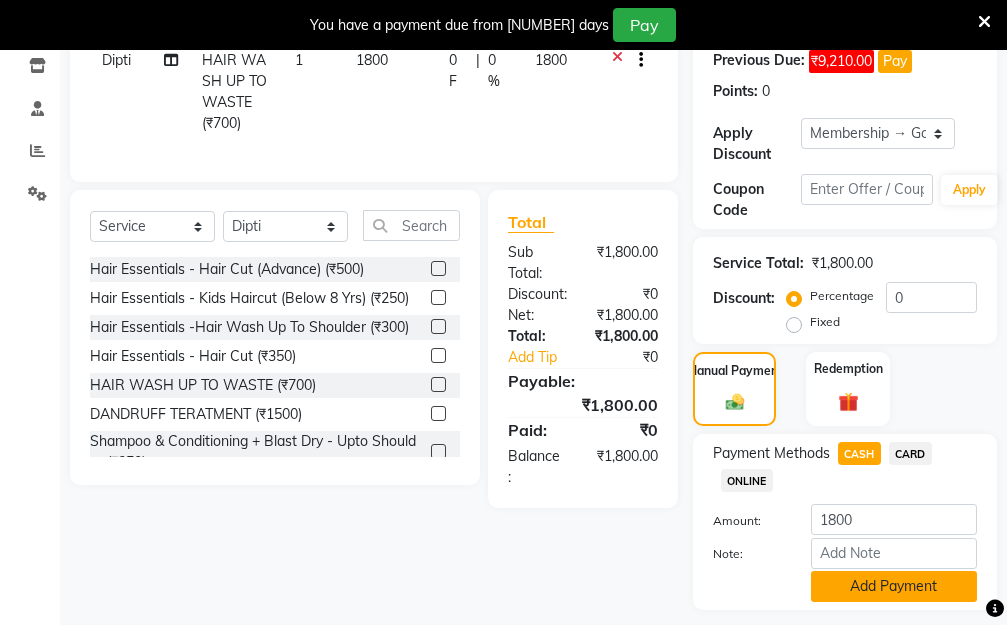 click on "Add Payment" 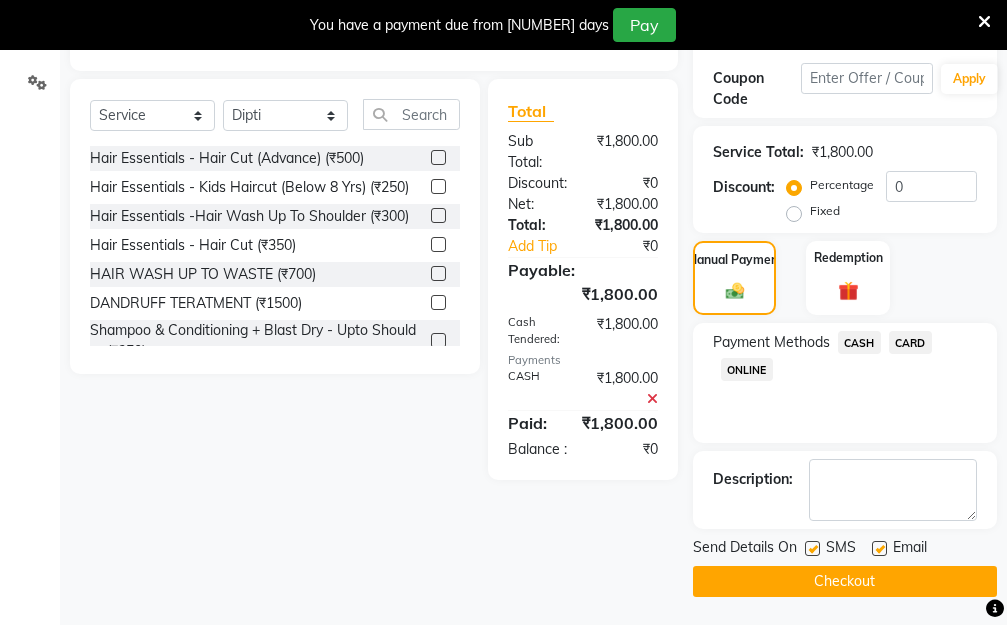 scroll, scrollTop: 482, scrollLeft: 0, axis: vertical 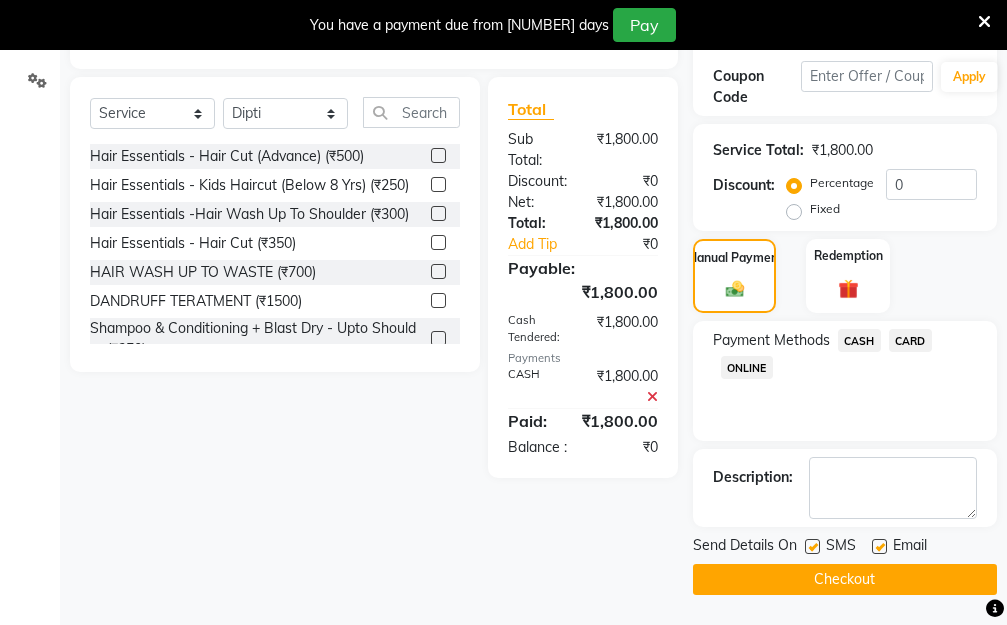click on "Checkout" 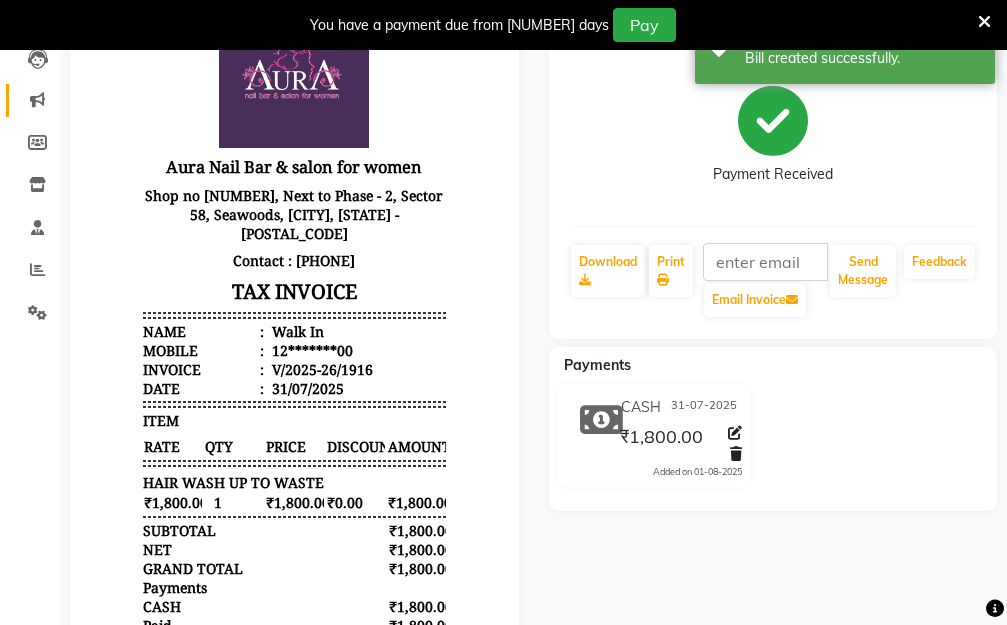 scroll, scrollTop: 0, scrollLeft: 0, axis: both 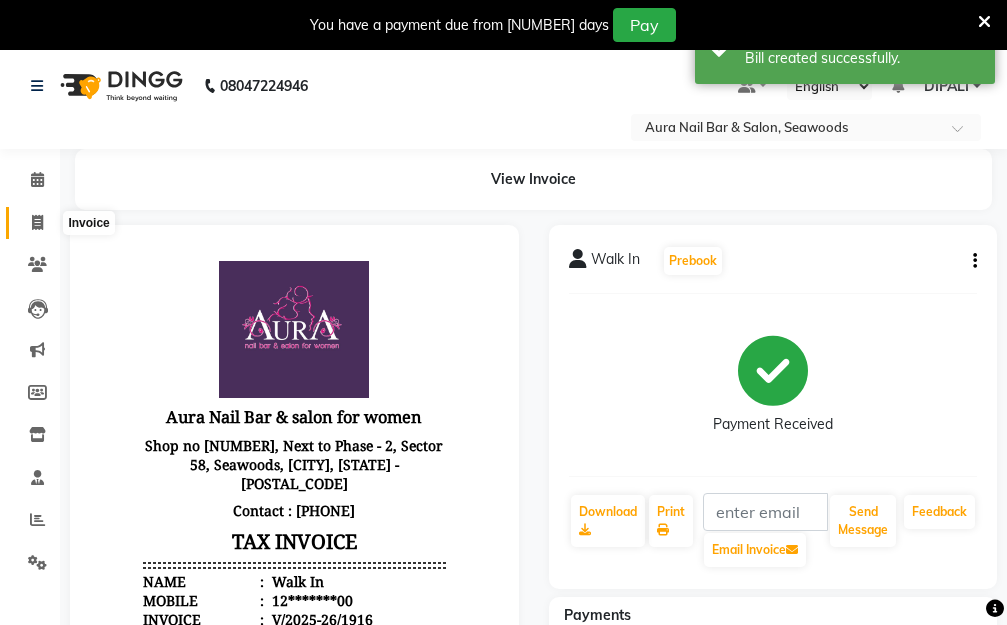 click 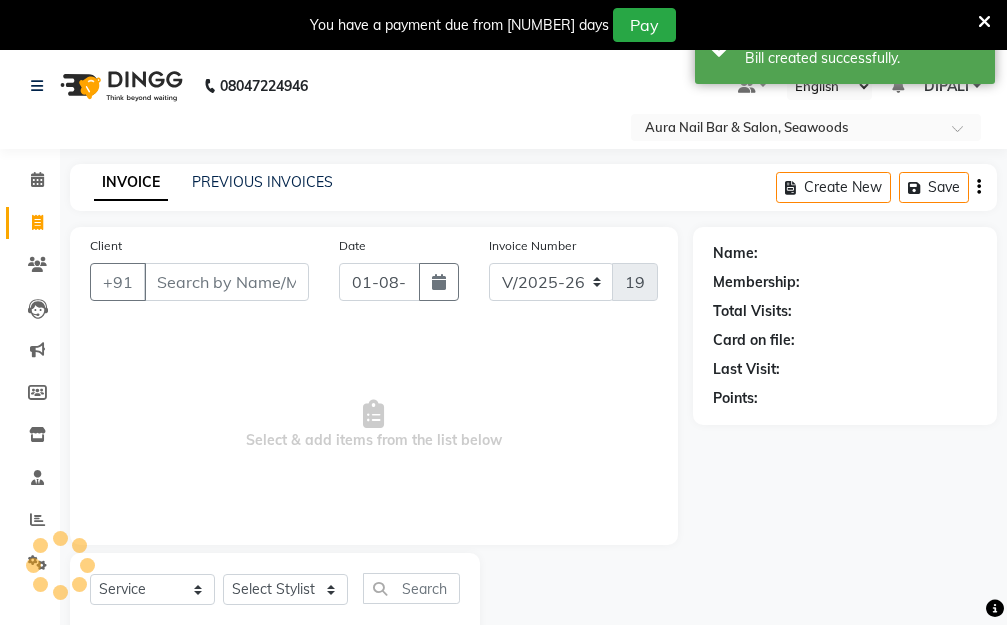 scroll, scrollTop: 53, scrollLeft: 0, axis: vertical 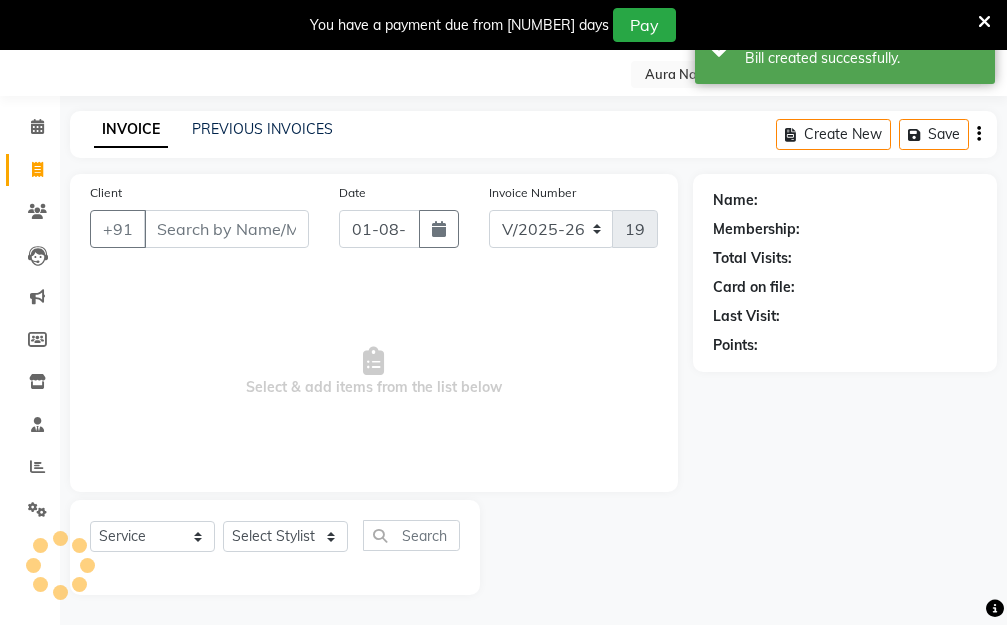 click on "Client" at bounding box center (226, 229) 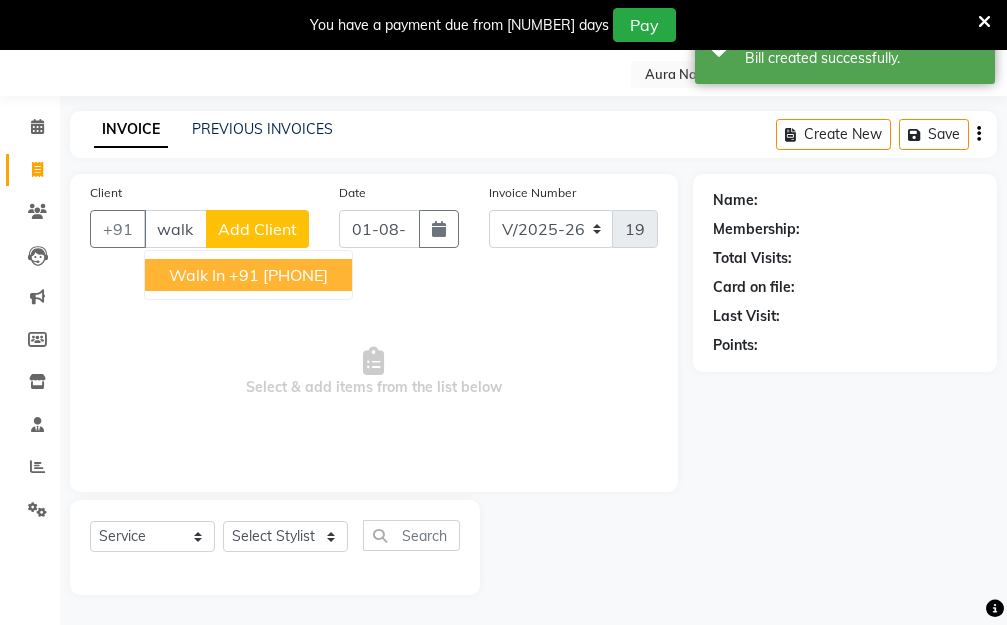 click on "+91  12*******00" at bounding box center (278, 275) 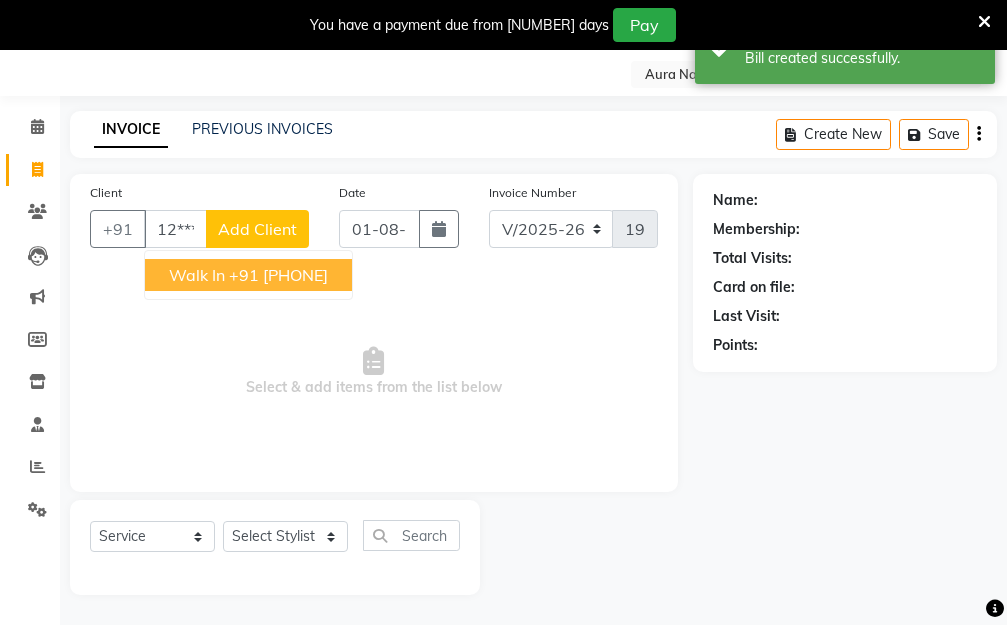 type on "12*******00" 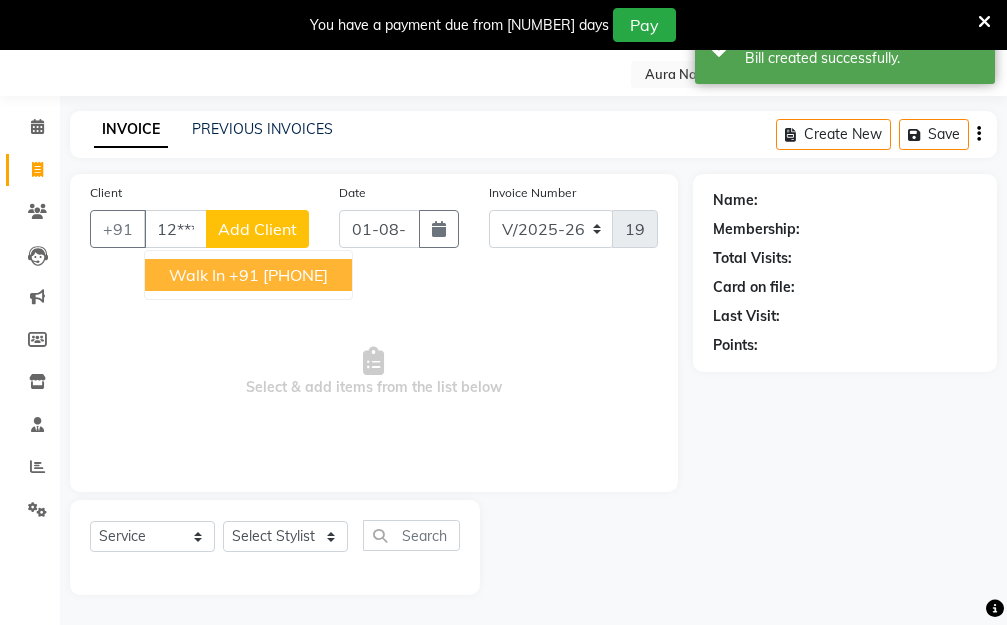 select on "1: Object" 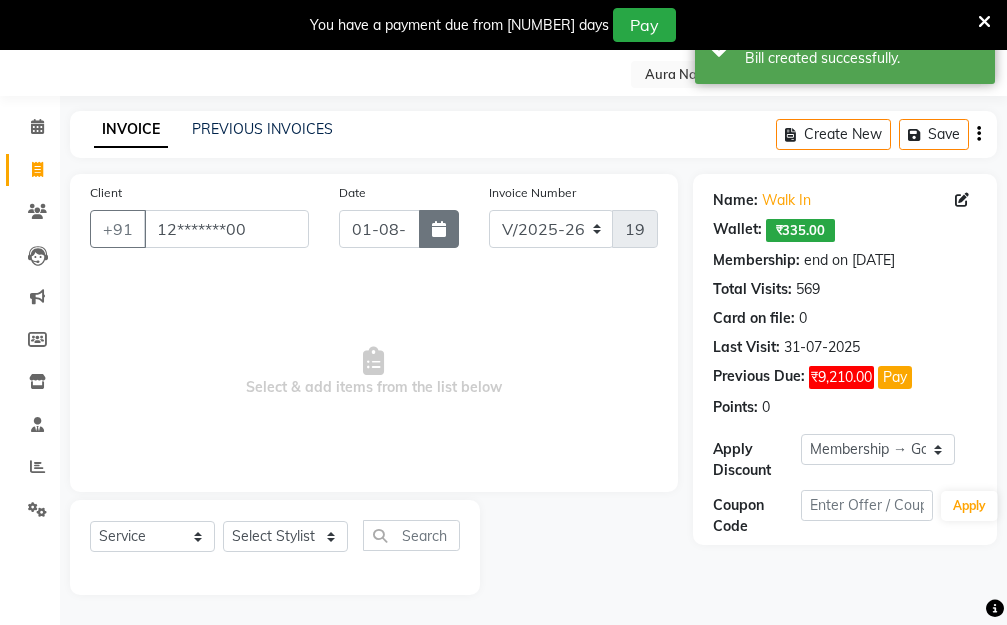click 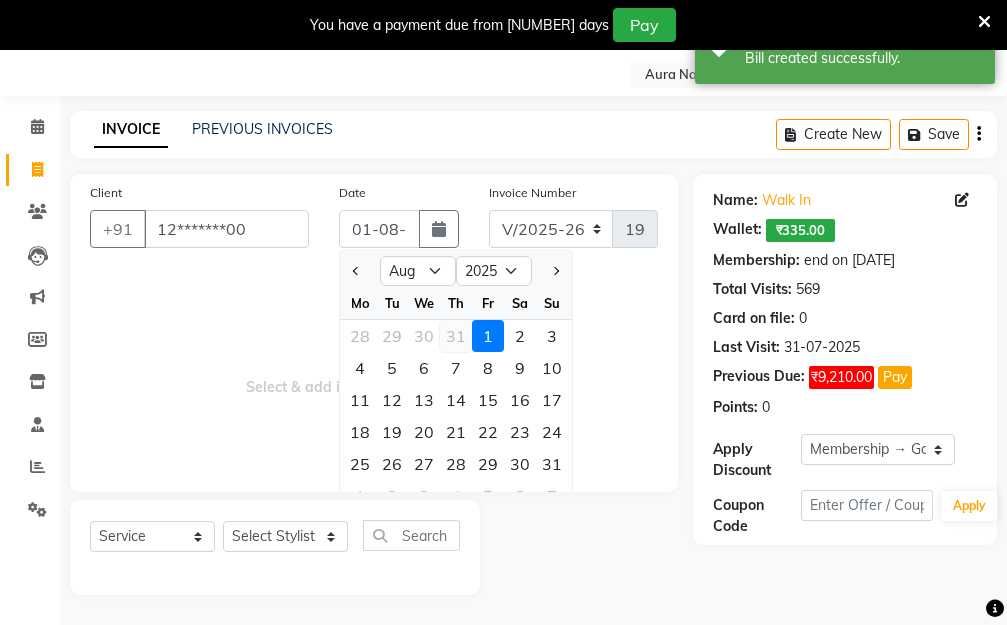 click on "31" 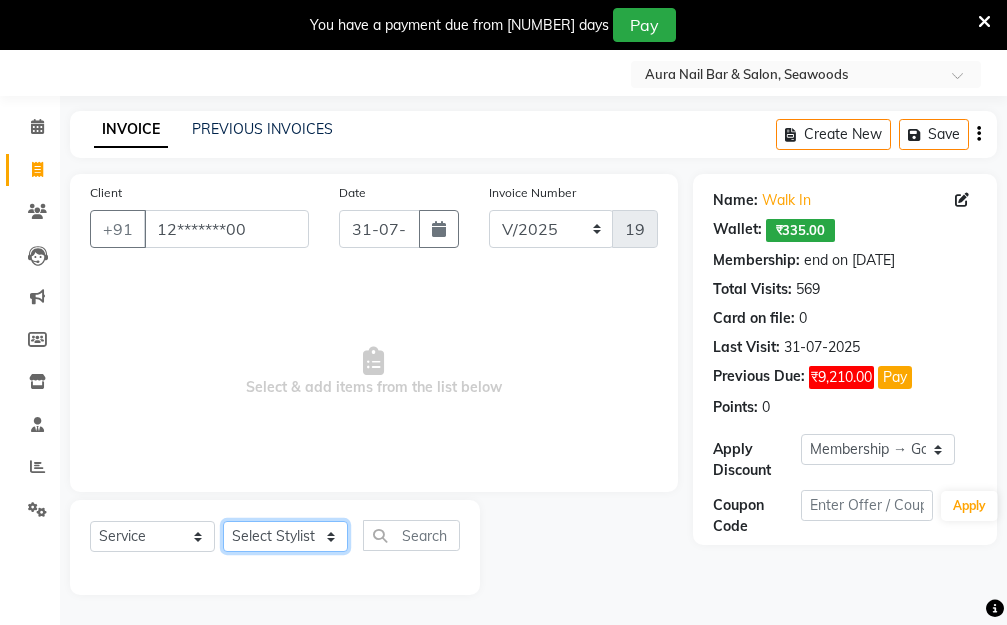 click on "Select Stylist Aarti Dipti  Manager Pallavi  pooja Priya" 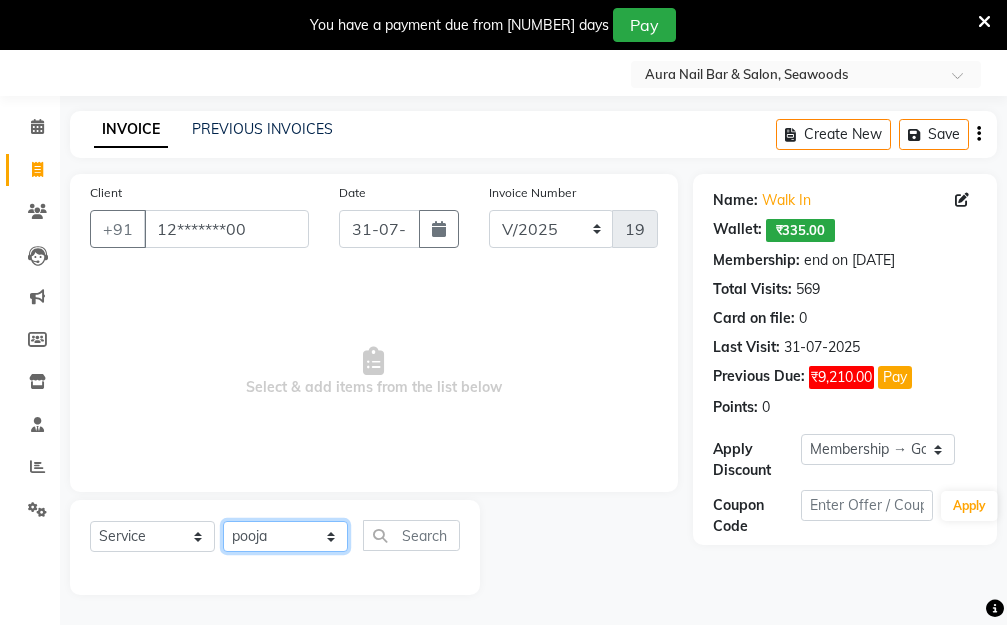 click on "Select Stylist Aarti Dipti  Manager Pallavi  pooja Priya" 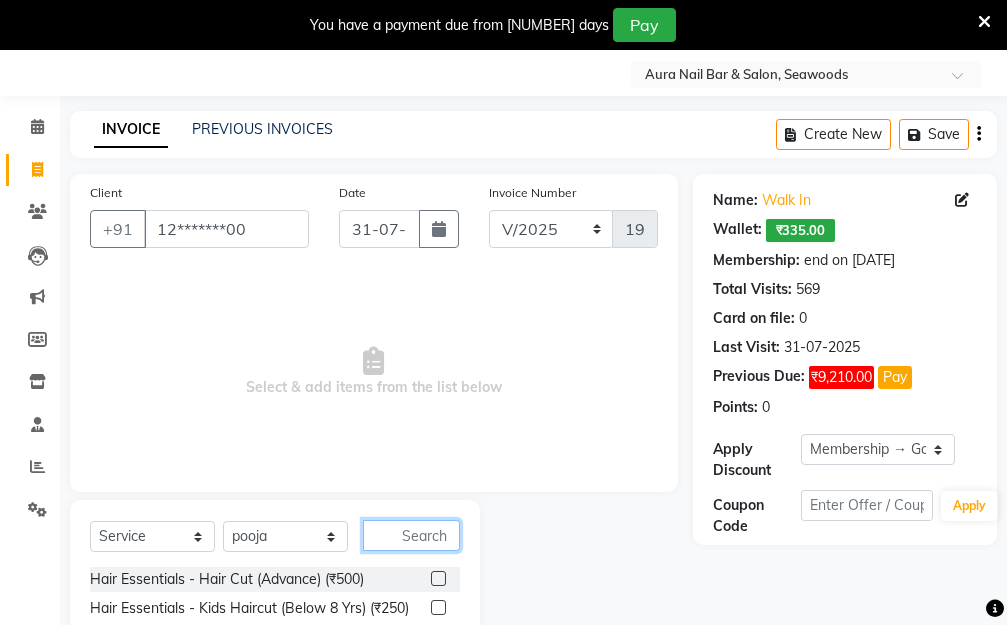 click 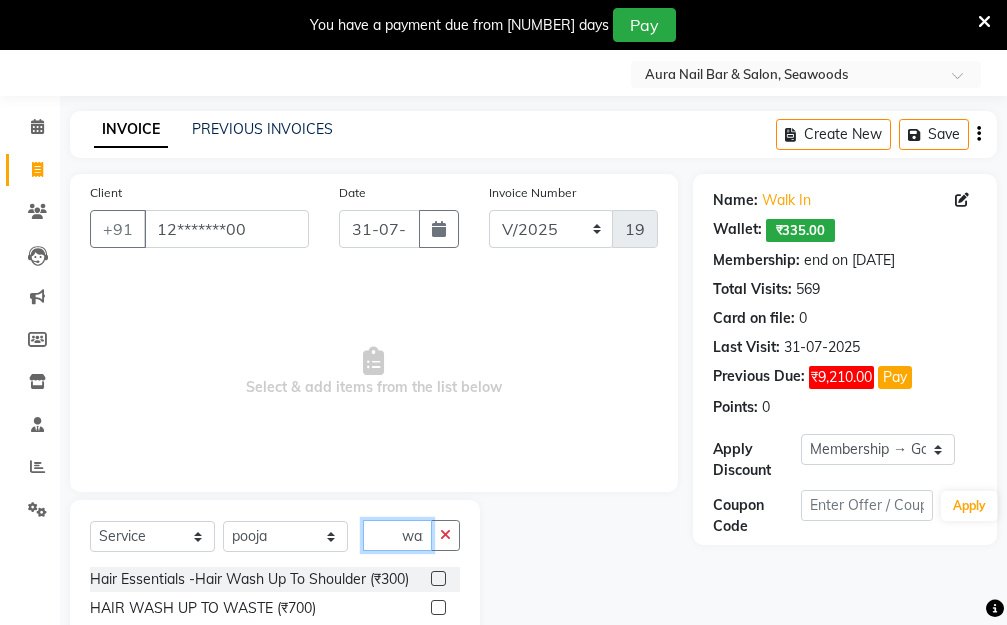 scroll, scrollTop: 0, scrollLeft: 4, axis: horizontal 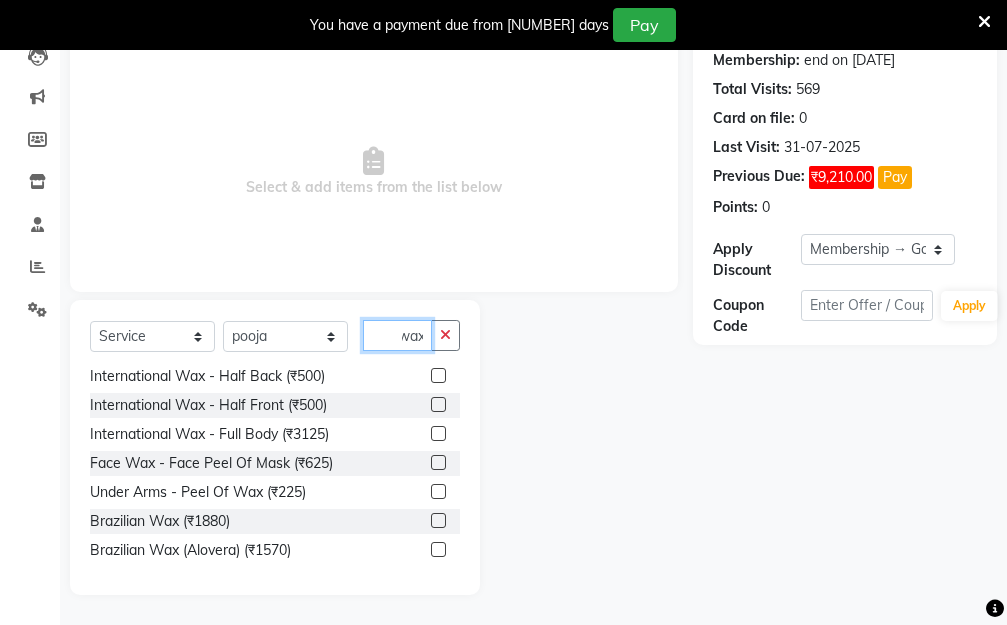 type on "wax" 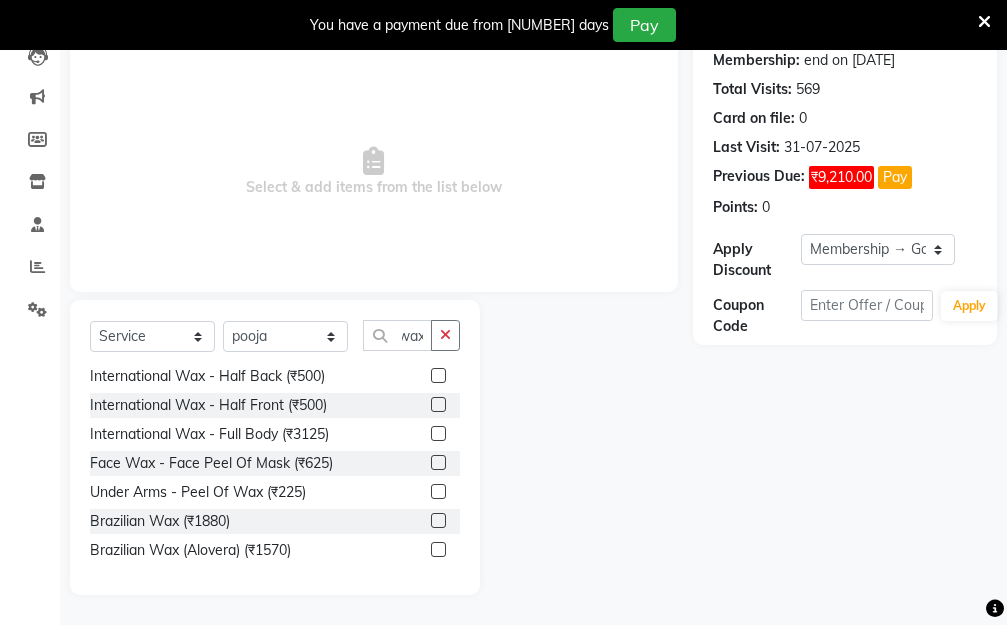 scroll, scrollTop: 0, scrollLeft: 0, axis: both 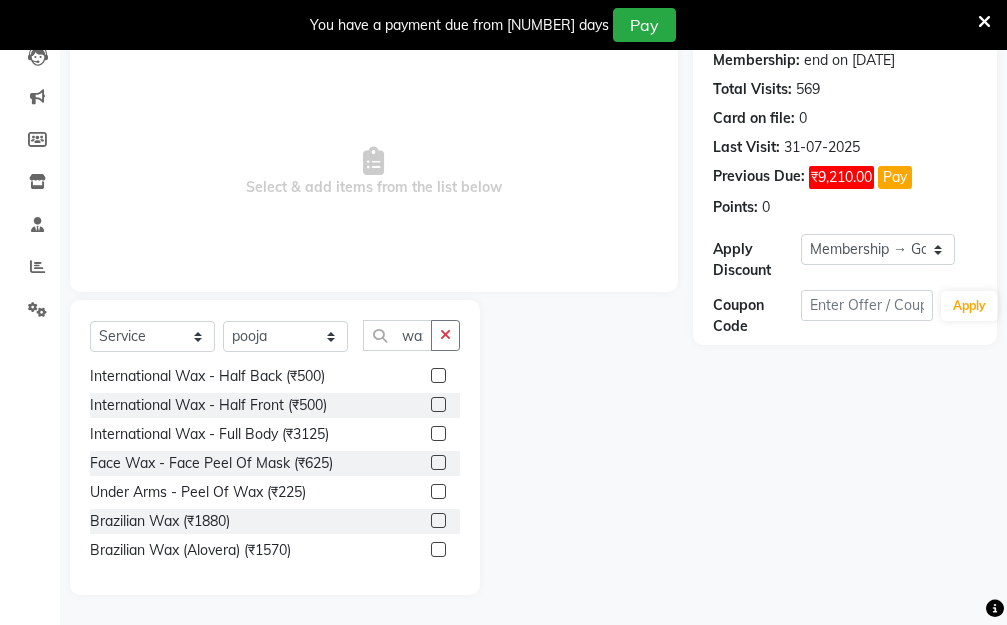 click 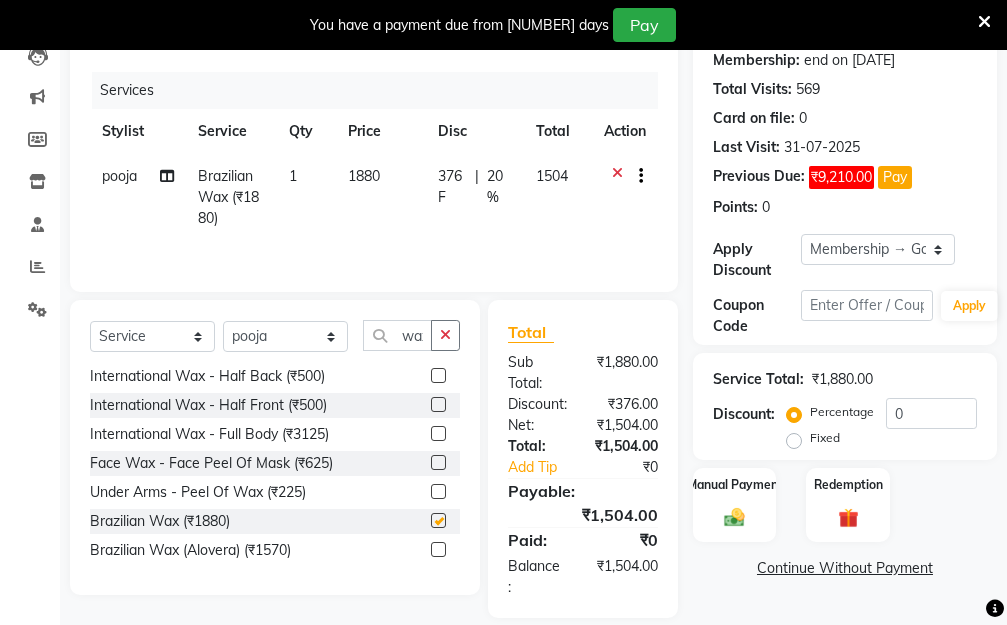 checkbox on "false" 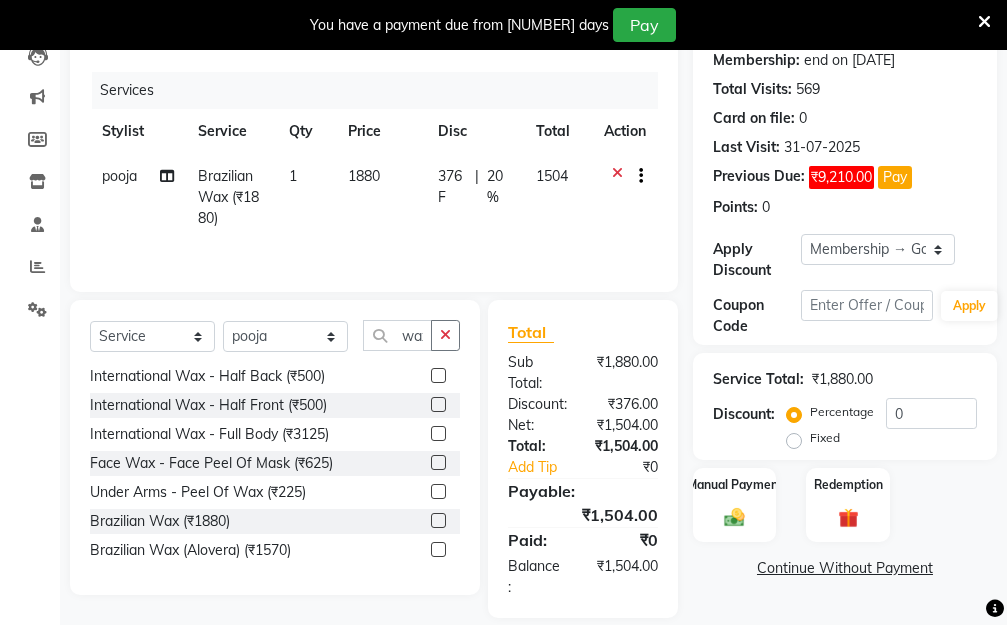 click on "1880" 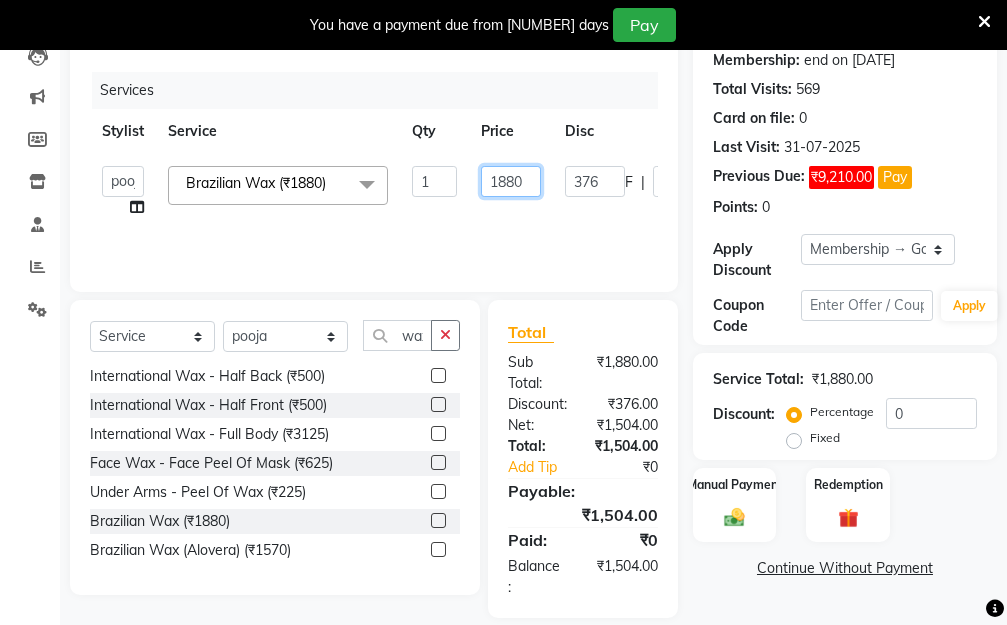 drag, startPoint x: 525, startPoint y: 175, endPoint x: 389, endPoint y: 187, distance: 136.52838 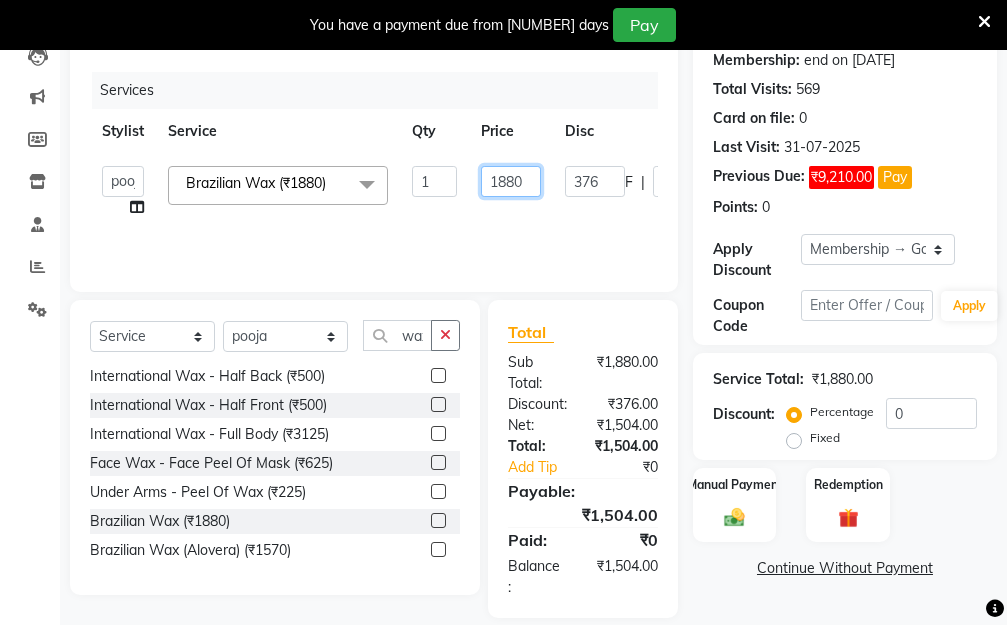 click on "Aarti   Dipti    Manager   Pallavi    pooja   Priya   Brazilian Wax  (₹1880)  x Hair Essentials - Hair Cut (Advance) (₹500) Hair Essentials - Kids Haircut (Below 8 Yrs) (₹250) Hair Essentials -Hair Wash Up To Shoulder (₹300) Hair Essentials - Hair Cut  (₹350) HAIR WASH UP TO WASTE (₹700) HAIR WASH (₹300) DANDRUFF TERATMENT (₹1500) Shampoo & Conditioning + Blast Dry - Upto Shoulder (₹350) Shampoo & Conditioning + Blast Dry - Below Shoulder (₹550) Shampoo & Conditioning + Blast Dry - Upto Waist (₹750) Shampoo & Conditioning + Blast Dry - Add: Charge For Morocon/Riviver/ Keratin (₹600) Blow Dry/Outcurl/Straight - Upto Shoulder (₹449) Blow Dry/Outcurl/Straight - Below Shoulder (₹650) Blow Dry/Outcurl/Straight - Upto Waist (₹850) Ironing - Upto Shoulder (₹650) Ironing - Below Shoulder (₹850) Ironing - Upto Waist (₹1000) Ironing - Add Charge For Thick Hair (₹300) Tongs - Upto Shoulder (₹800) Tongs - Below Shoulder (₹960) Tongs - Upto Waist (₹1500) BOTOX (₹5000) 1 1880" 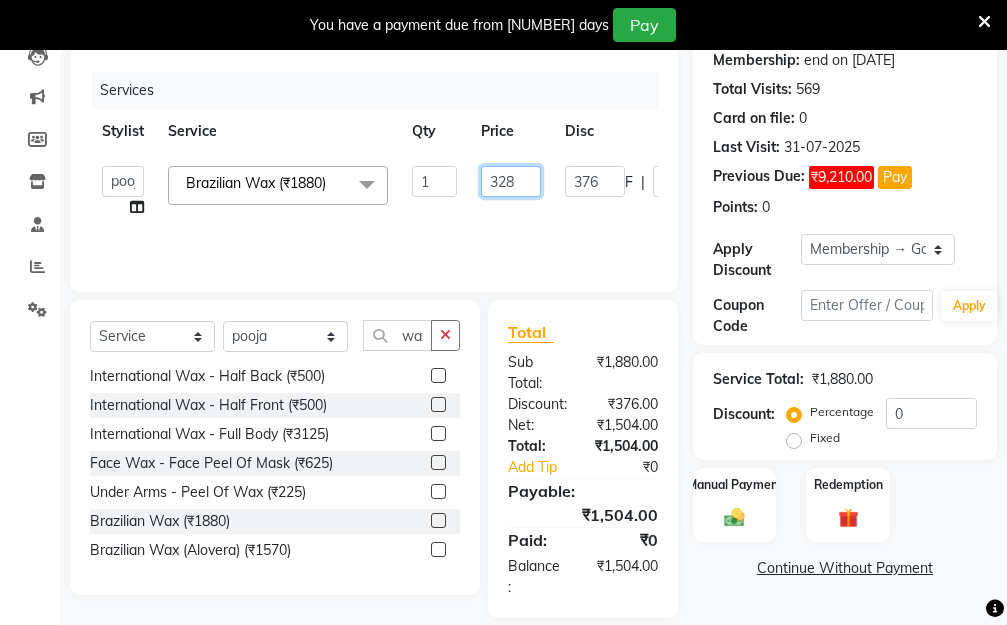 type on "3280" 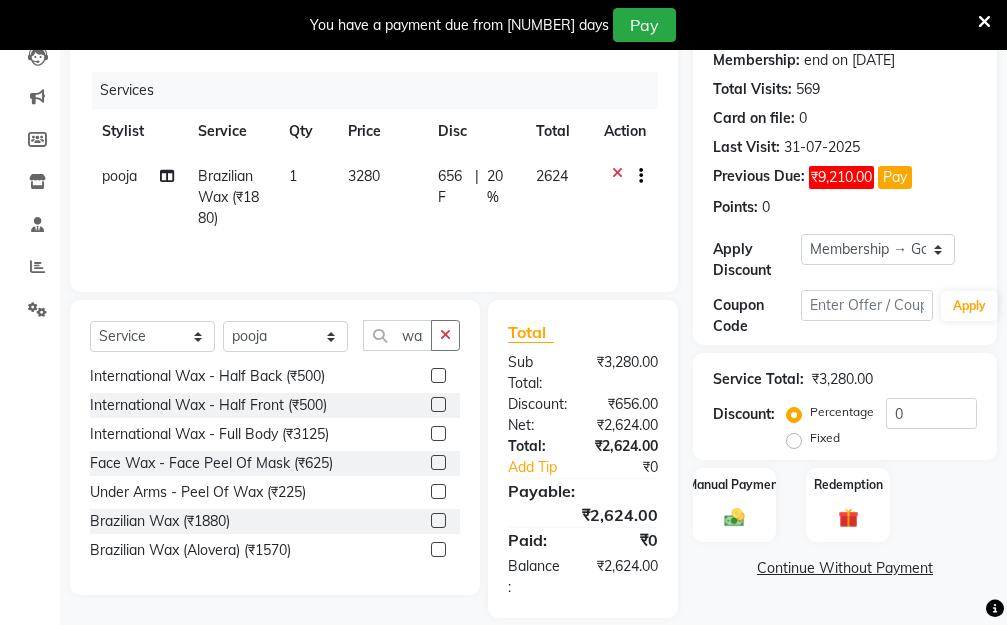click on "pooja Brazilian Wax  (₹1880) 1 3280 656 F | 20 % 2624" 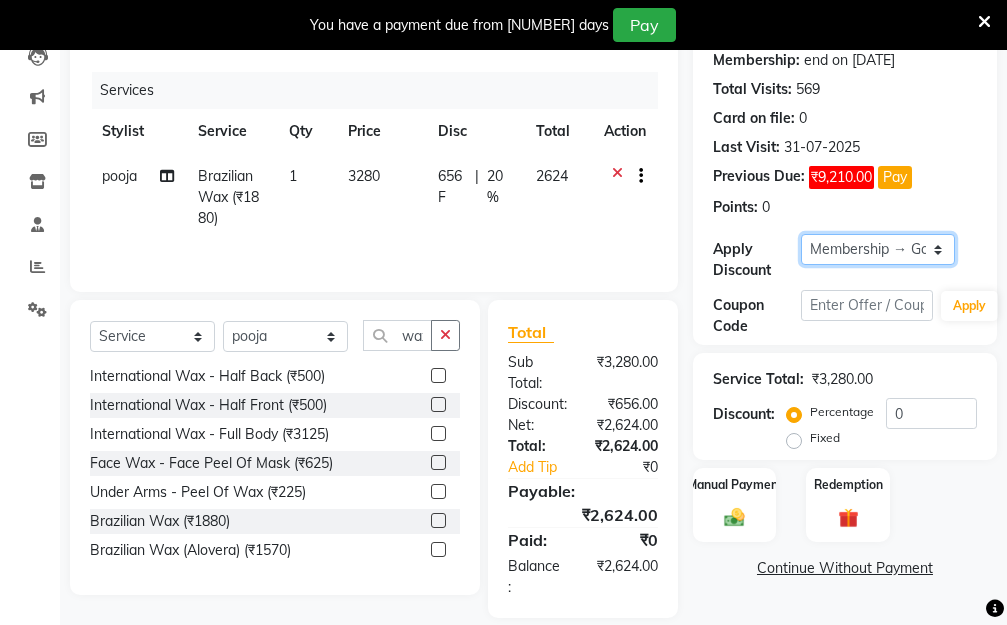 click on "Select Membership → Golden Membership Membership → Golden Membership Membership → Golden Membership Membership → Golden Membership Membership → Golden Membership Membership → Golden Membership Membership → Golden Membership Membership → Golden Membership Membership → Golden Membership Membership → Golden Membership Membership → Golden Membership Membership → Golden Membership Membership → Golden Membership Membership → Golden Membership Membership → Golden Membership Membership → Golden Membership Membership → Golden Membership Membership → Golden Membership Membership → Golden Membership Membership → Golden Membership Membership → Golden Membership Membership → Golden Membership Membership → Golden Membership Membership → Golden Membership Membership → Golden Membership Membership → Golden Membership Membership → Golden Membership Membership → Golden Membership Membership → Golden Membership Membership → Golden Membership" 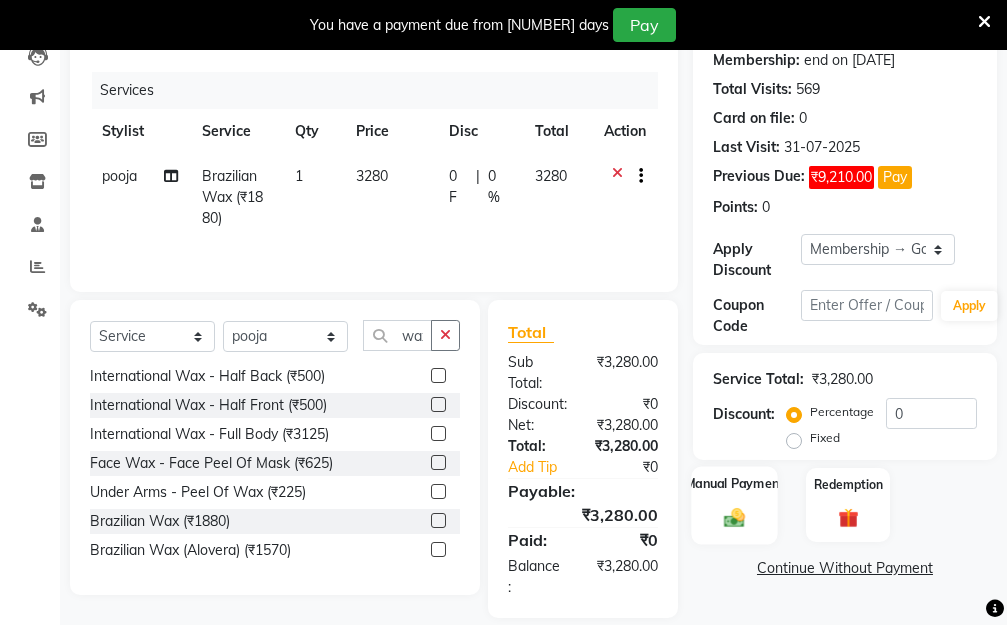 click 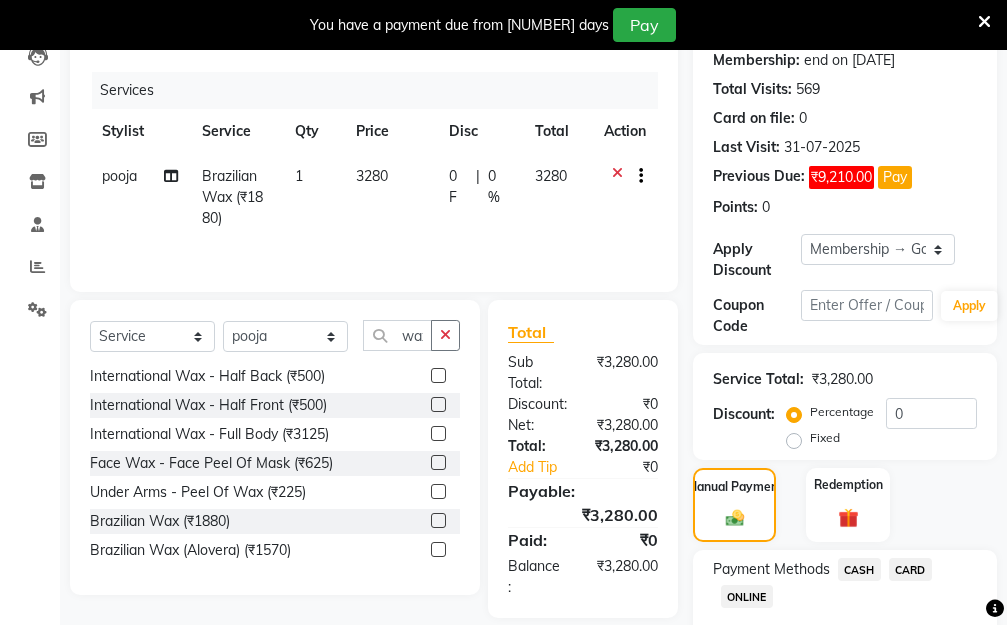 click on "CARD" 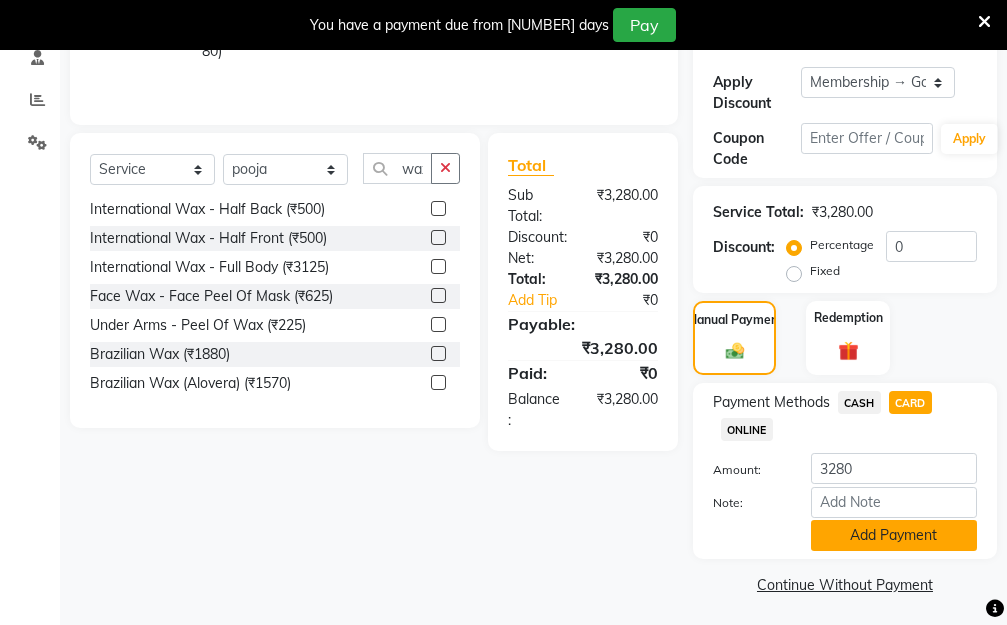 scroll, scrollTop: 425, scrollLeft: 0, axis: vertical 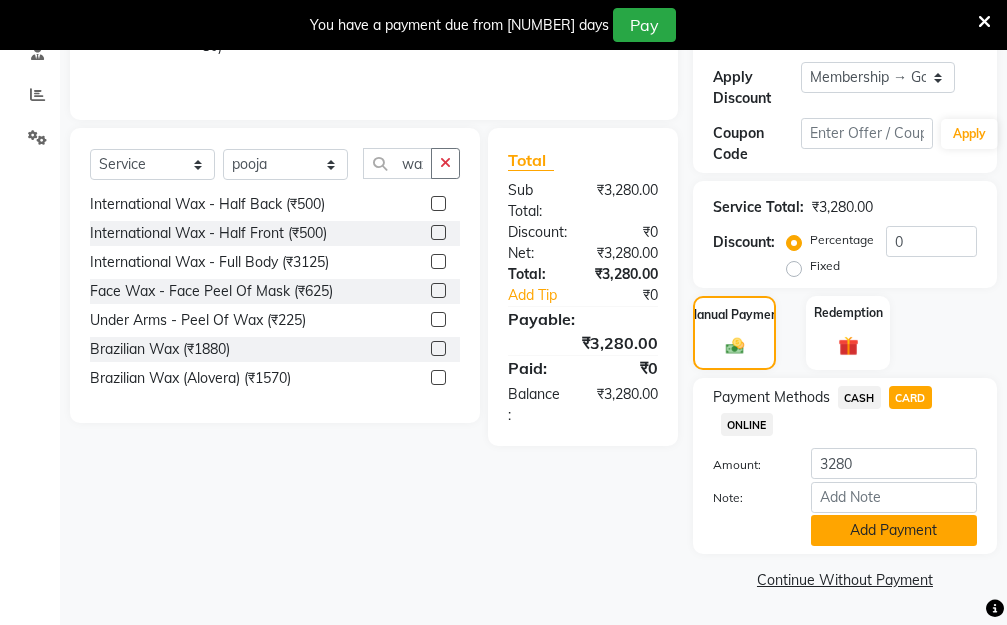 click on "Add Payment" 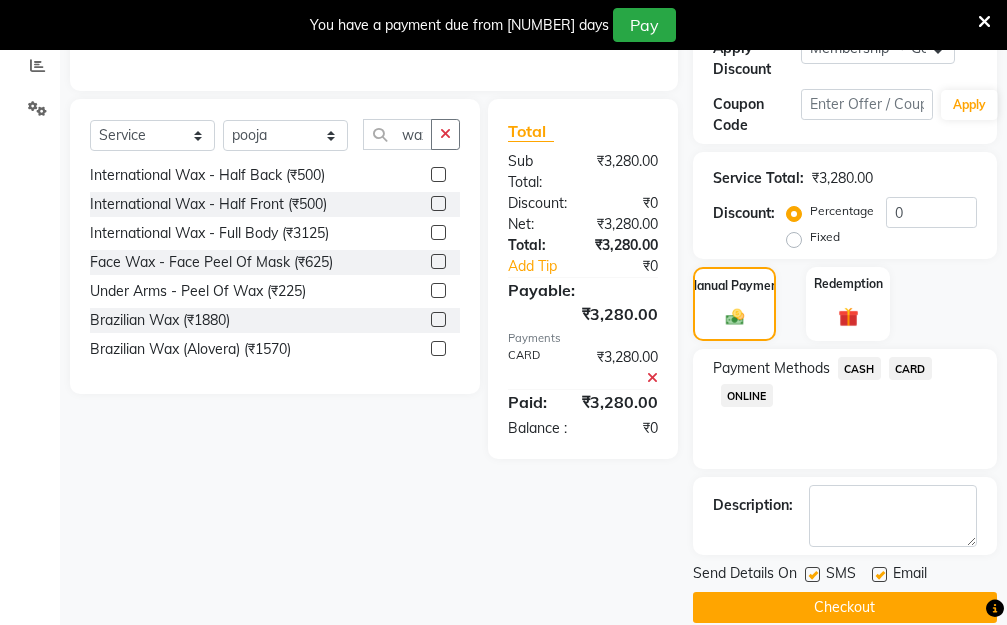 scroll, scrollTop: 482, scrollLeft: 0, axis: vertical 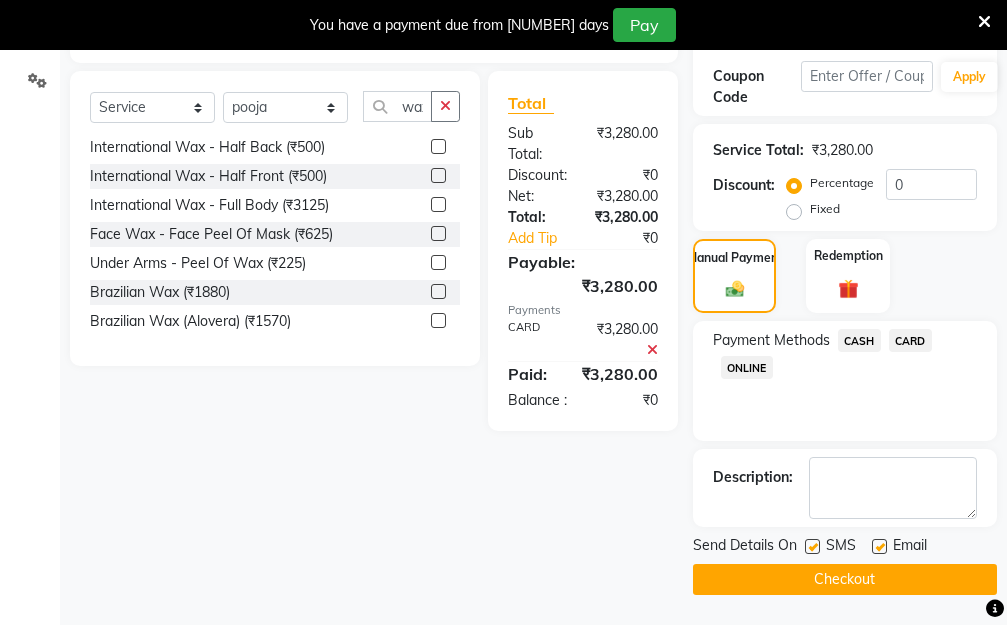 click on "Checkout" 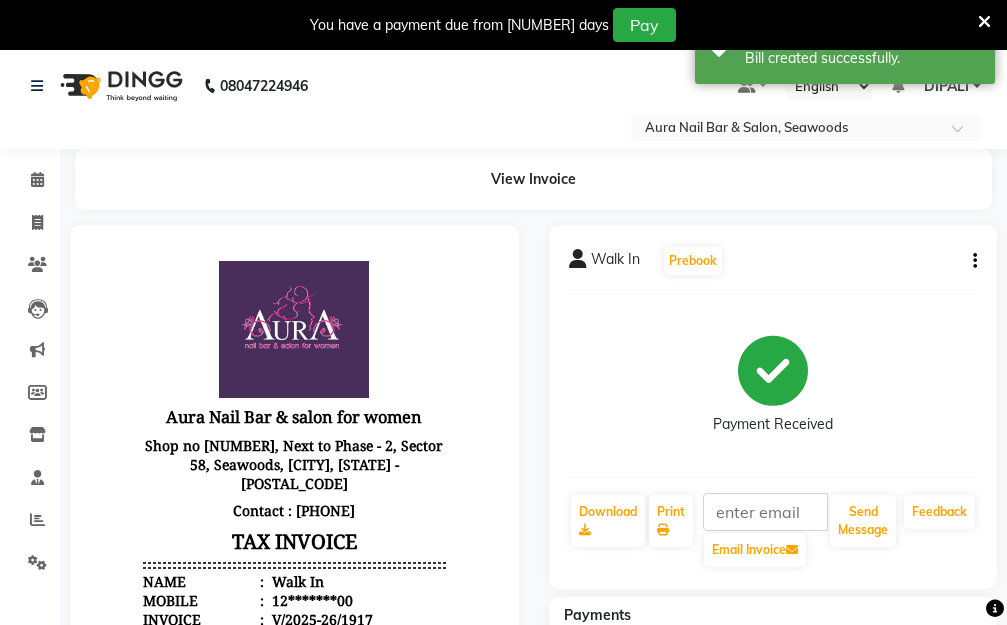 scroll, scrollTop: 0, scrollLeft: 0, axis: both 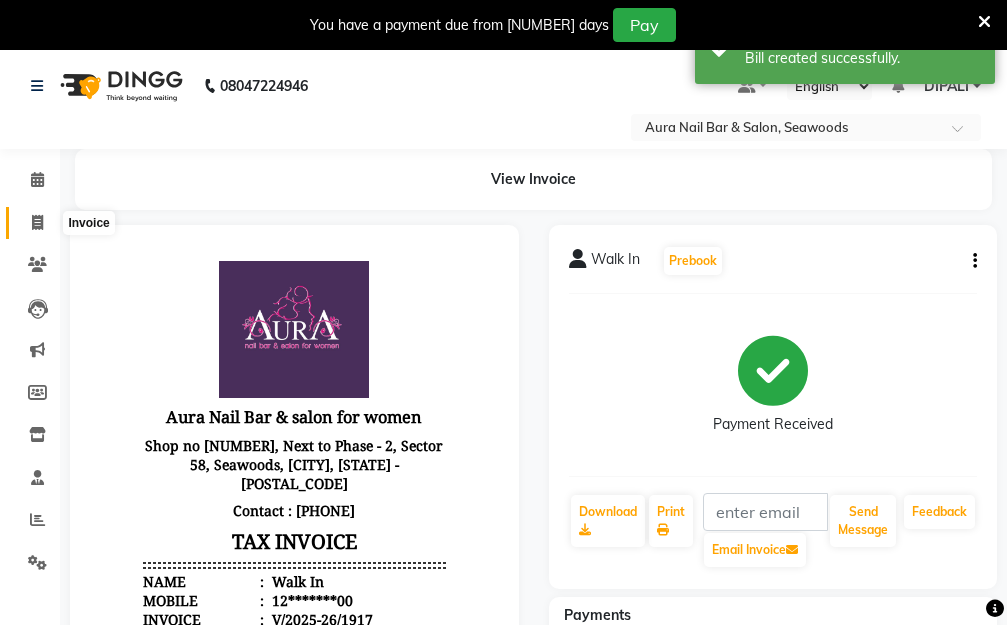 click 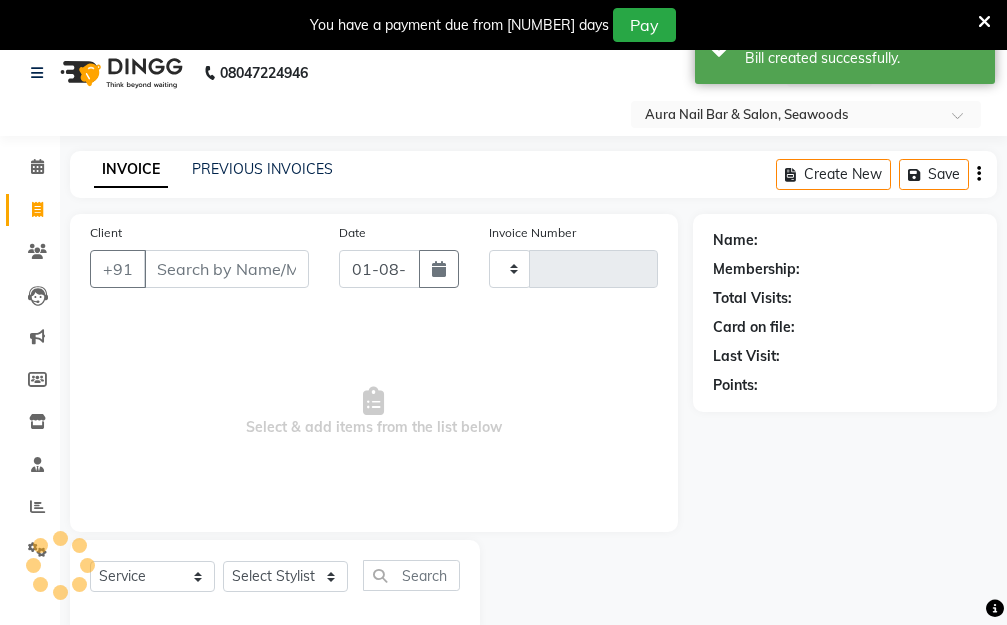 scroll, scrollTop: 0, scrollLeft: 0, axis: both 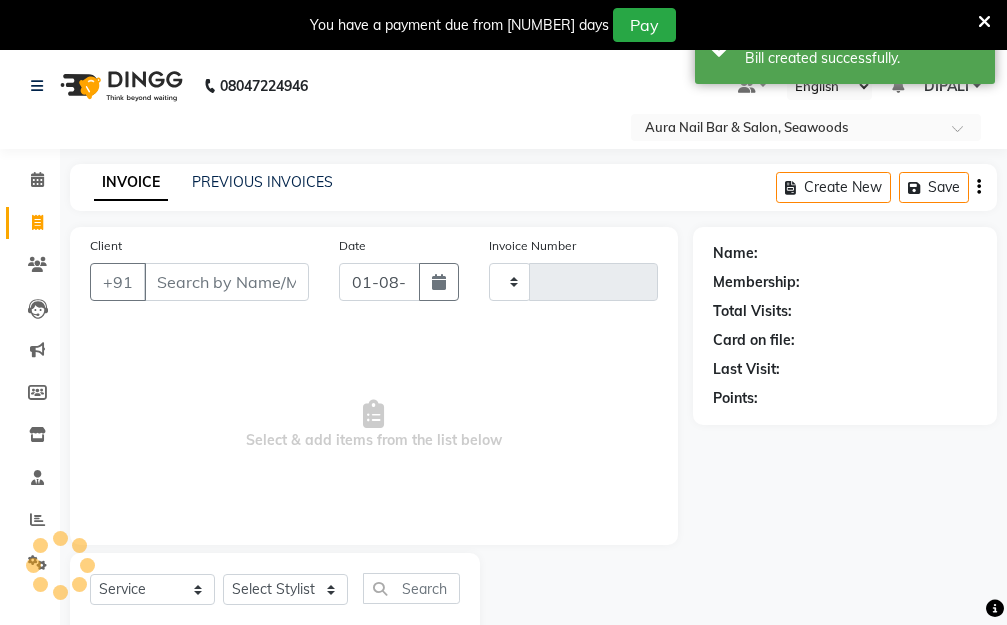 type on "1918" 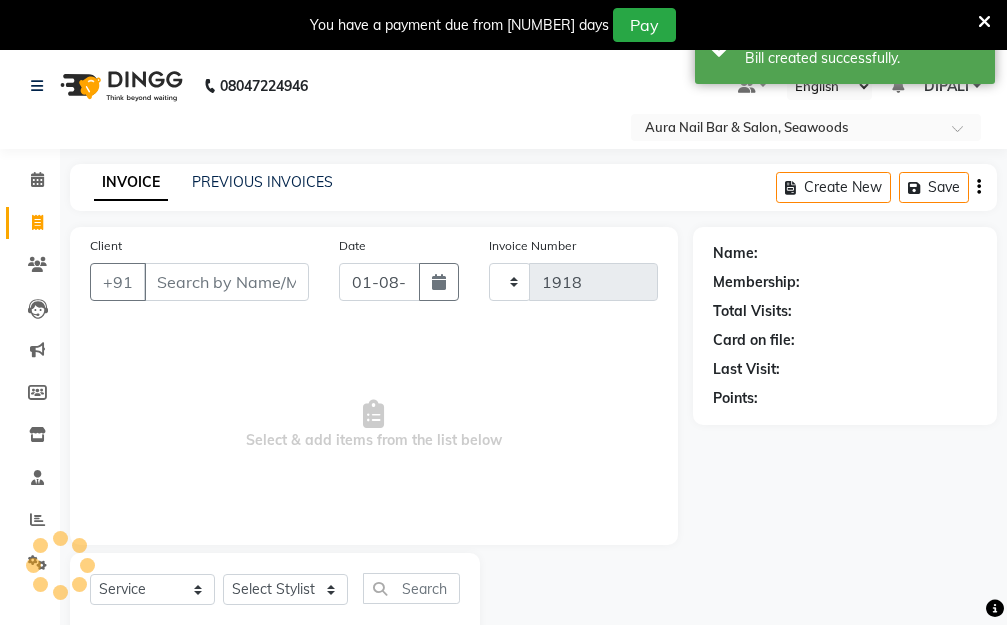 select on "4994" 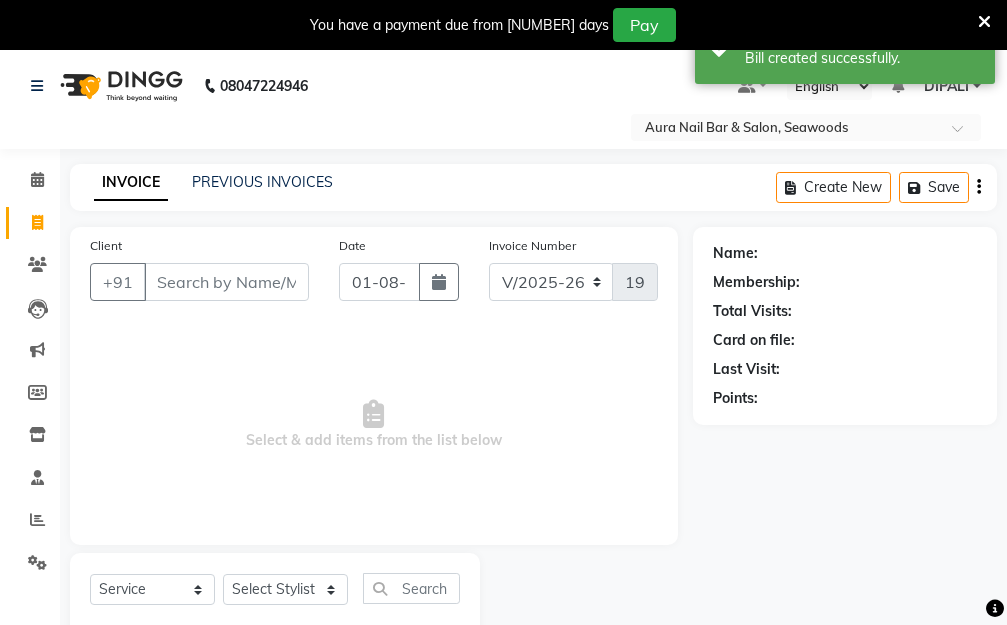 click on "Client" at bounding box center [226, 282] 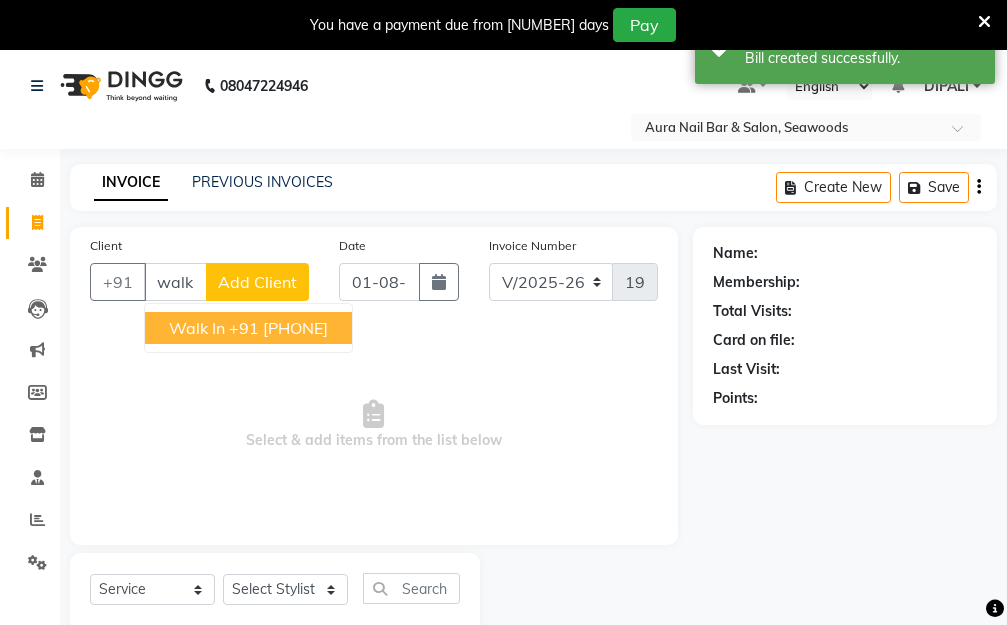 click on "+91  12*******00" at bounding box center [278, 328] 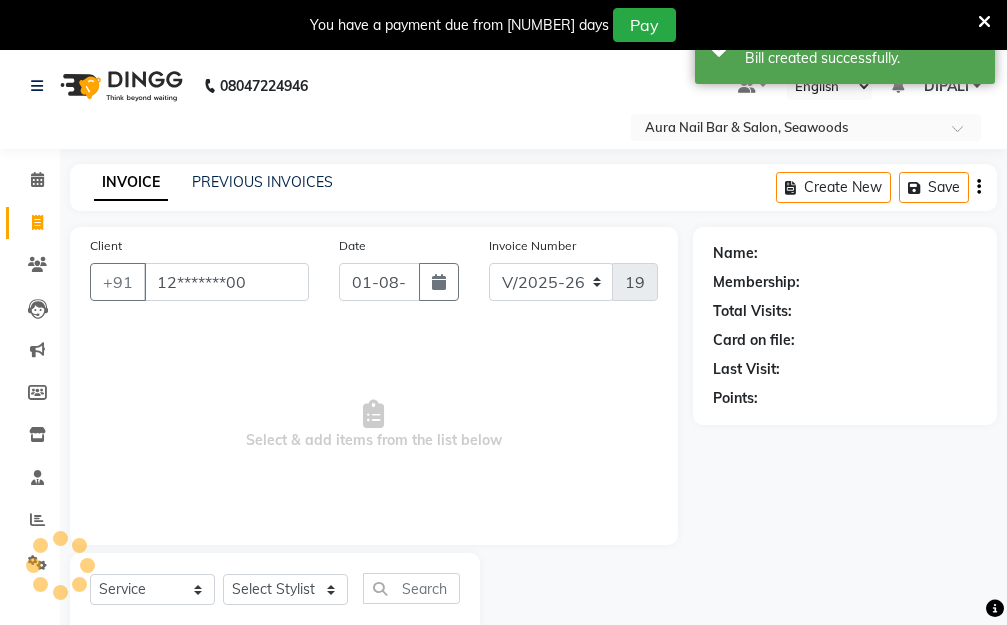 type on "12*******00" 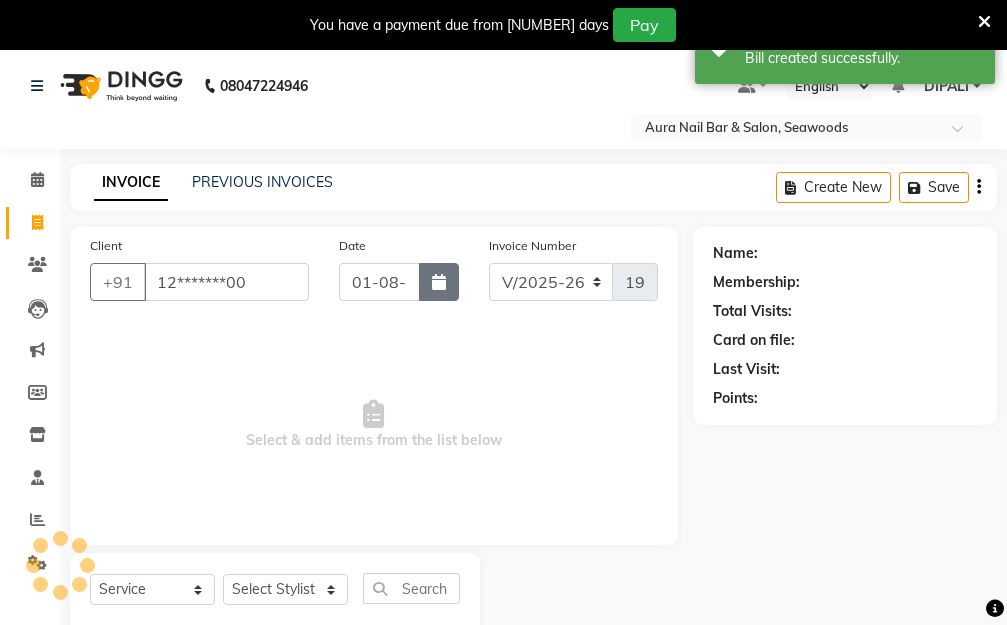 select on "1: Object" 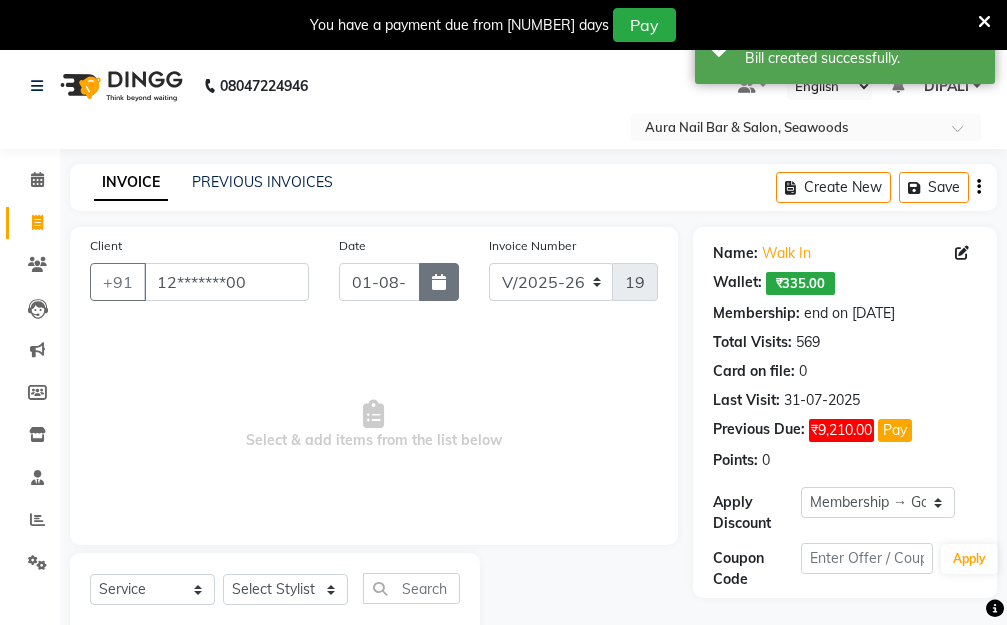 click 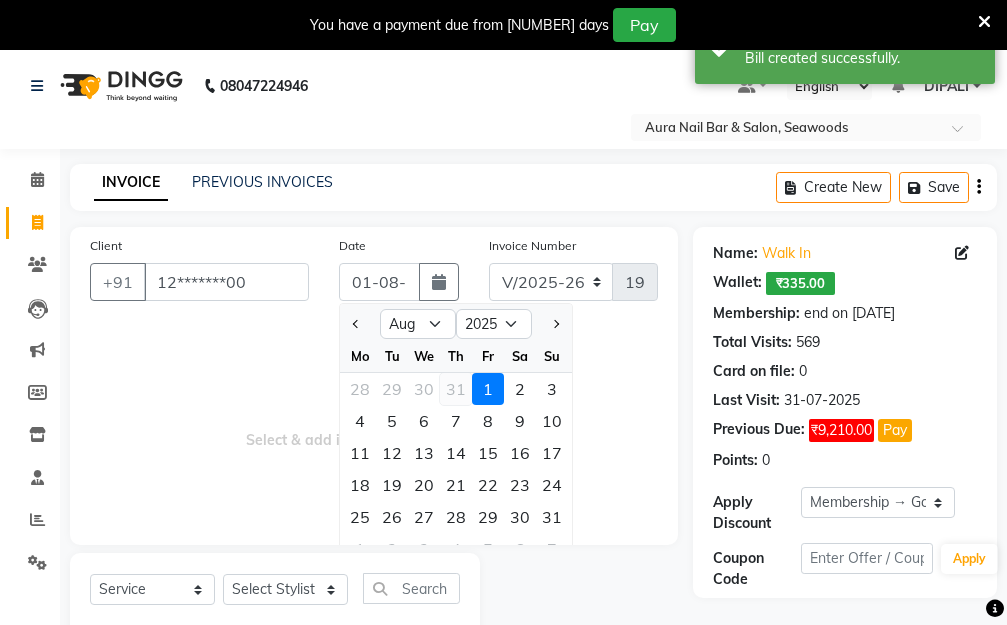 click on "31" 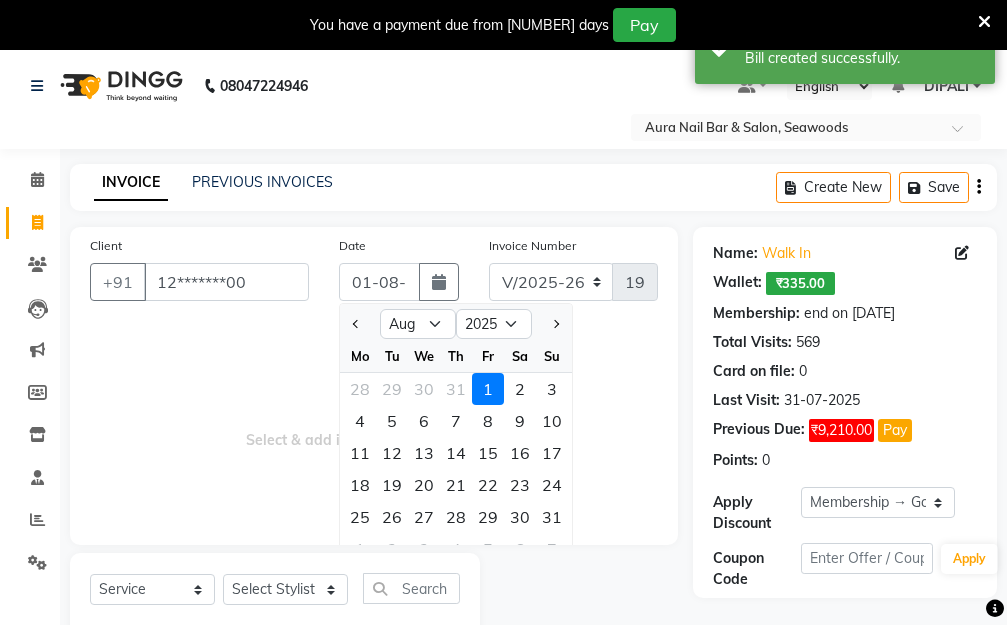 type on "31-07-2025" 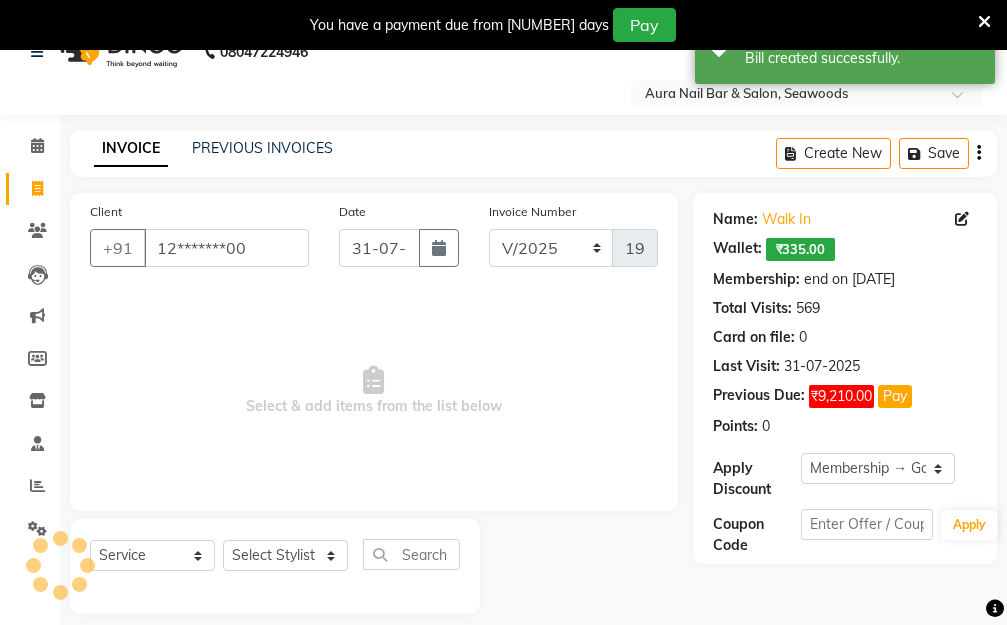 scroll, scrollTop: 53, scrollLeft: 0, axis: vertical 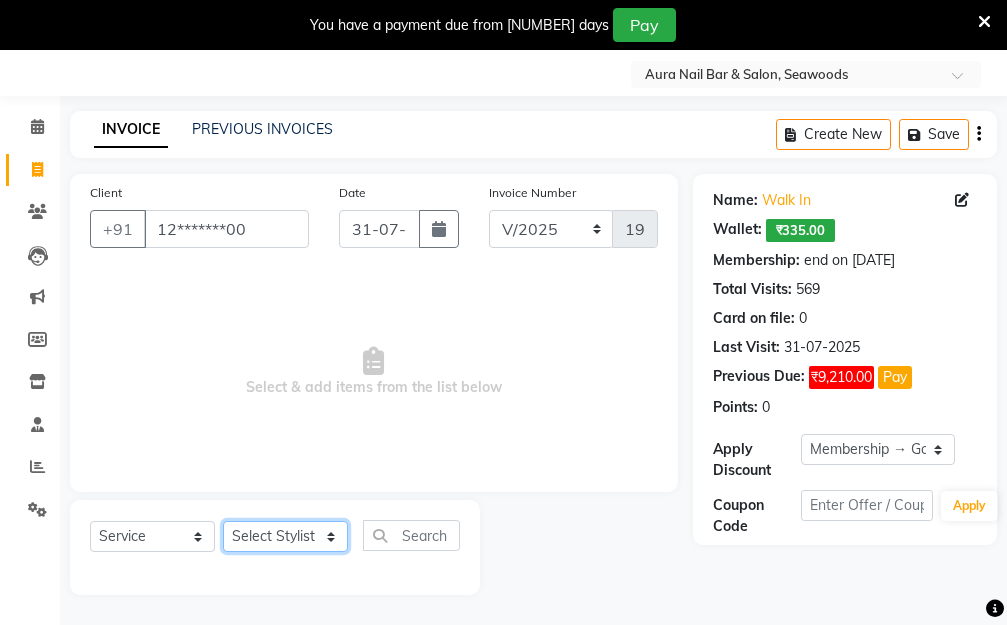 click on "Select Stylist Aarti Dipti  Manager Pallavi  pooja Priya" 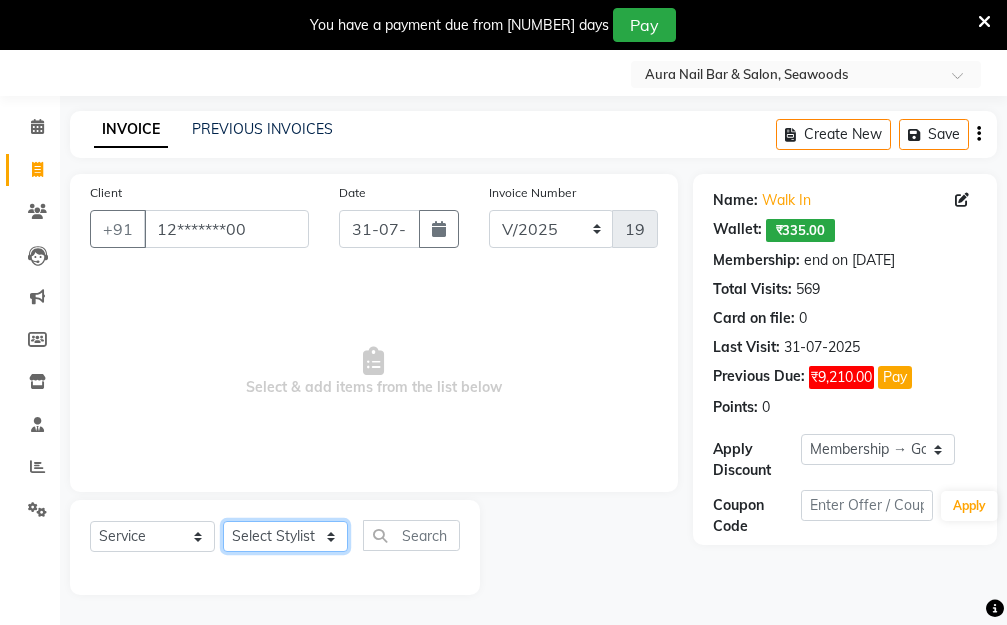 select on "31261" 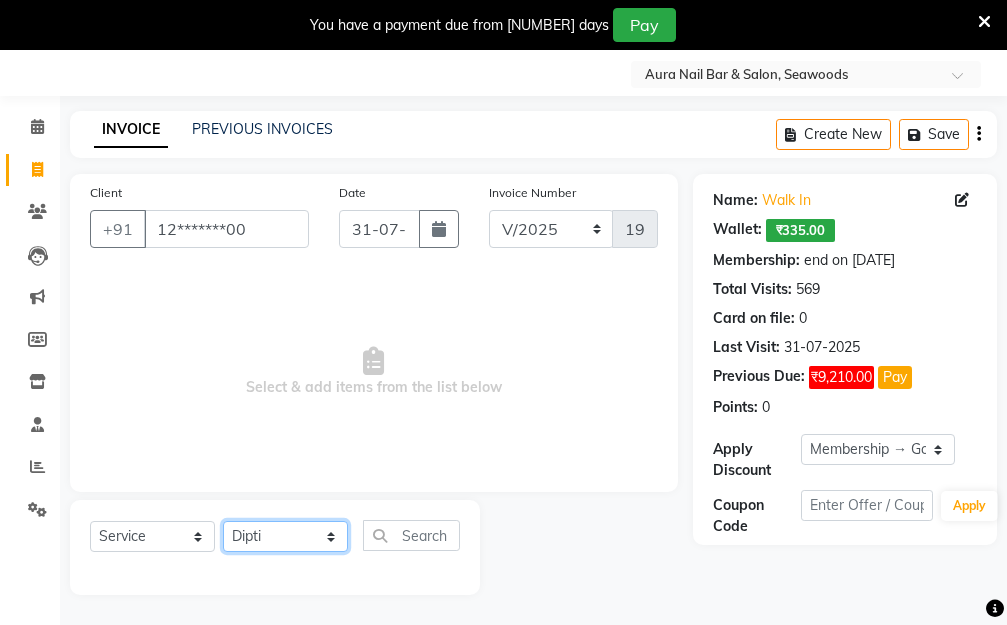 click on "Select Stylist Aarti Dipti  Manager Pallavi  pooja Priya" 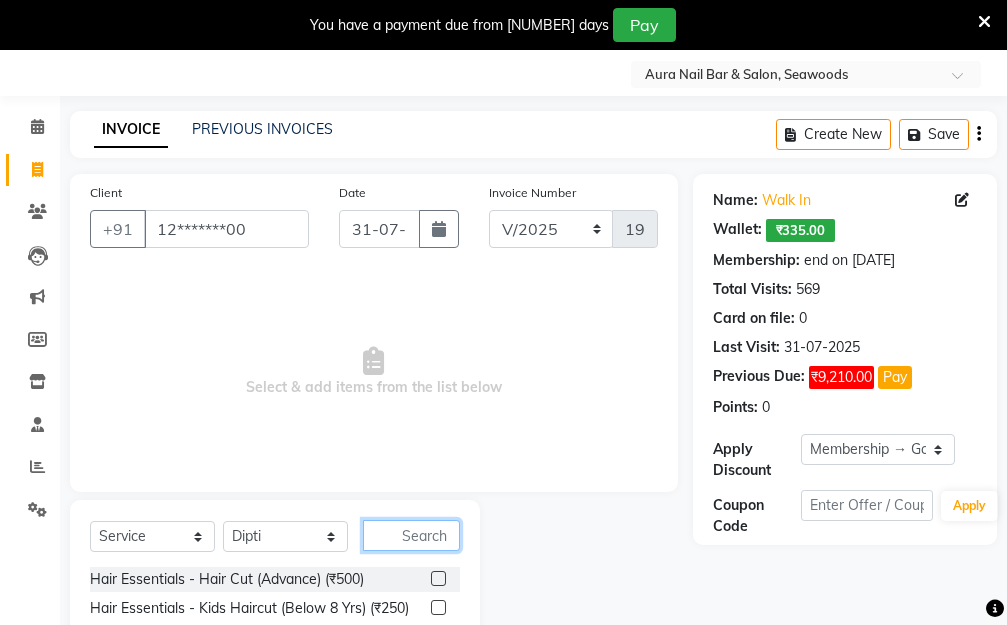 click 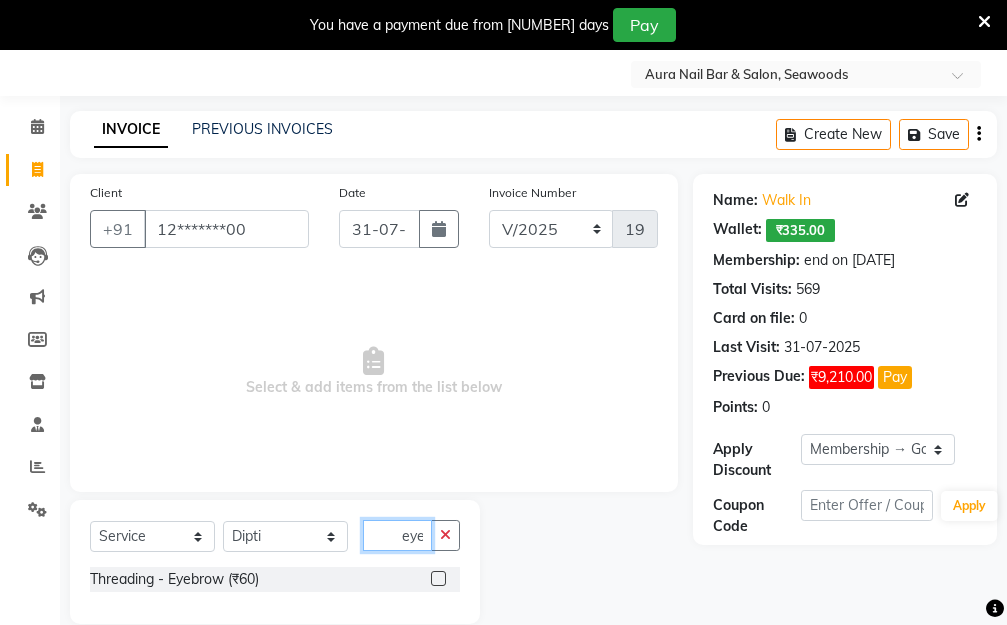 type on "eye" 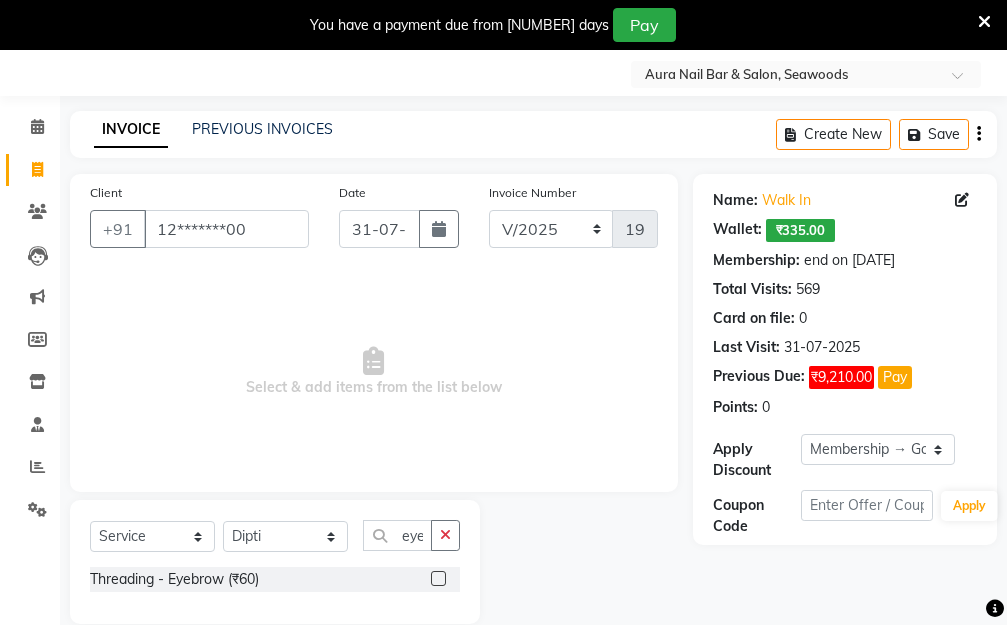 click 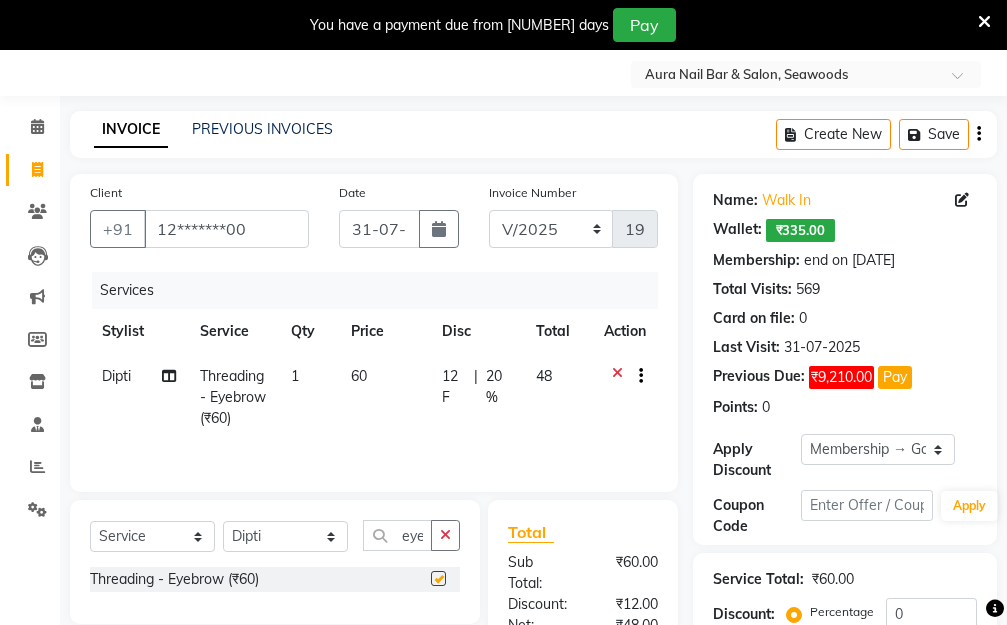 click on "60" 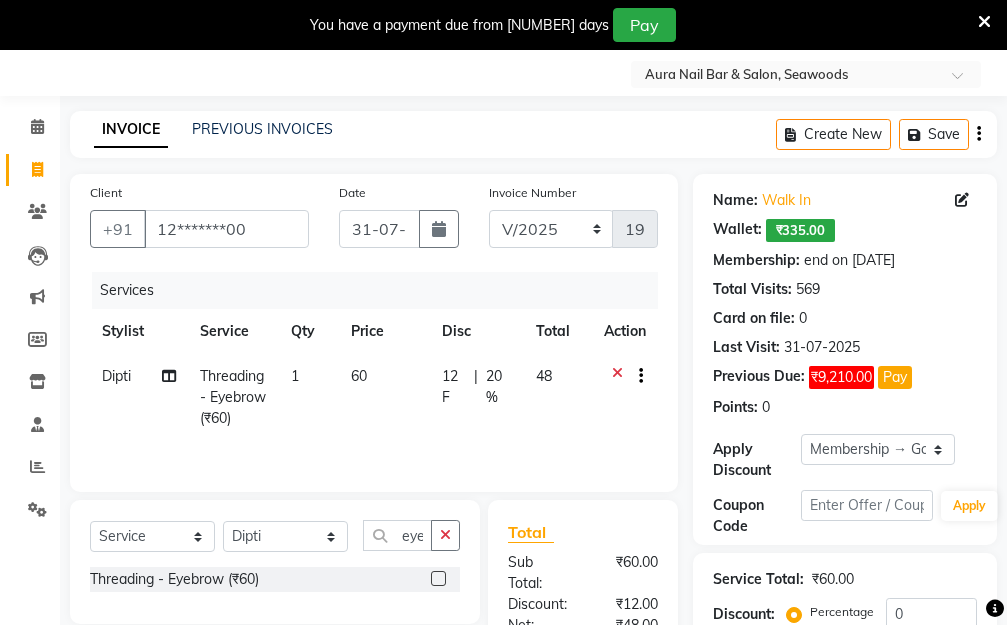 checkbox on "false" 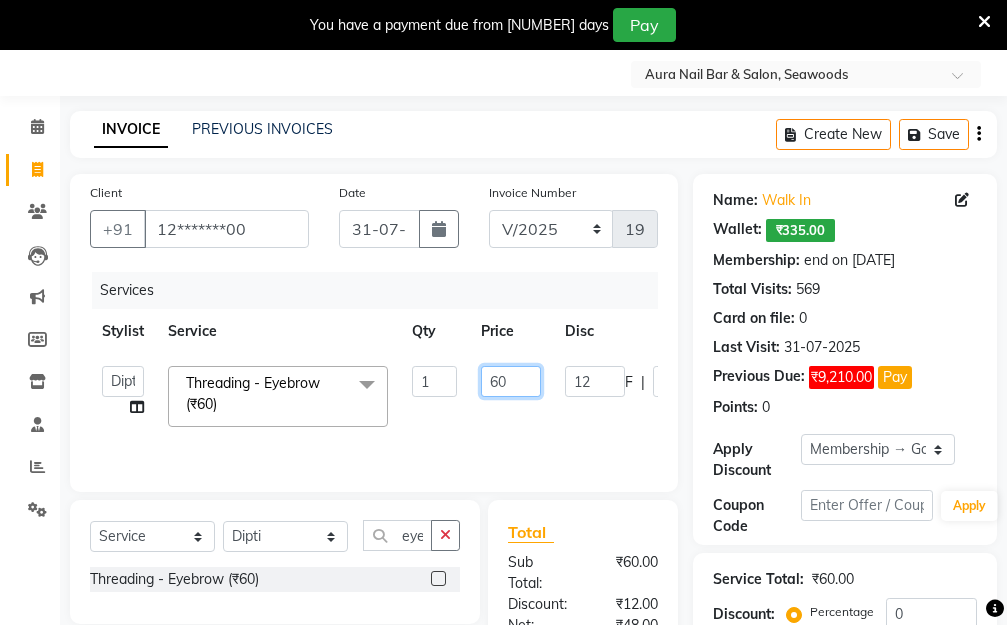 drag, startPoint x: 511, startPoint y: 377, endPoint x: 445, endPoint y: 375, distance: 66.0303 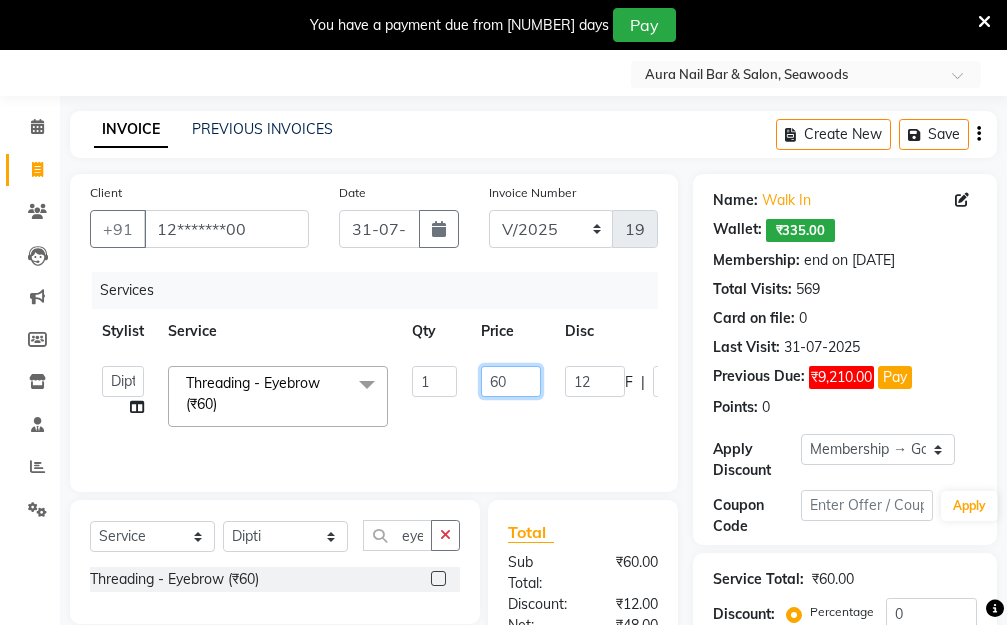 click on "Aarti   Dipti    Manager   Pallavi    pooja   Priya   Threading - Eyebrow (₹60)  x Hair Essentials - Hair Cut (Advance) (₹500) Hair Essentials - Kids Haircut (Below 8 Yrs) (₹250) Hair Essentials -Hair Wash Up To Shoulder (₹300) Hair Essentials - Hair Cut  (₹350) HAIR WASH UP TO WASTE (₹700) DANDRUFF TERATMENT (₹1500) Shampoo & Conditioning + Blast Dry - Upto Shoulder (₹350) Shampoo & Conditioning + Blast Dry - Below Shoulder (₹550) Shampoo & Conditioning + Blast Dry - Upto Waist (₹750) Shampoo & Conditioning + Blast Dry - Add: Charge For Morocon/Riviver/ Keratin (₹600) Blow Dry/Outcurl/Straight - Upto Shoulder (₹449) Blow Dry/Outcurl/Straight - Below Shoulder (₹650) Blow Dry/Outcurl/Straight - Upto Waist (₹850) Ironing - Upto Shoulder (₹650) Ironing - Below Shoulder (₹850) Ironing - Upto Waist (₹1000) Ironing - Add Charge For Thick Hair (₹300) Tongs - Upto Shoulder (₹800) Tongs - Below Shoulder (₹960) Tongs - Upto Waist (₹1500) Hair Spa - Upto Shoulder (₹1800) 1 F" 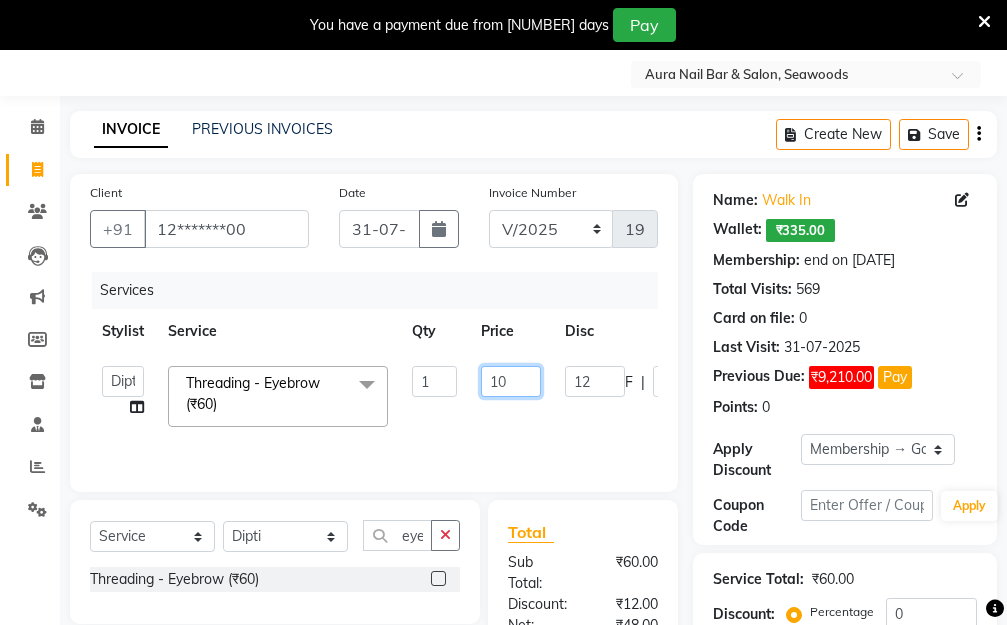 type on "100" 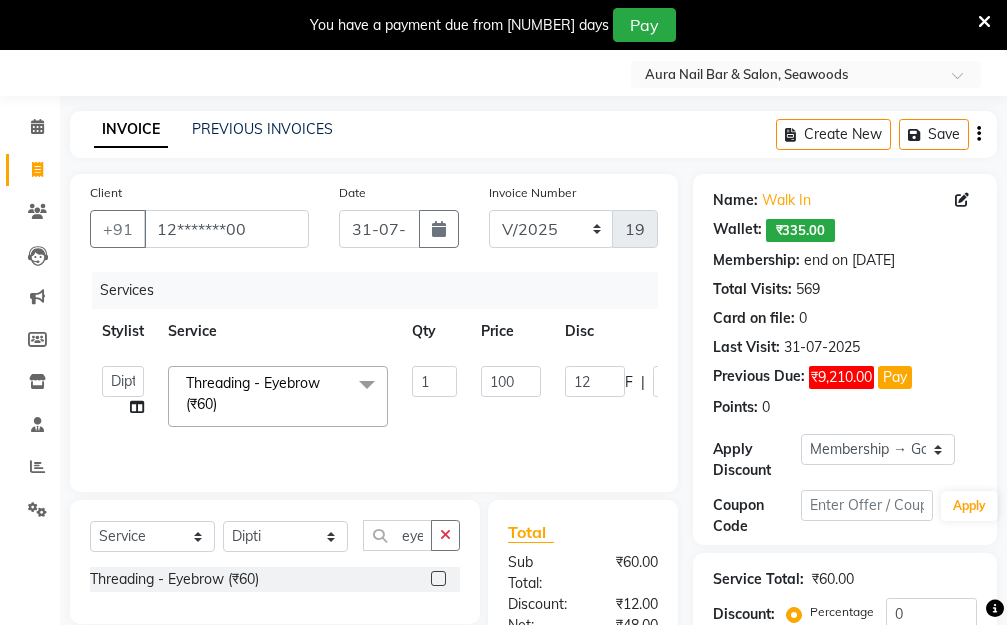 click on "Aarti   Dipti    Manager   Pallavi    pooja   Priya   Threading - Eyebrow (₹60)  x Hair Essentials - Hair Cut (Advance) (₹500) Hair Essentials - Kids Haircut (Below 8 Yrs) (₹250) Hair Essentials -Hair Wash Up To Shoulder (₹300) Hair Essentials - Hair Cut  (₹350) HAIR WASH UP TO WASTE (₹700) DANDRUFF TERATMENT (₹1500) Shampoo & Conditioning + Blast Dry - Upto Shoulder (₹350) Shampoo & Conditioning + Blast Dry - Below Shoulder (₹550) Shampoo & Conditioning + Blast Dry - Upto Waist (₹750) Shampoo & Conditioning + Blast Dry - Add: Charge For Morocon/Riviver/ Keratin (₹600) Blow Dry/Outcurl/Straight - Upto Shoulder (₹449) Blow Dry/Outcurl/Straight - Below Shoulder (₹650) Blow Dry/Outcurl/Straight - Upto Waist (₹850) Ironing - Upto Shoulder (₹650) Ironing - Below Shoulder (₹850) Ironing - Upto Waist (₹1000) Ironing - Add Charge For Thick Hair (₹300) Tongs - Upto Shoulder (₹800) Tongs - Below Shoulder (₹960) Tongs - Upto Waist (₹1500) Hair Spa - Upto Shoulder (₹1800) 1 F" 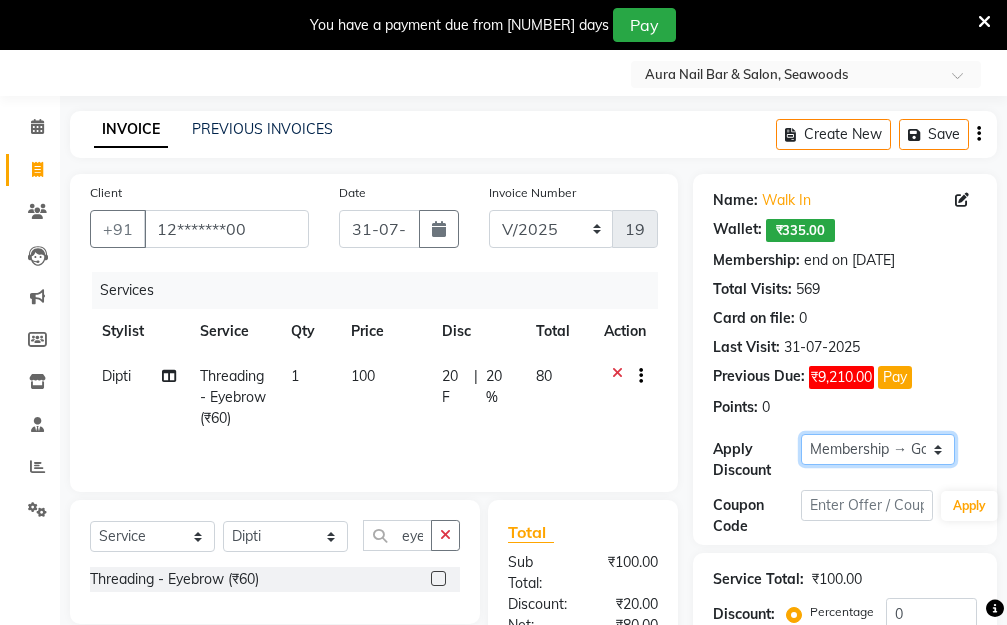 click on "Select Membership → Golden Membership Membership → Golden Membership Membership → Golden Membership Membership → Golden Membership Membership → Golden Membership Membership → Golden Membership Membership → Golden Membership Membership → Golden Membership Membership → Golden Membership Membership → Golden Membership Membership → Golden Membership Membership → Golden Membership Membership → Golden Membership Membership → Golden Membership Membership → Golden Membership Membership → Golden Membership Membership → Golden Membership Membership → Golden Membership Membership → Golden Membership Membership → Golden Membership Membership → Golden Membership Membership → Golden Membership Membership → Golden Membership Membership → Golden Membership Membership → Golden Membership Membership → Golden Membership Membership → Golden Membership Membership → Golden Membership Membership → Golden Membership Membership → Golden Membership" 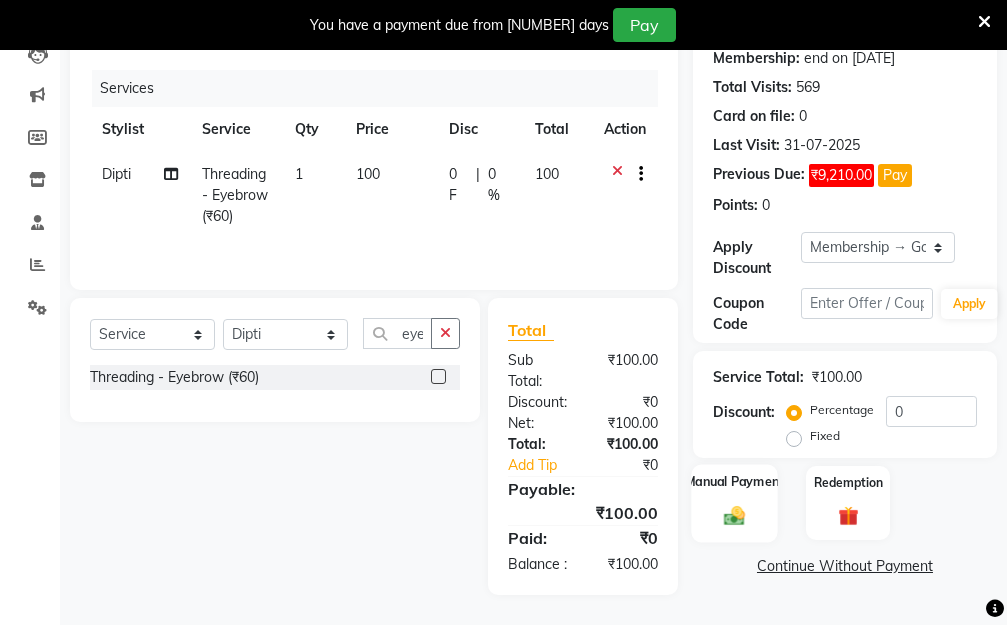 click 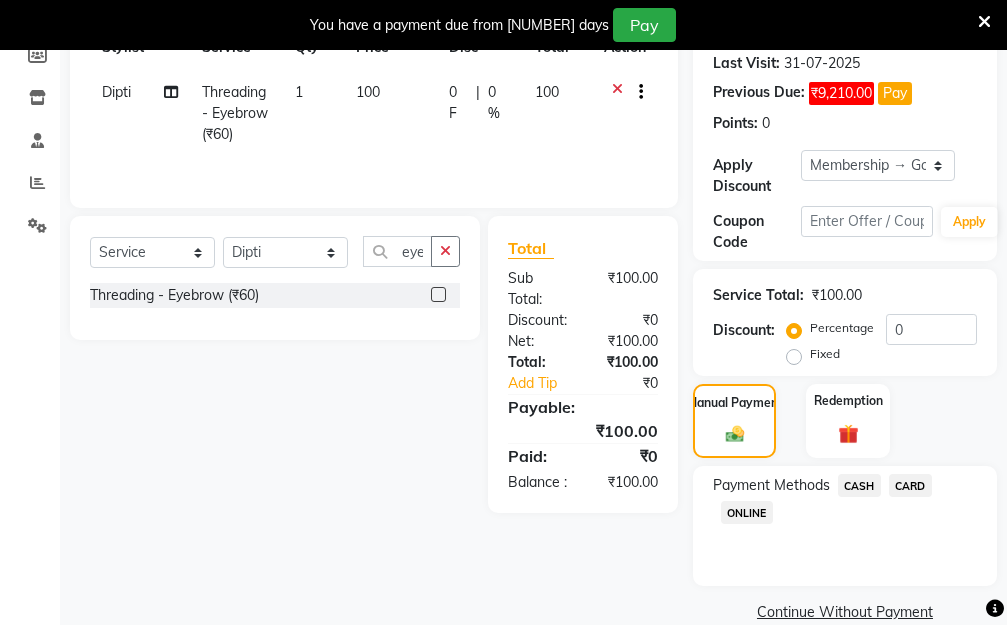 scroll, scrollTop: 369, scrollLeft: 0, axis: vertical 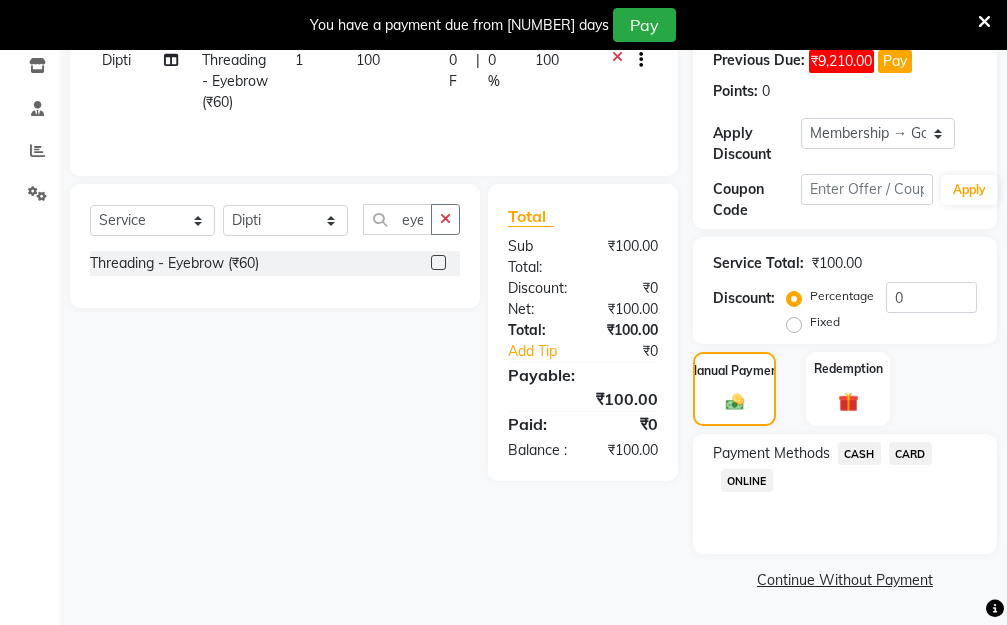 drag, startPoint x: 741, startPoint y: 478, endPoint x: 789, endPoint y: 498, distance: 52 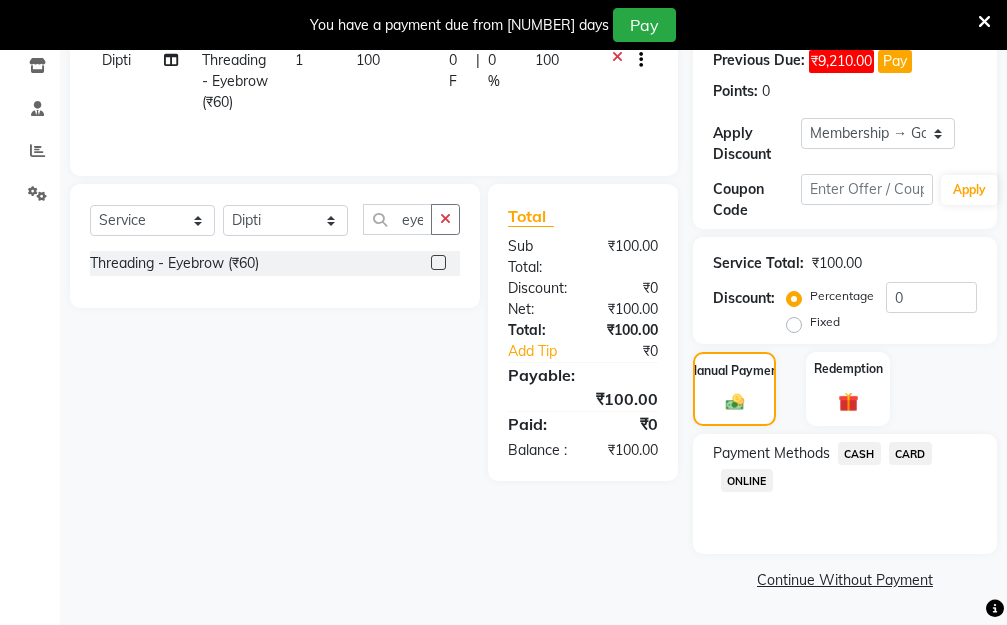 click on "ONLINE" 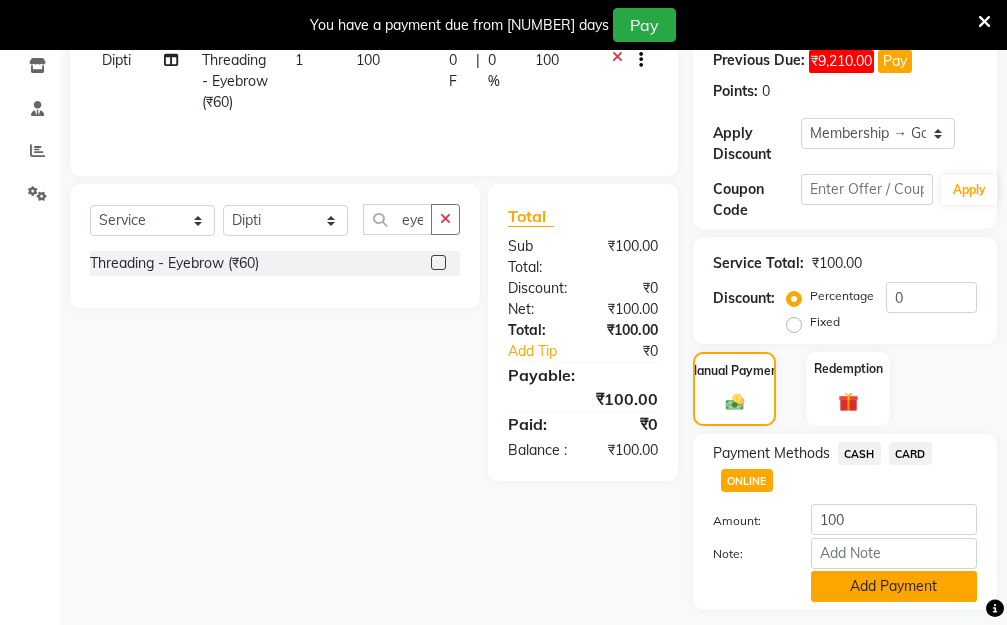 click on "Add Payment" 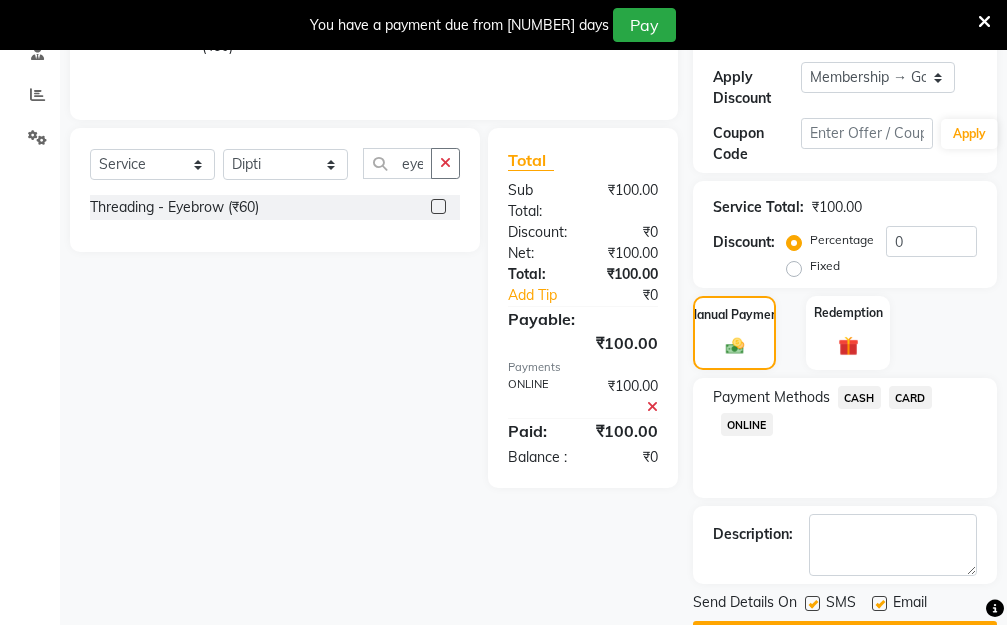 scroll, scrollTop: 482, scrollLeft: 0, axis: vertical 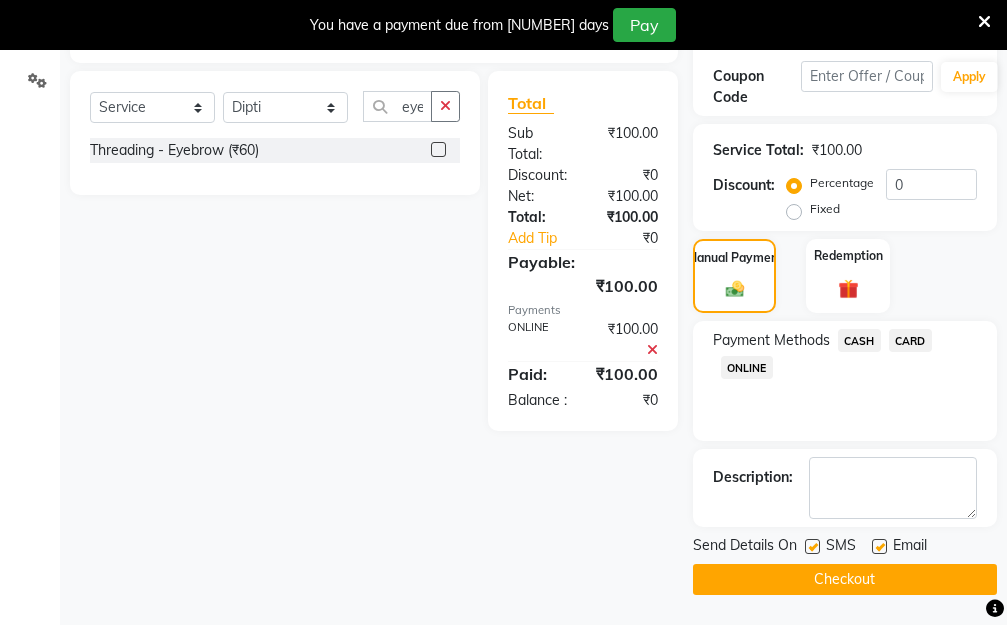click on "Checkout" 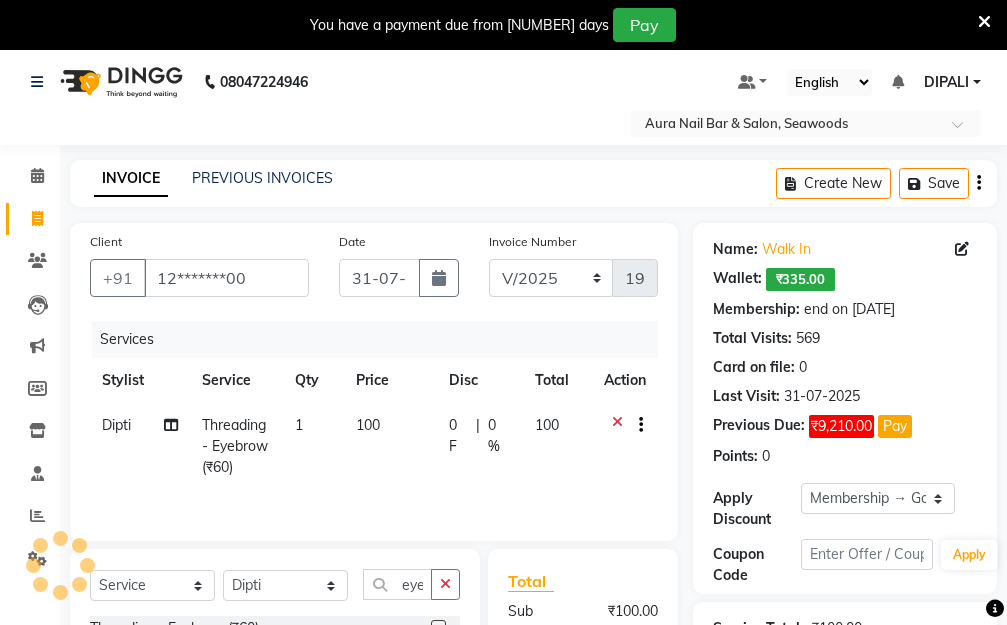 scroll, scrollTop: 0, scrollLeft: 0, axis: both 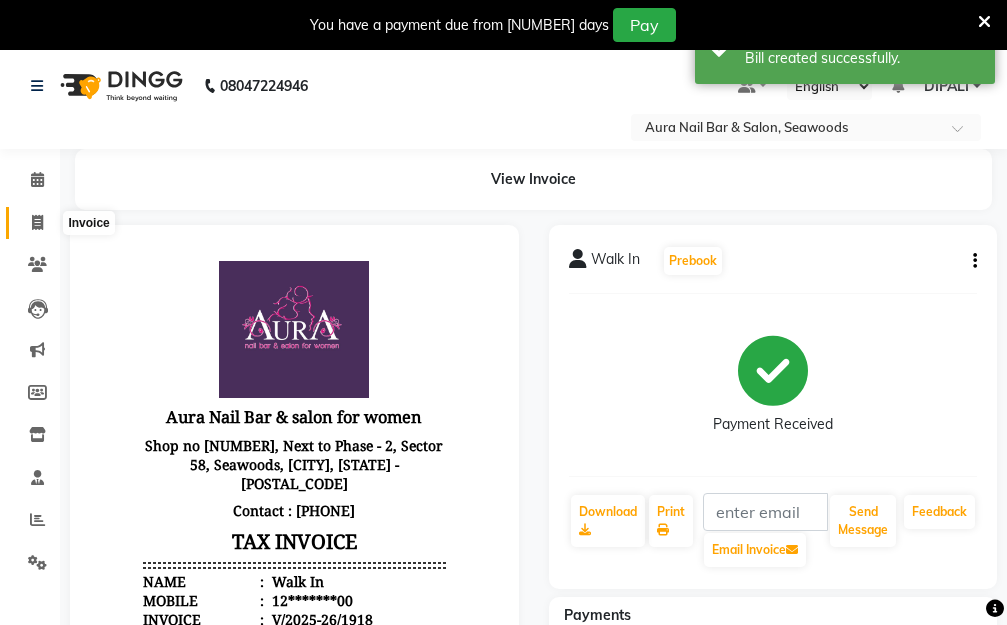 click 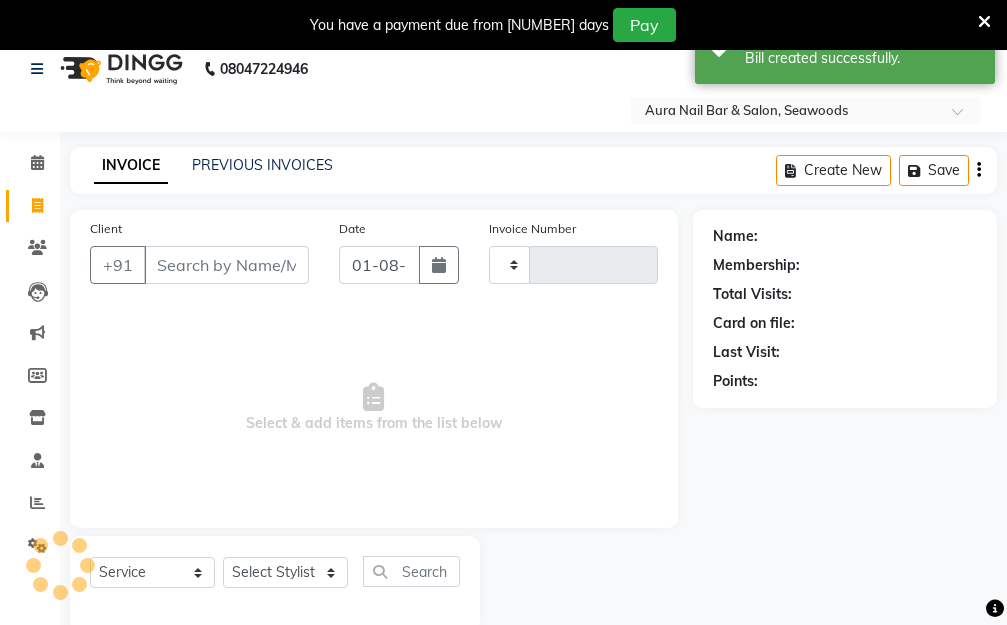 type on "1919" 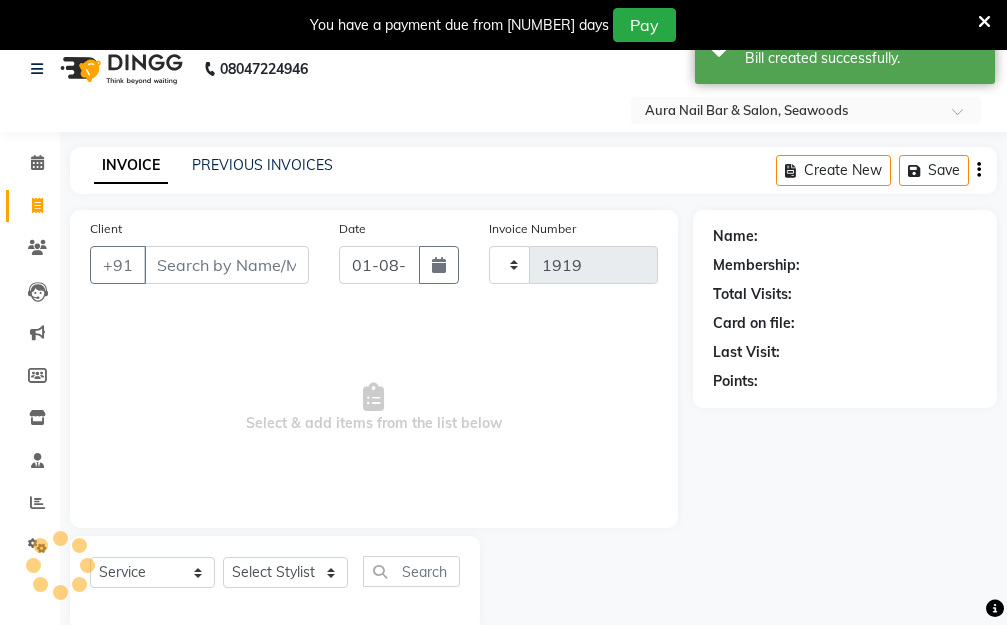 select on "4994" 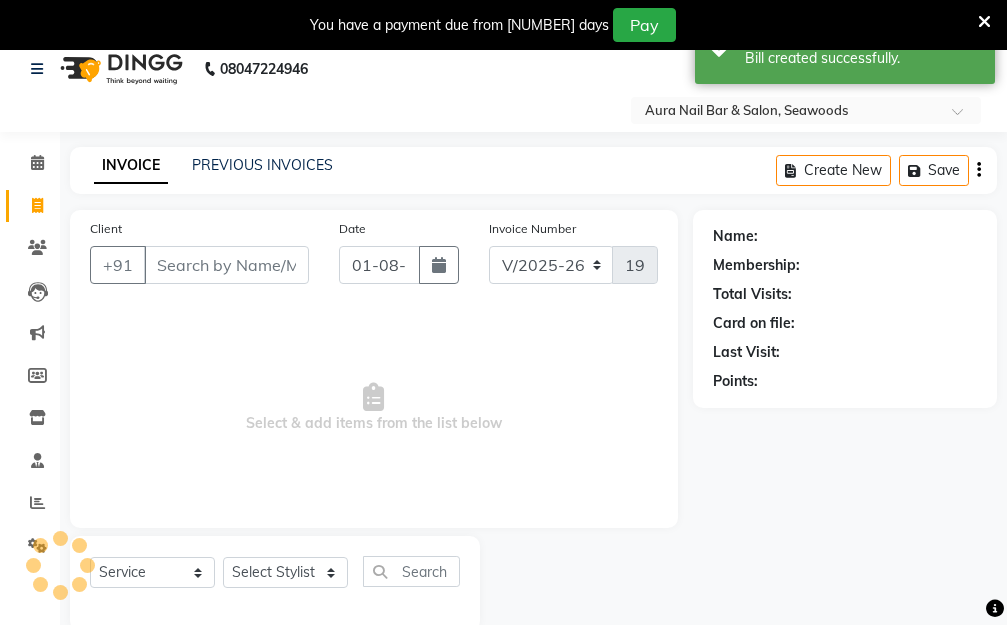 scroll, scrollTop: 53, scrollLeft: 0, axis: vertical 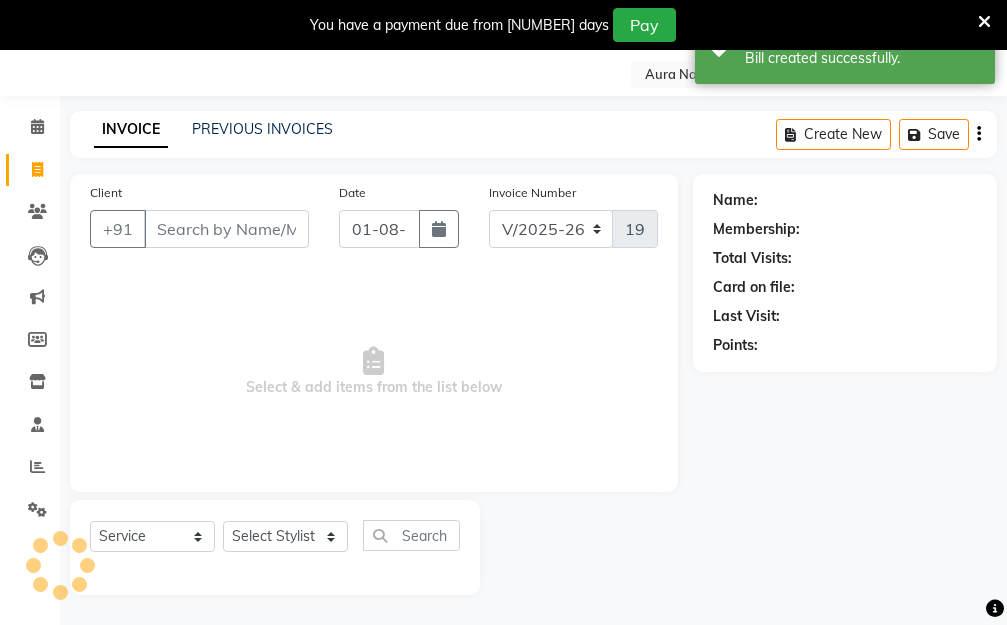 click on "Client" at bounding box center [226, 229] 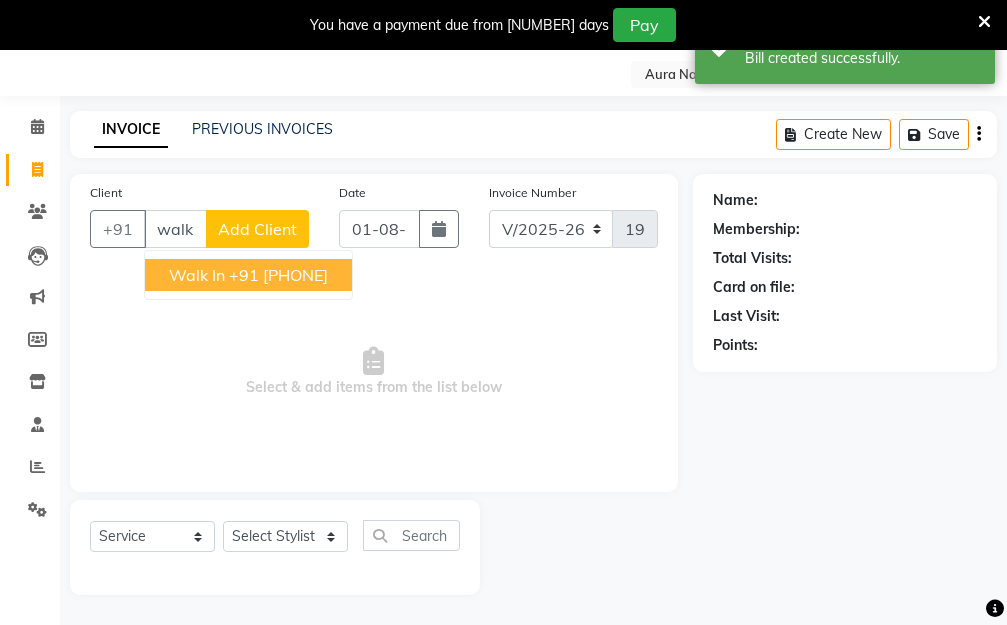 click on "+91  12*******00" at bounding box center (278, 275) 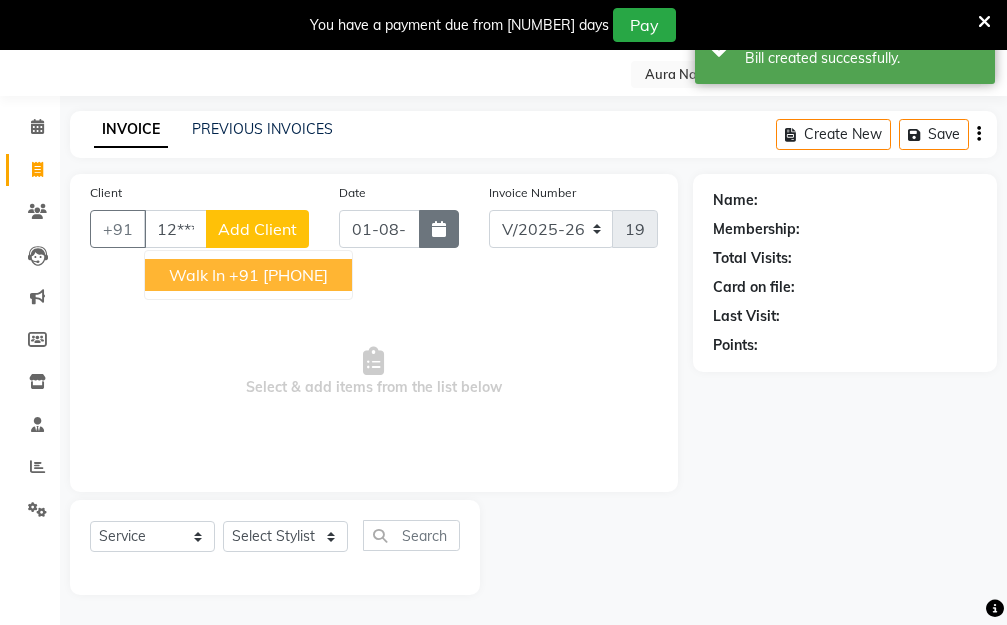 type on "12*******00" 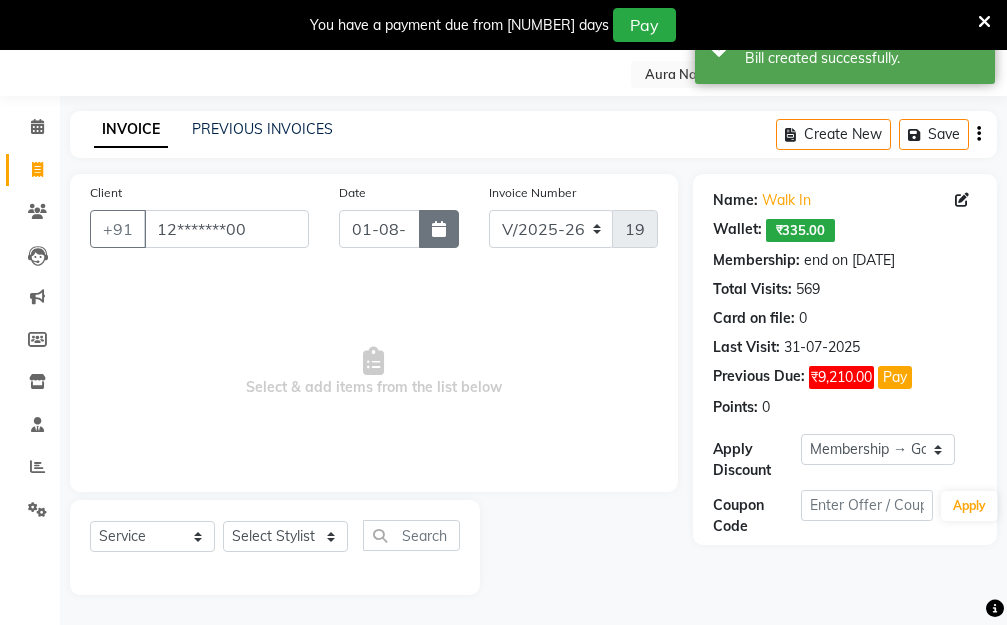 click 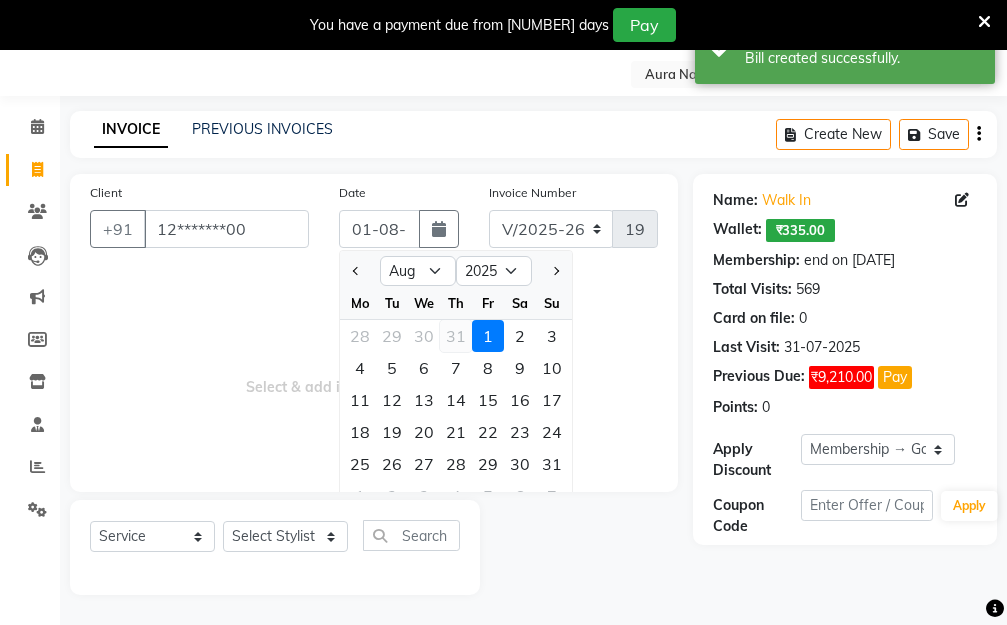 click on "31" 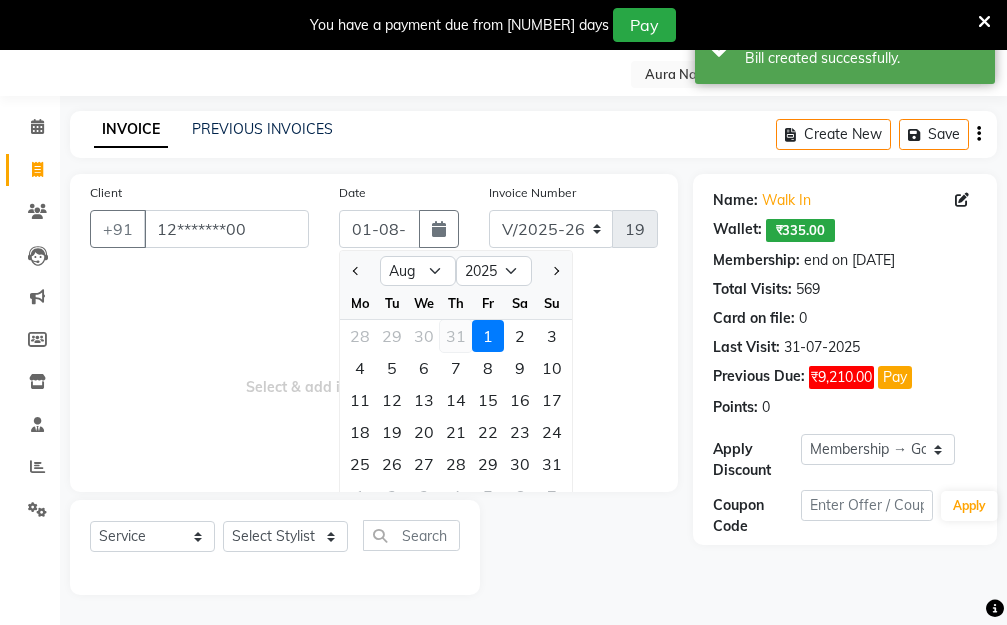 type on "31-07-2025" 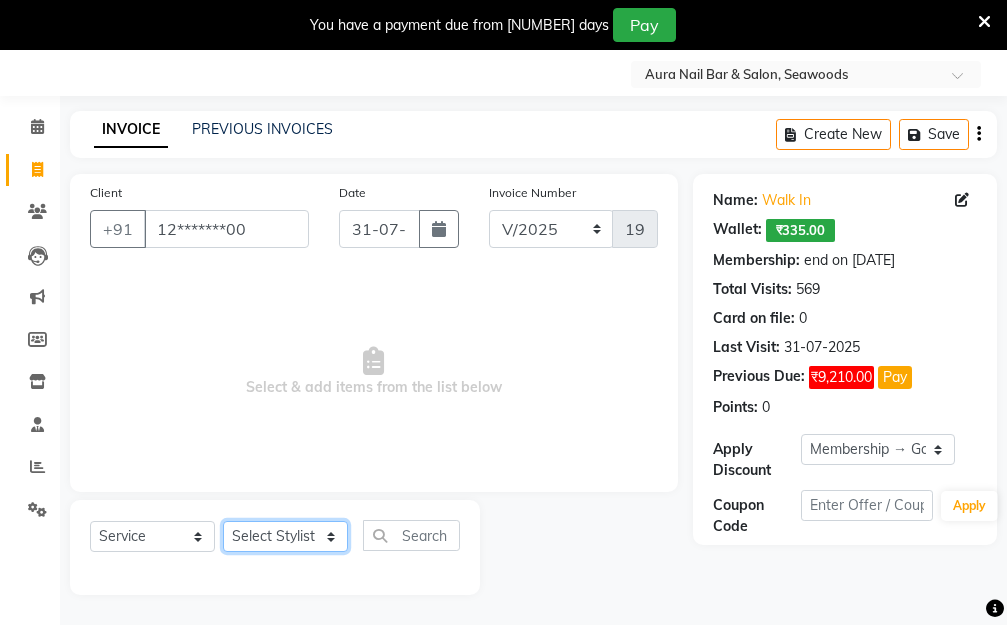 click on "Select Stylist Aarti Dipti  Manager Pallavi  pooja Priya" 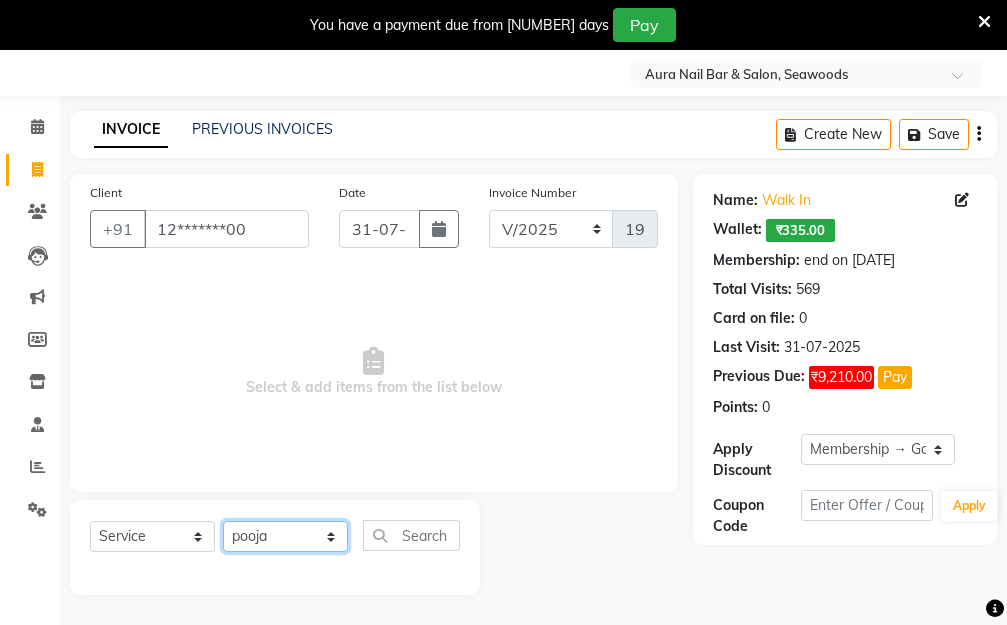 click on "Select Stylist Aarti Dipti  Manager Pallavi  pooja Priya" 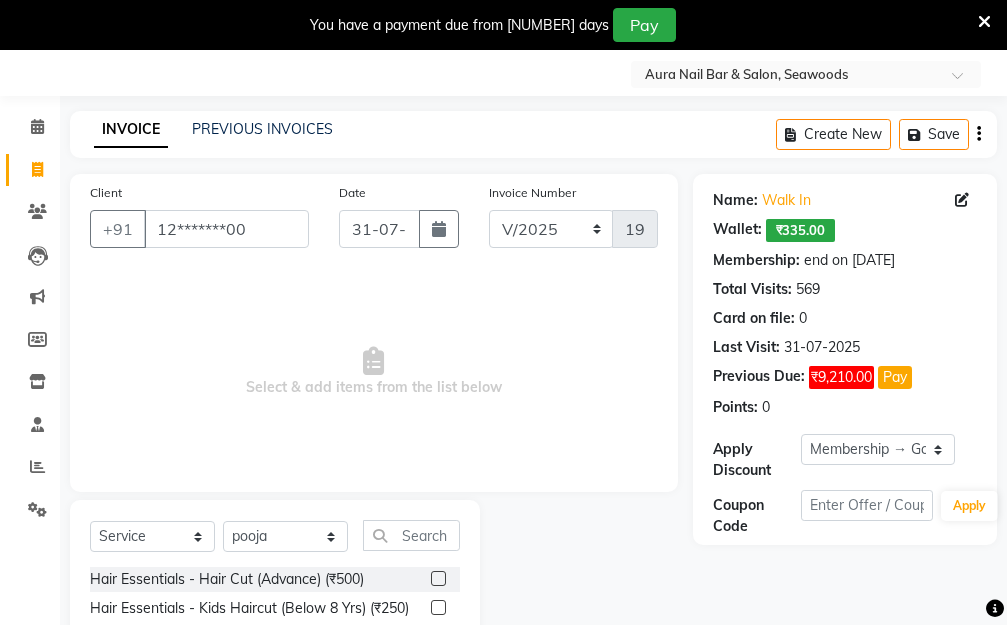 click 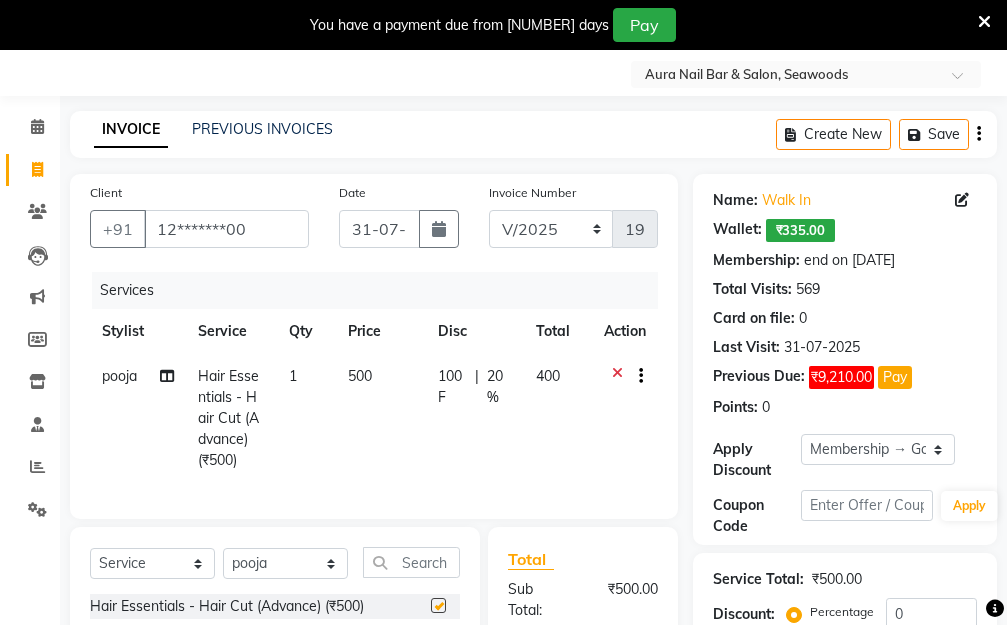 checkbox on "false" 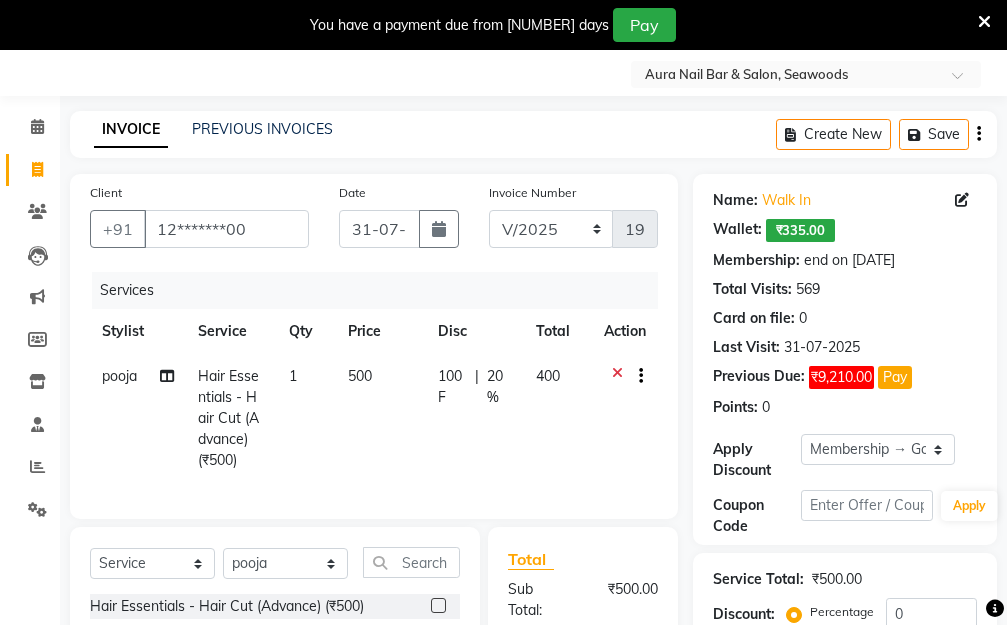 click on "500" 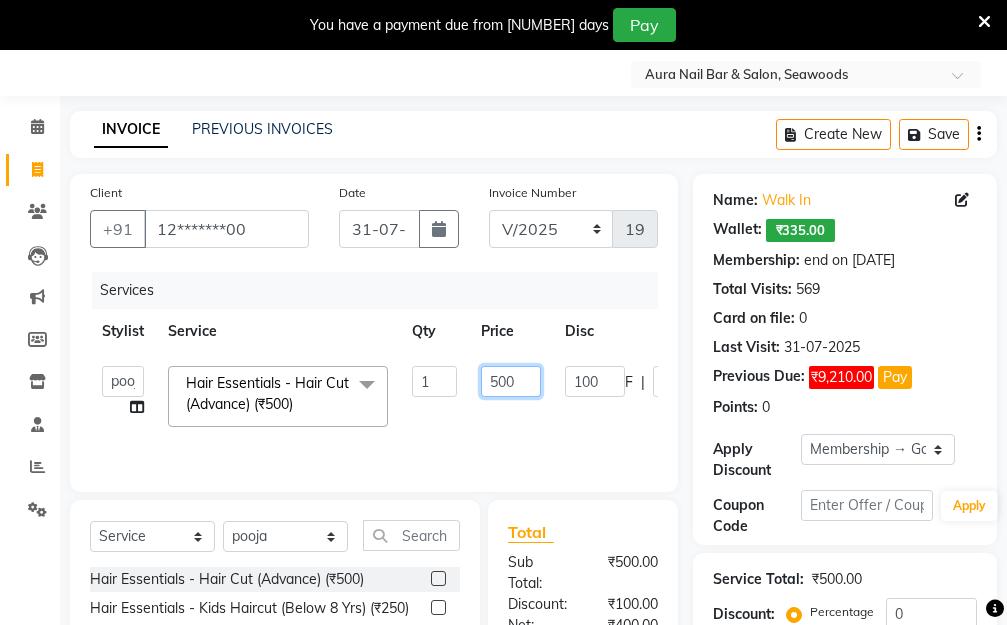 drag, startPoint x: 535, startPoint y: 379, endPoint x: 357, endPoint y: 381, distance: 178.01123 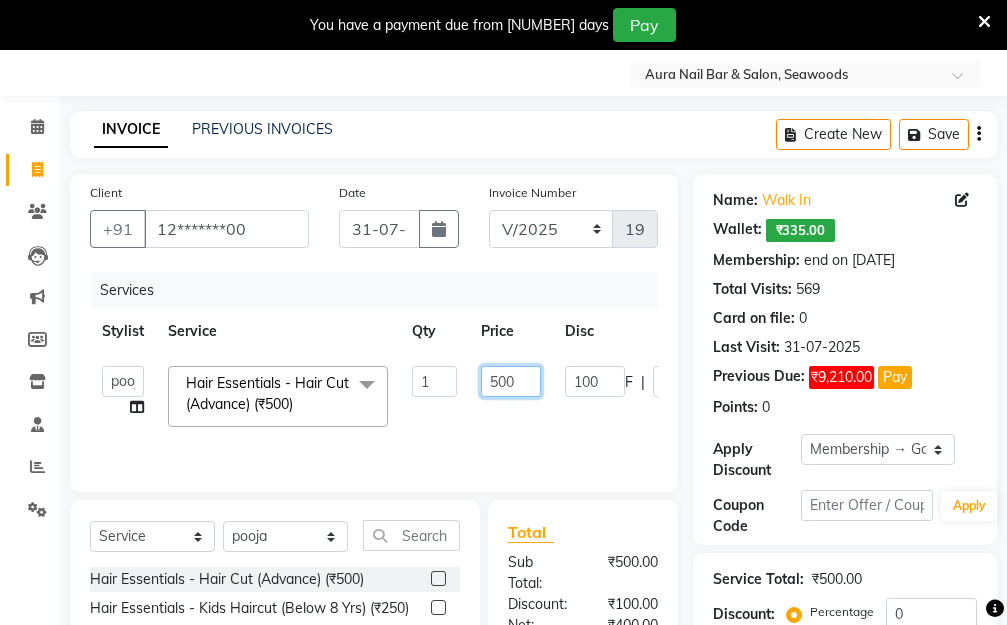 click on "Aarti   Dipti    Manager   Pallavi    pooja   Priya   Hair Essentials - Hair Cut (Advance) (₹500)  x Hair Essentials - Hair Cut (Advance) (₹500) Hair Essentials - Kids Haircut (Below 8 Yrs) (₹250) Hair Essentials -Hair Wash Up To Shoulder (₹300) Hair Essentials - Hair Cut  (₹350) HAIR WASH UP TO WASTE (₹700) HAIR WASH (₹300) DANDRUFF TERATMENT (₹1500) Shampoo & Conditioning + Blast Dry - Upto Shoulder (₹350) Shampoo & Conditioning + Blast Dry - Below Shoulder (₹550) Shampoo & Conditioning + Blast Dry - Upto Waist (₹750) Shampoo & Conditioning + Blast Dry - Add: Charge For Morocon/Riviver/ Keratin (₹600) Blow Dry/Outcurl/Straight - Upto Shoulder (₹449) Blow Dry/Outcurl/Straight - Below Shoulder (₹650) Blow Dry/Outcurl/Straight - Upto Waist (₹850) Ironing - Upto Shoulder (₹650) Ironing - Below Shoulder (₹850) Ironing - Upto Waist (₹1000) Ironing - Add Charge For Thick Hair (₹300) Tongs - Upto Shoulder (₹800) Tongs - Below Shoulder (₹960) Tongs - Upto Waist (₹1500) 1" 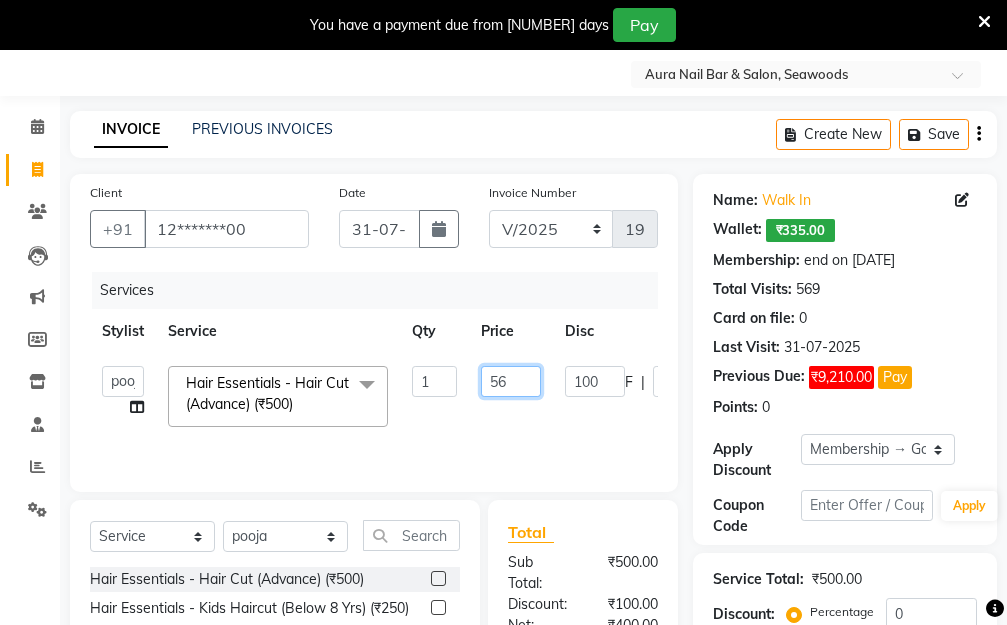 type on "560" 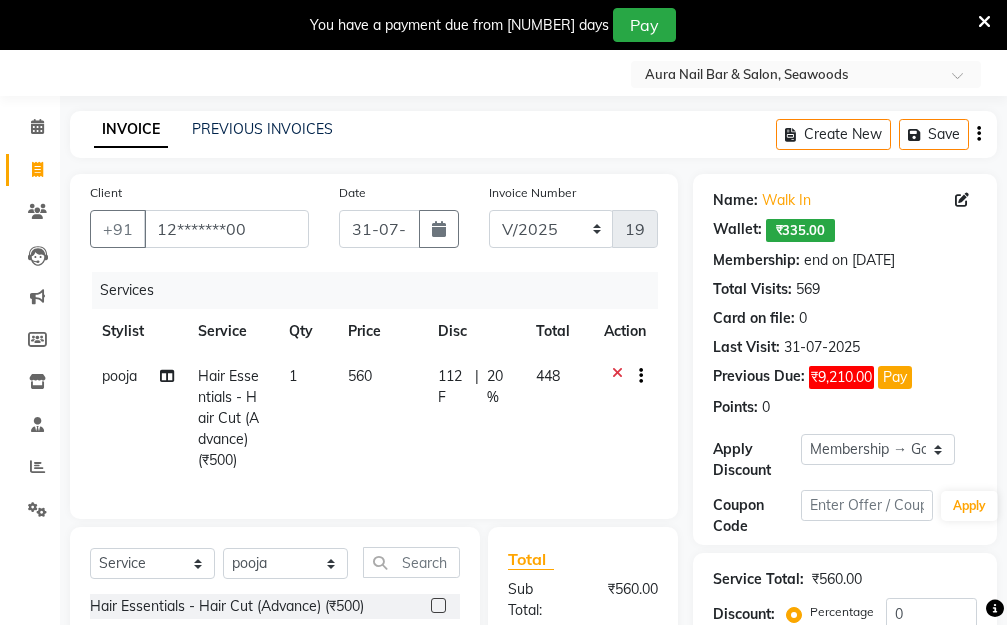 click on "pooja Hair Essentials - Hair Cut (Advance) (₹500) 1 560 112 F | 20 % 448" 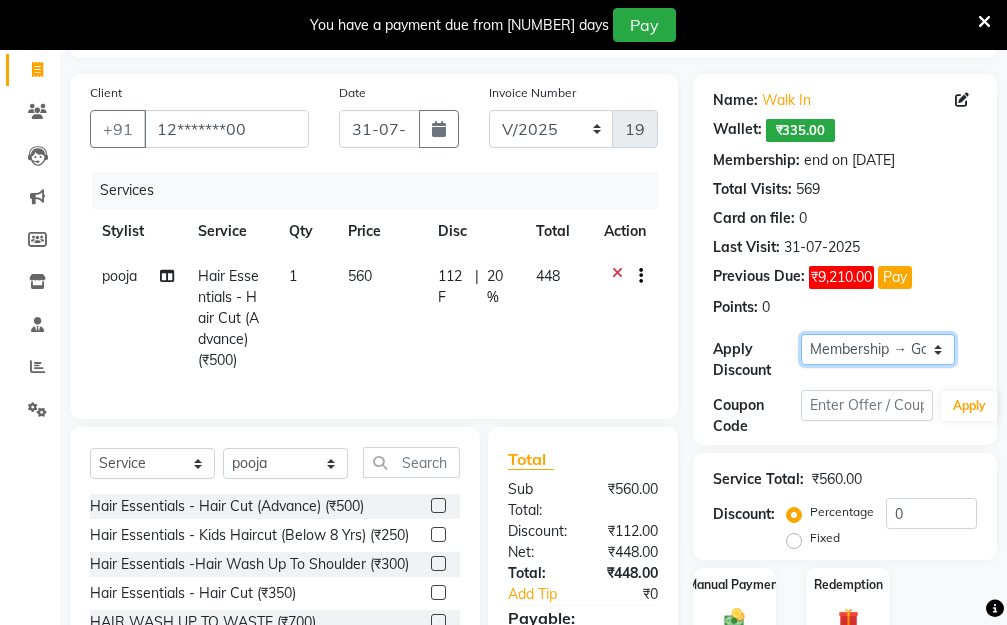 click on "Select Membership → Golden Membership Membership → Golden Membership Membership → Golden Membership Membership → Golden Membership Membership → Golden Membership Membership → Golden Membership Membership → Golden Membership Membership → Golden Membership Membership → Golden Membership Membership → Golden Membership Membership → Golden Membership Membership → Golden Membership Membership → Golden Membership Membership → Golden Membership Membership → Golden Membership Membership → Golden Membership Membership → Golden Membership Membership → Golden Membership Membership → Golden Membership Membership → Golden Membership Membership → Golden Membership Membership → Golden Membership Membership → Golden Membership Membership → Golden Membership Membership → Golden Membership Membership → Golden Membership Membership → Golden Membership Membership → Golden Membership Membership → Golden Membership Membership → Golden Membership" 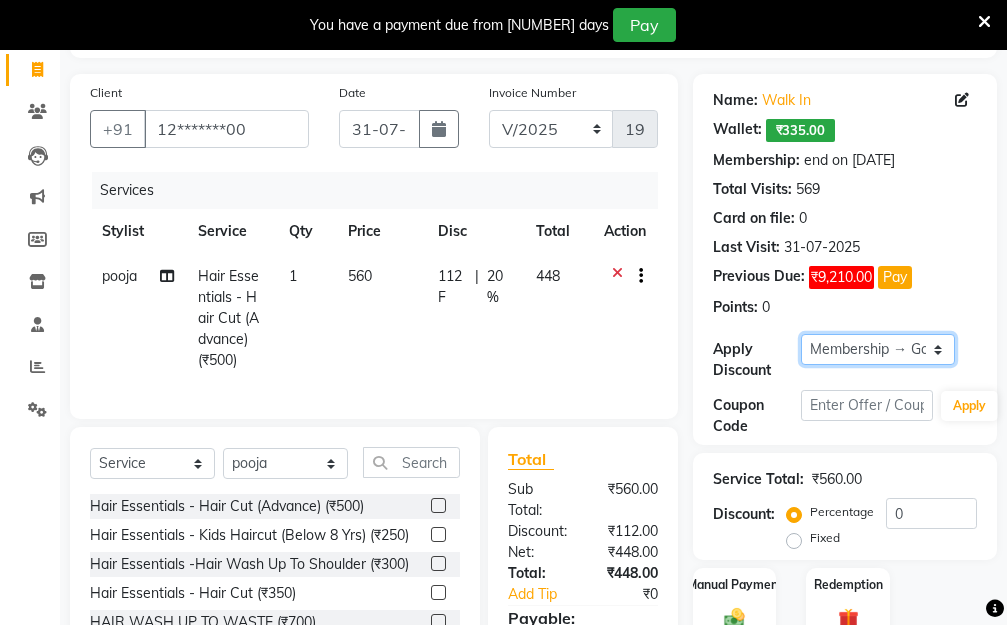 select on "0:" 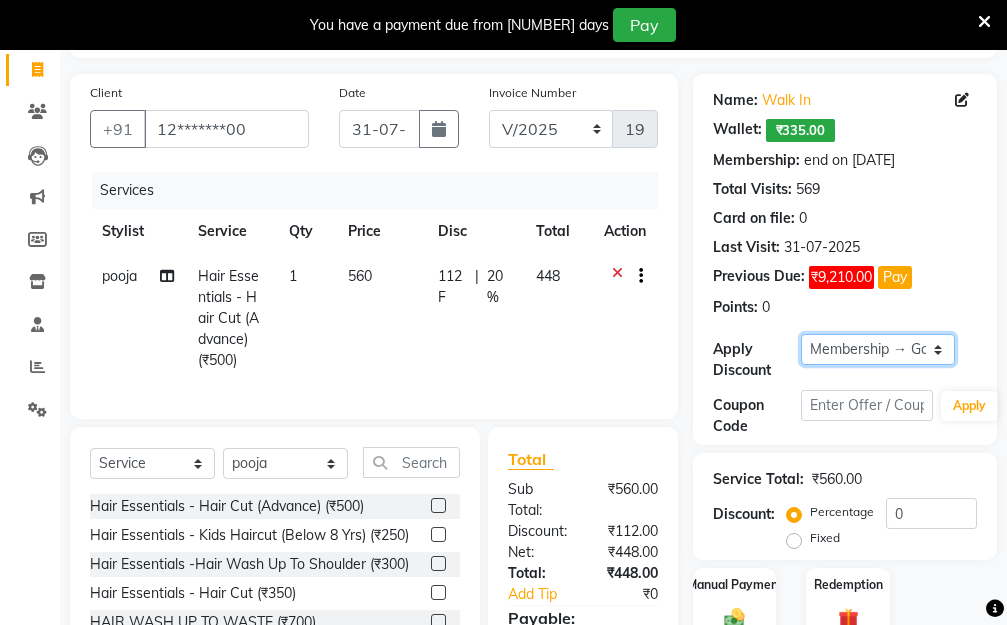 click on "Select Membership → Golden Membership Membership → Golden Membership Membership → Golden Membership Membership → Golden Membership Membership → Golden Membership Membership → Golden Membership Membership → Golden Membership Membership → Golden Membership Membership → Golden Membership Membership → Golden Membership Membership → Golden Membership Membership → Golden Membership Membership → Golden Membership Membership → Golden Membership Membership → Golden Membership Membership → Golden Membership Membership → Golden Membership Membership → Golden Membership Membership → Golden Membership Membership → Golden Membership Membership → Golden Membership Membership → Golden Membership Membership → Golden Membership Membership → Golden Membership Membership → Golden Membership Membership → Golden Membership Membership → Golden Membership Membership → Golden Membership Membership → Golden Membership Membership → Golden Membership" 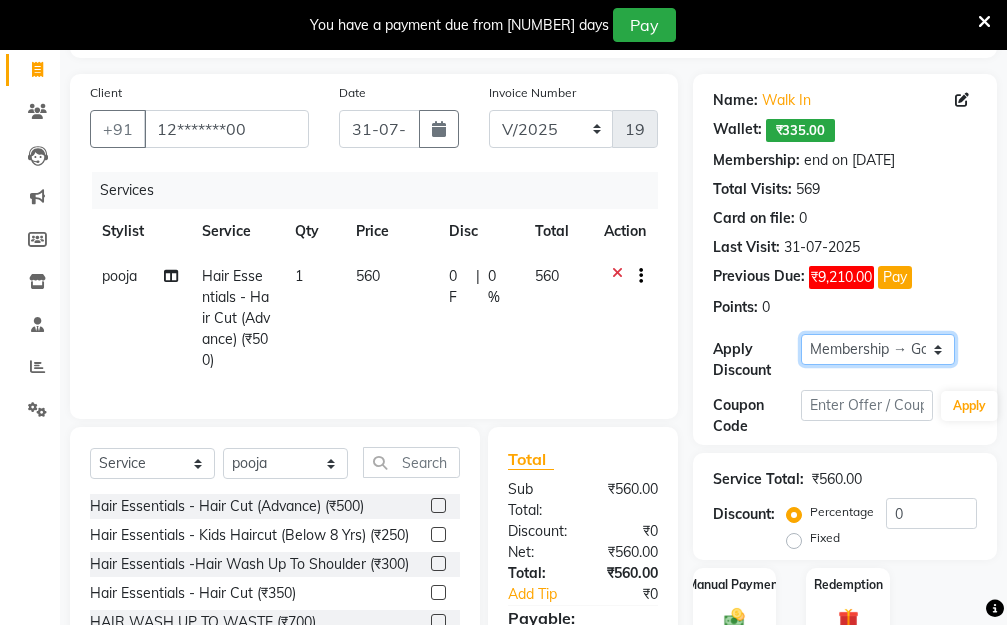 scroll, scrollTop: 320, scrollLeft: 0, axis: vertical 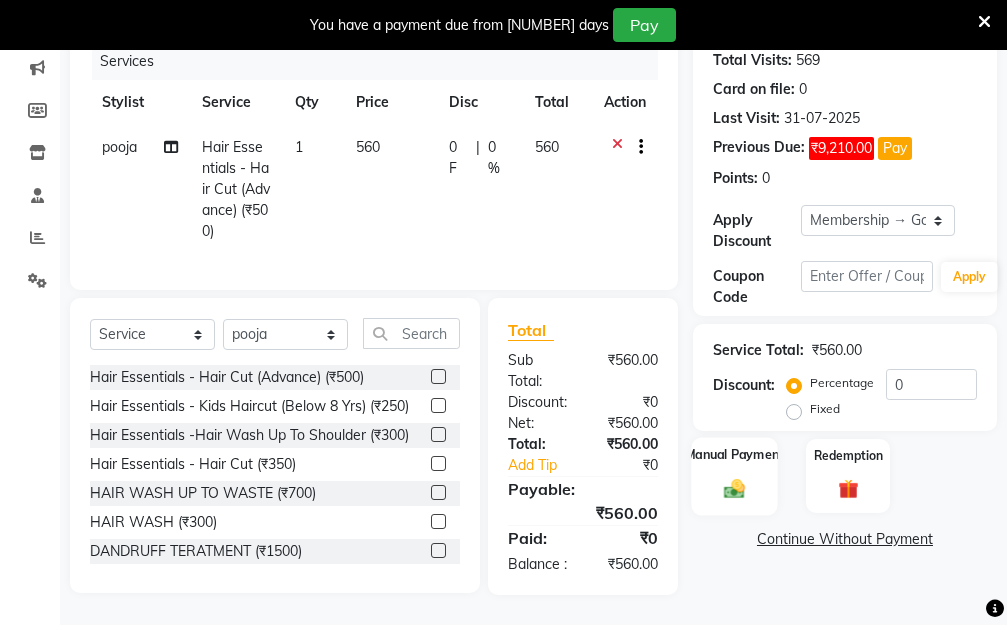 click 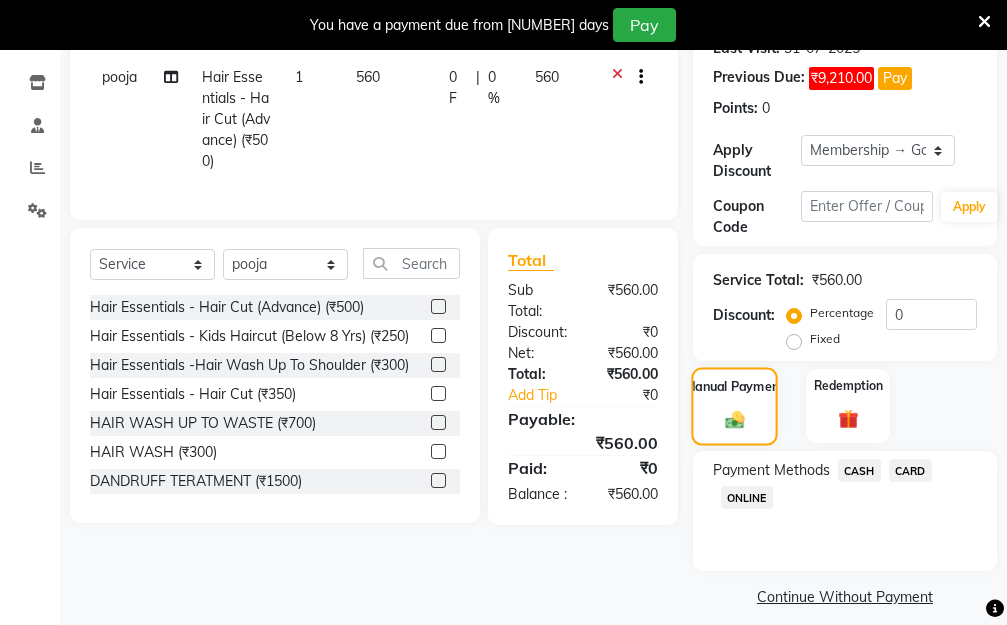 scroll, scrollTop: 369, scrollLeft: 0, axis: vertical 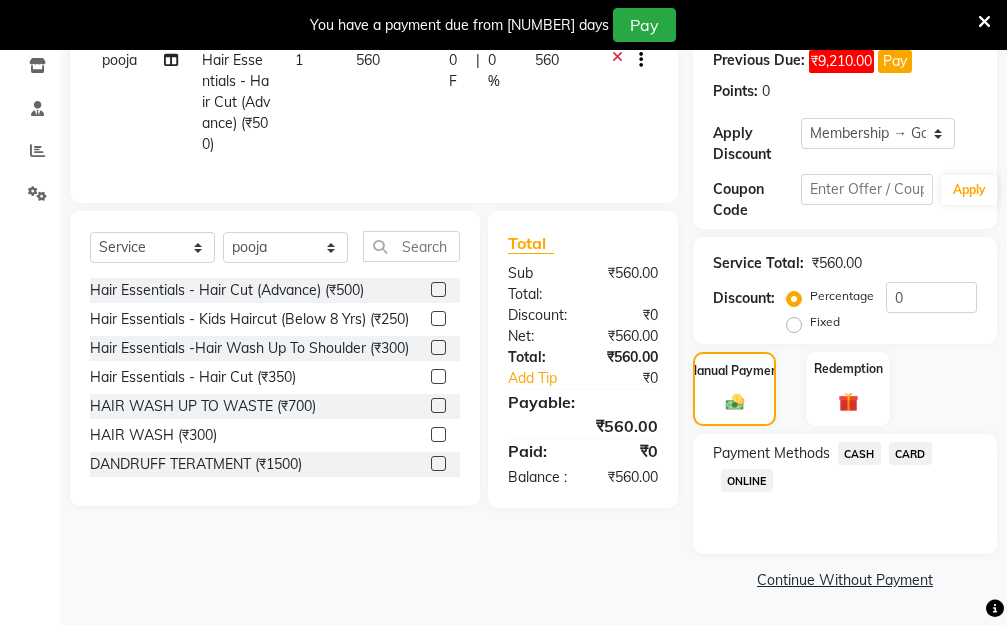 click on "ONLINE" 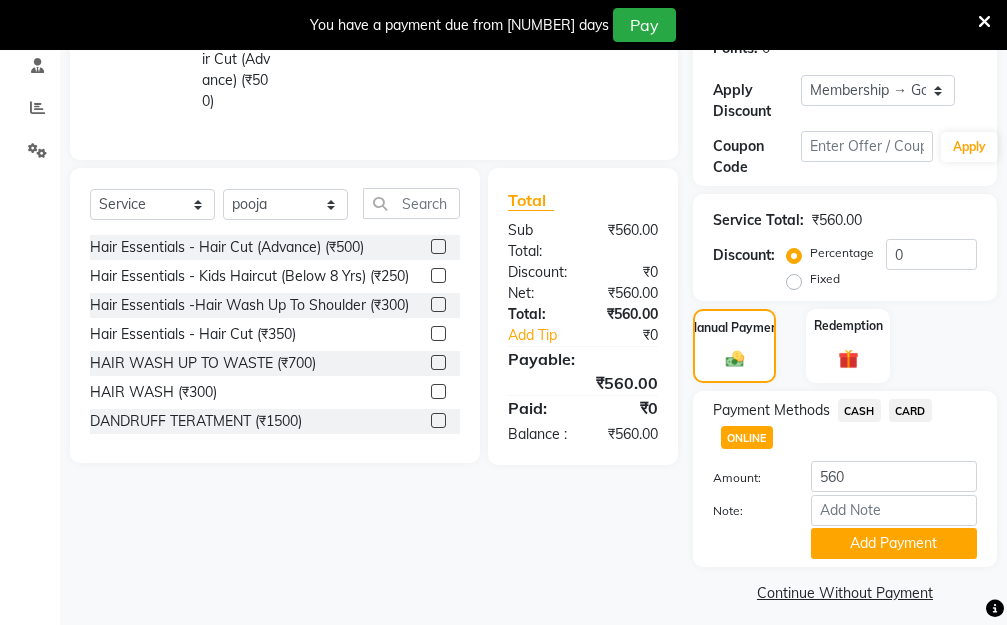 scroll, scrollTop: 425, scrollLeft: 0, axis: vertical 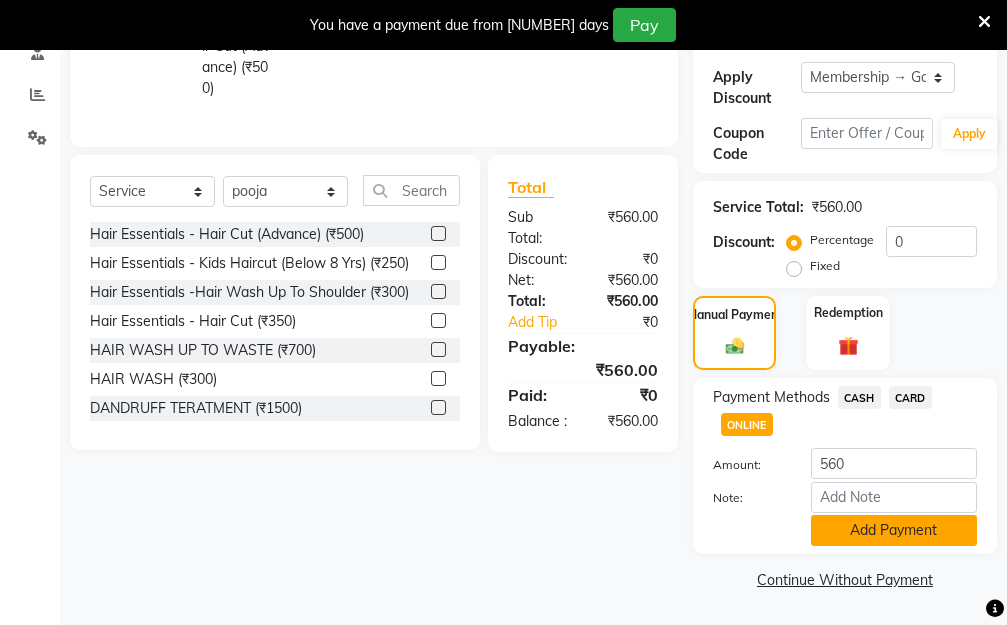 click on "Add Payment" 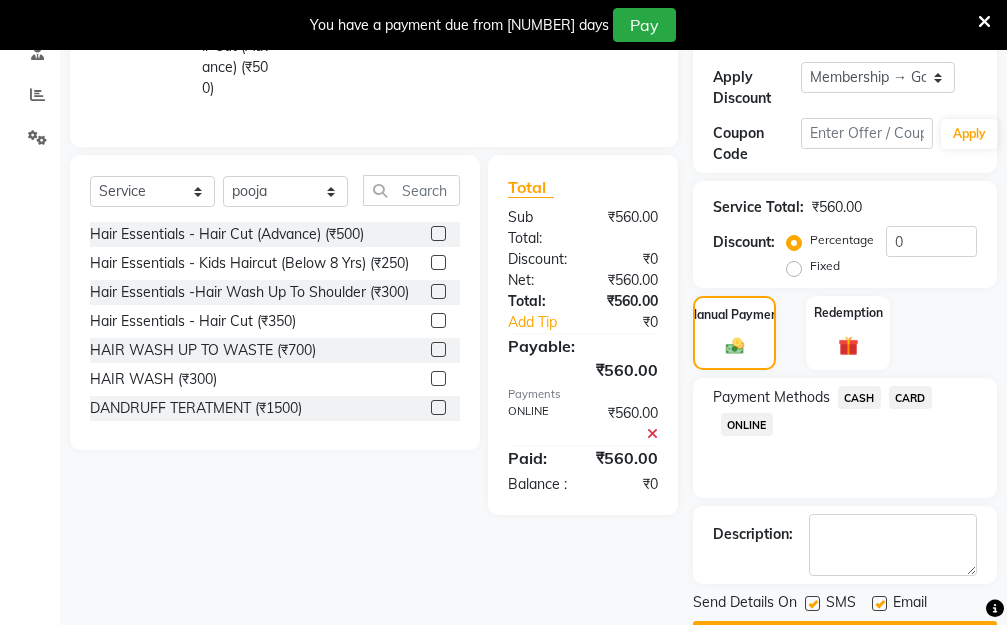 scroll, scrollTop: 482, scrollLeft: 0, axis: vertical 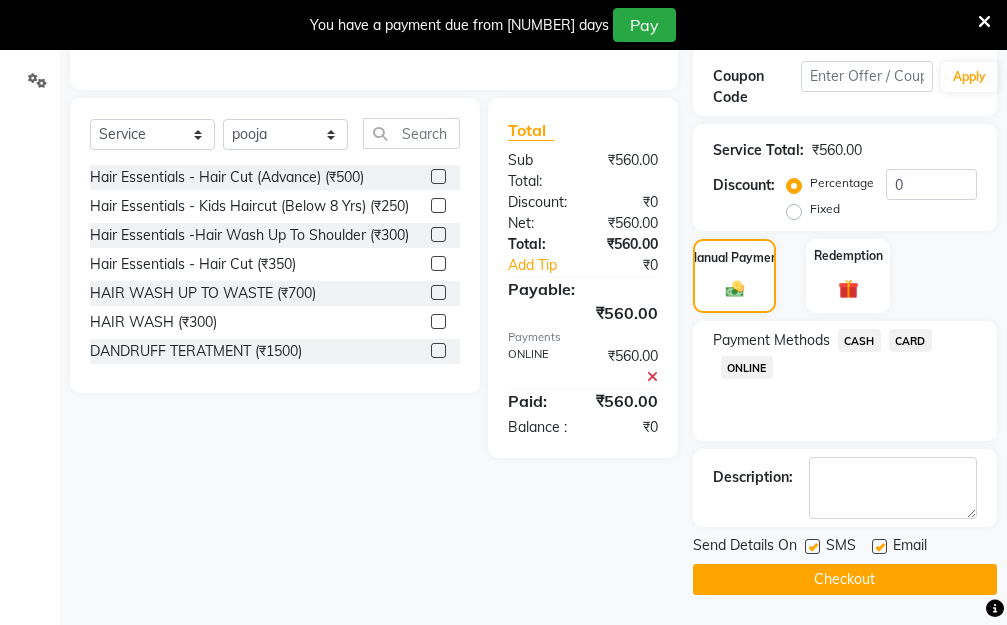 click on "Checkout" 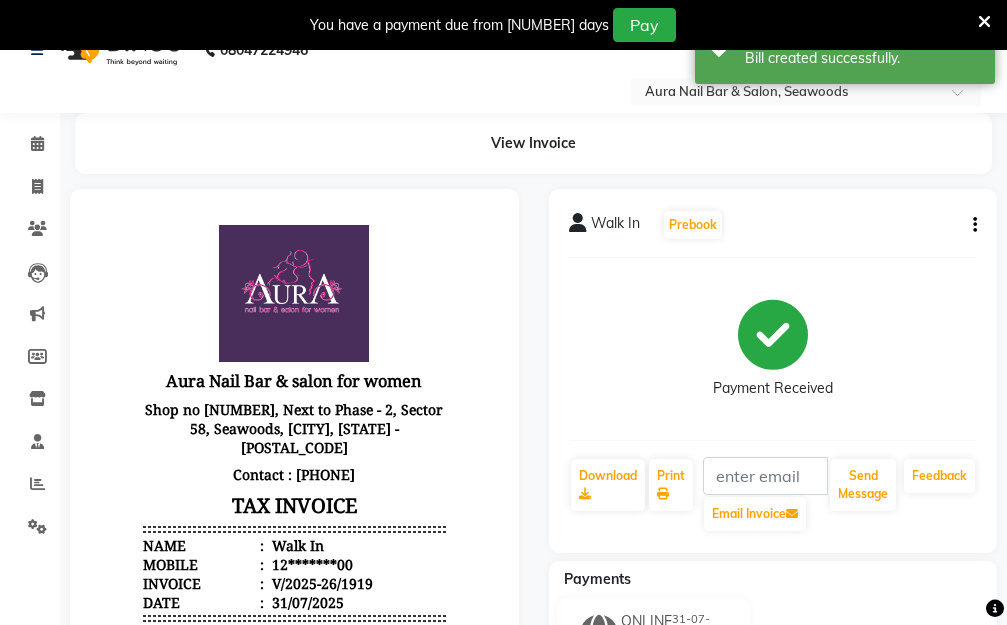 scroll, scrollTop: 0, scrollLeft: 0, axis: both 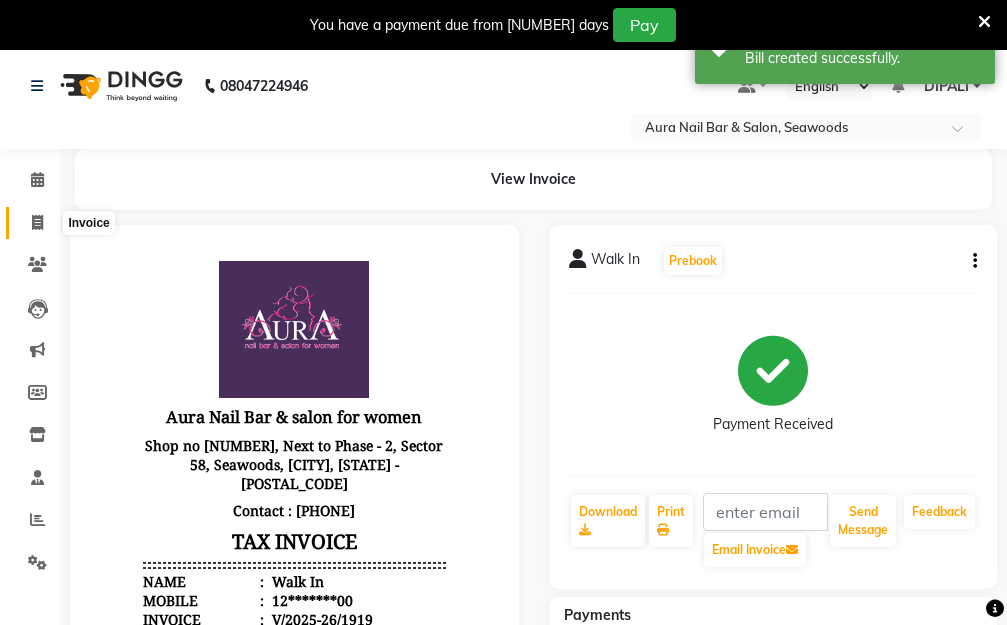 click 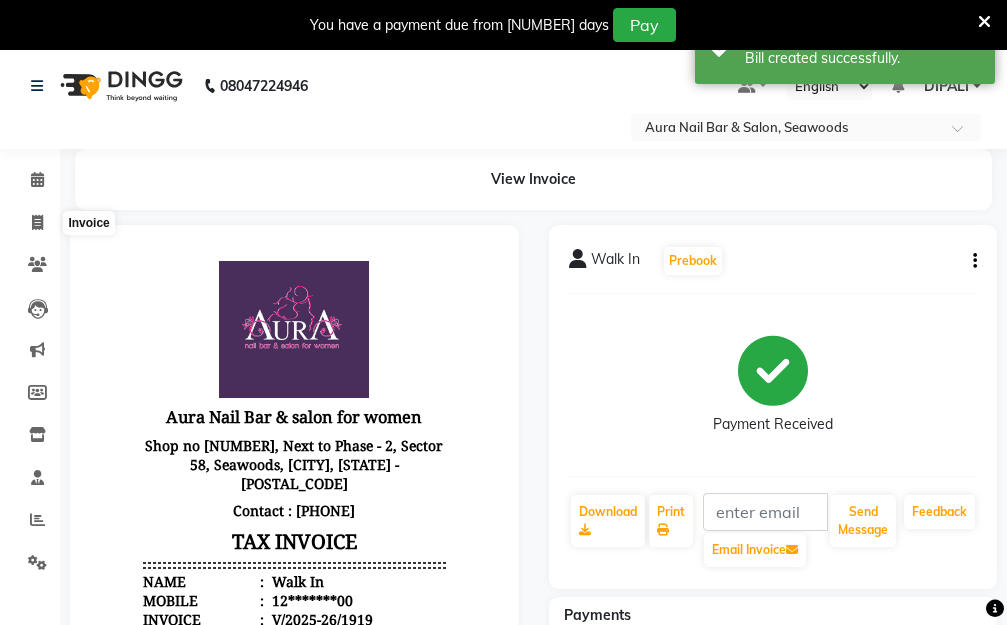 select on "service" 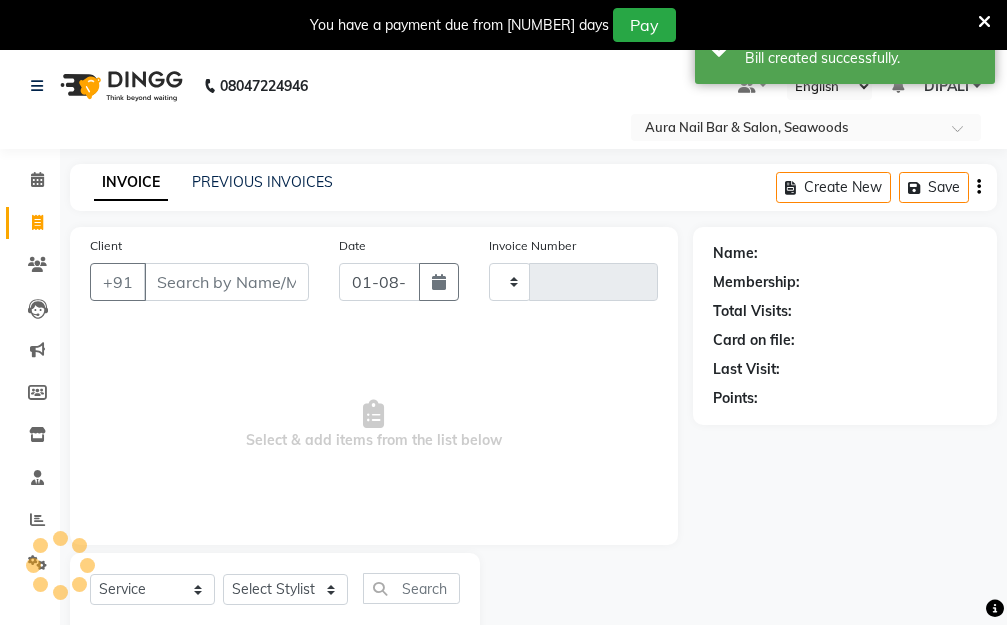 scroll, scrollTop: 32, scrollLeft: 0, axis: vertical 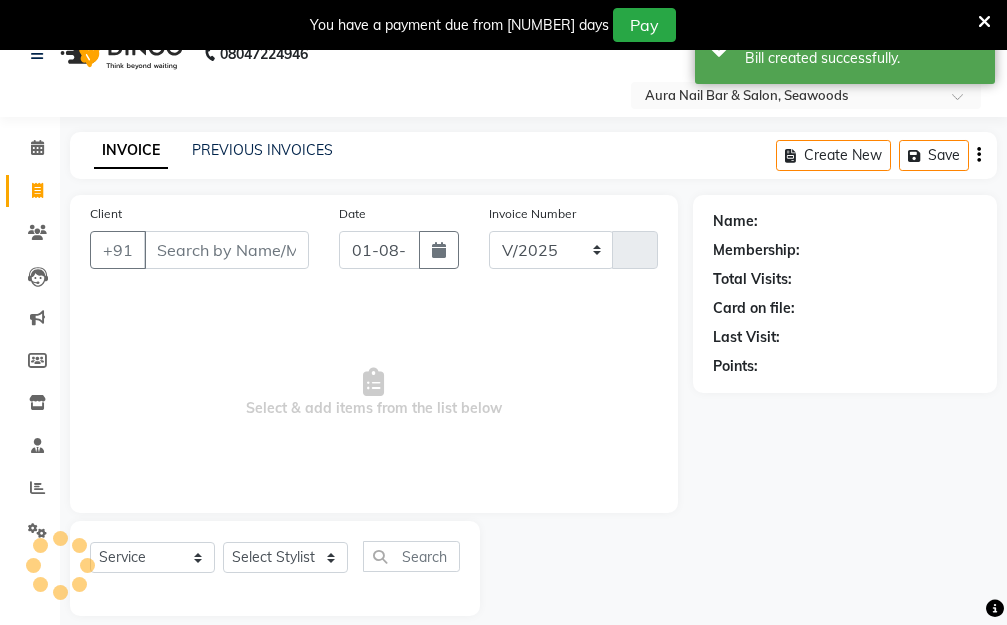 select on "4994" 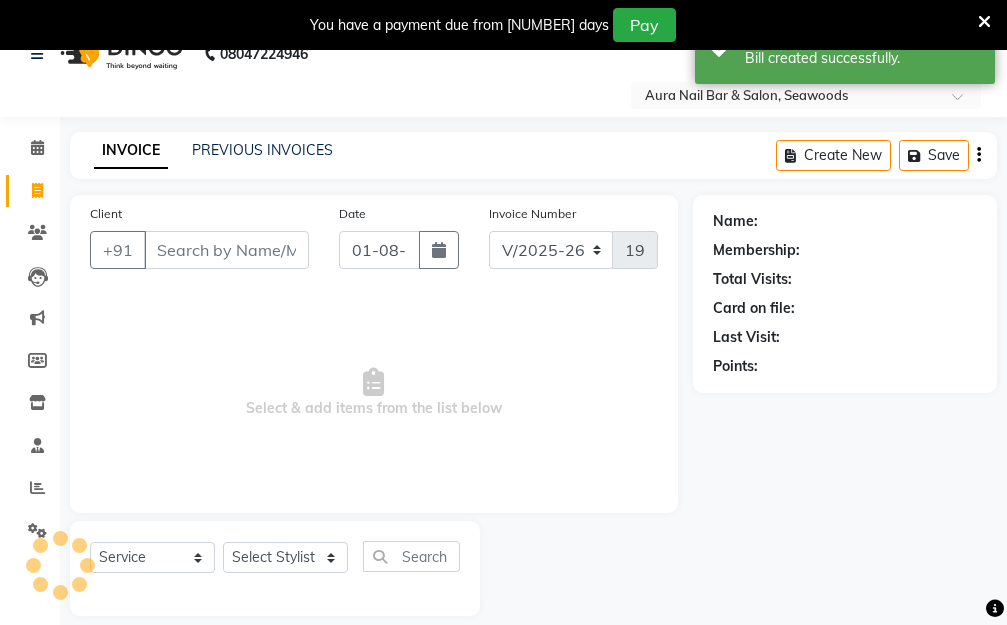 scroll, scrollTop: 0, scrollLeft: 0, axis: both 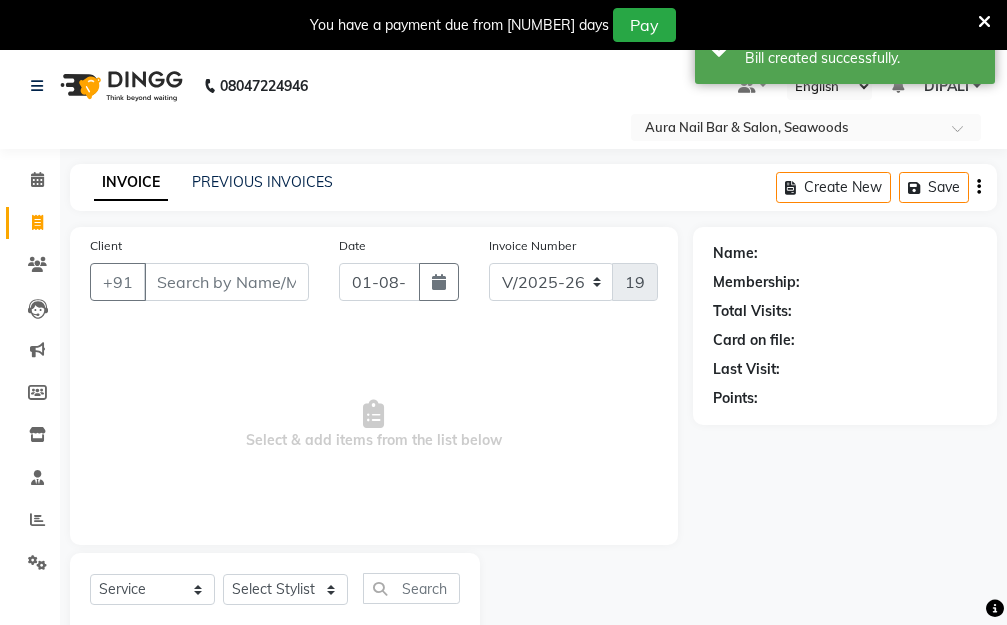 click on "Client" at bounding box center (226, 282) 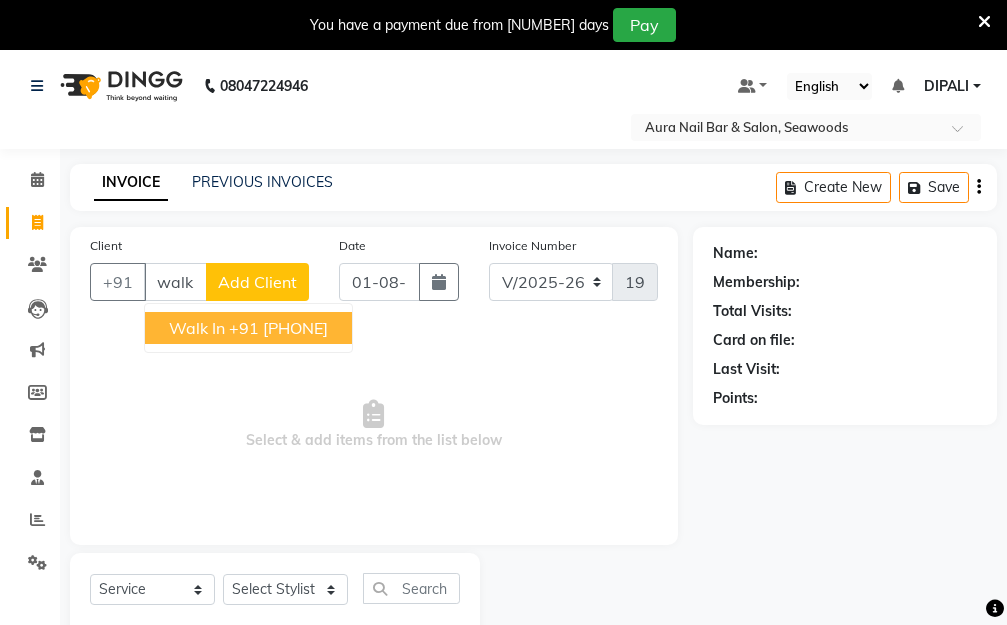 click on "+91  12*******00" at bounding box center [278, 328] 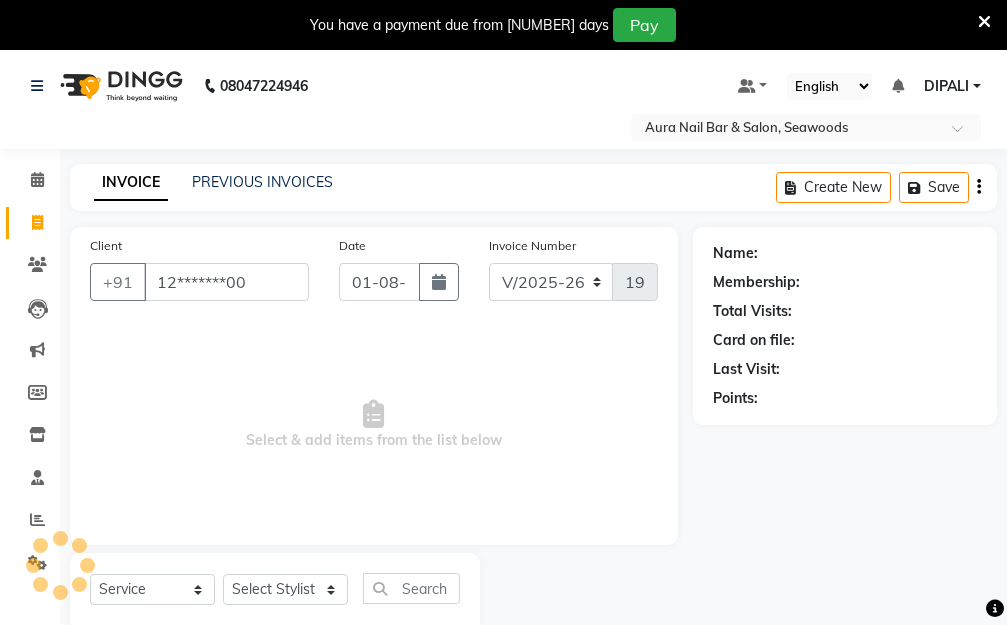 type on "12*******00" 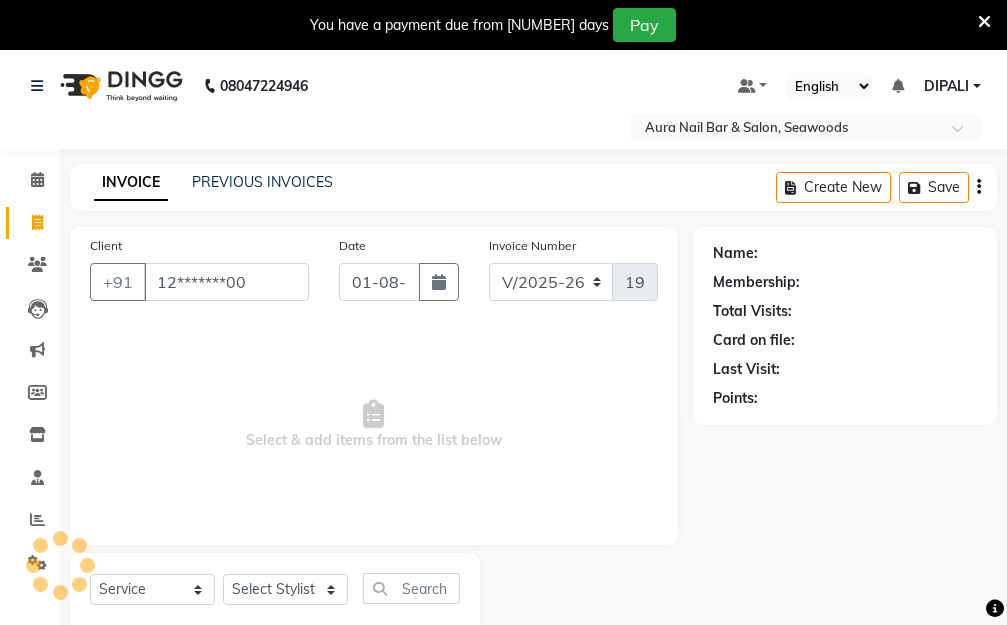 select on "1: Object" 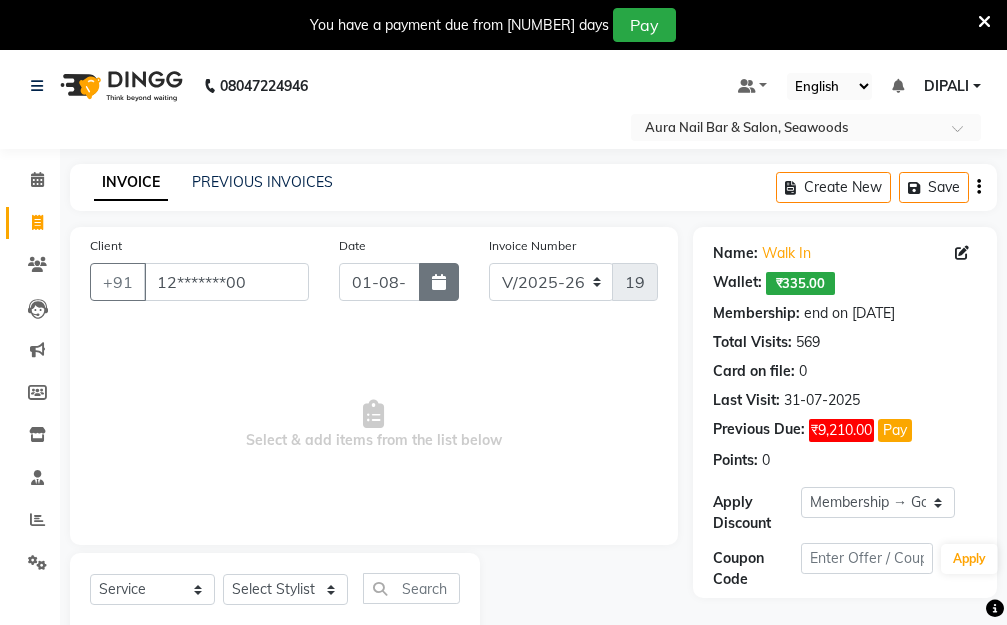 click 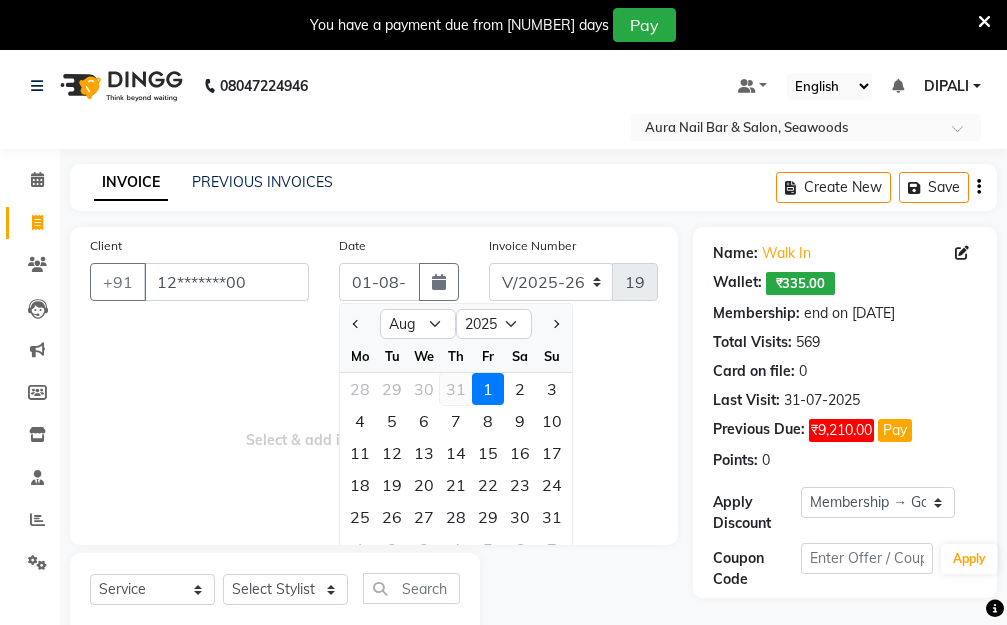 click on "31" 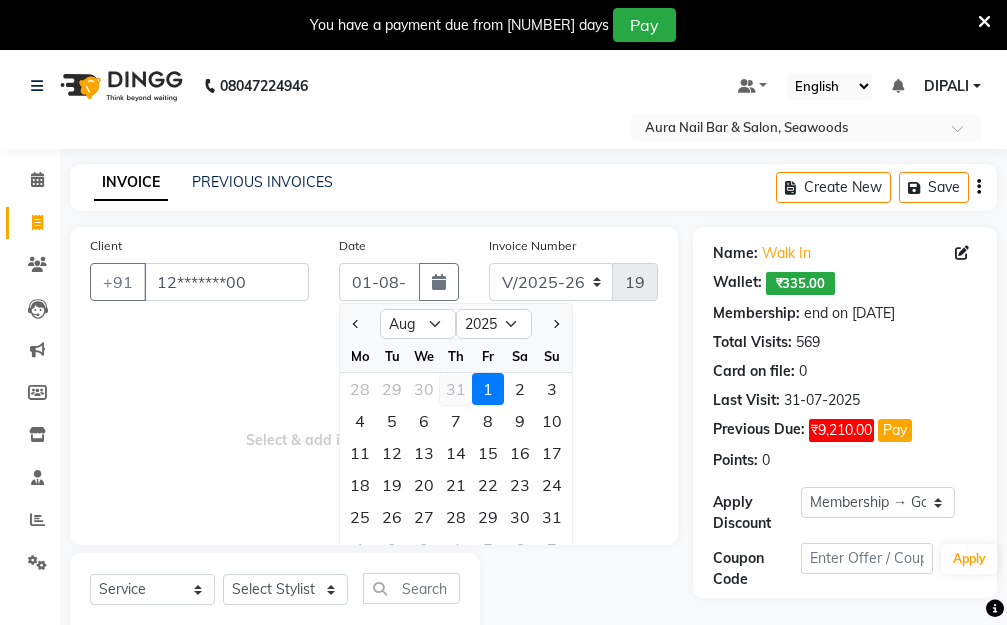 type on "31-07-2025" 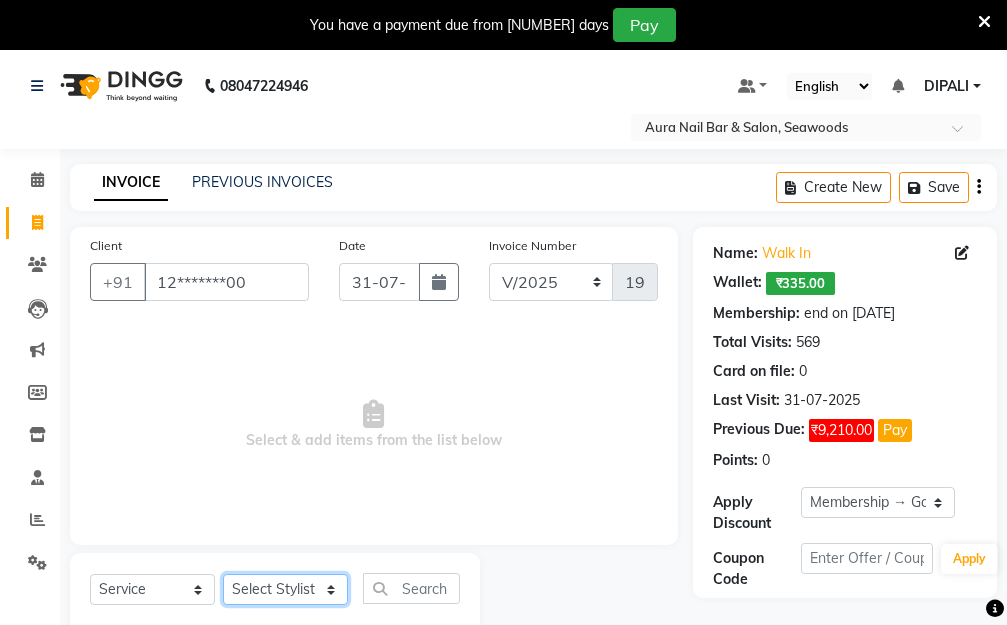 click on "Select Stylist Aarti Dipti  Manager Pallavi  pooja Priya" 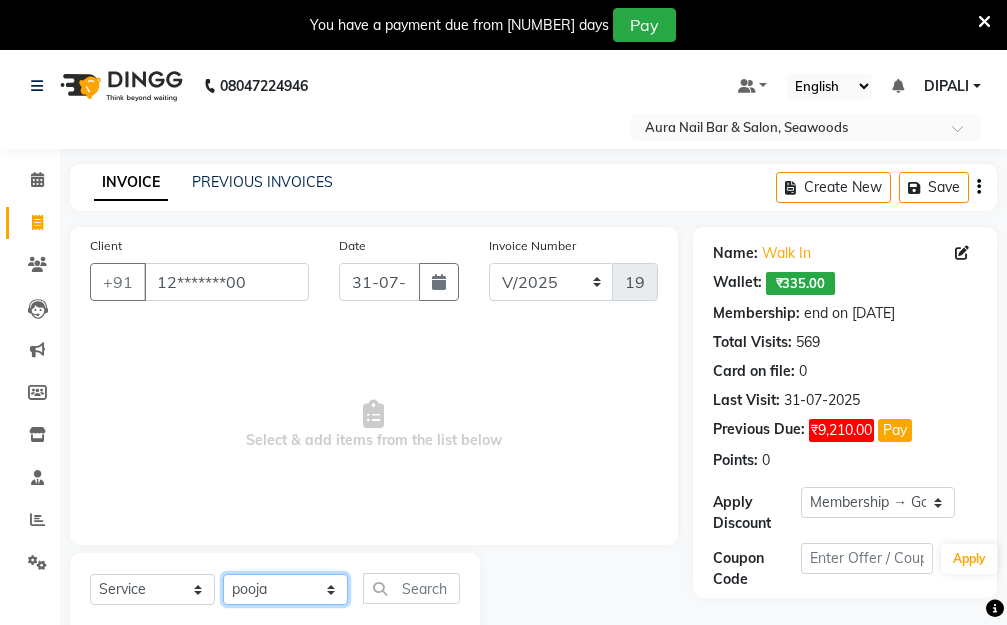 click on "Select Stylist Aarti Dipti  Manager Pallavi  pooja Priya" 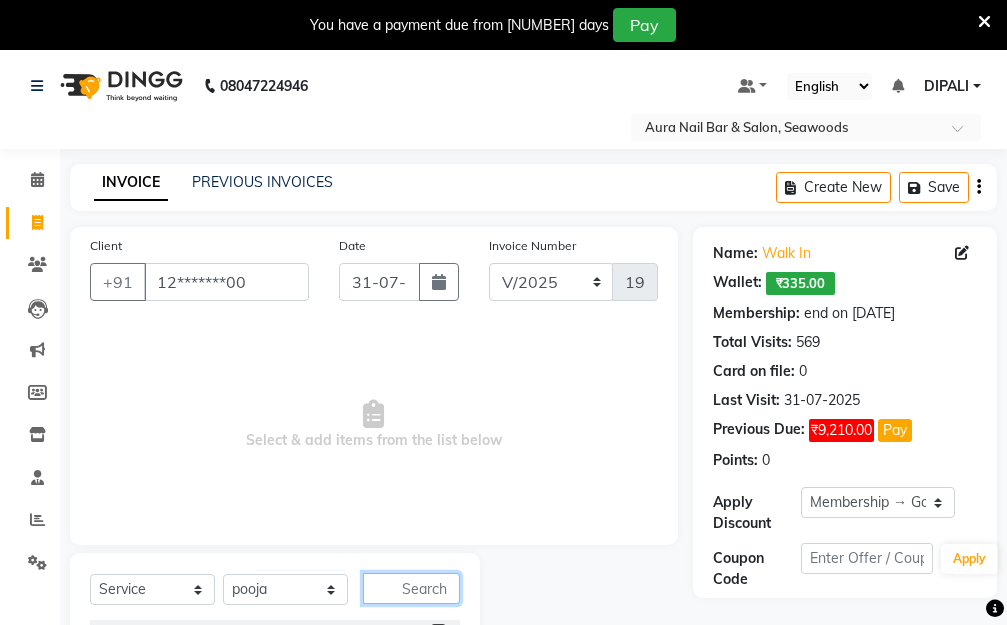 click 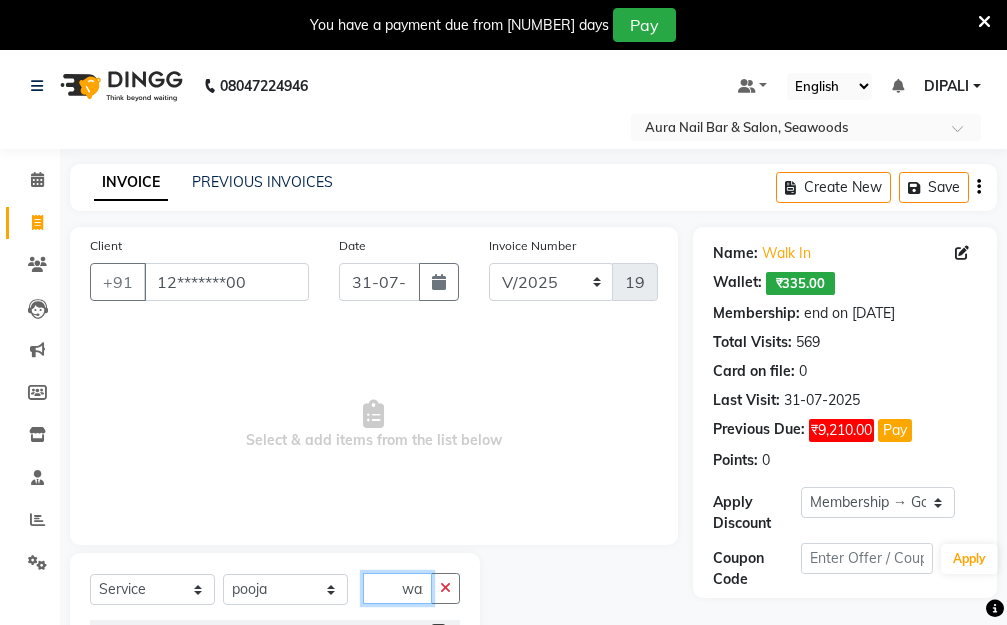 scroll, scrollTop: 0, scrollLeft: 4, axis: horizontal 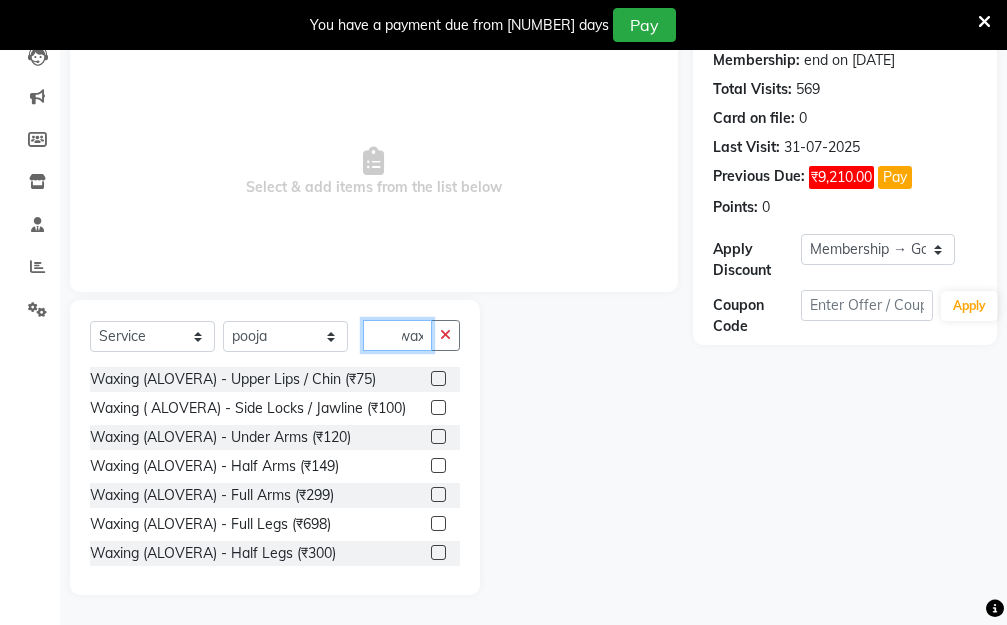 type on "wax" 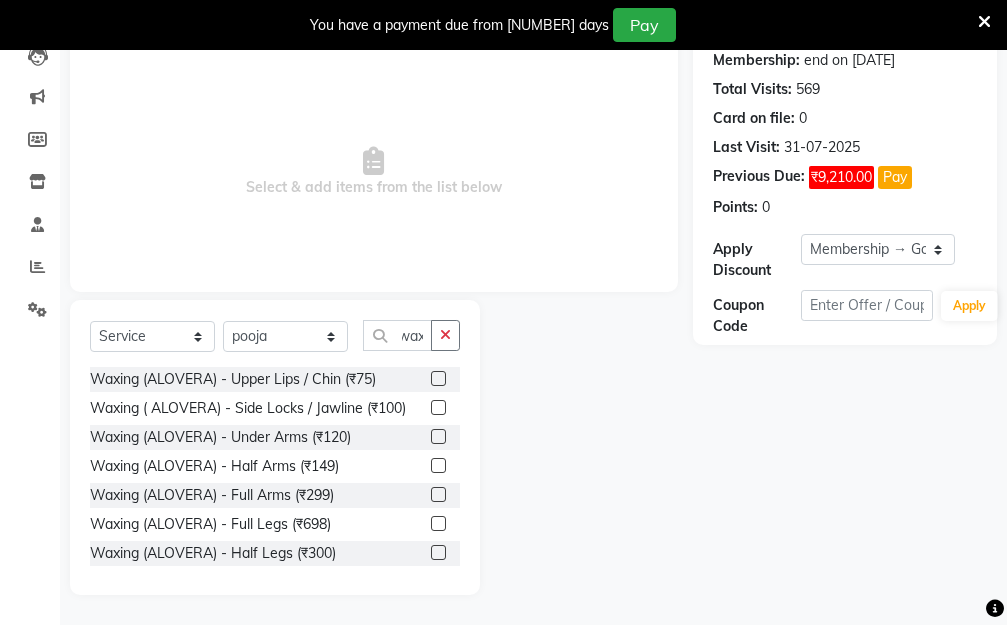 scroll, scrollTop: 0, scrollLeft: 0, axis: both 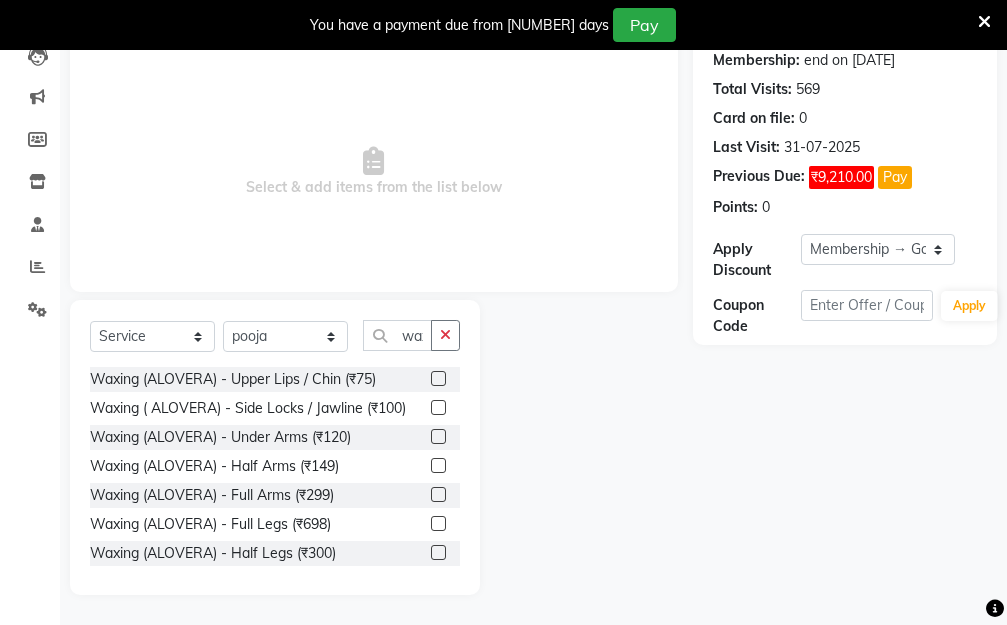click 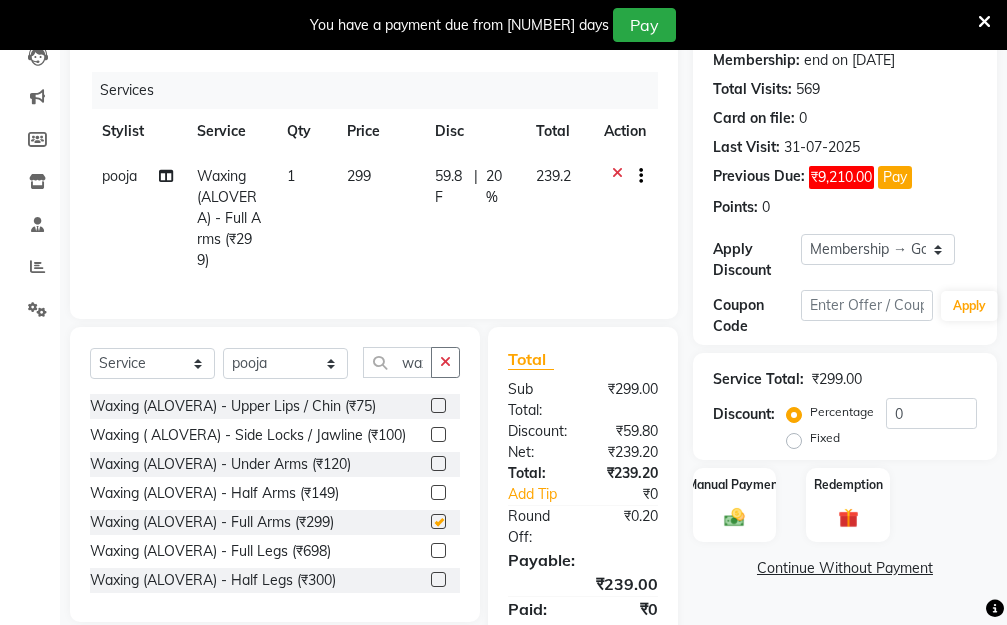 checkbox on "false" 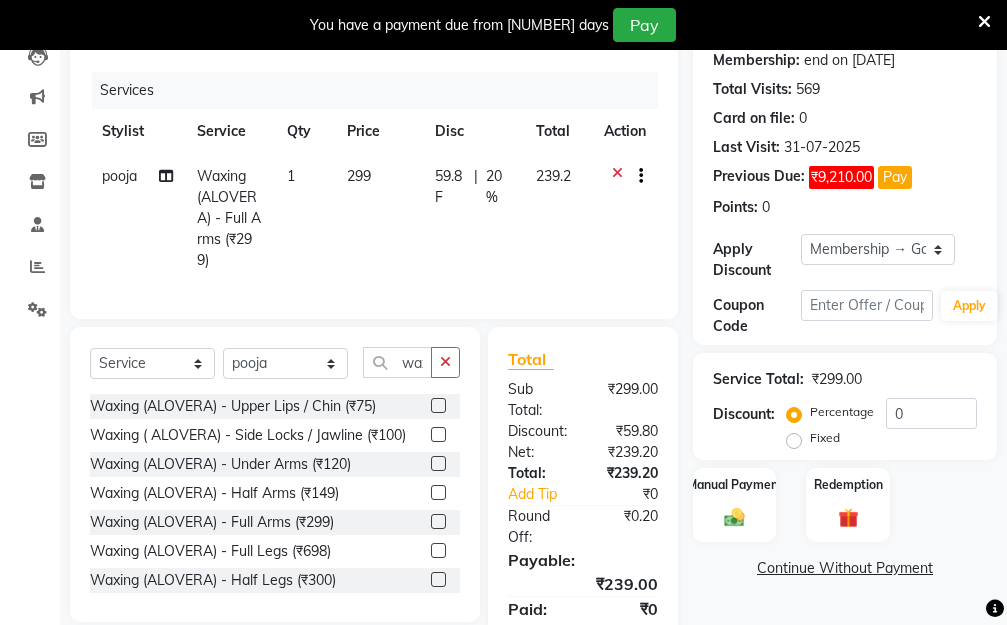 click on "59.8 F | 20 %" 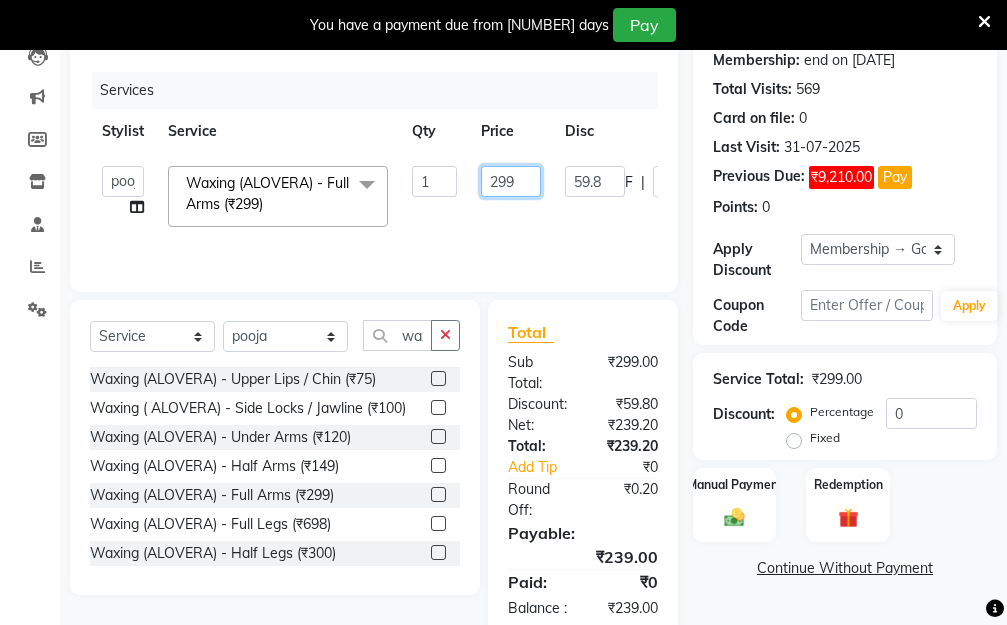 drag, startPoint x: 530, startPoint y: 170, endPoint x: 421, endPoint y: 190, distance: 110.81967 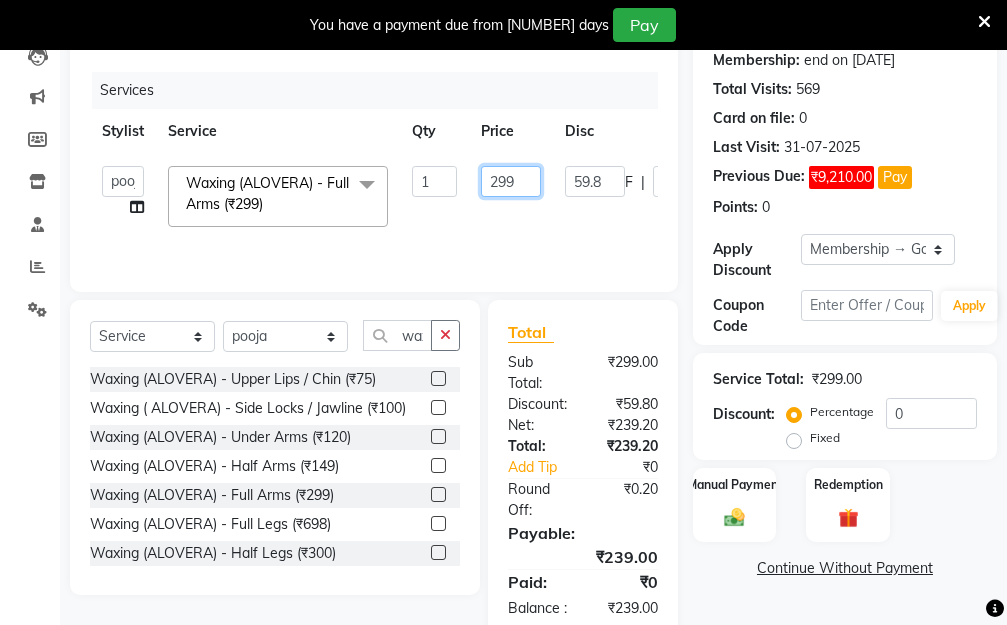 click on "Aarti   Dipti    Manager   Pallavi    pooja   Priya   Waxing (ALOVERA) - Full Arms (₹299)  x Hair Essentials - Hair Cut (Advance) (₹500) Hair Essentials - Kids Haircut (Below 8 Yrs) (₹250) Hair Essentials -Hair Wash Up To Shoulder (₹300) Hair Essentials - Hair Cut  (₹350) HAIR WASH UP TO WASTE (₹700) HAIR WASH (₹300) DANDRUFF TERATMENT (₹1500) Shampoo & Conditioning + Blast Dry - Upto Shoulder (₹350) Shampoo & Conditioning + Blast Dry - Below Shoulder (₹550) Shampoo & Conditioning + Blast Dry - Upto Waist (₹750) Shampoo & Conditioning + Blast Dry - Add: Charge For Morocon/Riviver/ Keratin (₹600) Blow Dry/Outcurl/Straight - Upto Shoulder (₹449) Blow Dry/Outcurl/Straight - Below Shoulder (₹650) Blow Dry/Outcurl/Straight - Upto Waist (₹850) Ironing - Upto Shoulder (₹650) Ironing - Below Shoulder (₹850) Ironing - Upto Waist (₹1000) Ironing - Add Charge For Thick Hair (₹300) Tongs - Upto Shoulder (₹800) Tongs - Below Shoulder (₹960) Tongs - Upto Waist (₹1500) 1 299 F |" 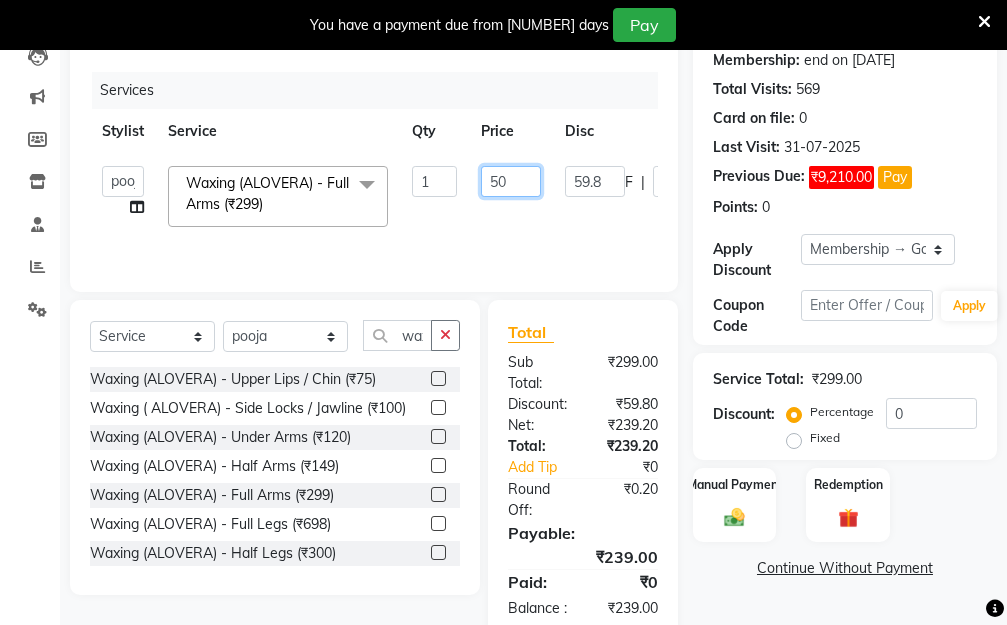 type on "500" 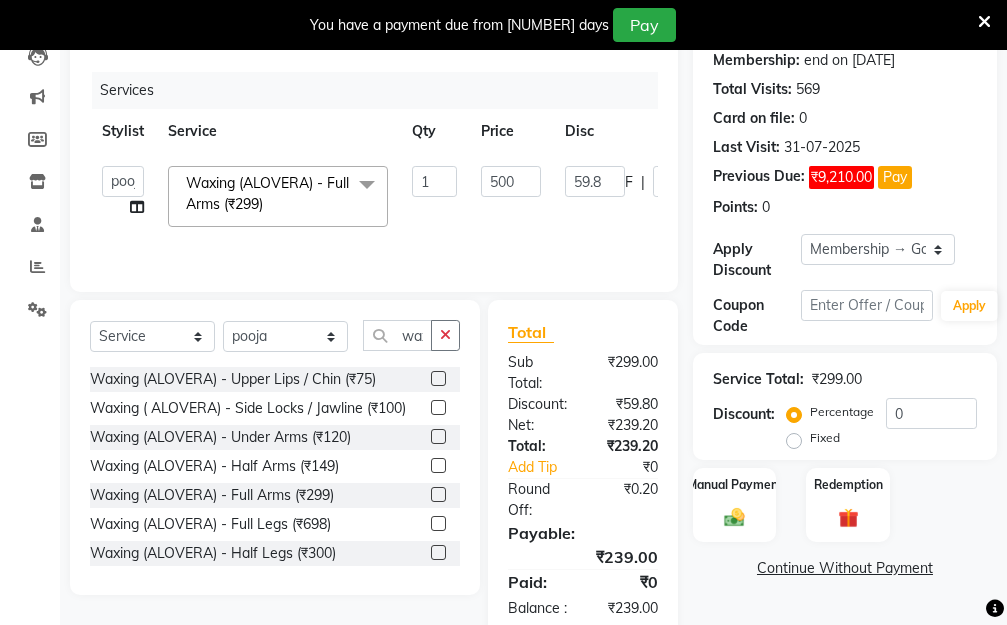 drag, startPoint x: 536, startPoint y: 208, endPoint x: 572, endPoint y: 213, distance: 36.345562 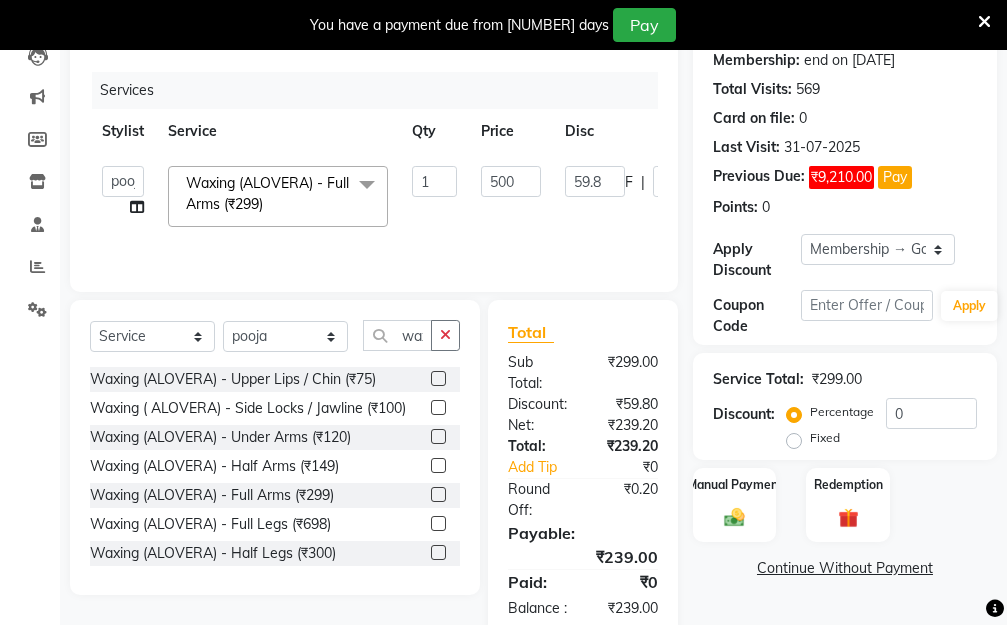 click on "Aarti   Dipti    Manager   Pallavi    pooja   Priya   Waxing (ALOVERA) - Full Arms (₹299)  x Hair Essentials - Hair Cut (Advance) (₹500) Hair Essentials - Kids Haircut (Below 8 Yrs) (₹250) Hair Essentials -Hair Wash Up To Shoulder (₹300) Hair Essentials - Hair Cut  (₹350) HAIR WASH UP TO WASTE (₹700) HAIR WASH (₹300) DANDRUFF TERATMENT (₹1500) Shampoo & Conditioning + Blast Dry - Upto Shoulder (₹350) Shampoo & Conditioning + Blast Dry - Below Shoulder (₹550) Shampoo & Conditioning + Blast Dry - Upto Waist (₹750) Shampoo & Conditioning + Blast Dry - Add: Charge For Morocon/Riviver/ Keratin (₹600) Blow Dry/Outcurl/Straight - Upto Shoulder (₹449) Blow Dry/Outcurl/Straight - Below Shoulder (₹650) Blow Dry/Outcurl/Straight - Upto Waist (₹850) Ironing - Upto Shoulder (₹650) Ironing - Below Shoulder (₹850) Ironing - Upto Waist (₹1000) Ironing - Add Charge For Thick Hair (₹300) Tongs - Upto Shoulder (₹800) Tongs - Below Shoulder (₹960) Tongs - Upto Waist (₹1500) 1 500 F |" 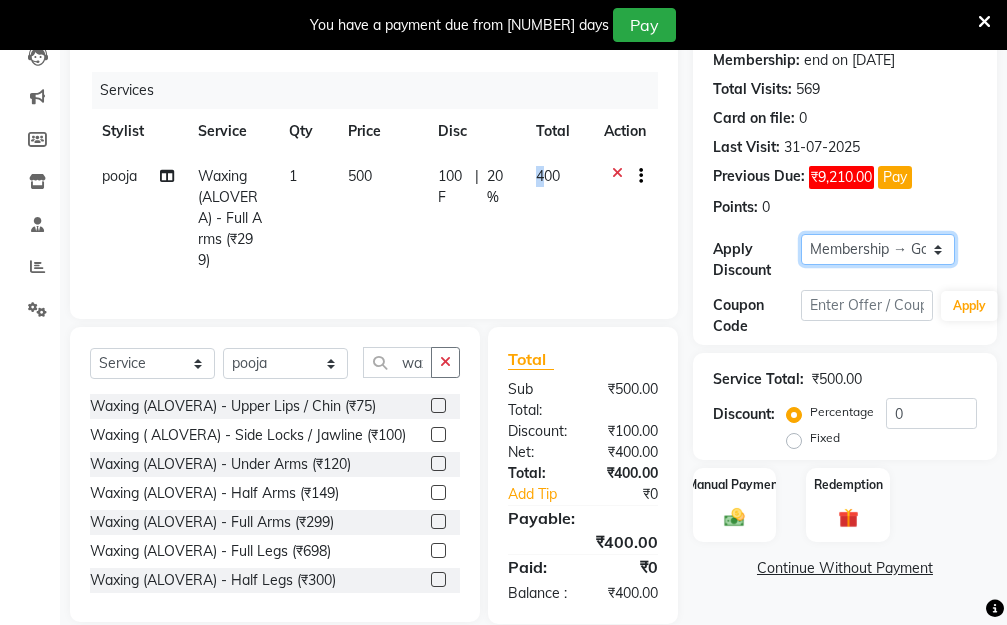 click on "Select Membership → Golden Membership Membership → Golden Membership Membership → Golden Membership Membership → Golden Membership Membership → Golden Membership Membership → Golden Membership Membership → Golden Membership Membership → Golden Membership Membership → Golden Membership Membership → Golden Membership Membership → Golden Membership Membership → Golden Membership Membership → Golden Membership Membership → Golden Membership Membership → Golden Membership Membership → Golden Membership Membership → Golden Membership Membership → Golden Membership Membership → Golden Membership Membership → Golden Membership Membership → Golden Membership Membership → Golden Membership Membership → Golden Membership Membership → Golden Membership Membership → Golden Membership Membership → Golden Membership Membership → Golden Membership Membership → Golden Membership Membership → Golden Membership Membership → Golden Membership" 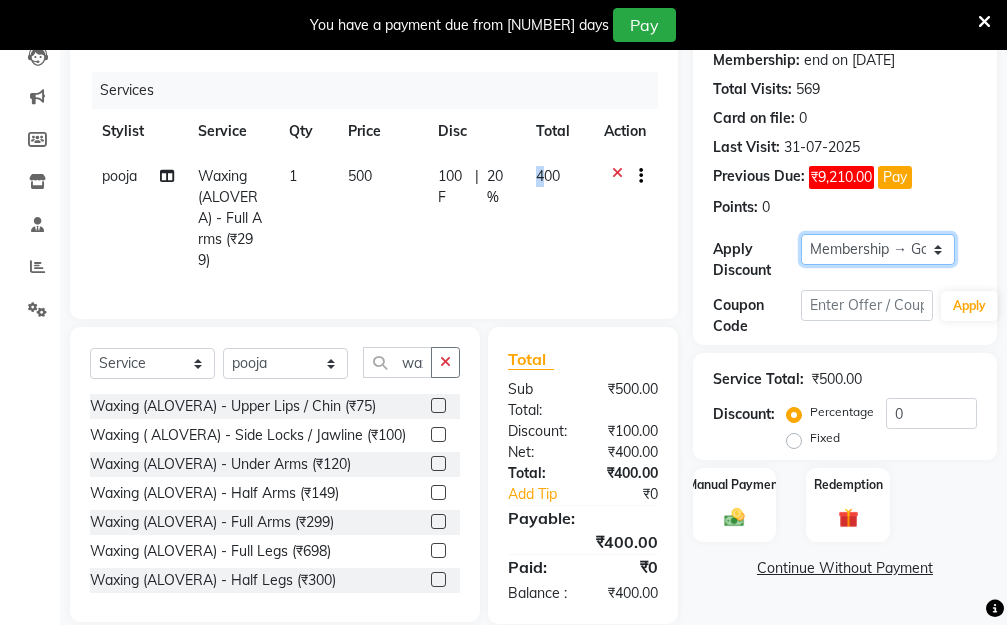 select on "0:" 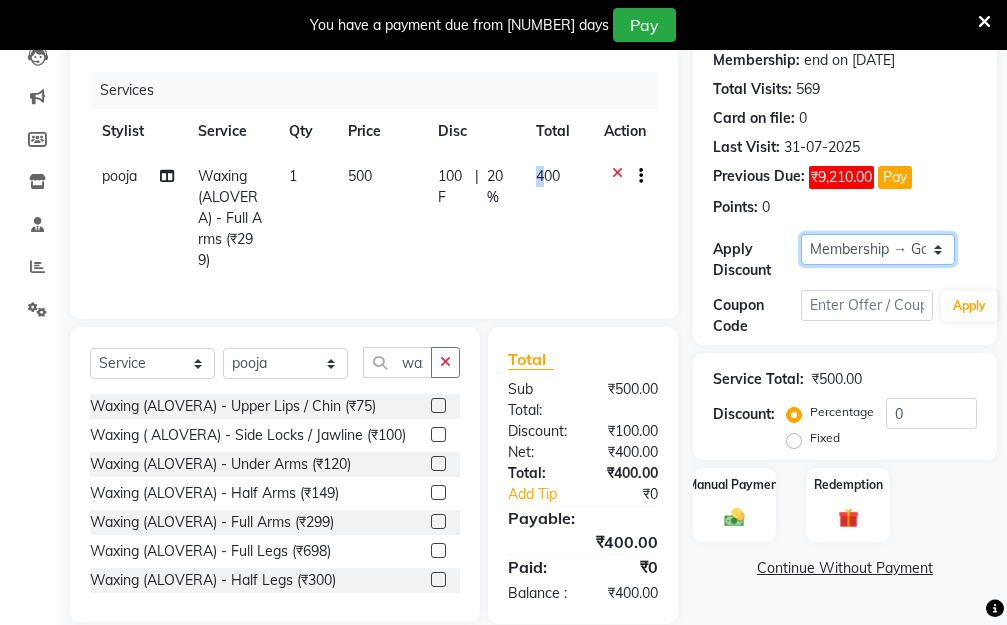click on "Select Membership → Golden Membership Membership → Golden Membership Membership → Golden Membership Membership → Golden Membership Membership → Golden Membership Membership → Golden Membership Membership → Golden Membership Membership → Golden Membership Membership → Golden Membership Membership → Golden Membership Membership → Golden Membership Membership → Golden Membership Membership → Golden Membership Membership → Golden Membership Membership → Golden Membership Membership → Golden Membership Membership → Golden Membership Membership → Golden Membership Membership → Golden Membership Membership → Golden Membership Membership → Golden Membership Membership → Golden Membership Membership → Golden Membership Membership → Golden Membership Membership → Golden Membership Membership → Golden Membership Membership → Golden Membership Membership → Golden Membership Membership → Golden Membership Membership → Golden Membership" 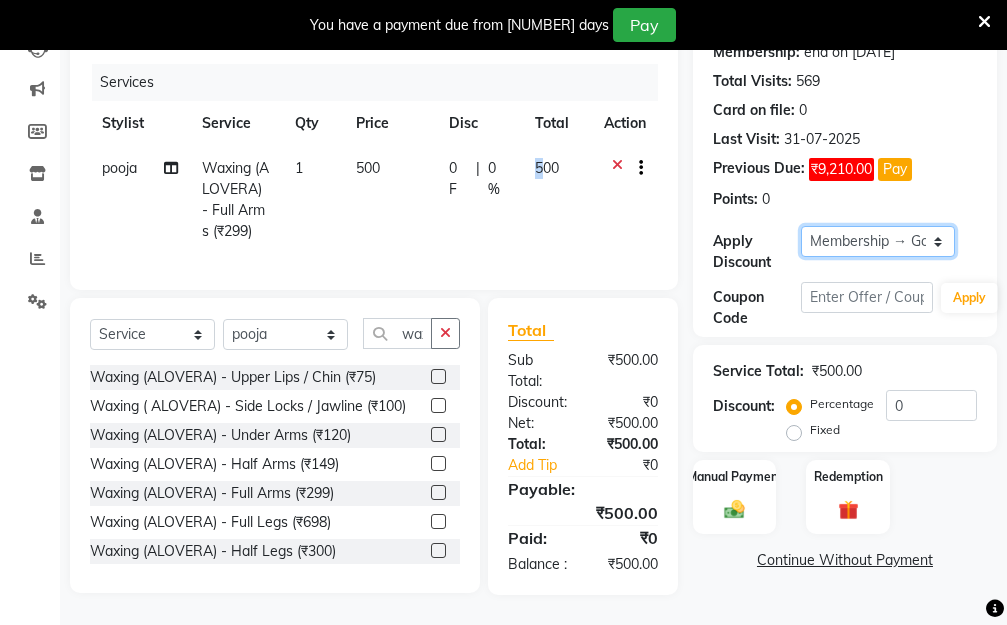 scroll, scrollTop: 299, scrollLeft: 0, axis: vertical 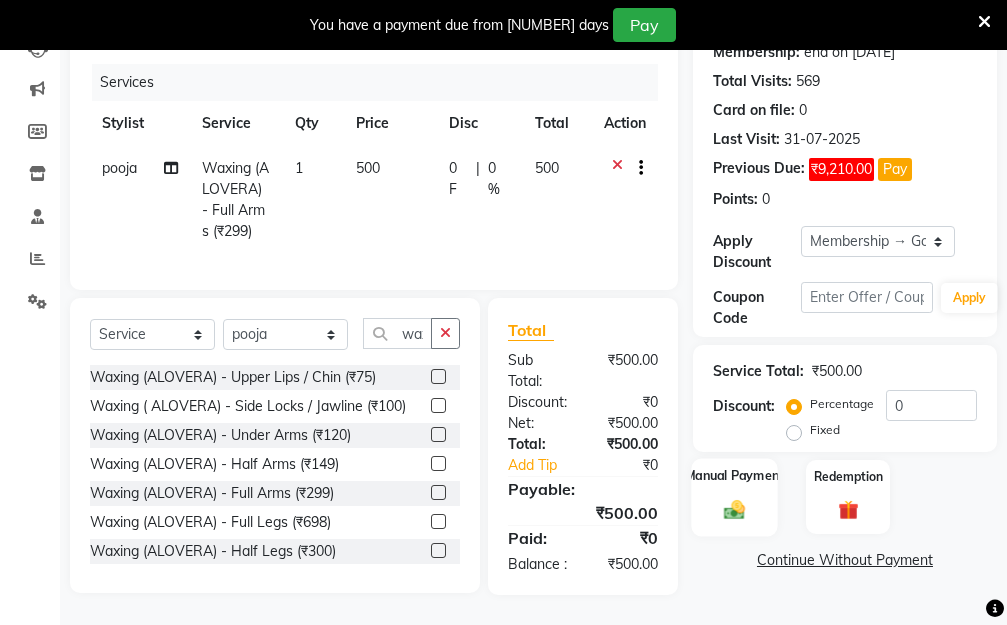 click on "Manual Payment" 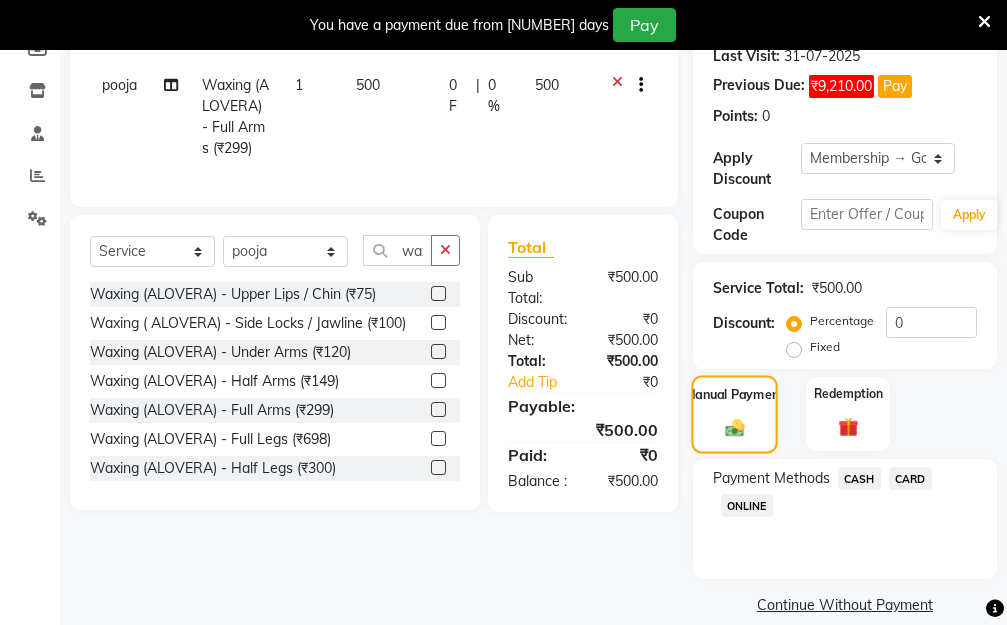 scroll, scrollTop: 369, scrollLeft: 0, axis: vertical 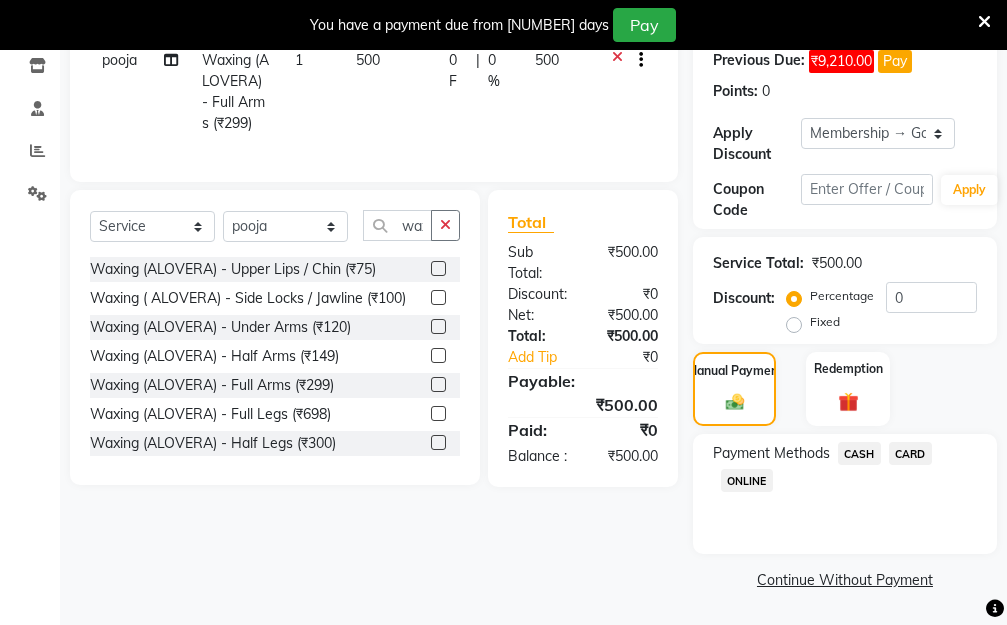 click on "ONLINE" 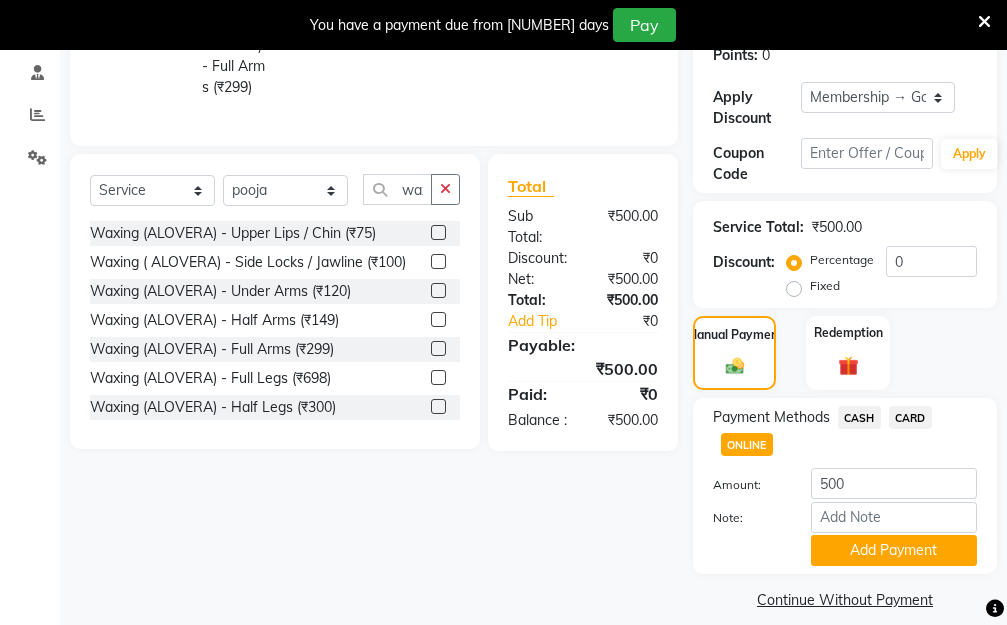 scroll, scrollTop: 425, scrollLeft: 0, axis: vertical 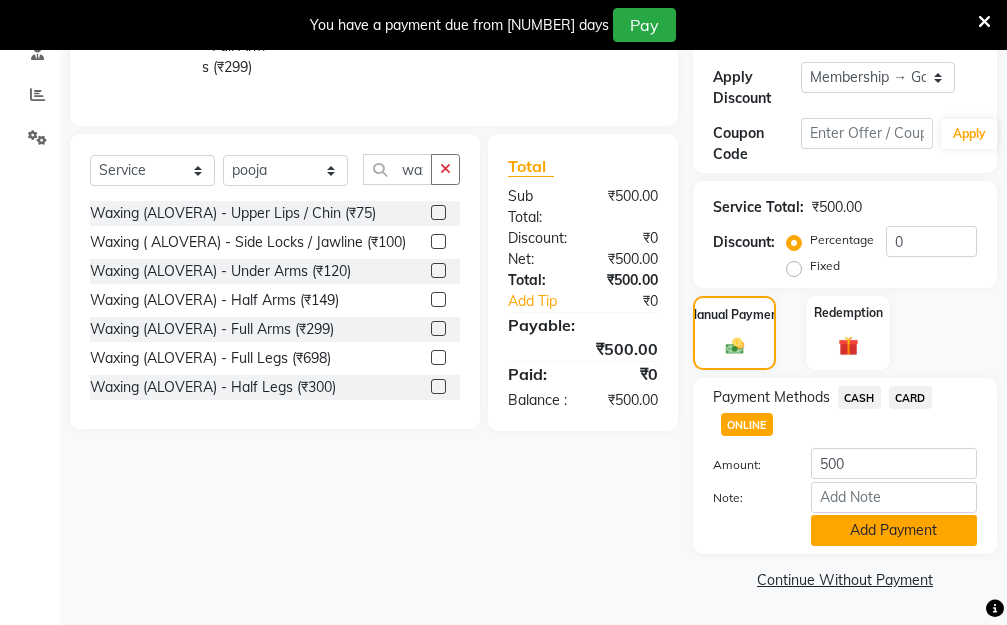 click on "Add Payment" 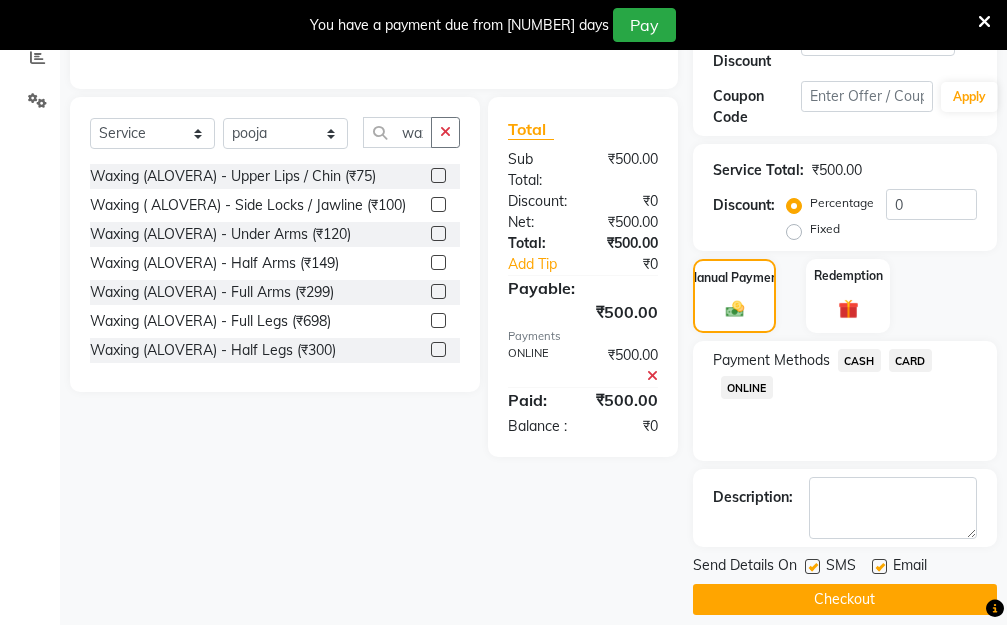 scroll, scrollTop: 482, scrollLeft: 0, axis: vertical 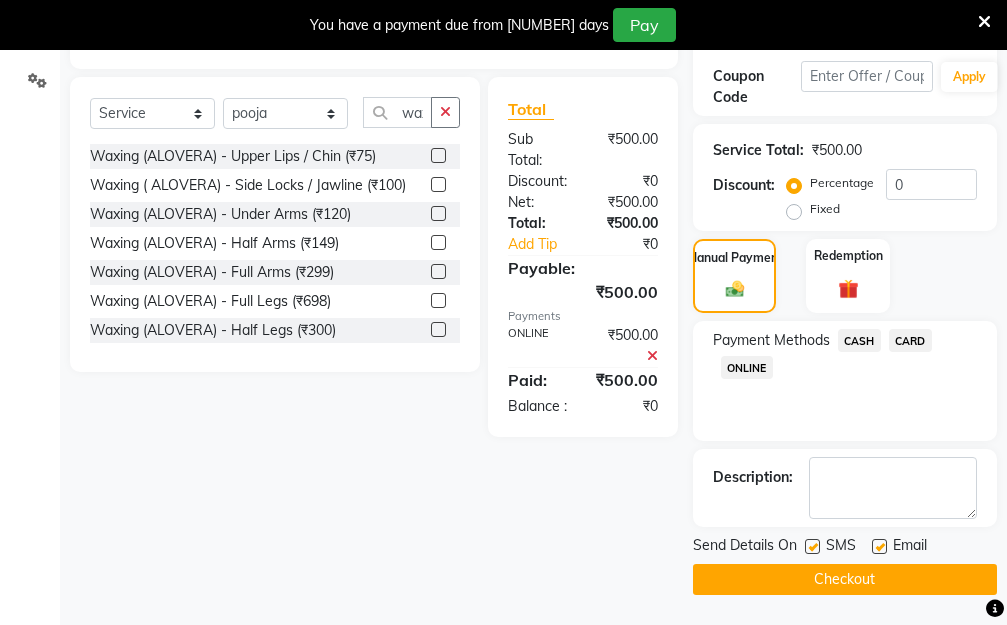 click on "Checkout" 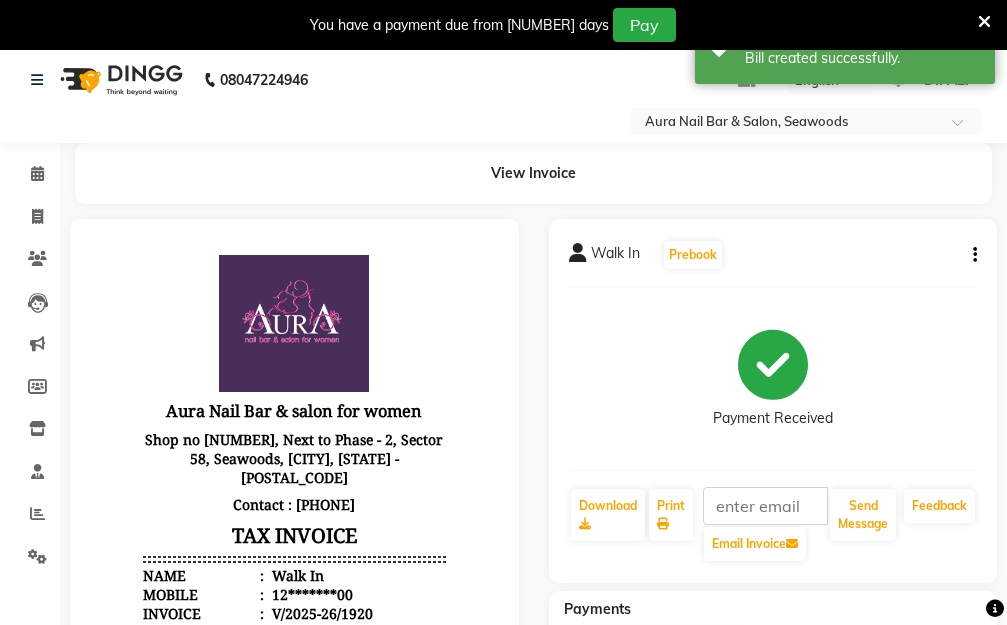 scroll, scrollTop: 0, scrollLeft: 0, axis: both 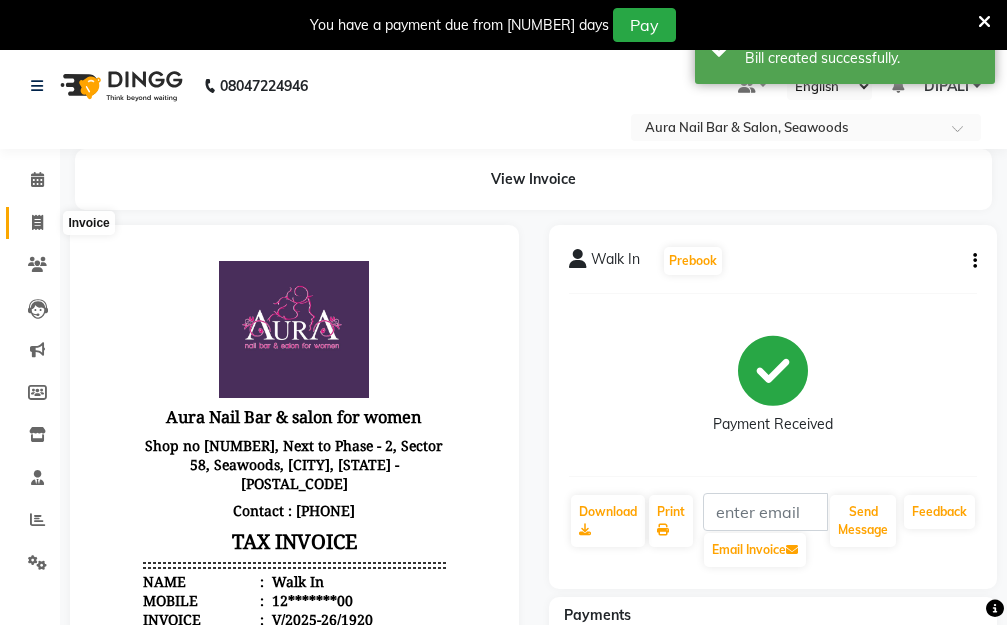 click 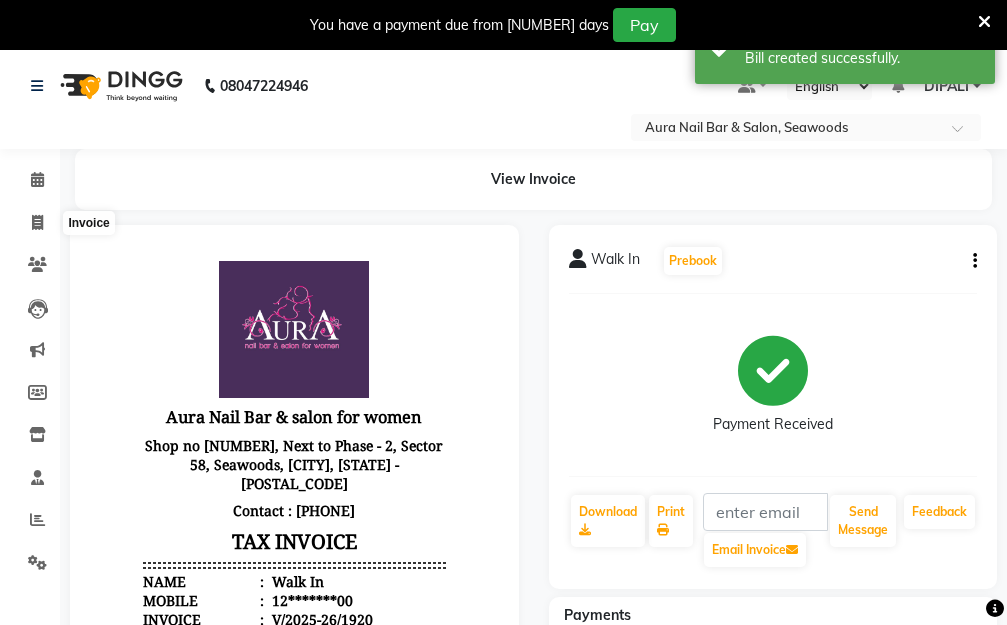 select on "4994" 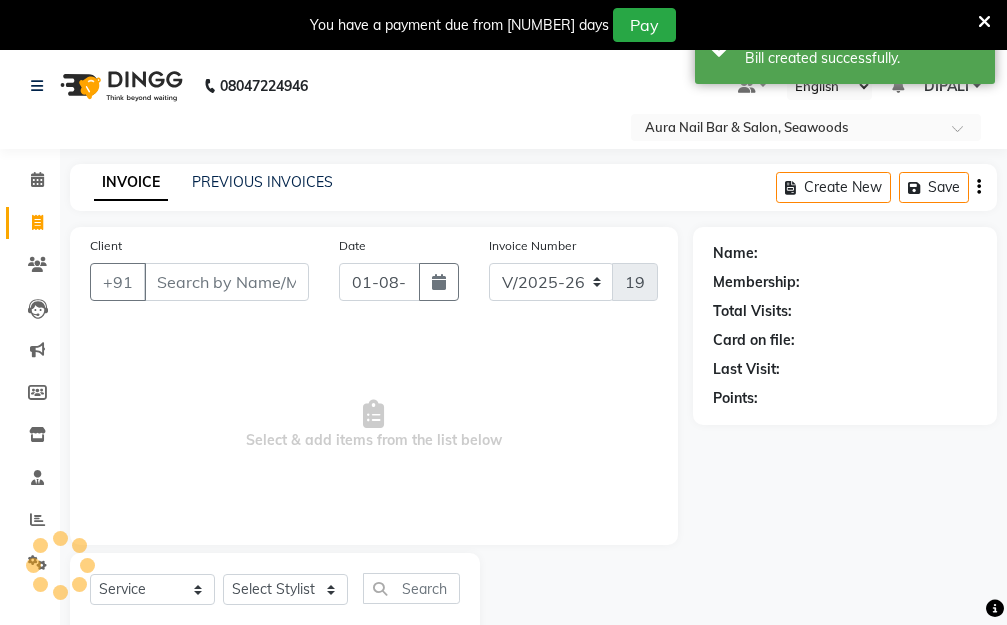 scroll, scrollTop: 0, scrollLeft: 0, axis: both 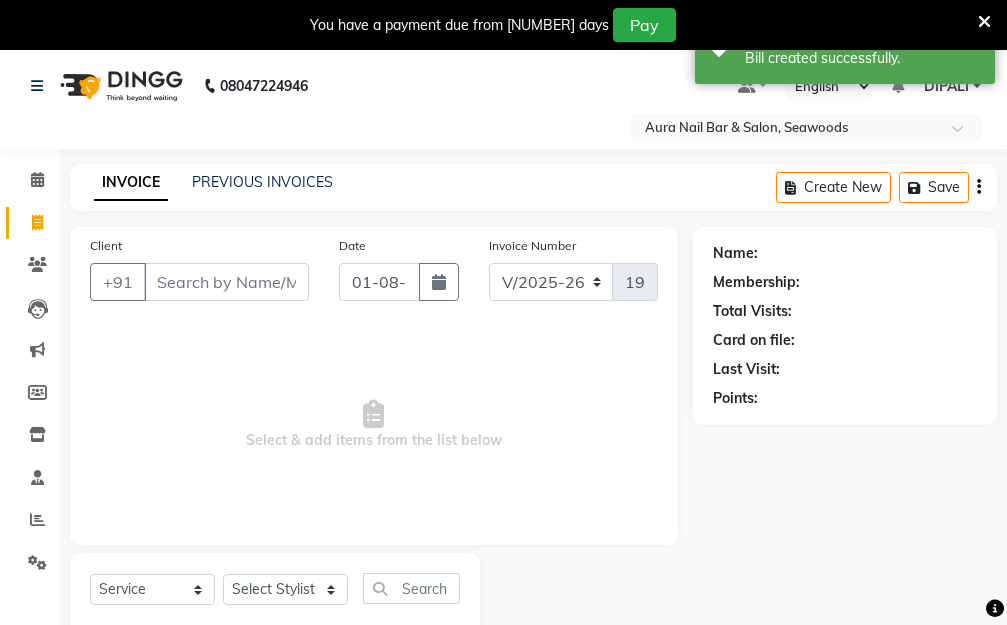 click on "Client" at bounding box center [226, 282] 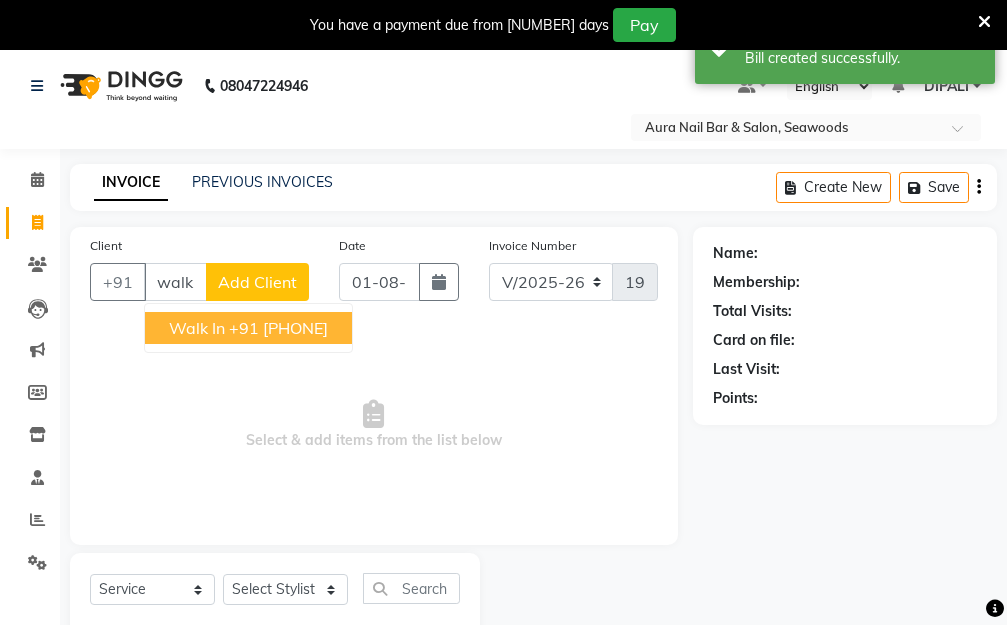 click on "+91  12*******00" at bounding box center [278, 328] 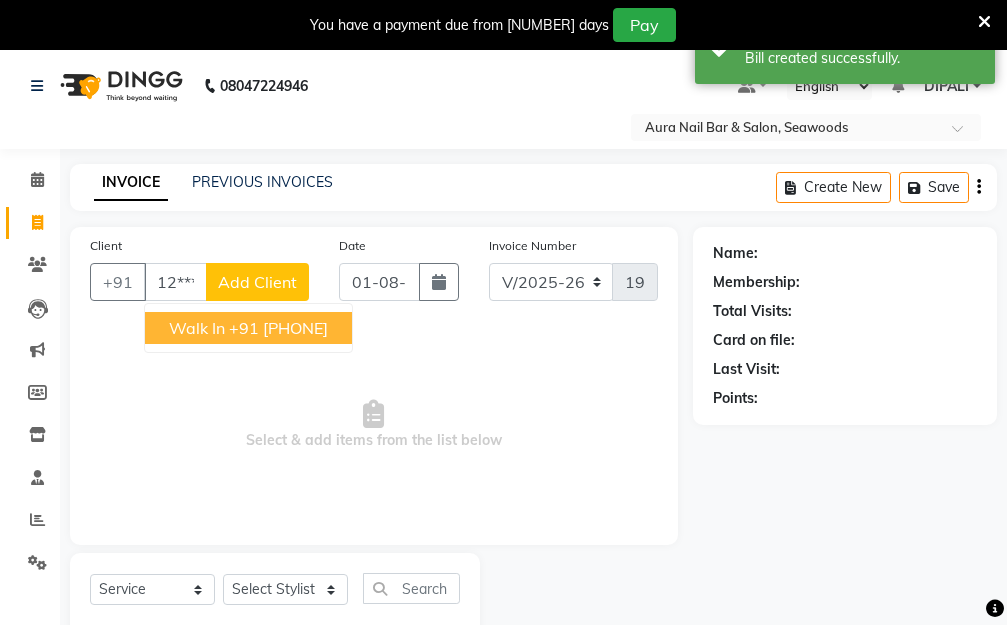 type on "12*******00" 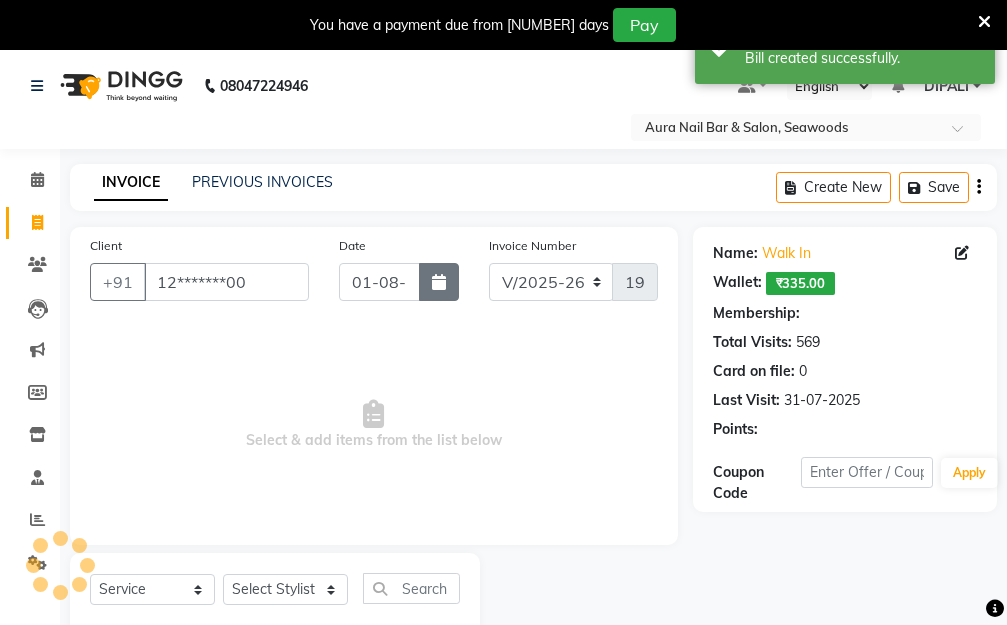 select on "1: Object" 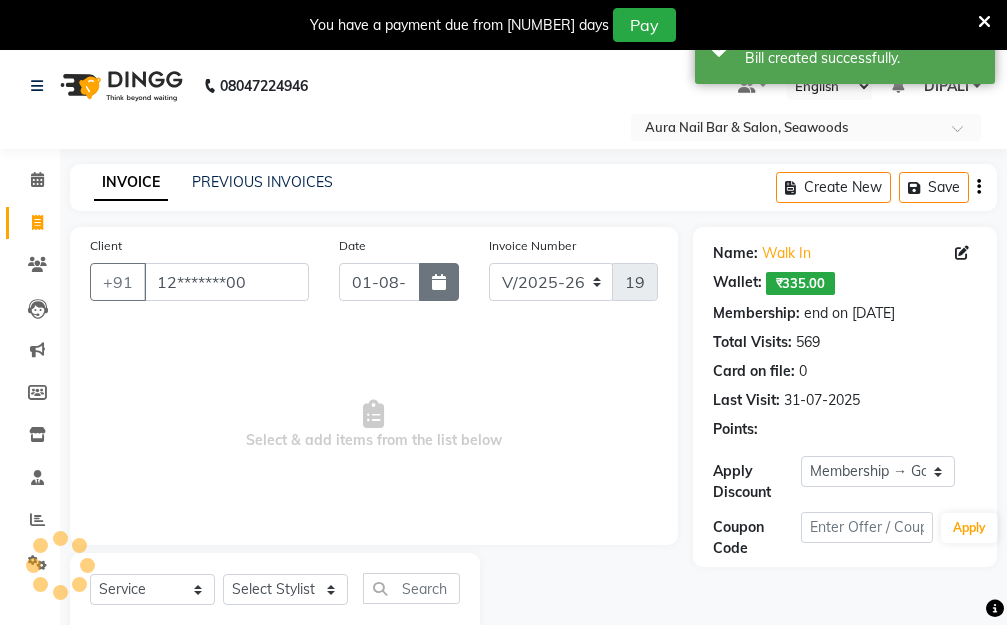 click 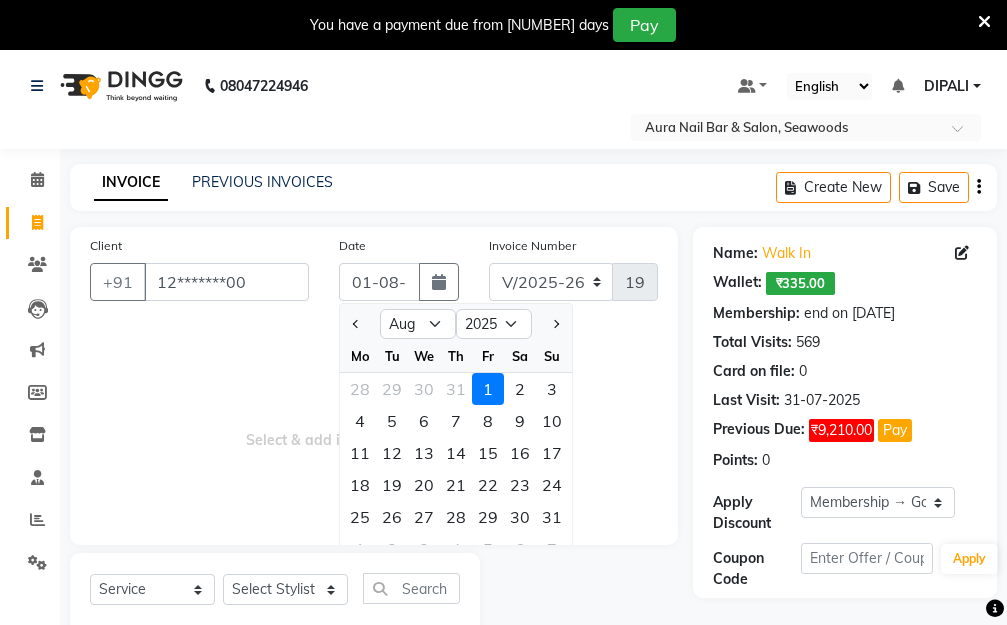 click on "31" 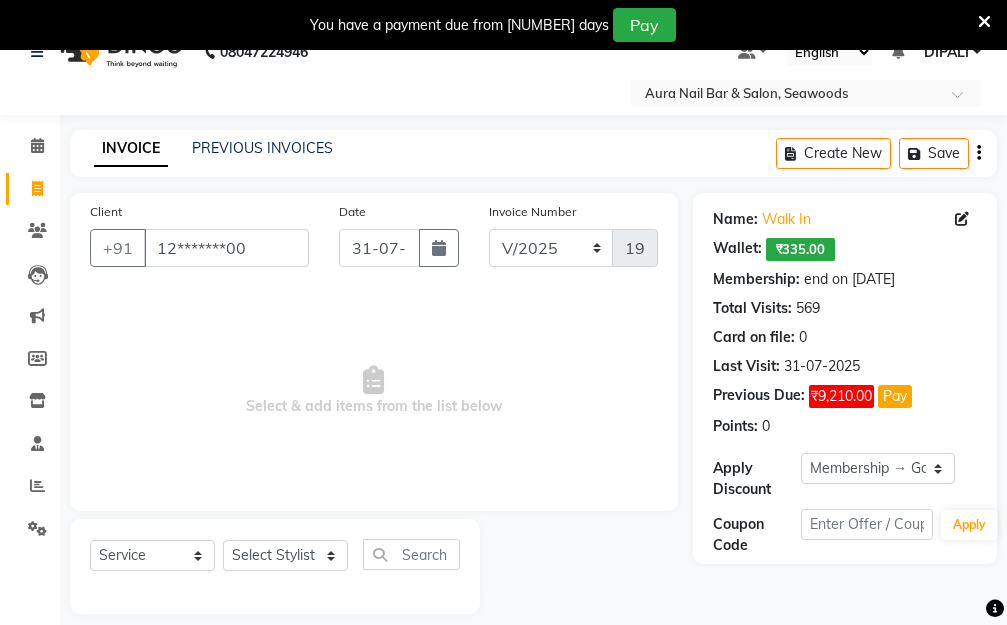 scroll, scrollTop: 53, scrollLeft: 0, axis: vertical 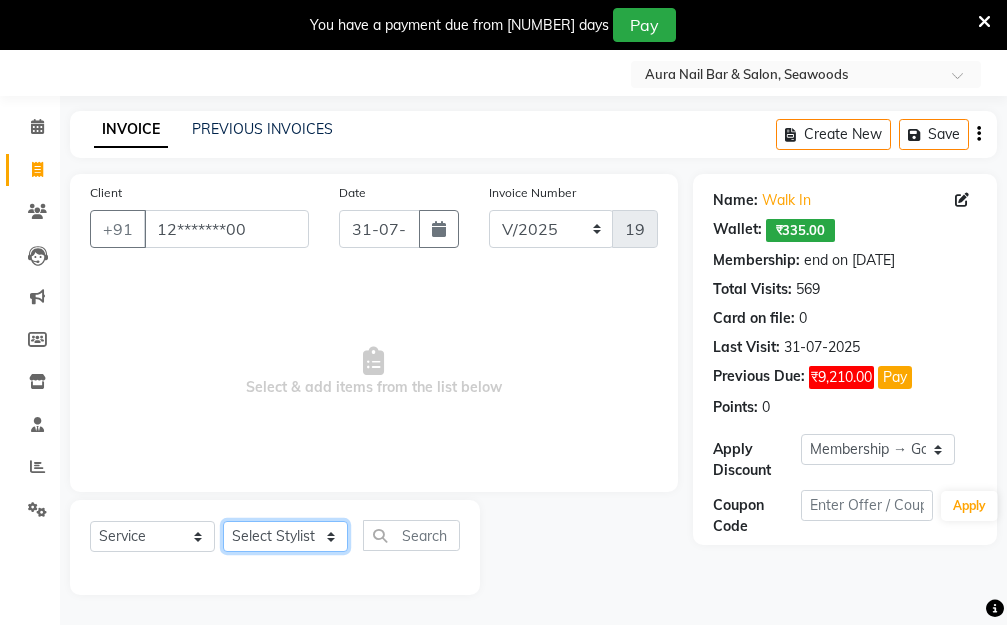 click on "Select Stylist Aarti Dipti  Manager Pallavi  pooja Priya" 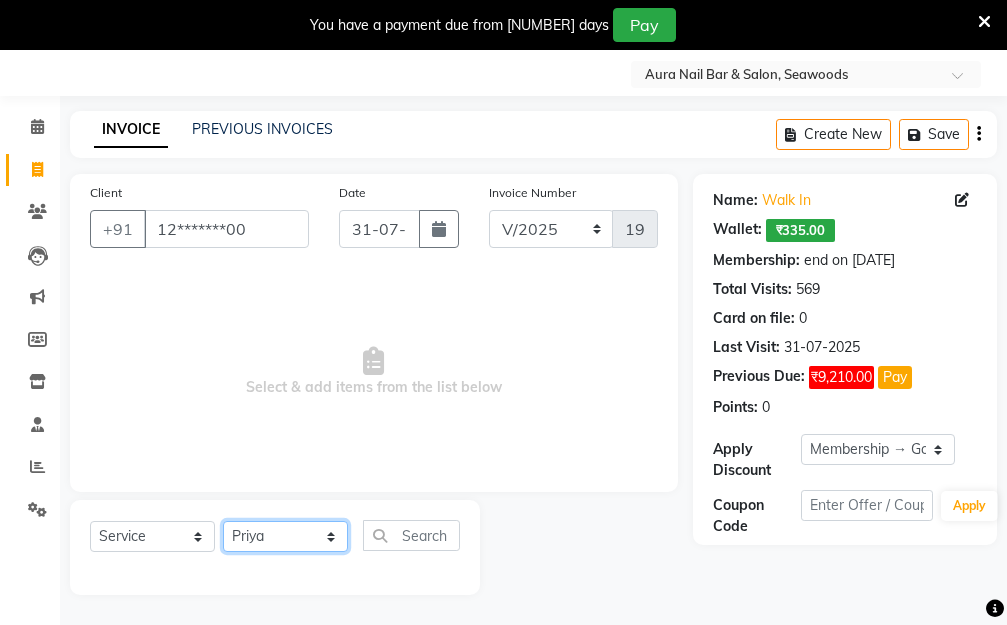 click on "Select Stylist Aarti Dipti  Manager Pallavi  pooja Priya" 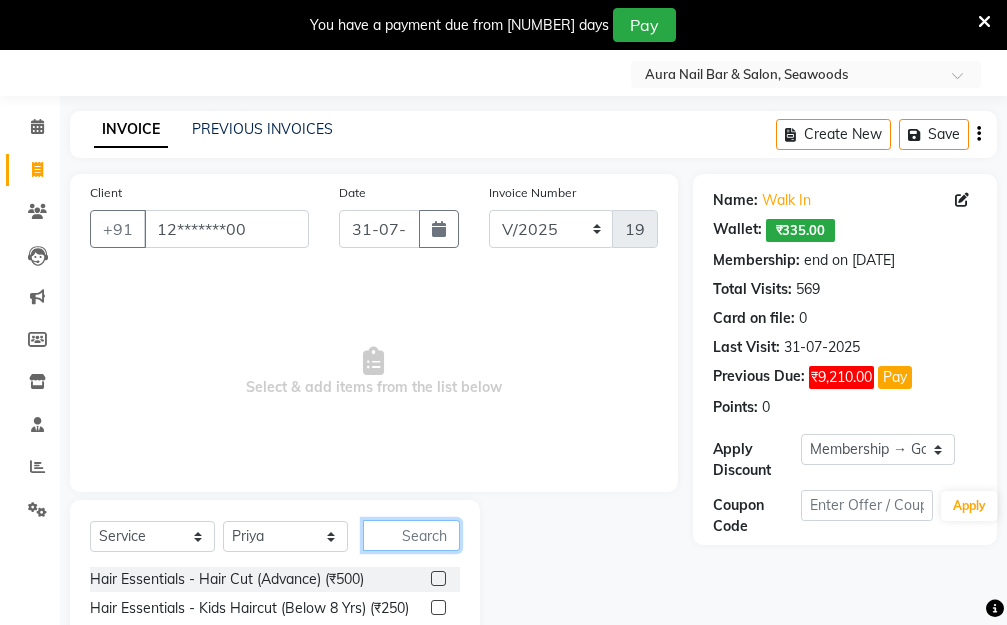 click 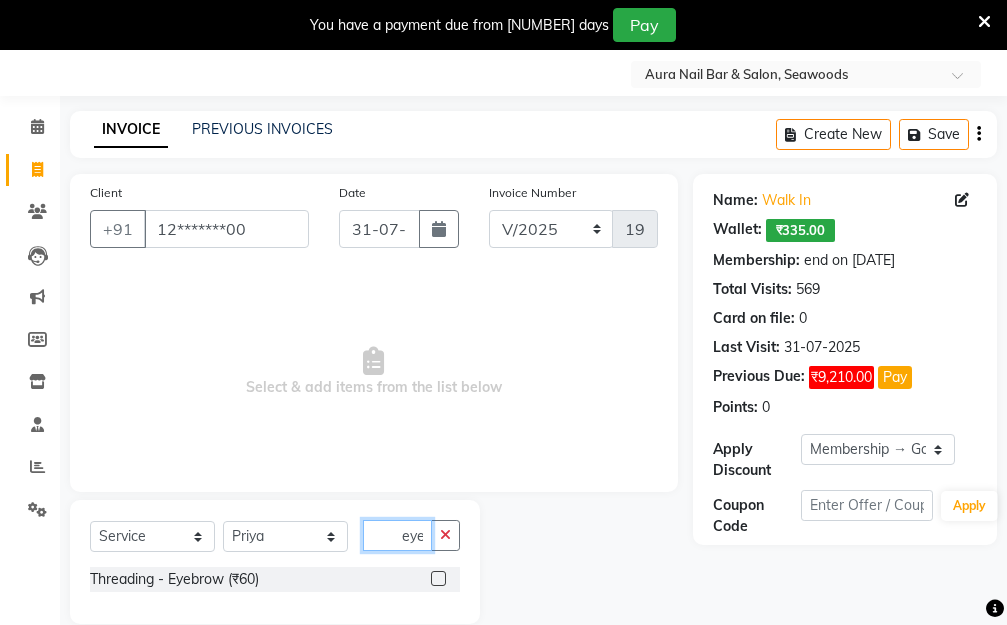 type on "eye" 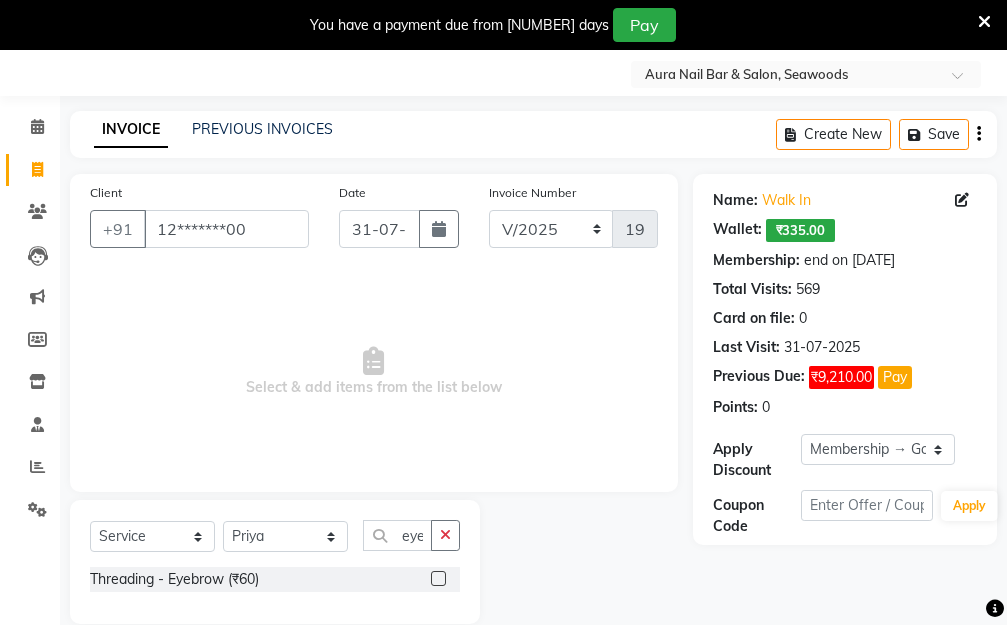 click 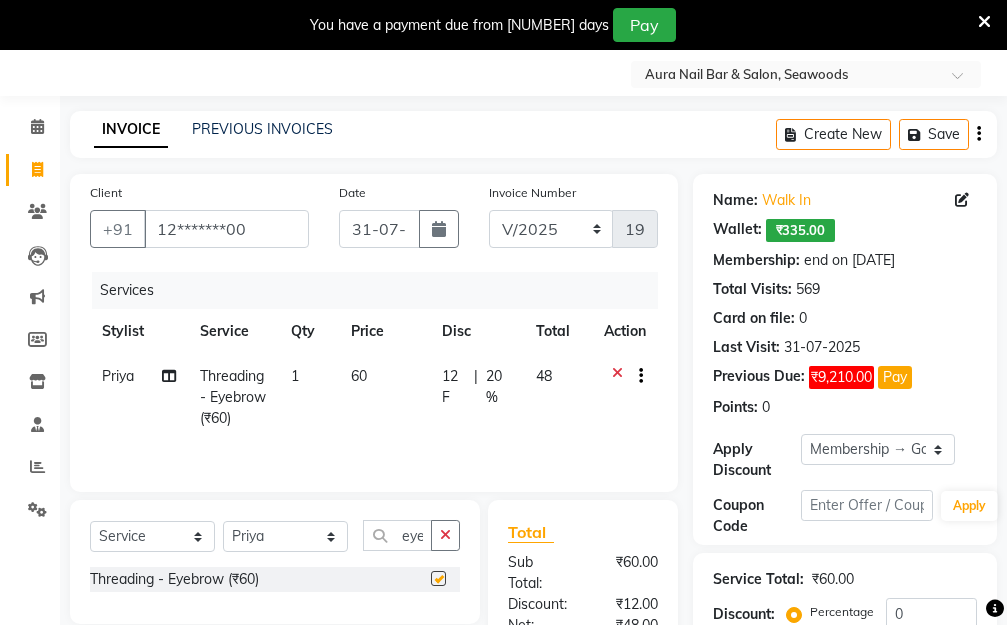 checkbox on "false" 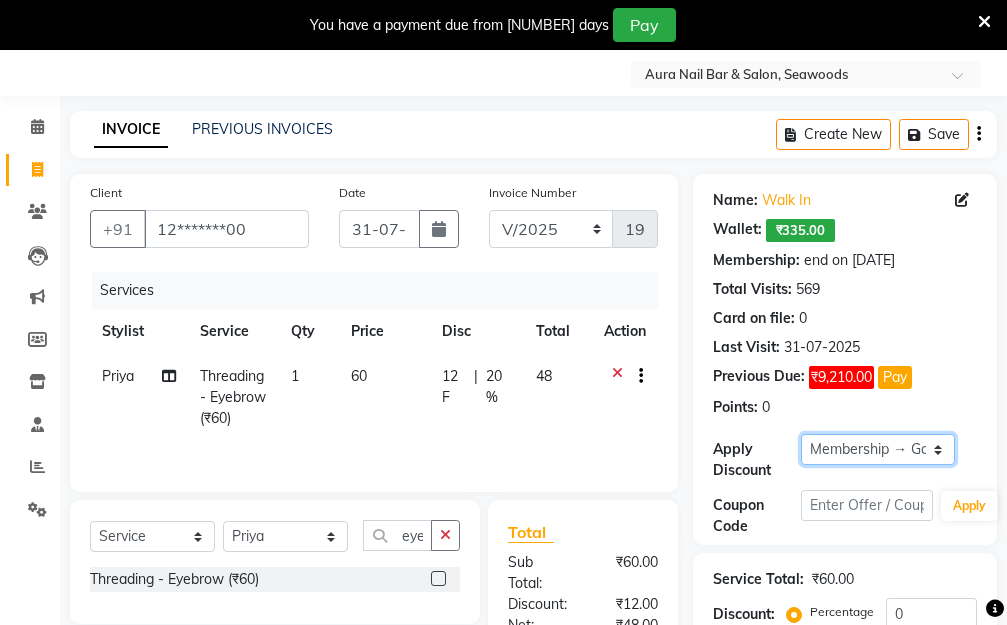click on "Name: Walk In  Wallet:   ₹335.00  Membership: end on 19-06-2125 Total Visits:  569 Card on file:  0 Last Visit:   31-07-2025 Previous Due:  ₹9,210.00 Pay Points:   0  Apply Discount Select Membership → Golden Membership Membership → Golden Membership Membership → Golden Membership Membership → Golden Membership Membership → Golden Membership Membership → Golden Membership Membership → Golden Membership Membership → Golden Membership Membership → Golden Membership Membership → Golden Membership Membership → Golden Membership Membership → Golden Membership Membership → Golden Membership Membership → Golden Membership Membership → Golden Membership Membership → Golden Membership Membership → Golden Membership Membership → Golden Membership Membership → Golden Membership Membership → Golden Membership Membership → Golden Membership Membership → Golden Membership Membership → Golden Membership Membership → Golden Membership Membership → Golden Membership Apply" 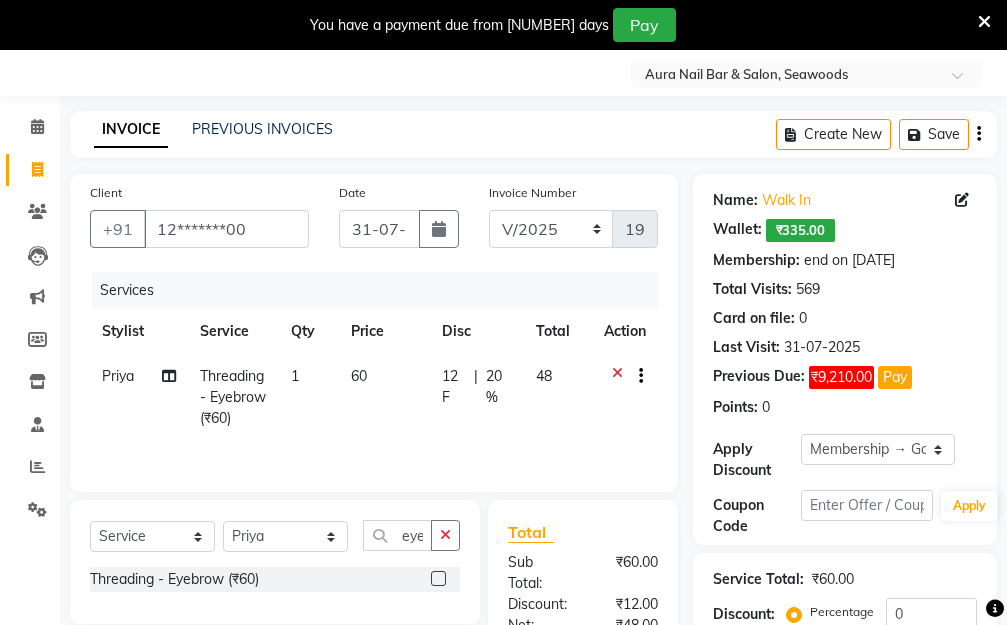 click on "08047224946 Select Location × Aura Nail Bar & Salon, Seawoods Default Panel My Panel English ENGLISH Español العربية मराठी हिंदी ગુજરાતી தமிழ் 中文 Notifications nothing to show DIPALI Manage Profile Change Password Sign out  Version:3.15.11" 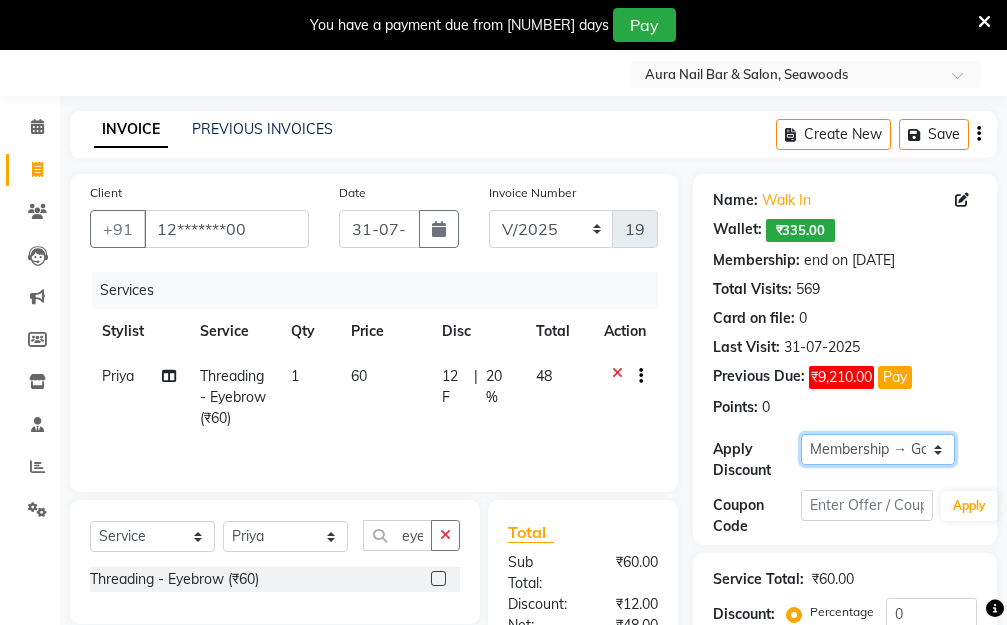 drag, startPoint x: 942, startPoint y: 451, endPoint x: 937, endPoint y: 421, distance: 30.413813 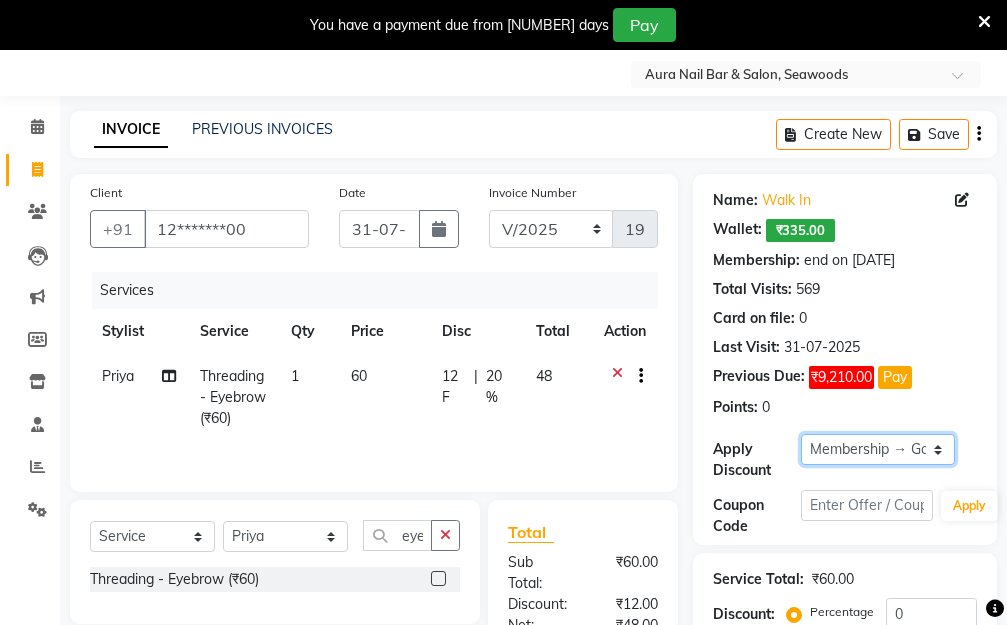 select on "0:" 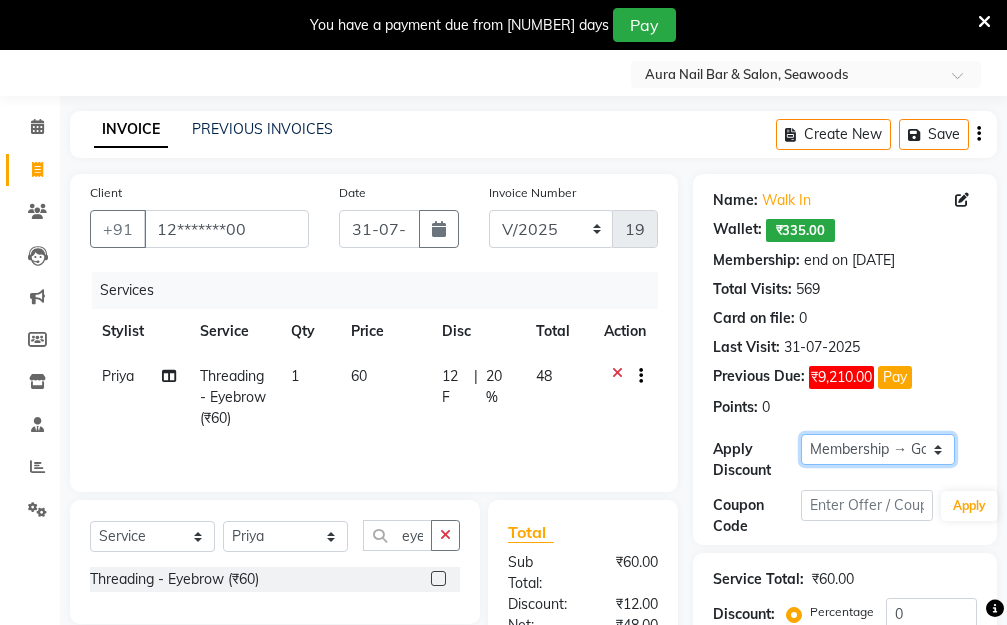 click on "Select Membership → Golden Membership Membership → Golden Membership Membership → Golden Membership Membership → Golden Membership Membership → Golden Membership Membership → Golden Membership Membership → Golden Membership Membership → Golden Membership Membership → Golden Membership Membership → Golden Membership Membership → Golden Membership Membership → Golden Membership Membership → Golden Membership Membership → Golden Membership Membership → Golden Membership Membership → Golden Membership Membership → Golden Membership Membership → Golden Membership Membership → Golden Membership Membership → Golden Membership Membership → Golden Membership Membership → Golden Membership Membership → Golden Membership Membership → Golden Membership Membership → Golden Membership Membership → Golden Membership Membership → Golden Membership Membership → Golden Membership Membership → Golden Membership Membership → Golden Membership" 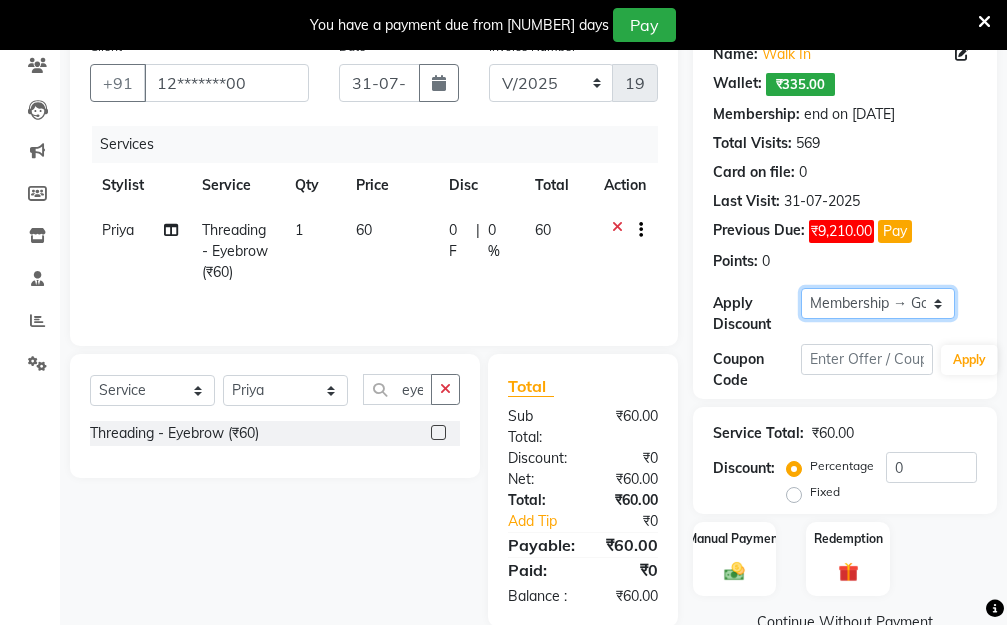 scroll, scrollTop: 278, scrollLeft: 0, axis: vertical 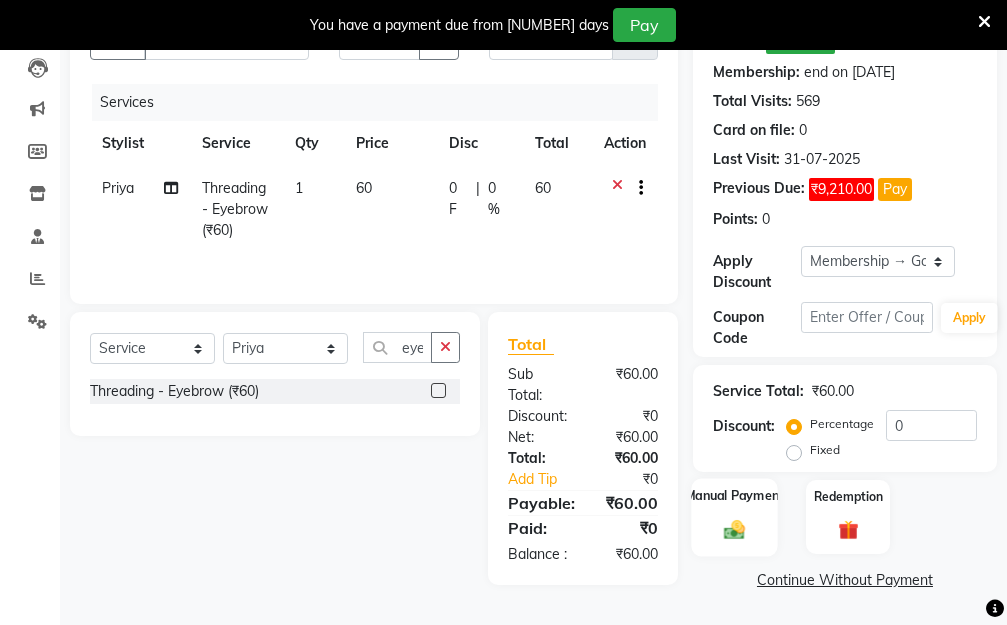click 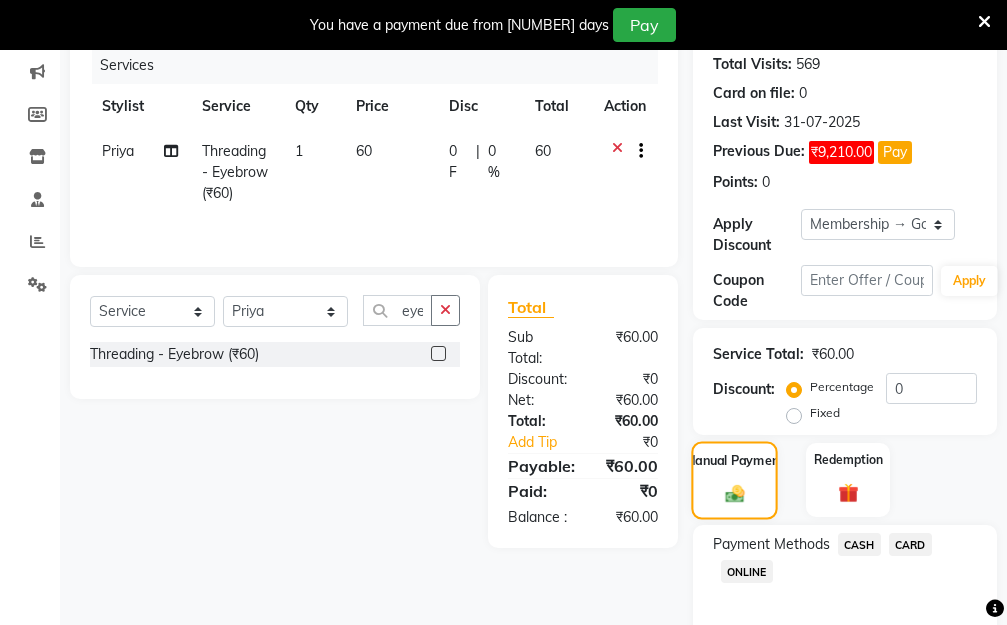 scroll, scrollTop: 369, scrollLeft: 0, axis: vertical 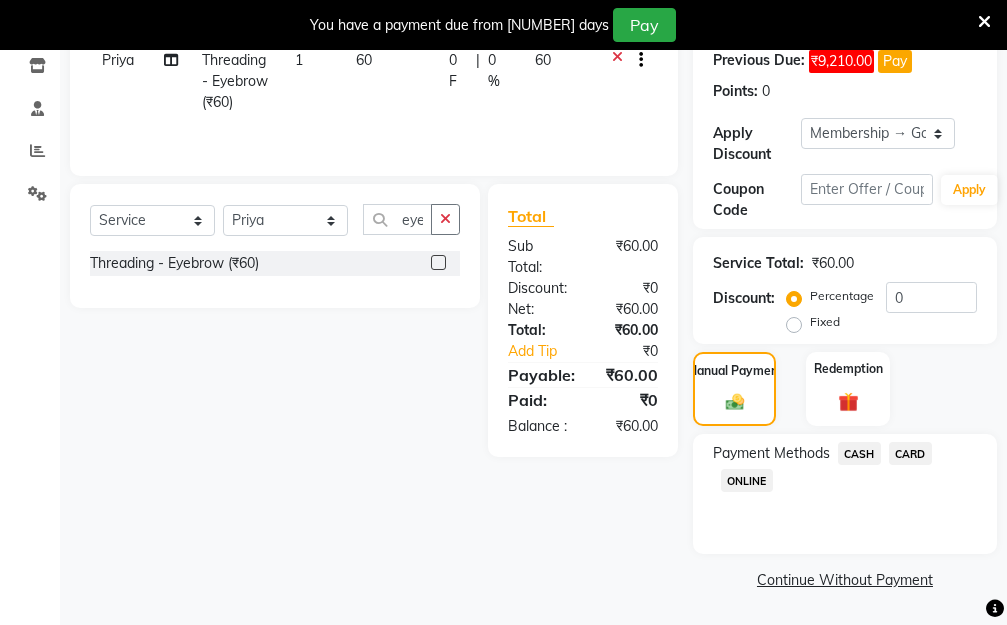 click on "ONLINE" 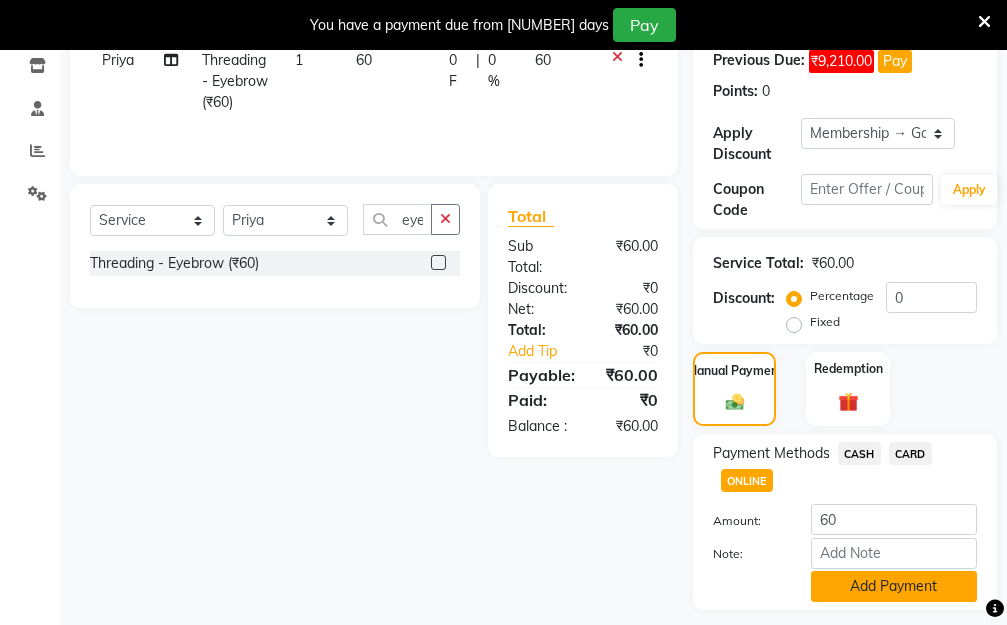 click on "Add Payment" 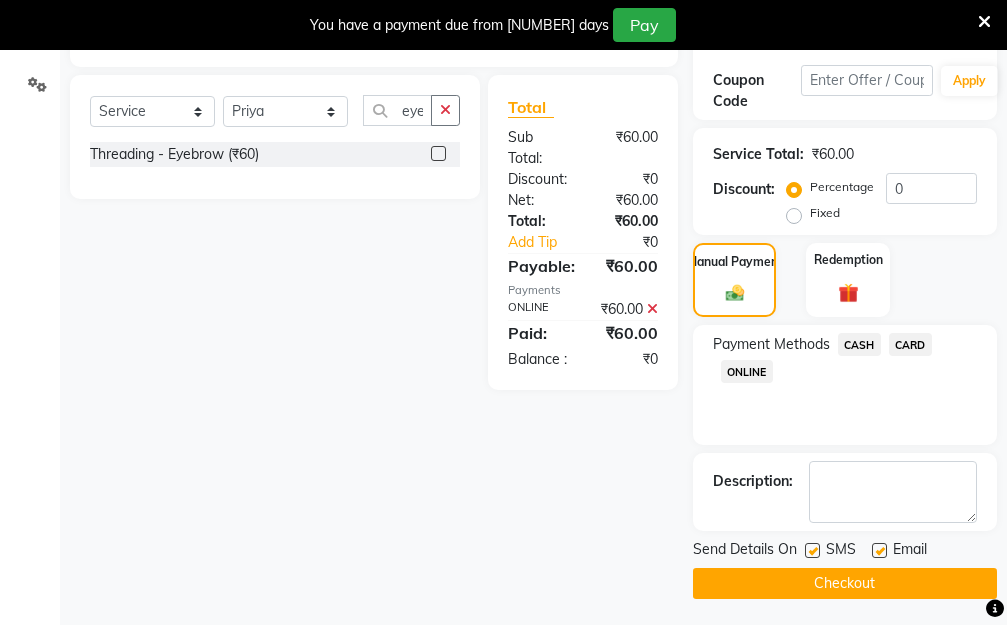 scroll, scrollTop: 482, scrollLeft: 0, axis: vertical 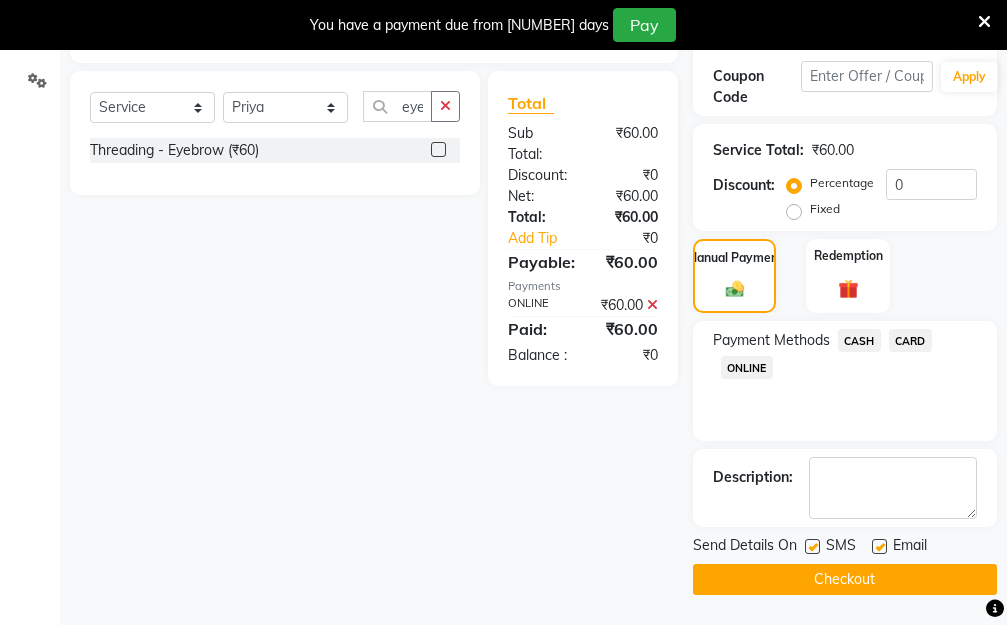 click on "Checkout" 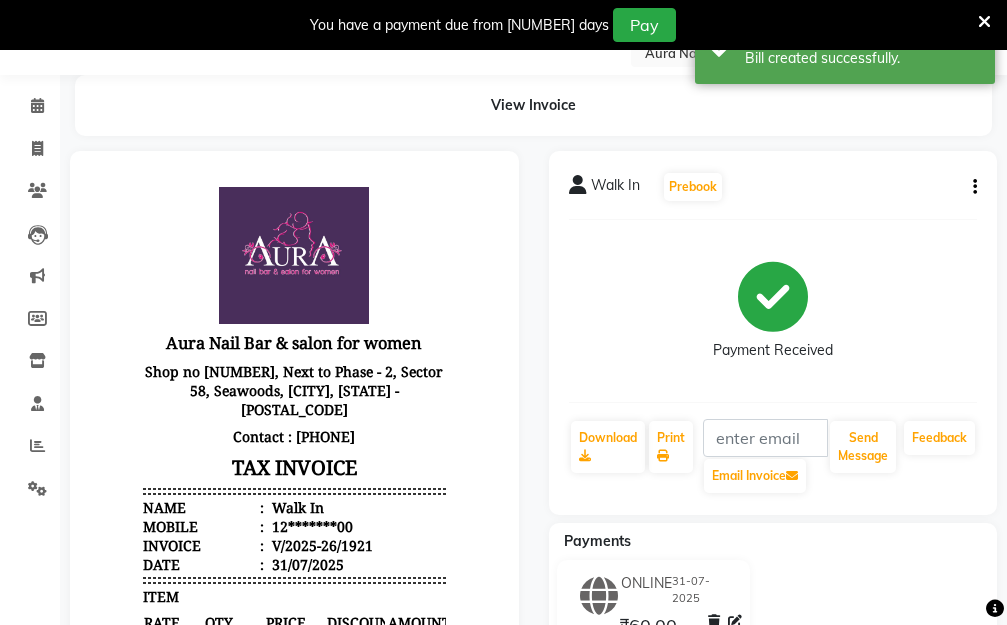 scroll, scrollTop: 0, scrollLeft: 0, axis: both 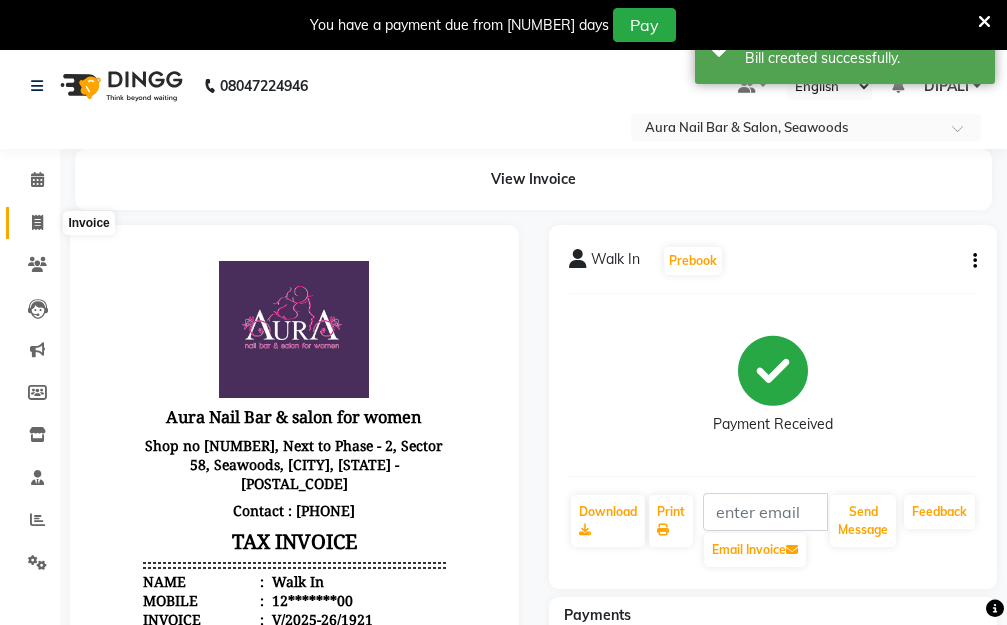 click 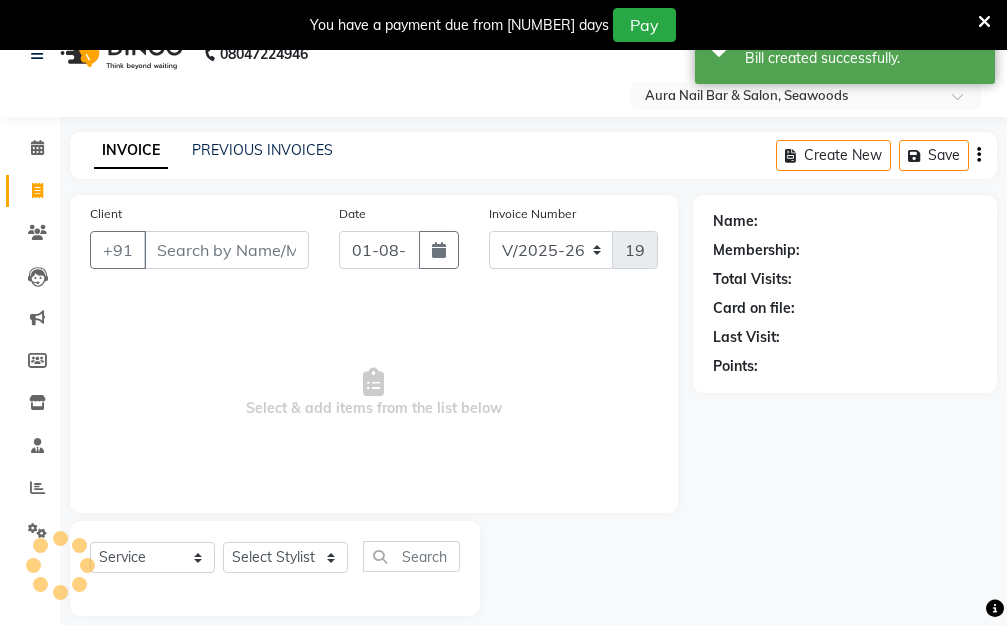 scroll, scrollTop: 53, scrollLeft: 0, axis: vertical 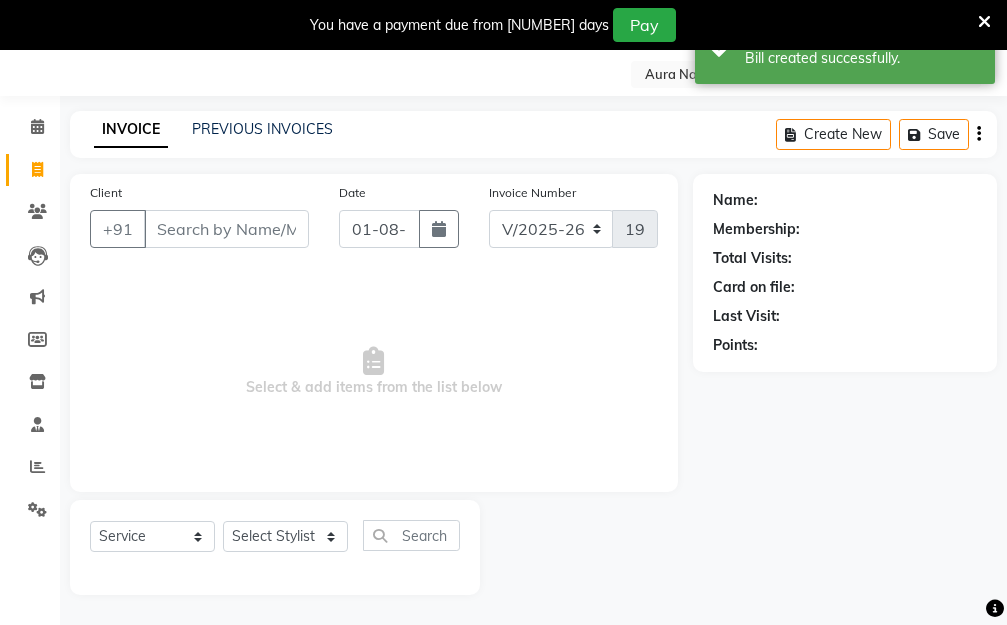 click on "Client" at bounding box center (226, 229) 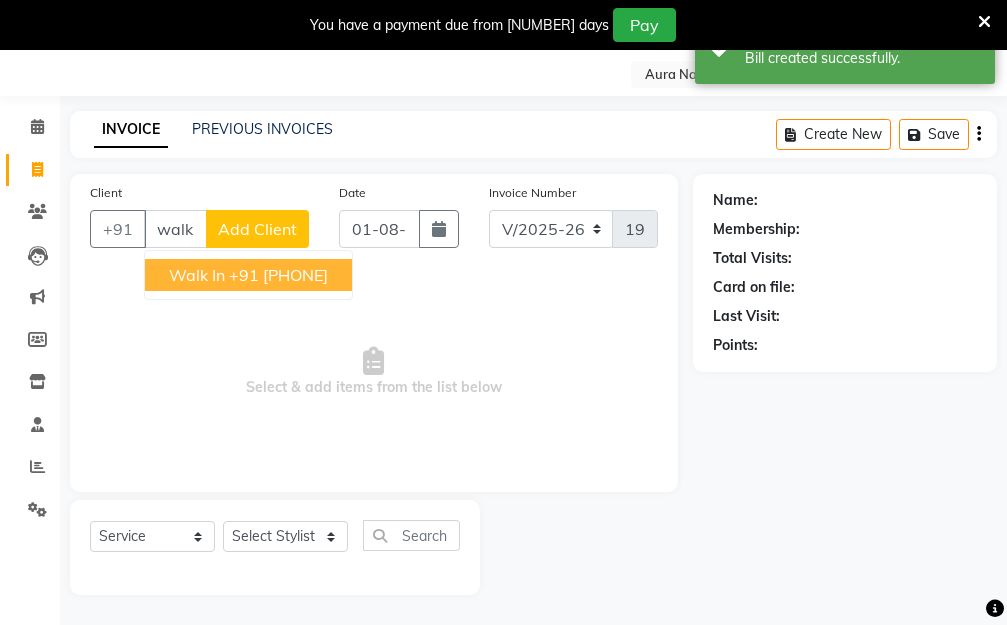 click on "+91  12*******00" at bounding box center [278, 275] 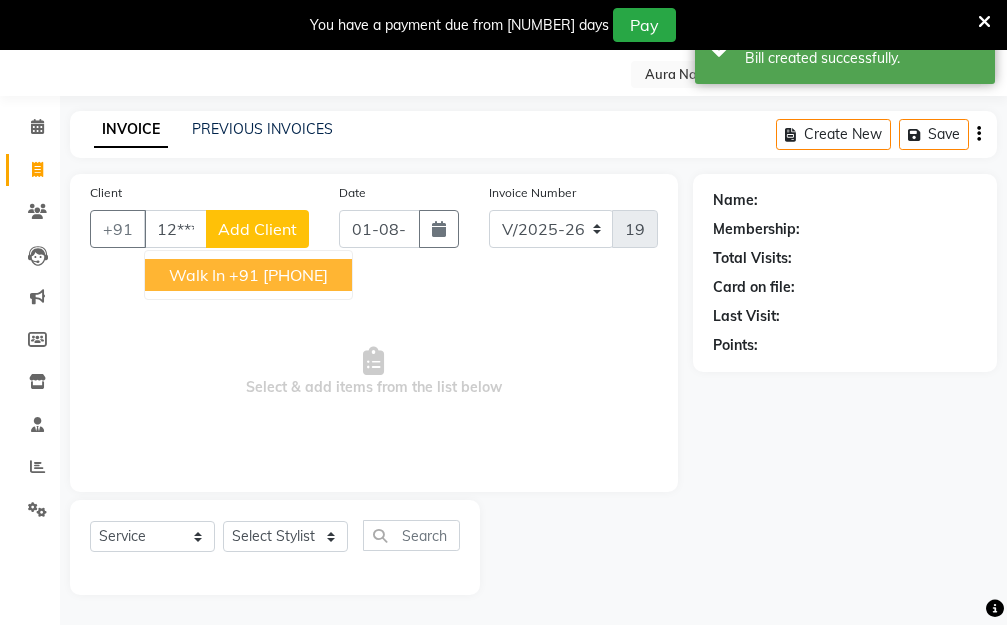 type on "12*******00" 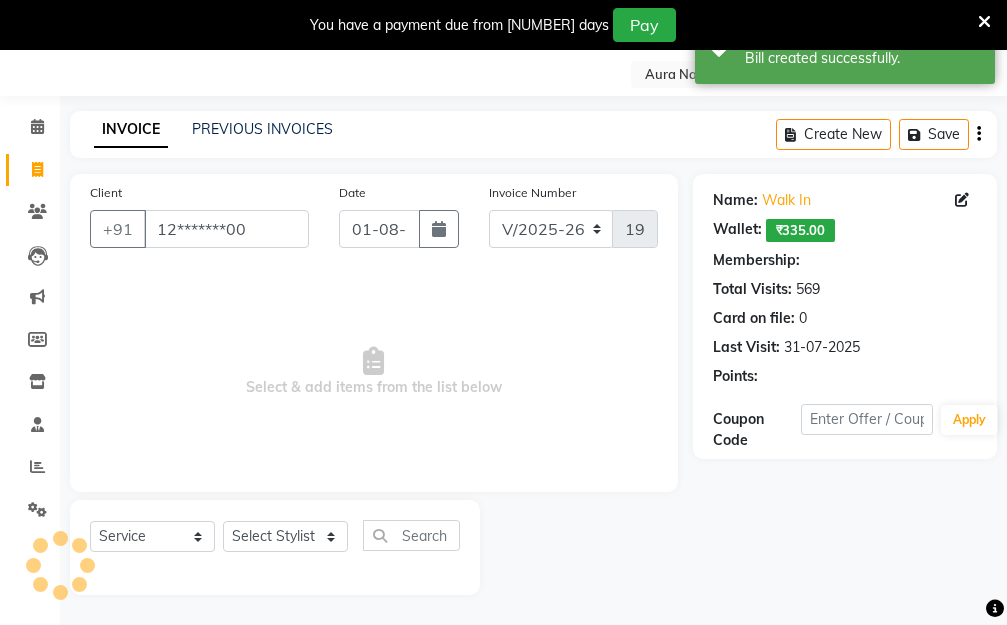 select on "1: Object" 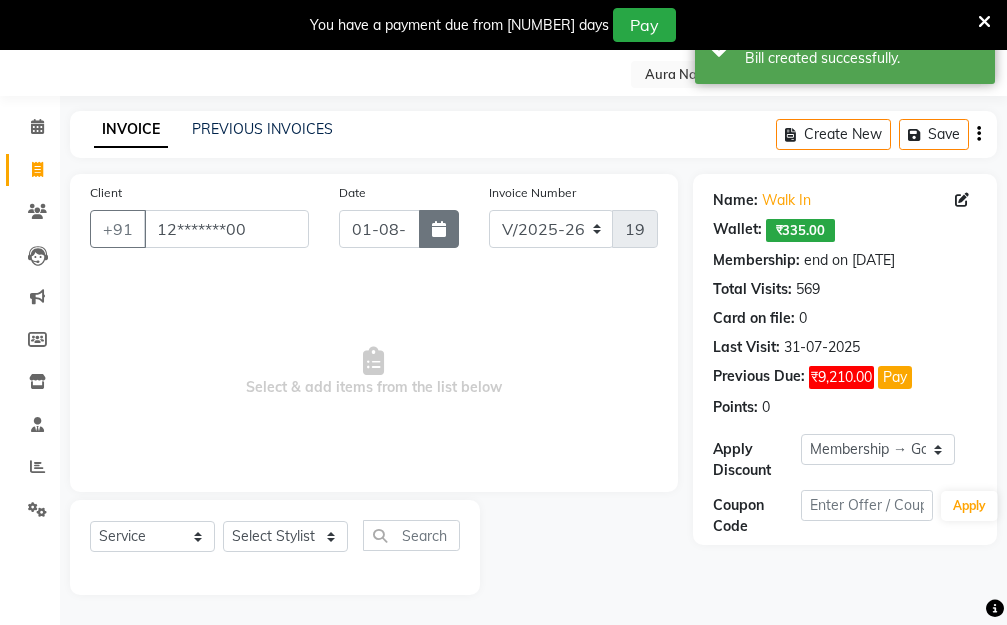 click 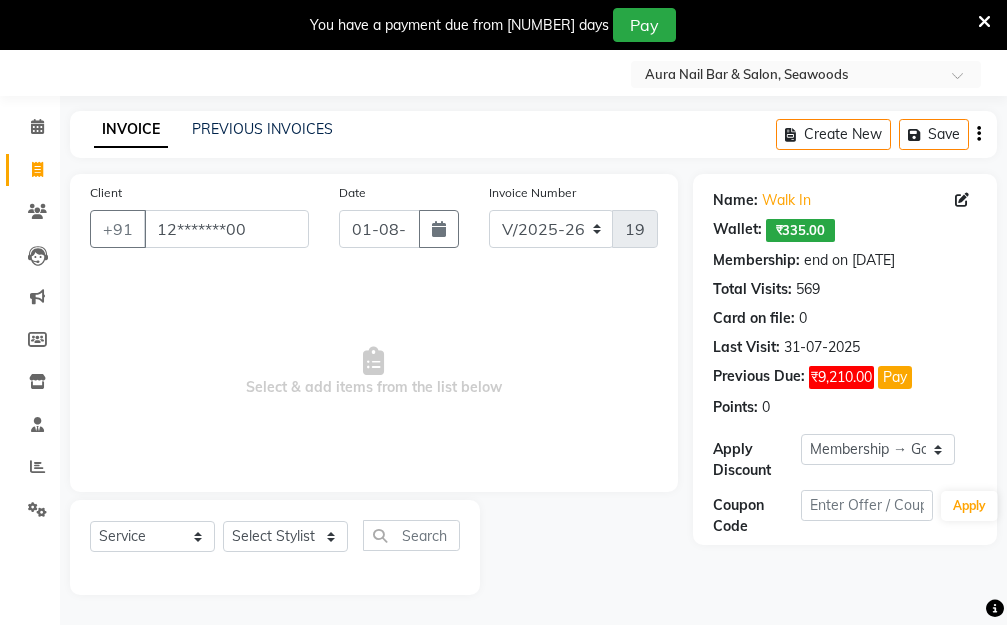 select on "8" 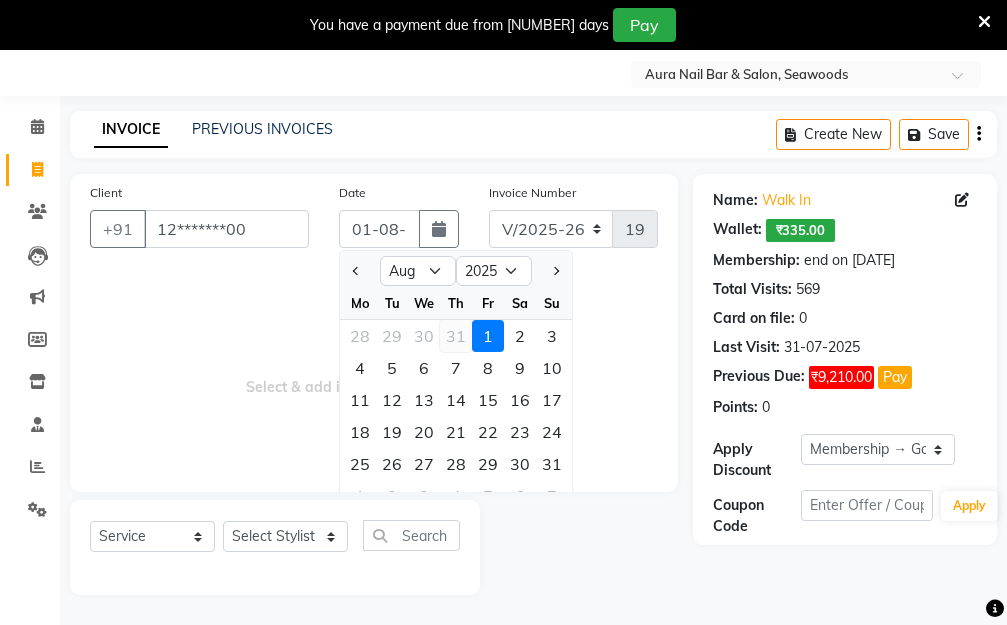 click on "31" 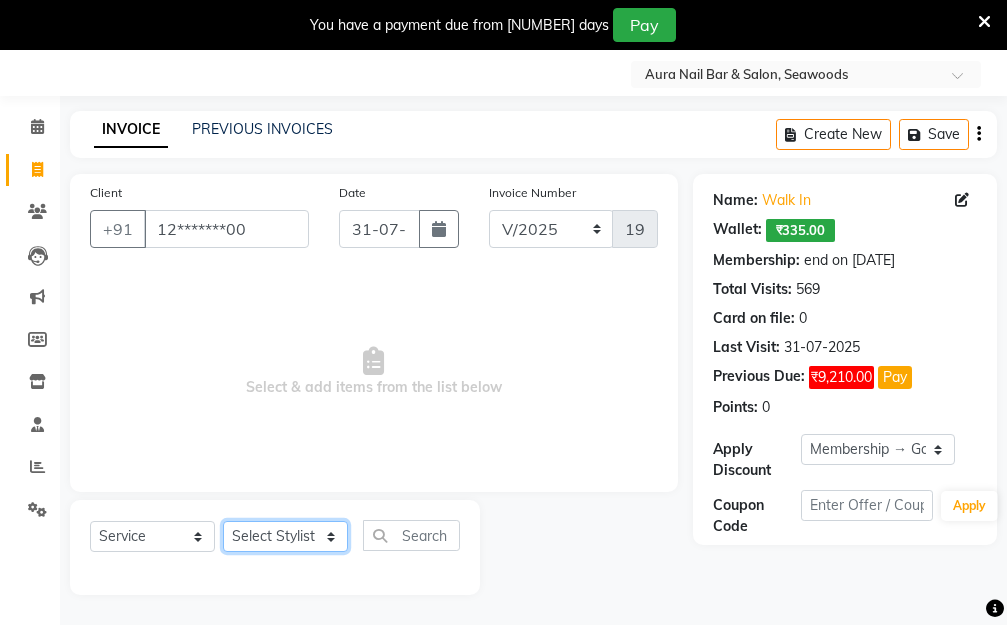 click on "Select Stylist Aarti Dipti  Manager Pallavi  pooja Priya" 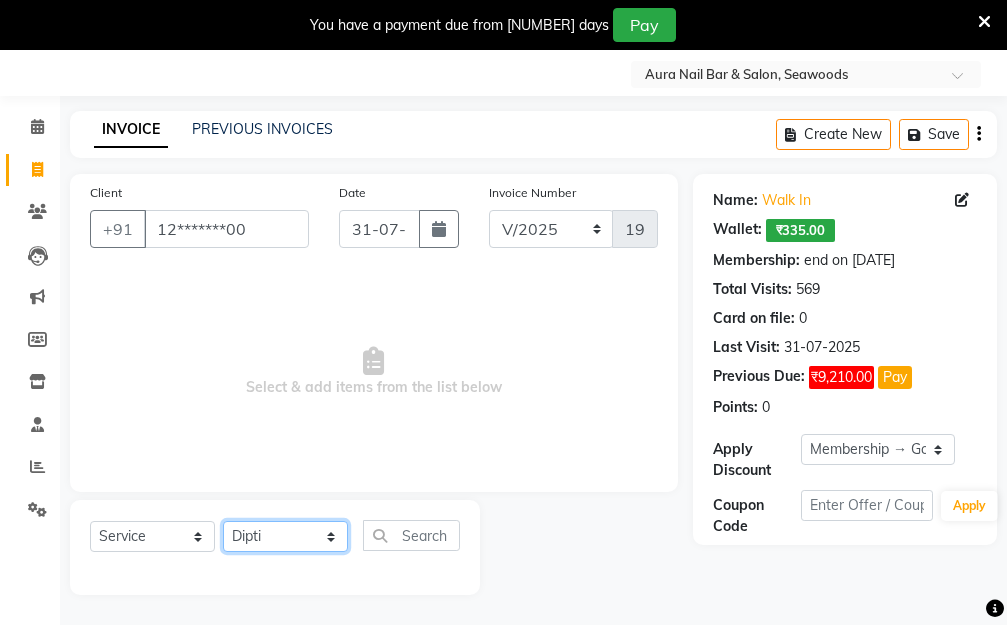 click on "Select Stylist Aarti Dipti  Manager Pallavi  pooja Priya" 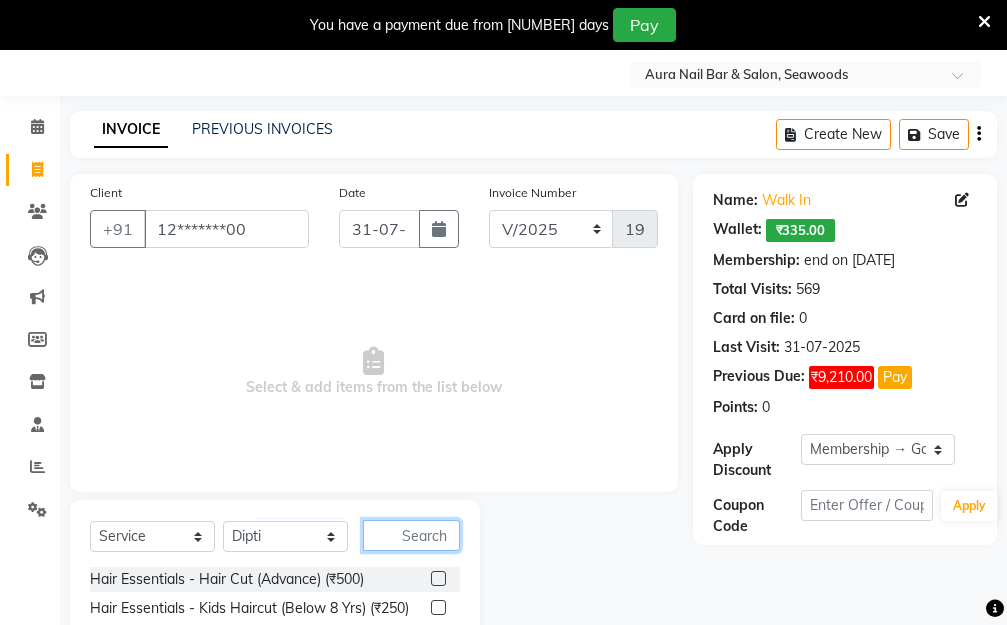 click 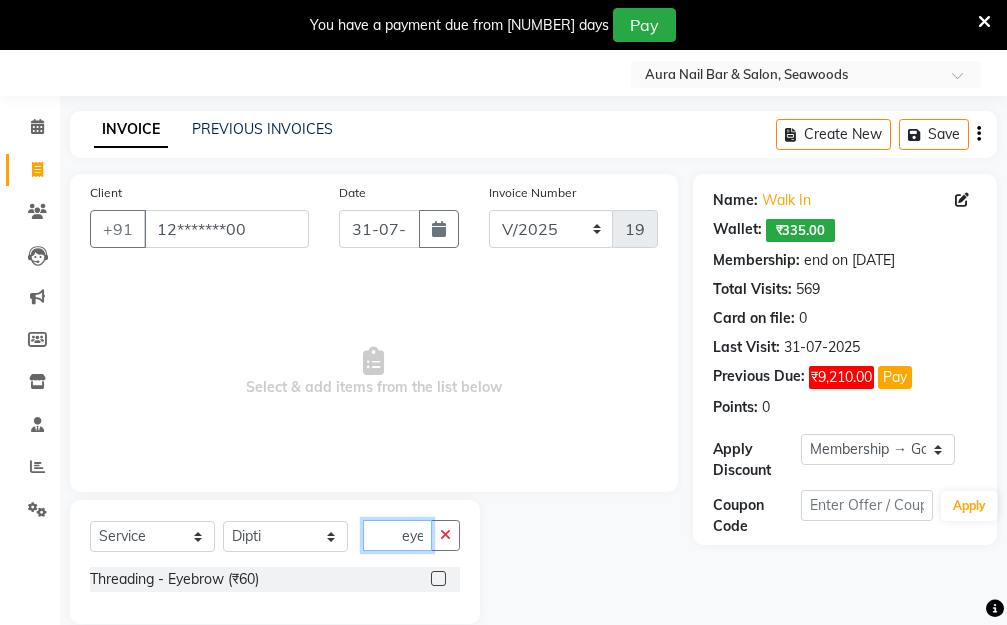 type on "eye" 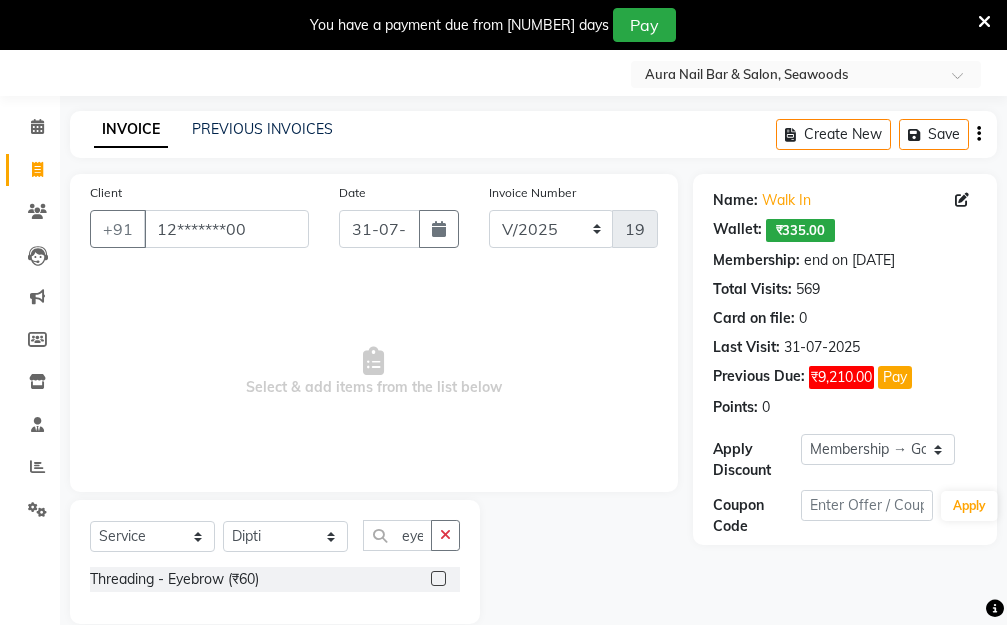 click 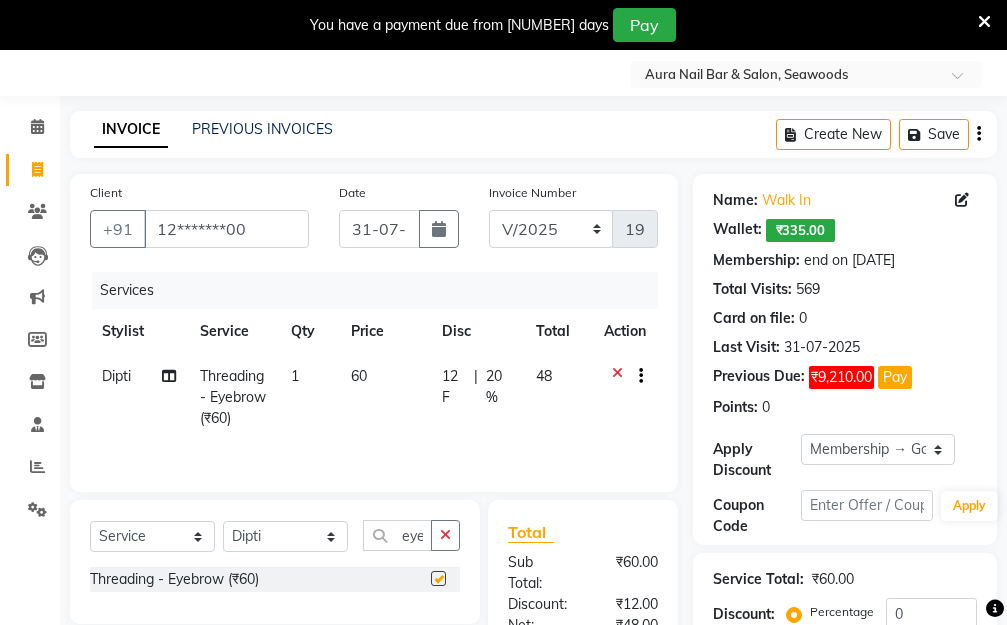 checkbox on "false" 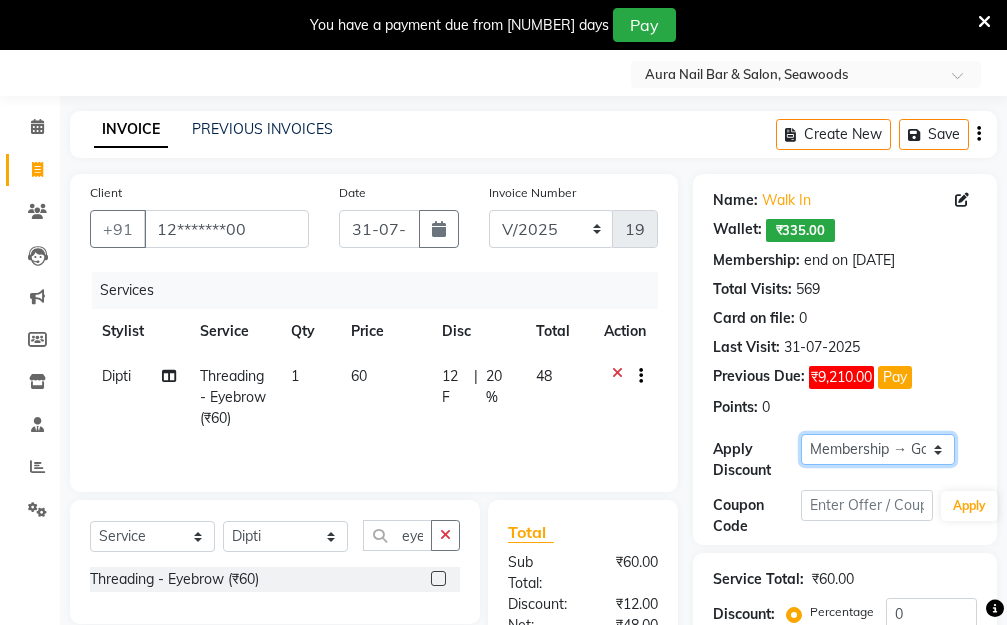 click on "Select Membership → Golden Membership Membership → Golden Membership Membership → Golden Membership Membership → Golden Membership Membership → Golden Membership Membership → Golden Membership Membership → Golden Membership Membership → Golden Membership Membership → Golden Membership Membership → Golden Membership Membership → Golden Membership Membership → Golden Membership Membership → Golden Membership Membership → Golden Membership Membership → Golden Membership Membership → Golden Membership Membership → Golden Membership Membership → Golden Membership Membership → Golden Membership Membership → Golden Membership Membership → Golden Membership Membership → Golden Membership Membership → Golden Membership Membership → Golden Membership Membership → Golden Membership Membership → Golden Membership Membership → Golden Membership Membership → Golden Membership Membership → Golden Membership Membership → Golden Membership" 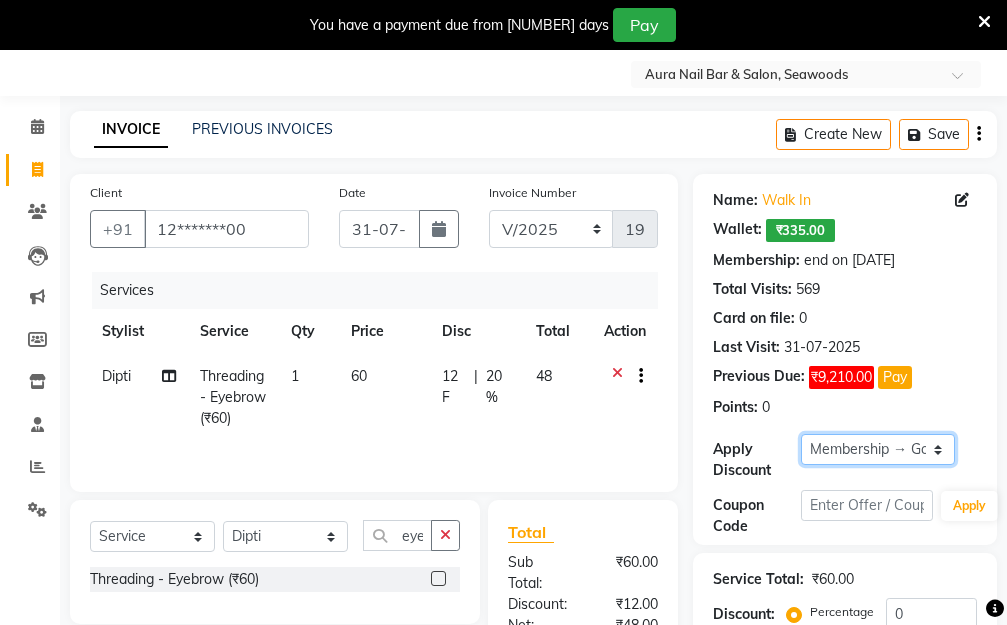 select on "0:" 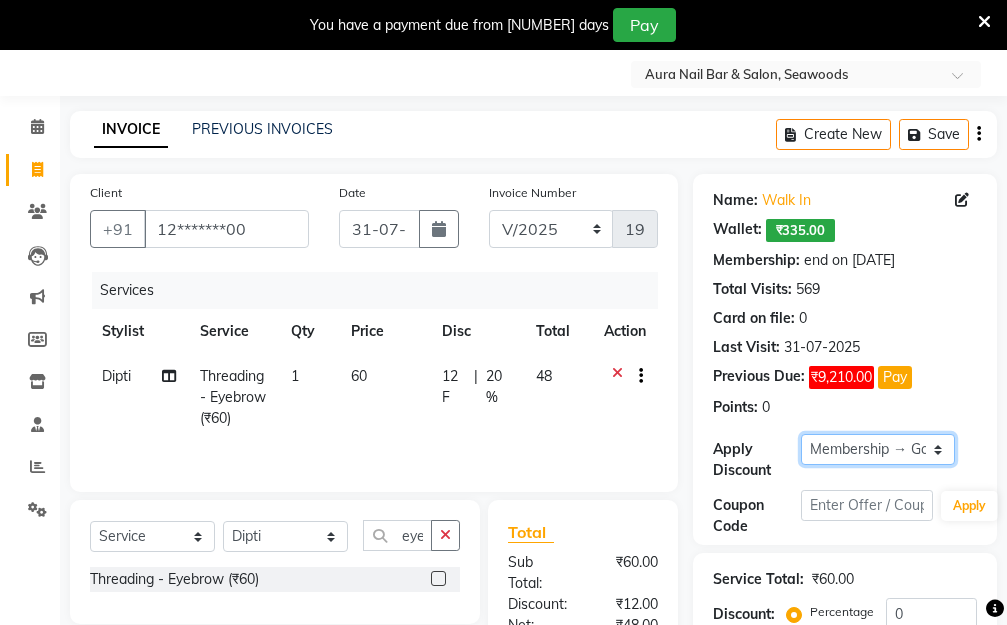 click on "Select Membership → Golden Membership Membership → Golden Membership Membership → Golden Membership Membership → Golden Membership Membership → Golden Membership Membership → Golden Membership Membership → Golden Membership Membership → Golden Membership Membership → Golden Membership Membership → Golden Membership Membership → Golden Membership Membership → Golden Membership Membership → Golden Membership Membership → Golden Membership Membership → Golden Membership Membership → Golden Membership Membership → Golden Membership Membership → Golden Membership Membership → Golden Membership Membership → Golden Membership Membership → Golden Membership Membership → Golden Membership Membership → Golden Membership Membership → Golden Membership Membership → Golden Membership Membership → Golden Membership Membership → Golden Membership Membership → Golden Membership Membership → Golden Membership Membership → Golden Membership" 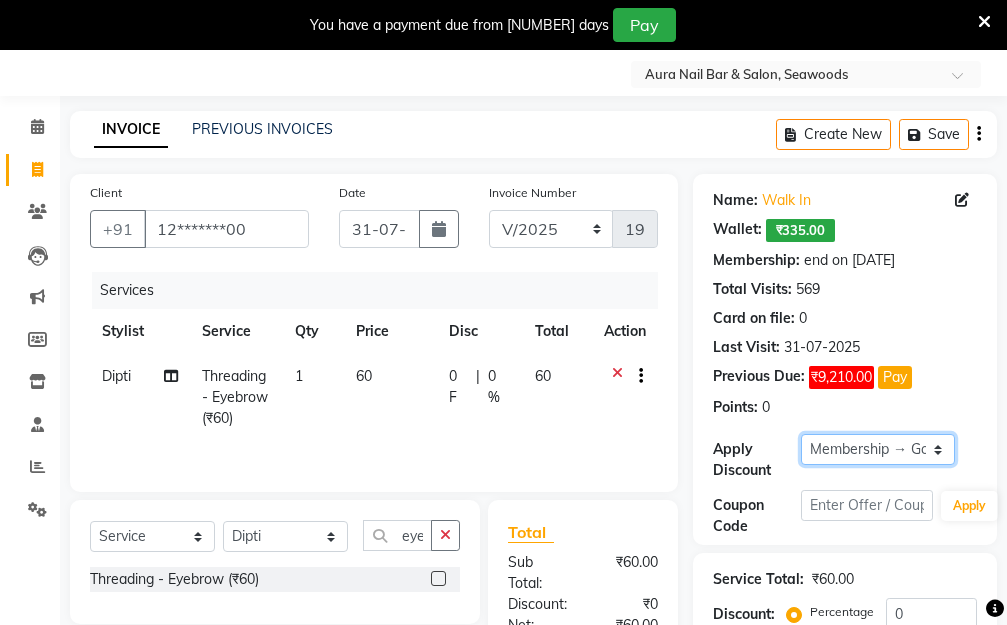 scroll, scrollTop: 278, scrollLeft: 0, axis: vertical 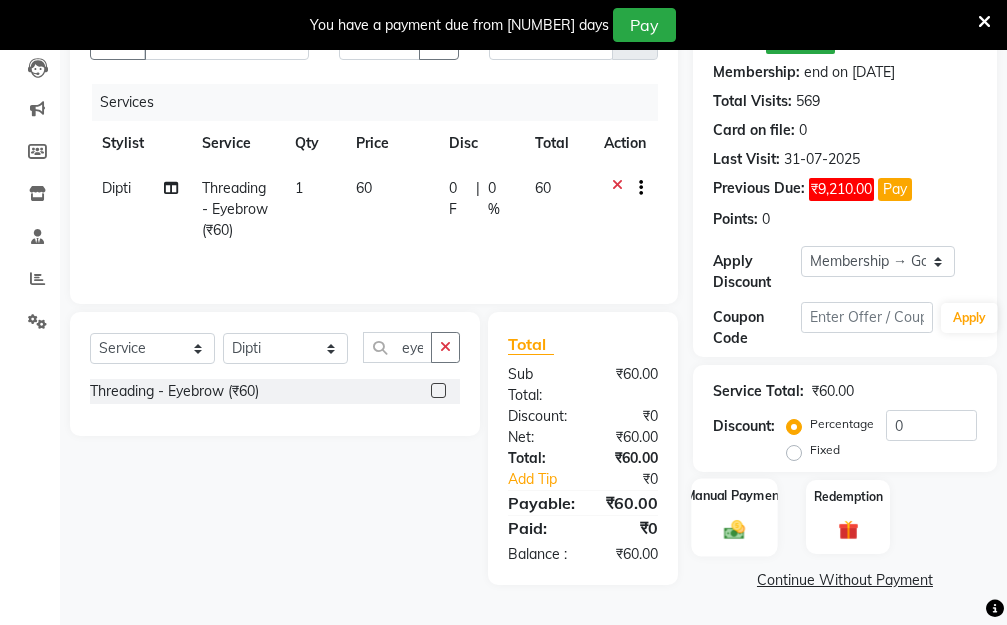 click 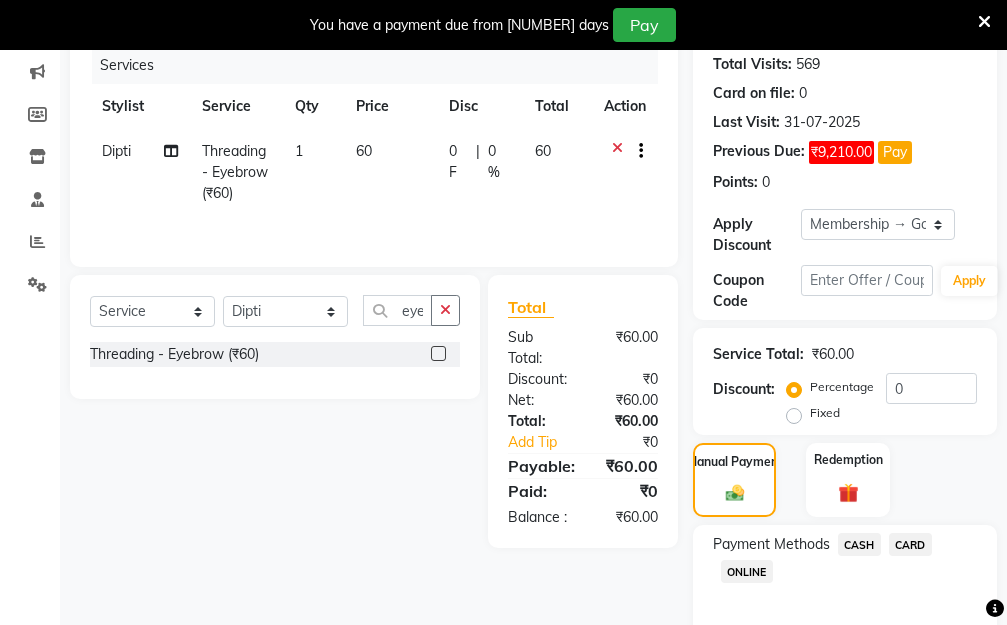 click on "ONLINE" 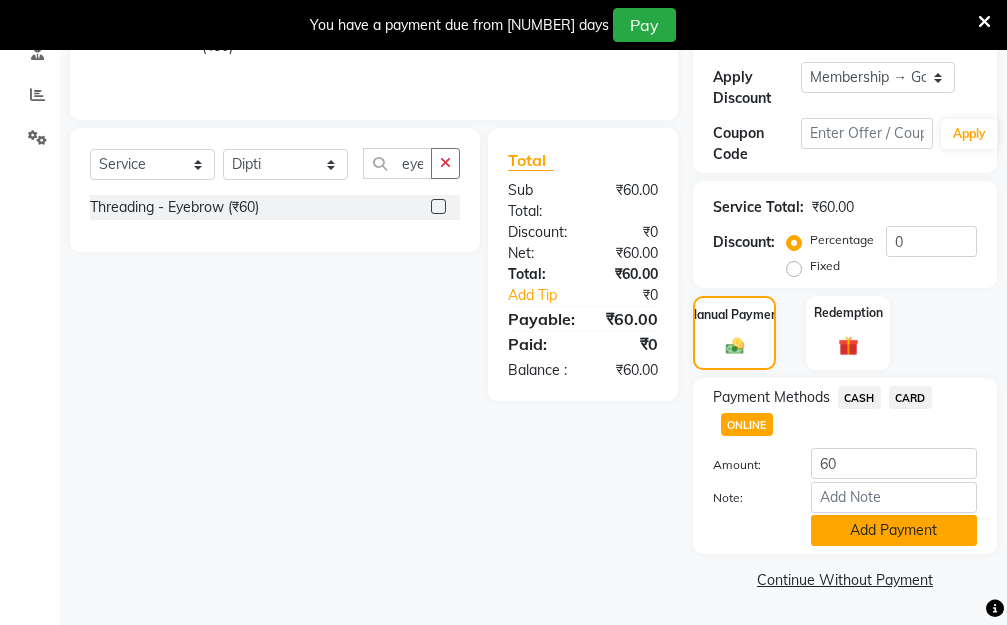 click on "Add Payment" 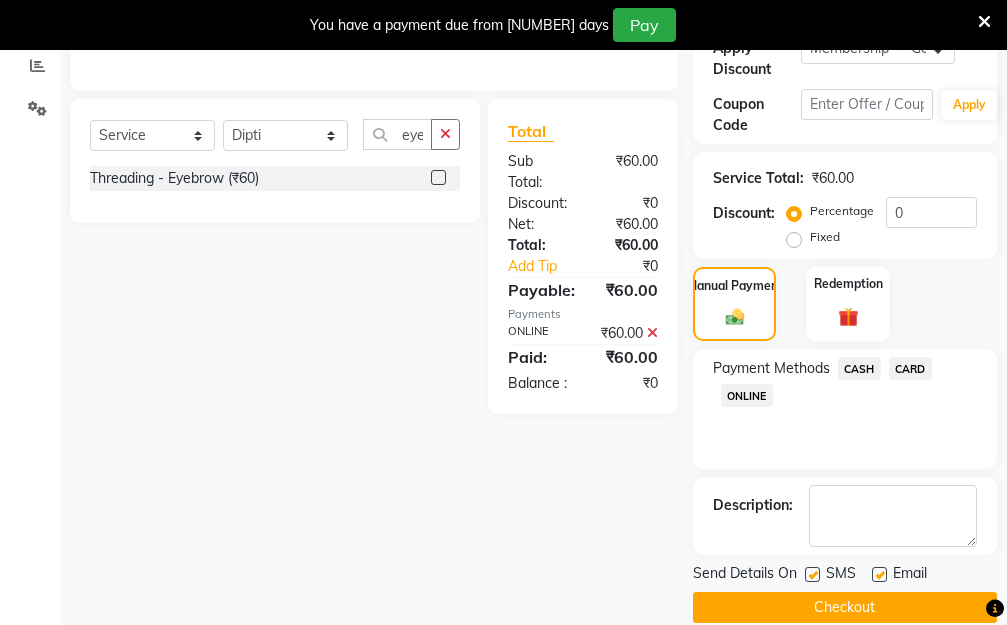 scroll, scrollTop: 482, scrollLeft: 0, axis: vertical 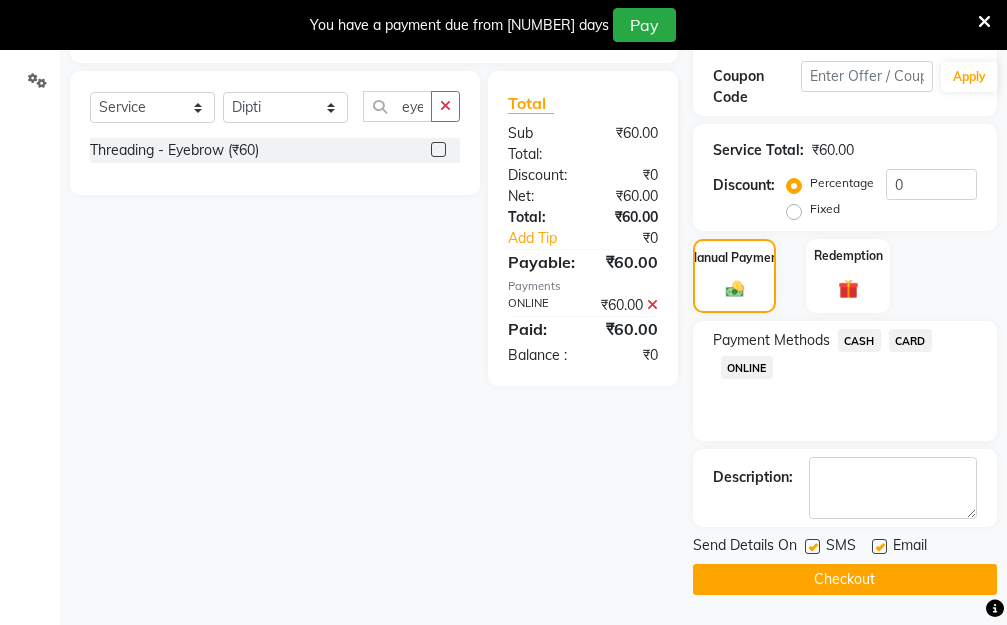 click on "Checkout" 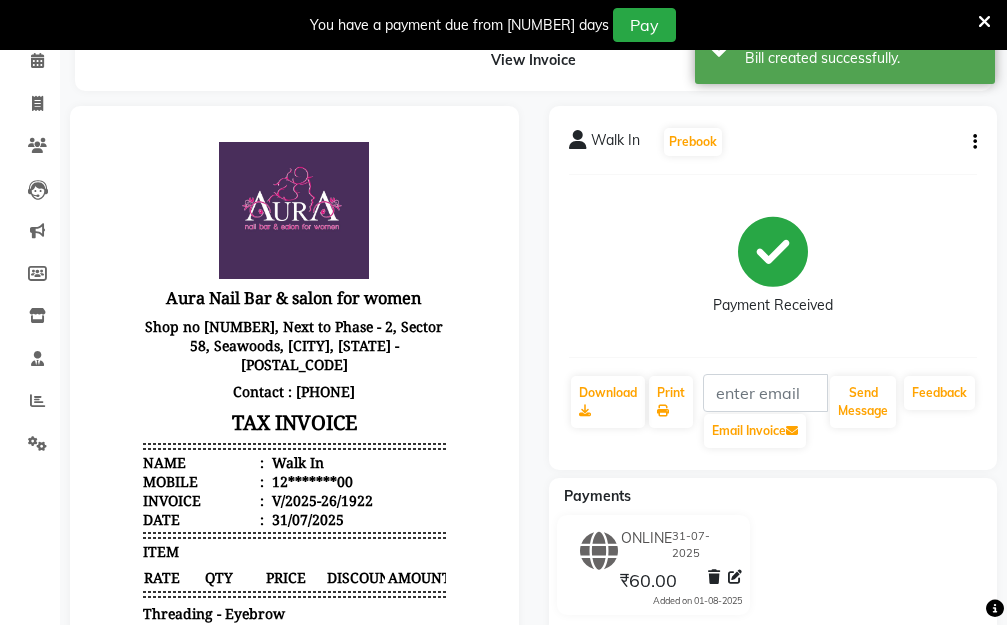scroll, scrollTop: 0, scrollLeft: 0, axis: both 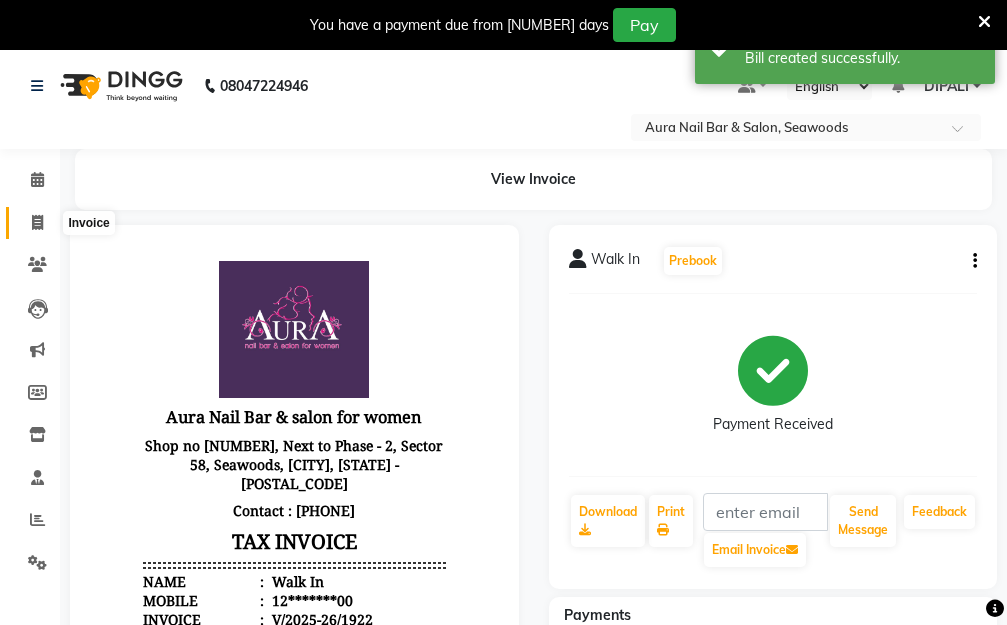 click 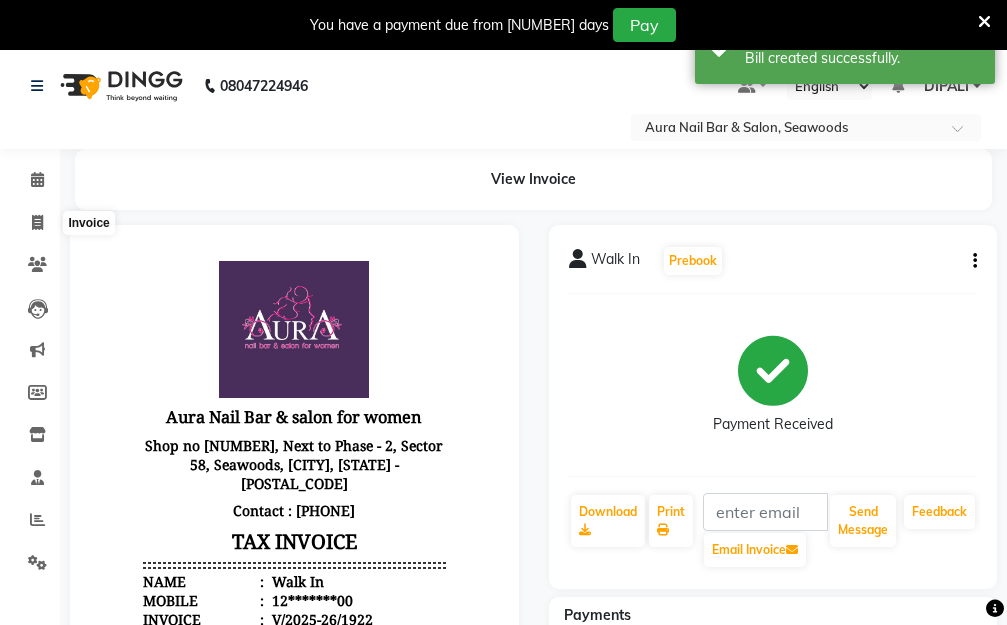 select on "4994" 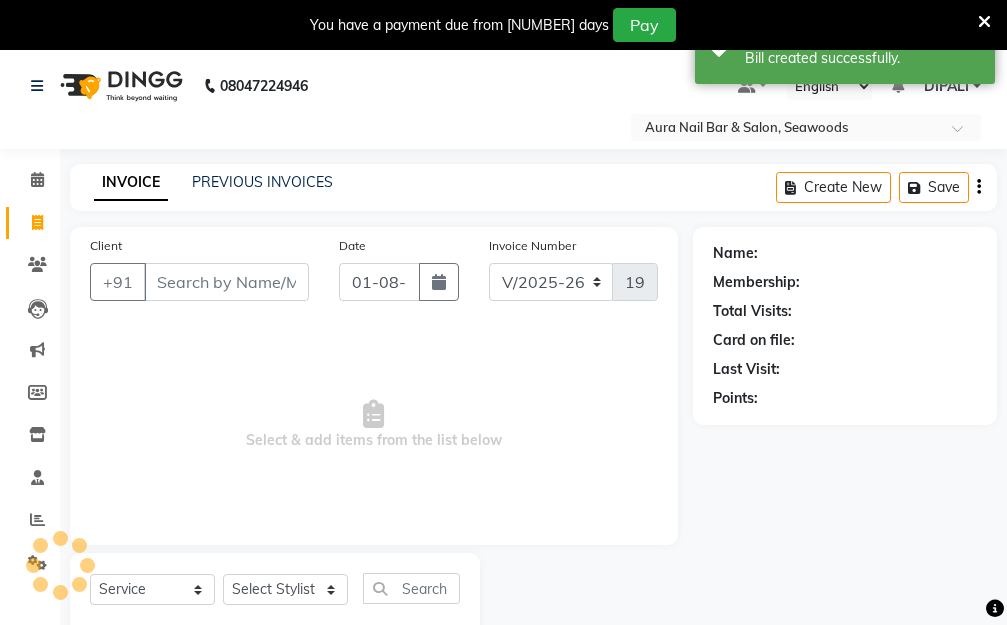 scroll, scrollTop: 53, scrollLeft: 0, axis: vertical 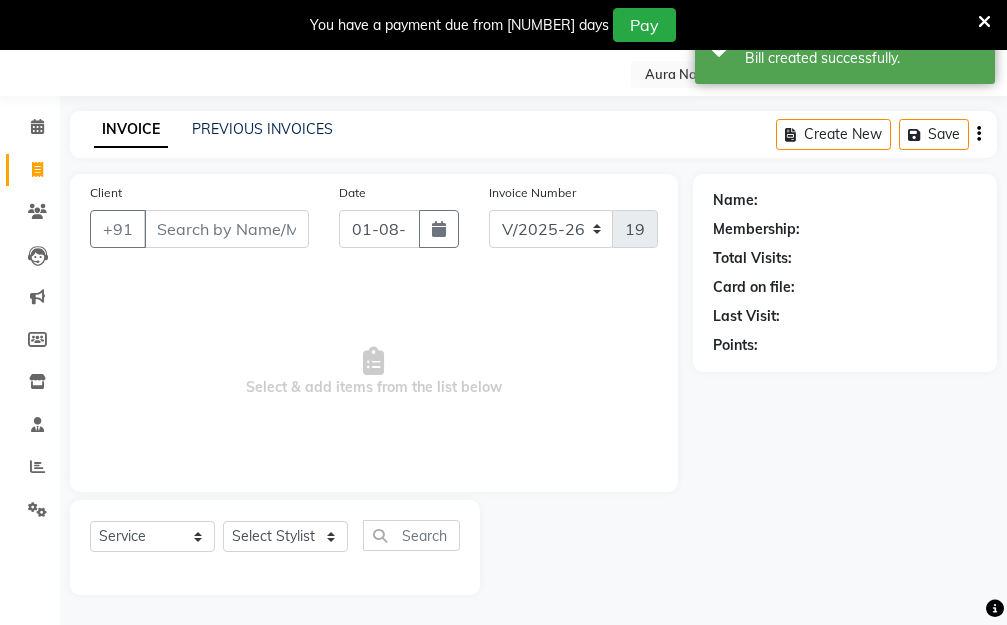 click on "Client" at bounding box center [226, 229] 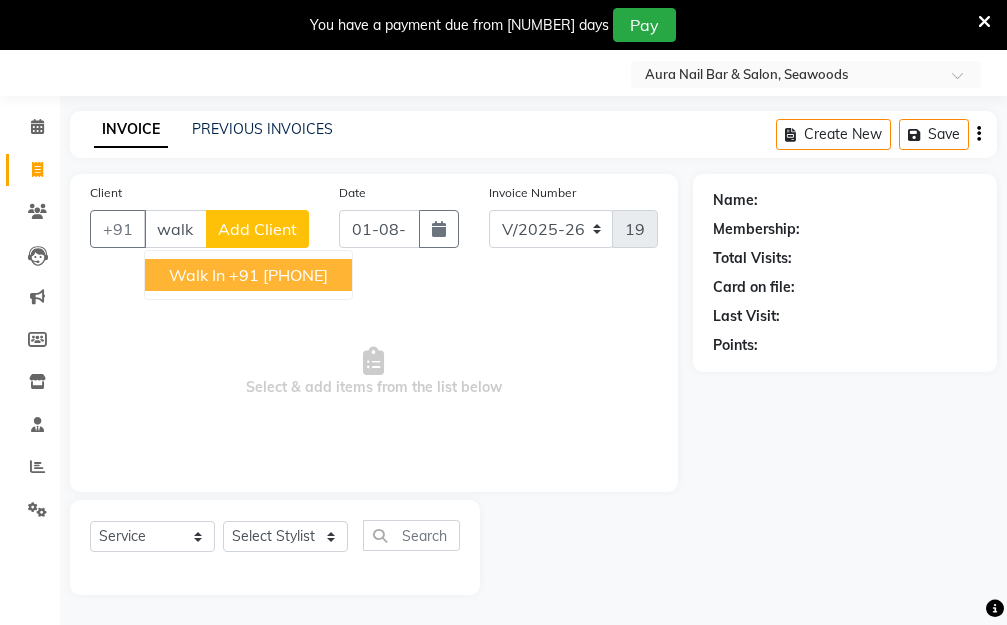 click on "+91  12*******00" at bounding box center [278, 275] 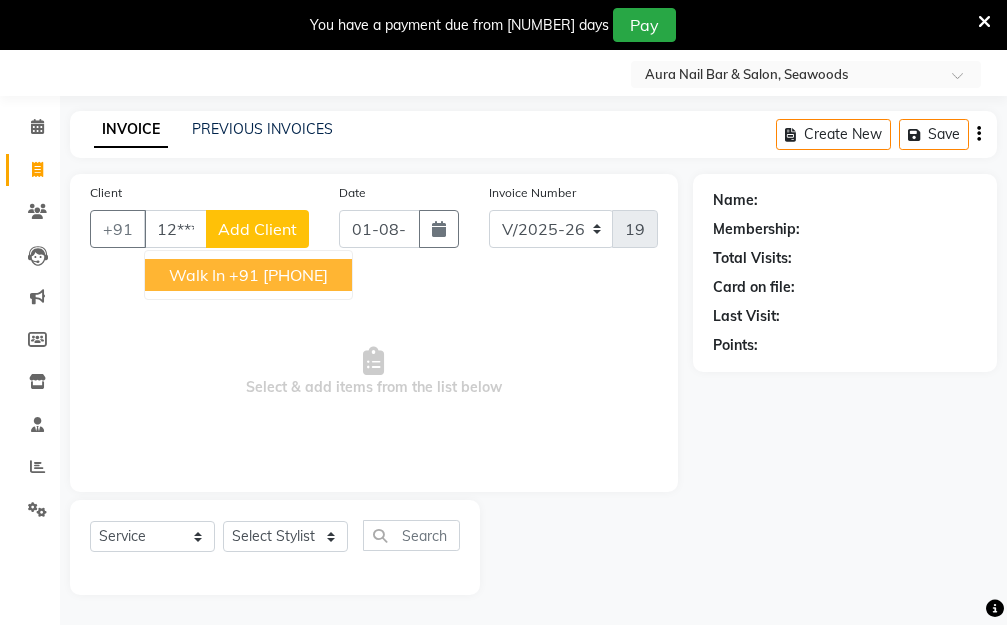 type on "12*******00" 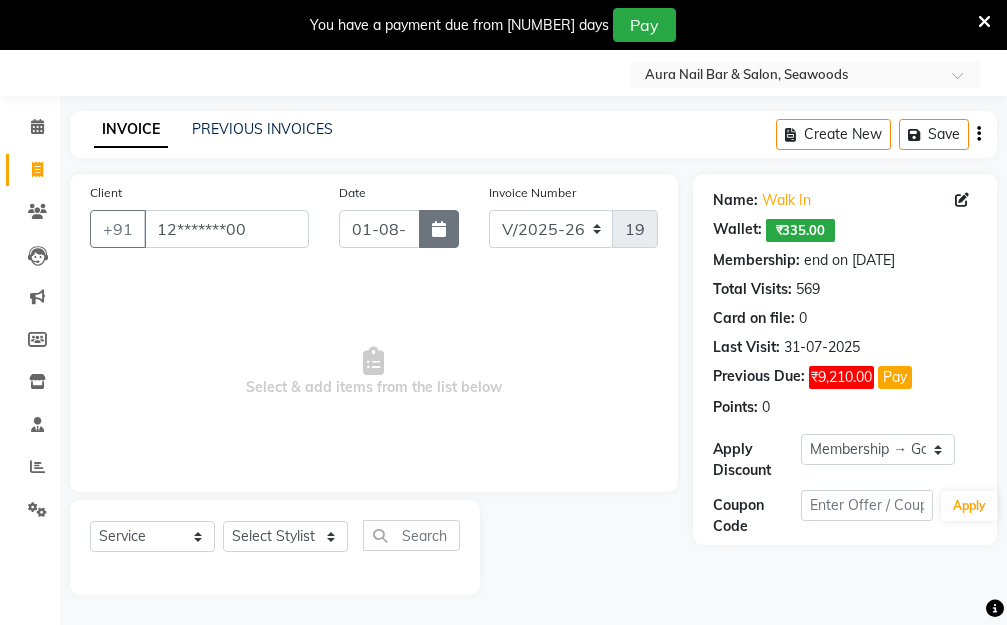 click 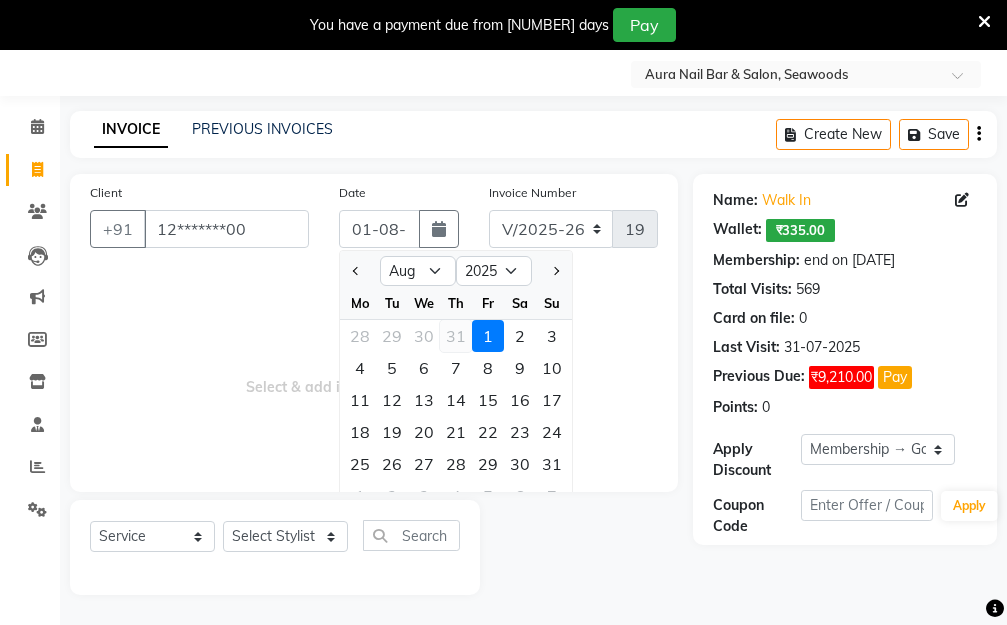 click on "31" 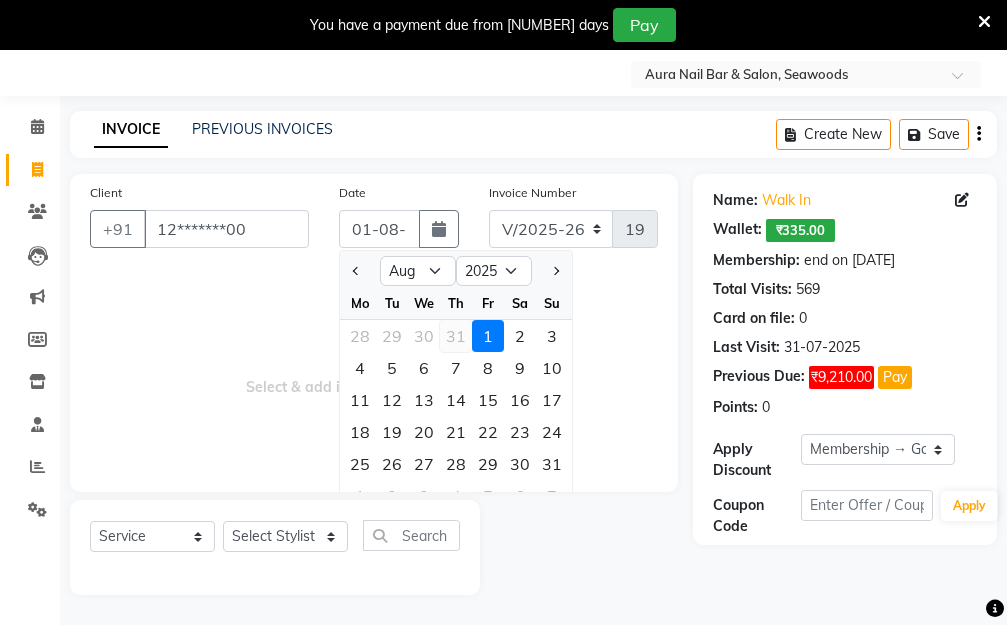type on "31-07-2025" 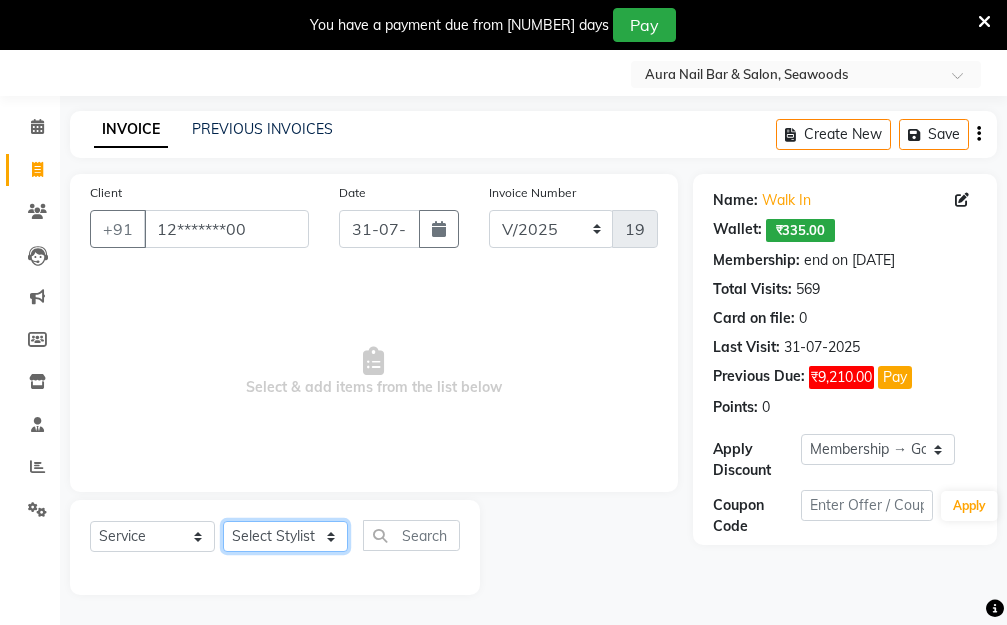 click on "Select Stylist Aarti Dipti  Manager Pallavi  pooja Priya" 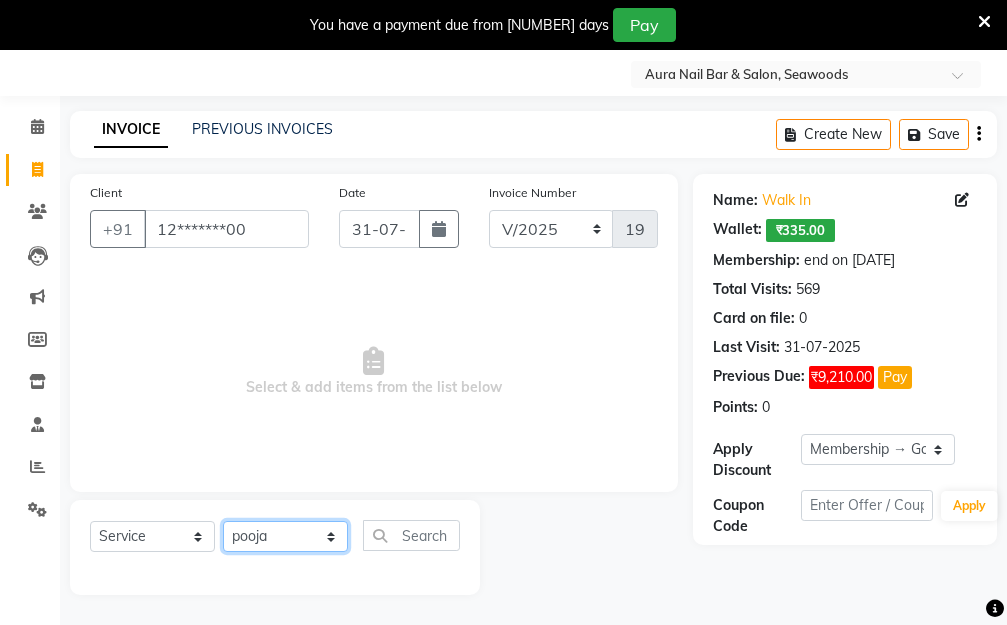 click on "Select Stylist Aarti Dipti  Manager Pallavi  pooja Priya" 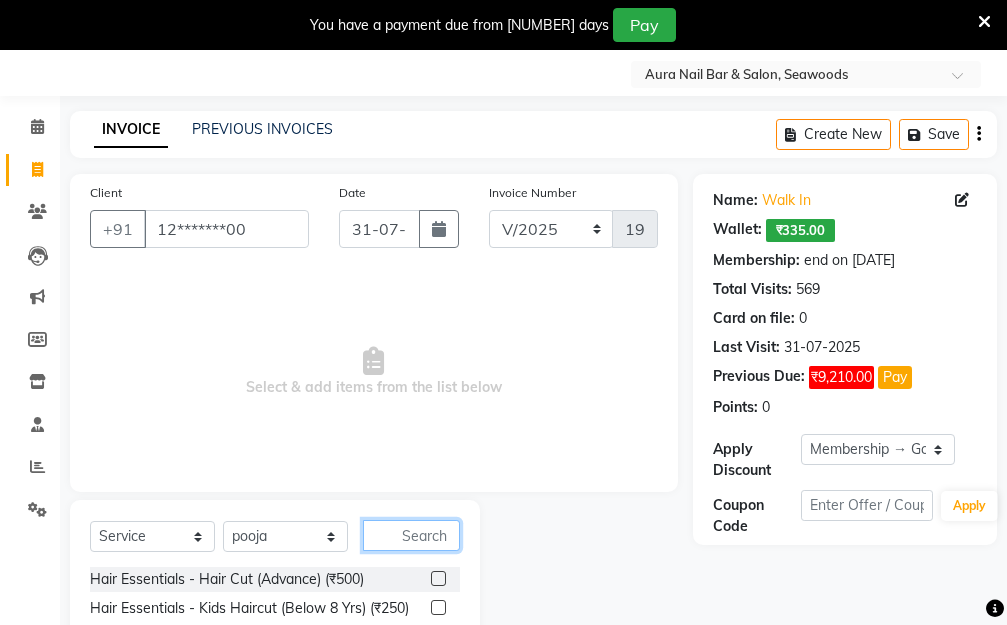 click 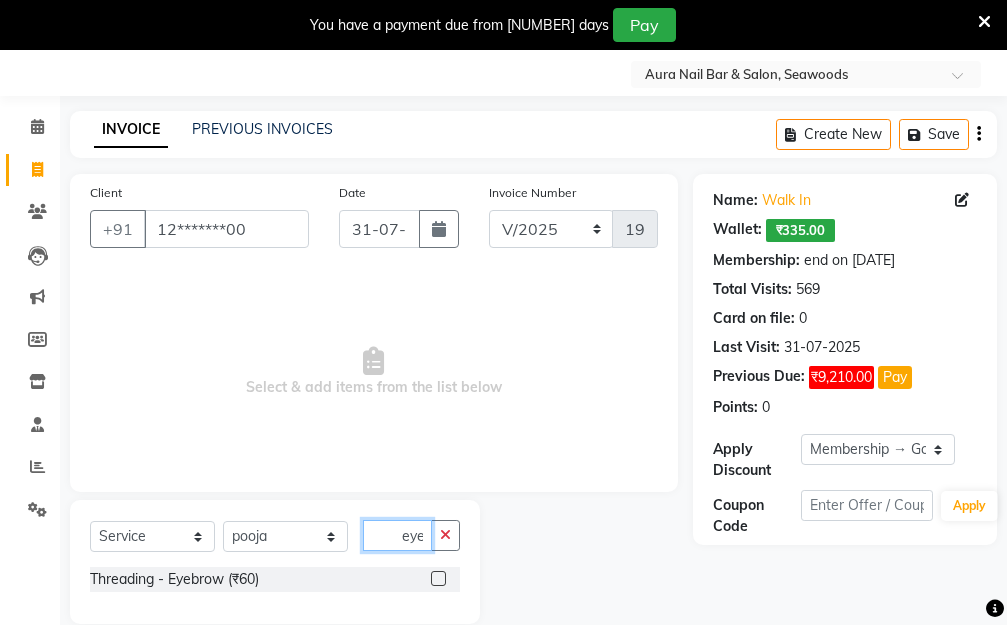 type on "eye" 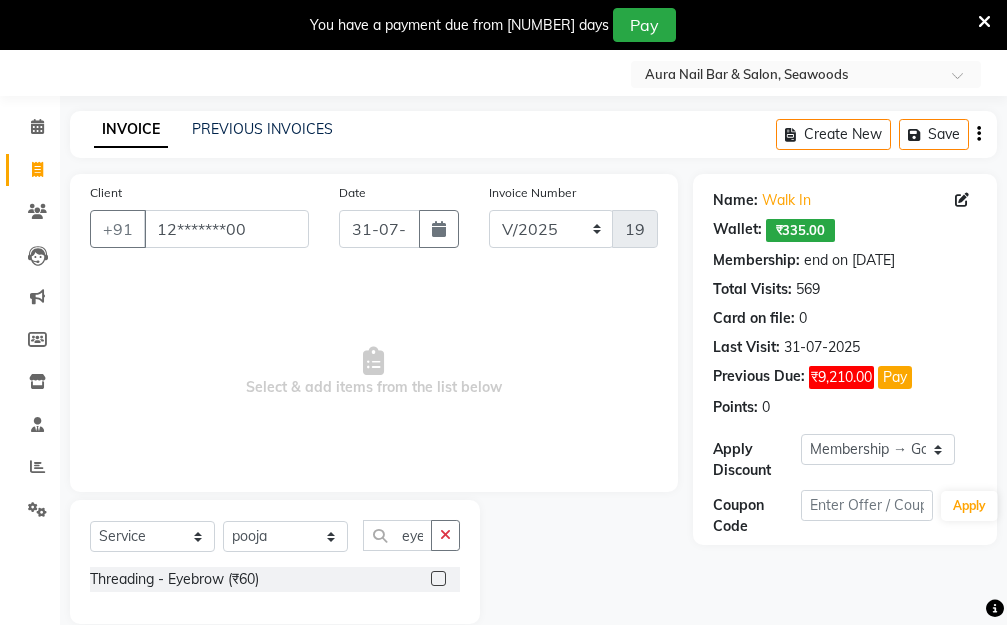 click 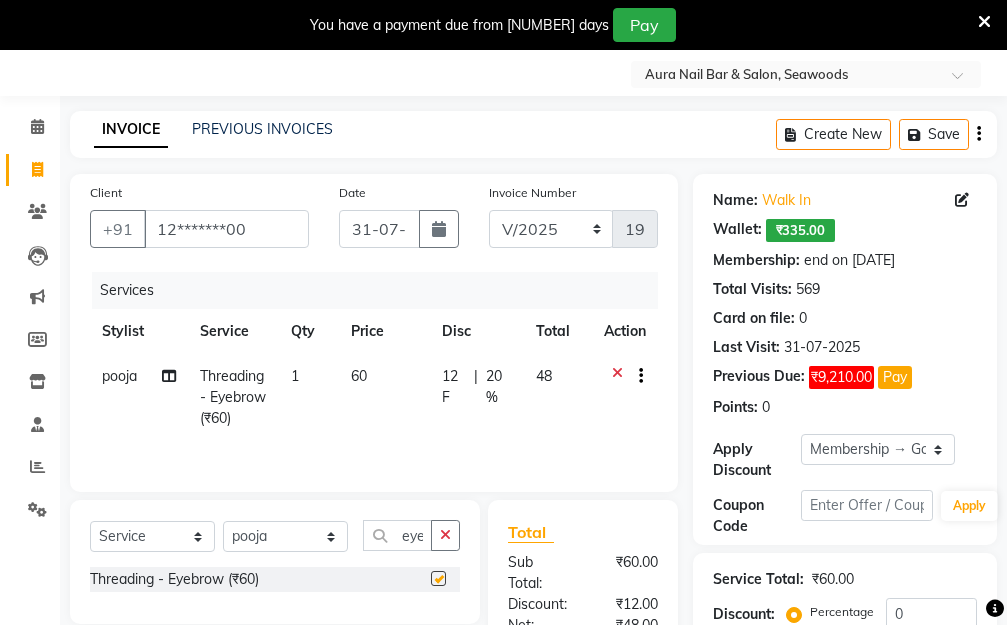 click on "Price" 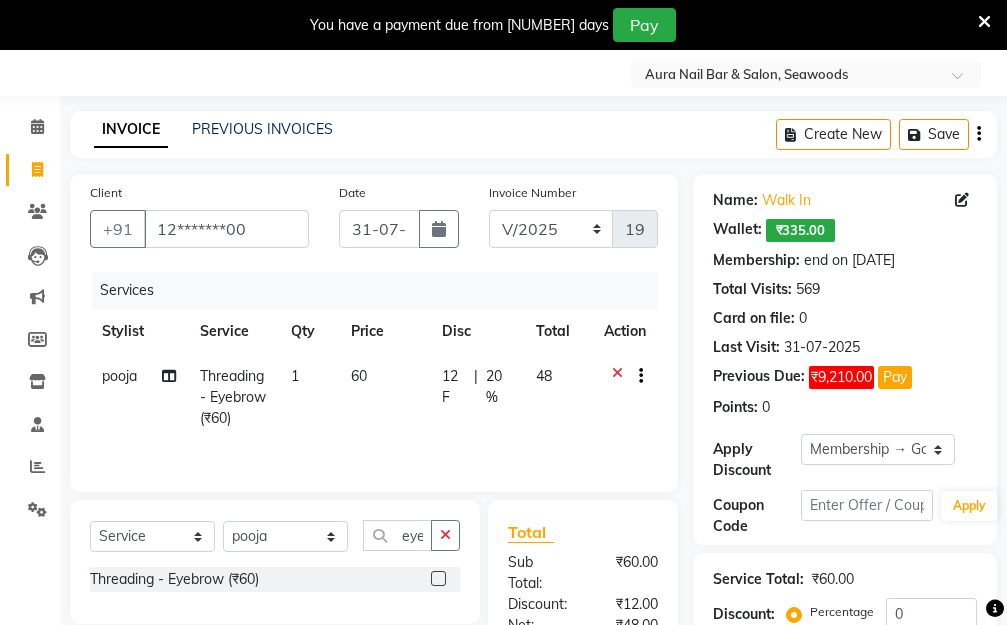 checkbox on "false" 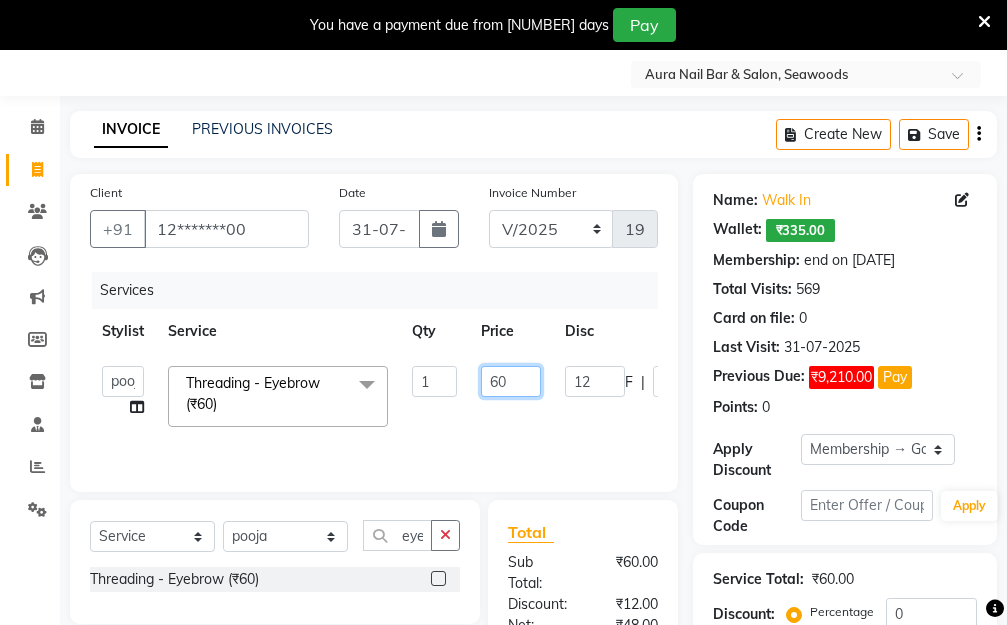 drag, startPoint x: 491, startPoint y: 375, endPoint x: 441, endPoint y: 376, distance: 50.01 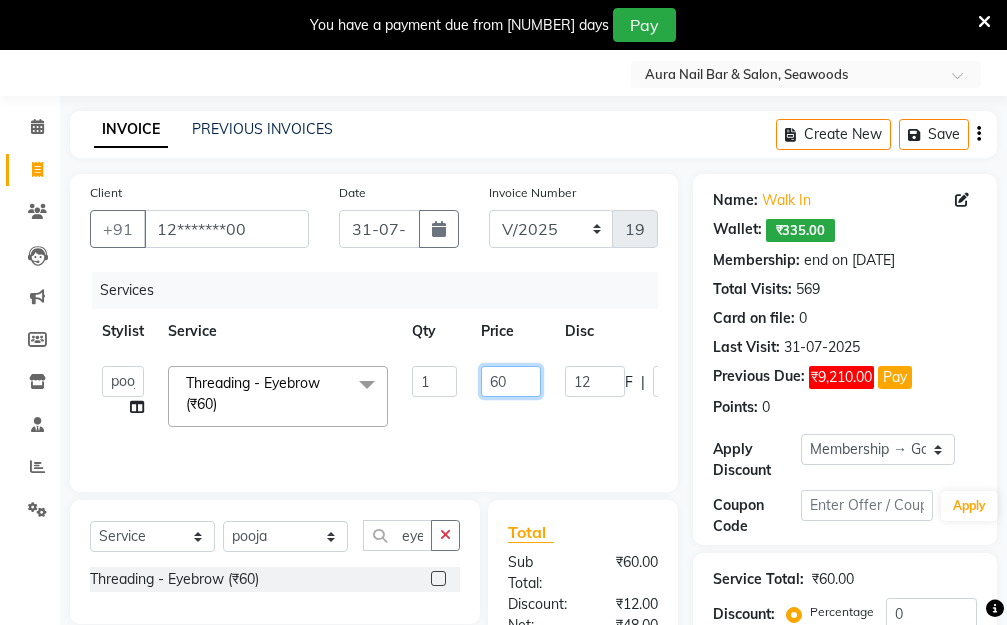 click on "60" 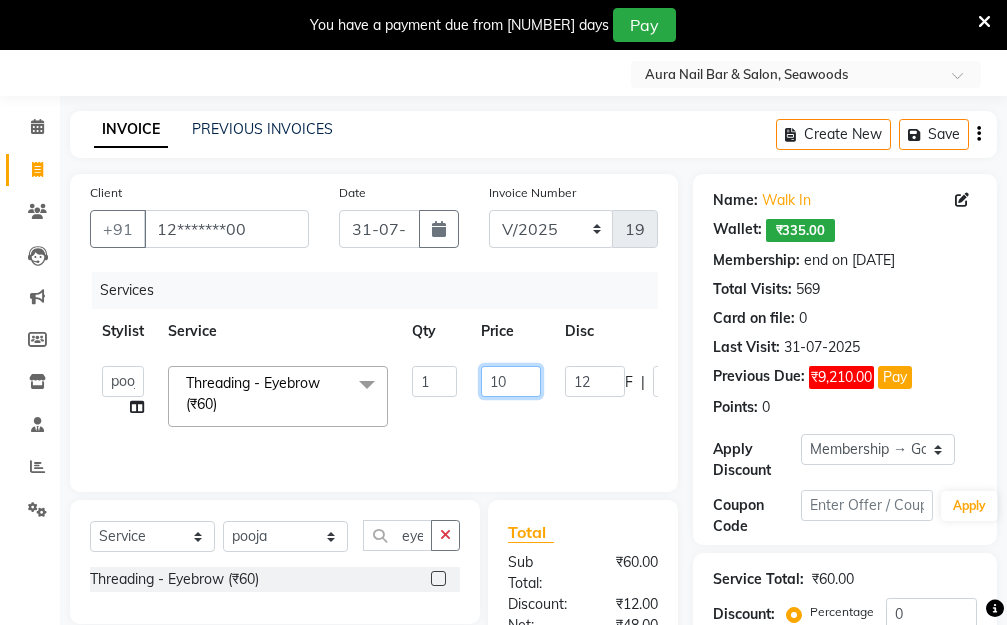 type on "100" 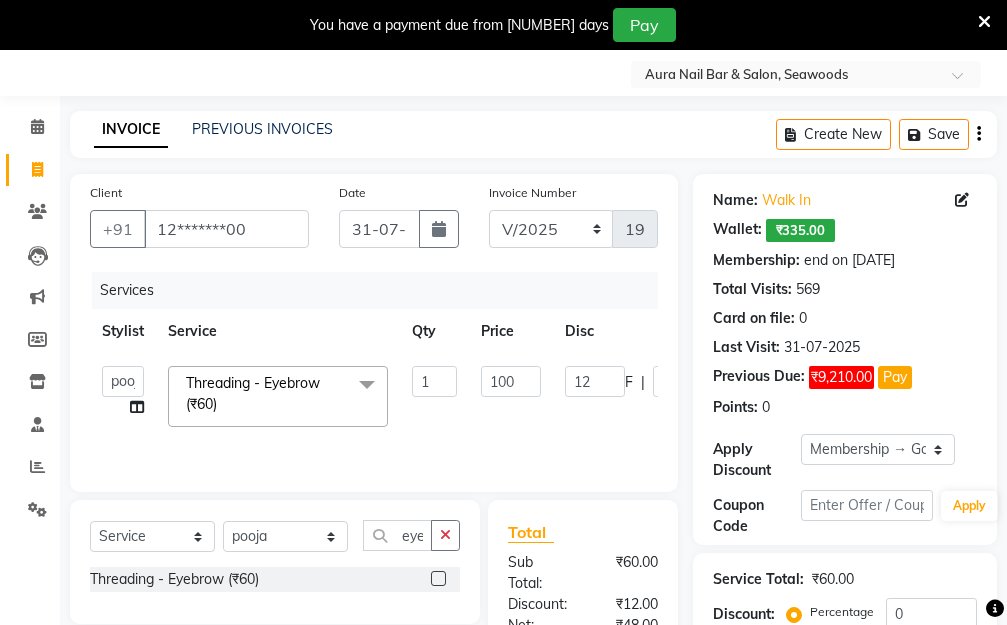 click on "Aarti   Dipti    Manager   Pallavi    pooja   Priya   Threading - Eyebrow (₹60)  x Hair Essentials - Hair Cut (Advance) (₹500) Hair Essentials - Kids Haircut (Below 8 Yrs) (₹250) Hair Essentials -Hair Wash Up To Shoulder (₹300) Hair Essentials - Hair Cut  (₹350) HAIR WASH UP TO WASTE (₹700) HAIR WASH (₹300) DANDRUFF TERATMENT (₹1500) Shampoo & Conditioning + Blast Dry - Upto Shoulder (₹350) Shampoo & Conditioning + Blast Dry - Below Shoulder (₹550) Shampoo & Conditioning + Blast Dry - Upto Waist (₹750) Shampoo & Conditioning + Blast Dry - Add: Charge For Morocon/Riviver/ Keratin (₹600) Blow Dry/Outcurl/Straight - Upto Shoulder (₹449) Blow Dry/Outcurl/Straight - Below Shoulder (₹650) Blow Dry/Outcurl/Straight - Upto Waist (₹850) Ironing - Upto Shoulder (₹650) Ironing - Below Shoulder (₹850) Ironing - Upto Waist (₹1000) Ironing - Add Charge For Thick Hair (₹300) Tongs - Upto Shoulder (₹800) Tongs - Below Shoulder (₹960) Tongs - Upto Waist (₹1500) BOTOX (₹5000) 1 F" 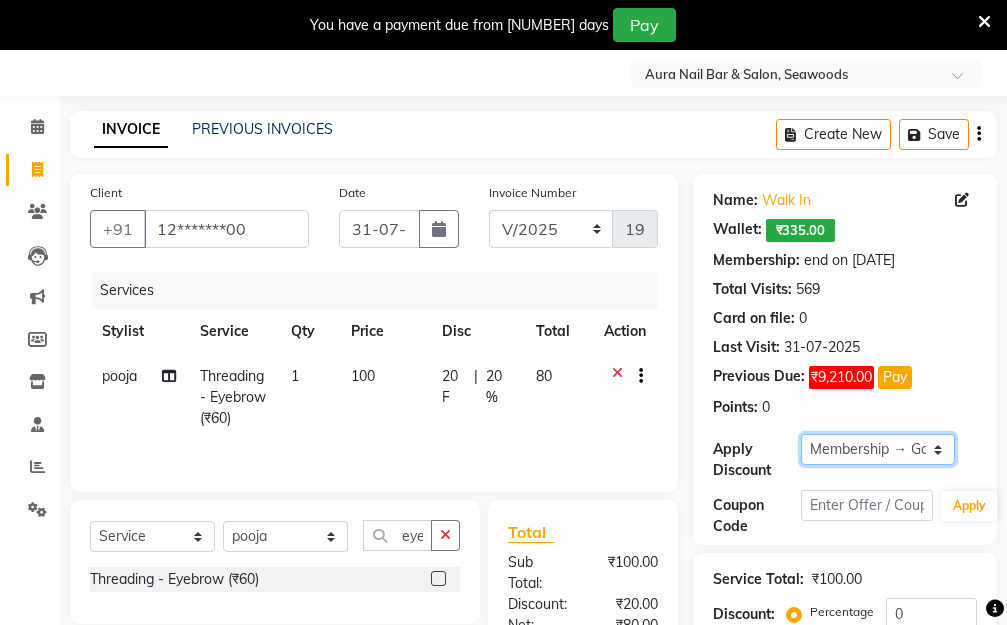 click on "Select Membership → Golden Membership Membership → Golden Membership Membership → Golden Membership Membership → Golden Membership Membership → Golden Membership Membership → Golden Membership Membership → Golden Membership Membership → Golden Membership Membership → Golden Membership Membership → Golden Membership Membership → Golden Membership Membership → Golden Membership Membership → Golden Membership Membership → Golden Membership Membership → Golden Membership Membership → Golden Membership Membership → Golden Membership Membership → Golden Membership Membership → Golden Membership Membership → Golden Membership Membership → Golden Membership Membership → Golden Membership Membership → Golden Membership Membership → Golden Membership Membership → Golden Membership Membership → Golden Membership Membership → Golden Membership Membership → Golden Membership Membership → Golden Membership Membership → Golden Membership" 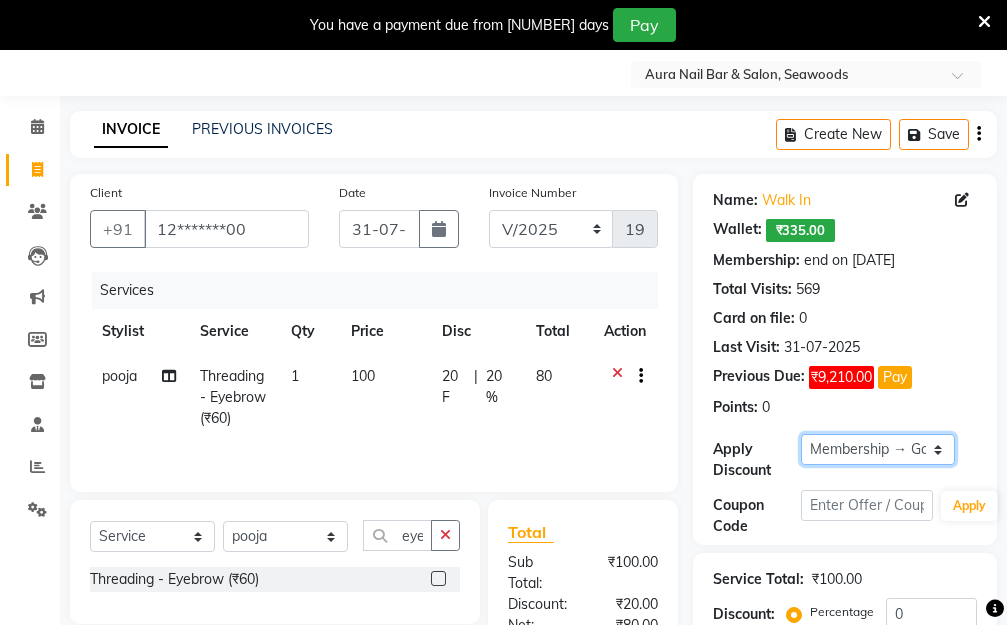 select on "0:" 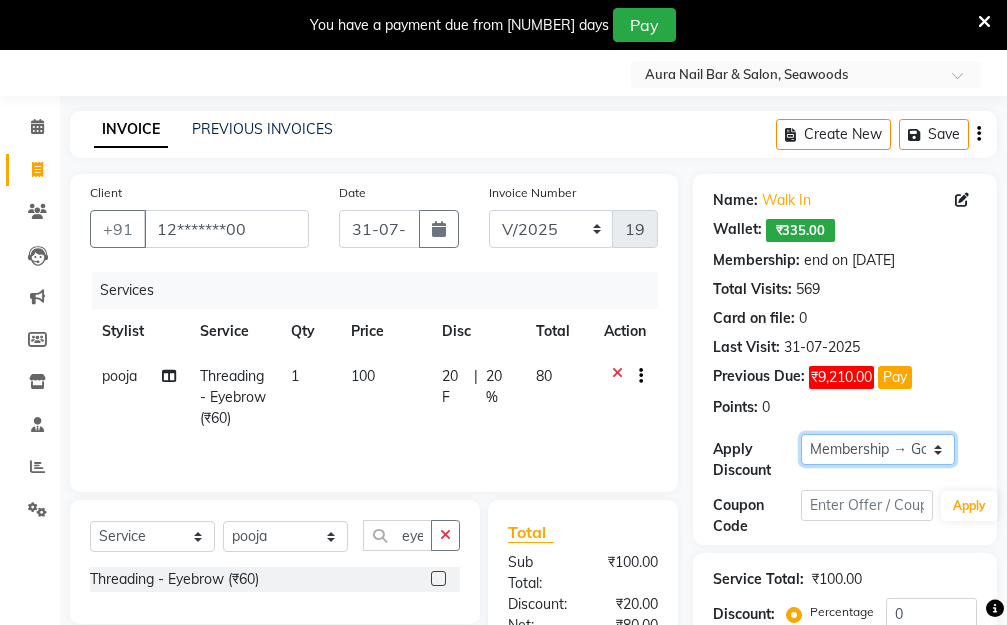 click on "Select Membership → Golden Membership Membership → Golden Membership Membership → Golden Membership Membership → Golden Membership Membership → Golden Membership Membership → Golden Membership Membership → Golden Membership Membership → Golden Membership Membership → Golden Membership Membership → Golden Membership Membership → Golden Membership Membership → Golden Membership Membership → Golden Membership Membership → Golden Membership Membership → Golden Membership Membership → Golden Membership Membership → Golden Membership Membership → Golden Membership Membership → Golden Membership Membership → Golden Membership Membership → Golden Membership Membership → Golden Membership Membership → Golden Membership Membership → Golden Membership Membership → Golden Membership Membership → Golden Membership Membership → Golden Membership Membership → Golden Membership Membership → Golden Membership Membership → Golden Membership" 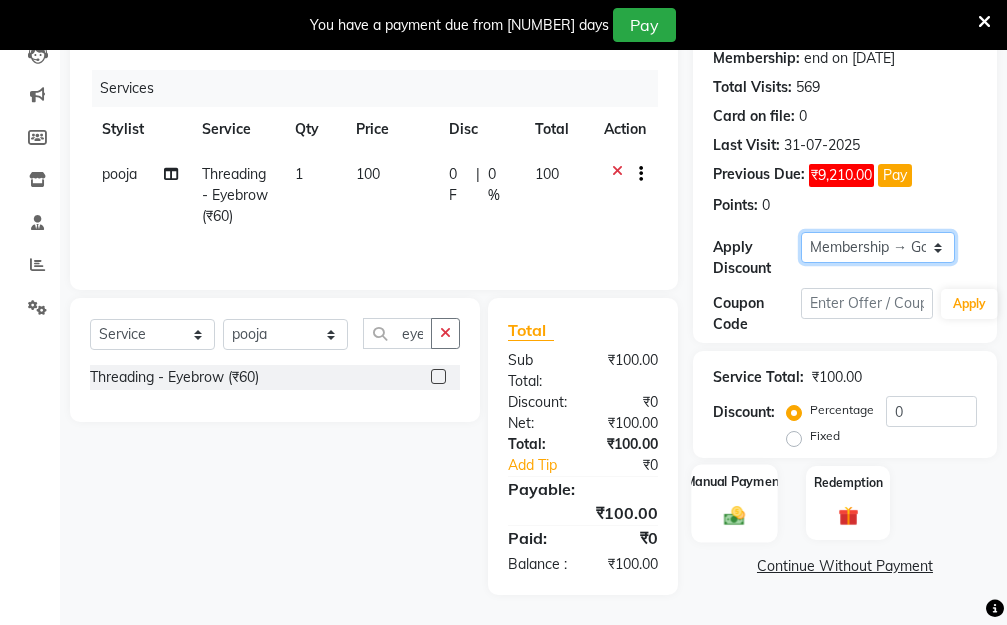 scroll, scrollTop: 278, scrollLeft: 0, axis: vertical 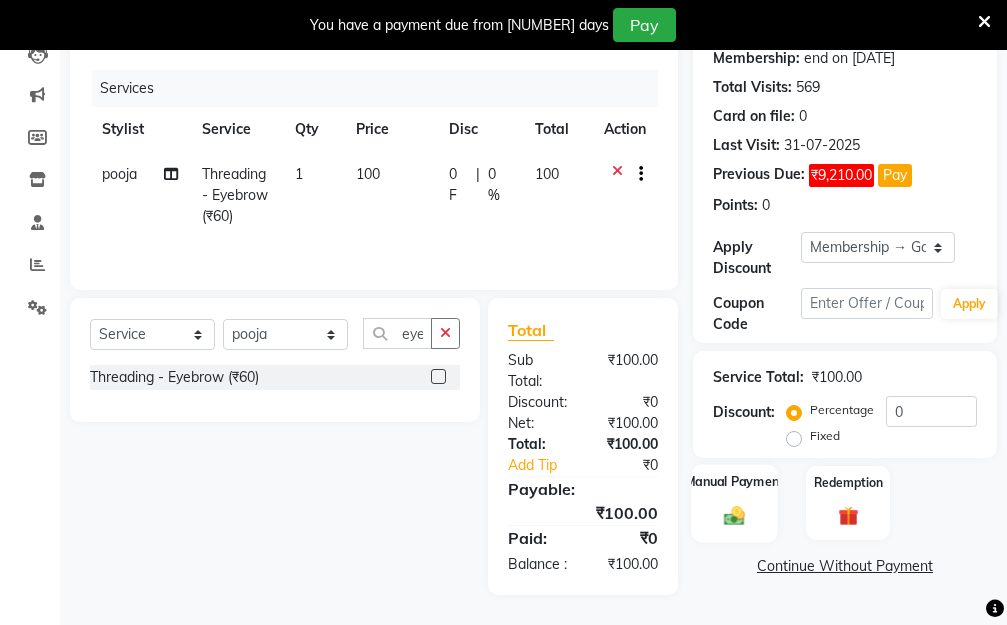 click 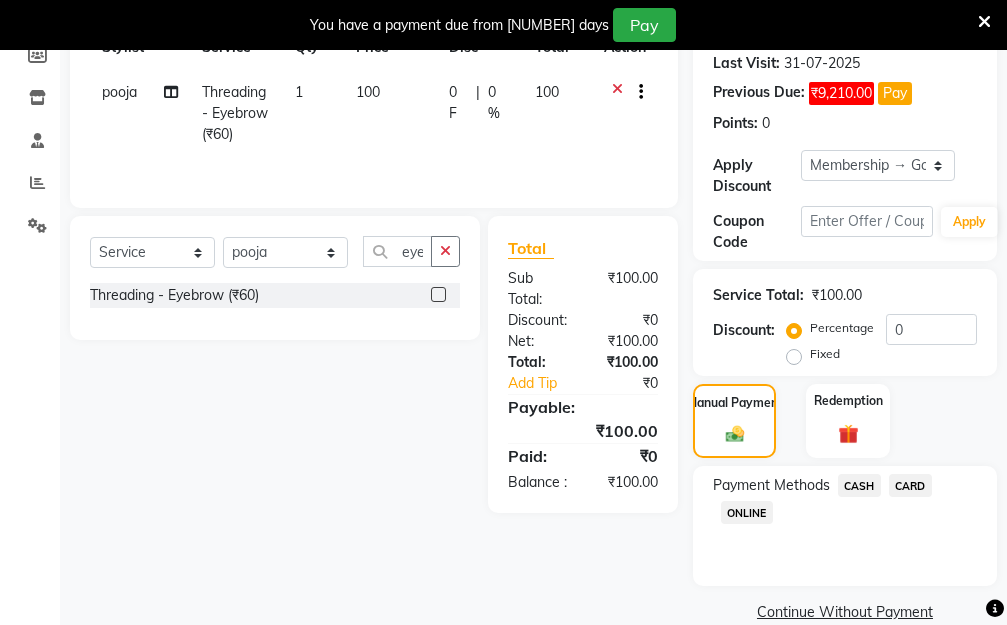 scroll, scrollTop: 369, scrollLeft: 0, axis: vertical 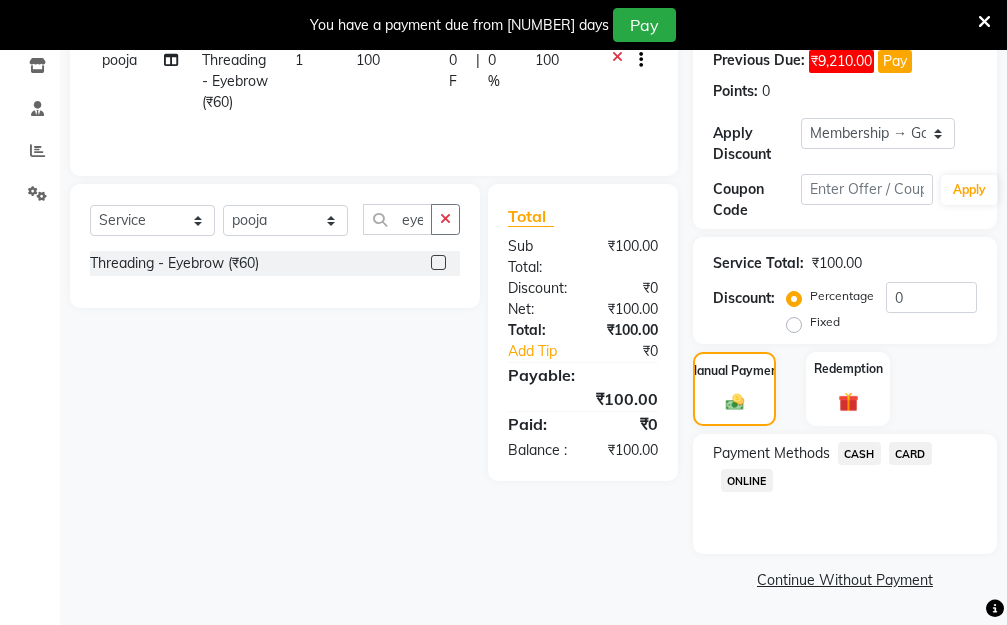 click on "ONLINE" 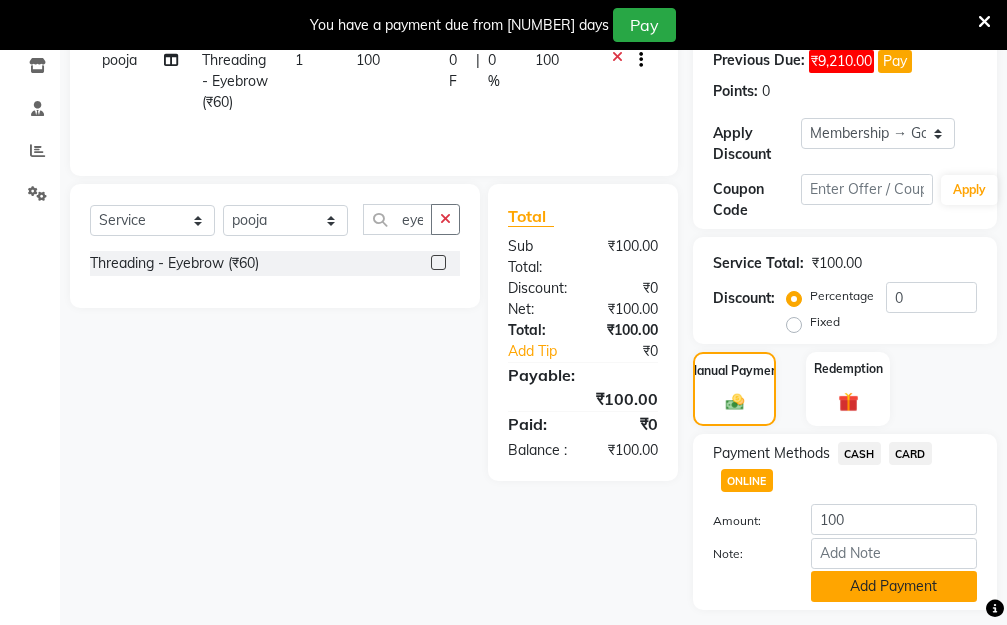 click on "Add Payment" 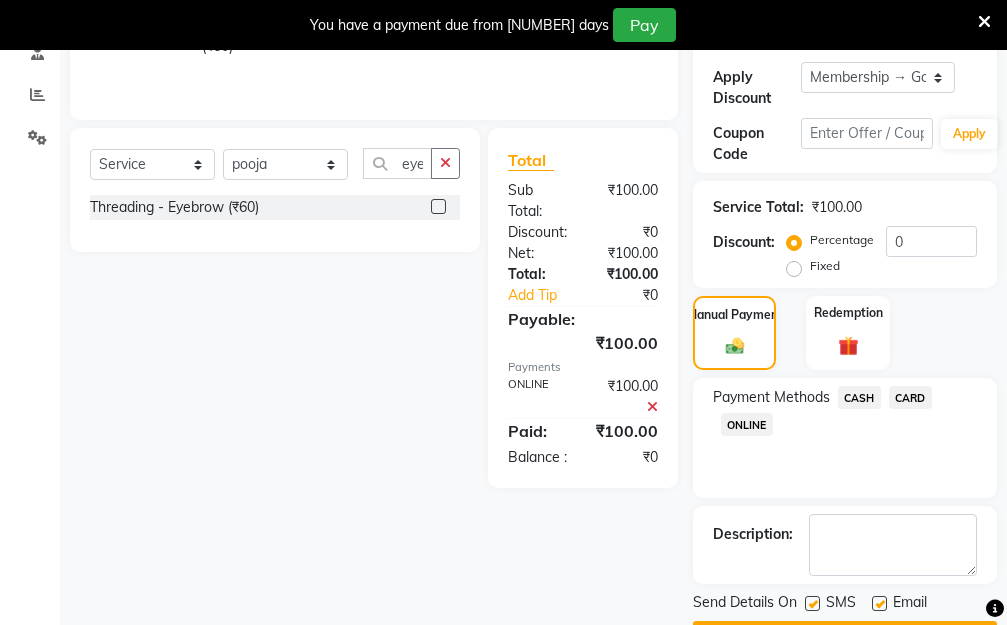 scroll, scrollTop: 482, scrollLeft: 0, axis: vertical 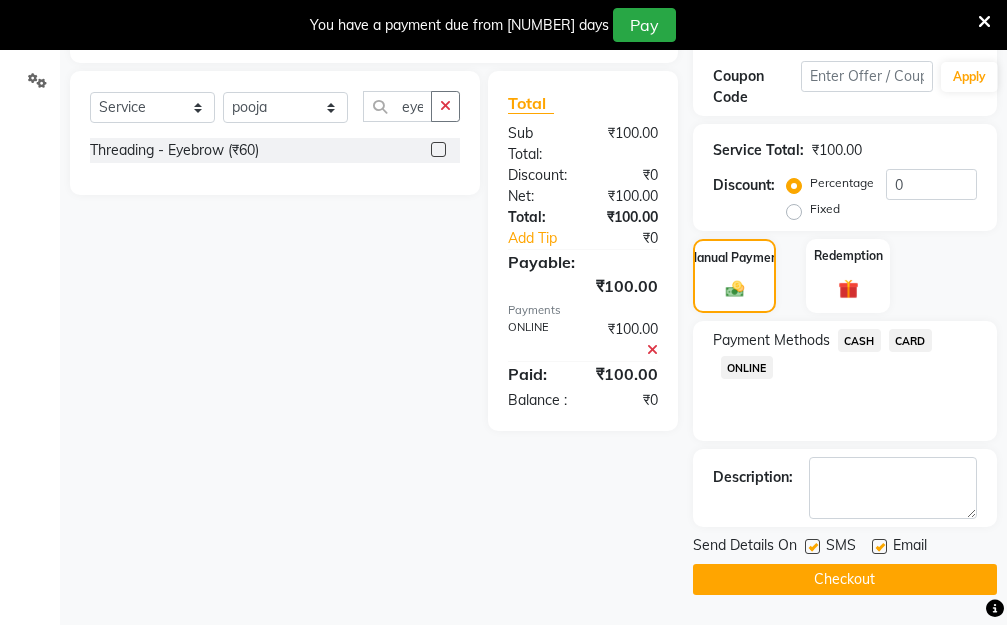 click on "Checkout" 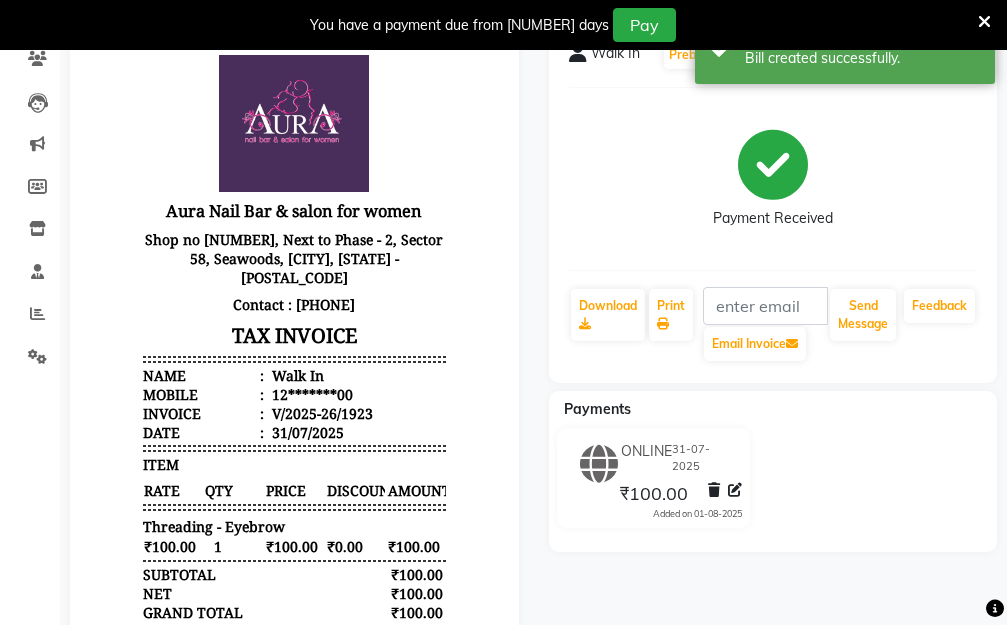 scroll, scrollTop: 0, scrollLeft: 0, axis: both 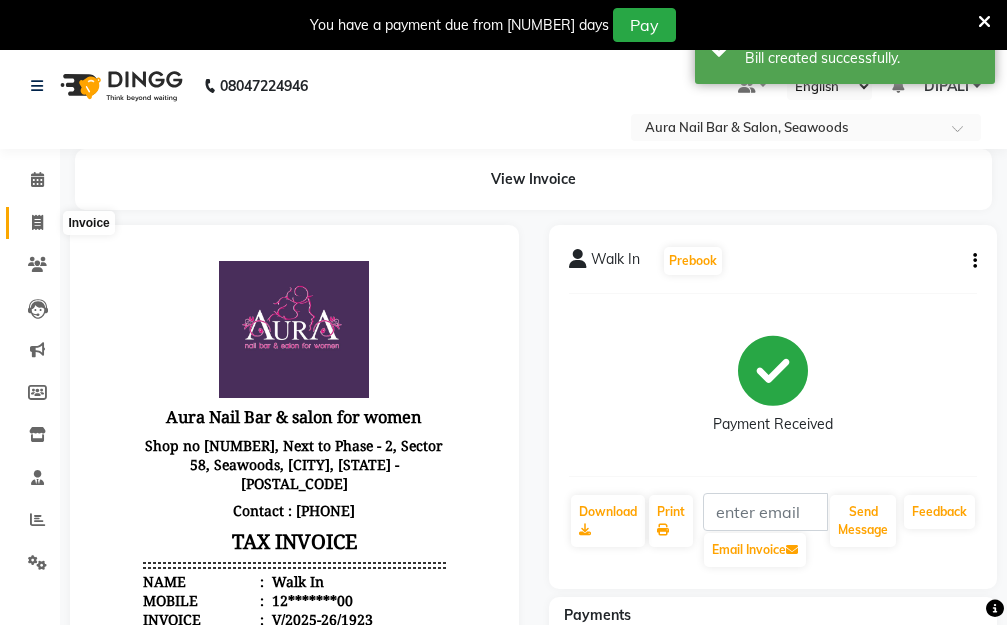 click 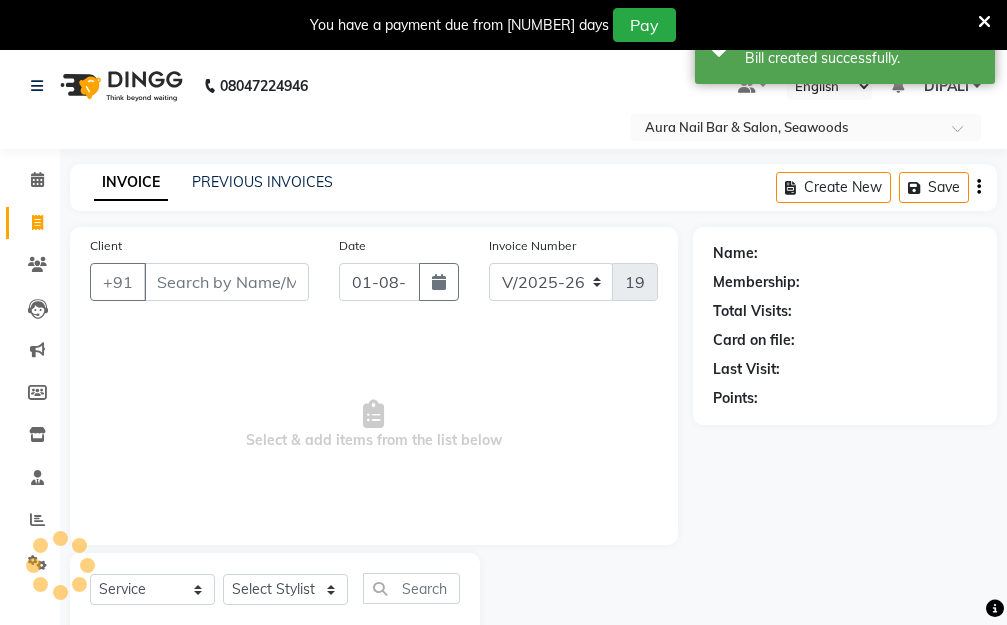 scroll, scrollTop: 53, scrollLeft: 0, axis: vertical 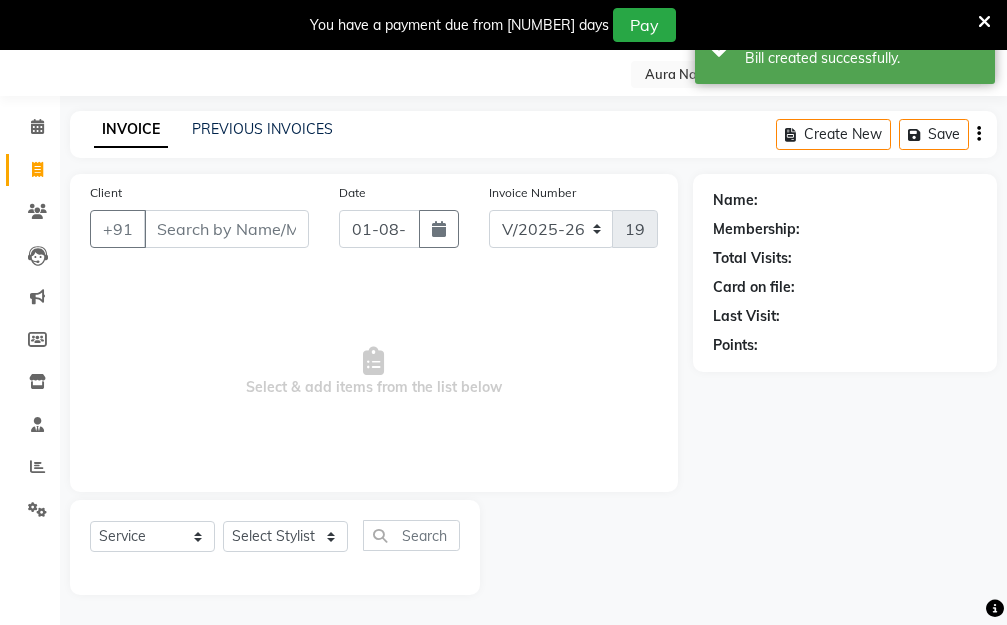 click on "Client" at bounding box center [226, 229] 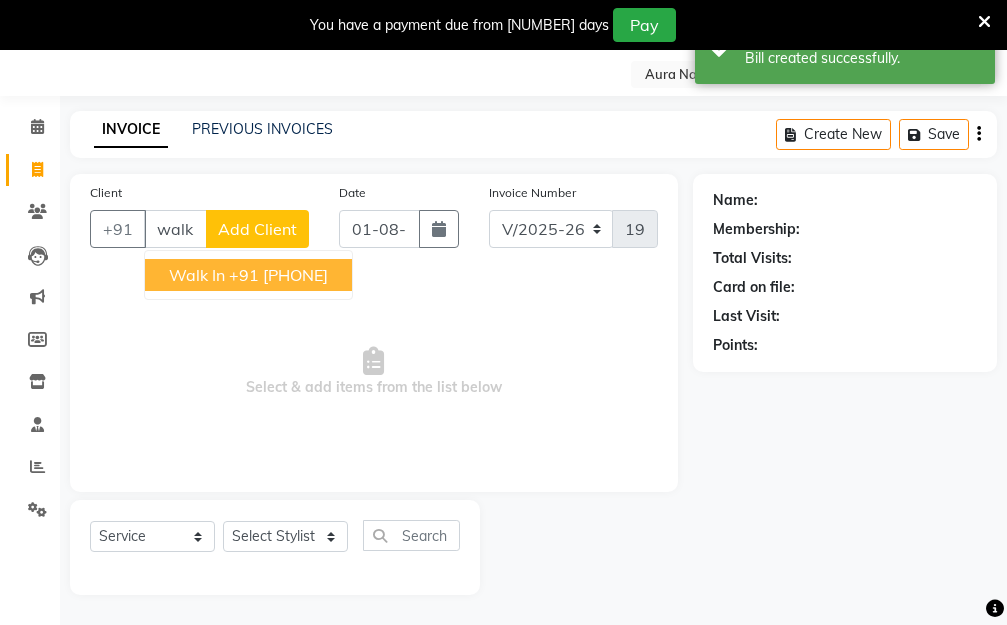 drag, startPoint x: 281, startPoint y: 277, endPoint x: 349, endPoint y: 257, distance: 70.88018 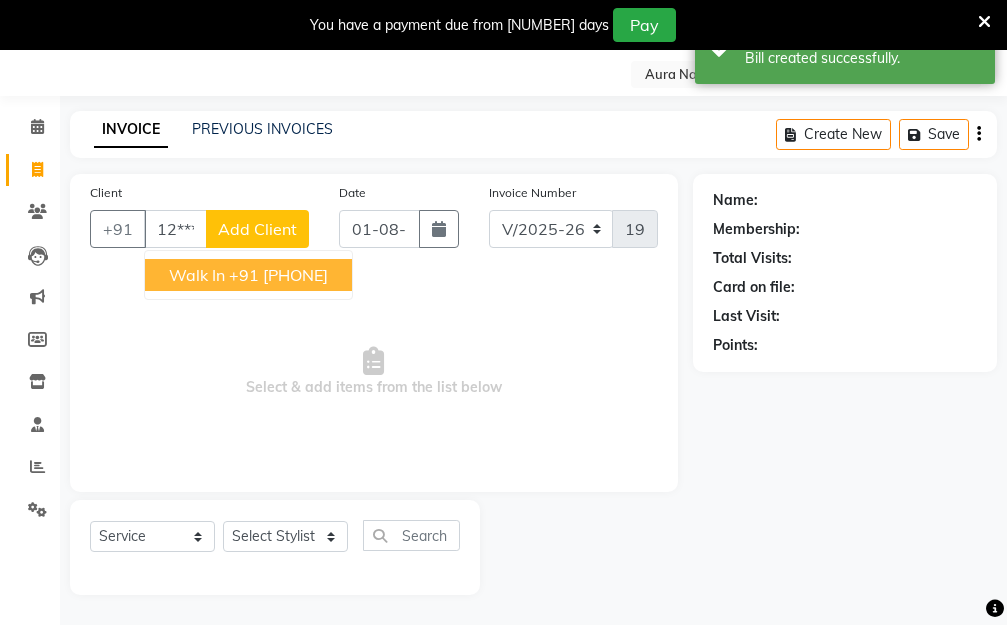 type on "12*******00" 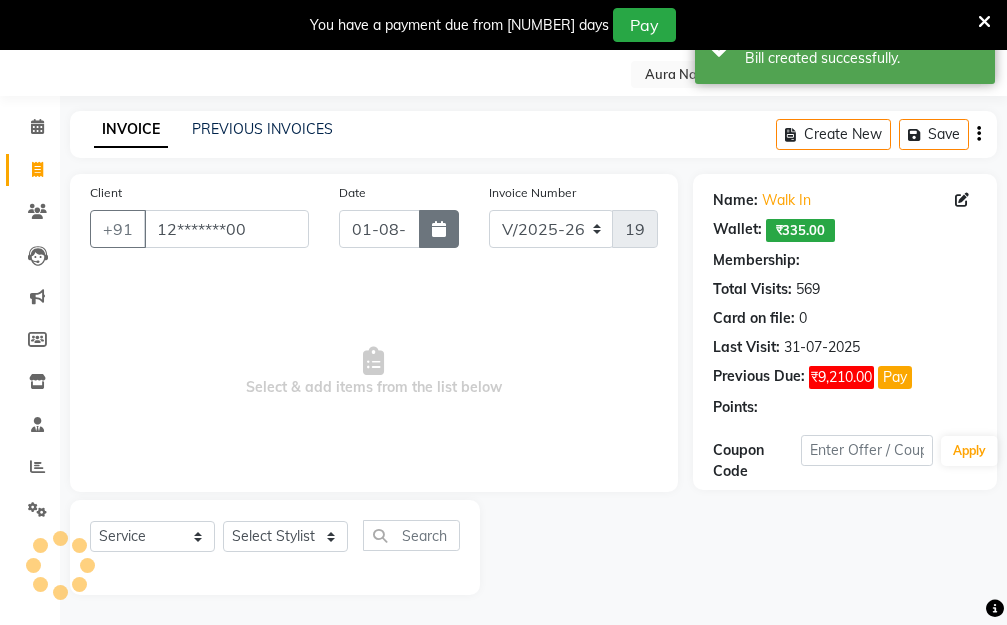 click 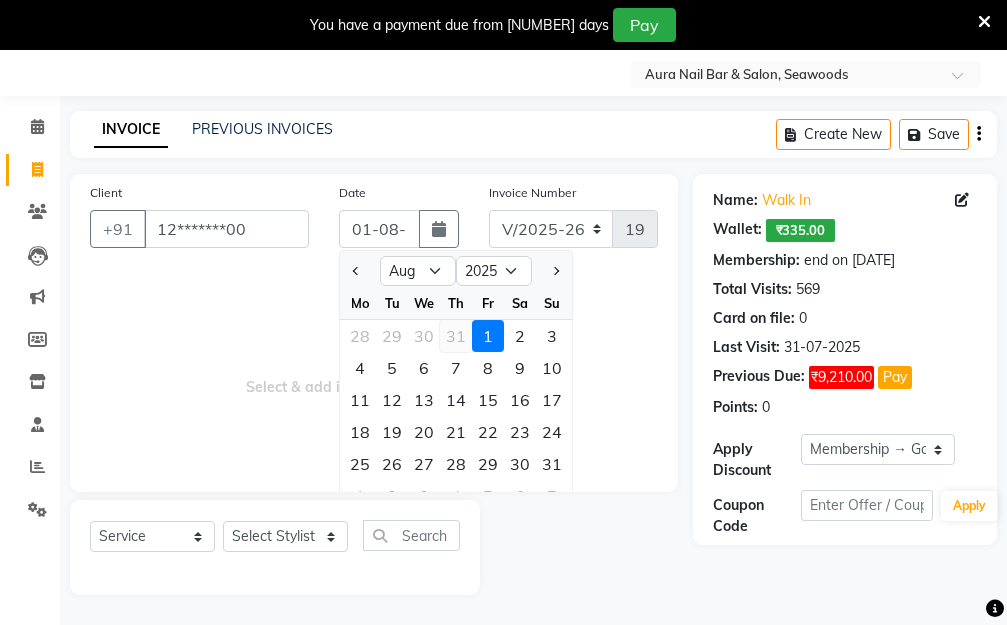 click on "31" 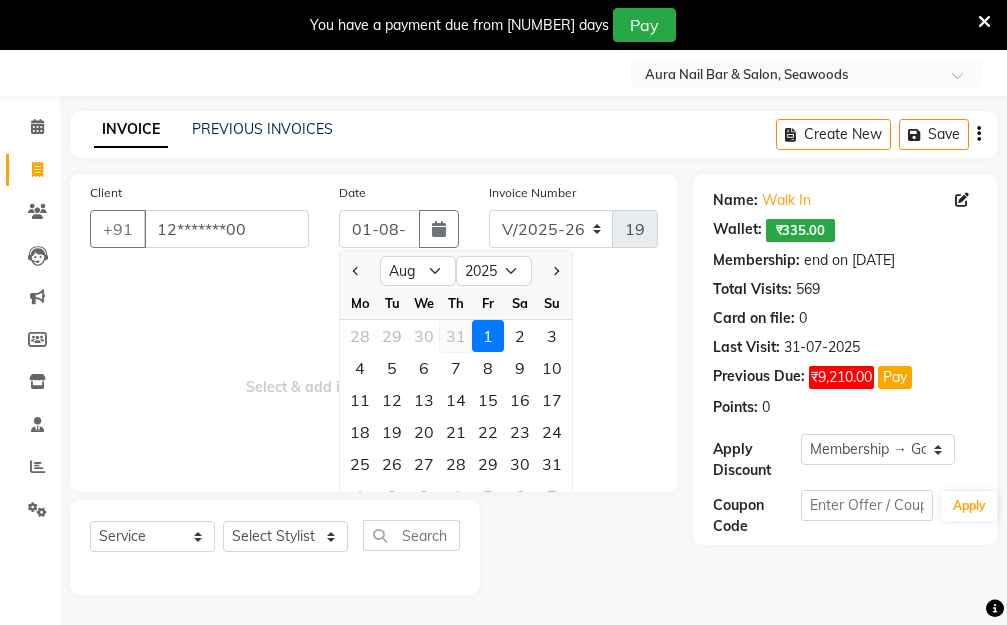 type on "31-07-2025" 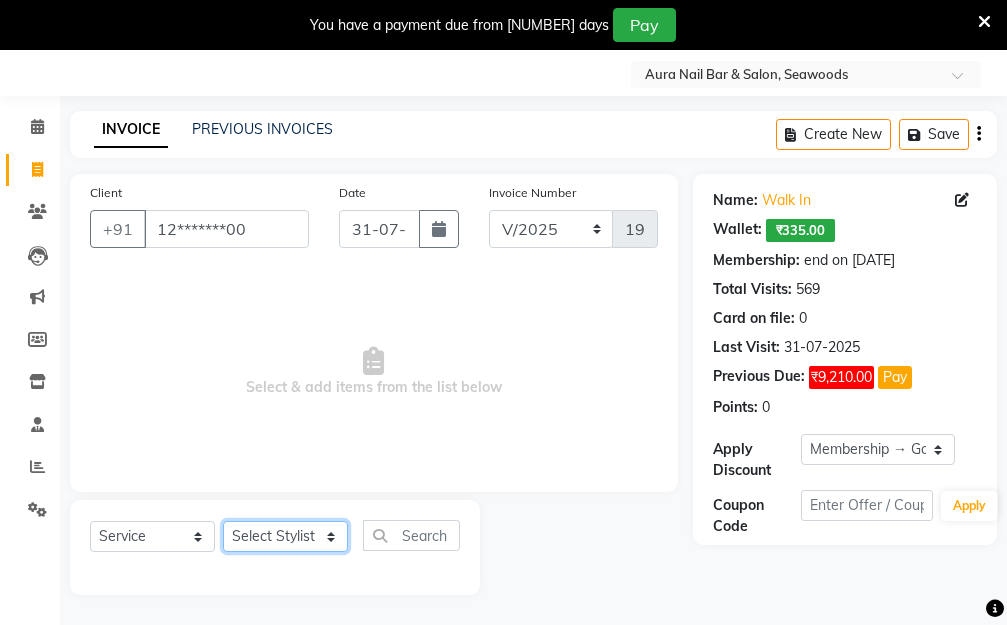 click on "Select Stylist Aarti Dipti  Manager Pallavi  pooja Priya" 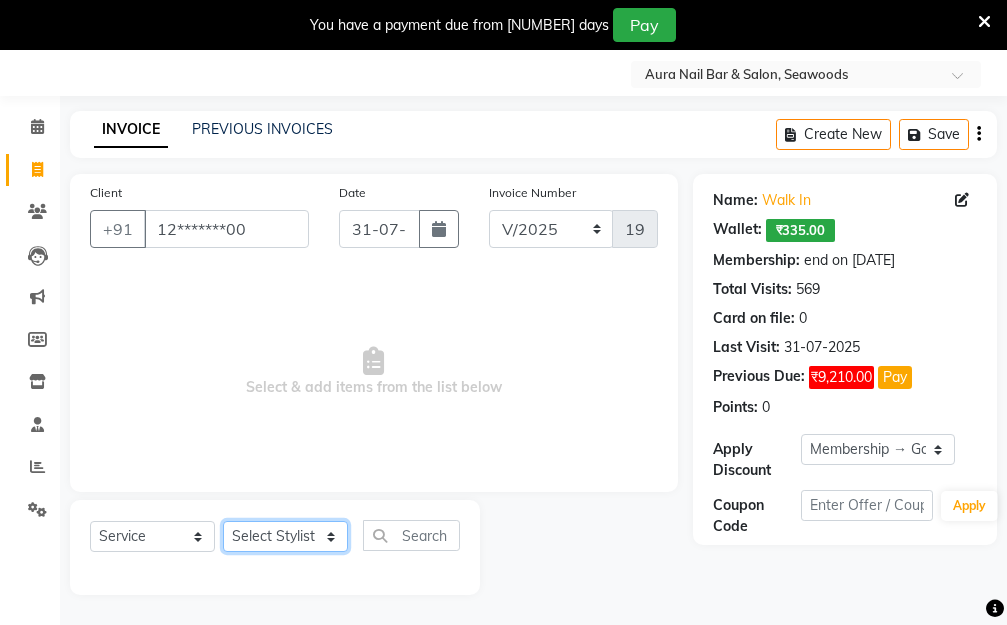 select on "31261" 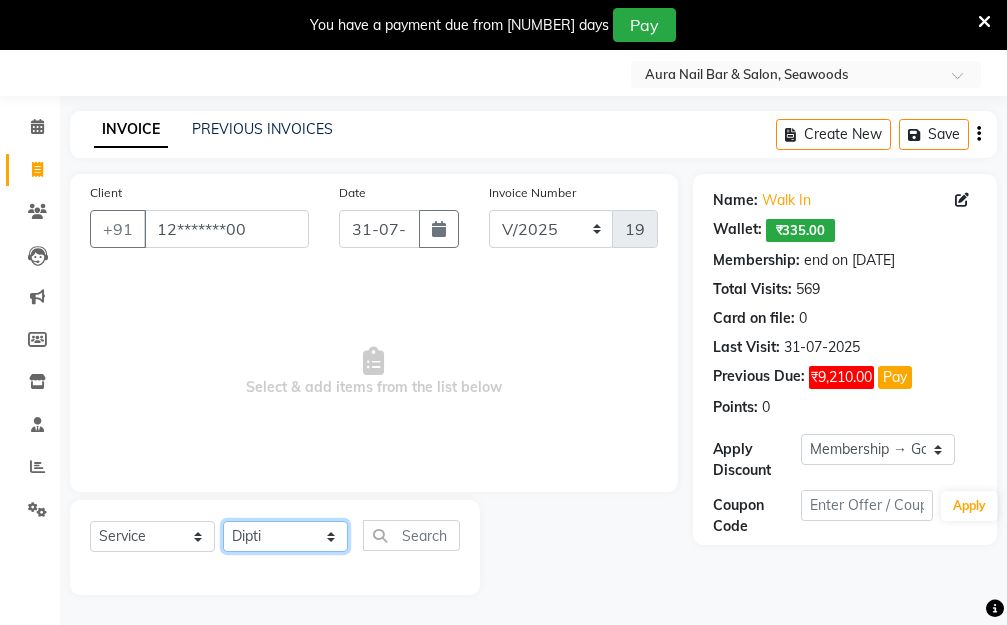 click on "Select Stylist Aarti Dipti  Manager Pallavi  pooja Priya" 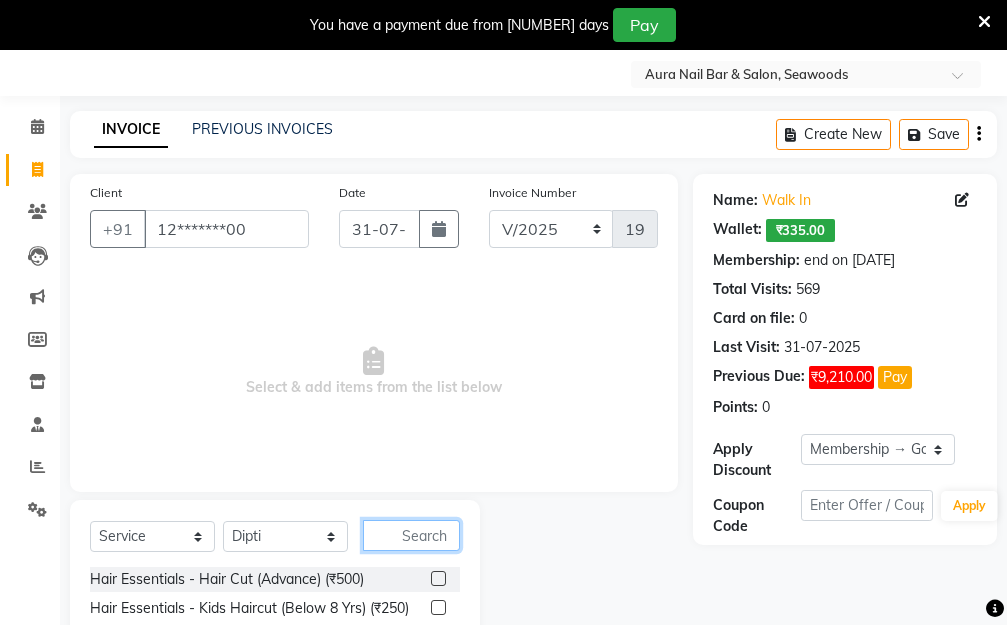 click 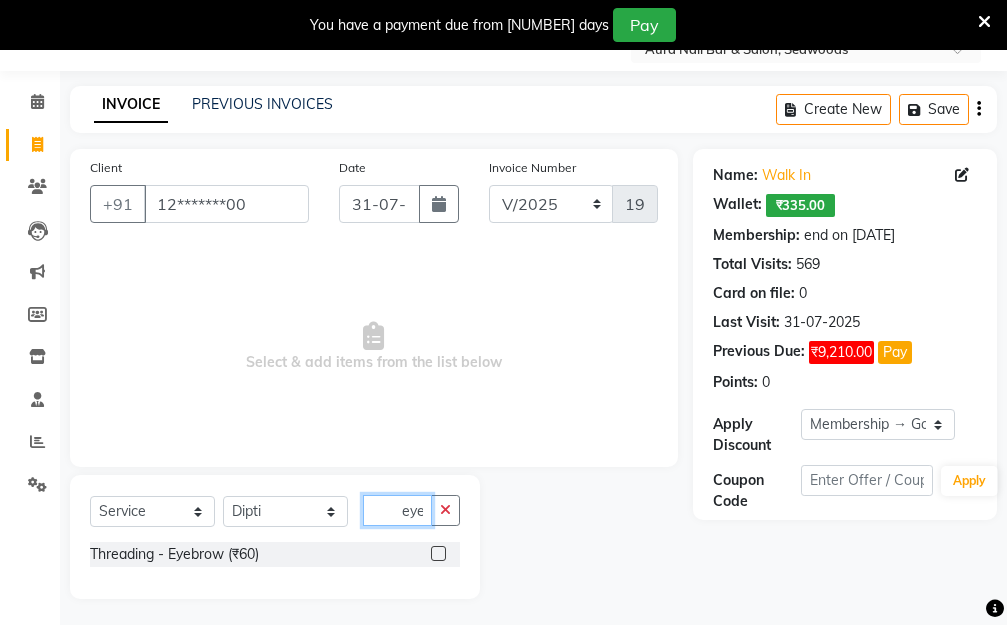 scroll, scrollTop: 82, scrollLeft: 0, axis: vertical 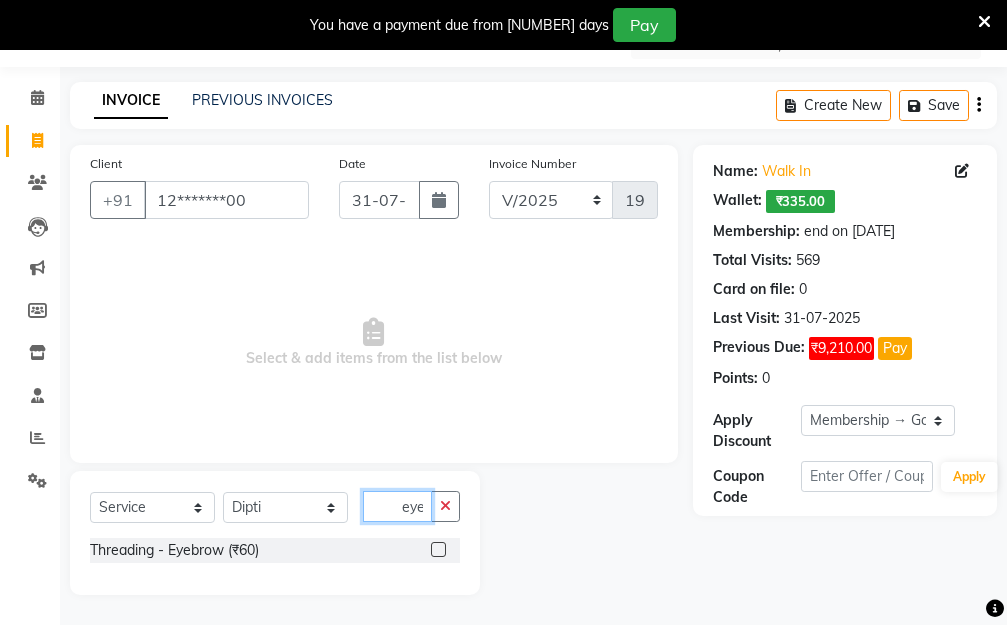 type on "eye" 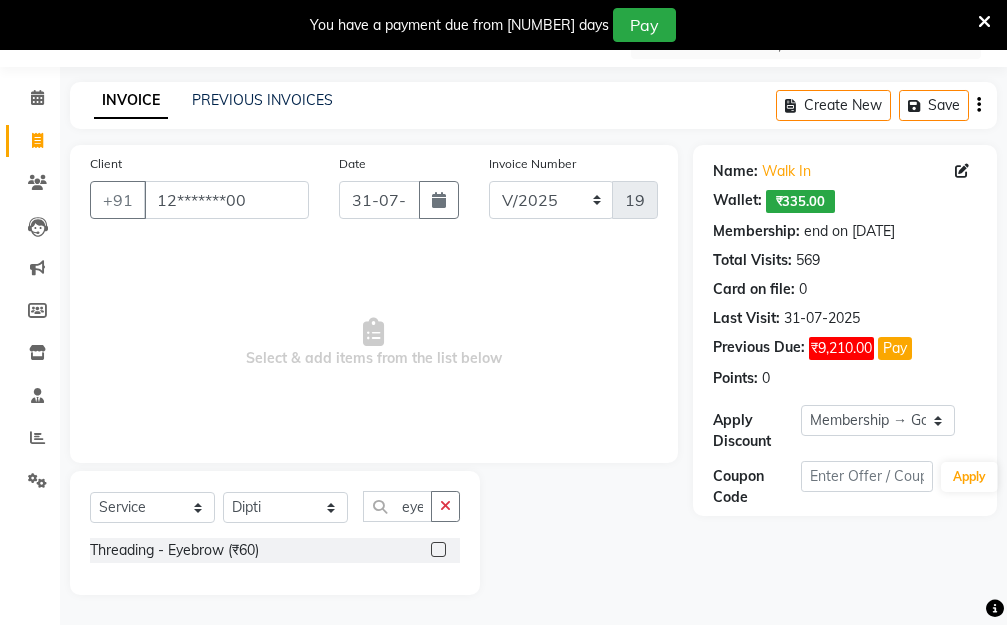 click 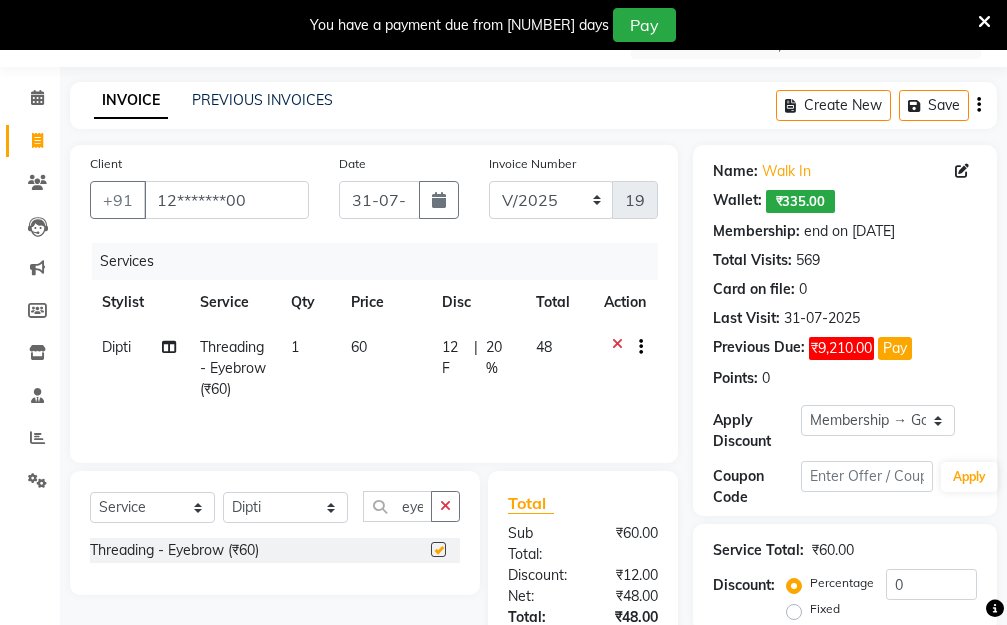checkbox on "false" 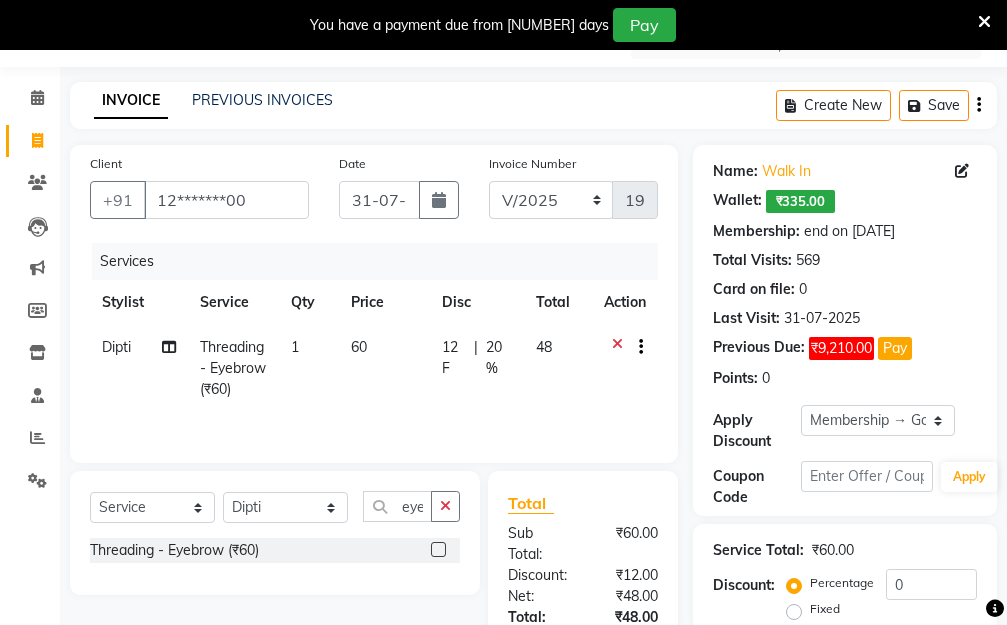 click on "60" 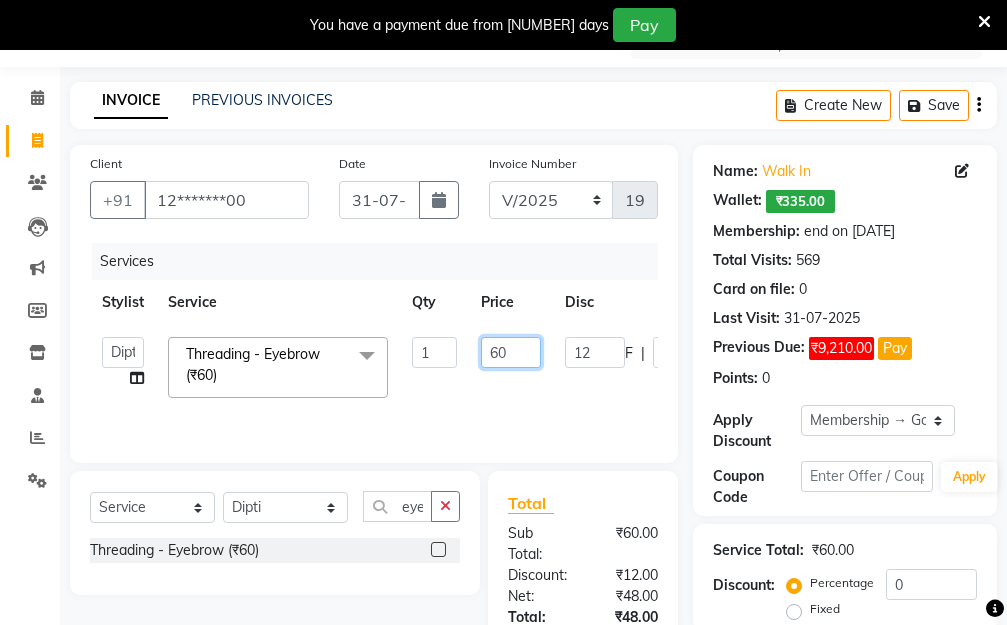 drag, startPoint x: 509, startPoint y: 349, endPoint x: 461, endPoint y: 351, distance: 48.04165 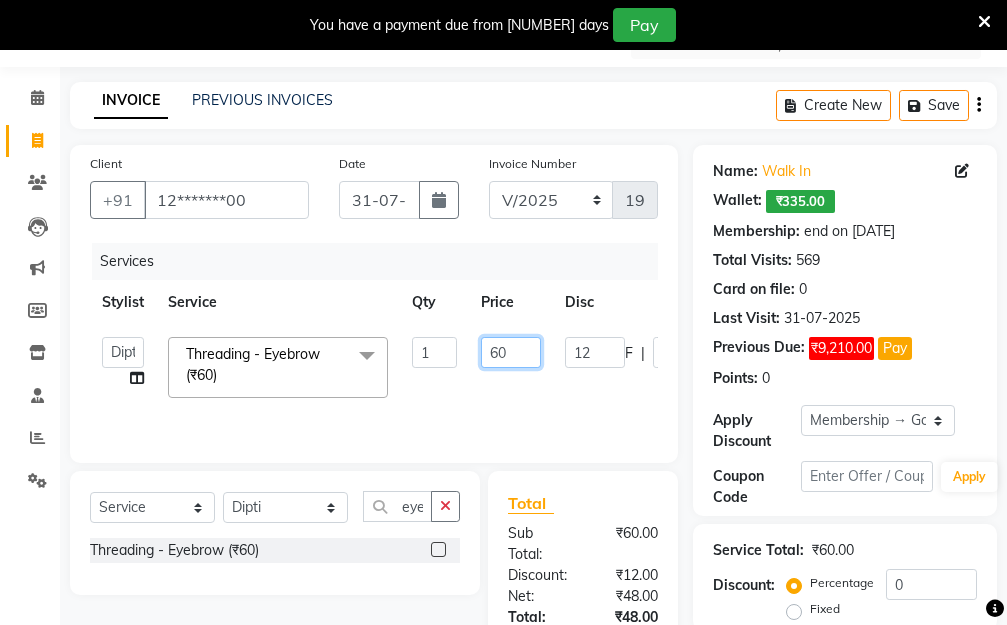 click on "Aarti   Dipti    Manager   Pallavi    pooja   Priya   Threading - Eyebrow (₹60)  x Hair Essentials - Hair Cut (Advance) (₹500) Hair Essentials - Kids Haircut (Below 8 Yrs) (₹250) Hair Essentials -Hair Wash Up To Shoulder (₹300) Hair Essentials - Hair Cut  (₹350) HAIR WASH UP TO WASTE (₹700) DANDRUFF TERATMENT (₹1500) Shampoo & Conditioning + Blast Dry - Upto Shoulder (₹350) Shampoo & Conditioning + Blast Dry - Below Shoulder (₹550) Shampoo & Conditioning + Blast Dry - Upto Waist (₹750) Shampoo & Conditioning + Blast Dry - Add: Charge For Morocon/Riviver/ Keratin (₹600) Blow Dry/Outcurl/Straight - Upto Shoulder (₹449) Blow Dry/Outcurl/Straight - Below Shoulder (₹650) Blow Dry/Outcurl/Straight - Upto Waist (₹850) Ironing - Upto Shoulder (₹650) Ironing - Below Shoulder (₹850) Ironing - Upto Waist (₹1000) Ironing - Add Charge For Thick Hair (₹300) Tongs - Upto Shoulder (₹800) Tongs - Below Shoulder (₹960) Tongs - Upto Waist (₹1500) Hair Spa - Upto Shoulder (₹1800) 1 F" 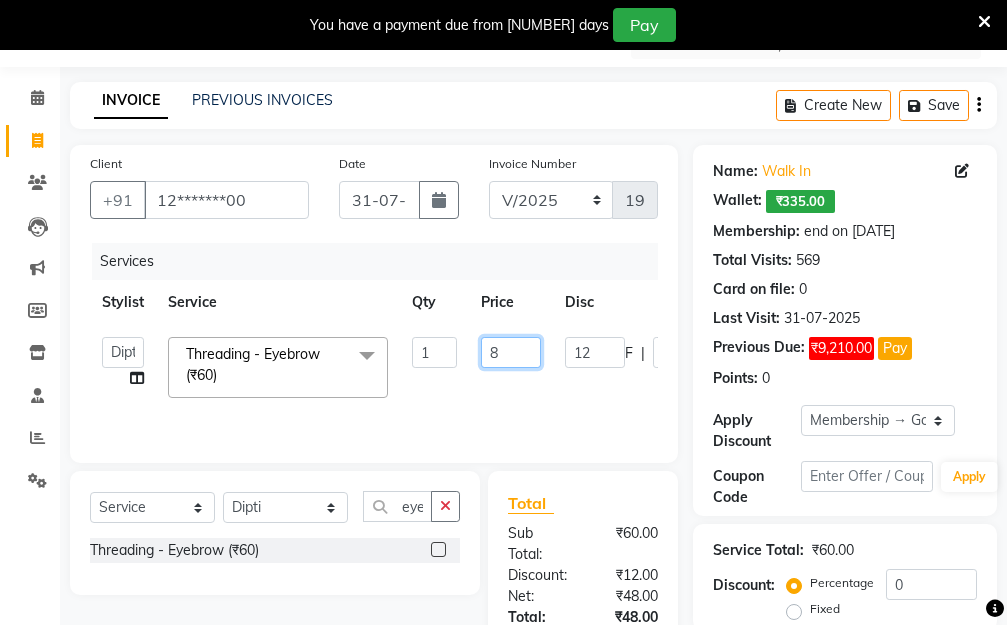 type on "80" 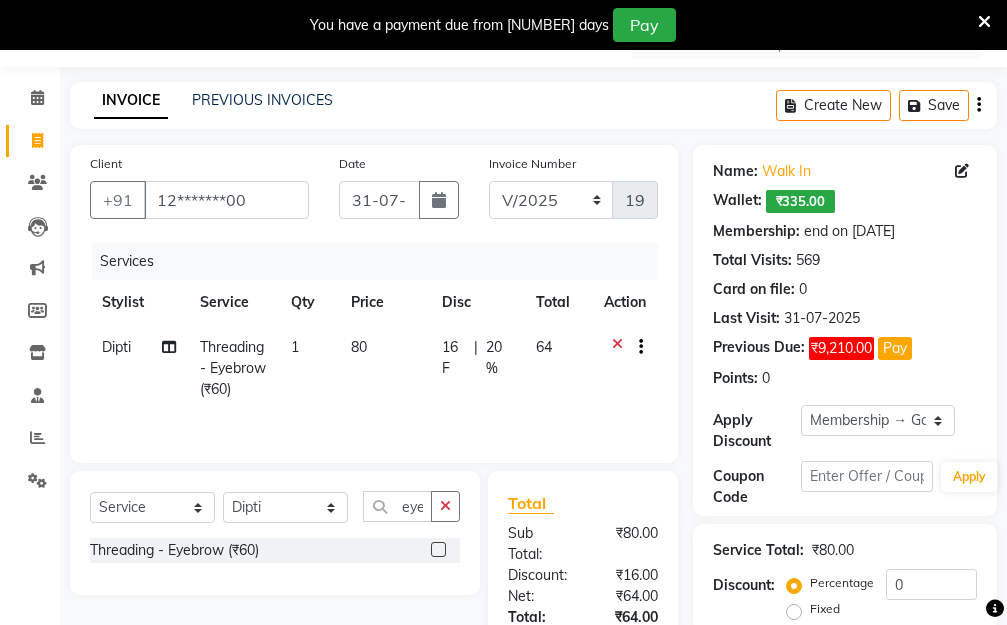 click on "Dipti  Threading - Eyebrow (₹60) 1 80 16 F | 20 % 64" 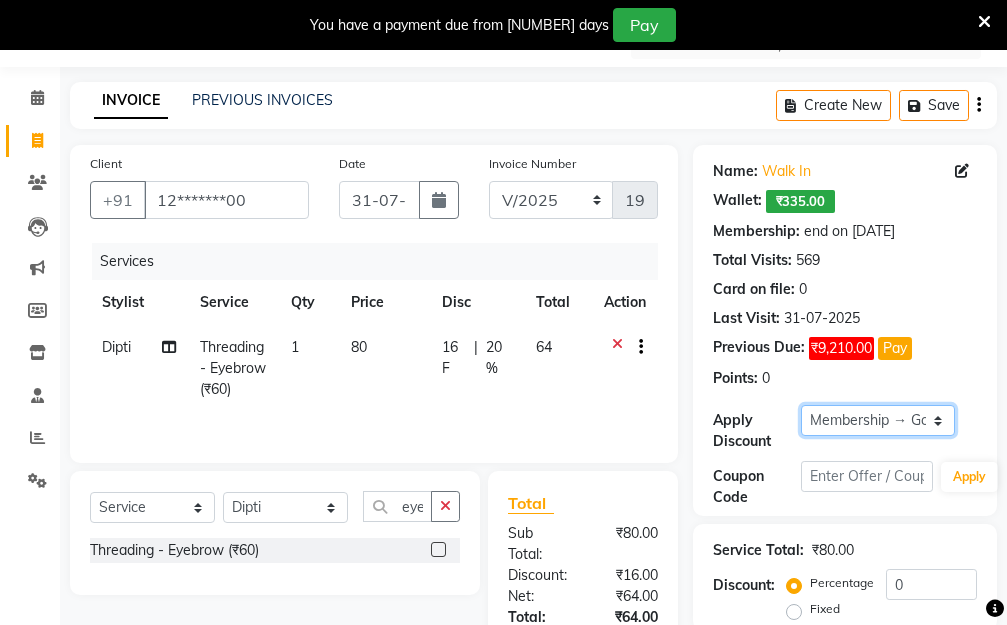 drag, startPoint x: 940, startPoint y: 421, endPoint x: 930, endPoint y: 406, distance: 18.027756 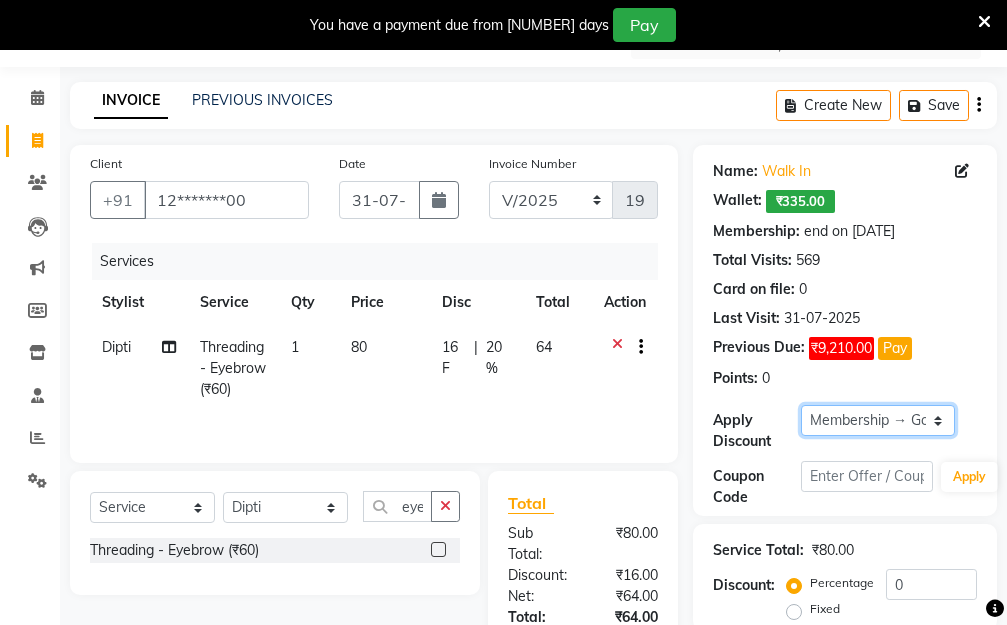 select on "0:" 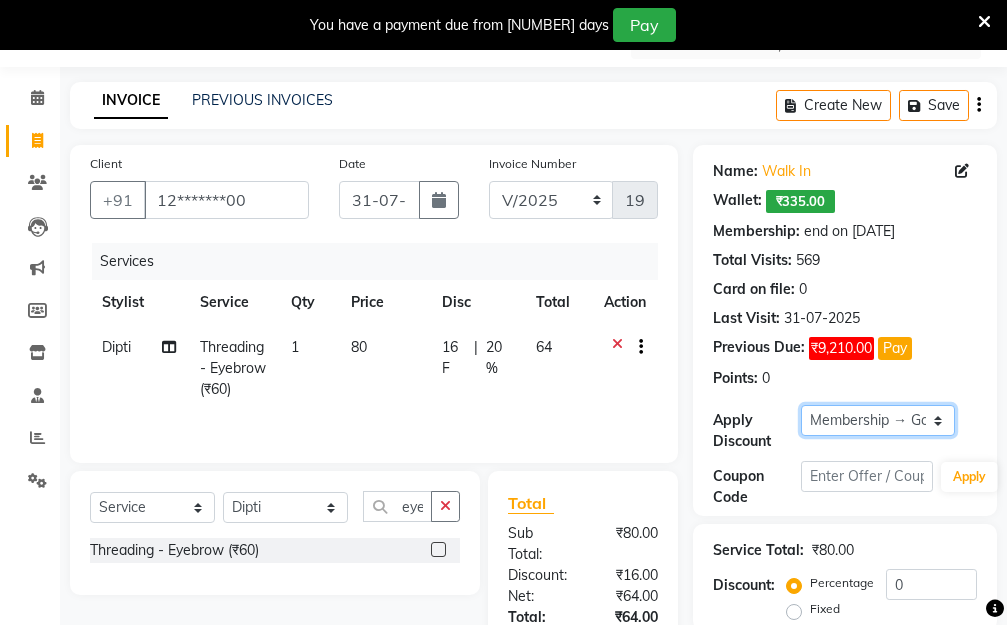 click on "Select Membership → Golden Membership Membership → Golden Membership Membership → Golden Membership Membership → Golden Membership Membership → Golden Membership Membership → Golden Membership Membership → Golden Membership Membership → Golden Membership Membership → Golden Membership Membership → Golden Membership Membership → Golden Membership Membership → Golden Membership Membership → Golden Membership Membership → Golden Membership Membership → Golden Membership Membership → Golden Membership Membership → Golden Membership Membership → Golden Membership Membership → Golden Membership Membership → Golden Membership Membership → Golden Membership Membership → Golden Membership Membership → Golden Membership Membership → Golden Membership Membership → Golden Membership Membership → Golden Membership Membership → Golden Membership Membership → Golden Membership Membership → Golden Membership Membership → Golden Membership" 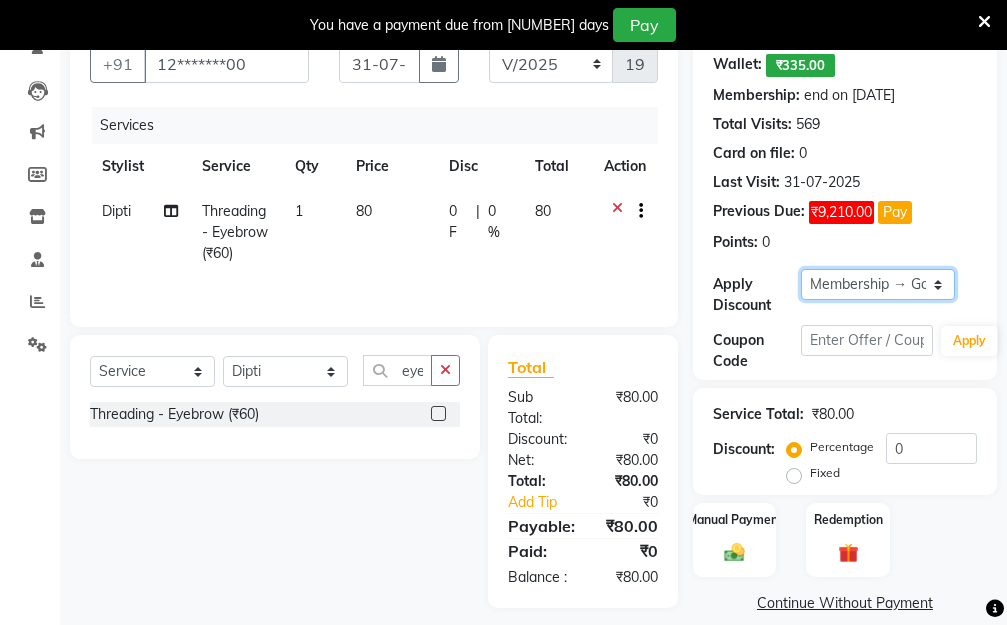 scroll, scrollTop: 278, scrollLeft: 0, axis: vertical 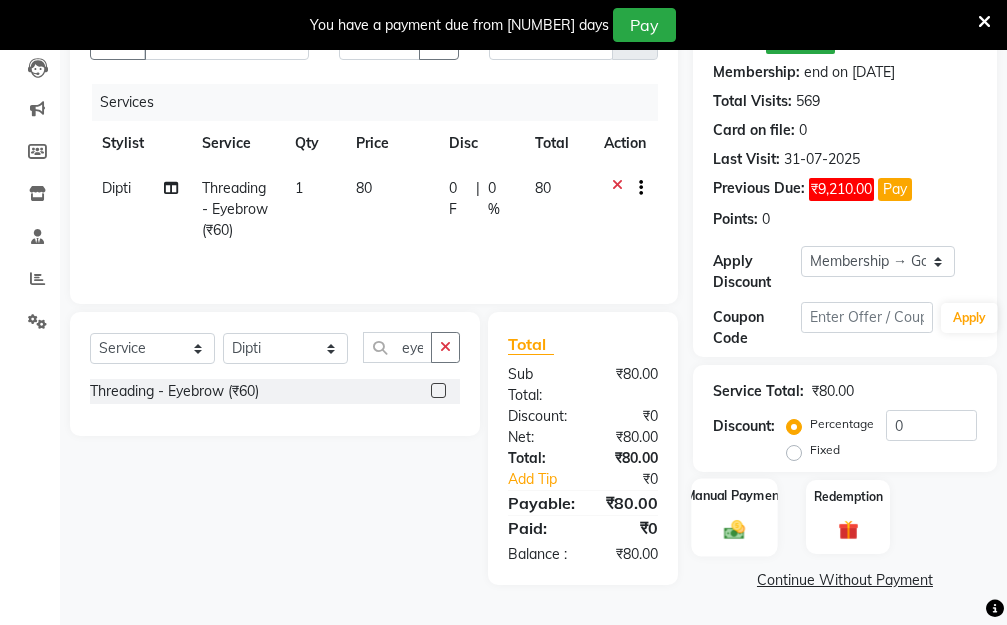 click 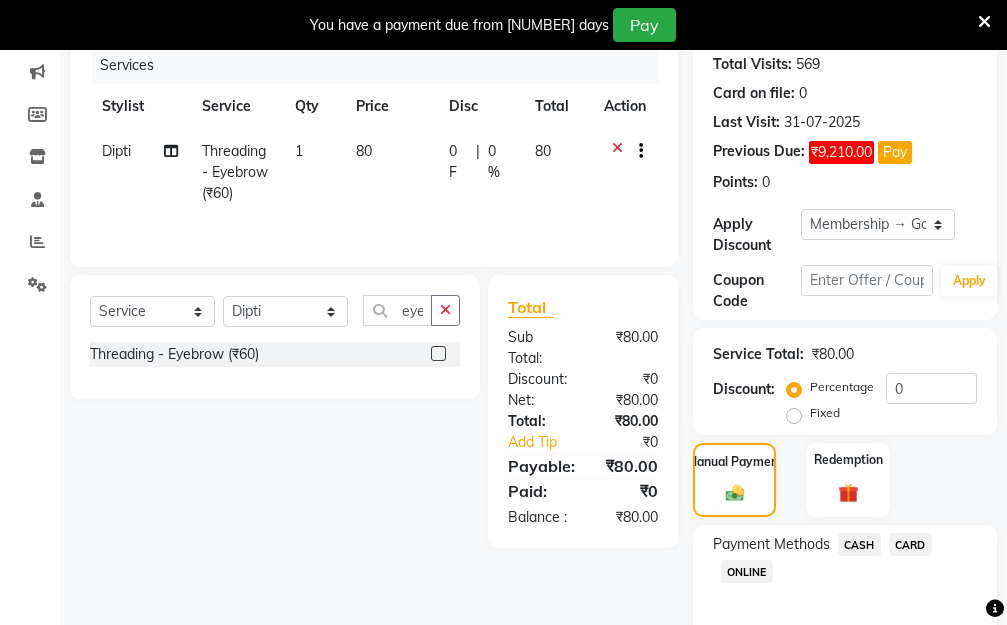 click on "ONLINE" 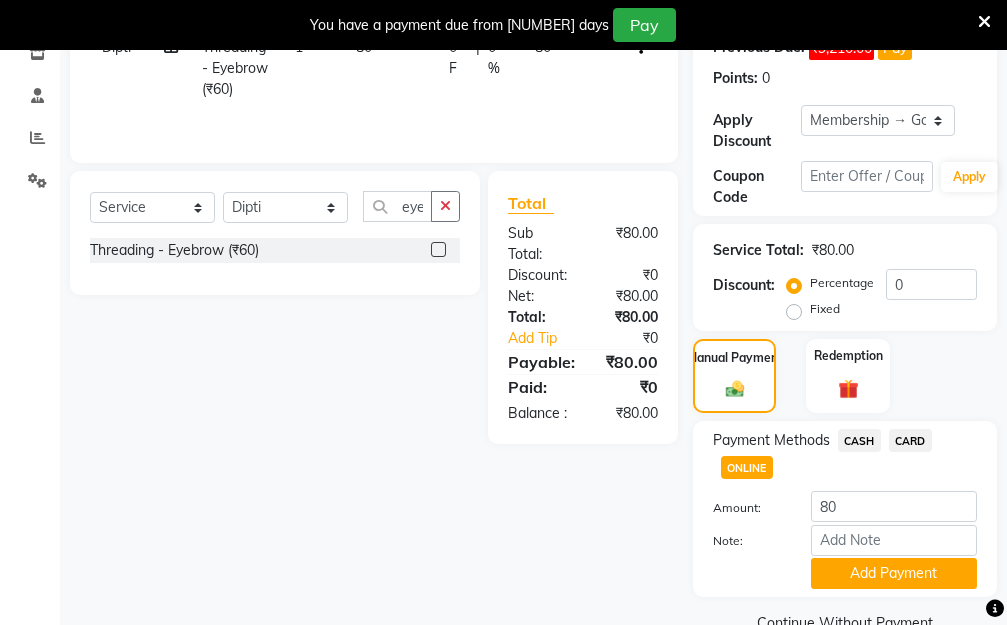 scroll, scrollTop: 425, scrollLeft: 0, axis: vertical 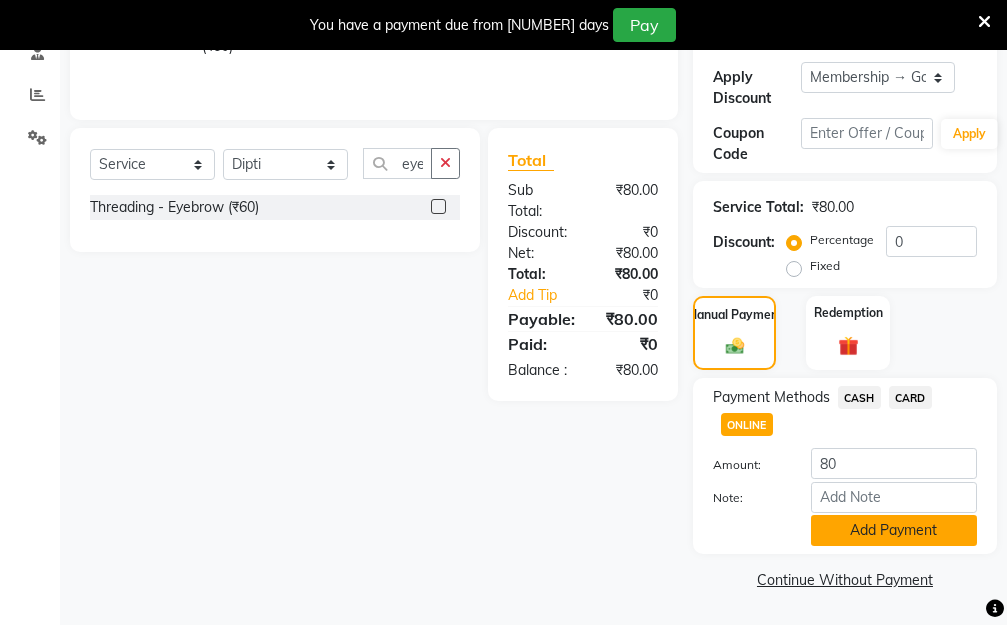 click on "Add Payment" 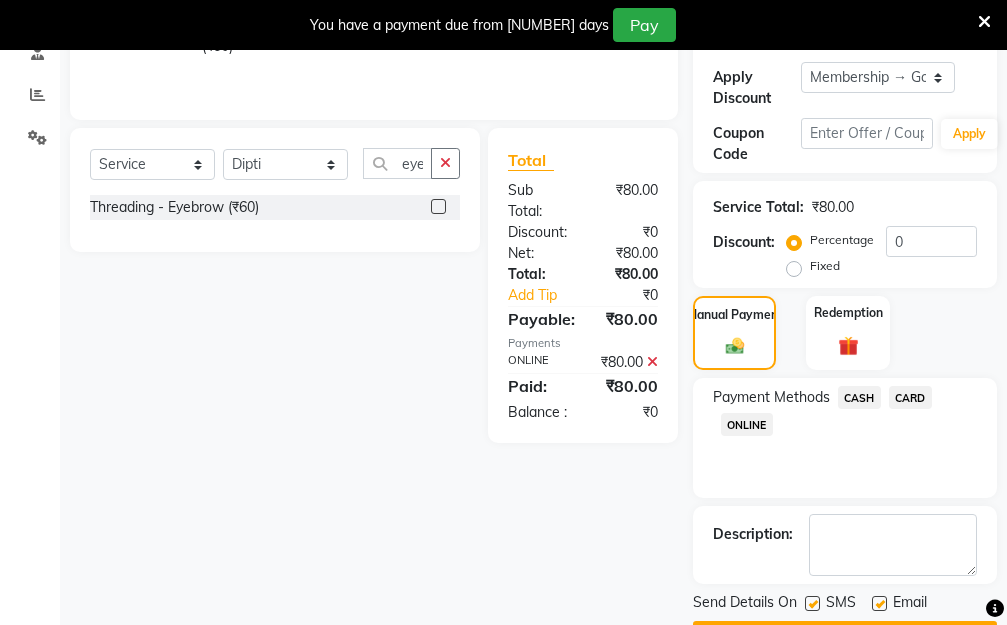 scroll, scrollTop: 482, scrollLeft: 0, axis: vertical 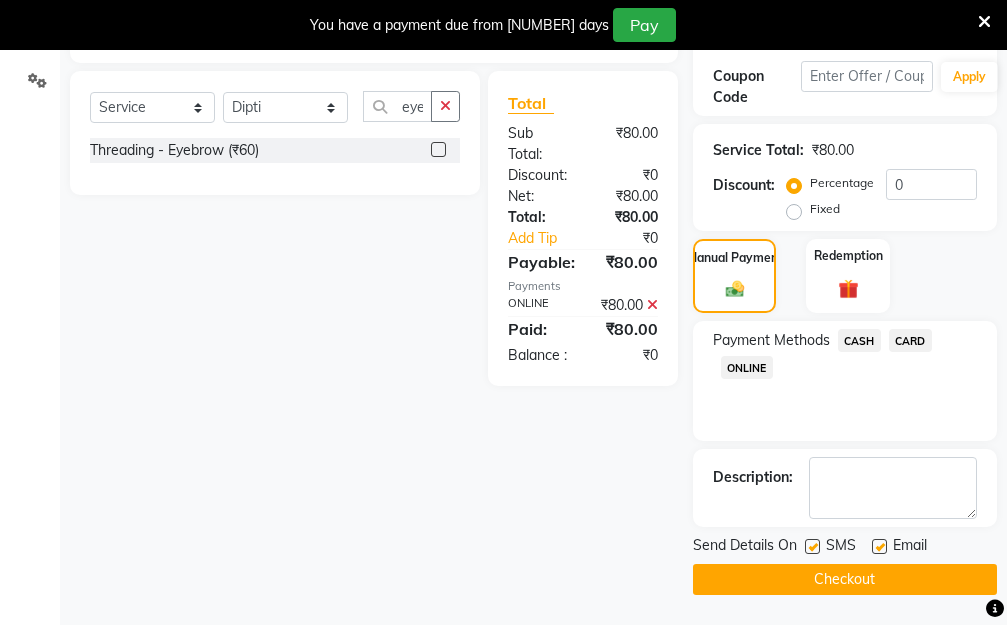 click on "Checkout" 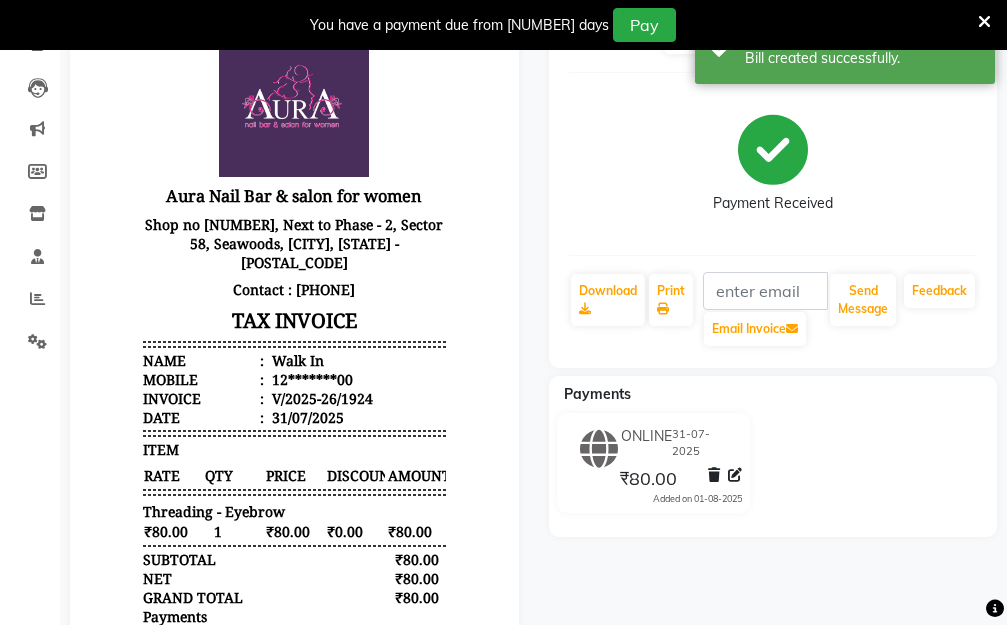 scroll, scrollTop: 0, scrollLeft: 0, axis: both 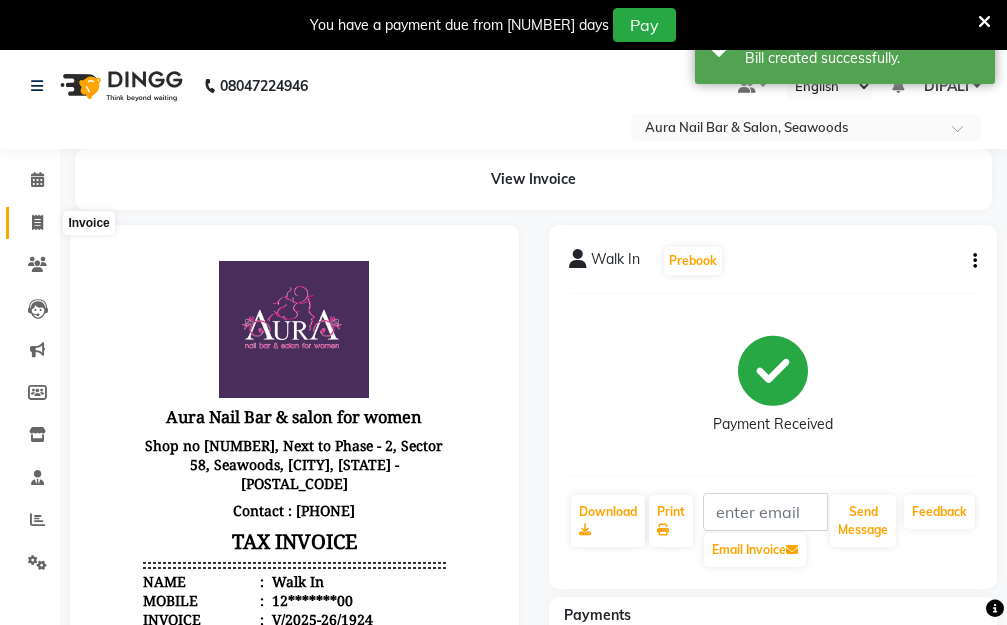 click 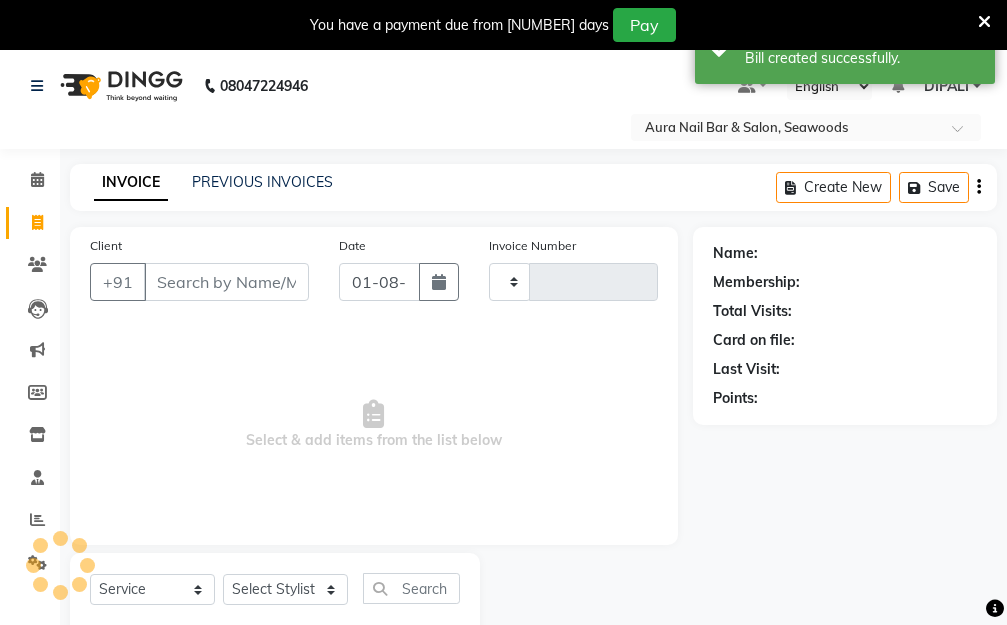 scroll, scrollTop: 32, scrollLeft: 0, axis: vertical 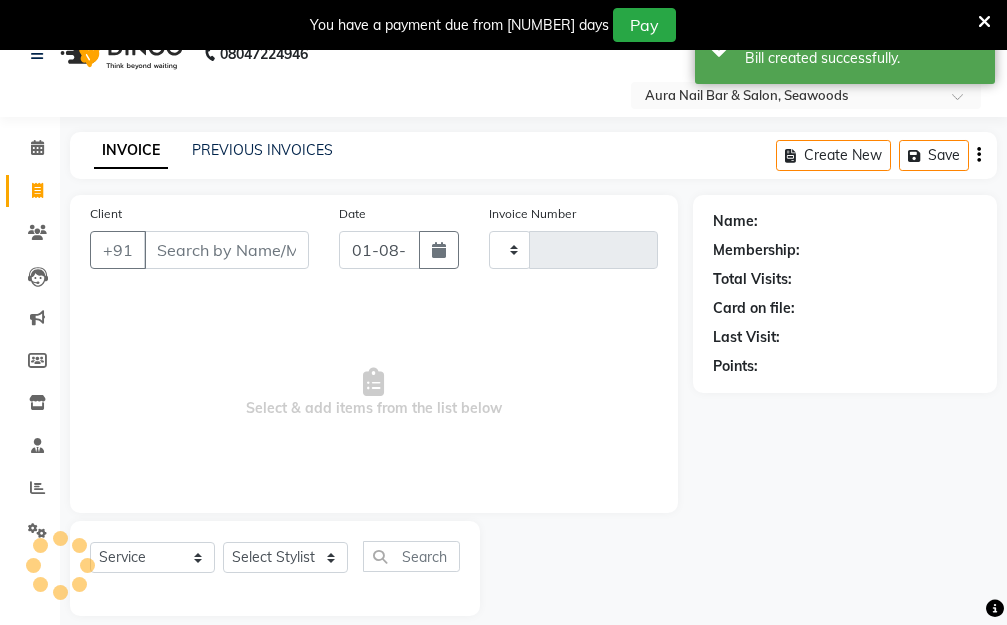 type on "1925" 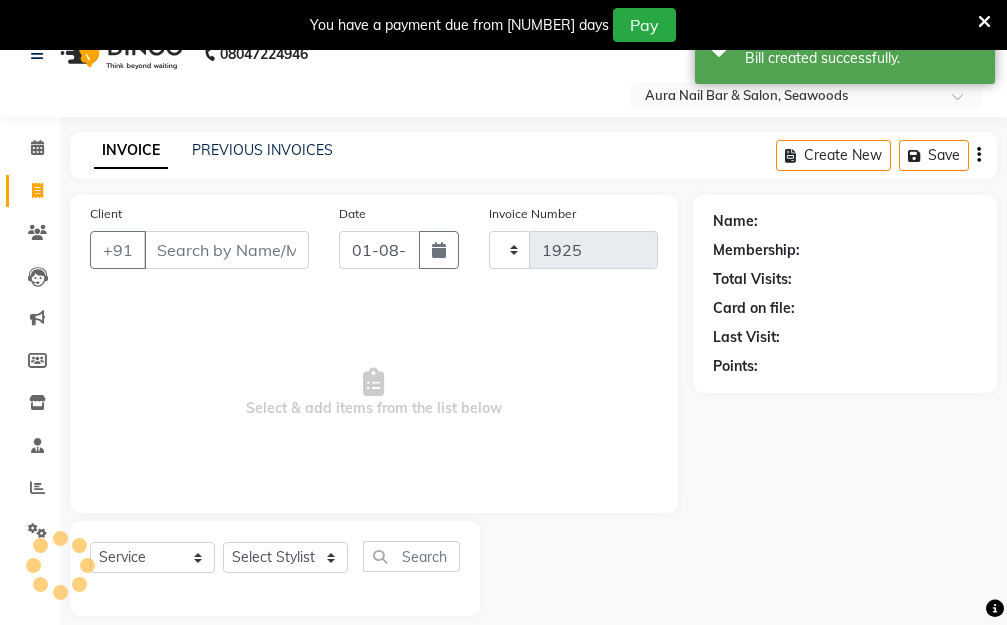 select on "4994" 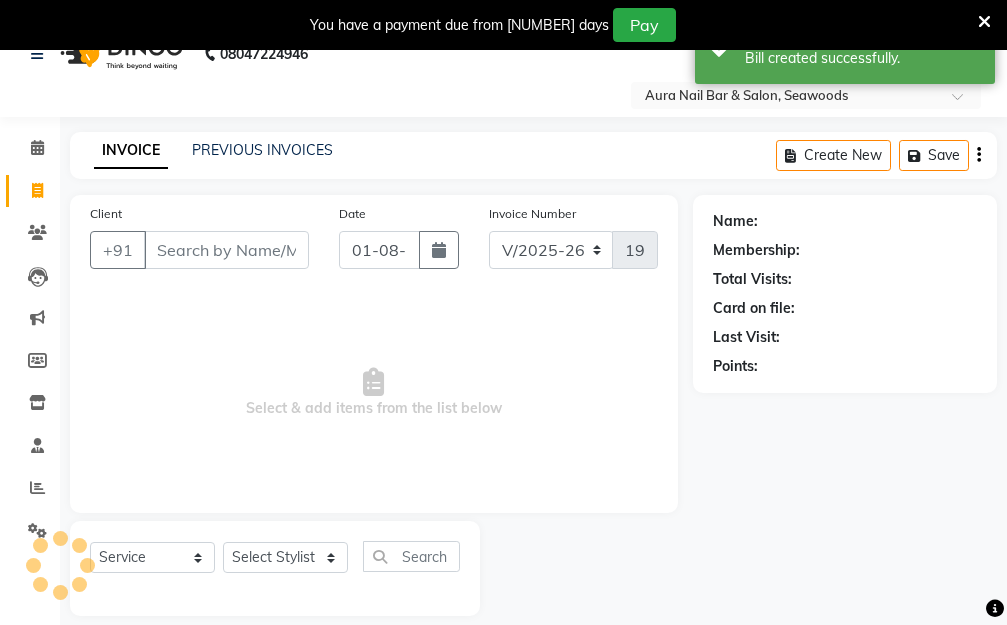 scroll, scrollTop: 0, scrollLeft: 0, axis: both 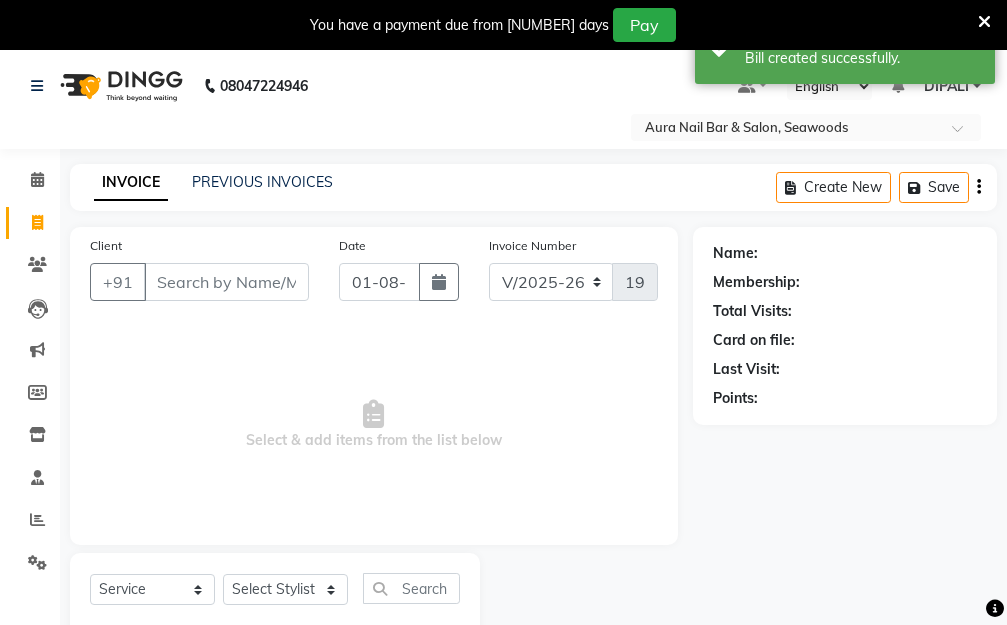 click on "Client" at bounding box center [226, 282] 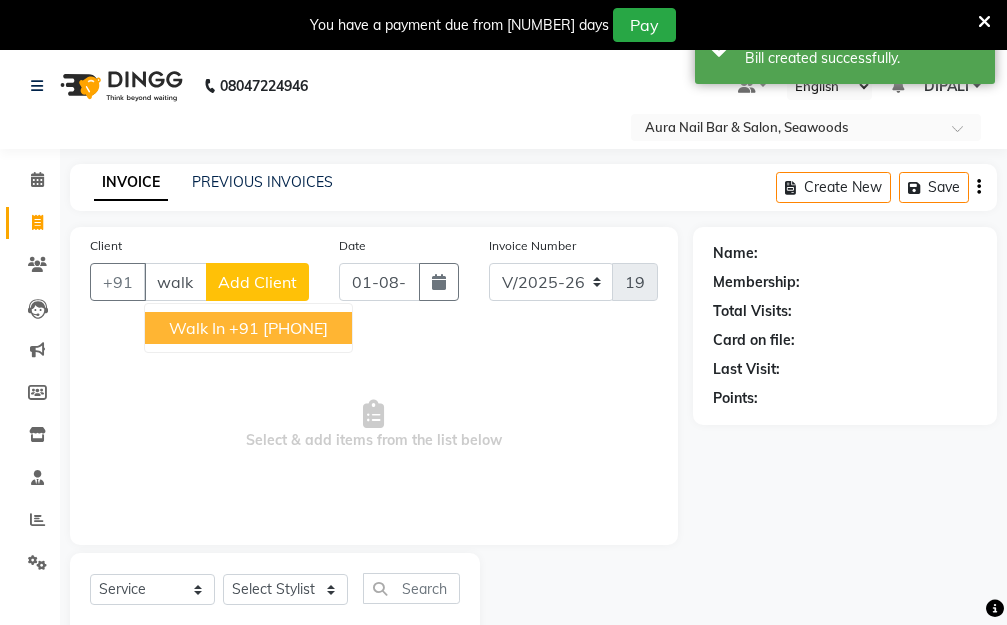 click on "+91  12*******00" at bounding box center (278, 328) 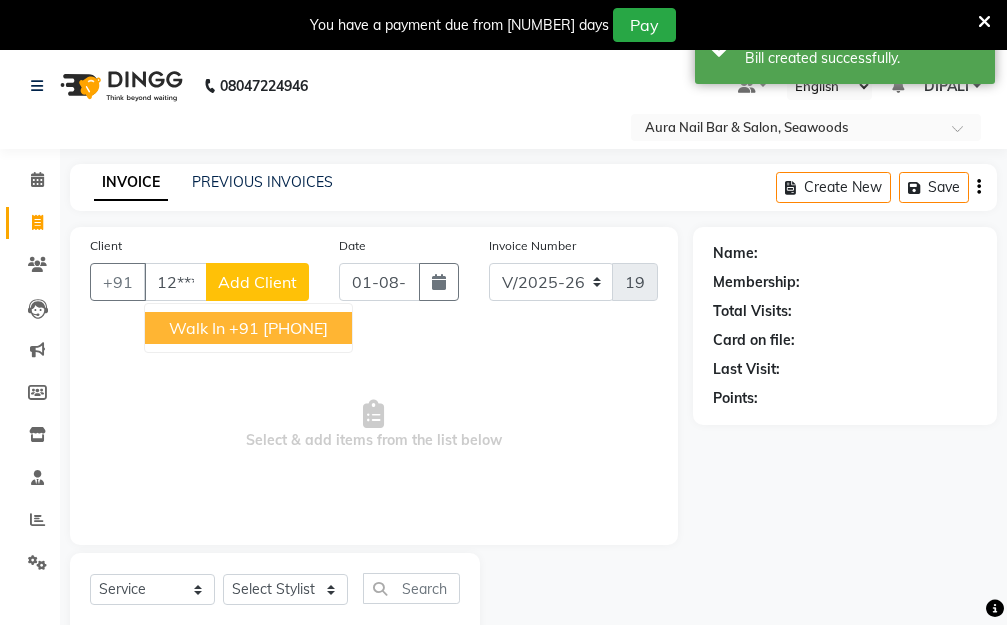 type on "12*******00" 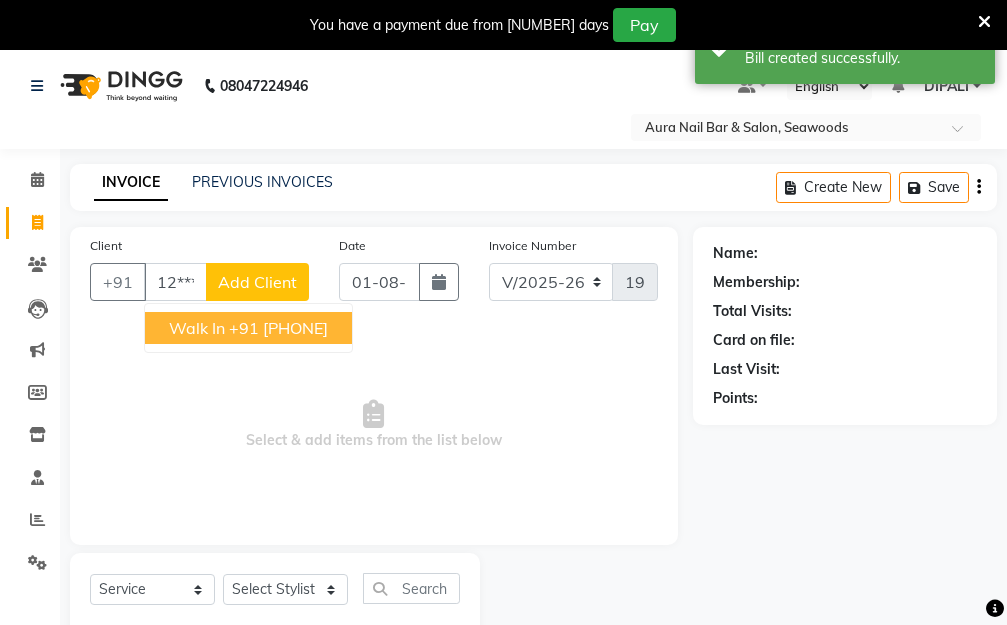 select on "1: Object" 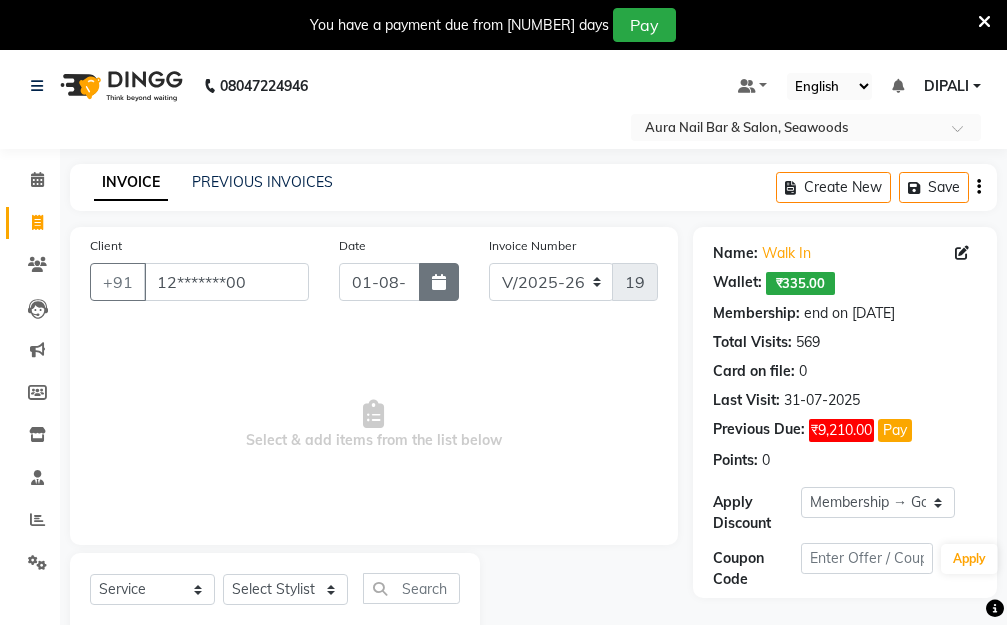click 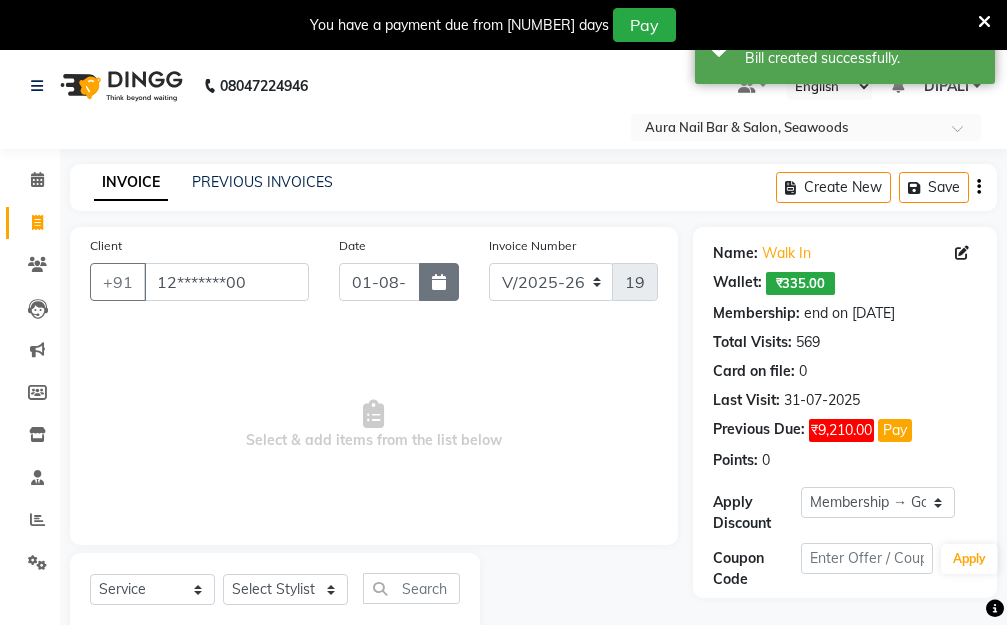 select on "8" 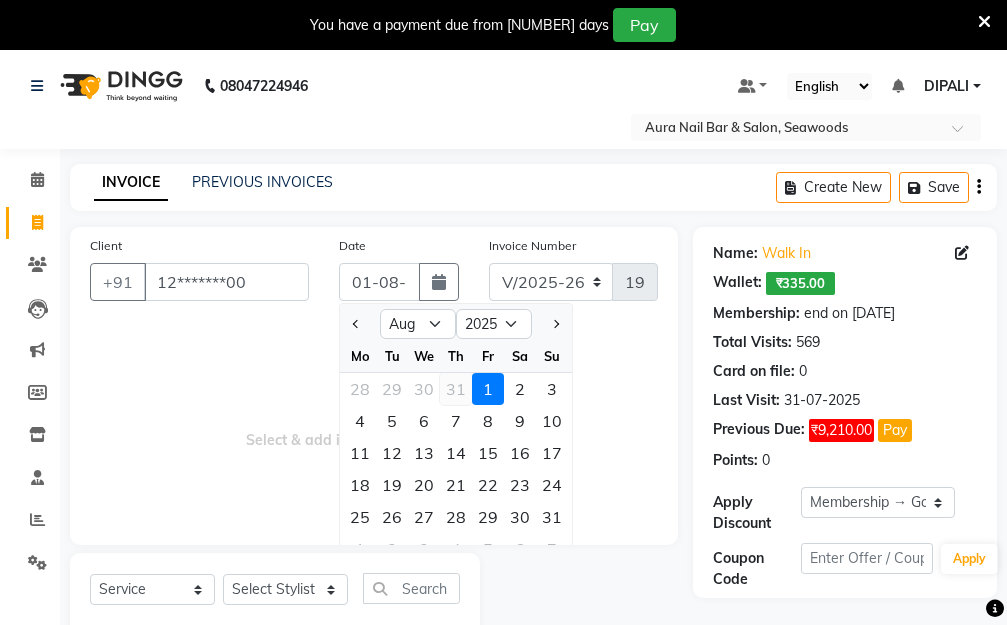 click on "31" 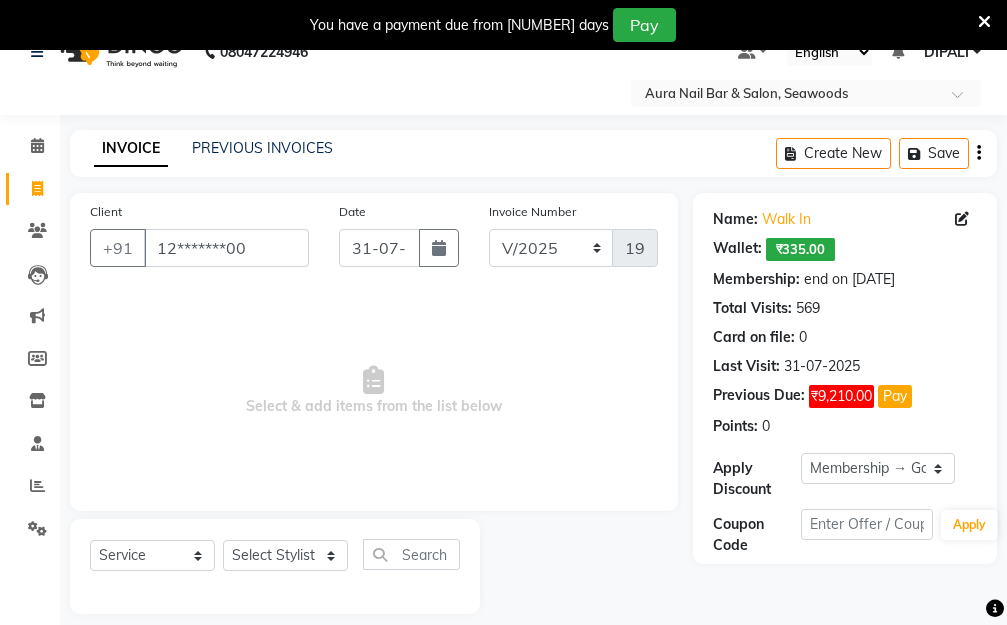 scroll, scrollTop: 53, scrollLeft: 0, axis: vertical 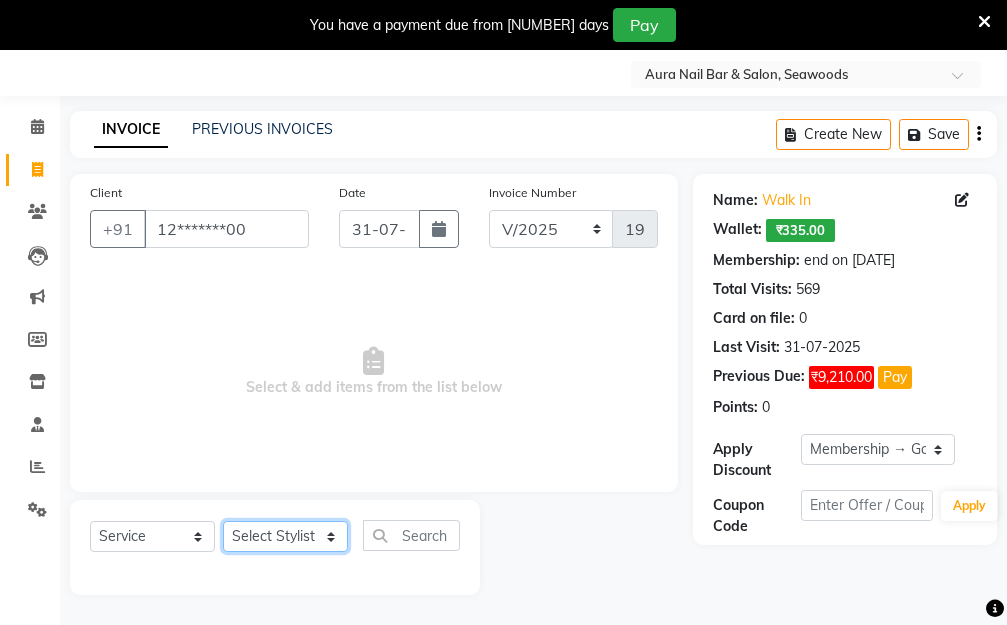 click on "Select Stylist Aarti Dipti  Manager Pallavi  pooja Priya" 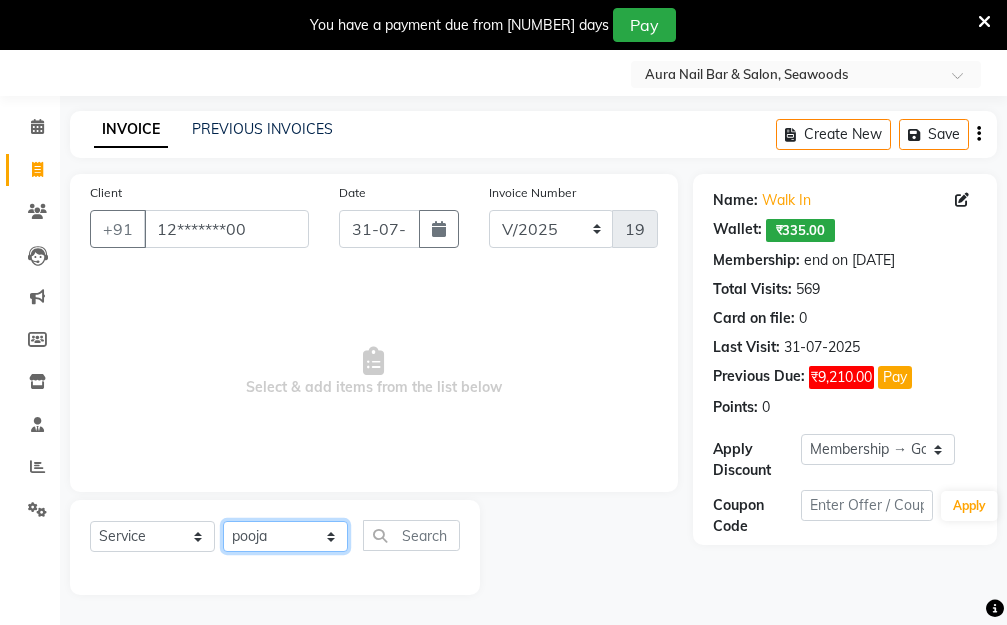 click on "Select Stylist Aarti Dipti  Manager Pallavi  pooja Priya" 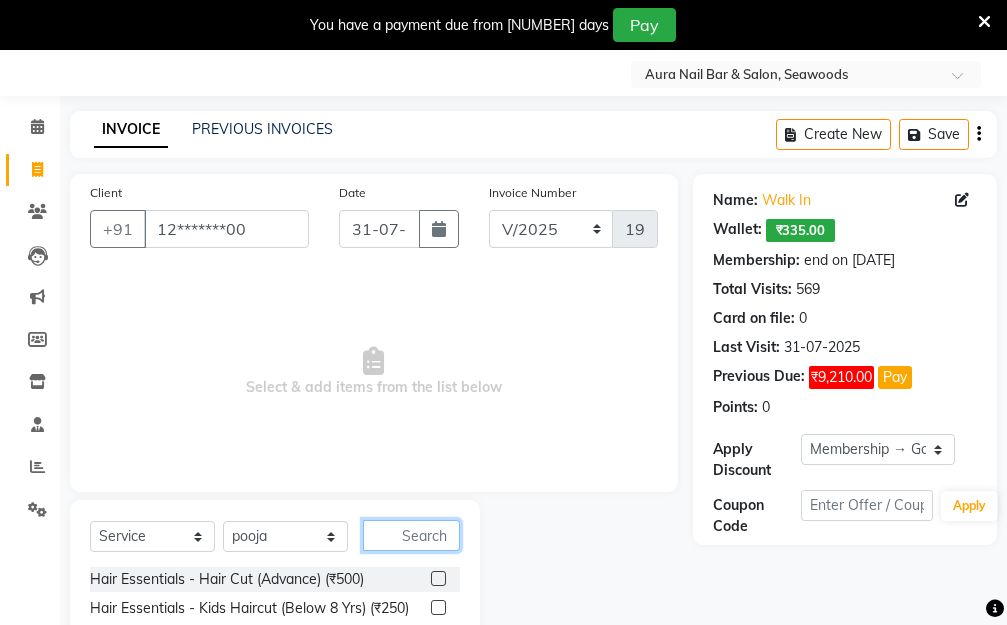 click 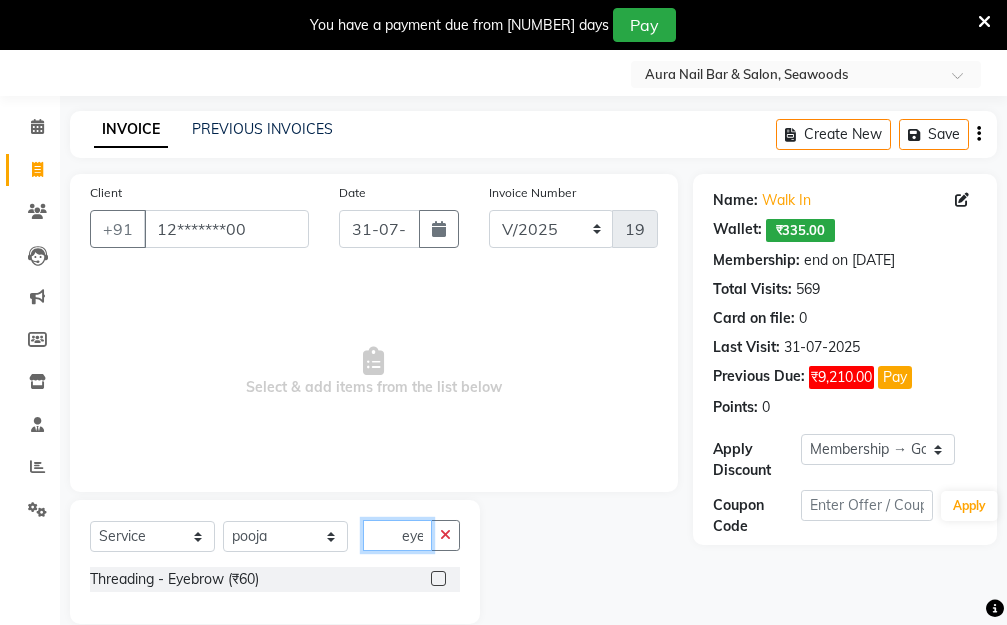type on "eye" 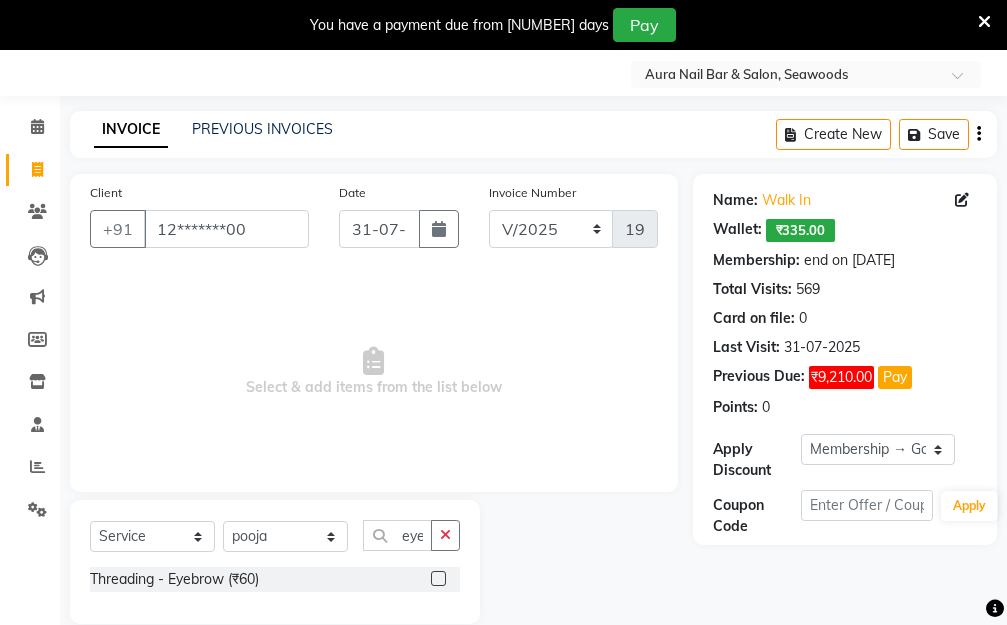 click 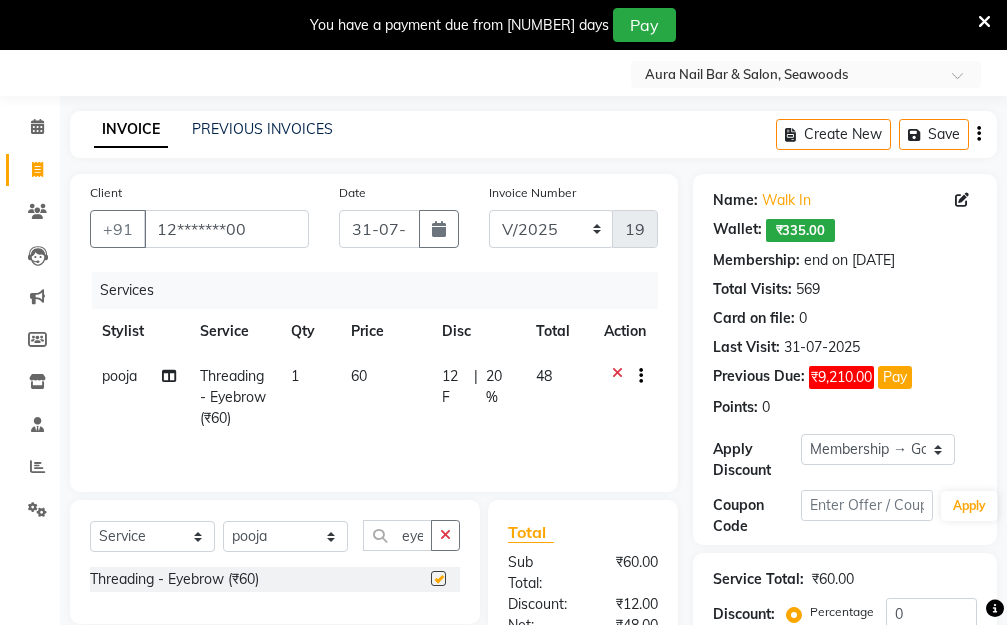 checkbox on "false" 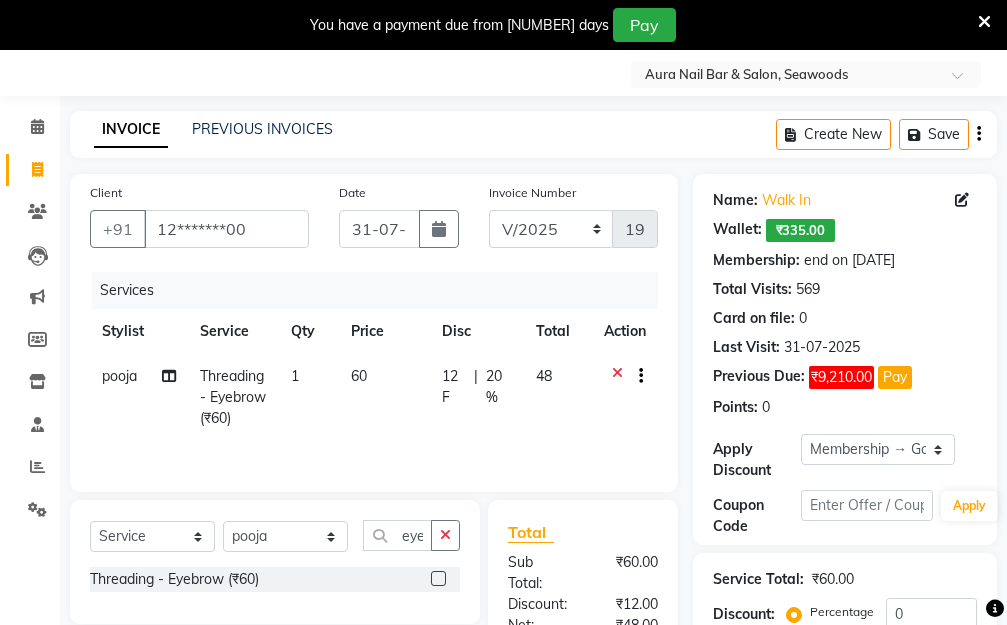 click on "60" 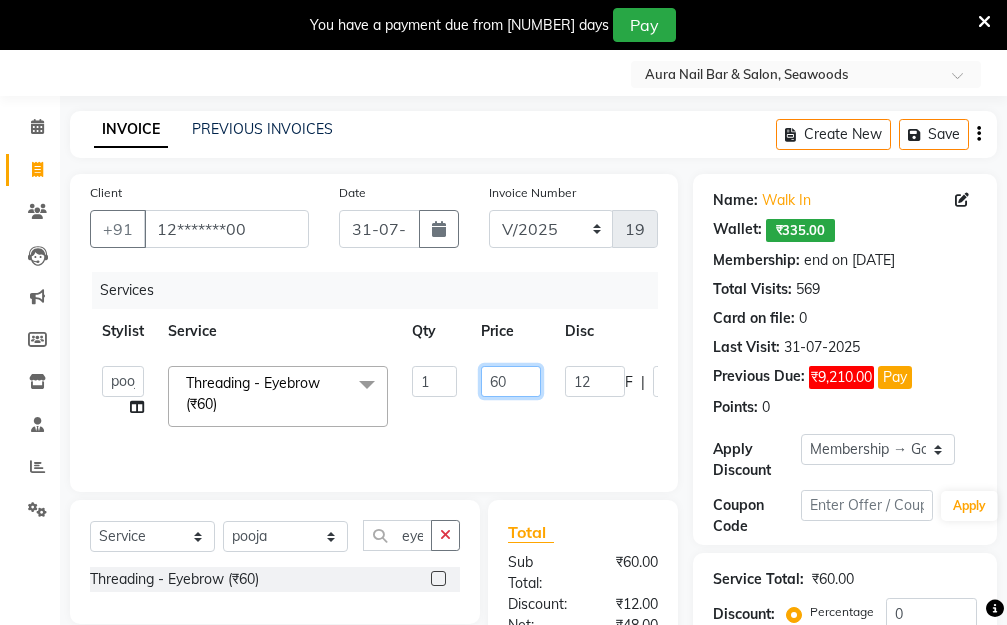 drag, startPoint x: 511, startPoint y: 373, endPoint x: 456, endPoint y: 376, distance: 55.081757 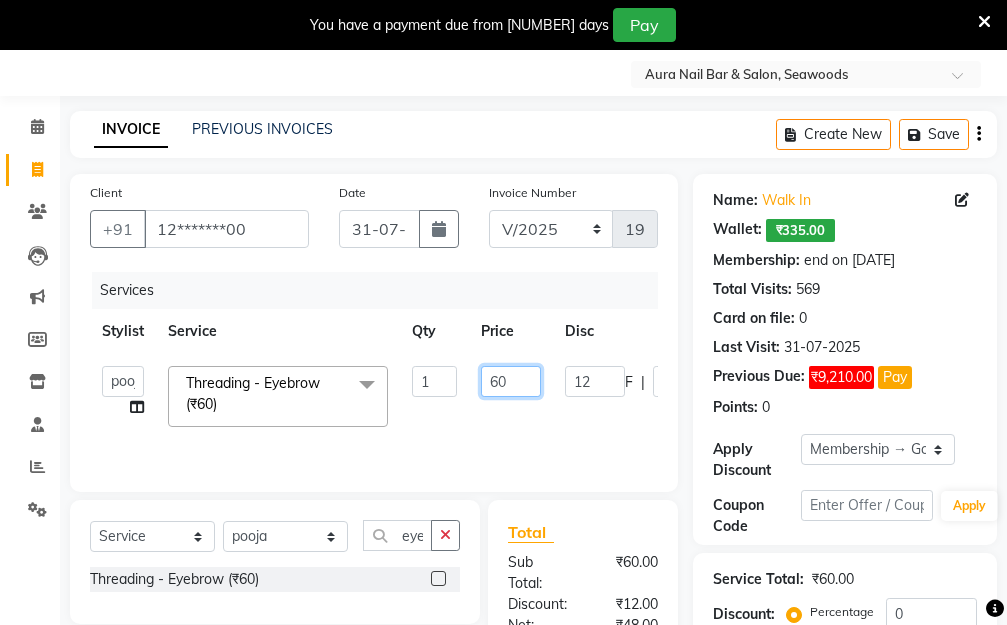click on "Aarti   Dipti    Manager   Pallavi    pooja   Priya   Threading - Eyebrow (₹60)  x Hair Essentials - Hair Cut (Advance) (₹500) Hair Essentials - Kids Haircut (Below 8 Yrs) (₹250) Hair Essentials -Hair Wash Up To Shoulder (₹300) Hair Essentials - Hair Cut  (₹350) HAIR WASH UP TO WASTE (₹700) HAIR WASH (₹300) DANDRUFF TERATMENT (₹1500) Shampoo & Conditioning + Blast Dry - Upto Shoulder (₹350) Shampoo & Conditioning + Blast Dry - Below Shoulder (₹550) Shampoo & Conditioning + Blast Dry - Upto Waist (₹750) Shampoo & Conditioning + Blast Dry - Add: Charge For Morocon/Riviver/ Keratin (₹600) Blow Dry/Outcurl/Straight - Upto Shoulder (₹449) Blow Dry/Outcurl/Straight - Below Shoulder (₹650) Blow Dry/Outcurl/Straight - Upto Waist (₹850) Ironing - Upto Shoulder (₹650) Ironing - Below Shoulder (₹850) Ironing - Upto Waist (₹1000) Ironing - Add Charge For Thick Hair (₹300) Tongs - Upto Shoulder (₹800) Tongs - Below Shoulder (₹960) Tongs - Upto Waist (₹1500) BOTOX (₹5000) 1 F" 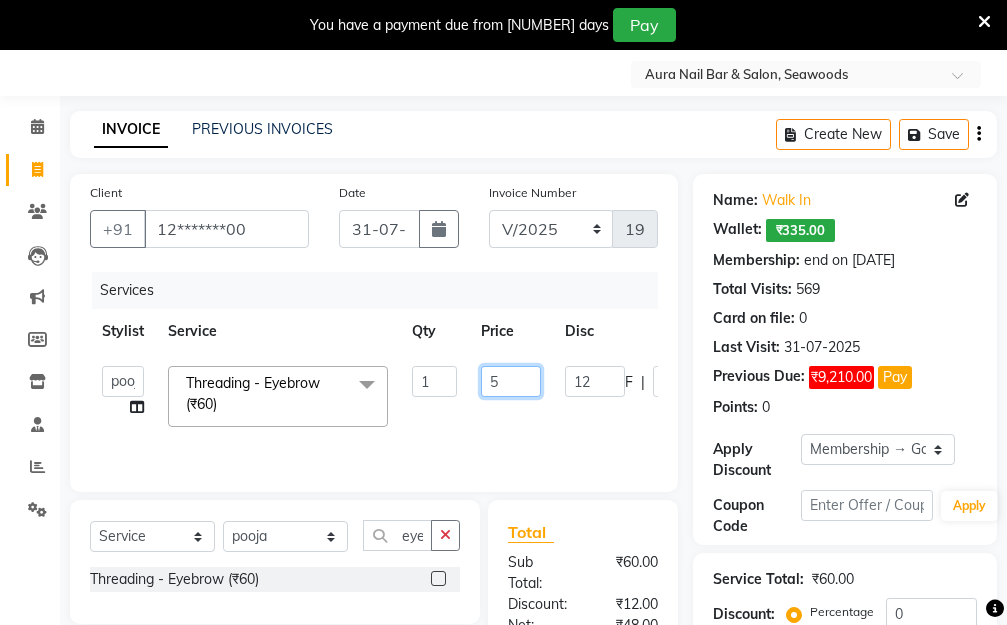 type on "50" 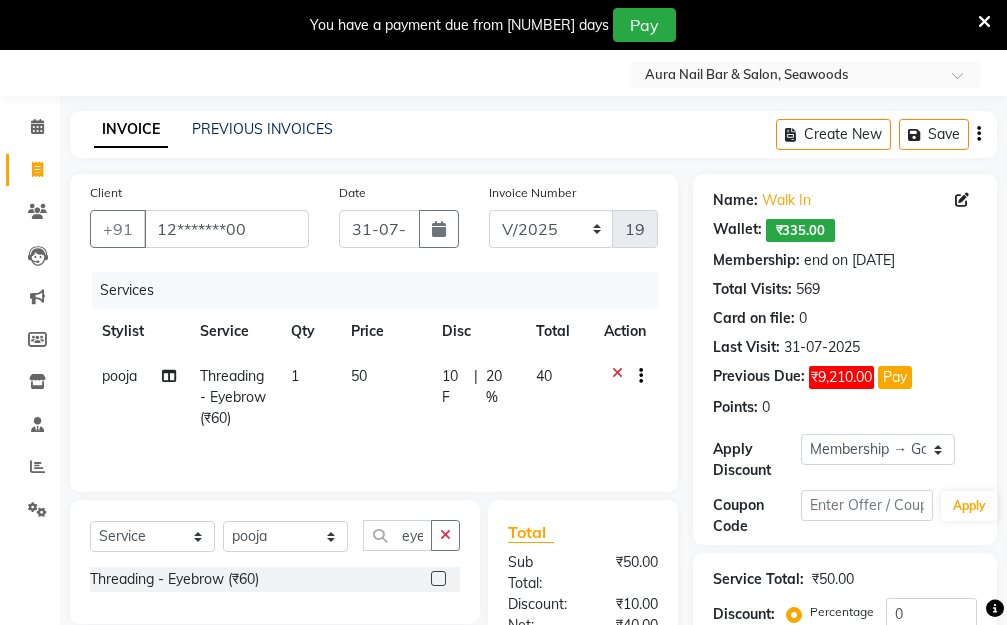 drag, startPoint x: 529, startPoint y: 411, endPoint x: 592, endPoint y: 407, distance: 63.126858 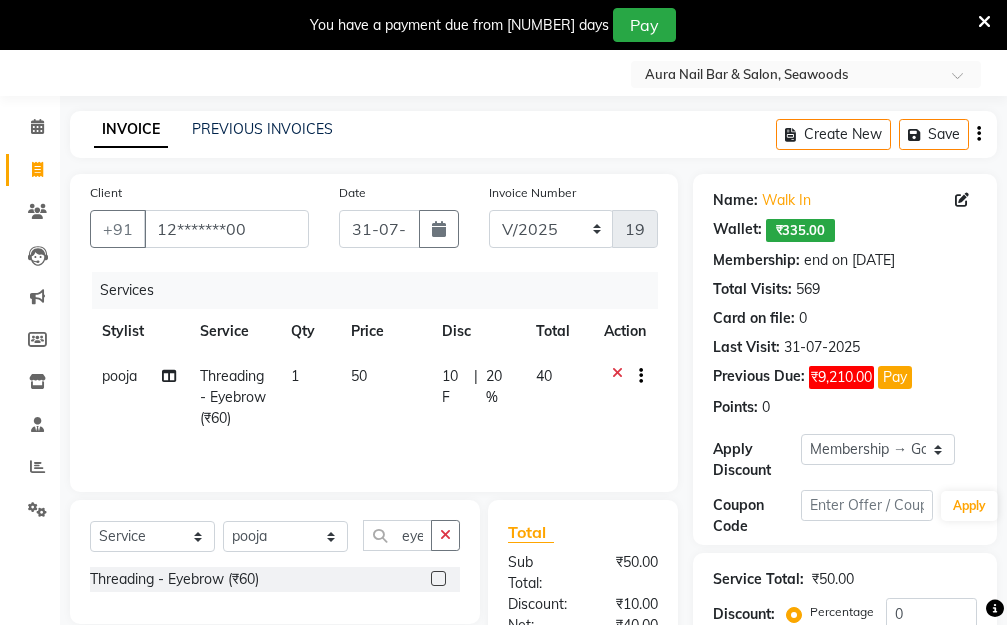 click on "pooja Threading - Eyebrow (₹60) 1 50 10 F | 20 % 40" 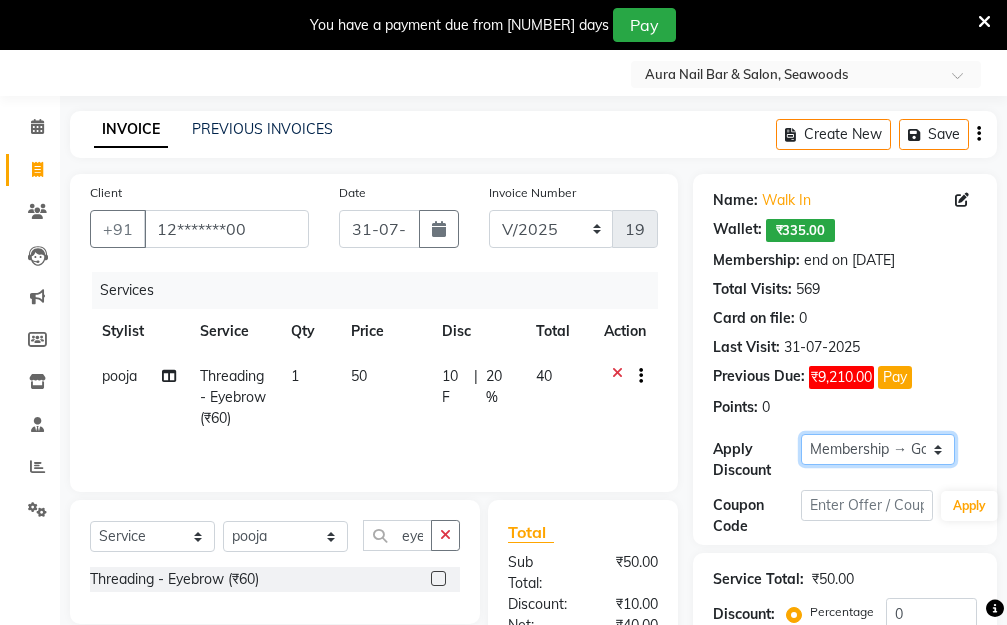 click on "Select Membership → Golden Membership Membership → Golden Membership Membership → Golden Membership Membership → Golden Membership Membership → Golden Membership Membership → Golden Membership Membership → Golden Membership Membership → Golden Membership Membership → Golden Membership Membership → Golden Membership Membership → Golden Membership Membership → Golden Membership Membership → Golden Membership Membership → Golden Membership Membership → Golden Membership Membership → Golden Membership Membership → Golden Membership Membership → Golden Membership Membership → Golden Membership Membership → Golden Membership Membership → Golden Membership Membership → Golden Membership Membership → Golden Membership Membership → Golden Membership Membership → Golden Membership Membership → Golden Membership Membership → Golden Membership Membership → Golden Membership Membership → Golden Membership Membership → Golden Membership" 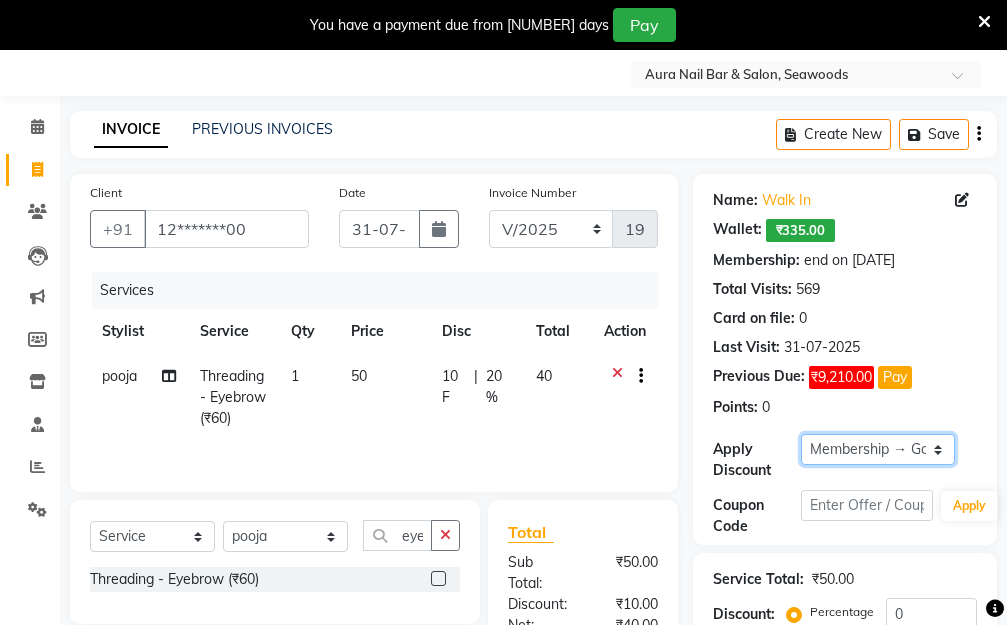 select on "0:" 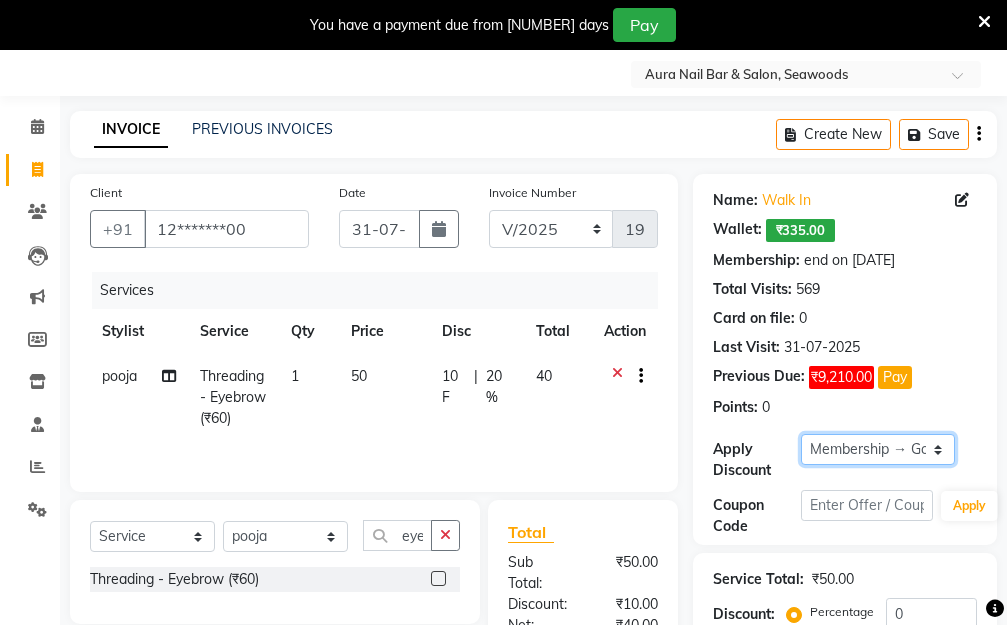 click on "Select Membership → Golden Membership Membership → Golden Membership Membership → Golden Membership Membership → Golden Membership Membership → Golden Membership Membership → Golden Membership Membership → Golden Membership Membership → Golden Membership Membership → Golden Membership Membership → Golden Membership Membership → Golden Membership Membership → Golden Membership Membership → Golden Membership Membership → Golden Membership Membership → Golden Membership Membership → Golden Membership Membership → Golden Membership Membership → Golden Membership Membership → Golden Membership Membership → Golden Membership Membership → Golden Membership Membership → Golden Membership Membership → Golden Membership Membership → Golden Membership Membership → Golden Membership Membership → Golden Membership Membership → Golden Membership Membership → Golden Membership Membership → Golden Membership Membership → Golden Membership" 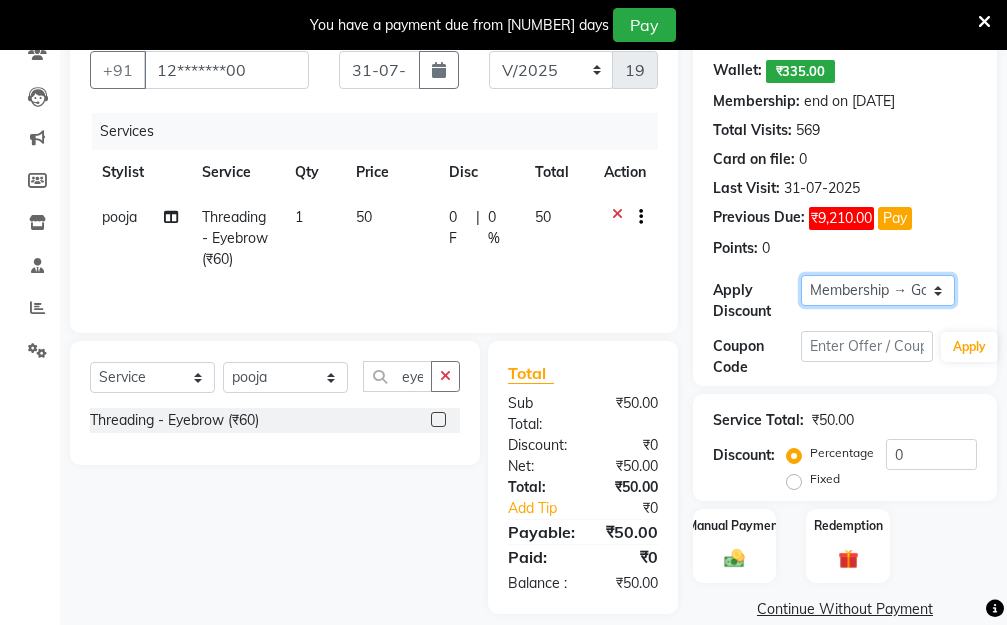 scroll, scrollTop: 278, scrollLeft: 0, axis: vertical 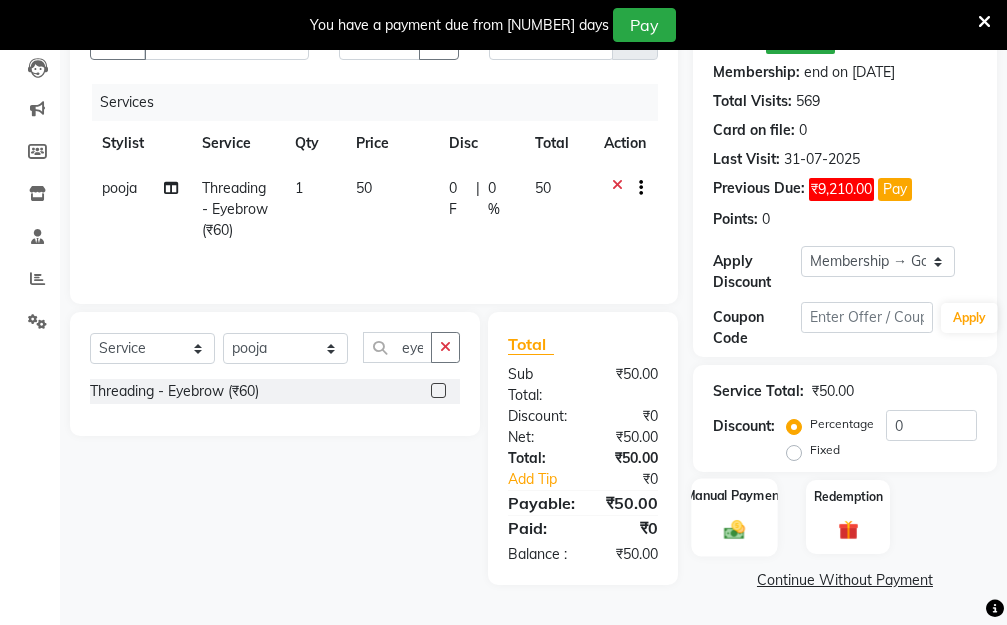 click 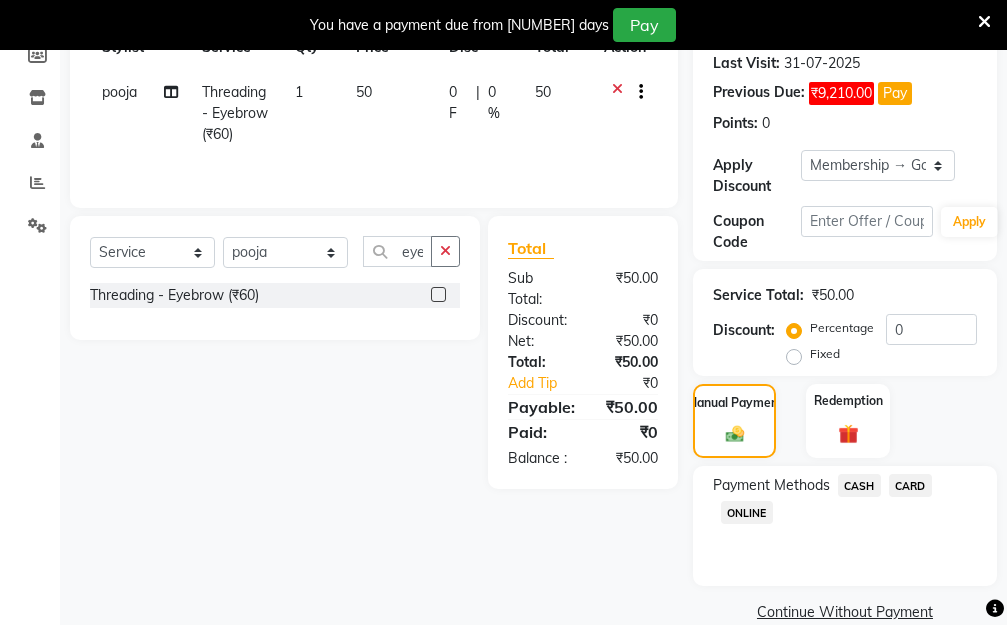 scroll, scrollTop: 369, scrollLeft: 0, axis: vertical 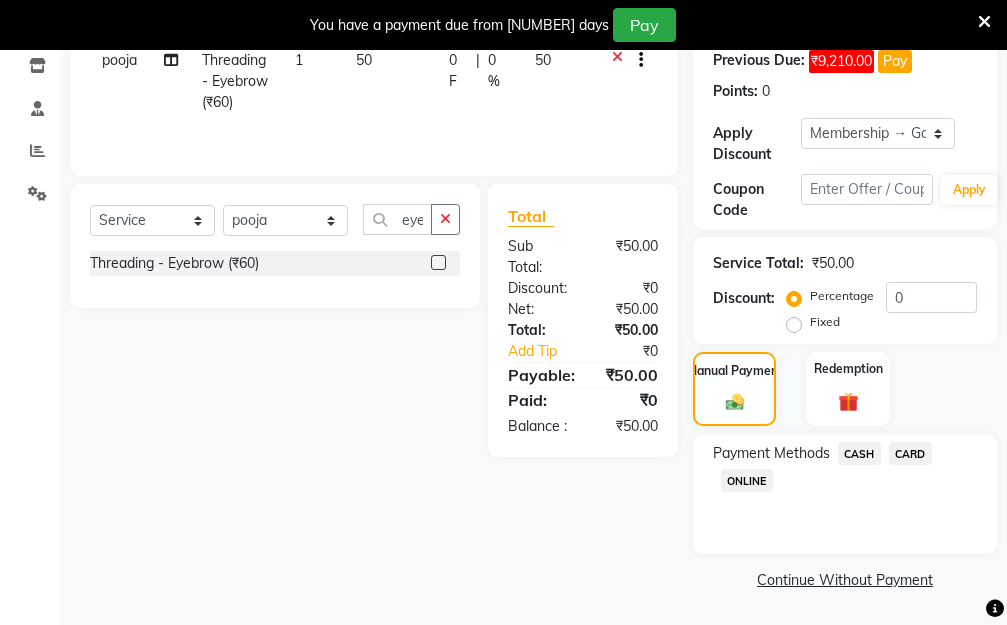 click on "CASH" 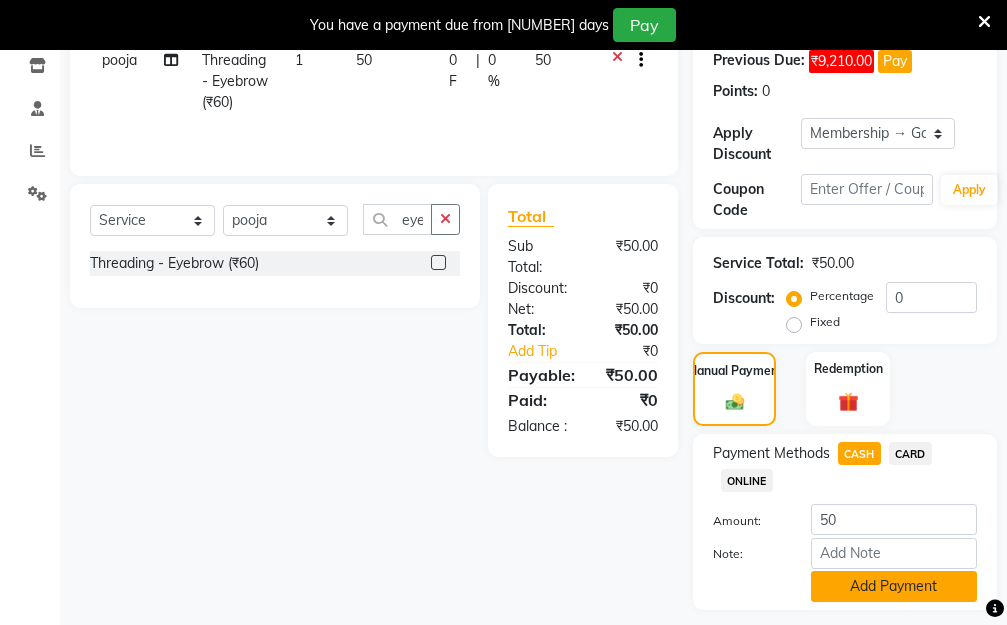 click on "Add Payment" 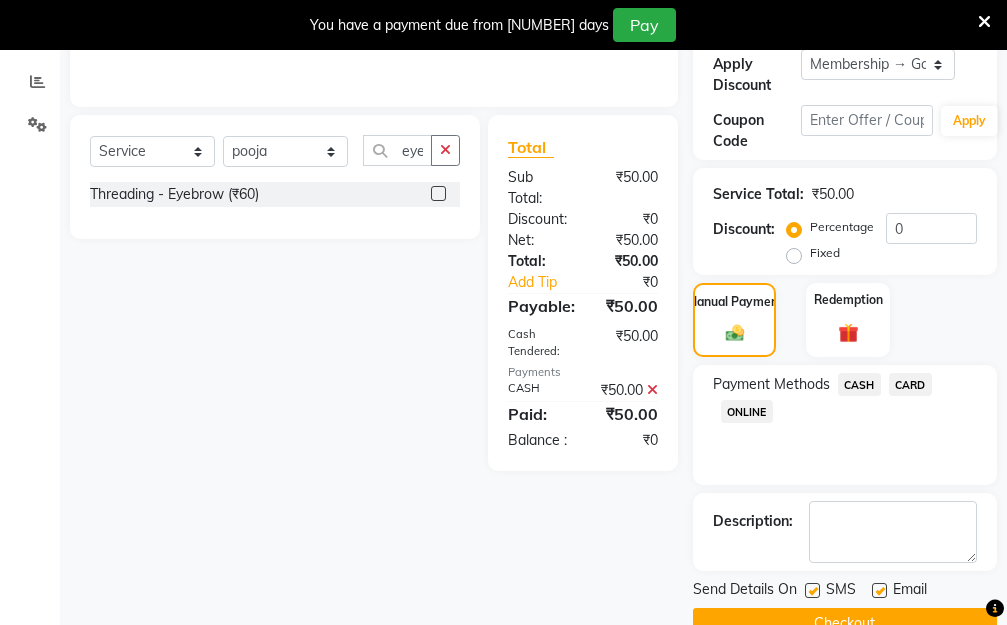 scroll, scrollTop: 482, scrollLeft: 0, axis: vertical 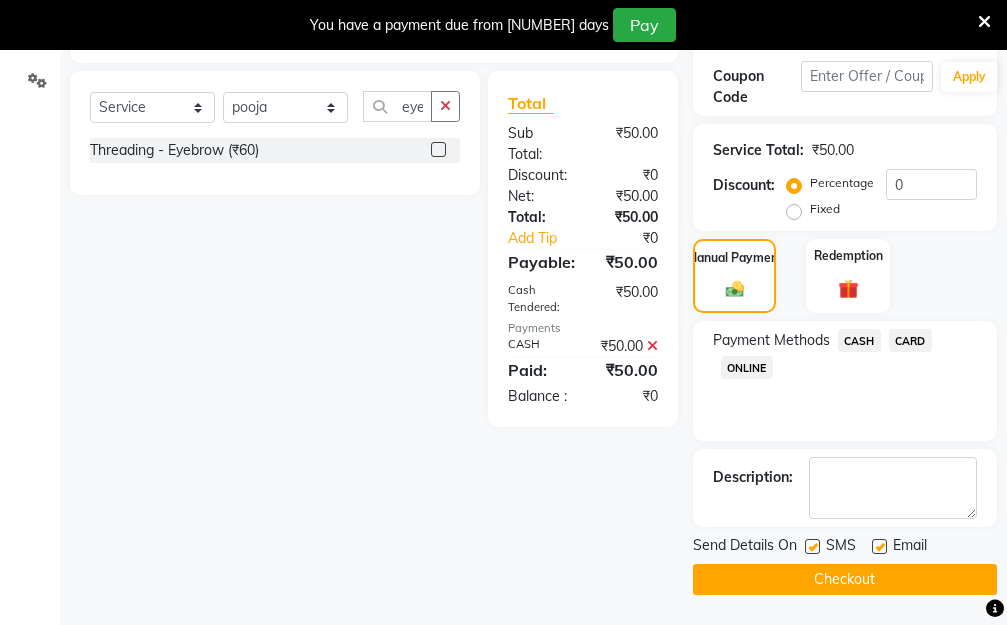 click on "Checkout" 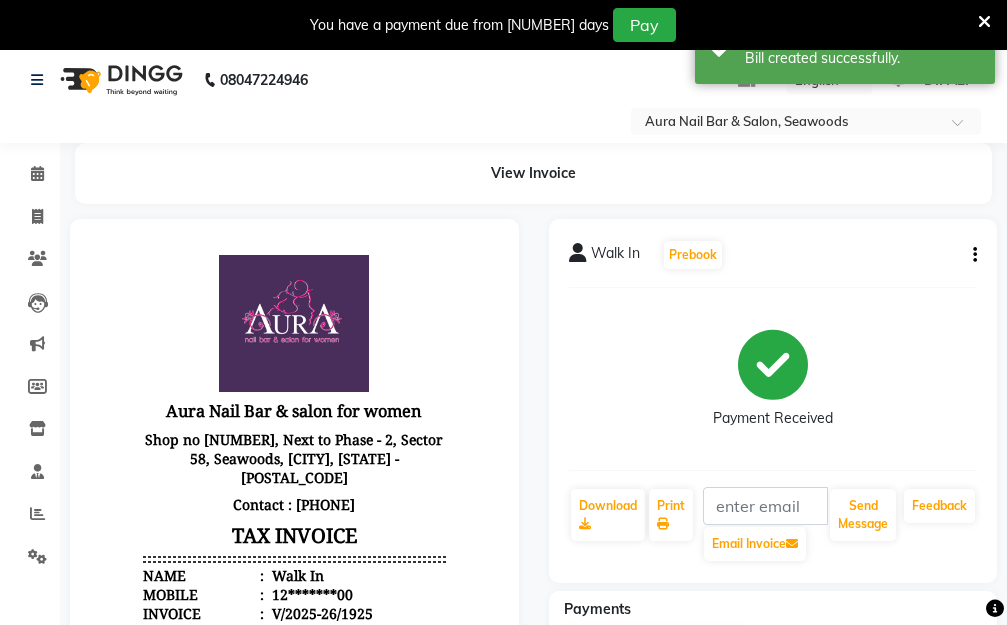 scroll, scrollTop: 0, scrollLeft: 0, axis: both 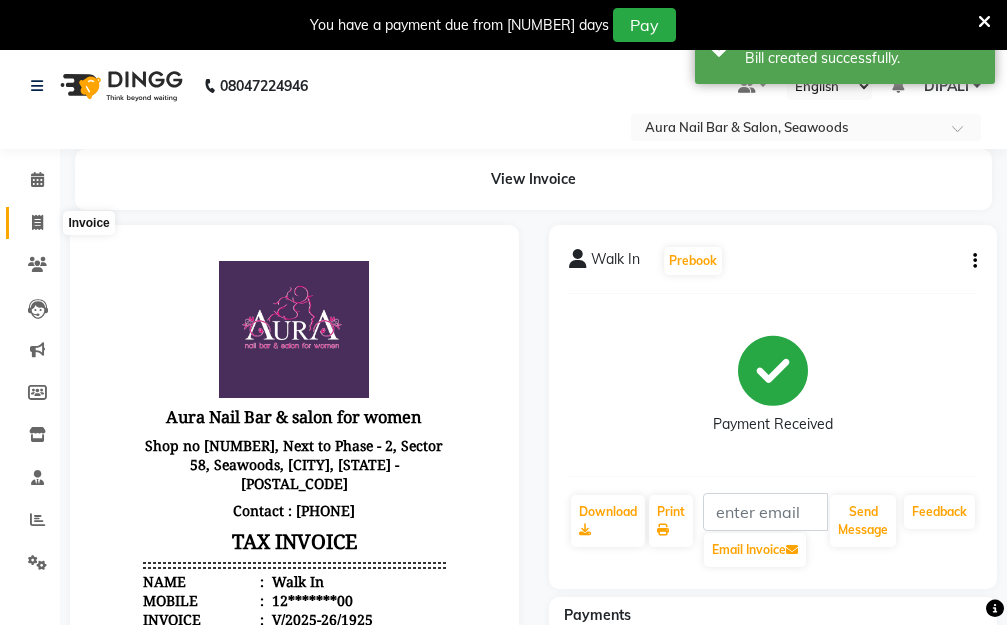click 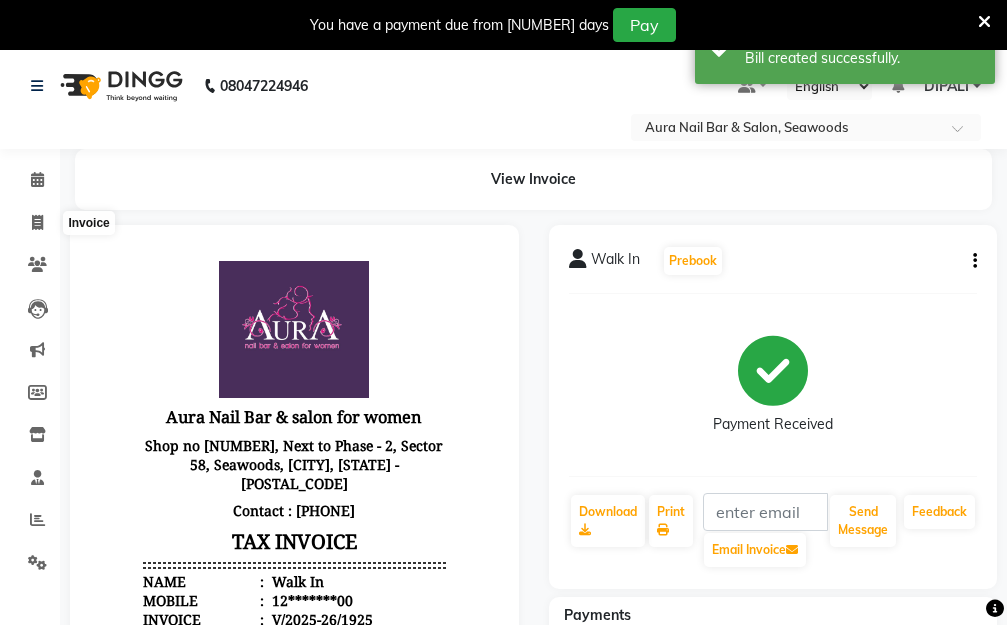select on "4994" 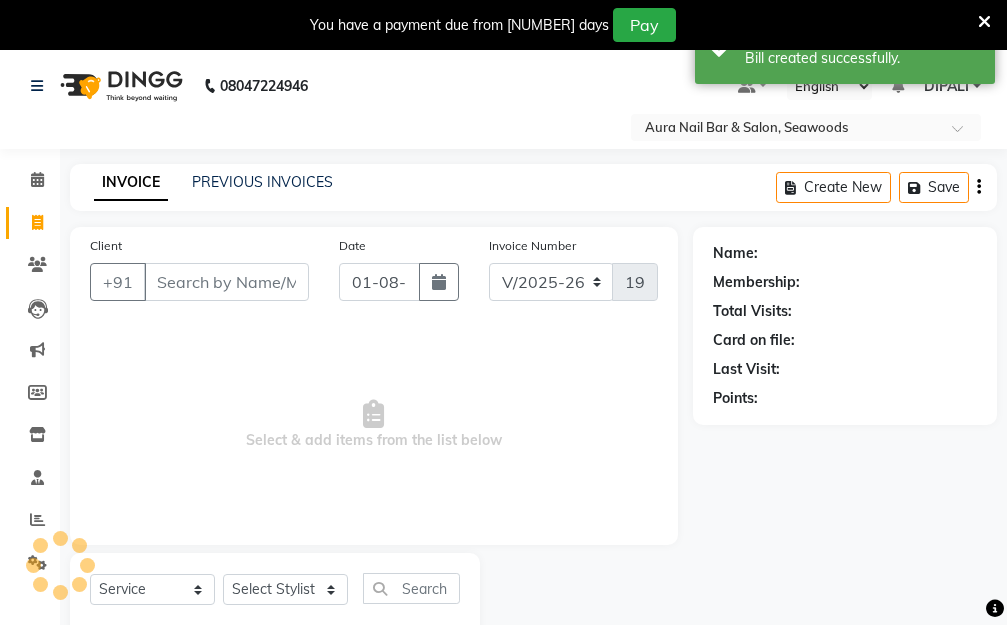 scroll, scrollTop: 53, scrollLeft: 0, axis: vertical 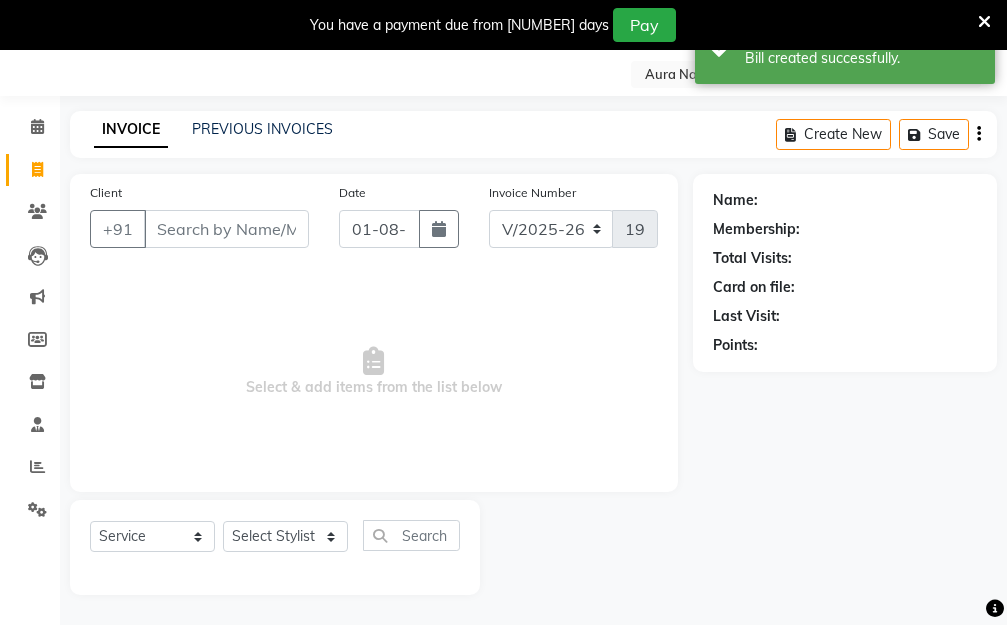 click on "Client" at bounding box center (226, 229) 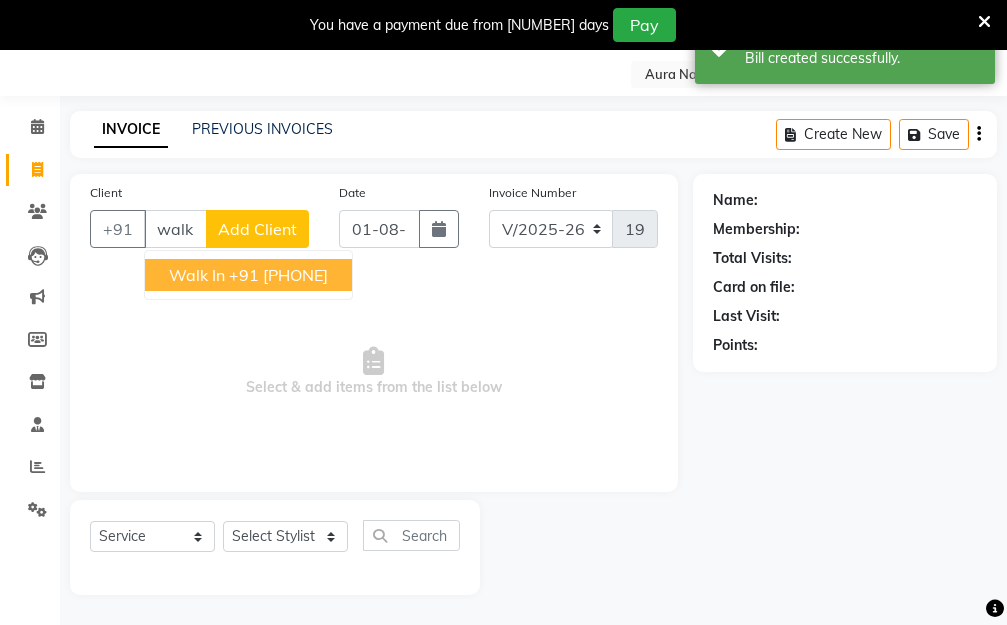 click on "+91  12*******00" at bounding box center [278, 275] 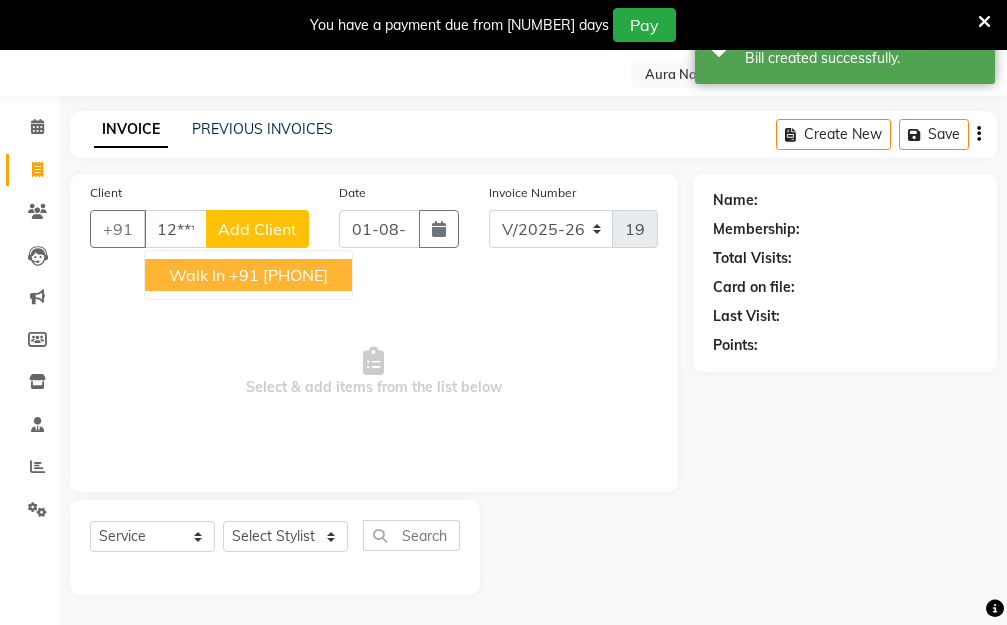type on "12*******00" 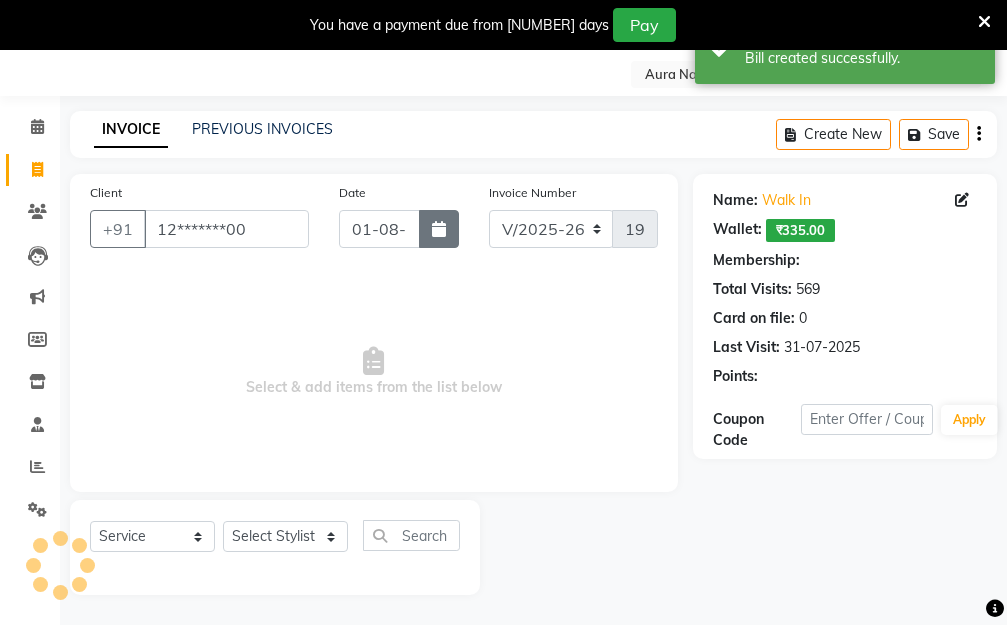 select on "1: Object" 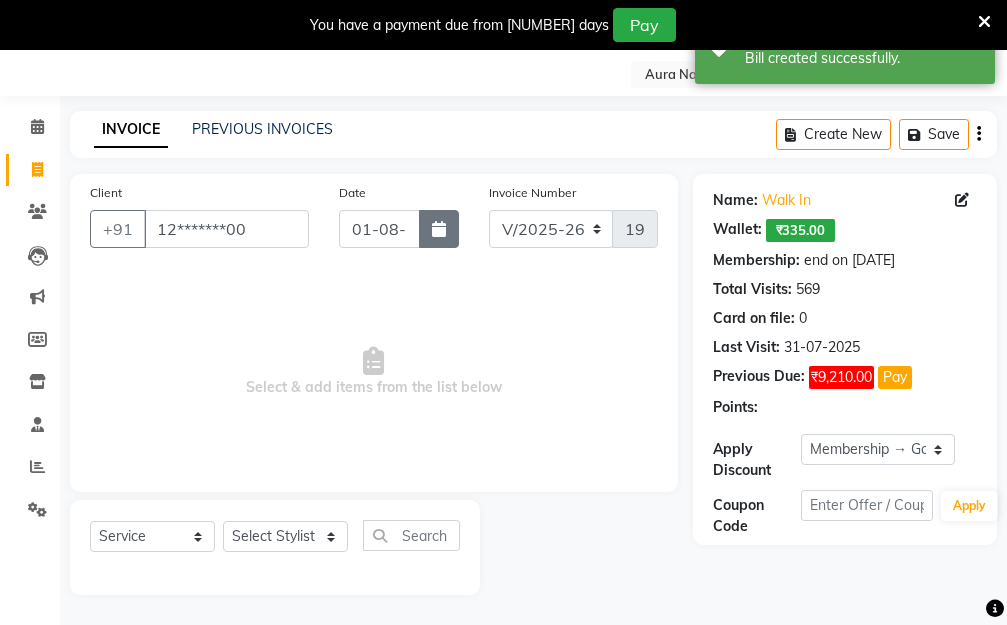 click 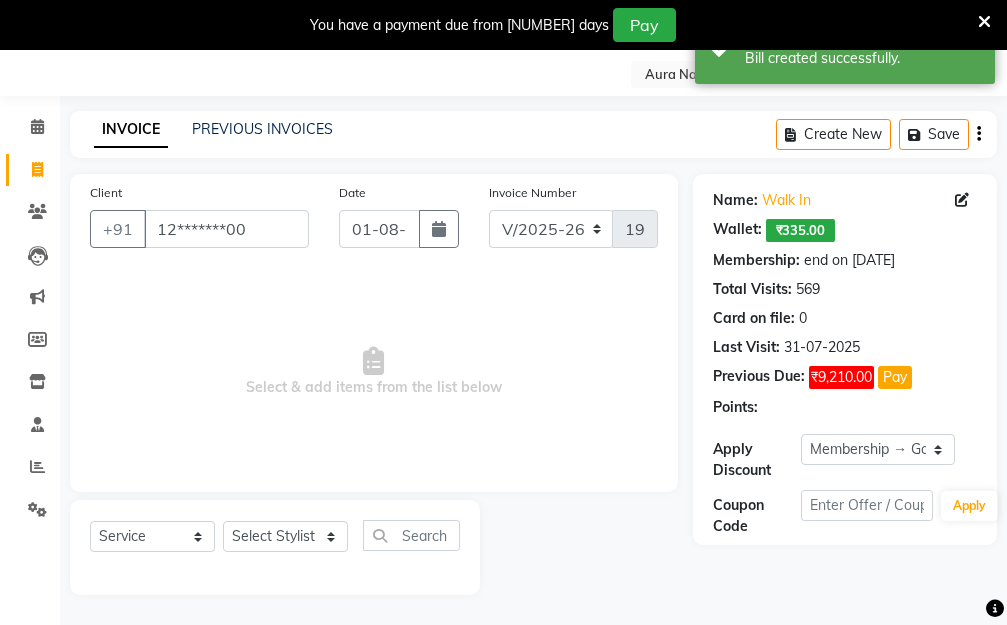 select on "8" 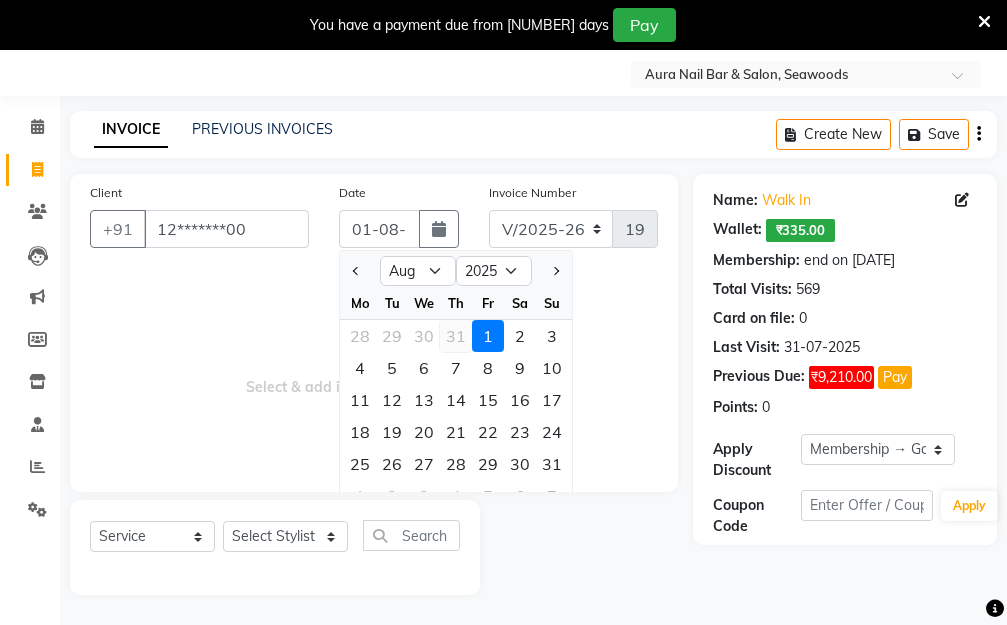 click on "31" 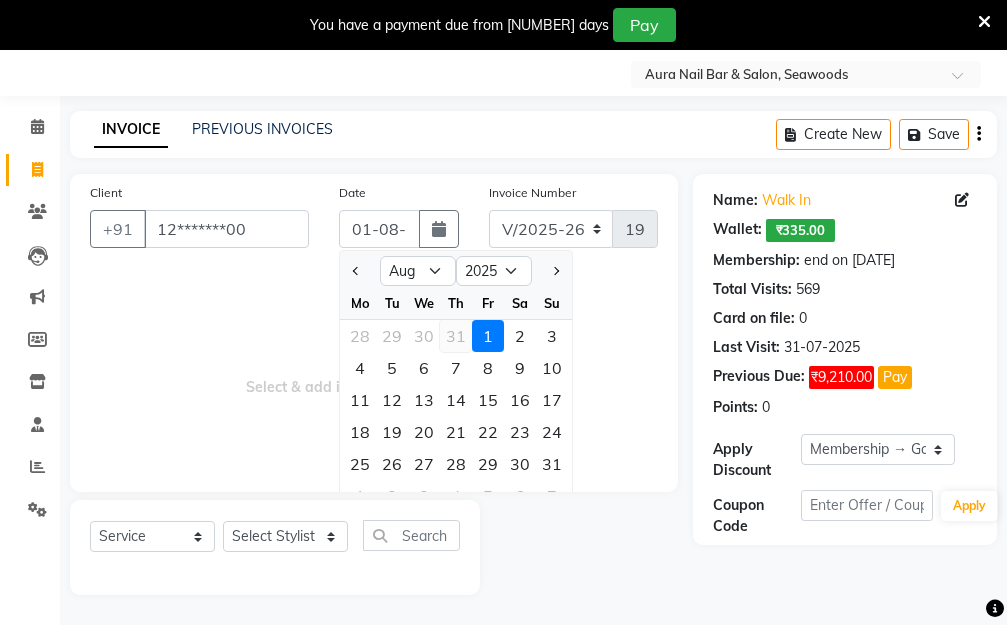 type on "31-07-2025" 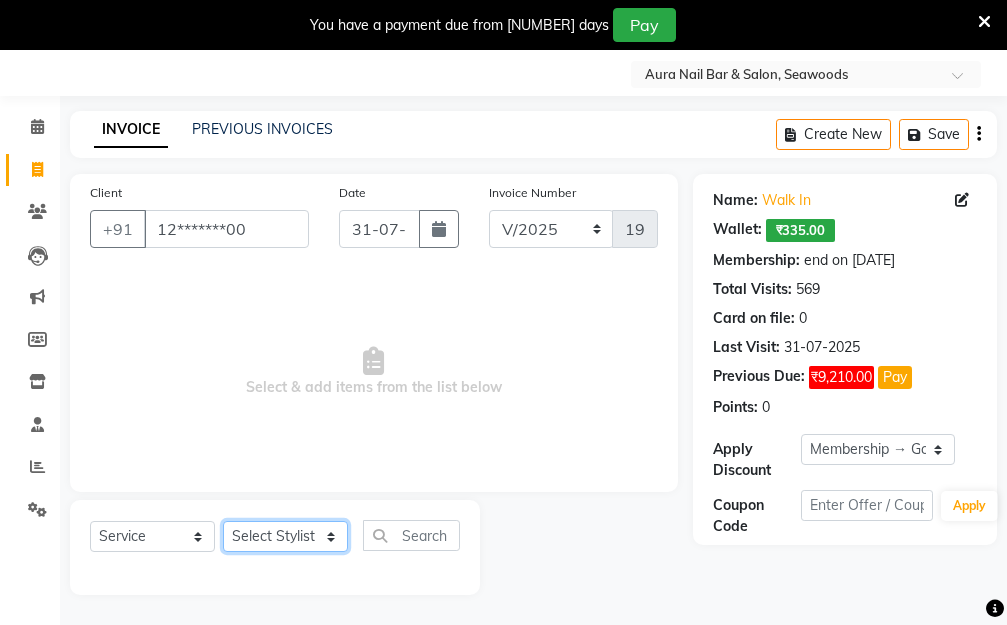 click on "Select Stylist Aarti Dipti  Manager Pallavi  pooja Priya" 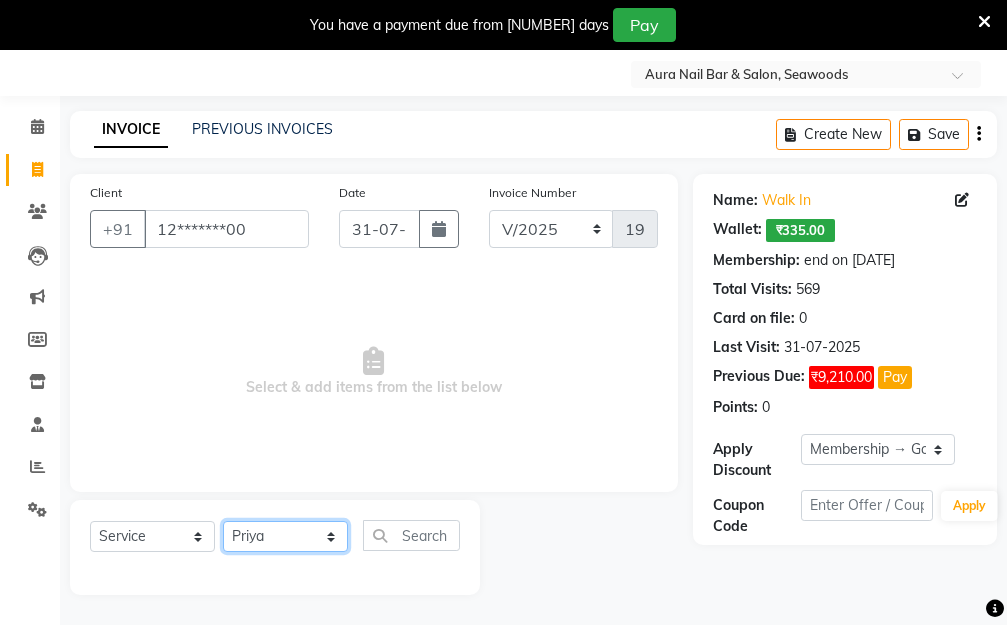 click on "Select Stylist Aarti Dipti  Manager Pallavi  pooja Priya" 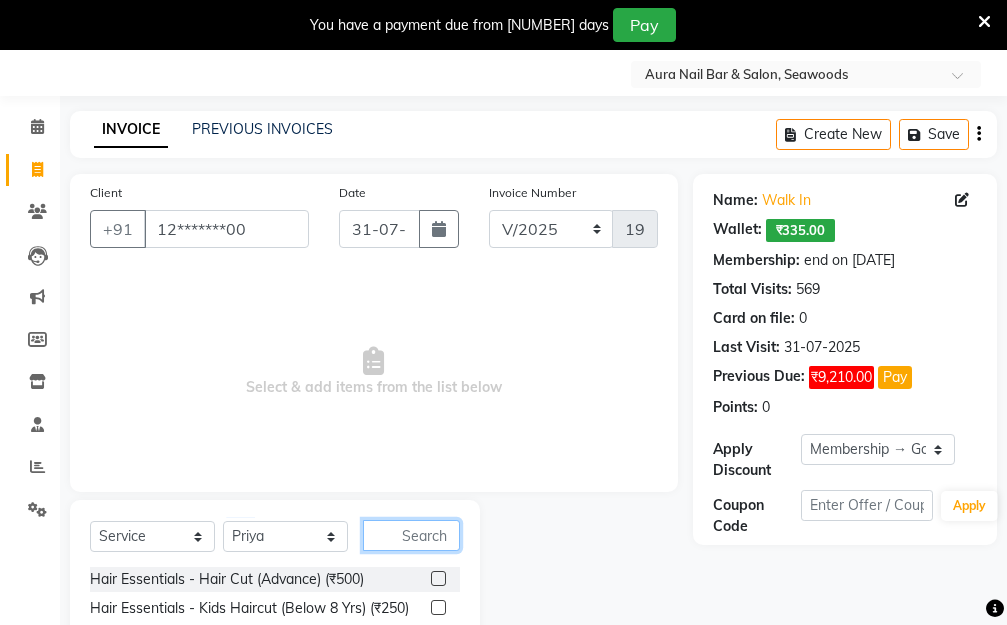 click 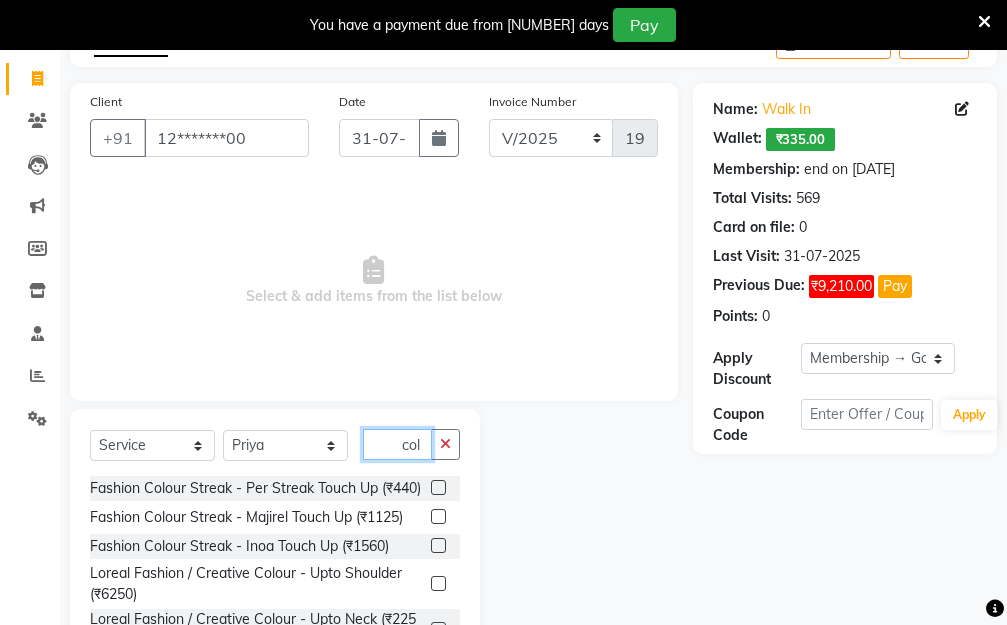 scroll, scrollTop: 253, scrollLeft: 0, axis: vertical 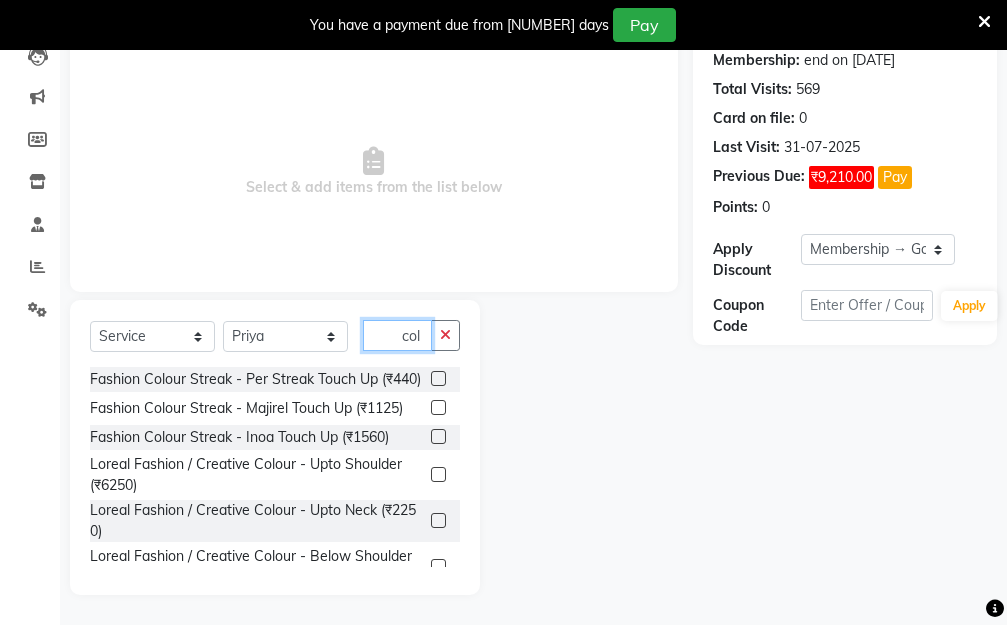 type on "col" 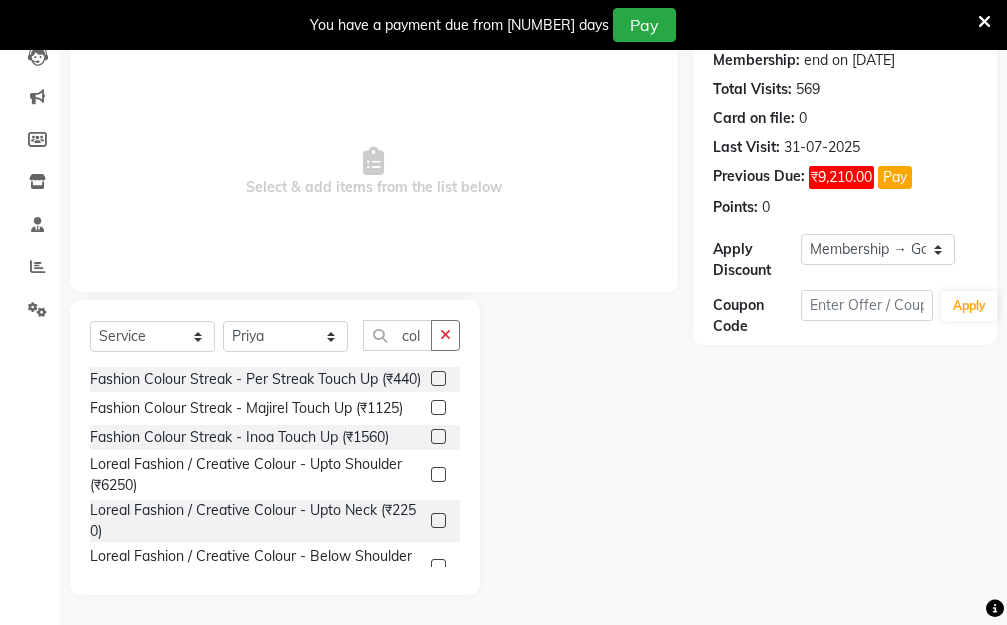 click 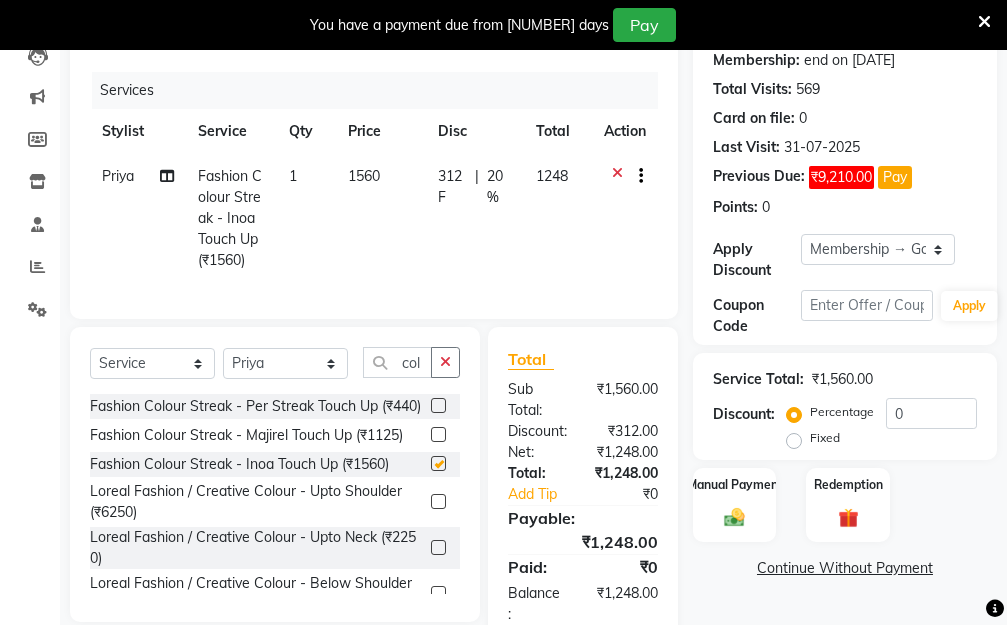 checkbox on "false" 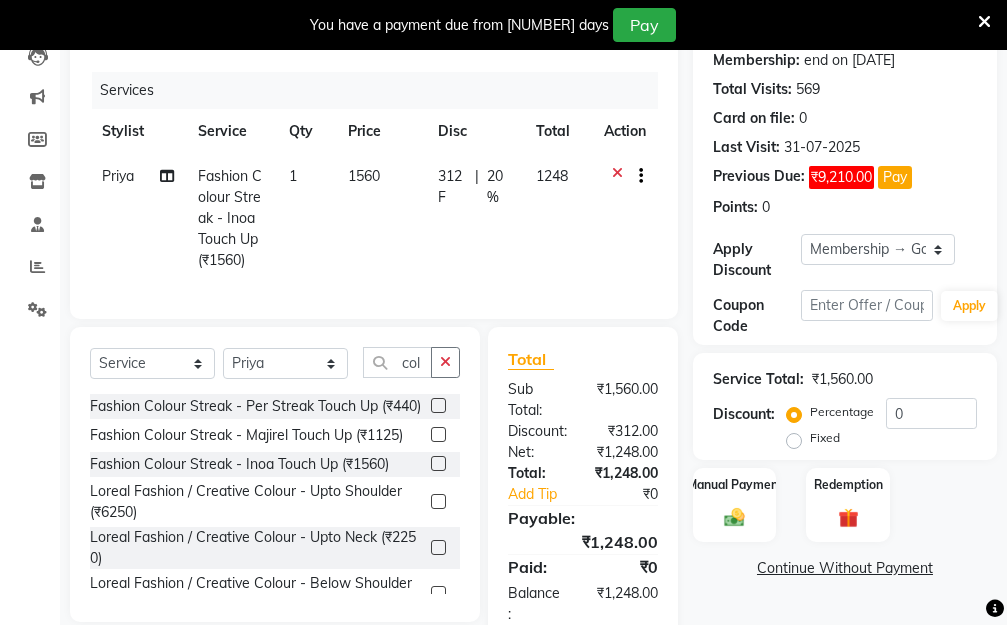 click on "1560" 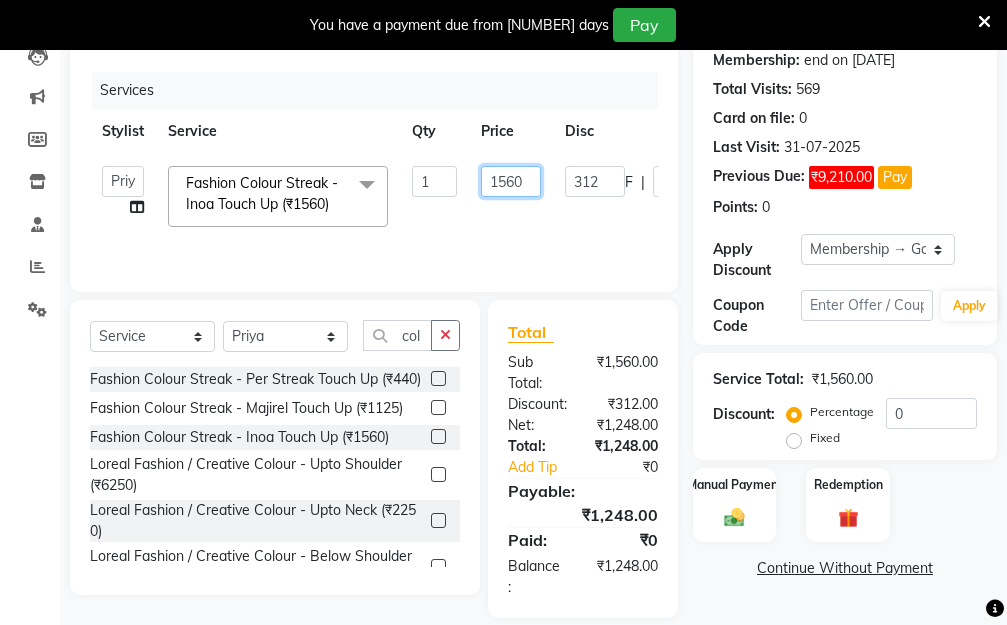 drag, startPoint x: 499, startPoint y: 168, endPoint x: 365, endPoint y: 196, distance: 136.89412 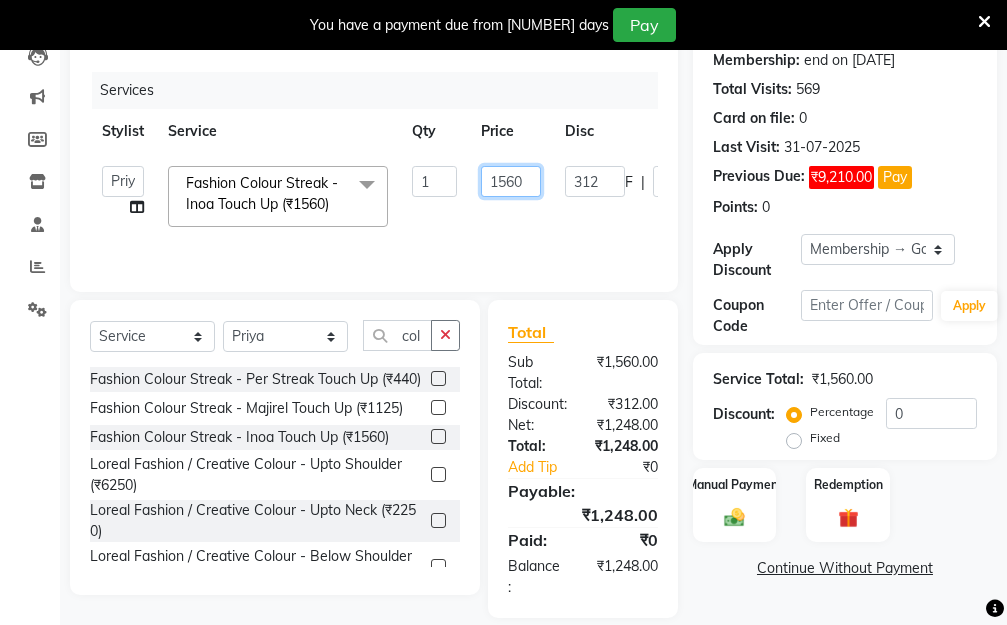 click on "Aarti   Dipti    Manager   Pallavi    pooja   Priya   Fashion Colour Streak - Inoa Touch Up (₹1560)  x Hair Essentials - Hair Cut (Advance) (₹500) Hair Essentials - Kids Haircut (Below 8 Yrs) (₹250) Hair Essentials -Hair Wash Up To Shoulder (₹300) Hair Essentials - Hair Cut  (₹350) HAIR WASH UP TO WASTE (₹700) DANDRUFF TERATMENT (₹1500) Shampoo & Conditioning + Blast Dry - Upto Shoulder (₹350) Shampoo & Conditioning + Blast Dry - Below Shoulder (₹550) Shampoo & Conditioning + Blast Dry - Upto Waist (₹750) Shampoo & Conditioning + Blast Dry - Add: Charge For Morocon/Riviver/ Keratin (₹600) Blow Dry/Outcurl/Straight - Upto Shoulder (₹449) Blow Dry/Outcurl/Straight - Below Shoulder (₹650) Blow Dry/Outcurl/Straight - Upto Waist (₹850) Ironing - Upto Shoulder (₹650) Ironing - Below Shoulder (₹850) Ironing - Upto Waist (₹1000) Ironing - Add Charge For Thick Hair (₹300) Tongs - Upto Shoulder (₹800) Tongs - Below Shoulder (₹960) Tongs - Upto Waist (₹1500) BOTOX (₹5000) 1" 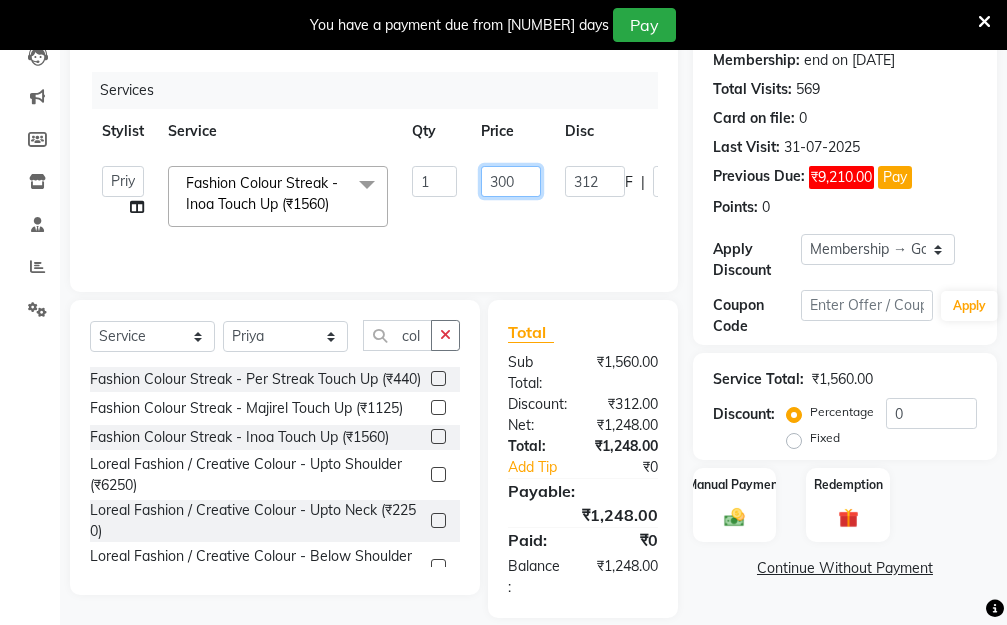 type on "3000" 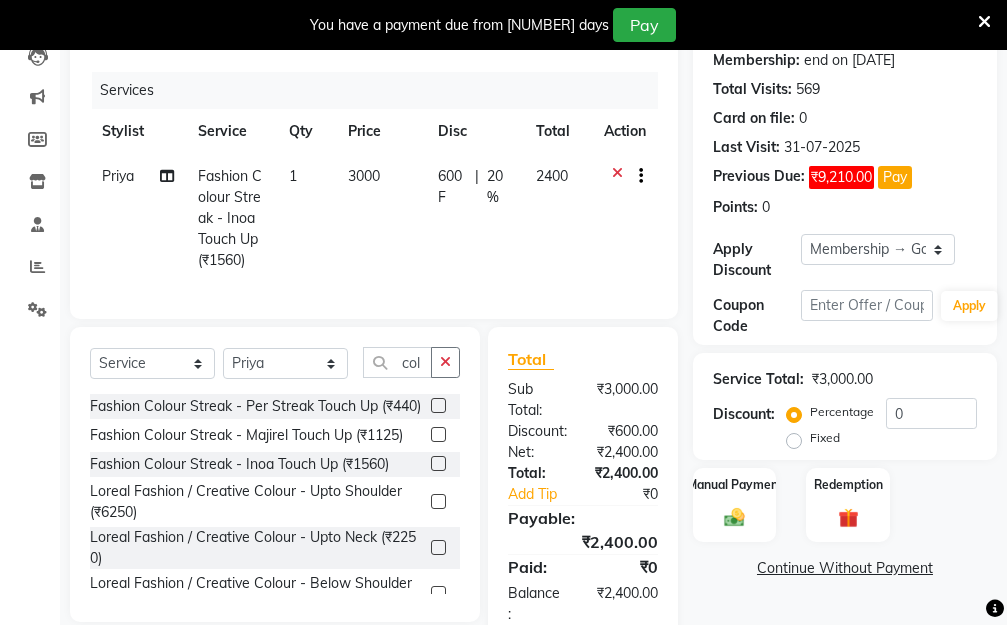 click on "Priya  Fashion Colour Streak - Inoa Touch Up (₹1560) 1 3000 600 F | 20 % 2400" 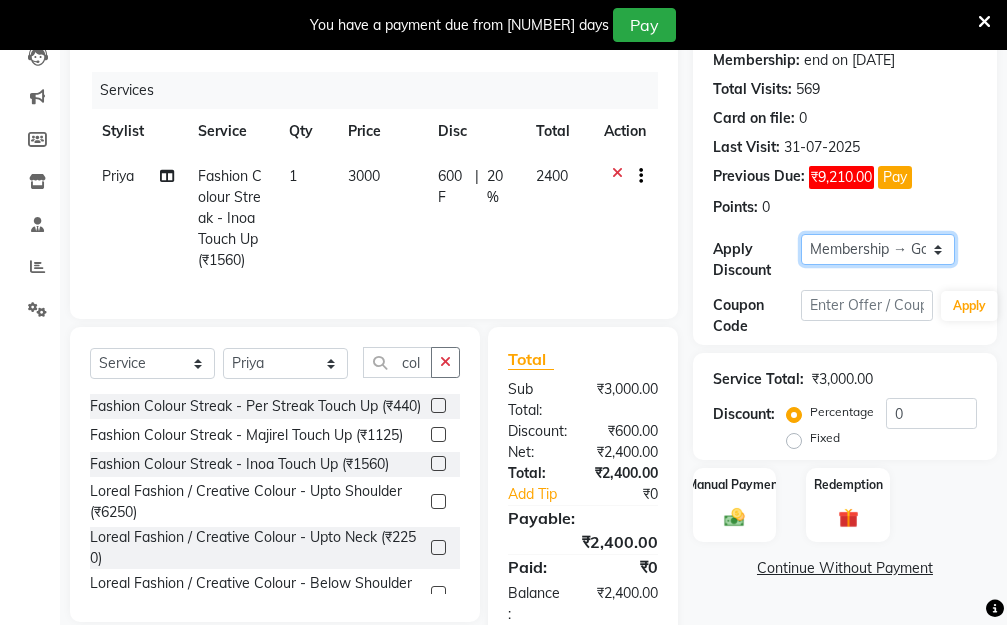 click on "Select Membership → Golden Membership Membership → Golden Membership Membership → Golden Membership Membership → Golden Membership Membership → Golden Membership Membership → Golden Membership Membership → Golden Membership Membership → Golden Membership Membership → Golden Membership Membership → Golden Membership Membership → Golden Membership Membership → Golden Membership Membership → Golden Membership Membership → Golden Membership Membership → Golden Membership Membership → Golden Membership Membership → Golden Membership Membership → Golden Membership Membership → Golden Membership Membership → Golden Membership Membership → Golden Membership Membership → Golden Membership Membership → Golden Membership Membership → Golden Membership Membership → Golden Membership Membership → Golden Membership Membership → Golden Membership Membership → Golden Membership Membership → Golden Membership Membership → Golden Membership" 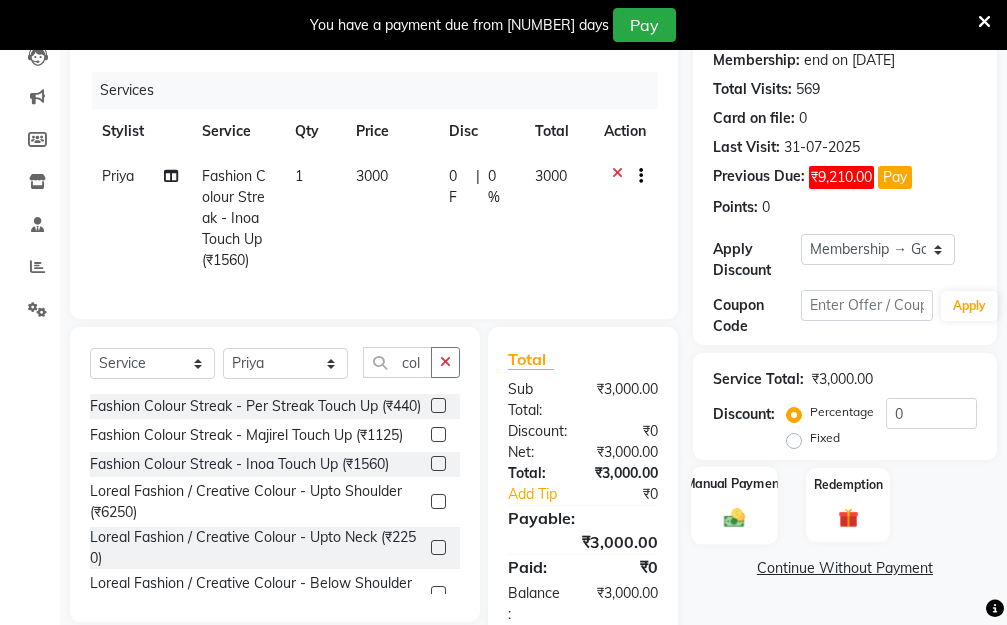 click on "Manual Payment" 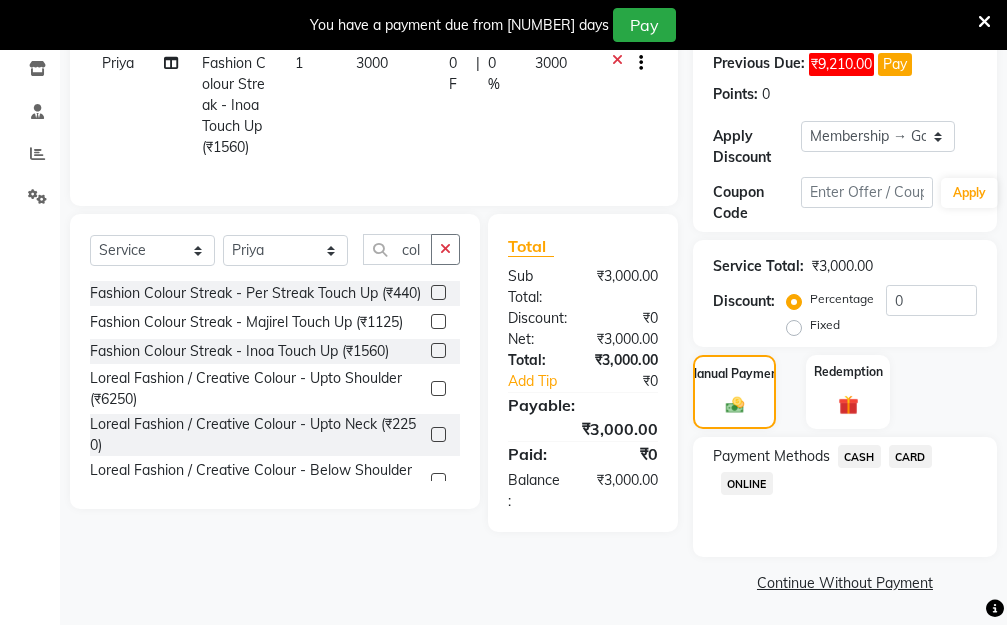 scroll, scrollTop: 369, scrollLeft: 0, axis: vertical 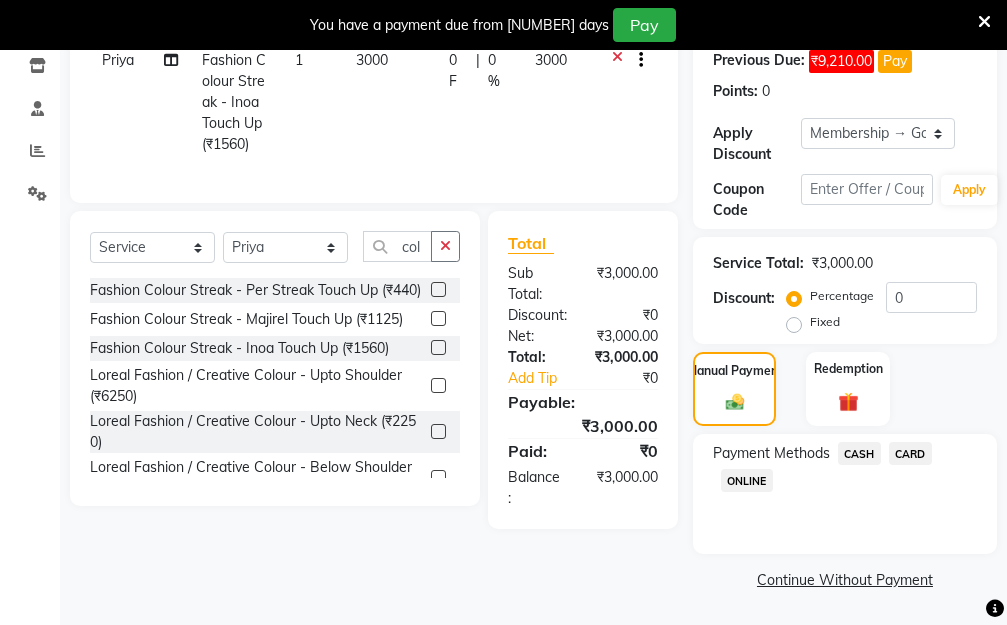 click on "CASH" 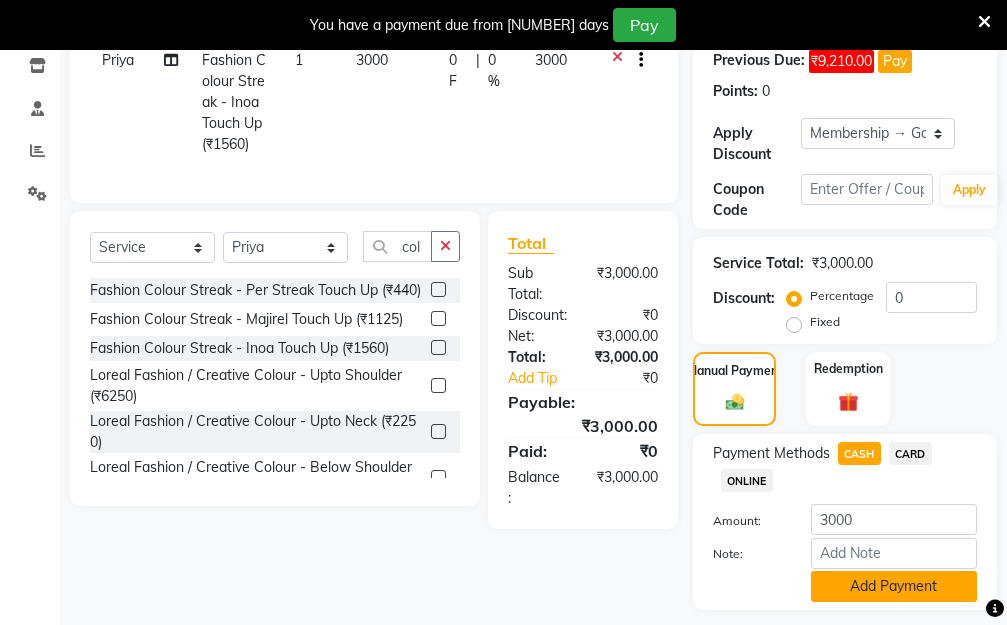 click on "Add Payment" 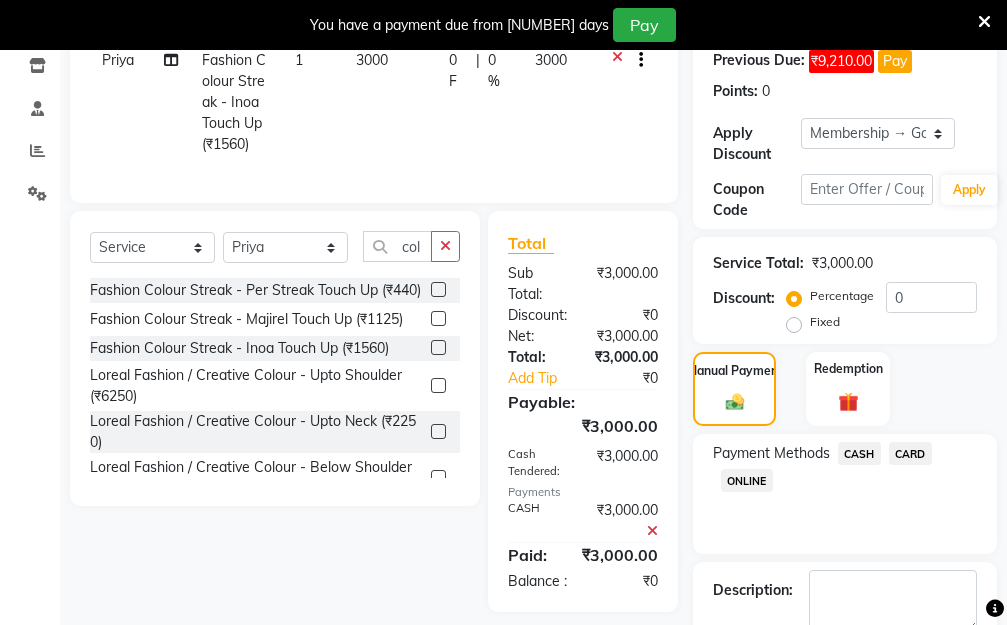 scroll, scrollTop: 482, scrollLeft: 0, axis: vertical 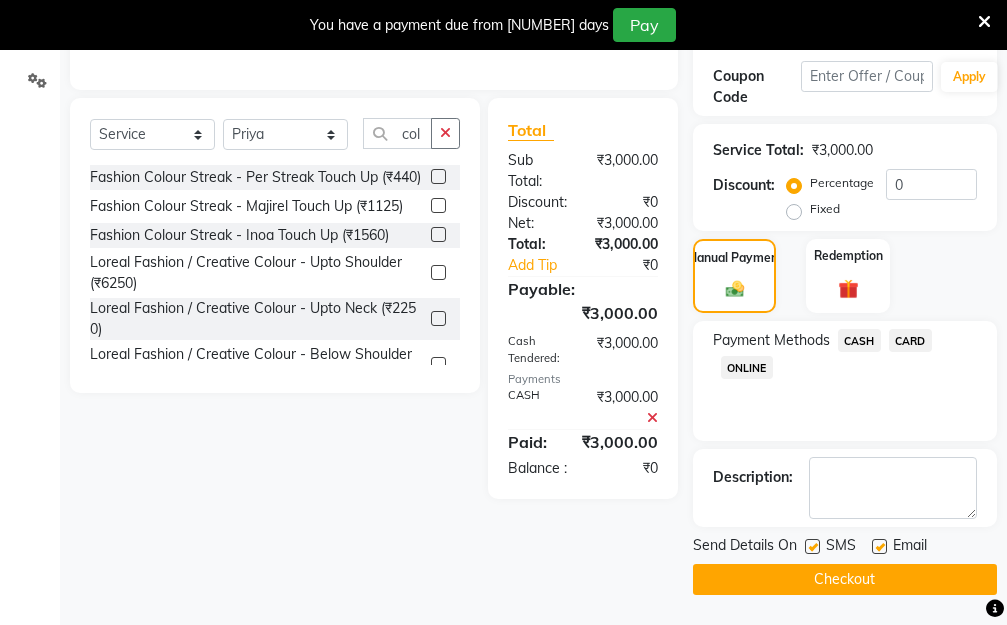 click on "Checkout" 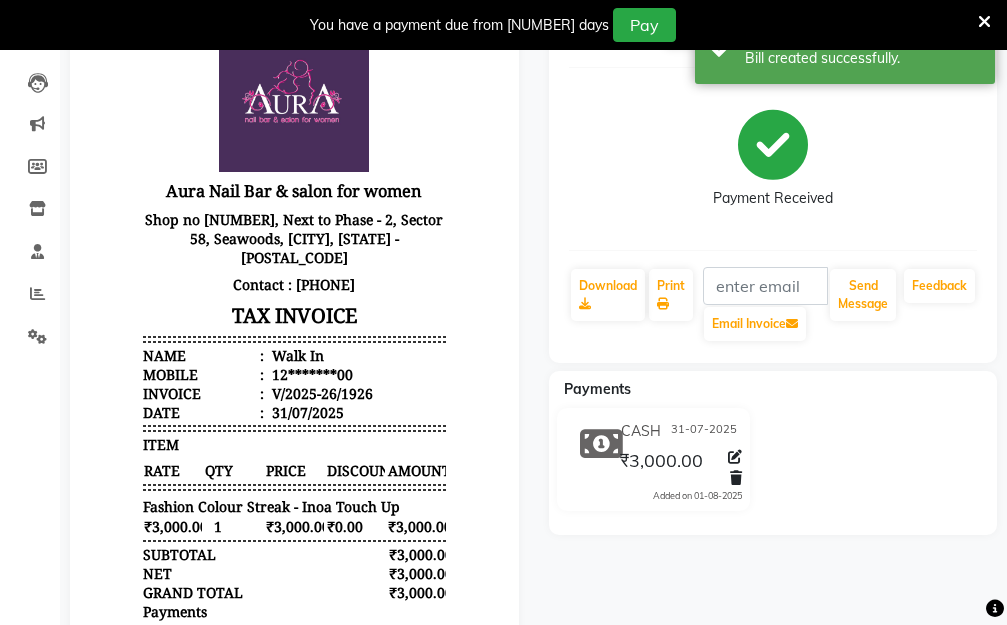 scroll, scrollTop: 0, scrollLeft: 0, axis: both 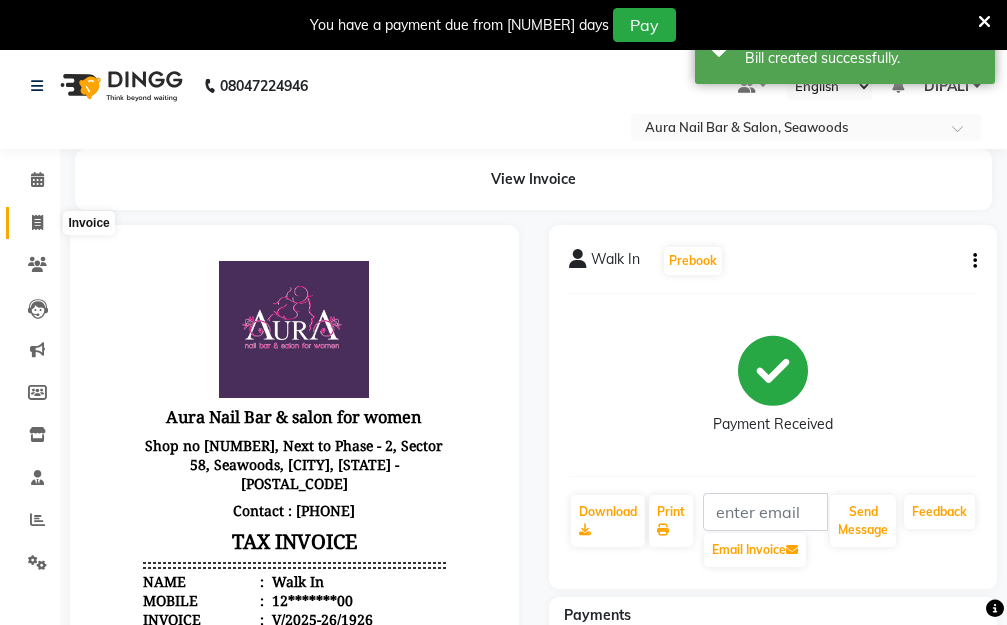click 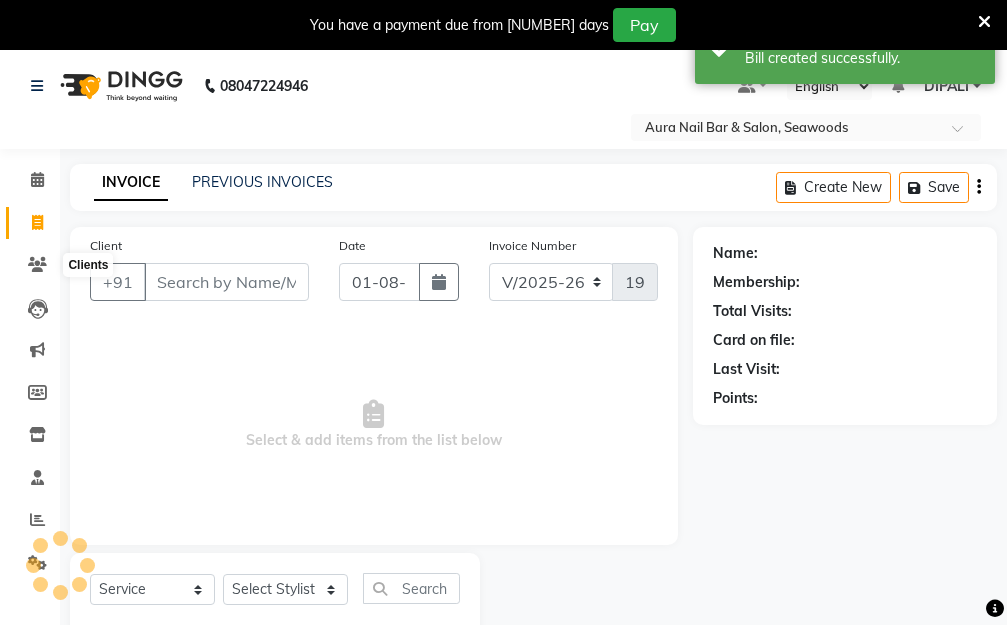 scroll, scrollTop: 53, scrollLeft: 0, axis: vertical 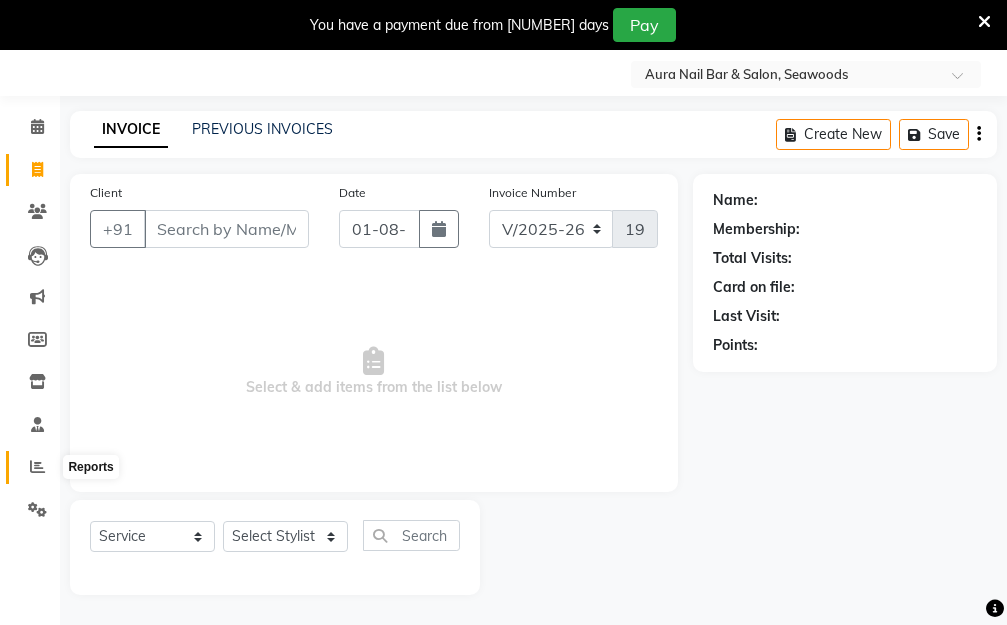 click 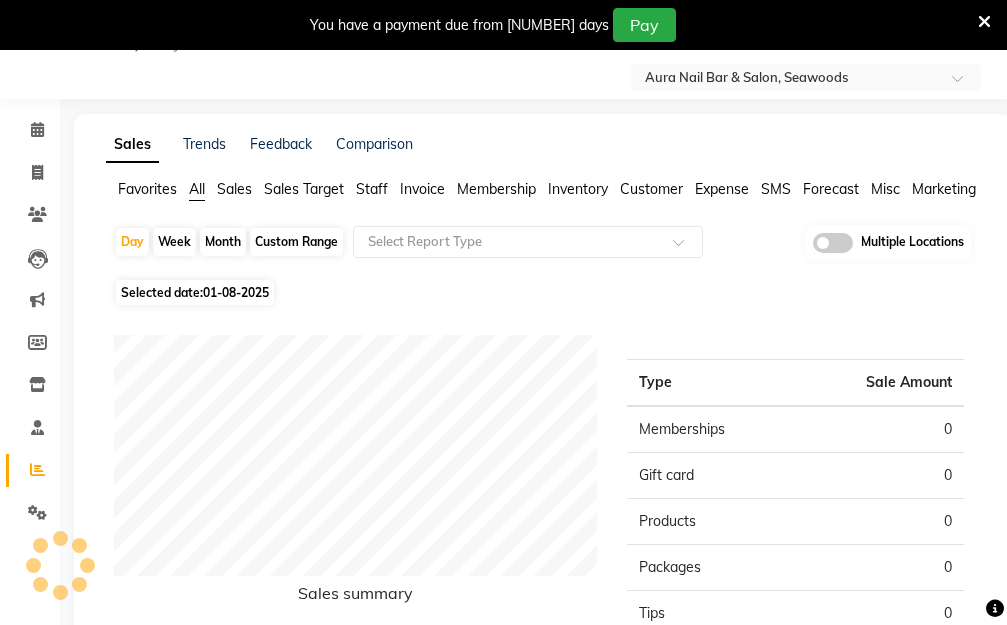 scroll, scrollTop: 53, scrollLeft: 0, axis: vertical 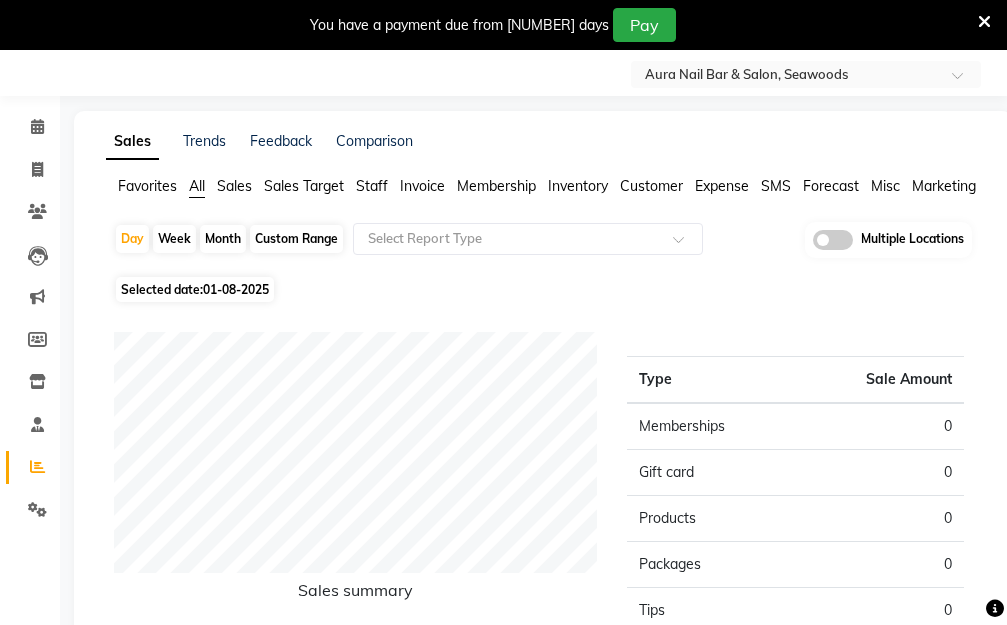 click on "Staff" 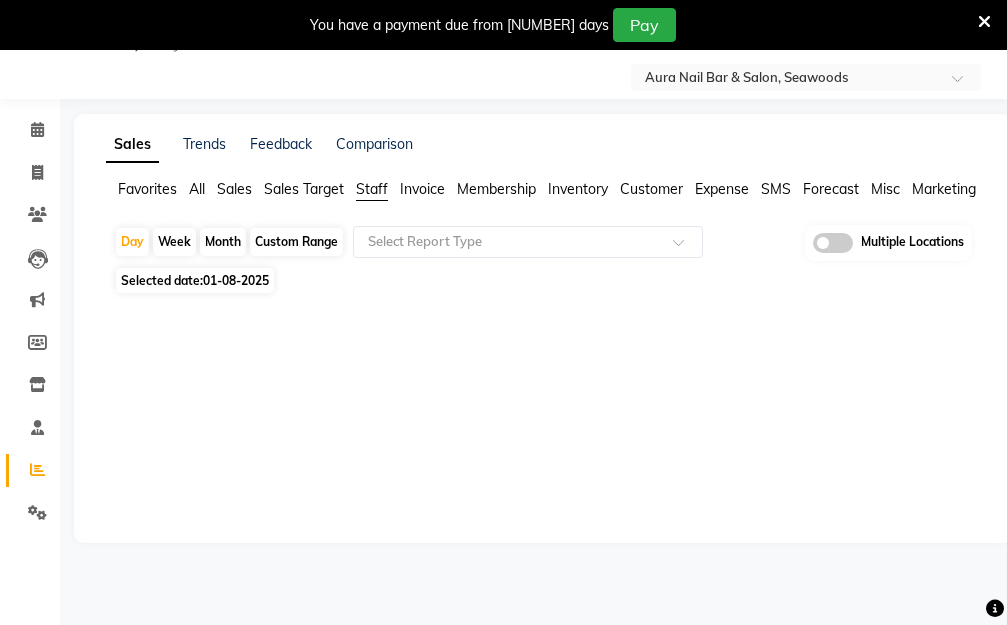 click on "Selected date:  01-08-2025" 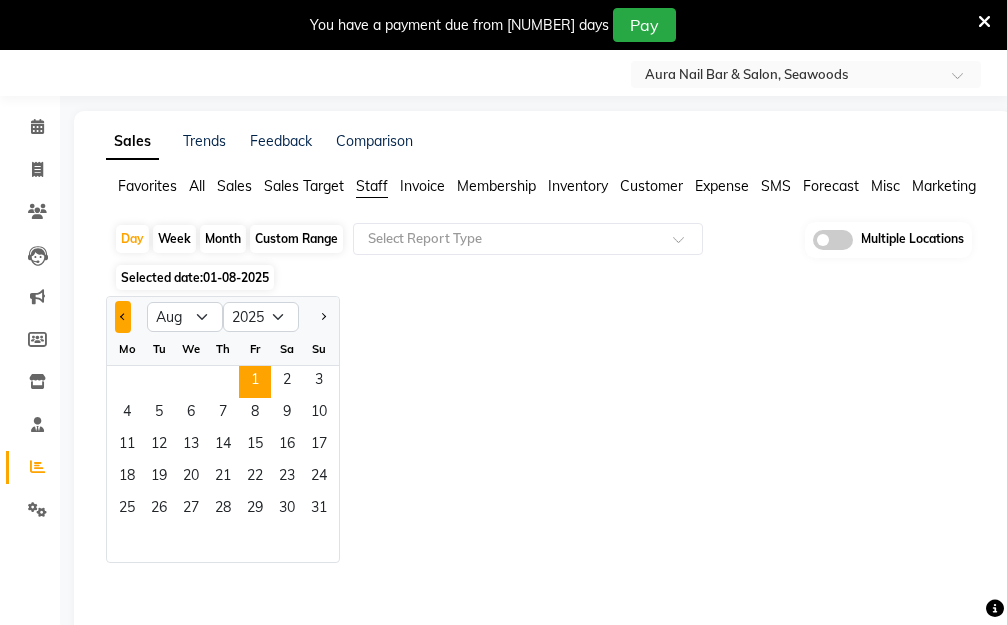 click 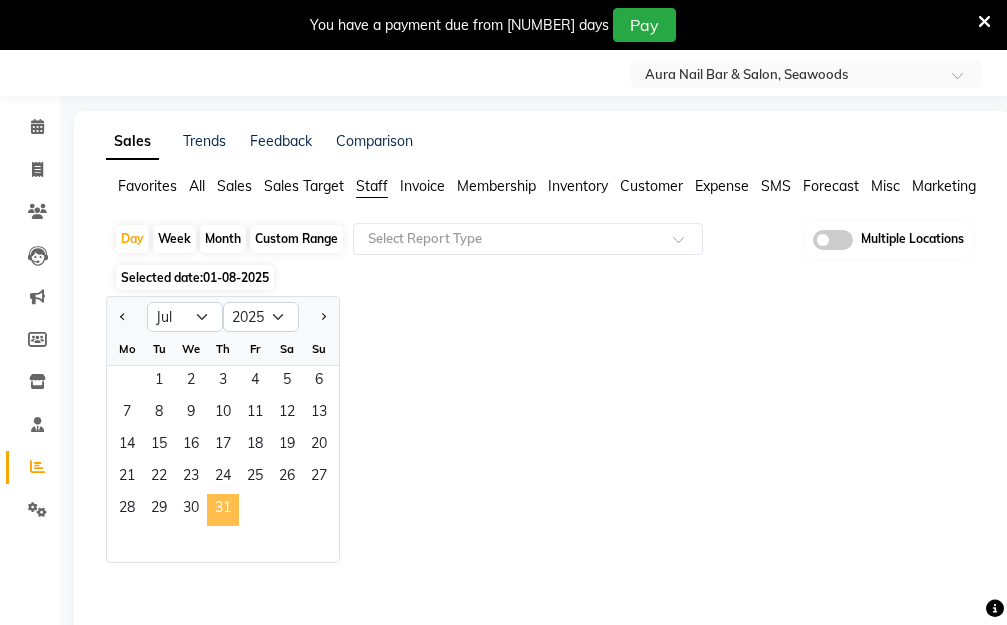 click on "31" 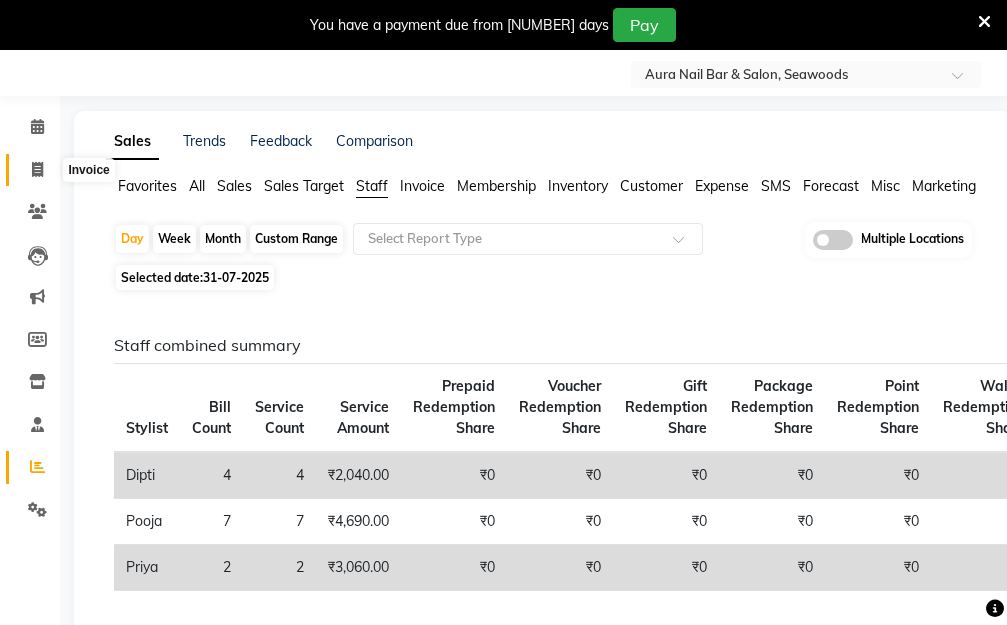 click 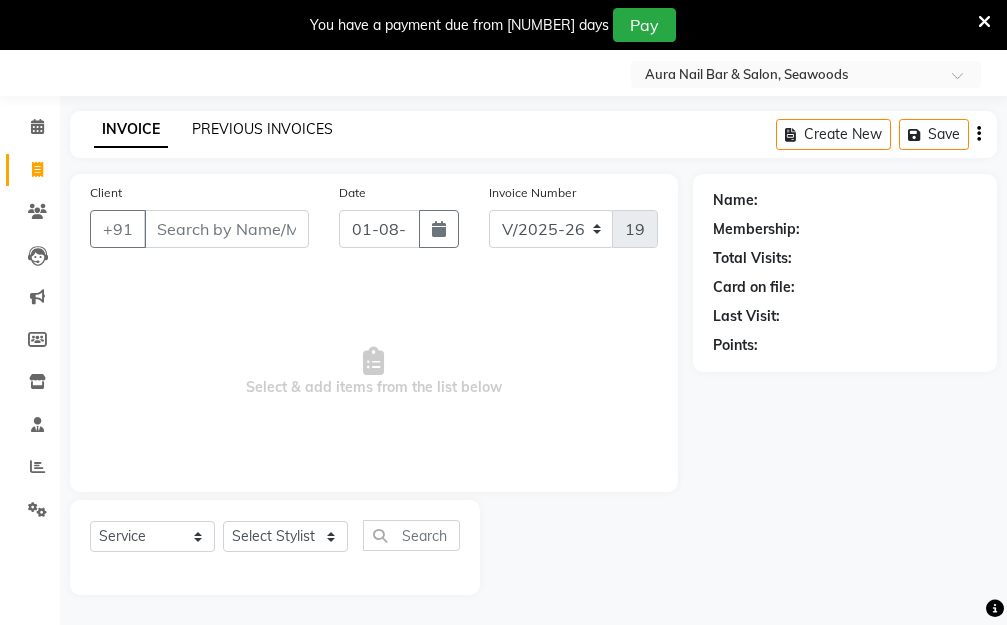 click on "PREVIOUS INVOICES" 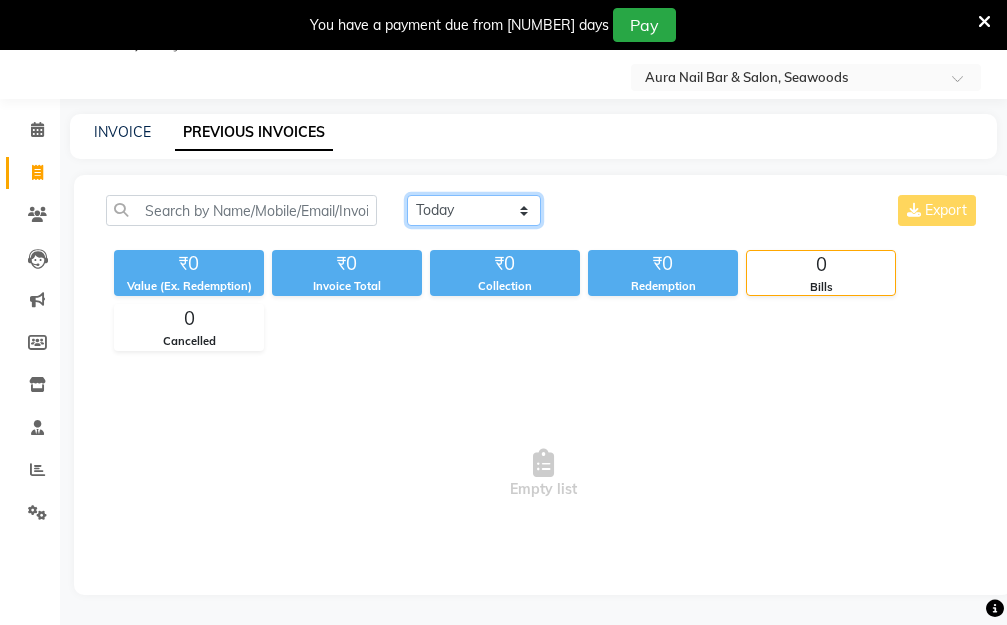 click on "Today Yesterday Custom Range" 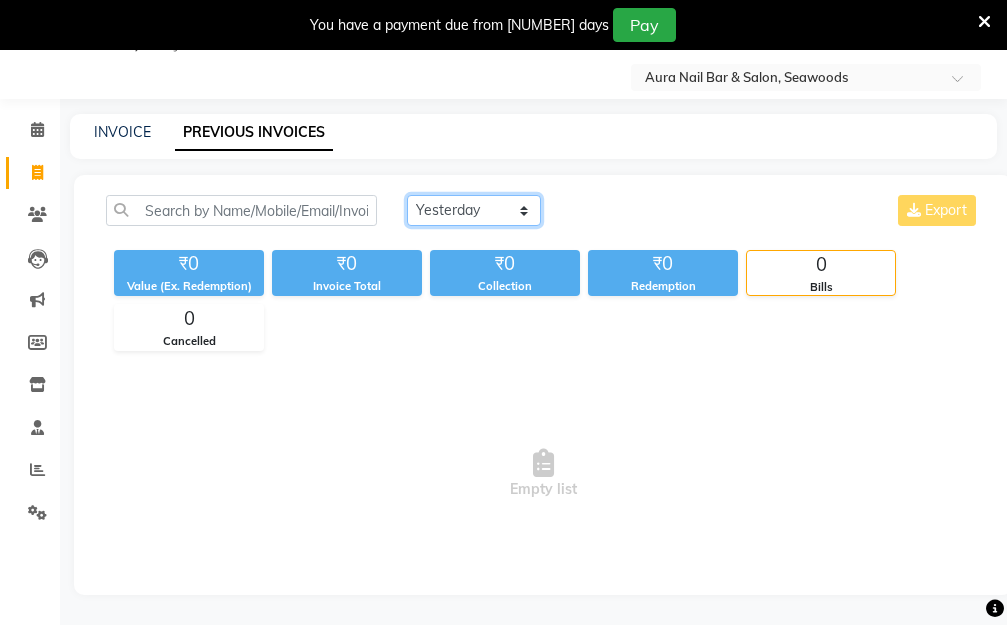 click on "Today Yesterday Custom Range" 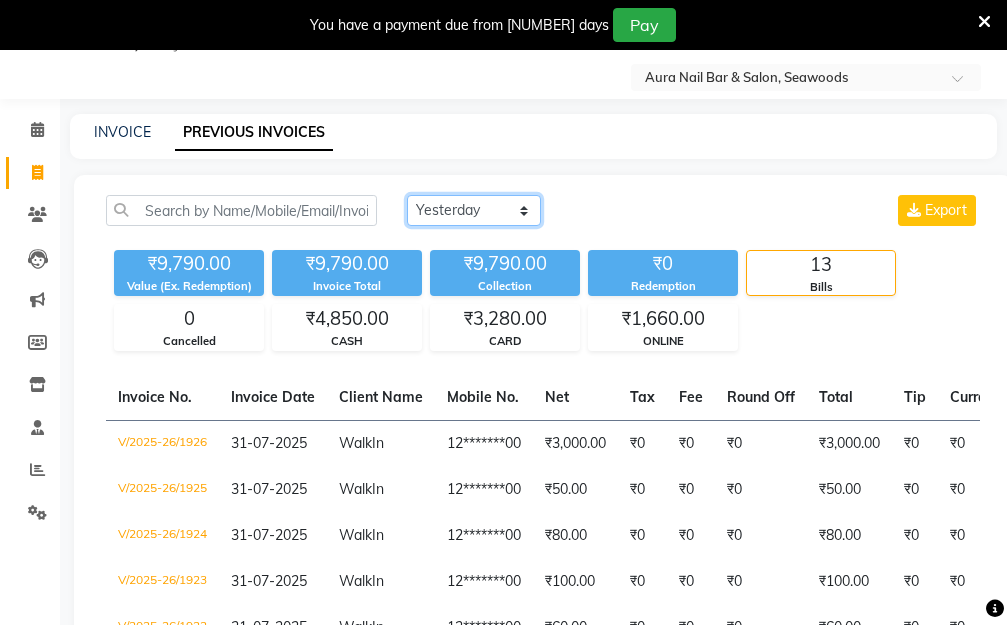 click on "Today Yesterday Custom Range" 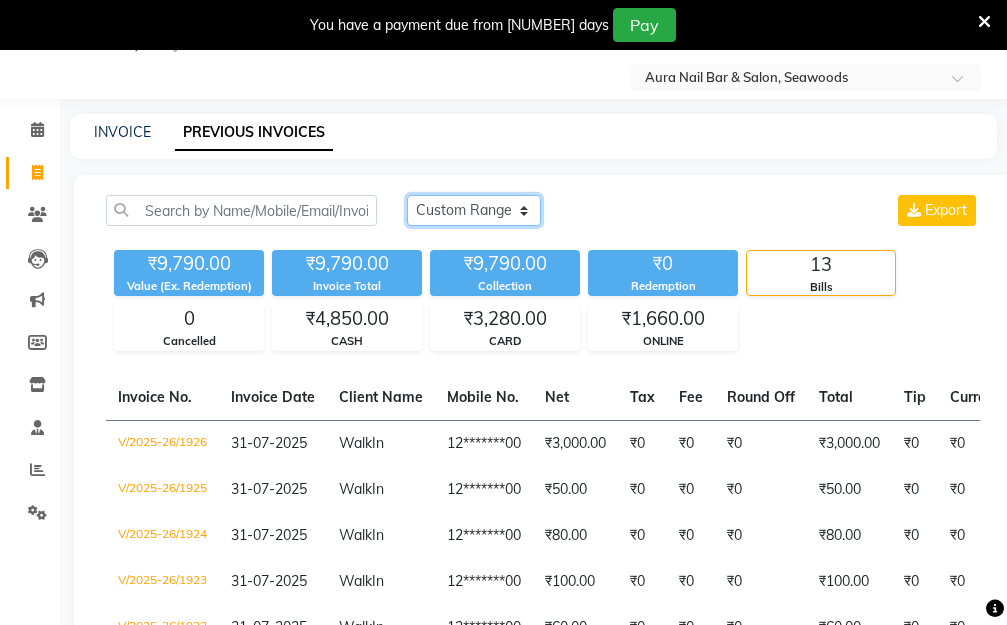 click on "Today Yesterday Custom Range" 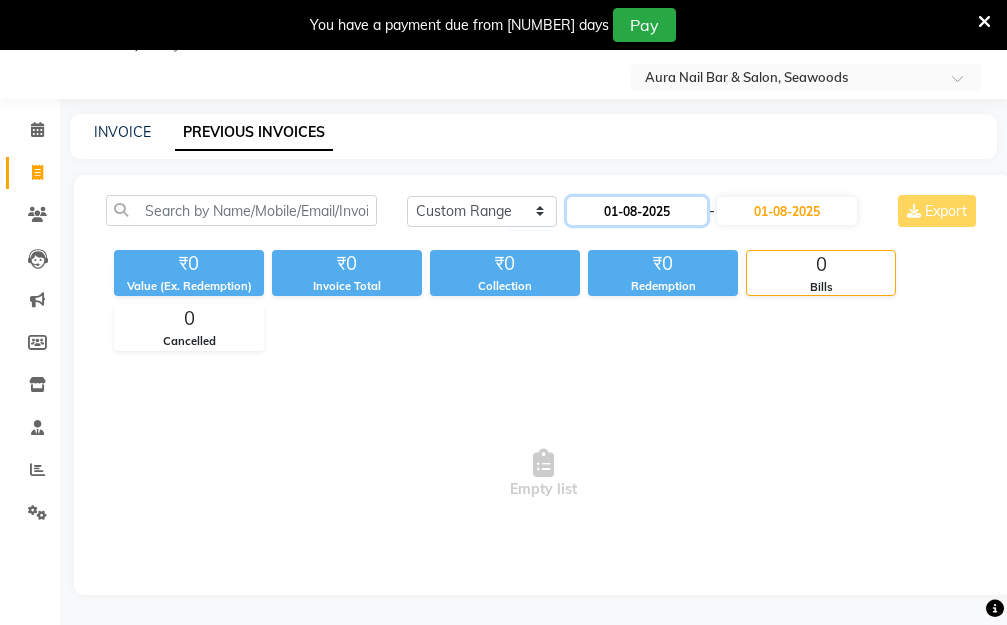click on "01-08-2025" 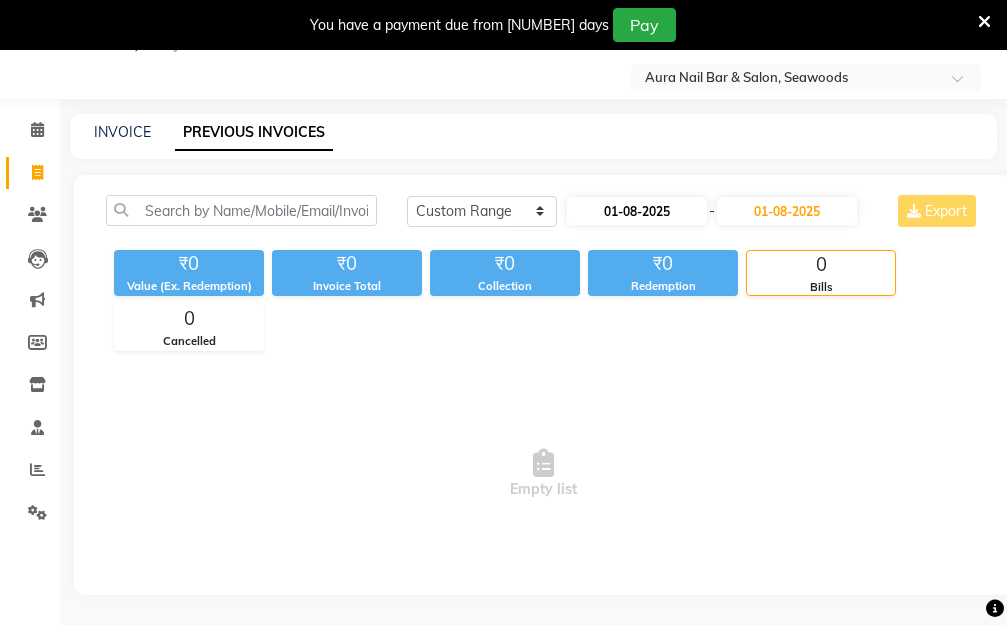 select on "8" 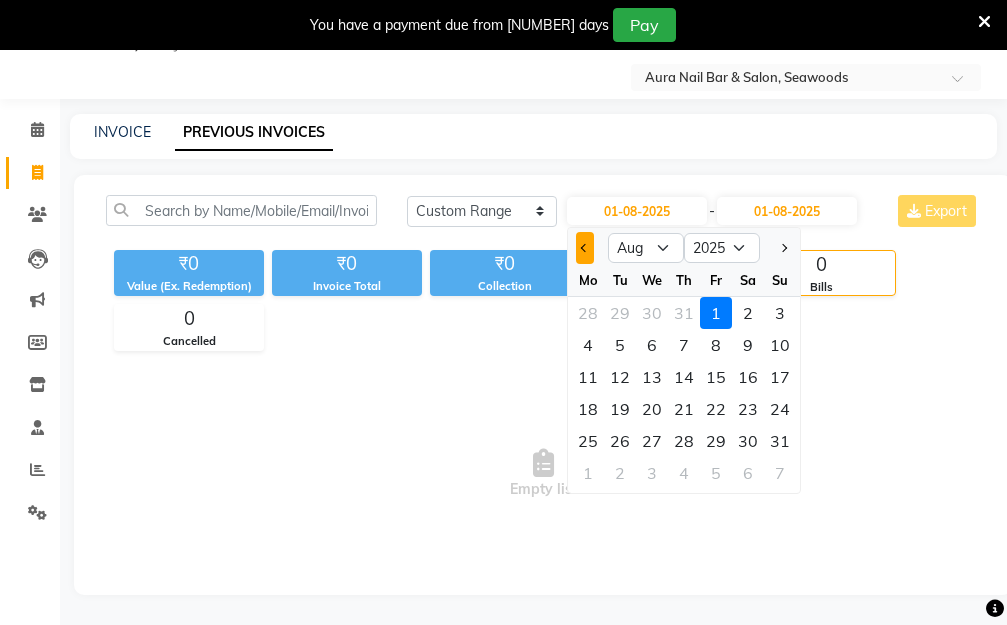 click 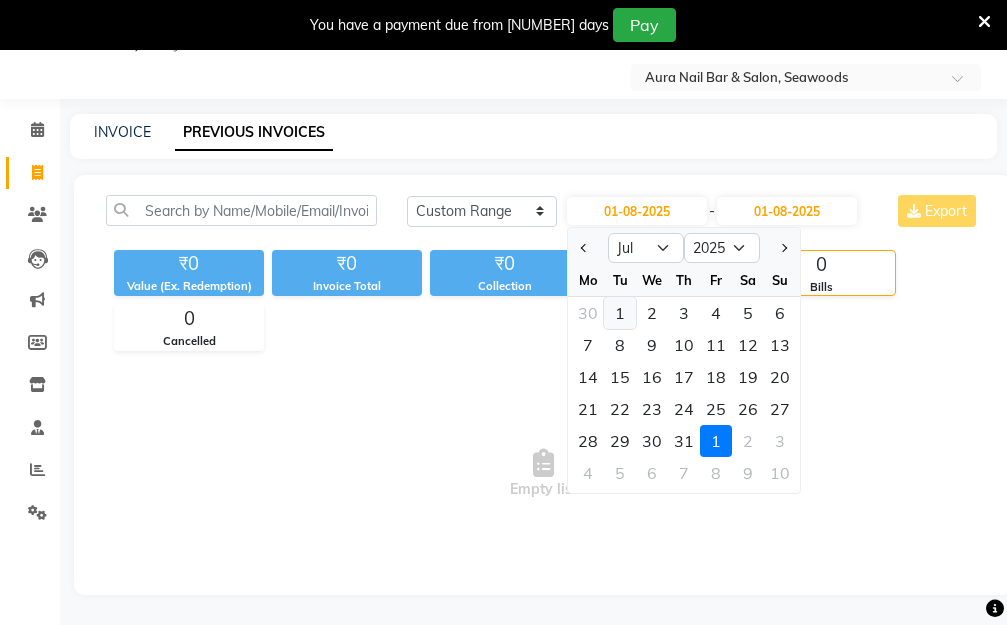 click on "1" 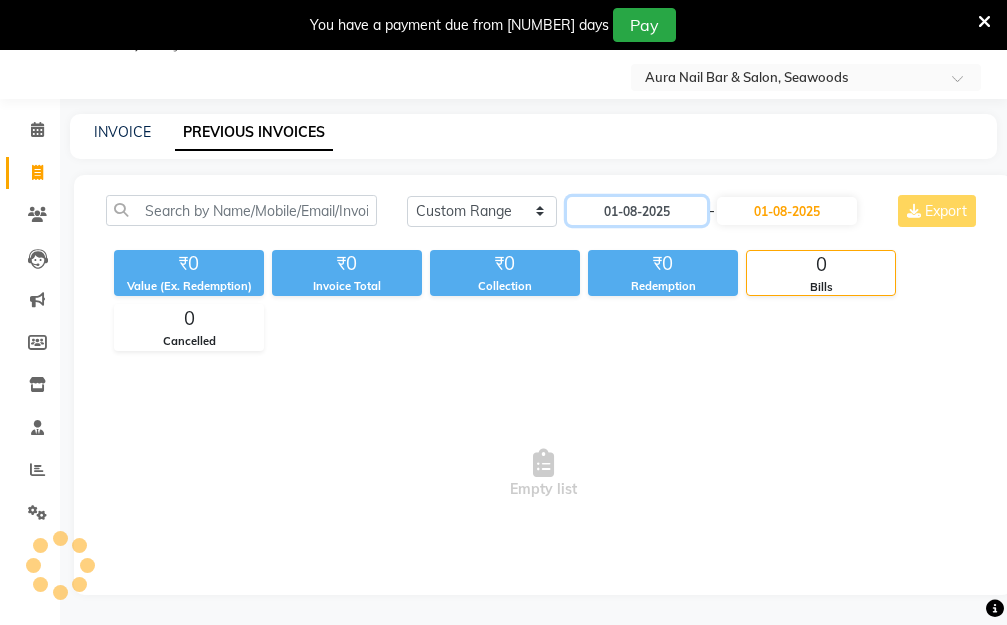 type on "01-07-2025" 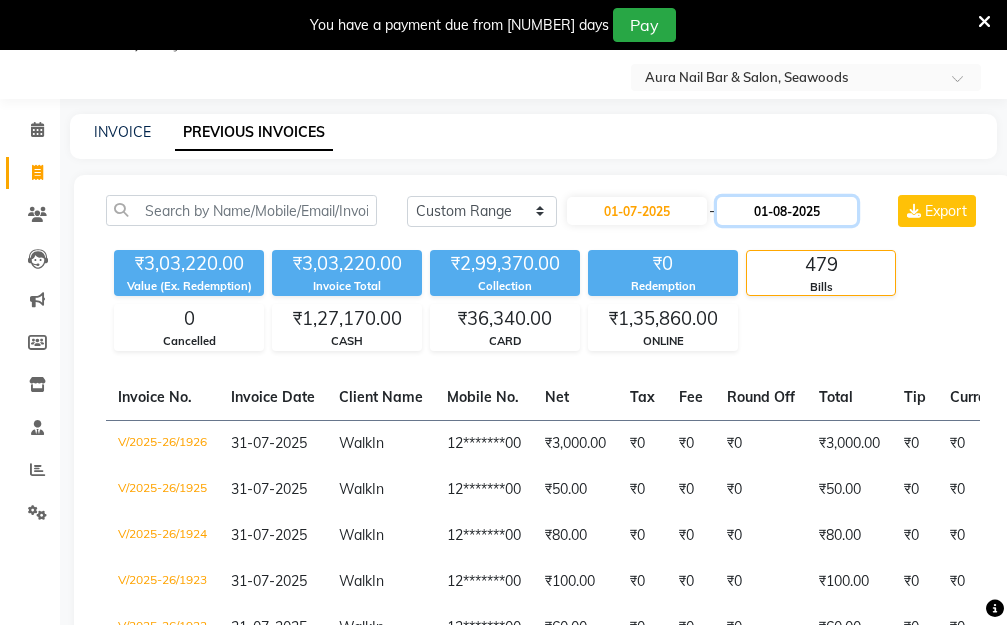 click on "01-08-2025" 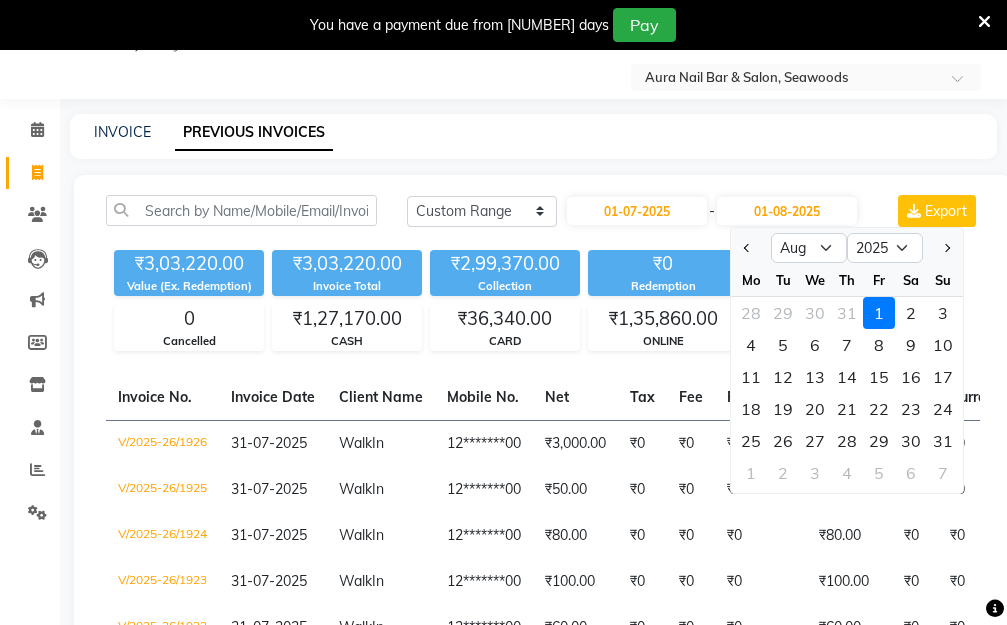 click 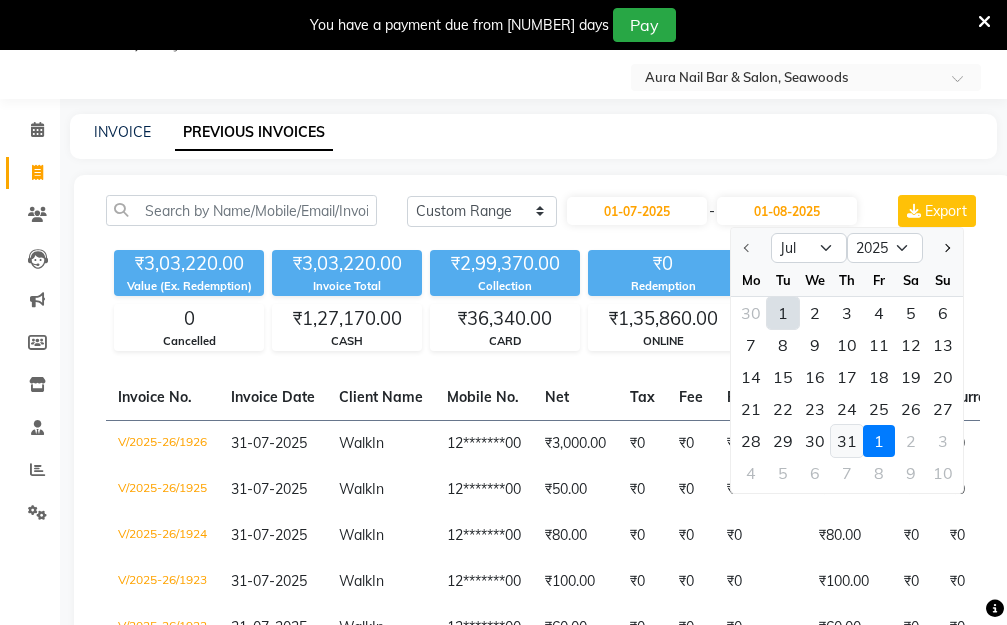 click on "31" 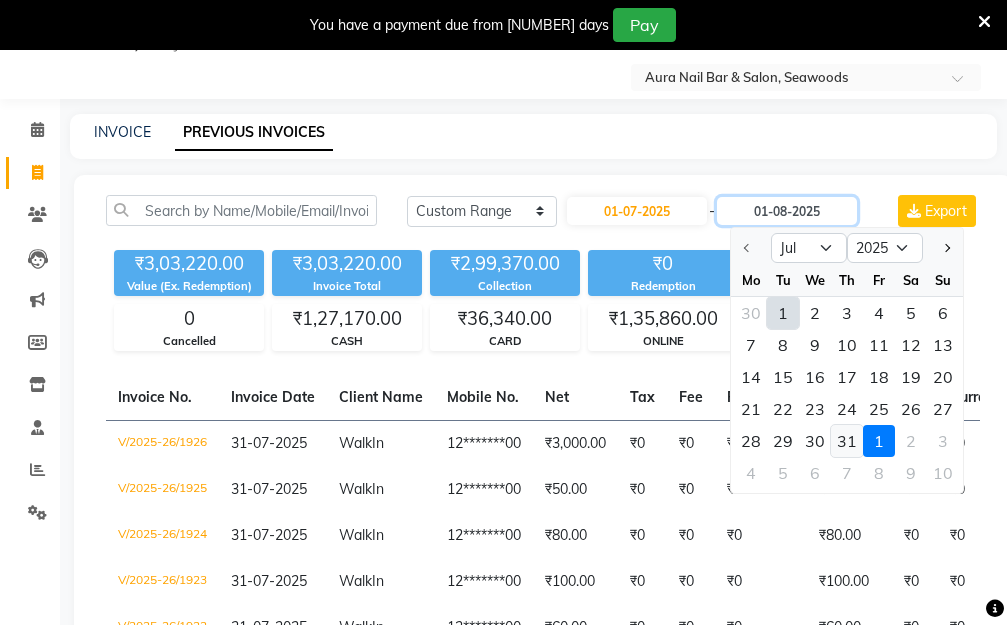 type on "31-07-2025" 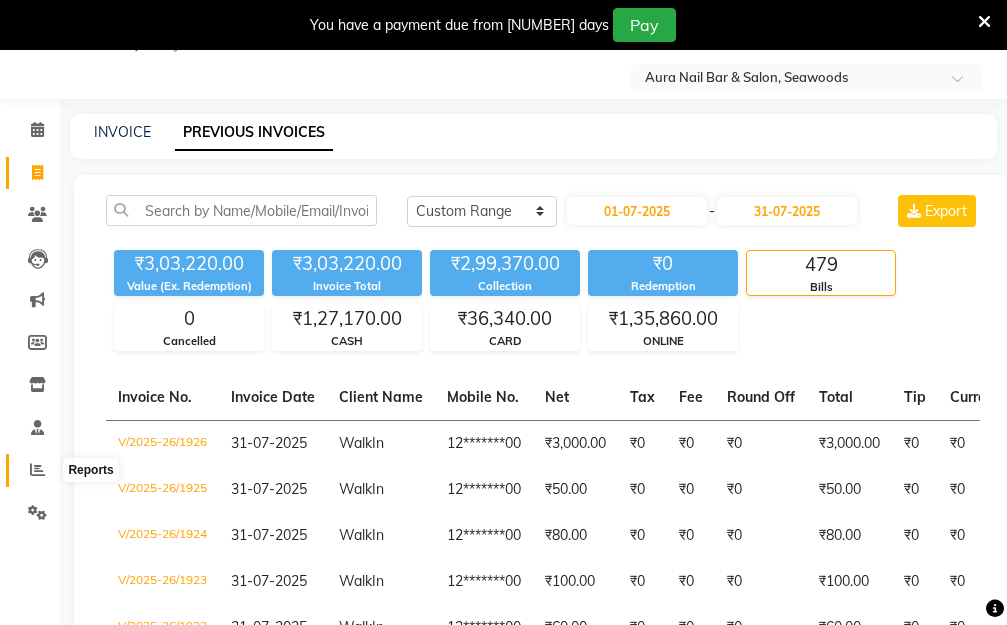click 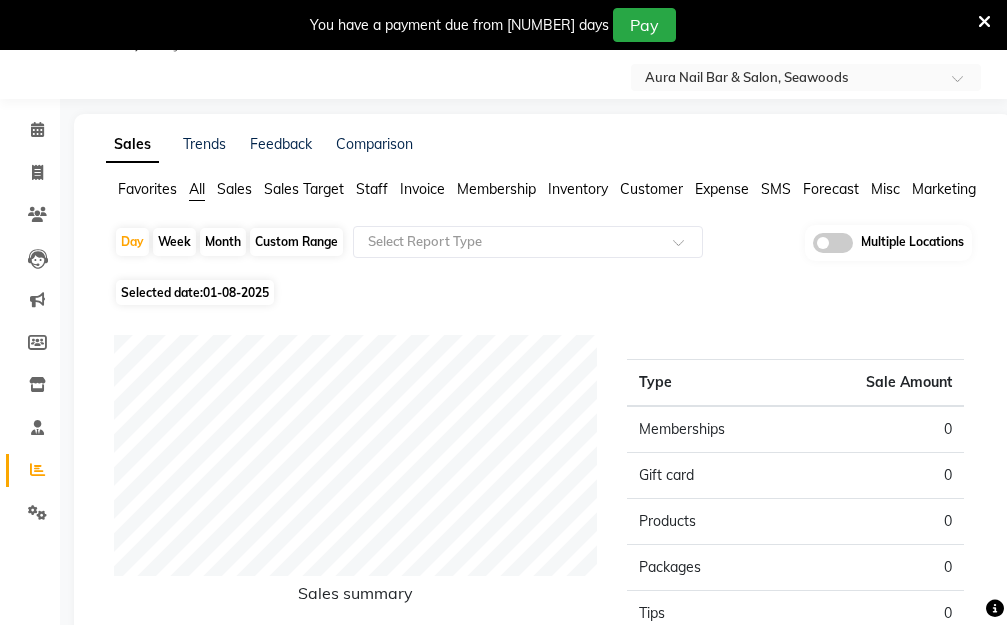 click on "Staff" 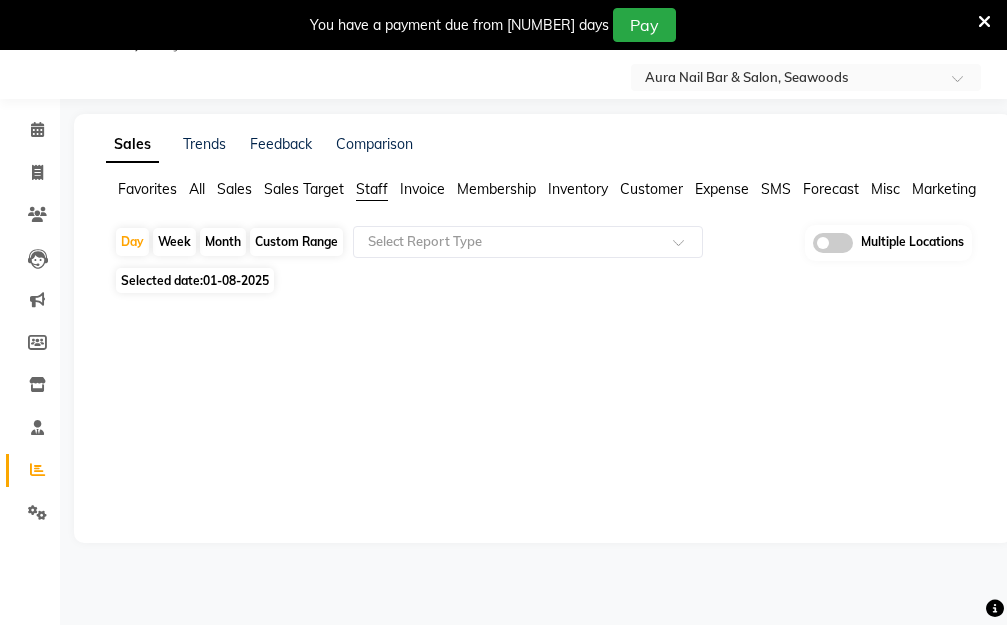 click on "Custom Range" 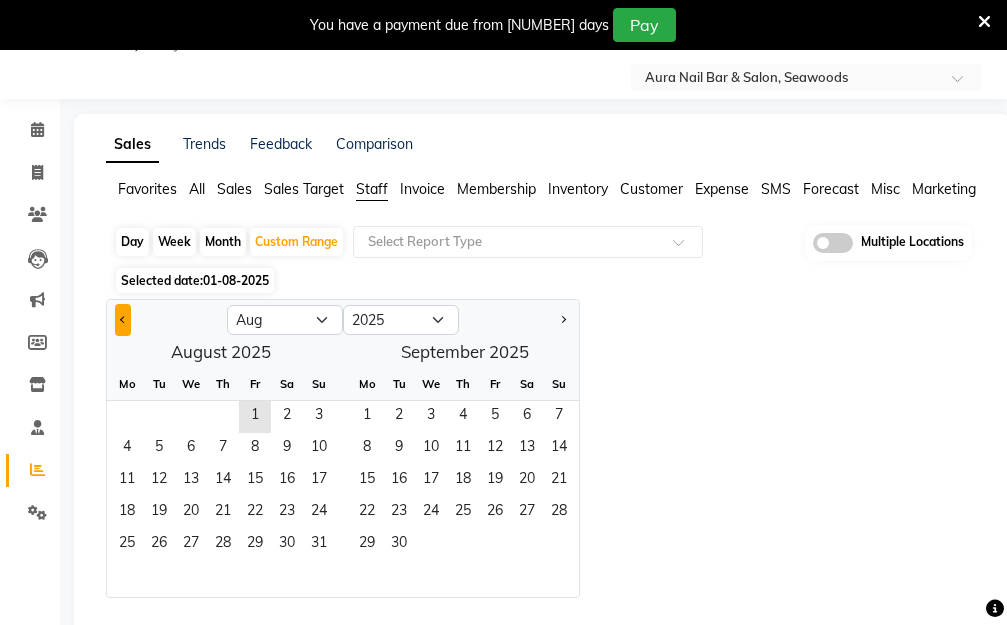 click 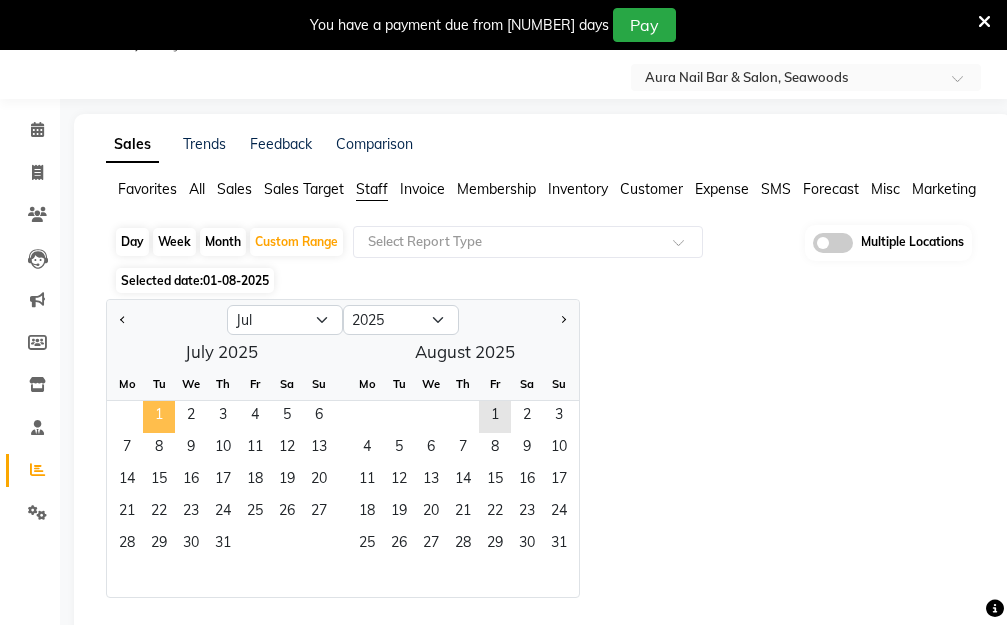 click on "1" 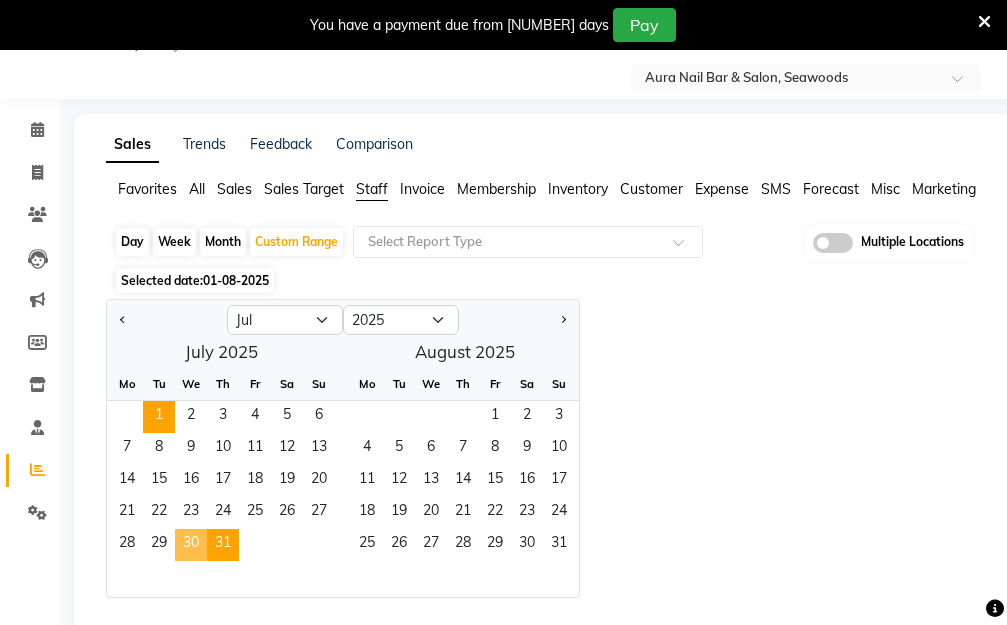 drag, startPoint x: 156, startPoint y: 414, endPoint x: 220, endPoint y: 553, distance: 153.02614 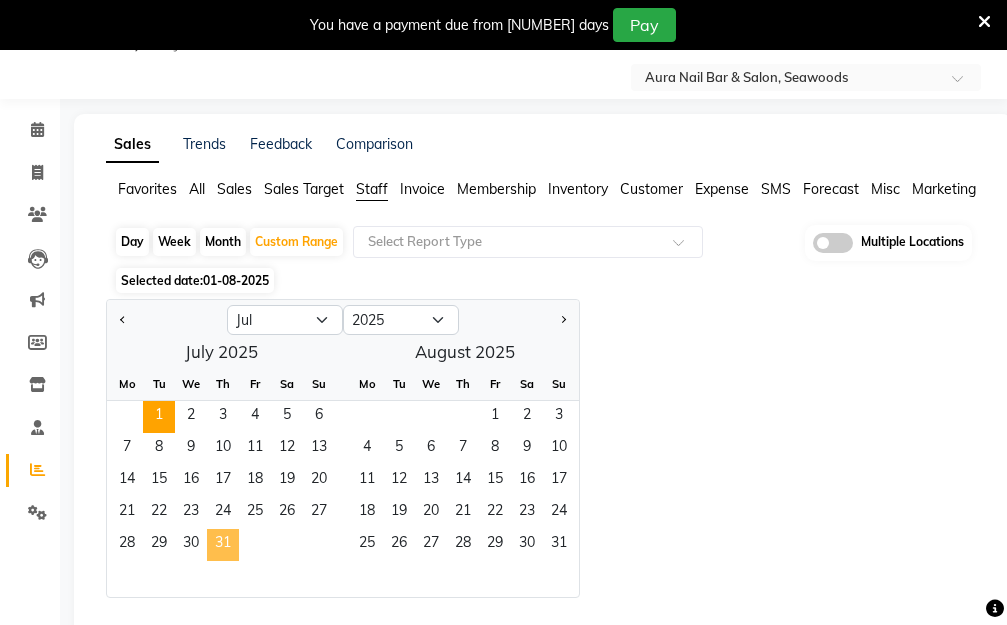 click on "31" 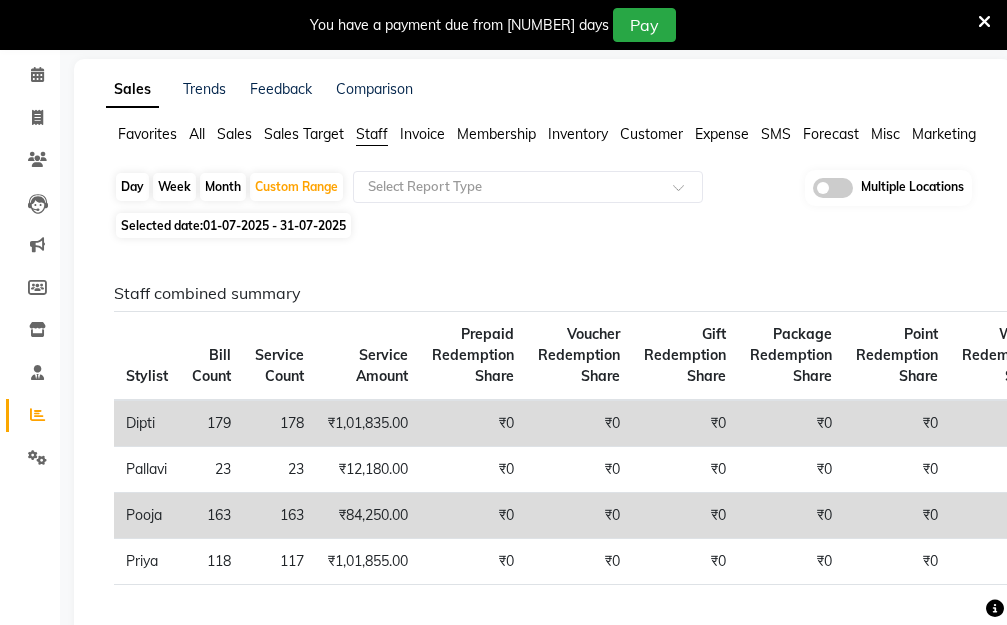 scroll, scrollTop: 100, scrollLeft: 0, axis: vertical 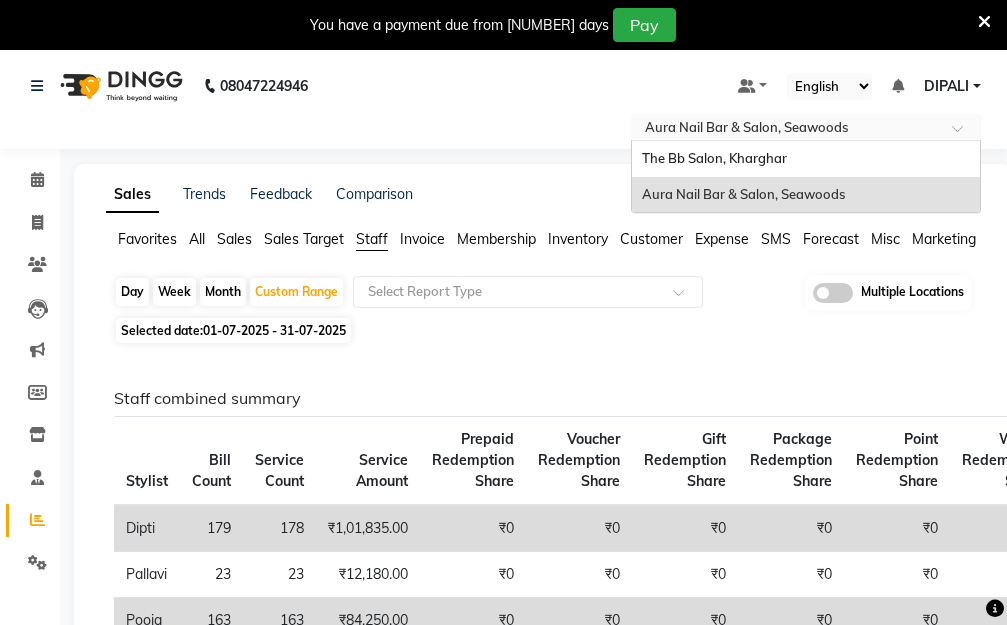 click at bounding box center [964, 134] 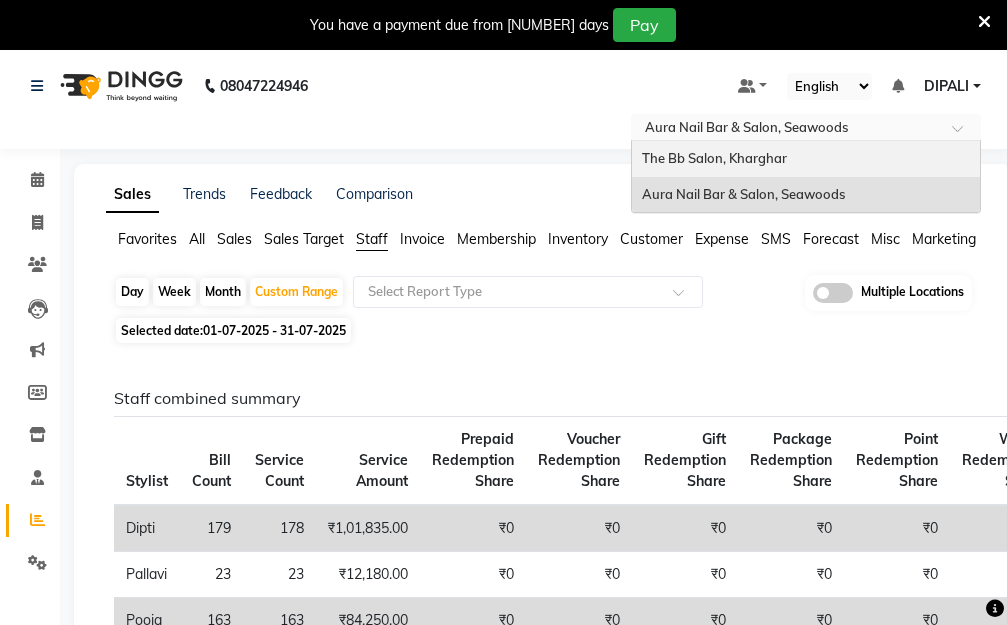 click on "The Bb Salon, Kharghar" at bounding box center (806, 159) 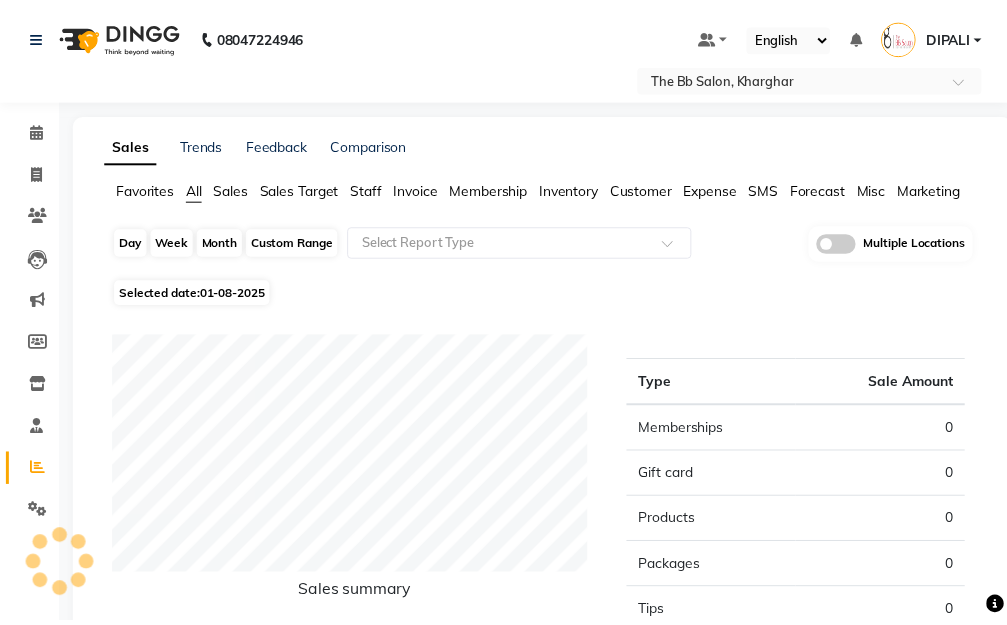 scroll, scrollTop: 0, scrollLeft: 0, axis: both 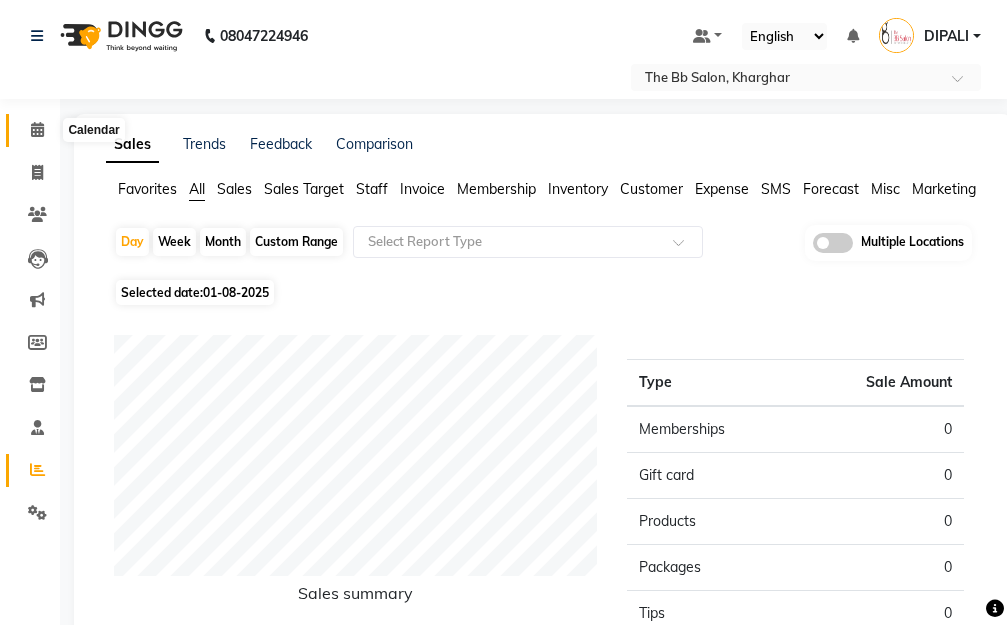 click 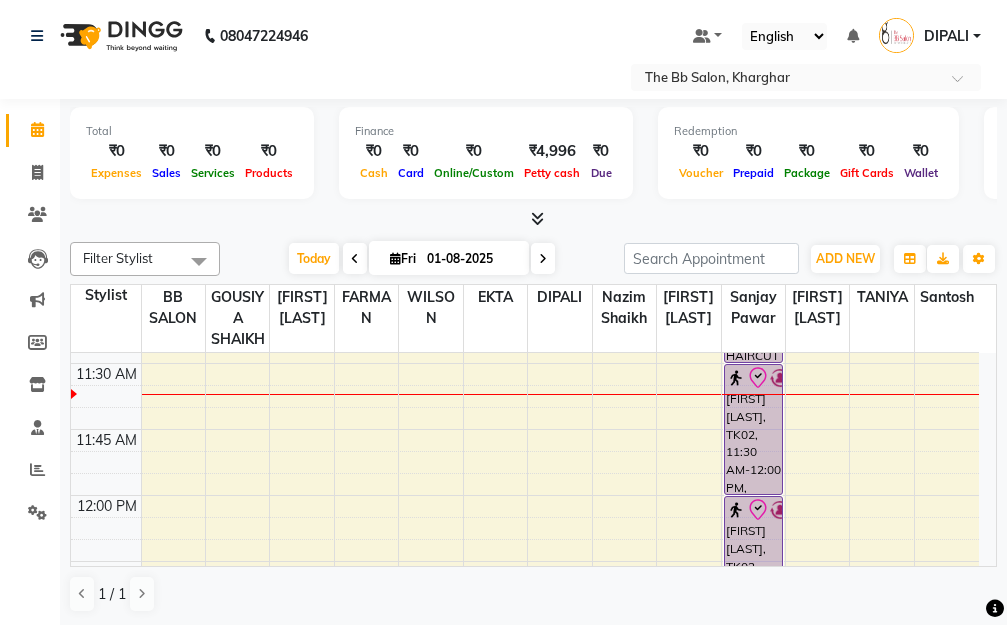 scroll, scrollTop: 600, scrollLeft: 0, axis: vertical 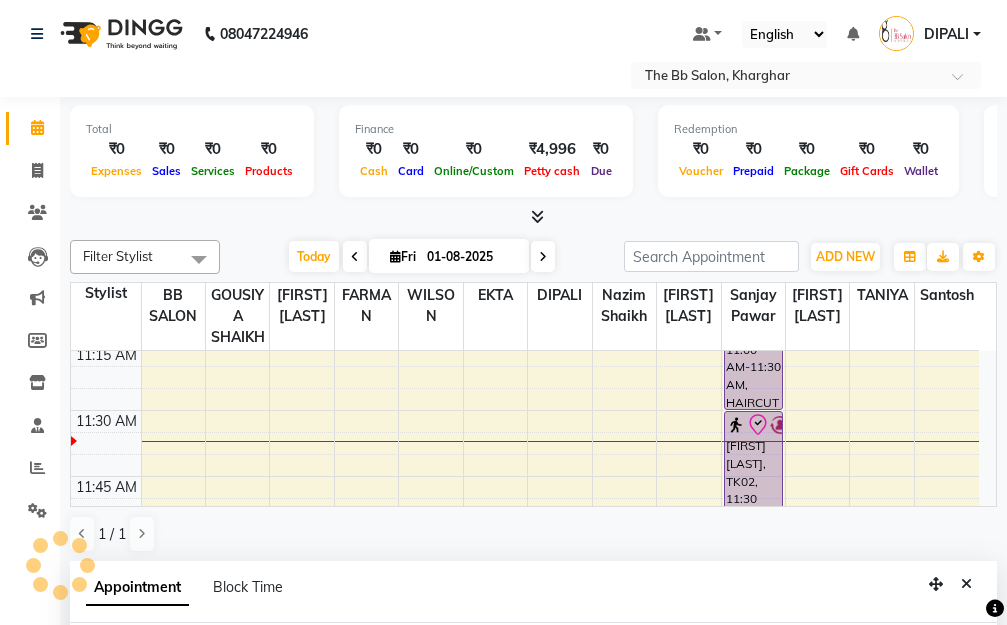 select on "83531" 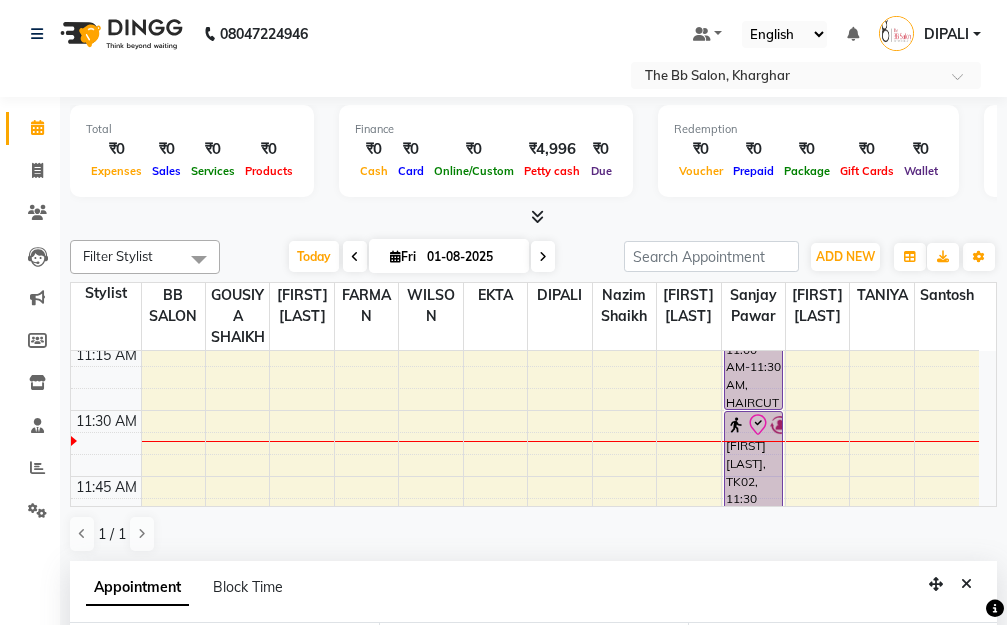 select on "690" 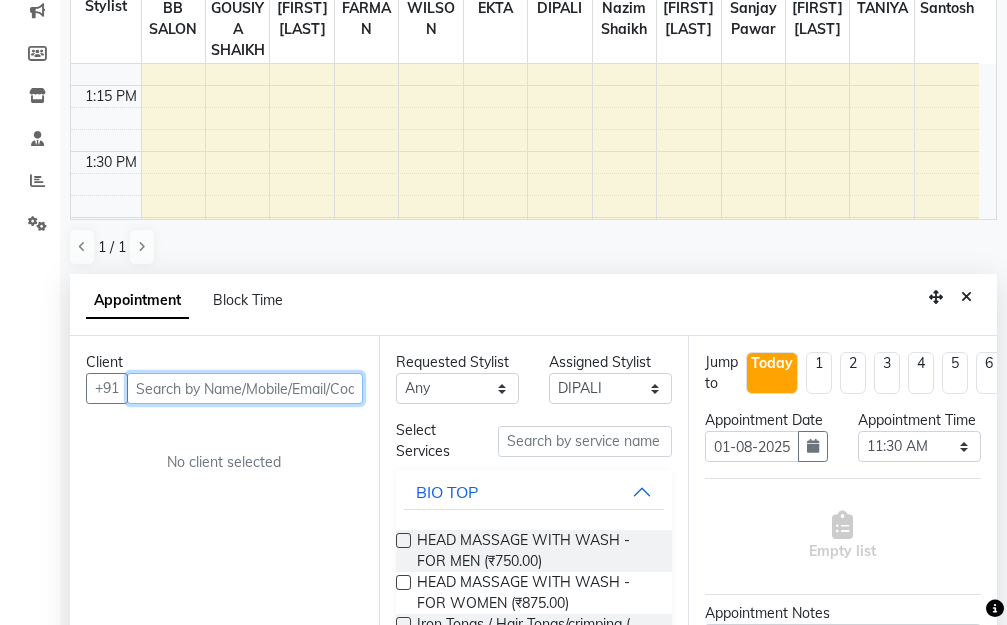 scroll, scrollTop: 302, scrollLeft: 0, axis: vertical 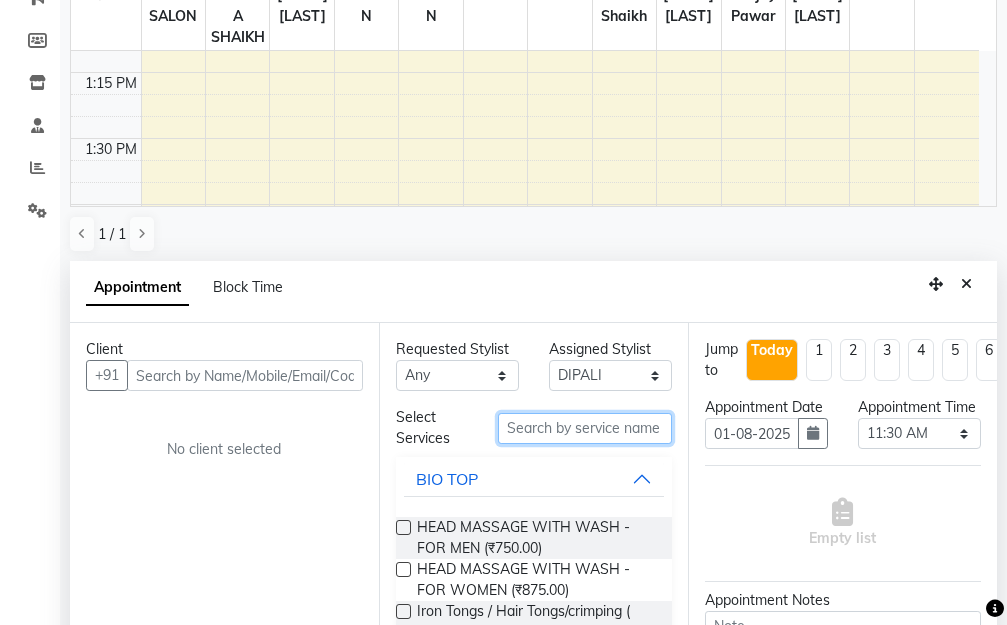 click at bounding box center [585, 428] 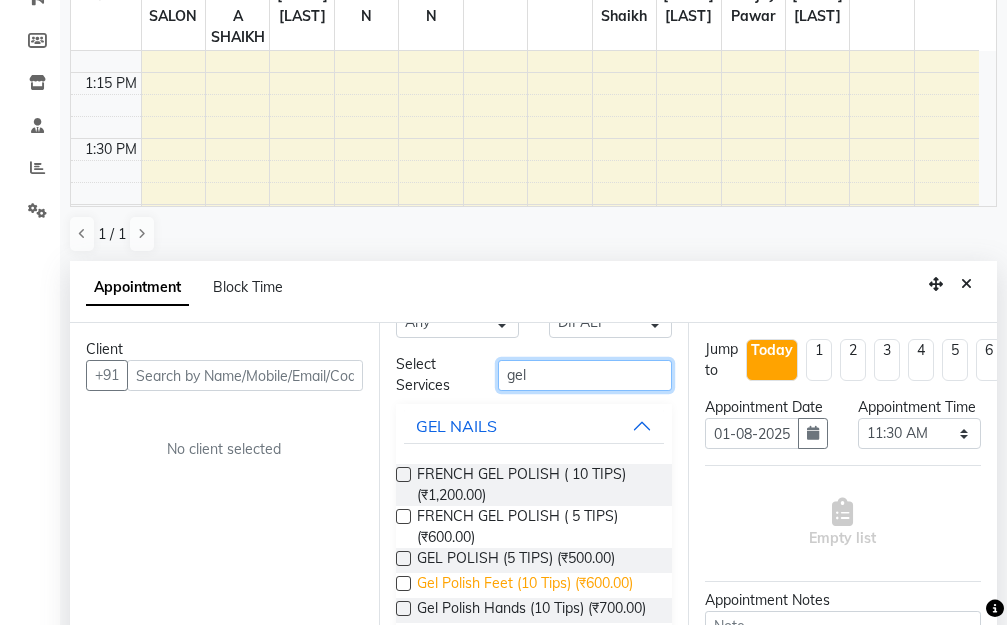 scroll, scrollTop: 81, scrollLeft: 0, axis: vertical 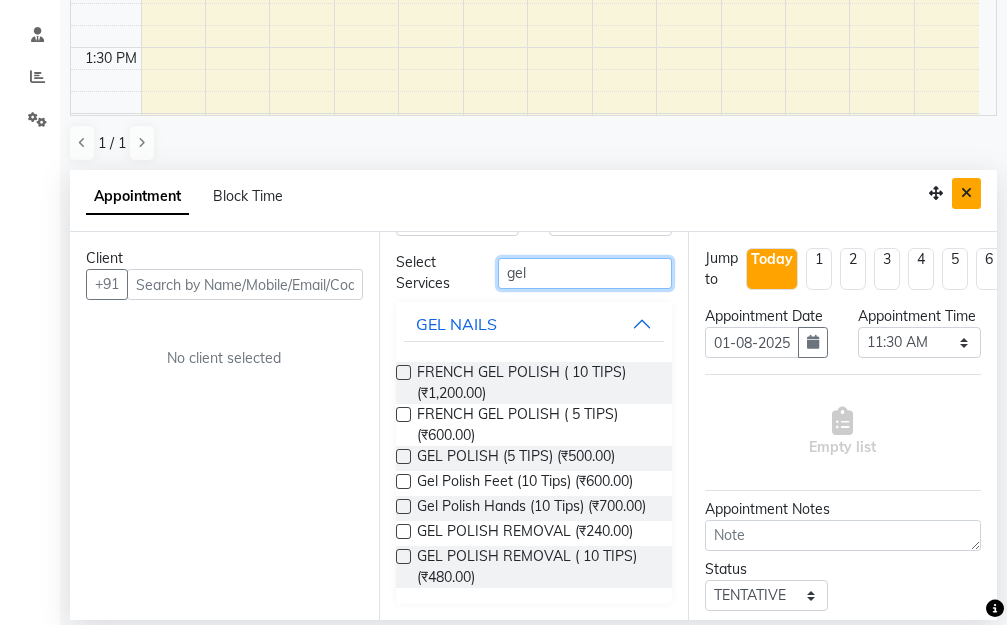 type on "gel" 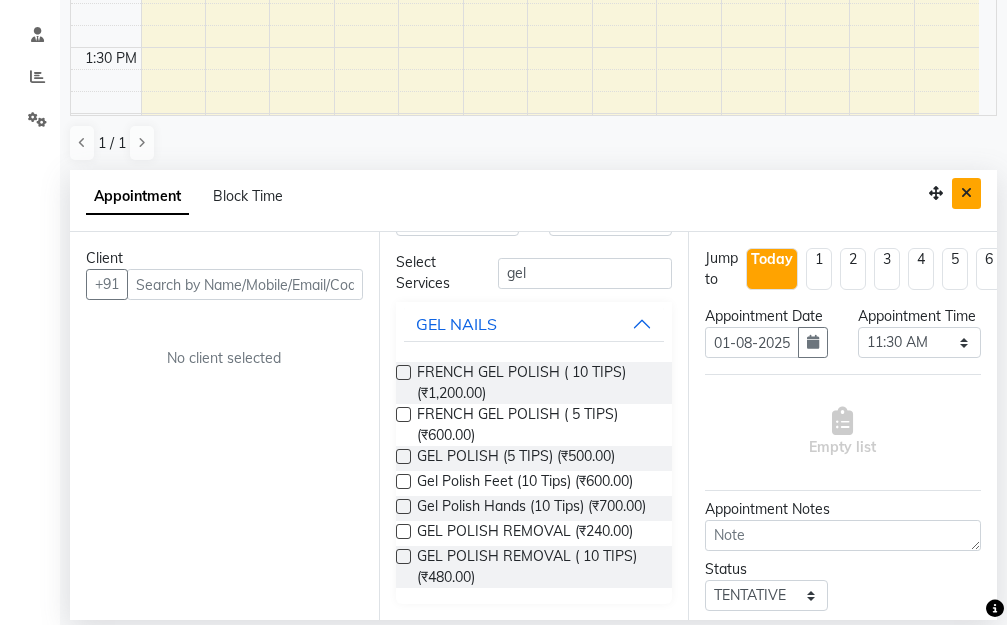 click at bounding box center [966, 193] 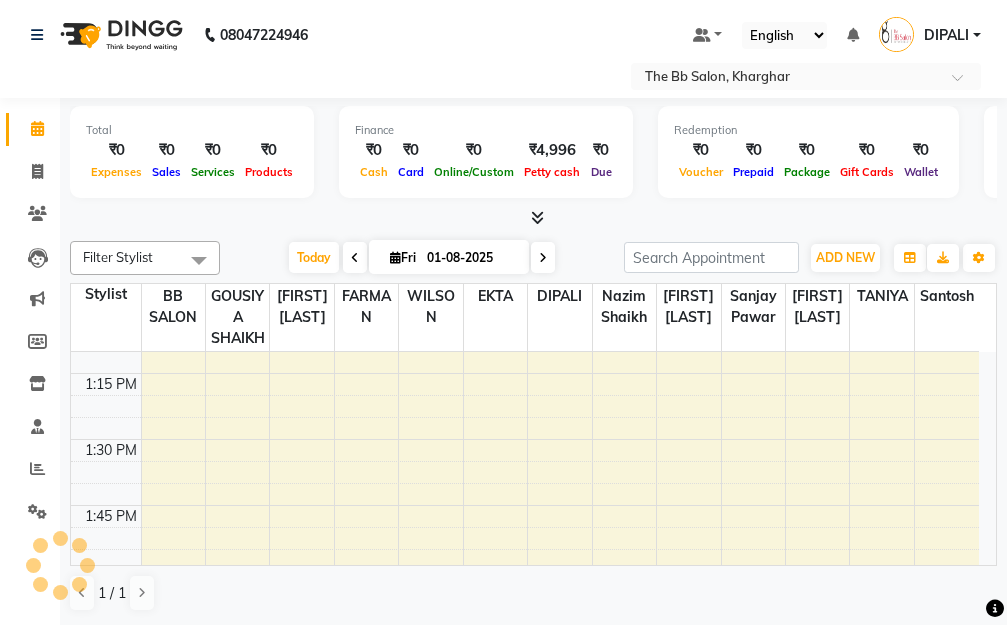 scroll, scrollTop: 1, scrollLeft: 0, axis: vertical 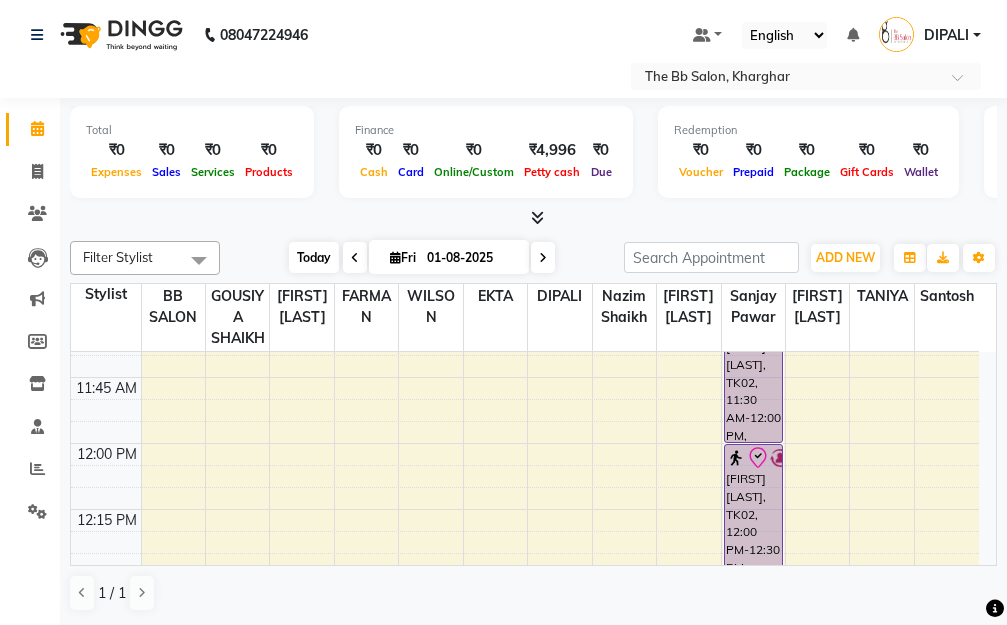 click on "Today" at bounding box center (314, 257) 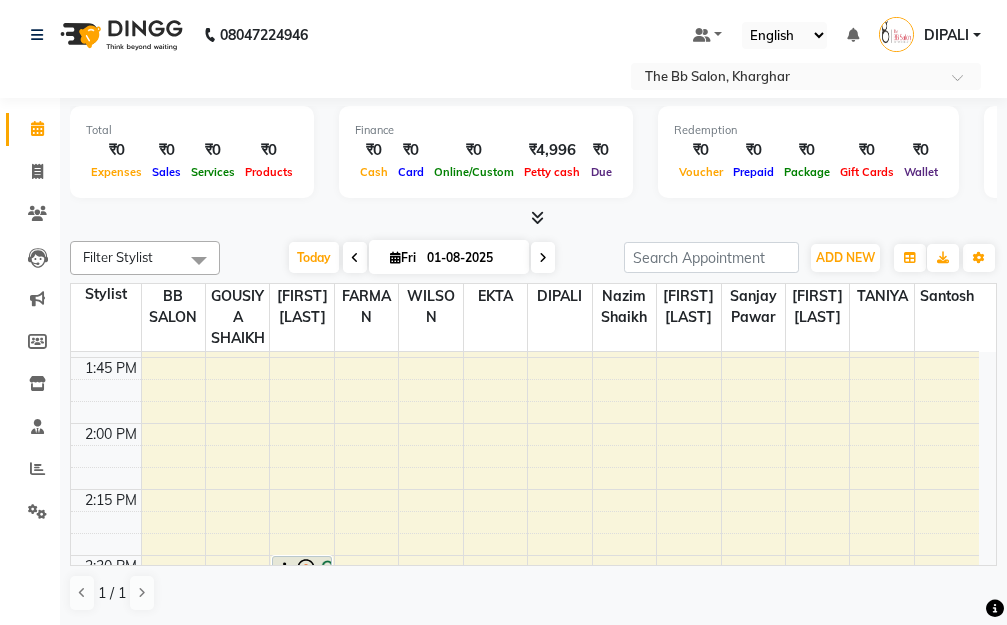 scroll, scrollTop: 1229, scrollLeft: 0, axis: vertical 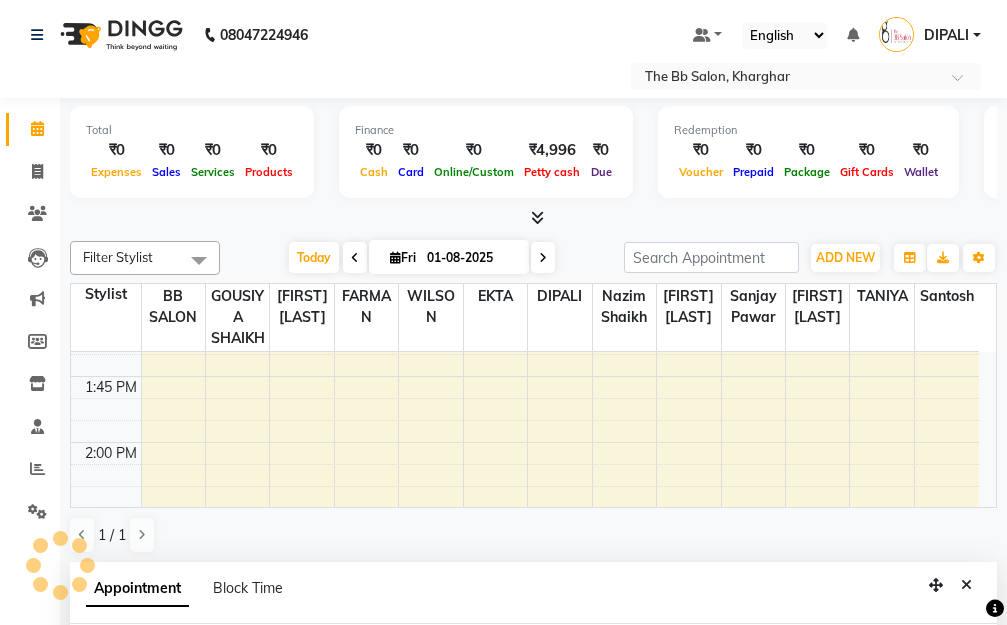 select on "83660" 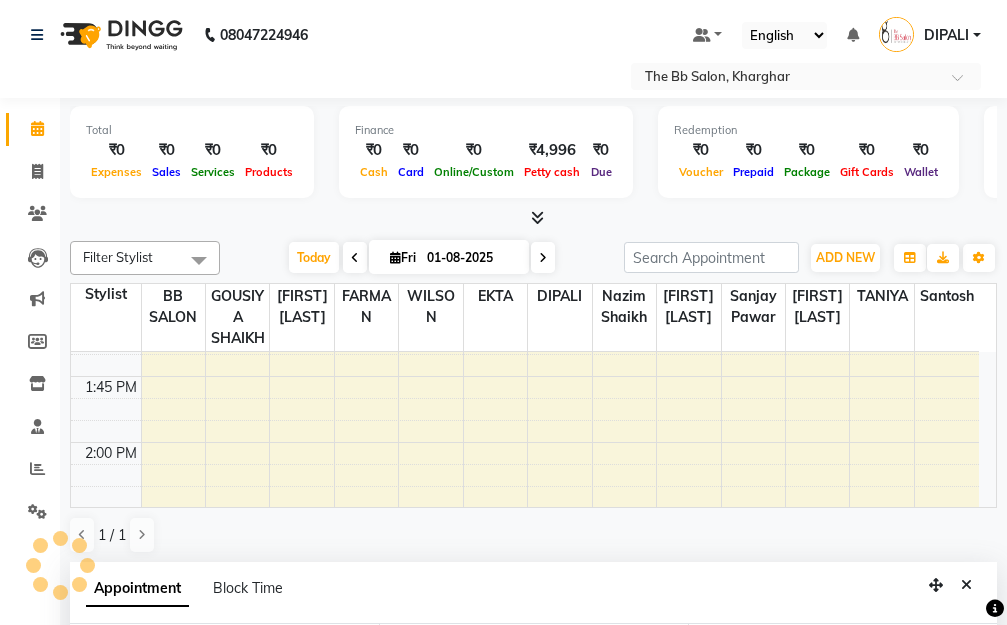 select on "840" 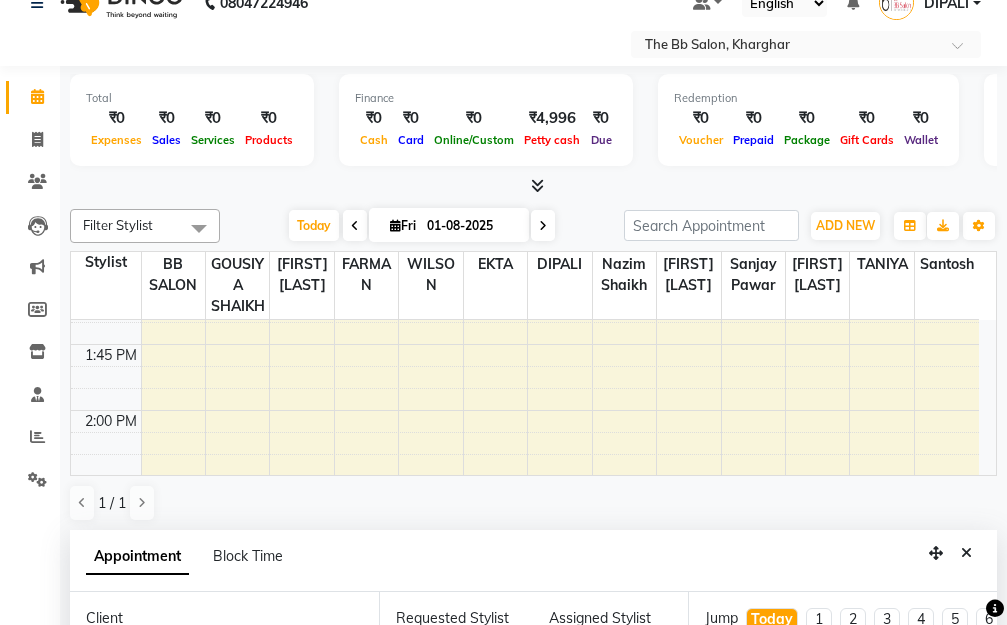 scroll, scrollTop: 365, scrollLeft: 0, axis: vertical 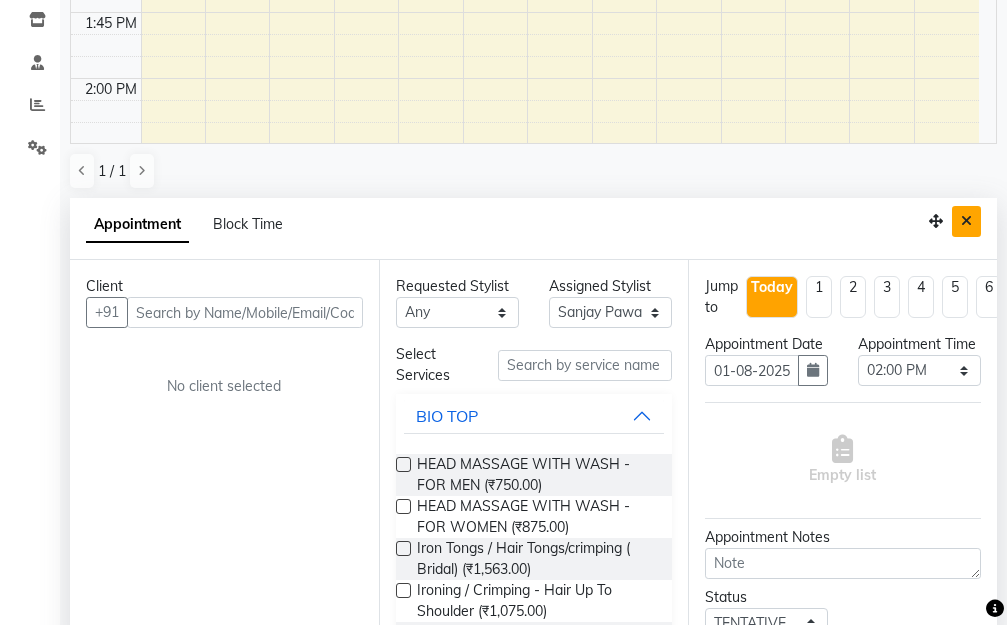 click at bounding box center (966, 221) 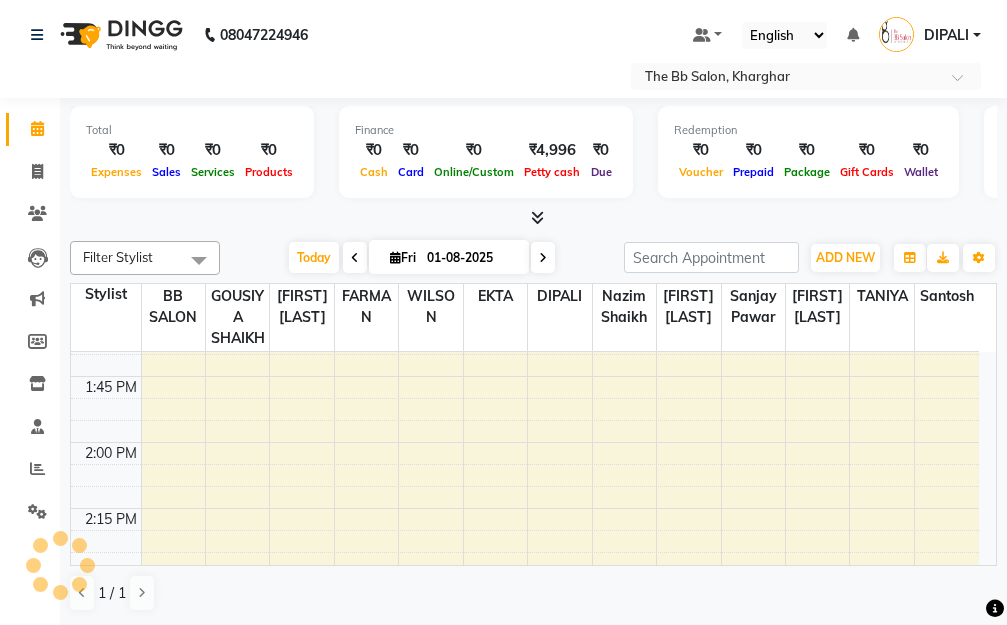 scroll, scrollTop: 1, scrollLeft: 0, axis: vertical 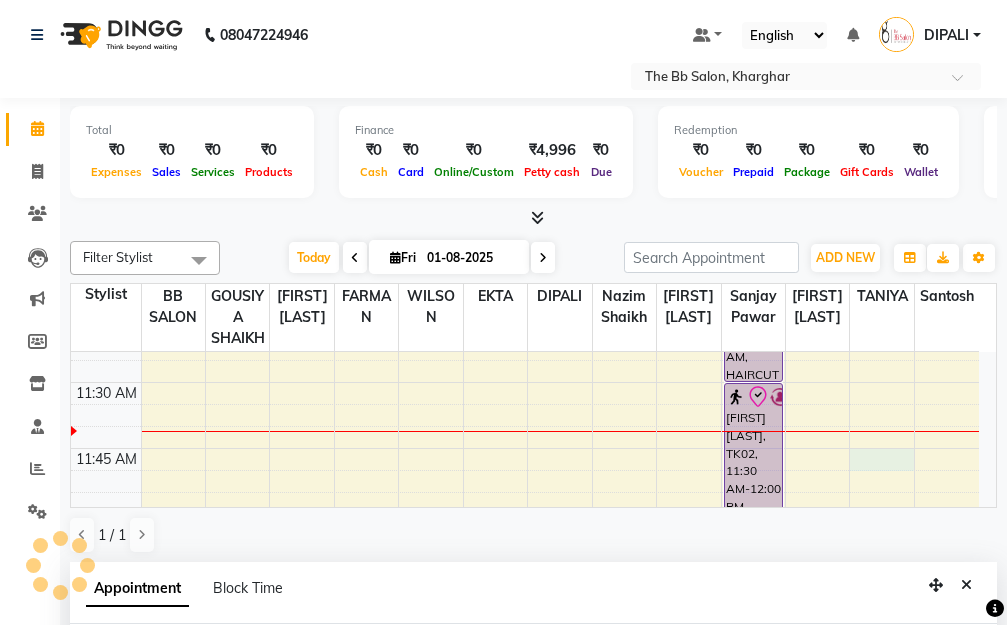 select on "86865" 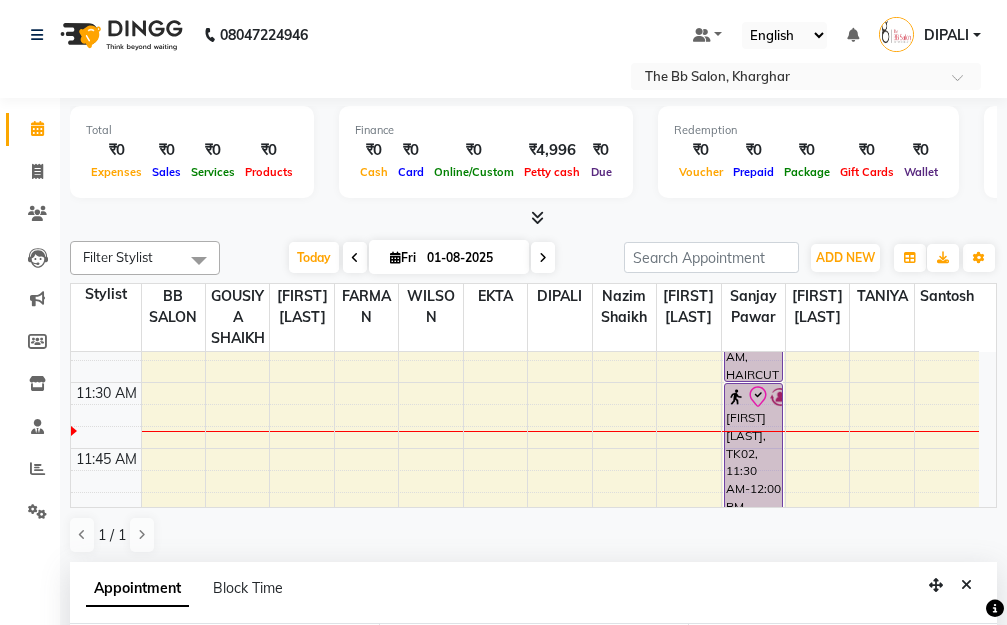 scroll, scrollTop: 365, scrollLeft: 0, axis: vertical 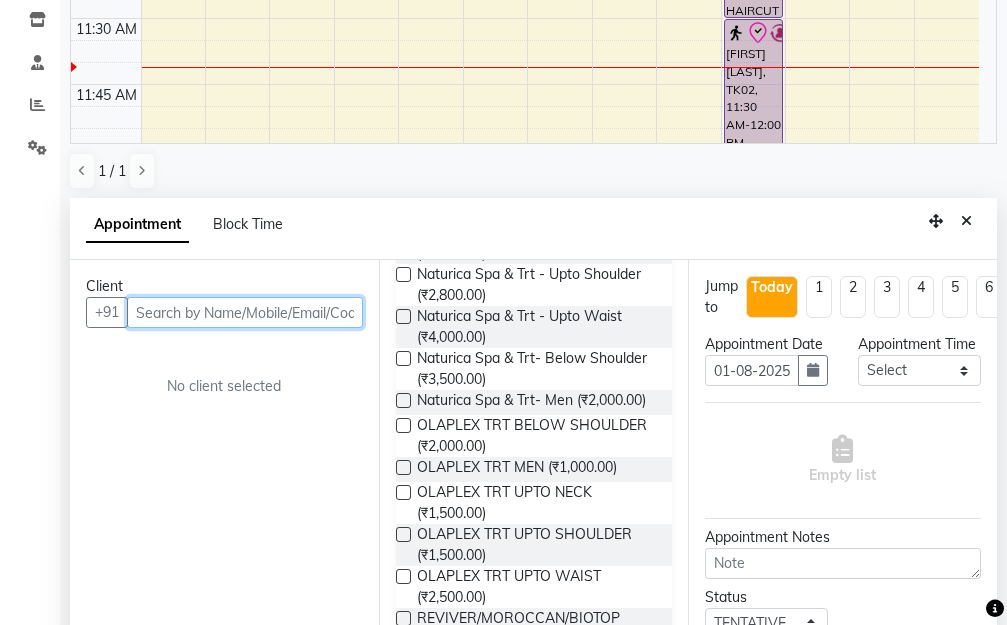 click at bounding box center (245, 312) 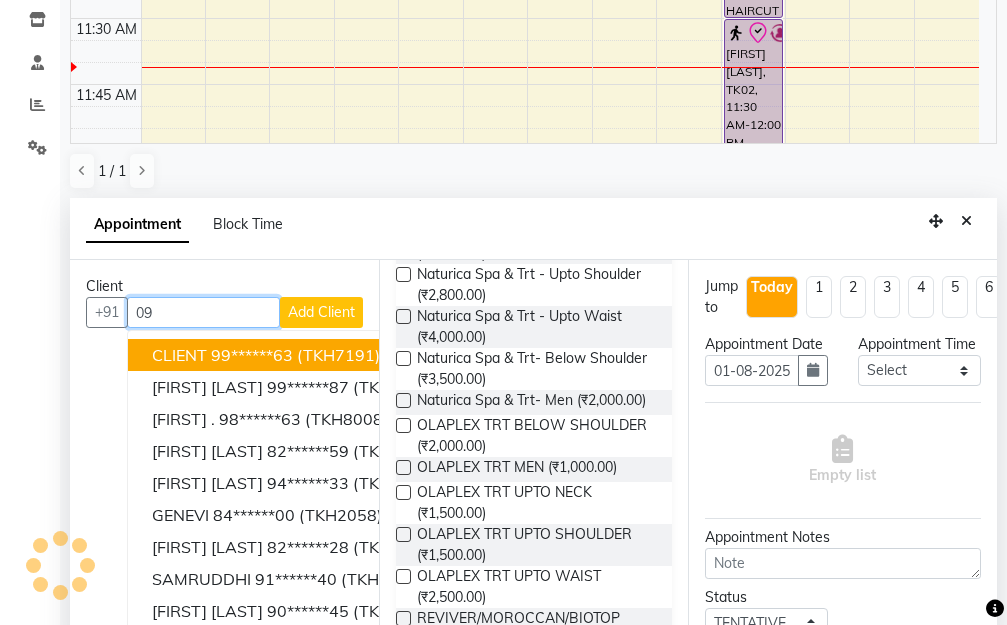 type on "0" 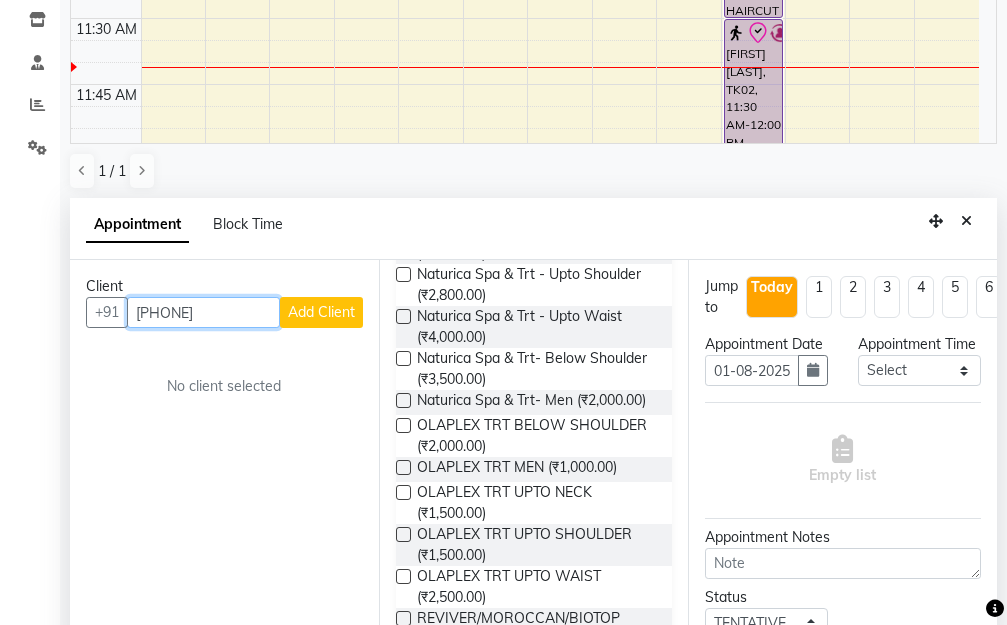 type on "7506209636" 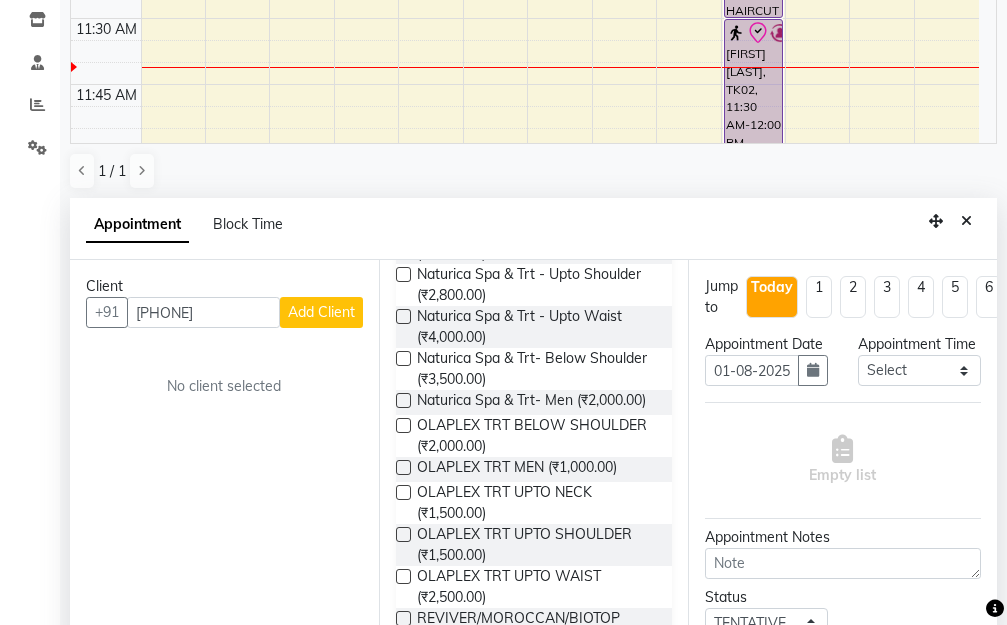 click on "Add Client" at bounding box center [321, 312] 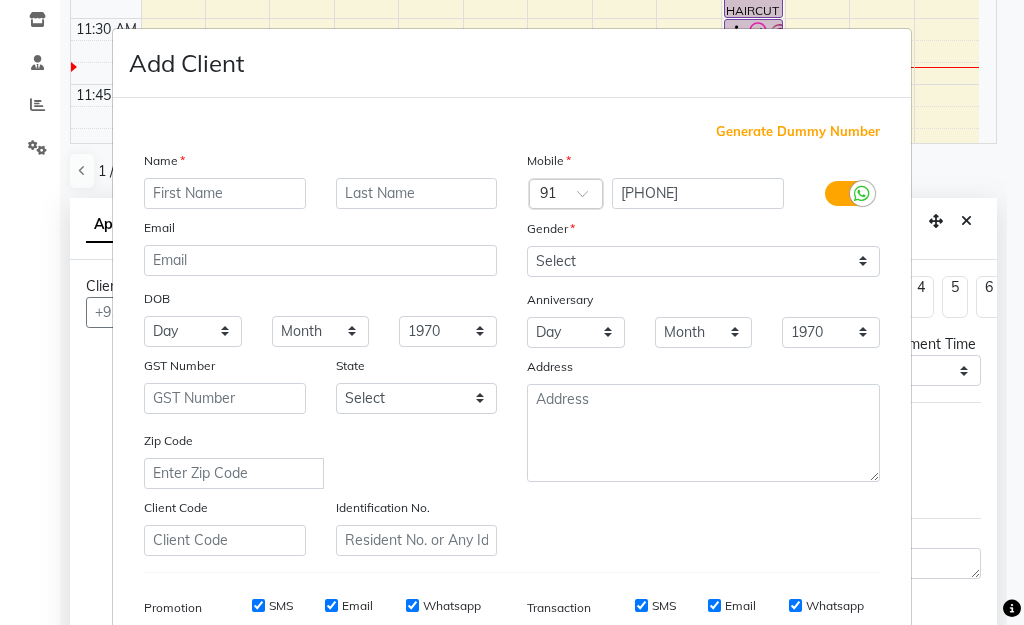 click at bounding box center [225, 193] 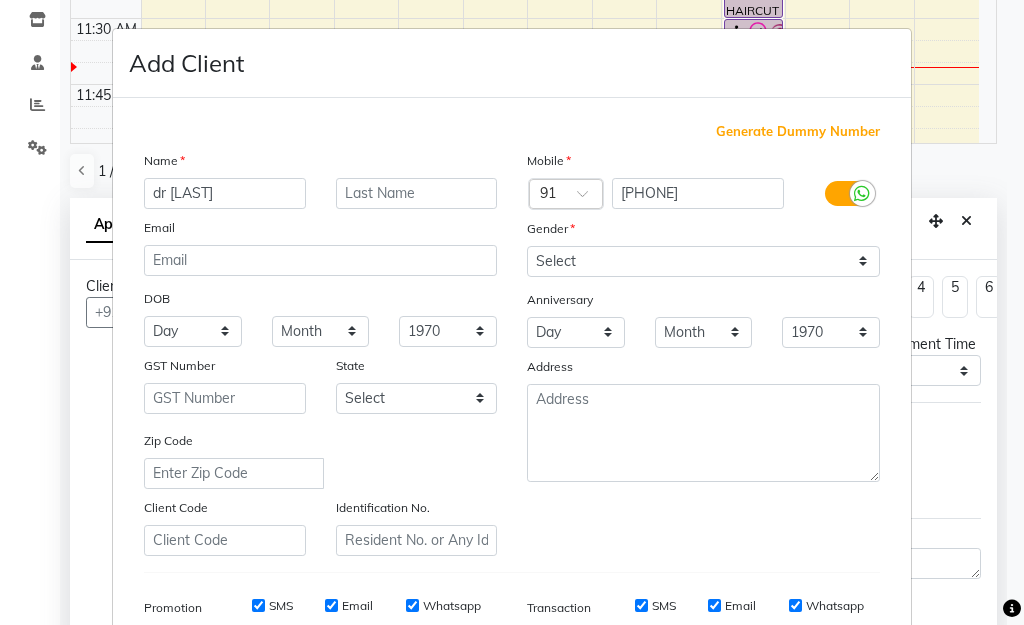 type on "dr siddhi" 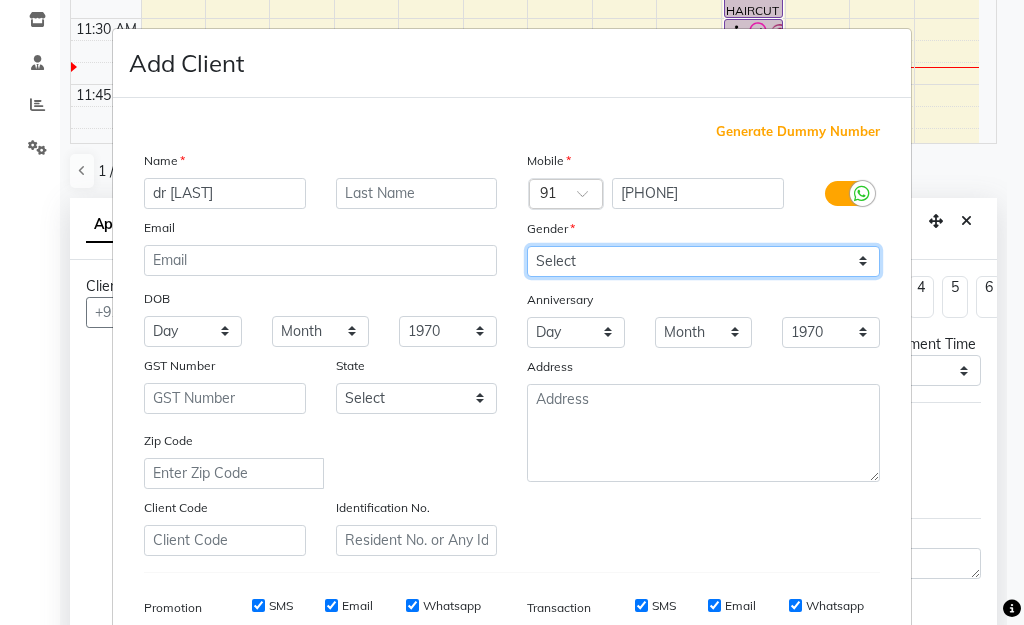click on "Select Male Female Other Prefer Not To Say" at bounding box center (703, 261) 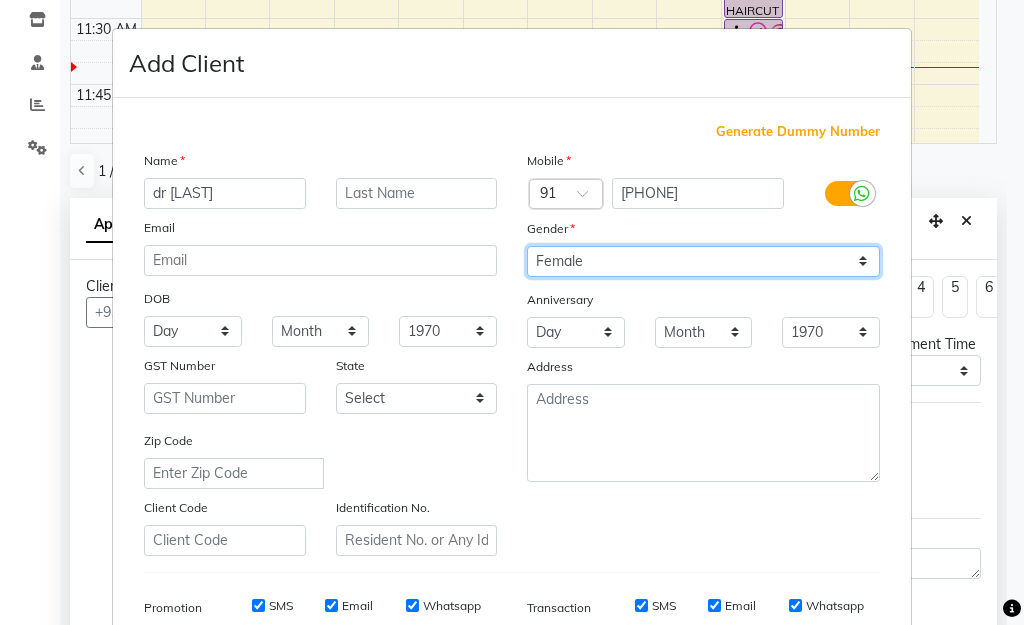 click on "Select Male Female Other Prefer Not To Say" at bounding box center [703, 261] 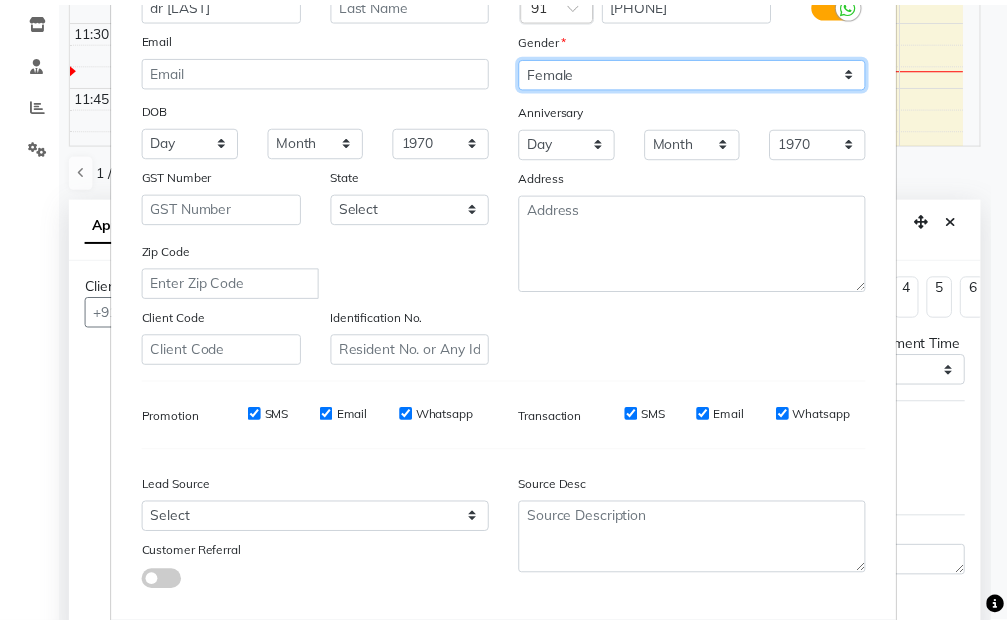 scroll, scrollTop: 298, scrollLeft: 0, axis: vertical 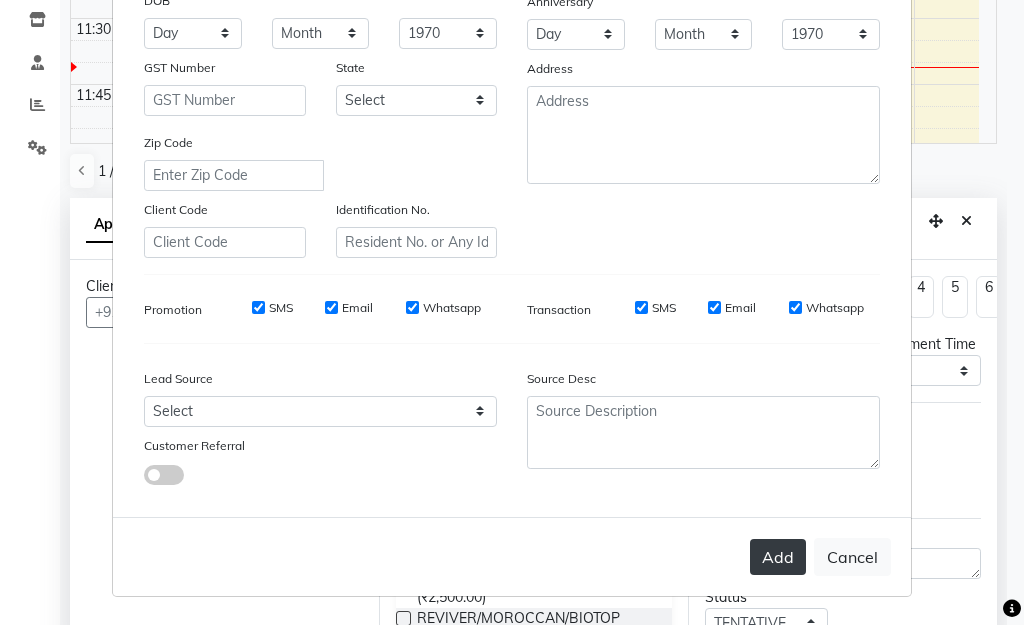 click on "Add" at bounding box center (778, 557) 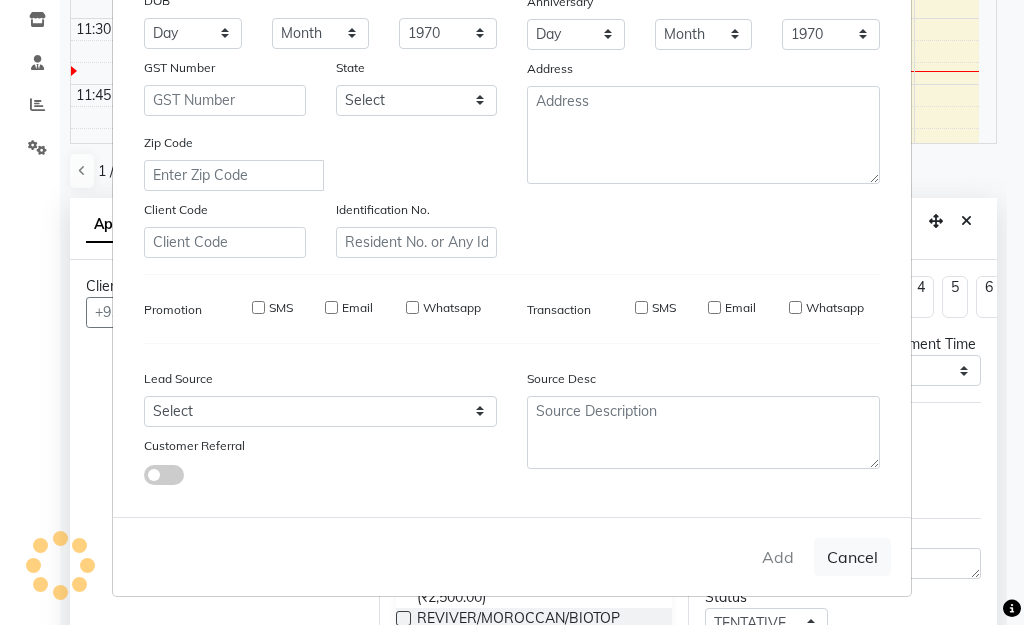 type on "75******36" 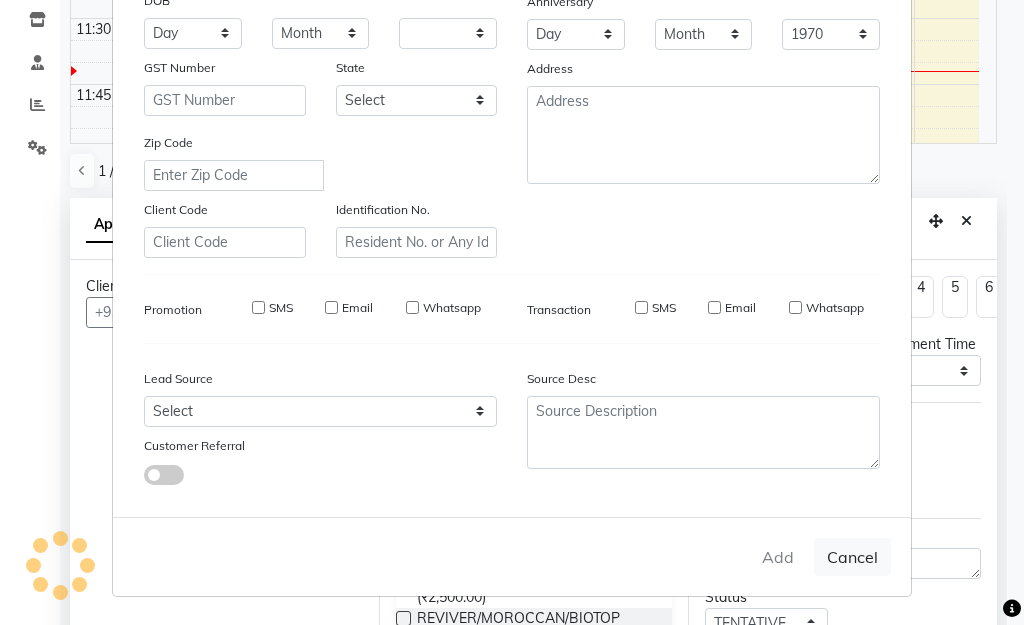 select 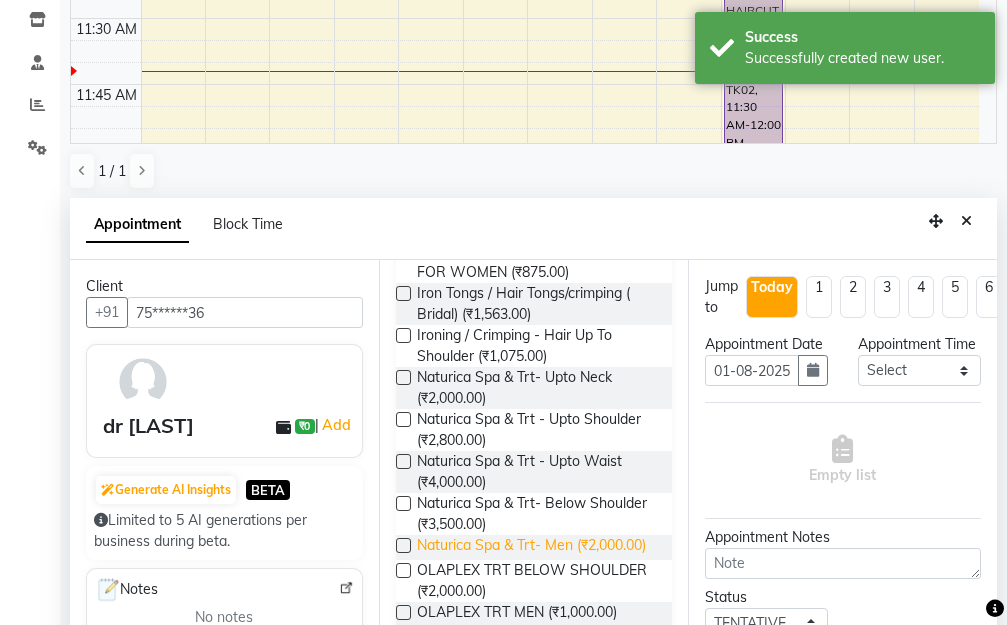 scroll, scrollTop: 0, scrollLeft: 0, axis: both 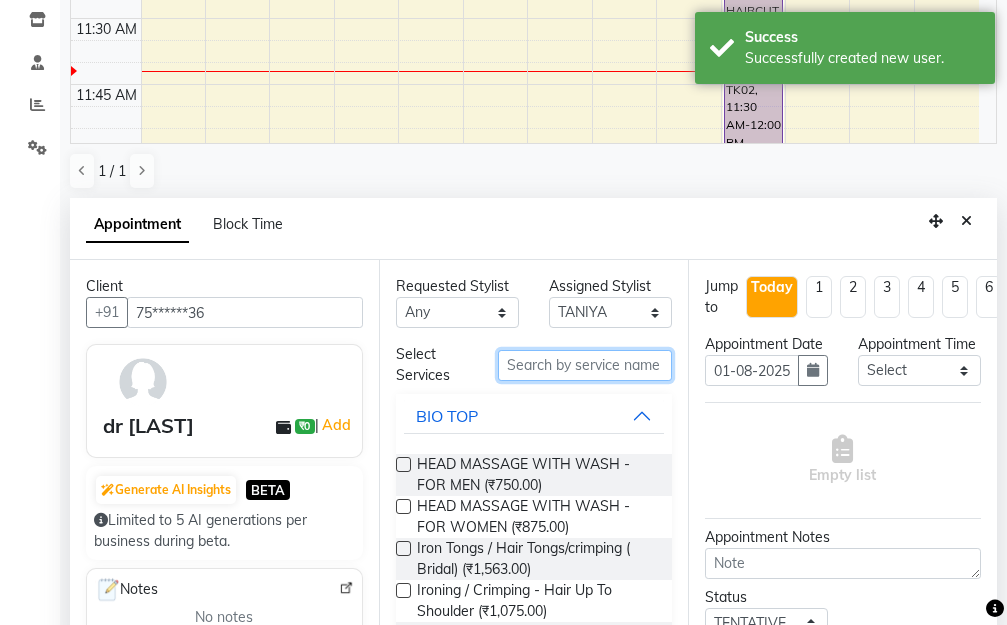 click at bounding box center (585, 365) 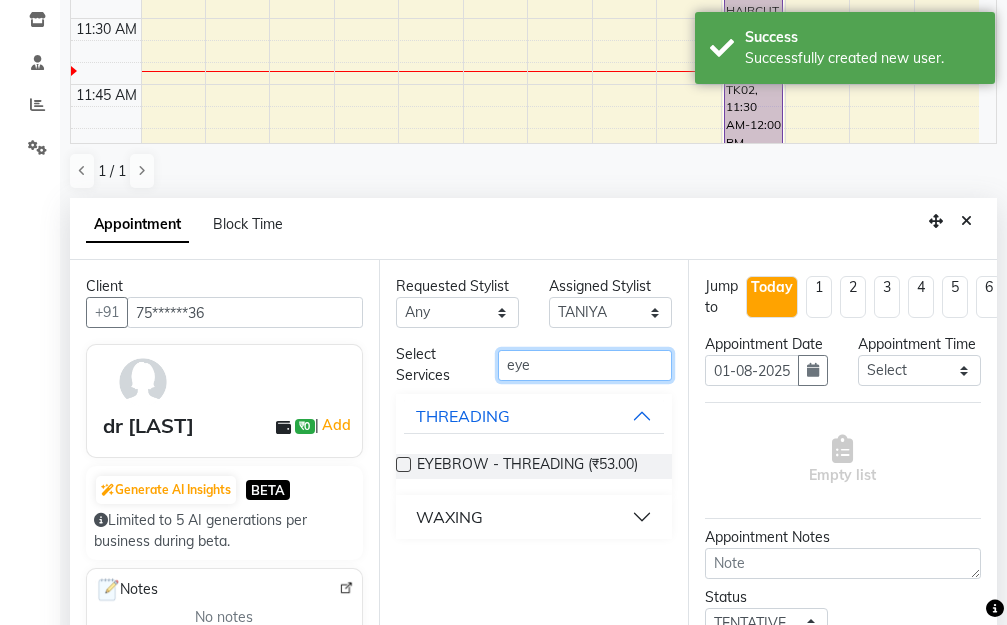 type on "eye" 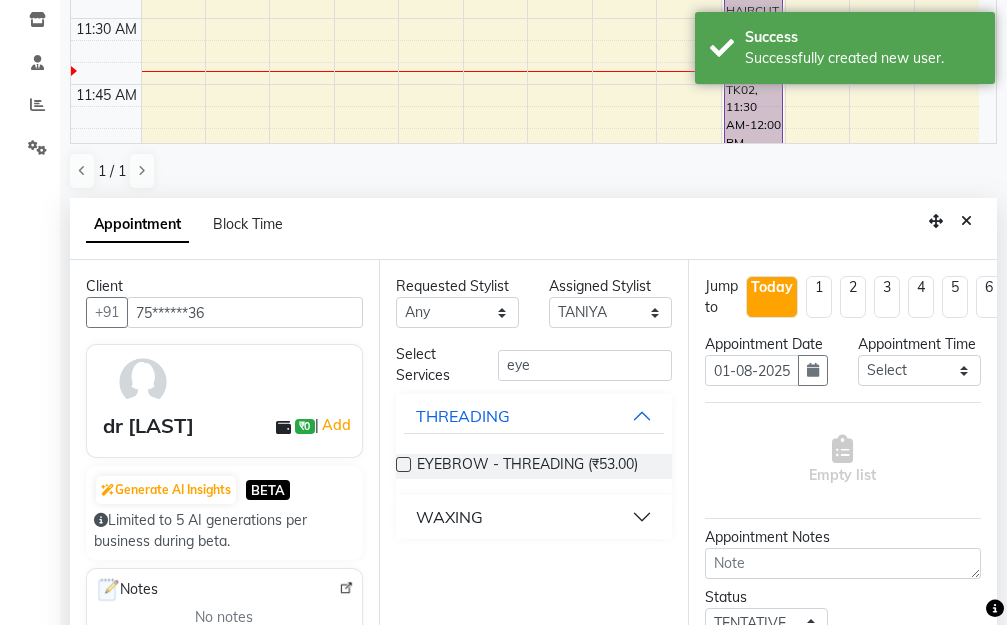 click at bounding box center (403, 464) 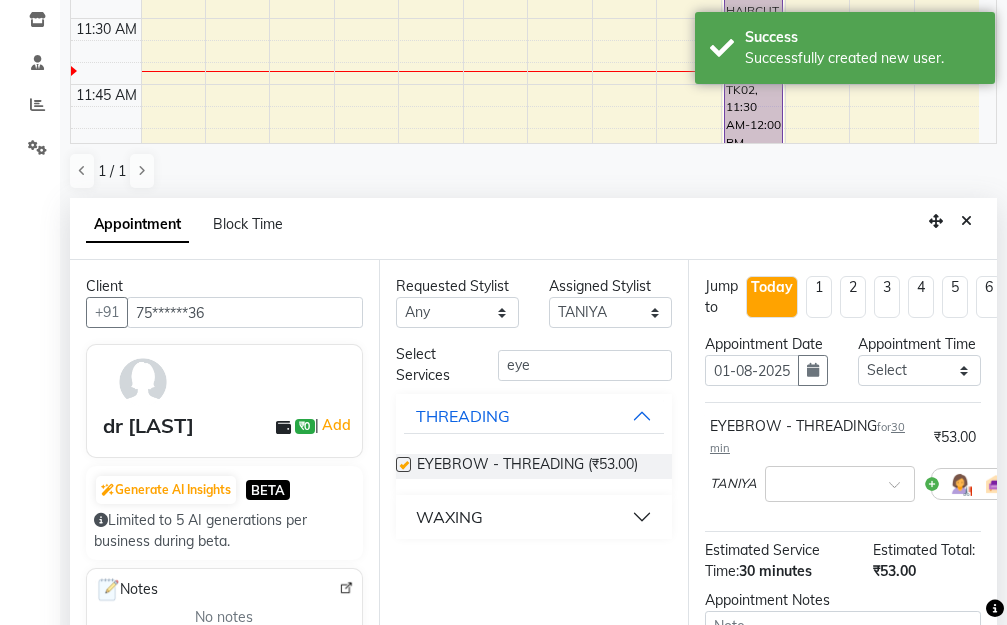checkbox on "false" 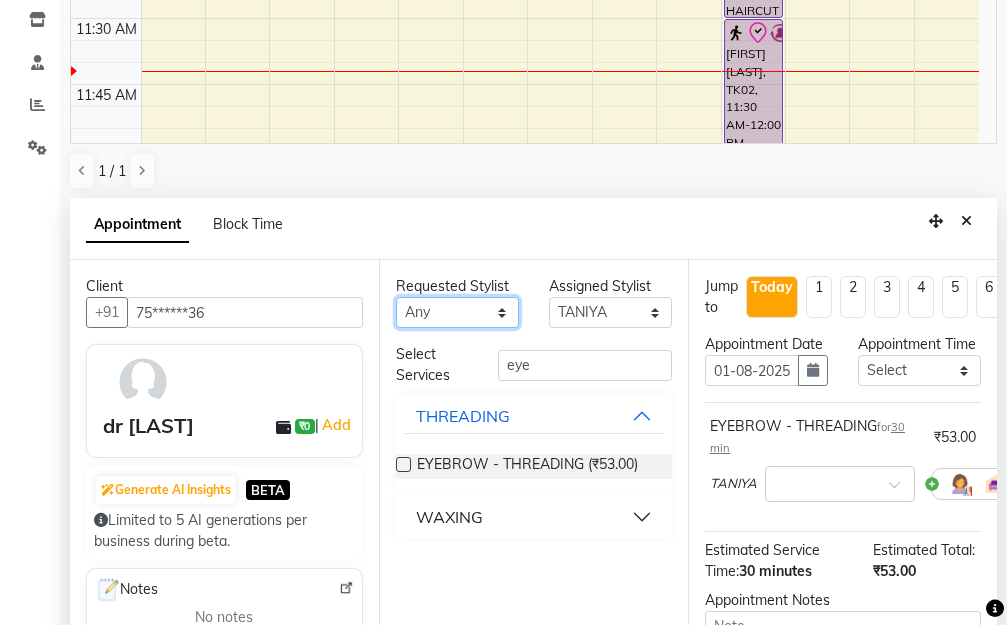 click on "Any BB SALON DIPALI EKTA FARMAN GOUSIYA SHAIKH MANGESH TAVARE Nazim Shaikh Rupesh Chavan Sanjay Pawar santosh SHILPA YADAV TANIYA WILSON" at bounding box center [457, 312] 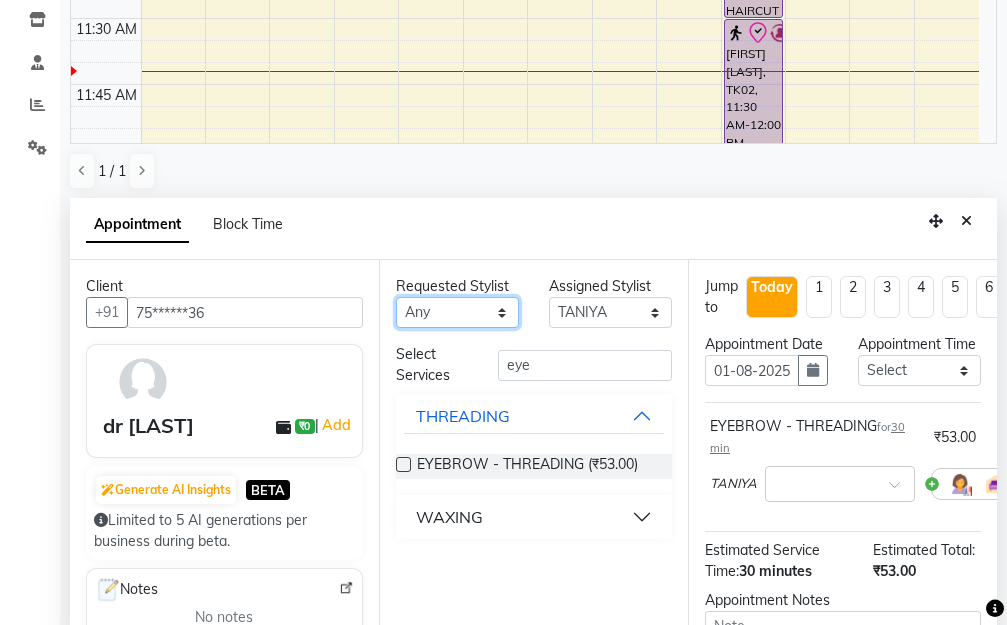 select on "83524" 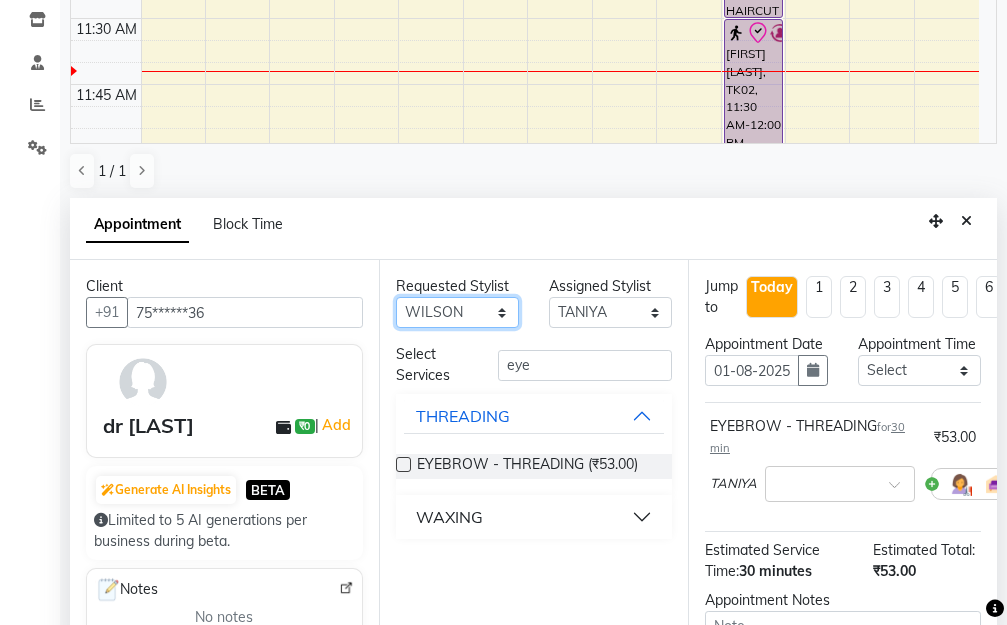 click on "Any BB SALON DIPALI EKTA FARMAN GOUSIYA SHAIKH MANGESH TAVARE Nazim Shaikh Rupesh Chavan Sanjay Pawar santosh SHILPA YADAV TANIYA WILSON" at bounding box center [457, 312] 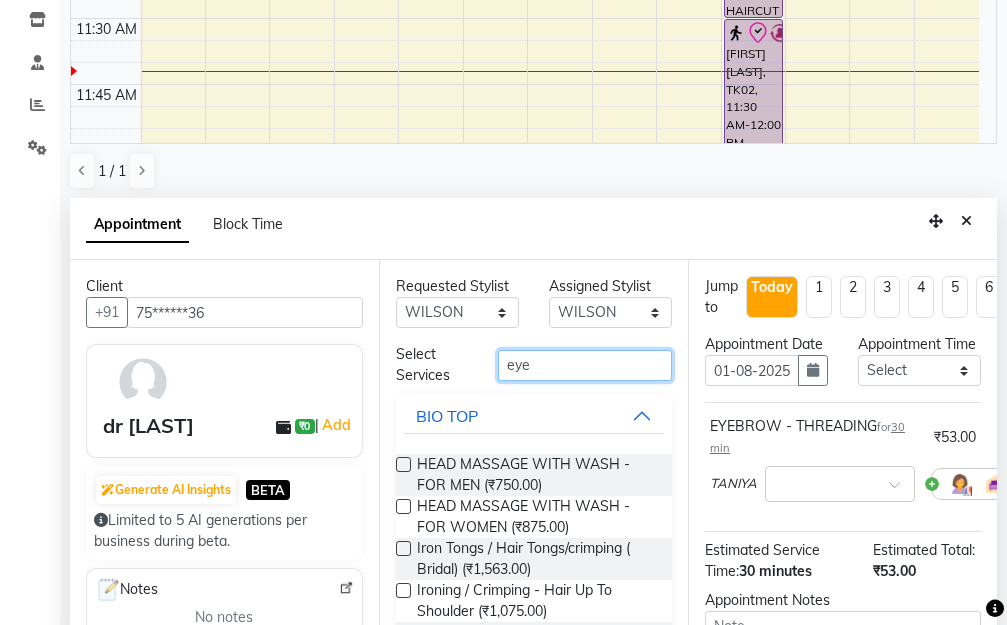 drag, startPoint x: 539, startPoint y: 349, endPoint x: 462, endPoint y: 360, distance: 77.781746 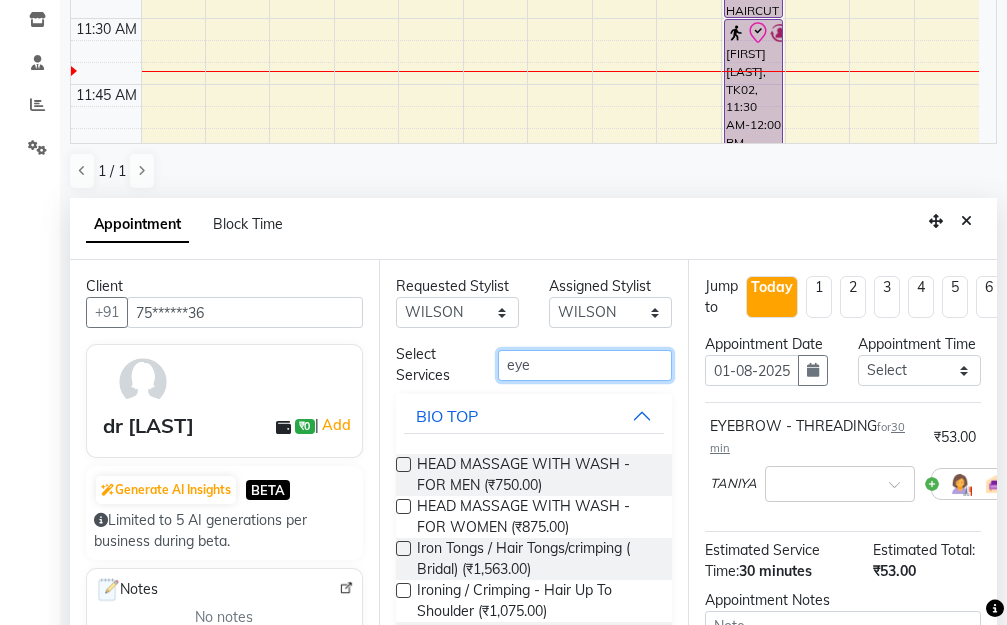 click on "Select Services eye" at bounding box center (534, 365) 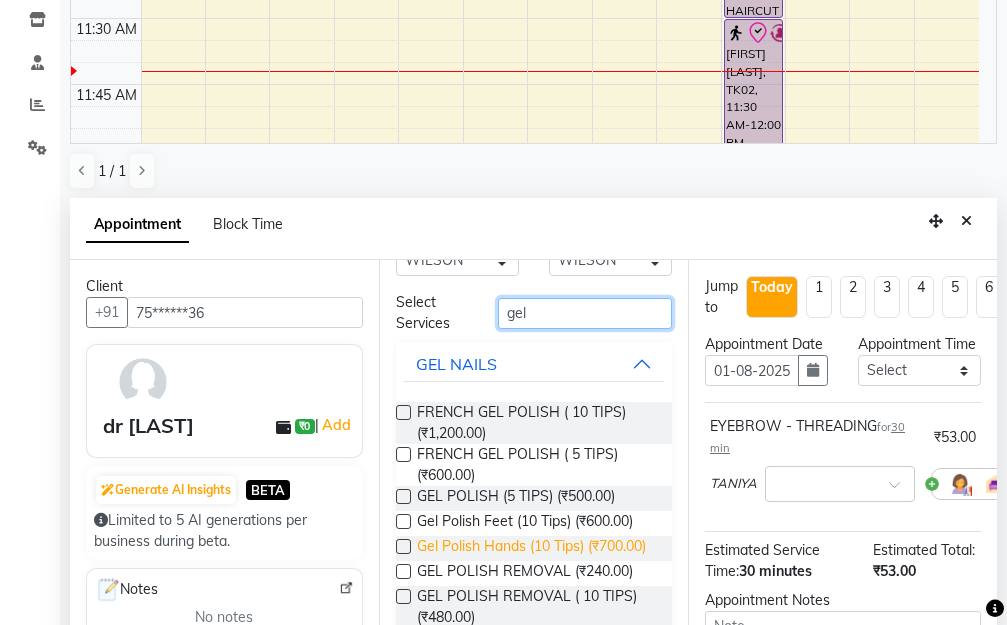 scroll, scrollTop: 81, scrollLeft: 0, axis: vertical 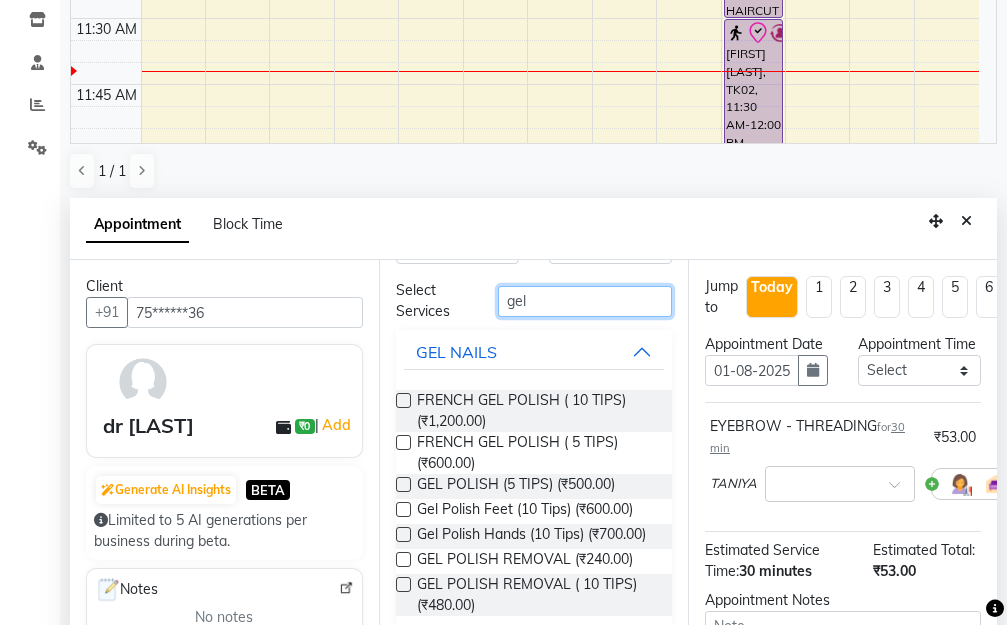 type on "gel" 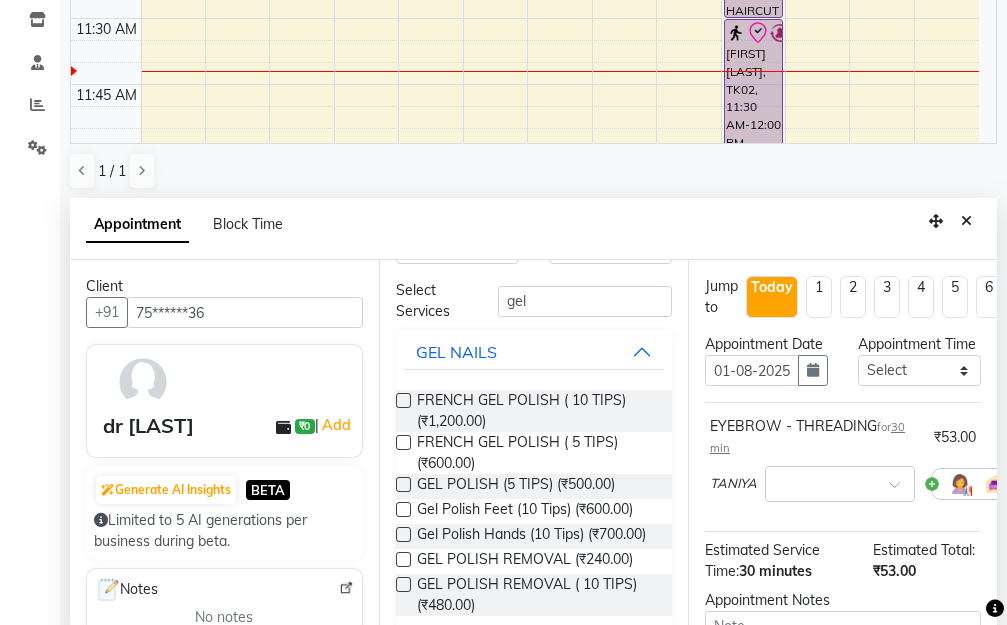 click at bounding box center [403, 534] 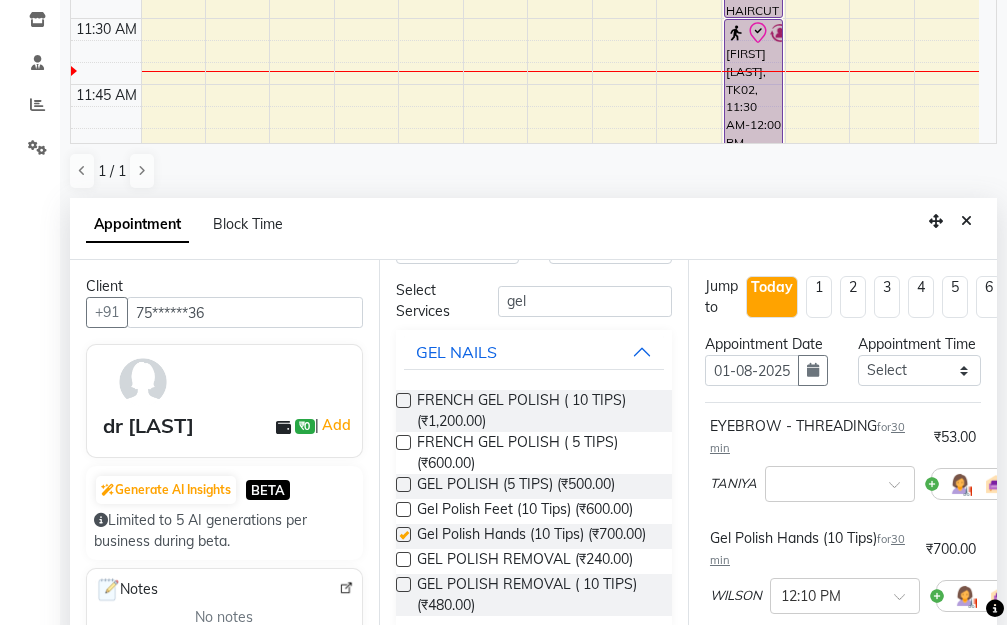 checkbox on "false" 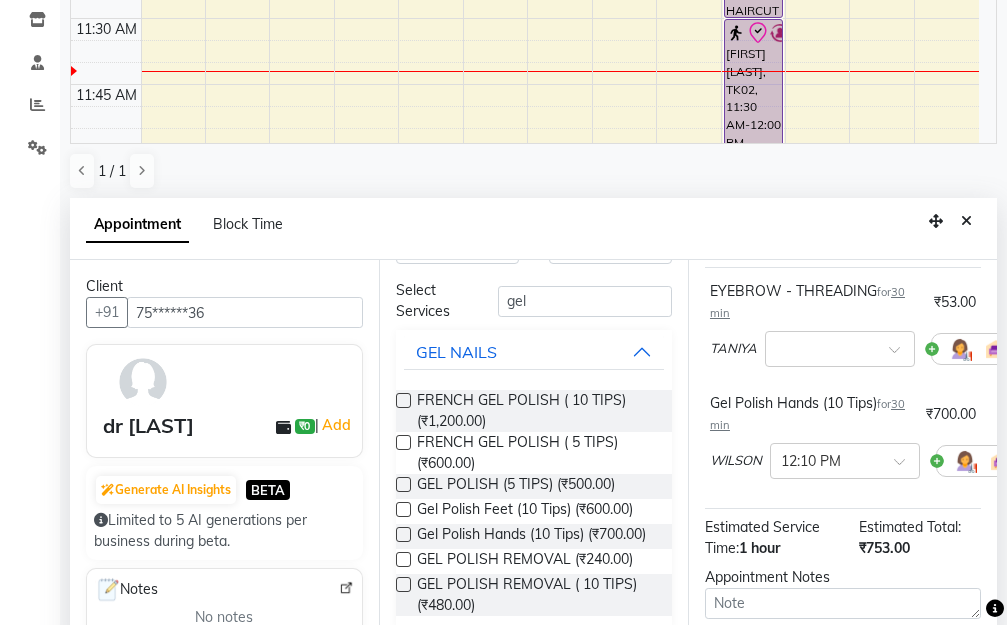 scroll, scrollTop: 368, scrollLeft: 0, axis: vertical 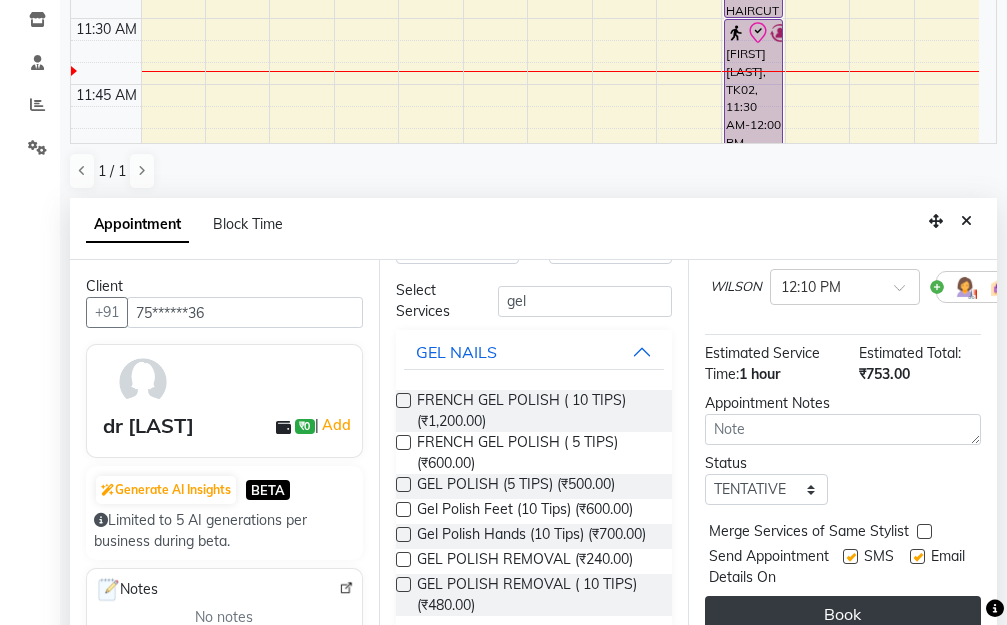 click on "Book" at bounding box center [843, 614] 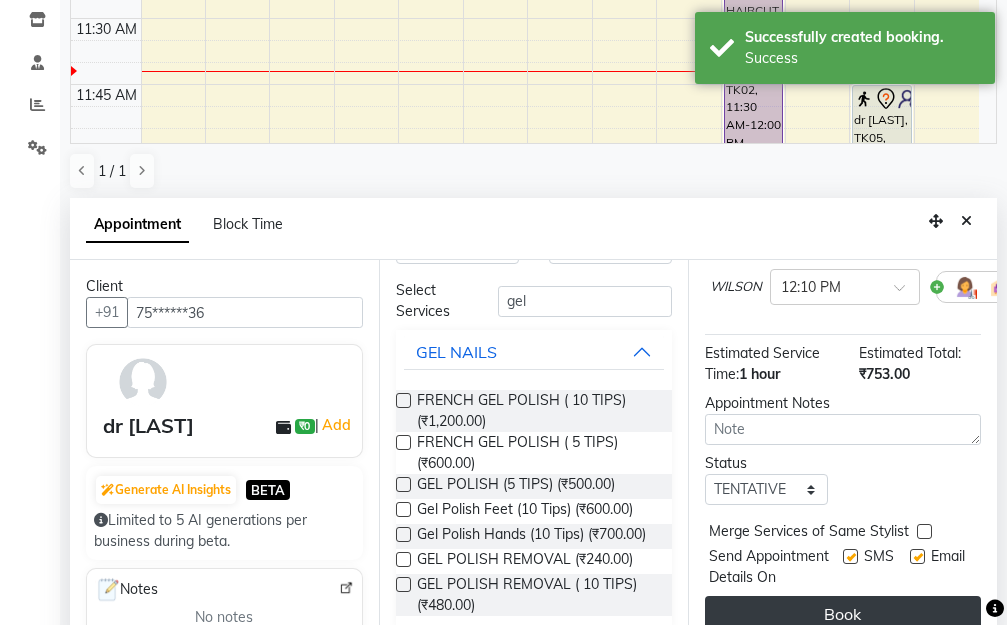 scroll, scrollTop: 347, scrollLeft: 0, axis: vertical 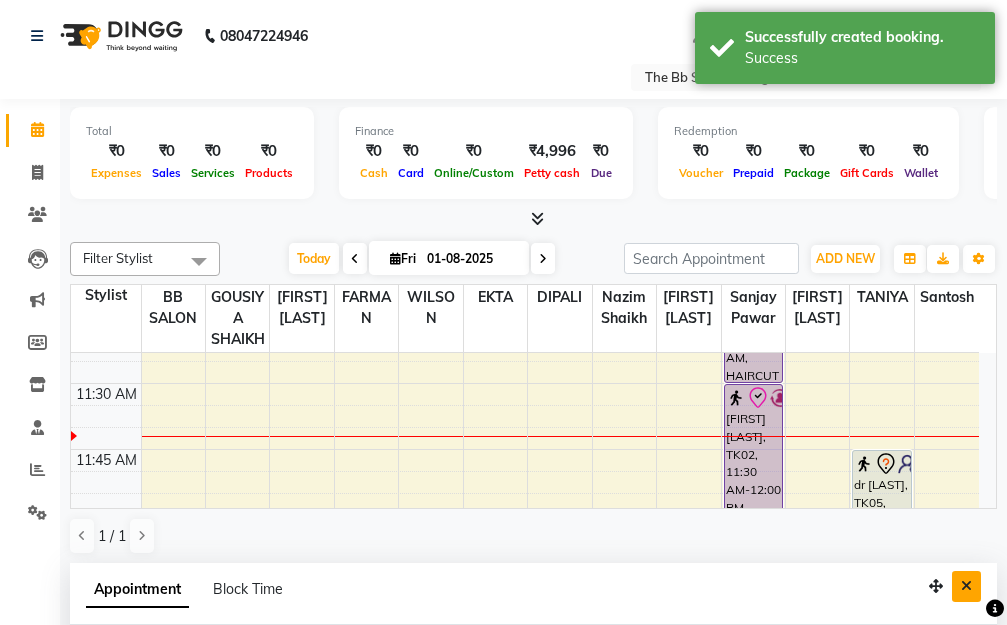 click at bounding box center [966, 586] 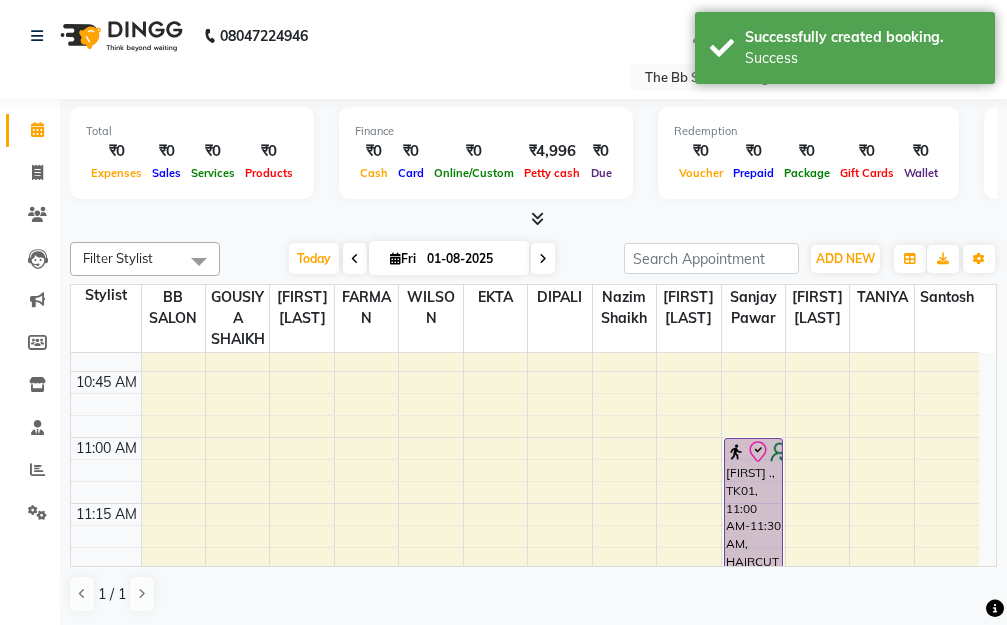 scroll, scrollTop: 429, scrollLeft: 0, axis: vertical 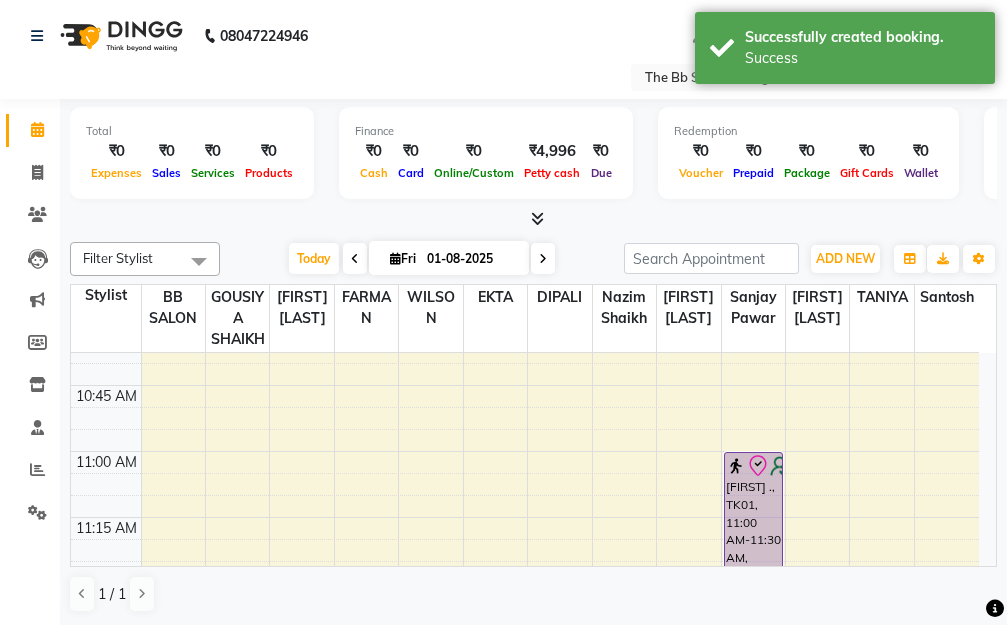click on "08047224946 Select Location × The Bb Salon, Kharghar Default Panel My Panel English ENGLISH Español العربية मराठी हिंदी ગુજરાતી தமிழ் 中文 Notifications nothing to show DIPALI Manage Profile Change Password Sign out  Version:3.15.11" 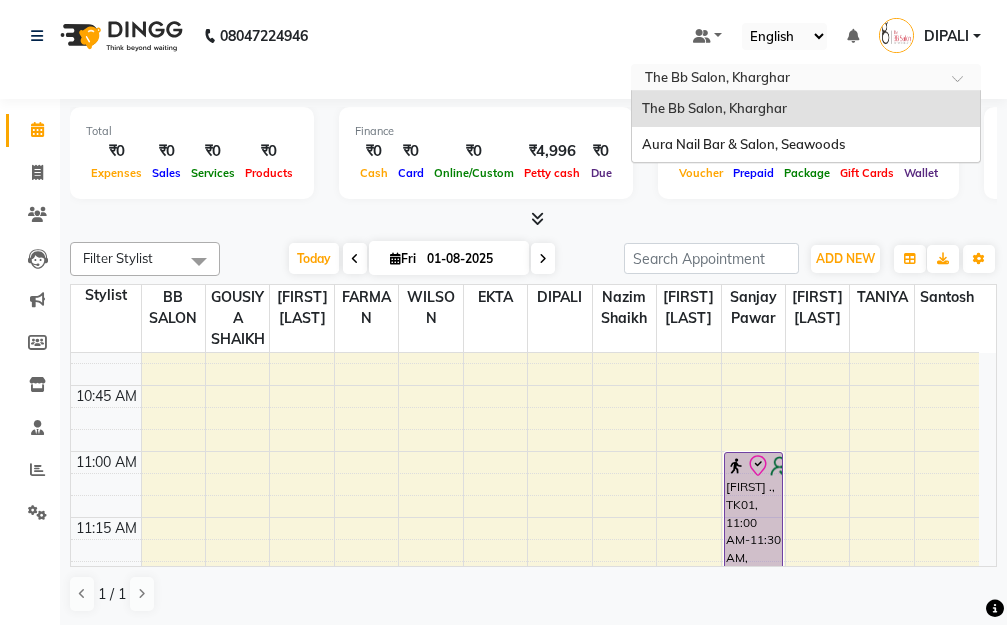 click at bounding box center (964, 84) 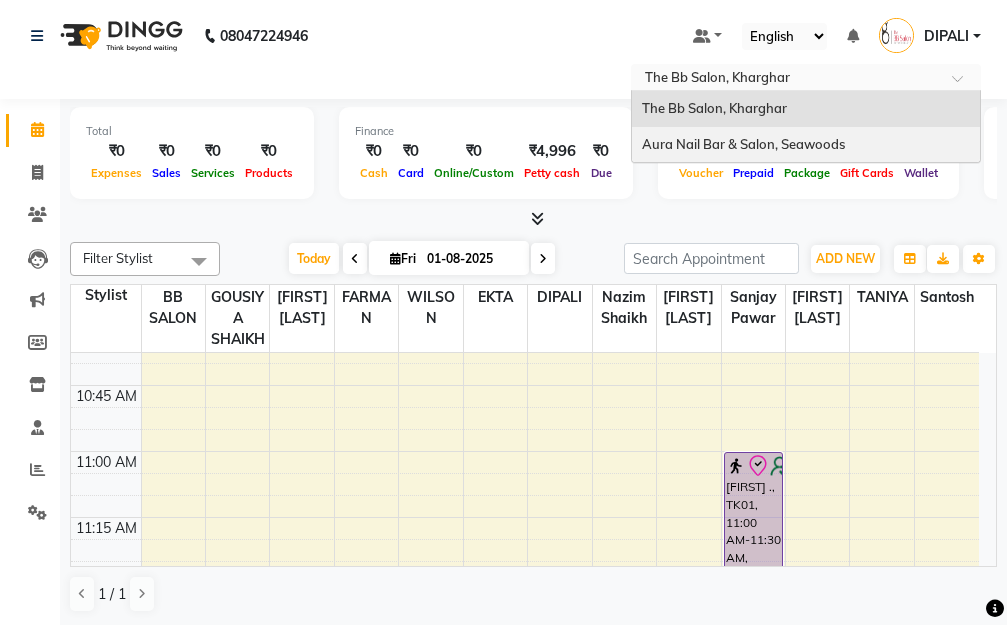 click on "Aura Nail Bar & Salon, Seawoods" at bounding box center (743, 144) 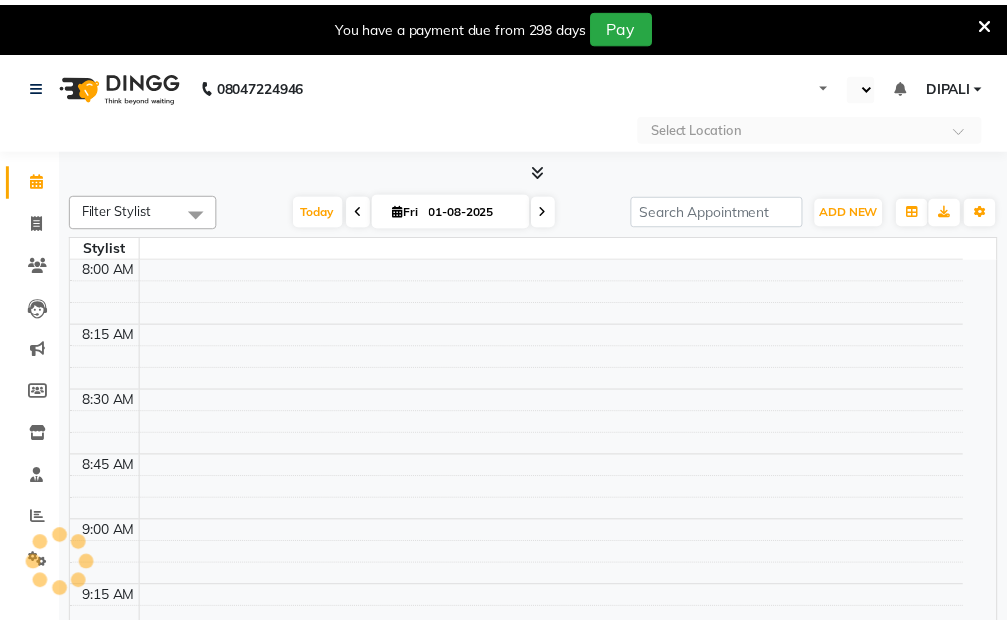 scroll, scrollTop: 0, scrollLeft: 0, axis: both 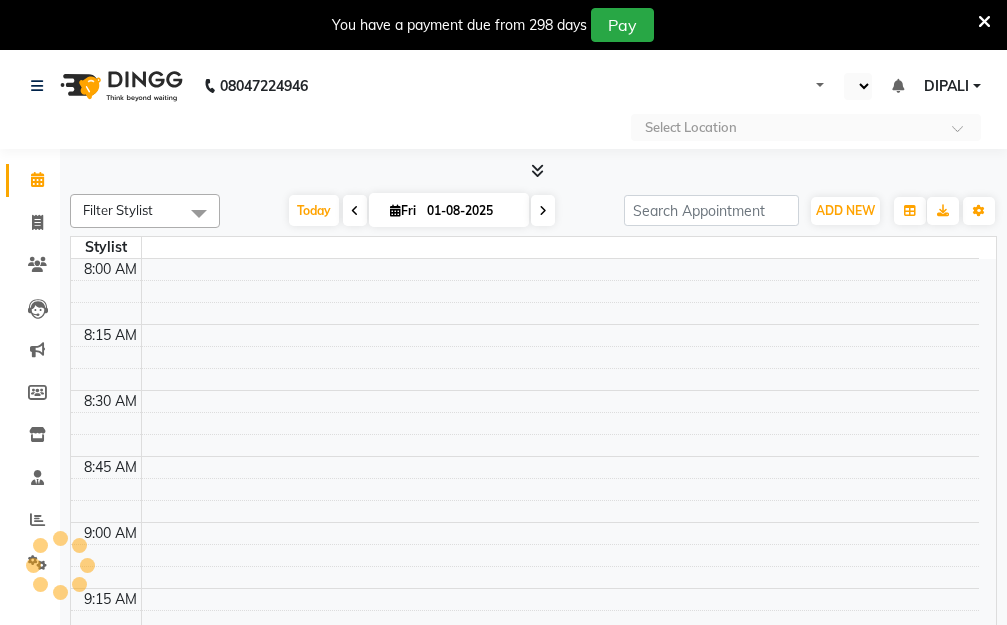 select on "en" 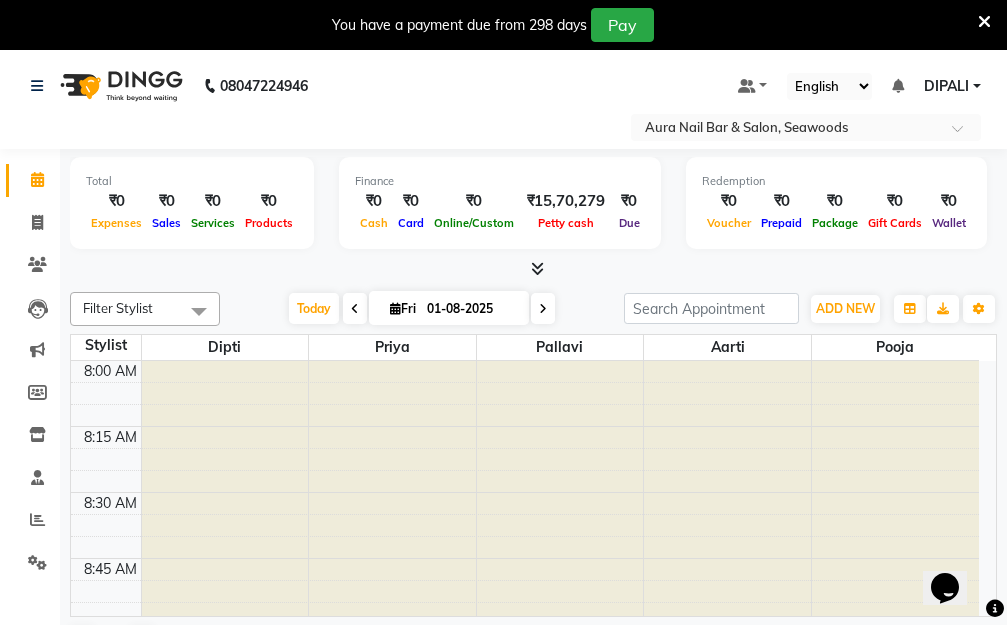 scroll, scrollTop: 0, scrollLeft: 0, axis: both 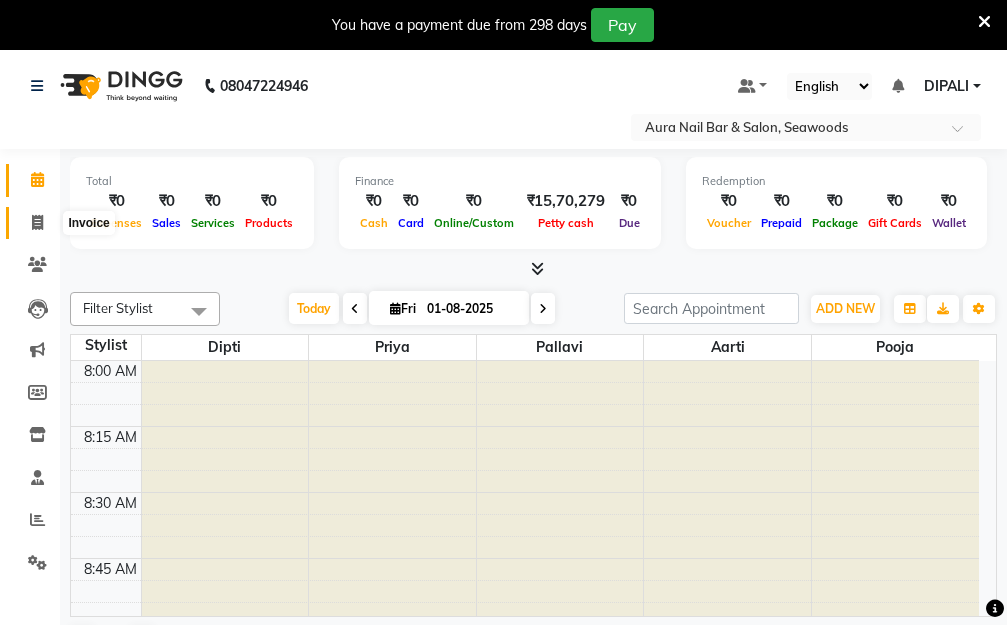 click 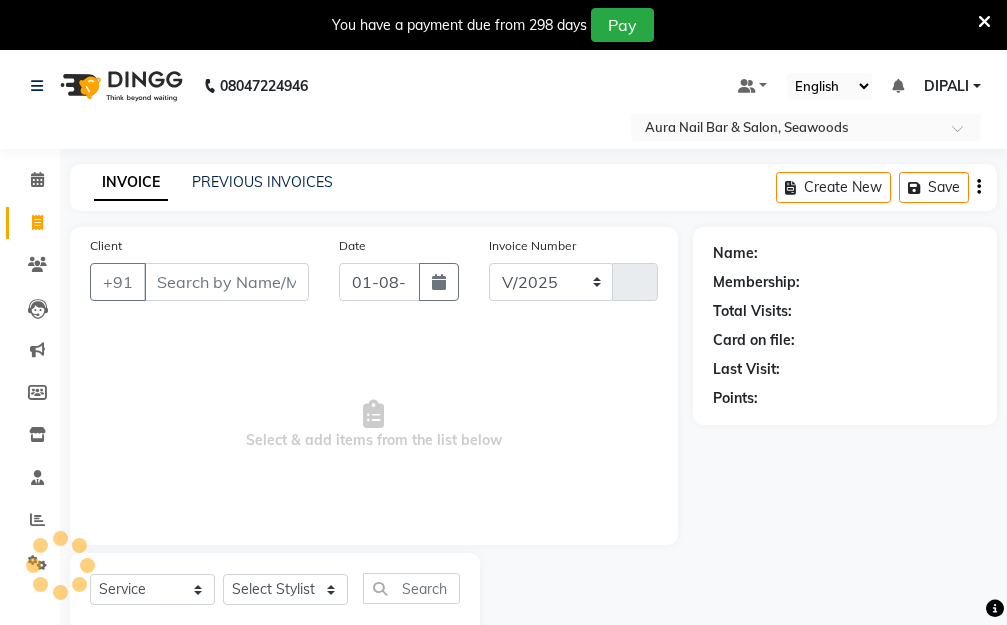 select on "4994" 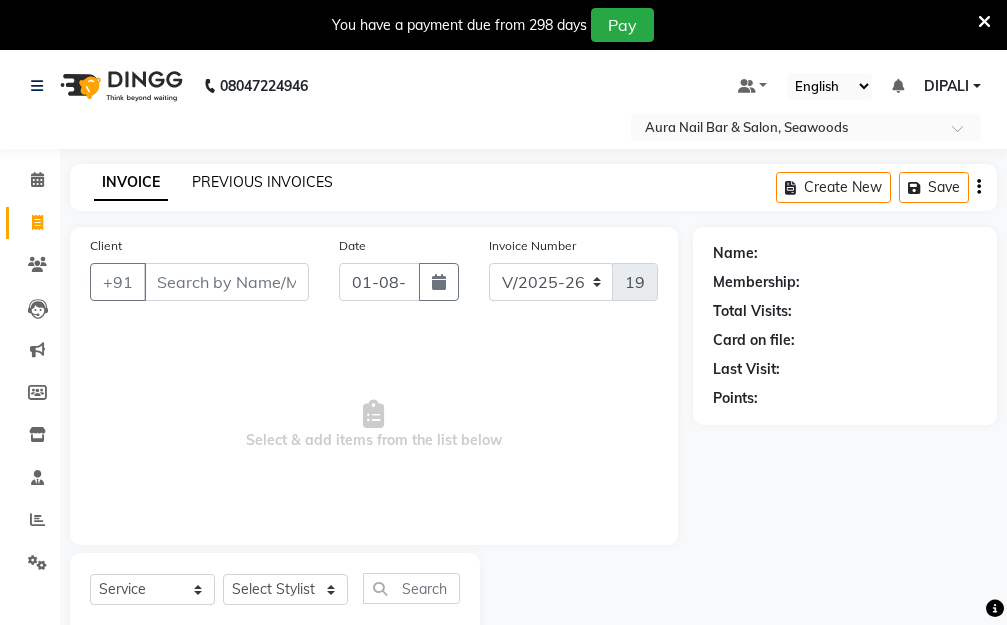 click on "PREVIOUS INVOICES" 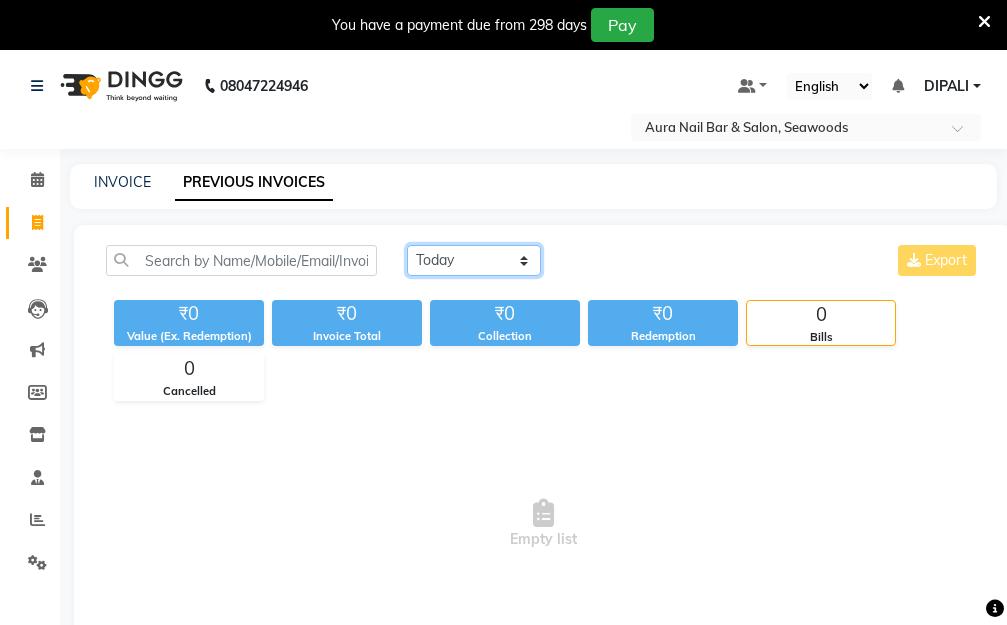 click on "Today Yesterday Custom Range" 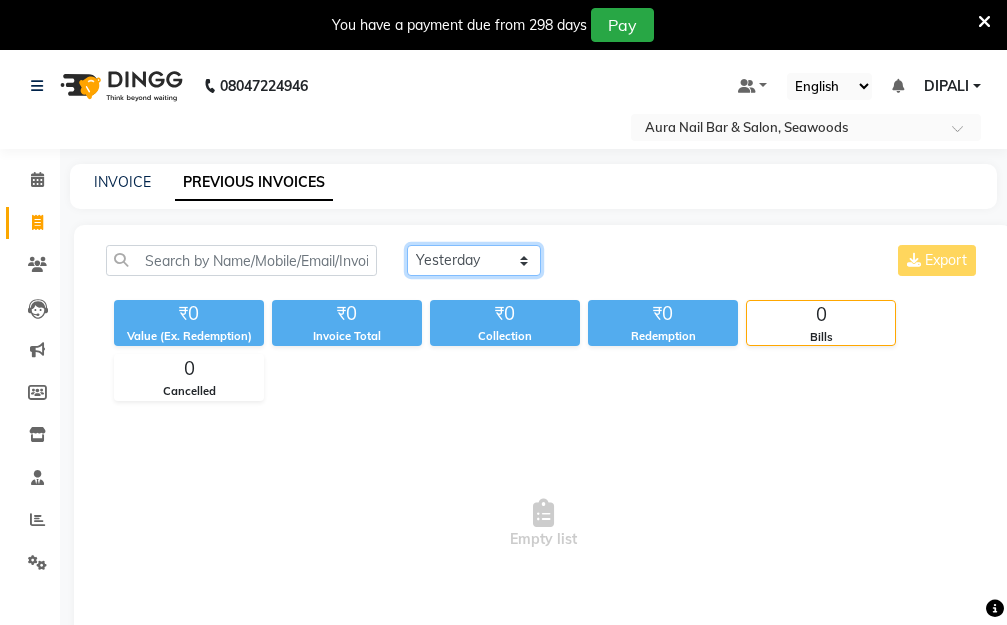 click on "Today Yesterday Custom Range" 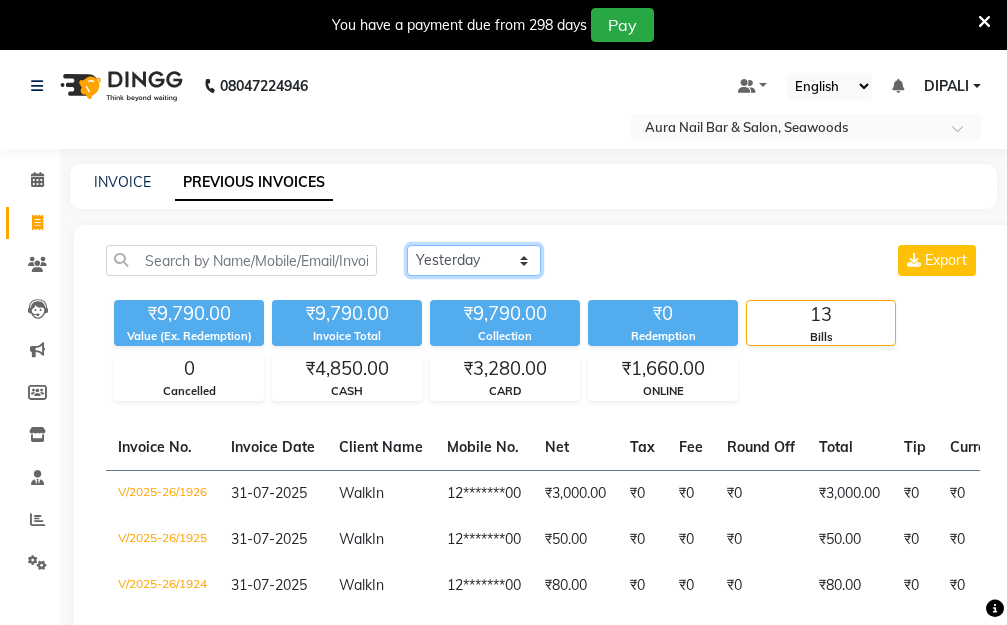 click on "Today Yesterday Custom Range" 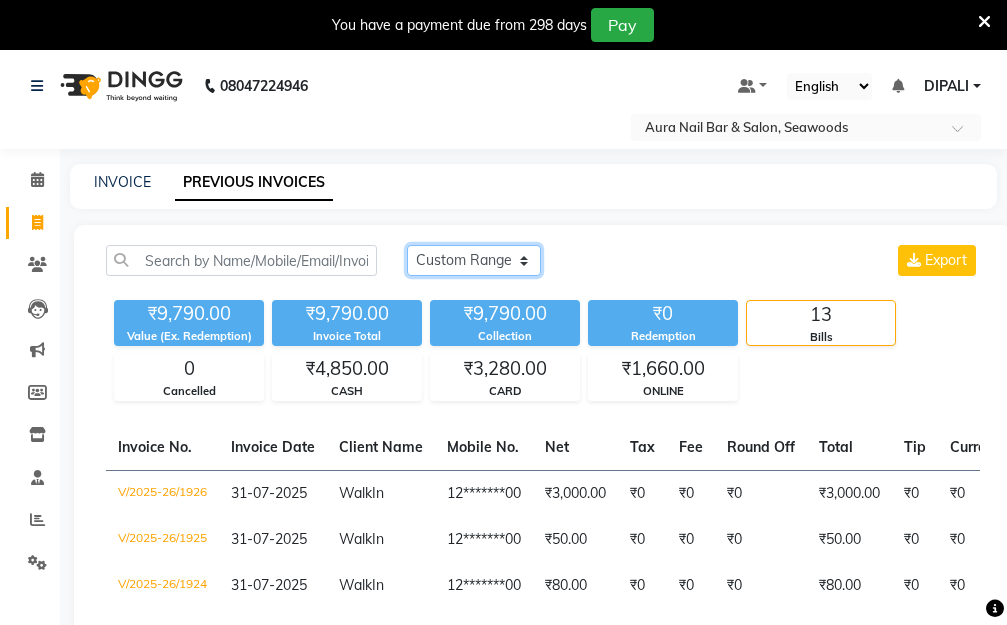 click on "Today Yesterday Custom Range" 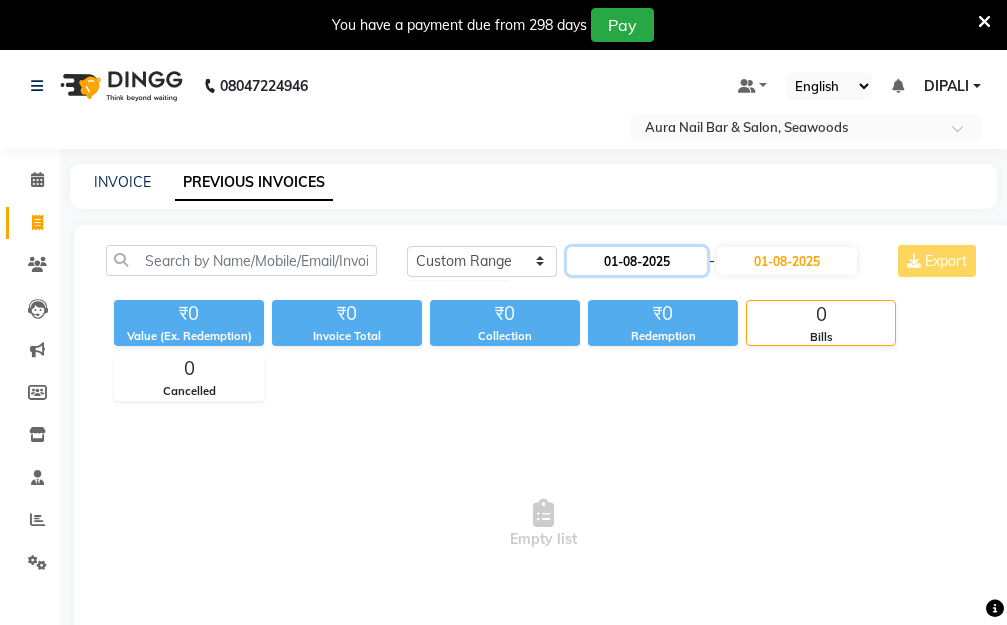 click on "01-08-2025" 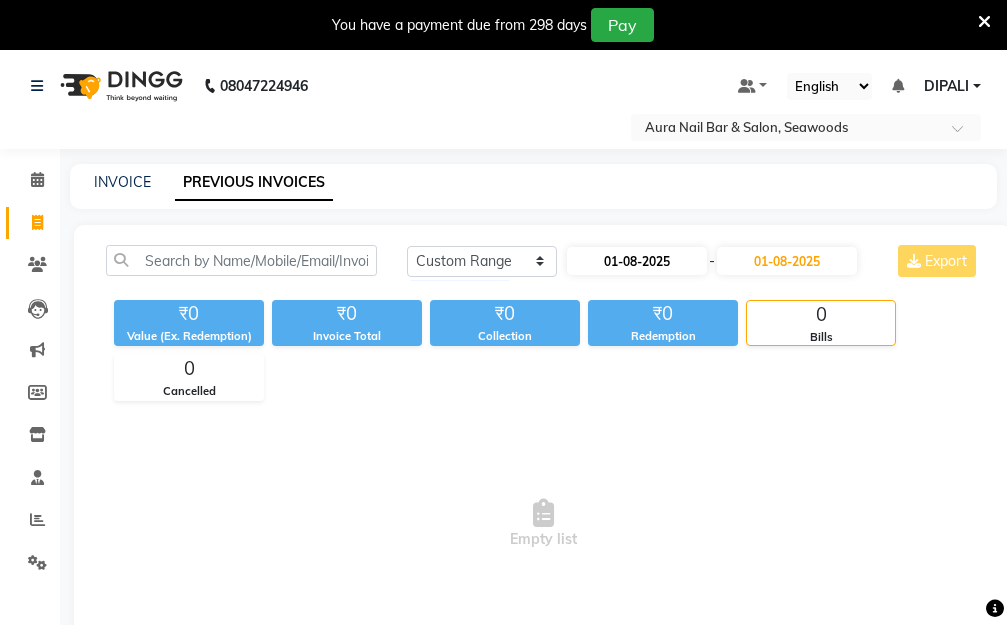 select on "8" 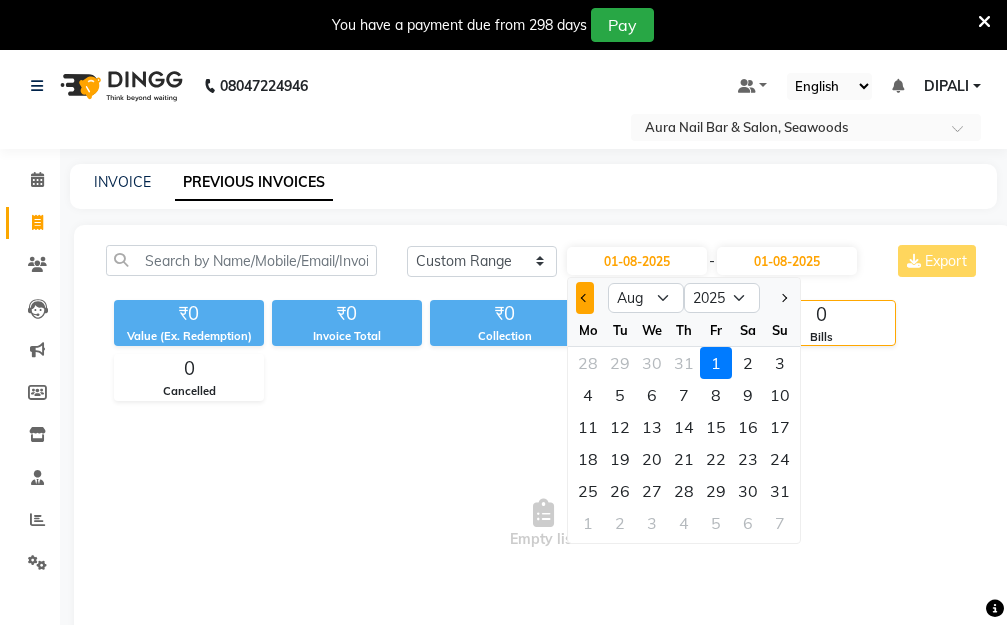 click 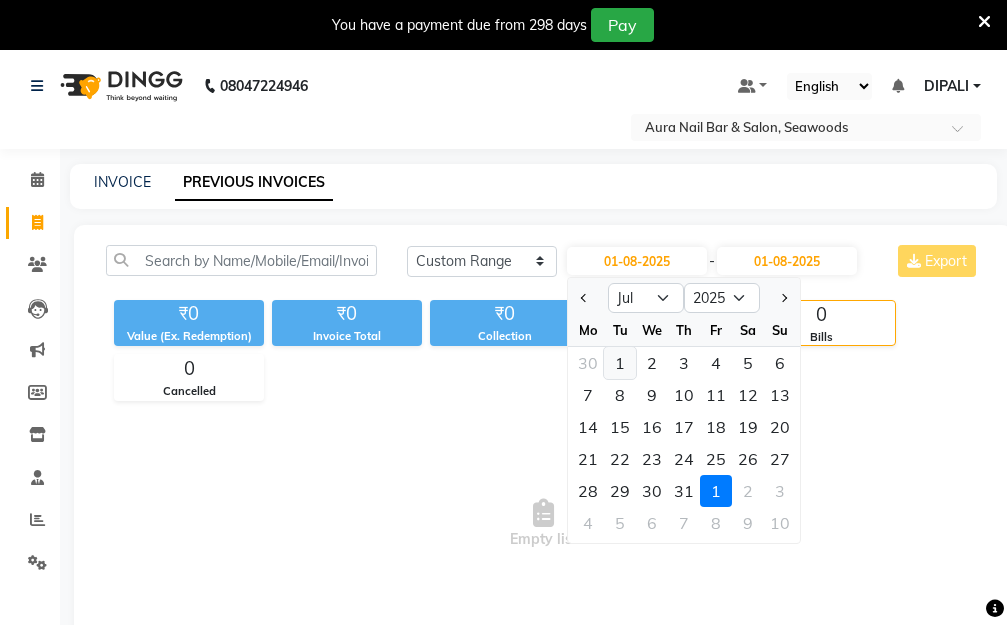click on "1" 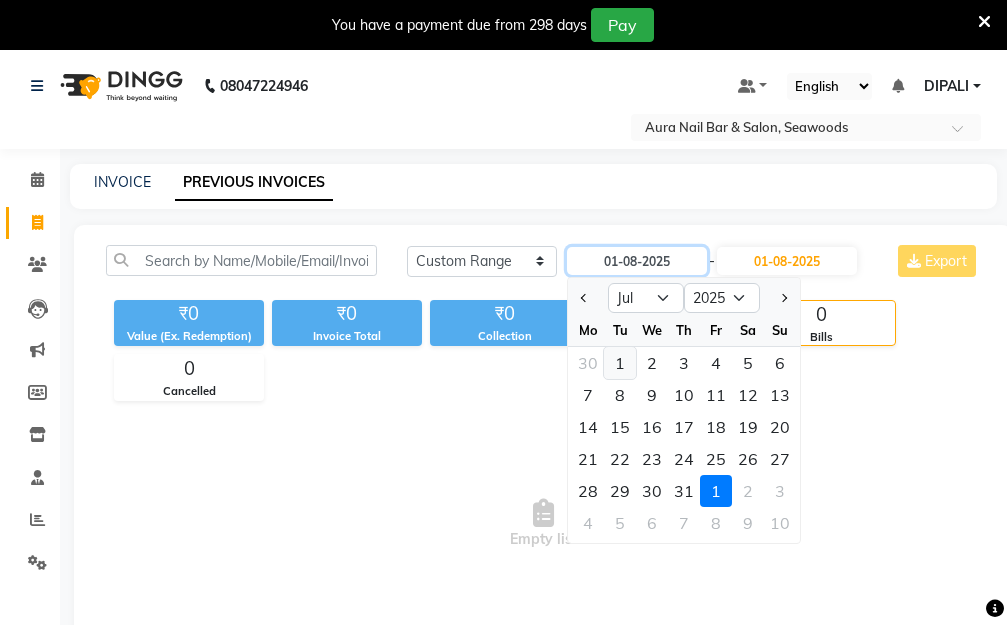 type on "01-07-2025" 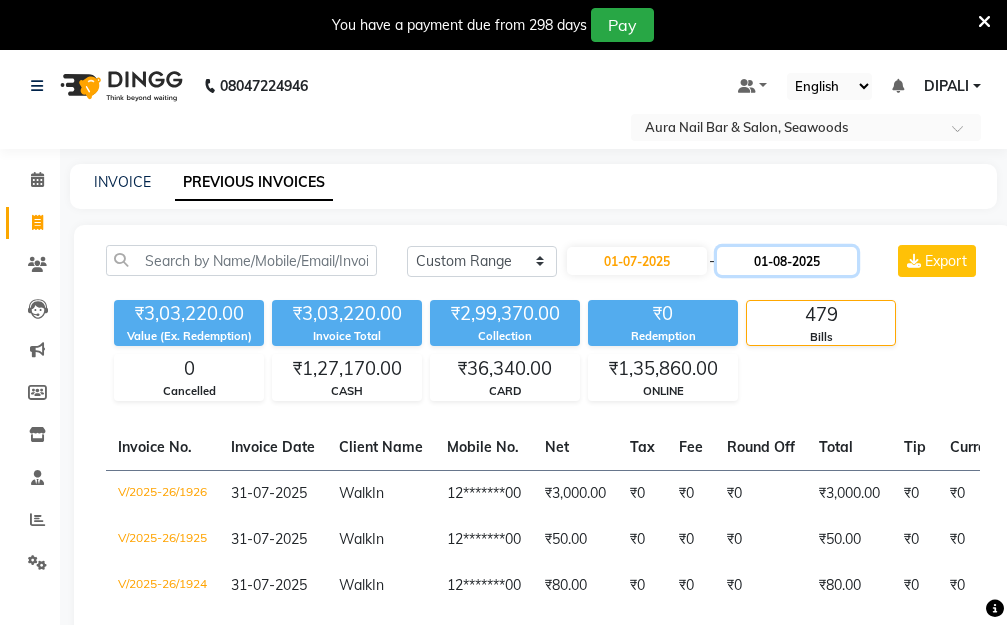 click on "01-08-2025" 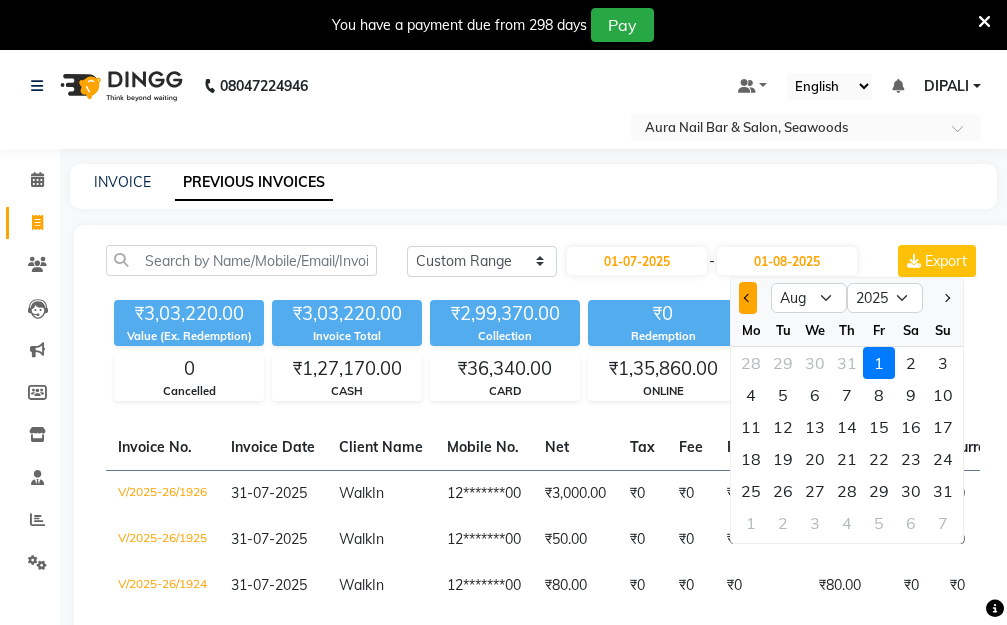 click 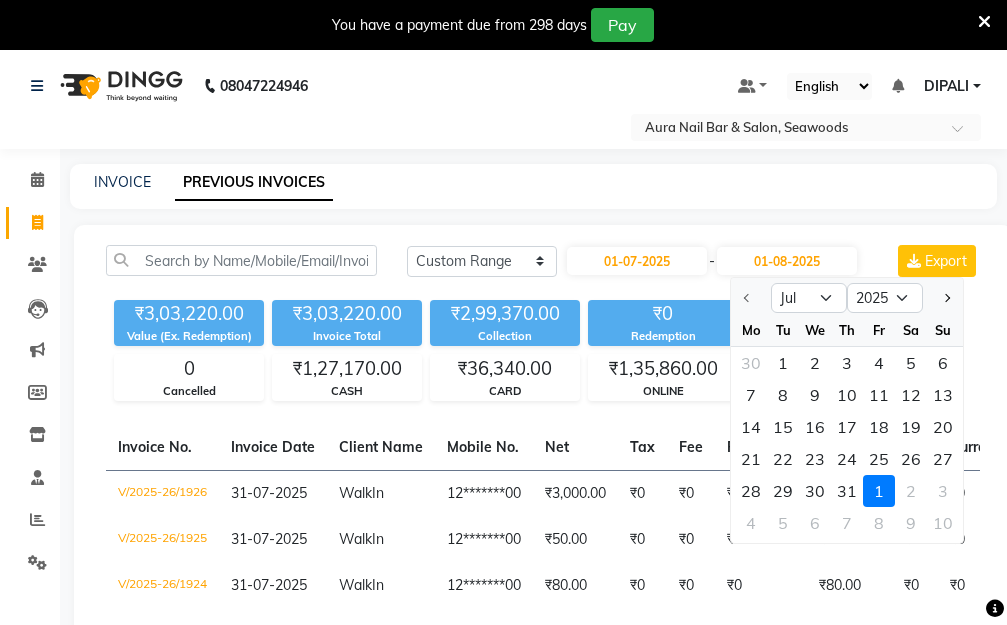 click 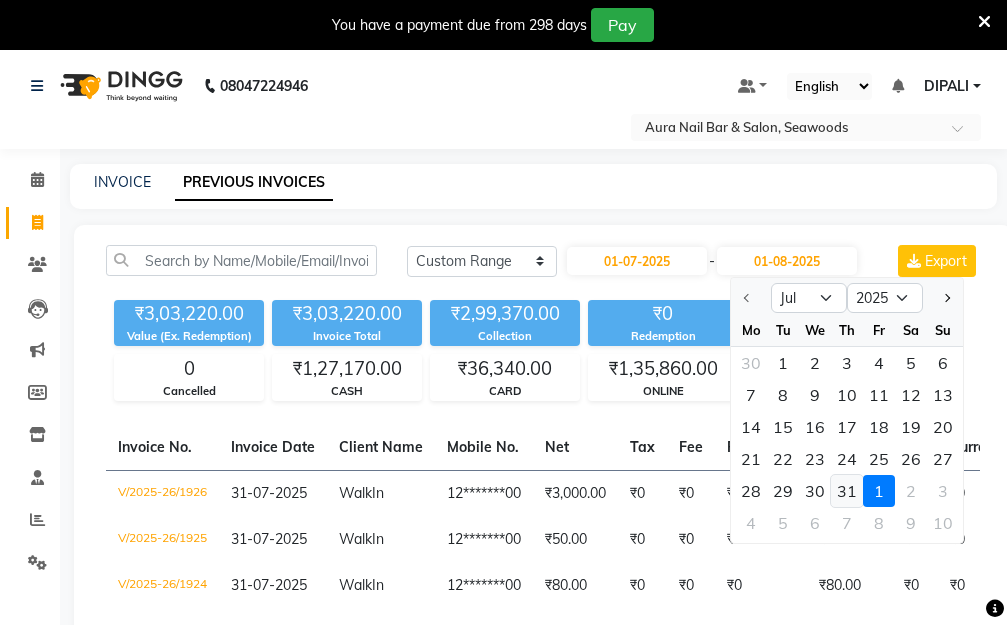 click on "31" 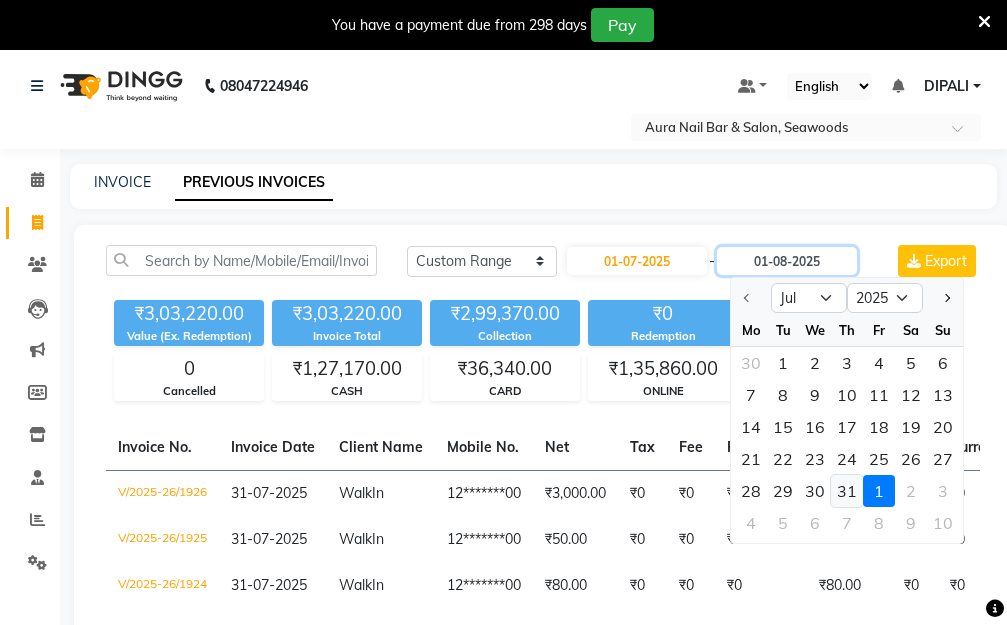 type on "31-07-2025" 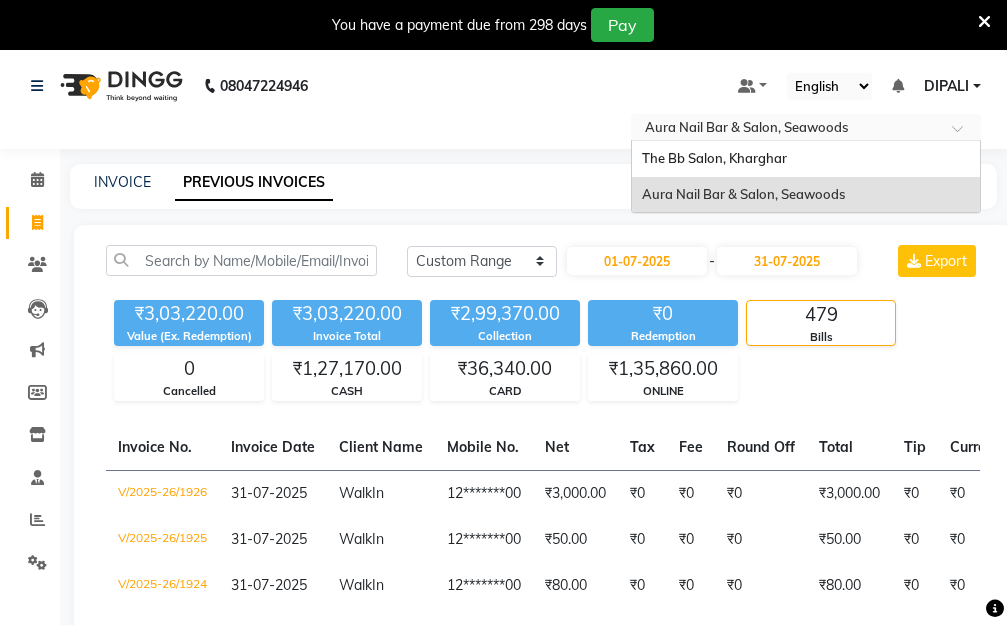 click at bounding box center (806, 129) 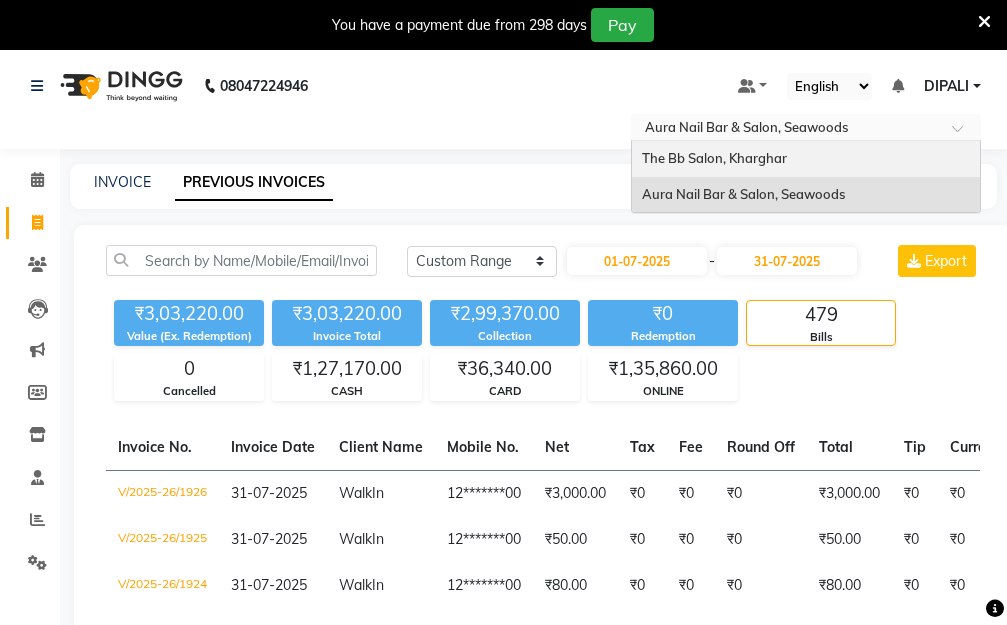 click on "The Bb Salon, Kharghar" at bounding box center [806, 159] 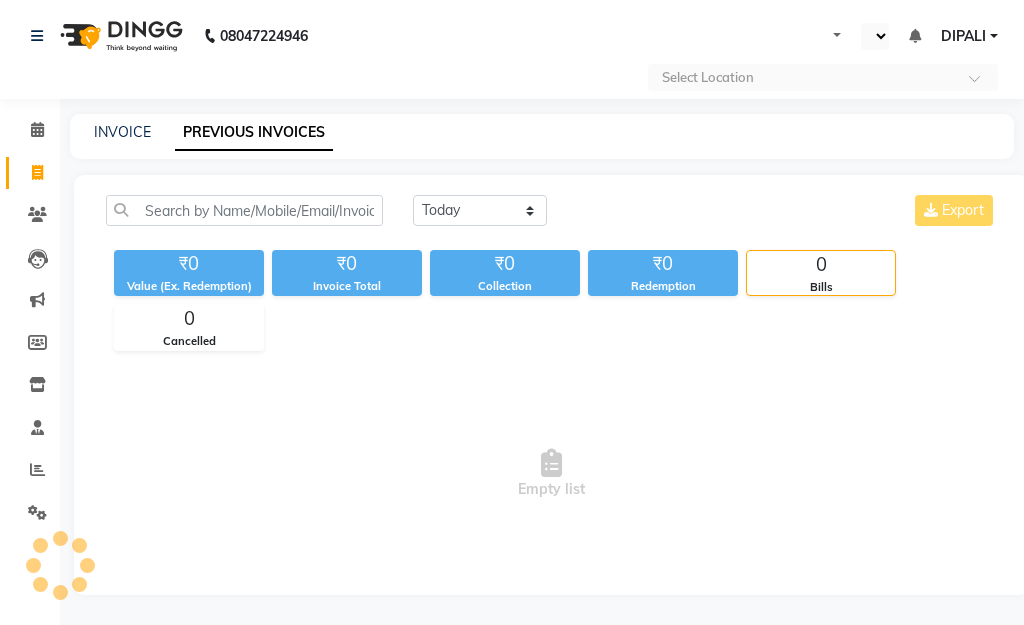 scroll, scrollTop: 0, scrollLeft: 0, axis: both 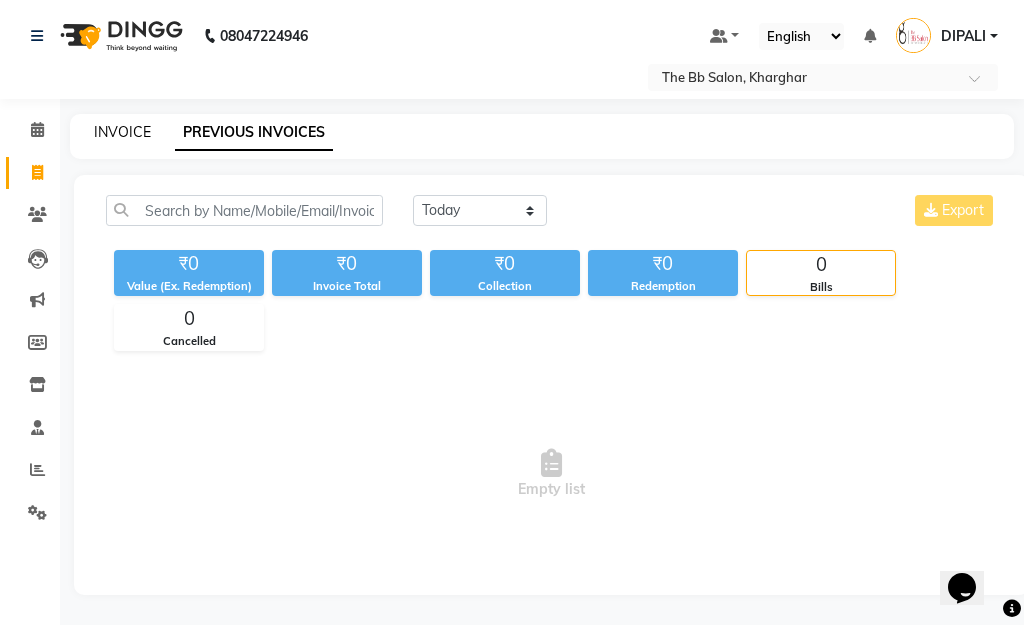 click on "INVOICE" 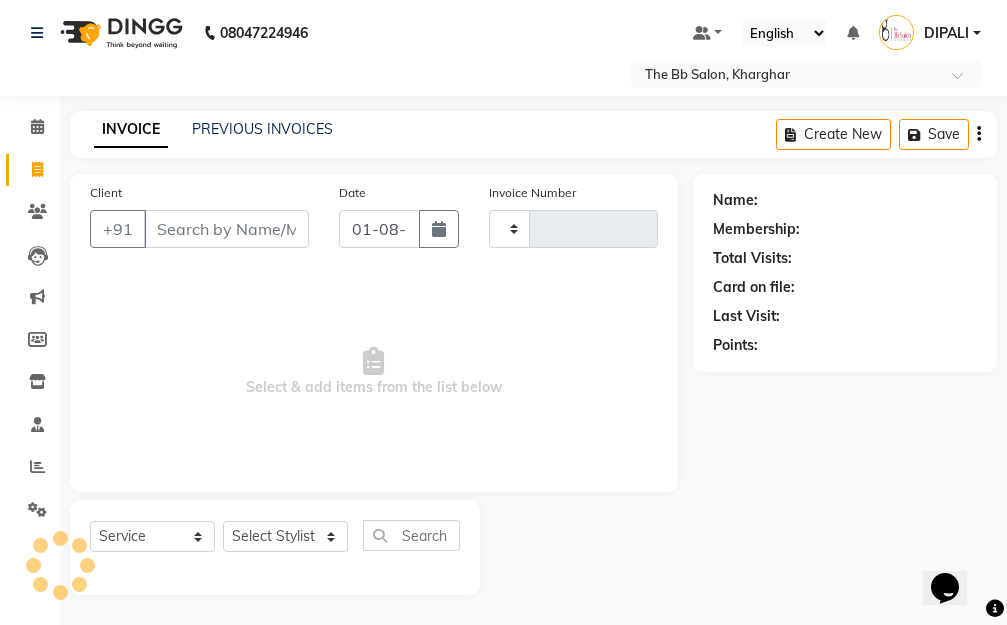 type on "2696" 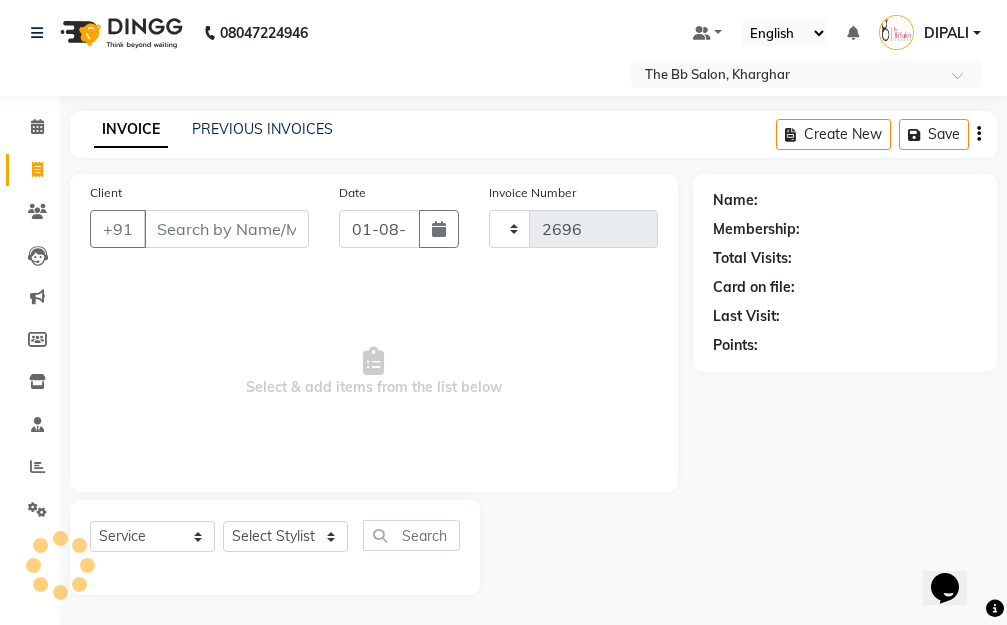 select on "6231" 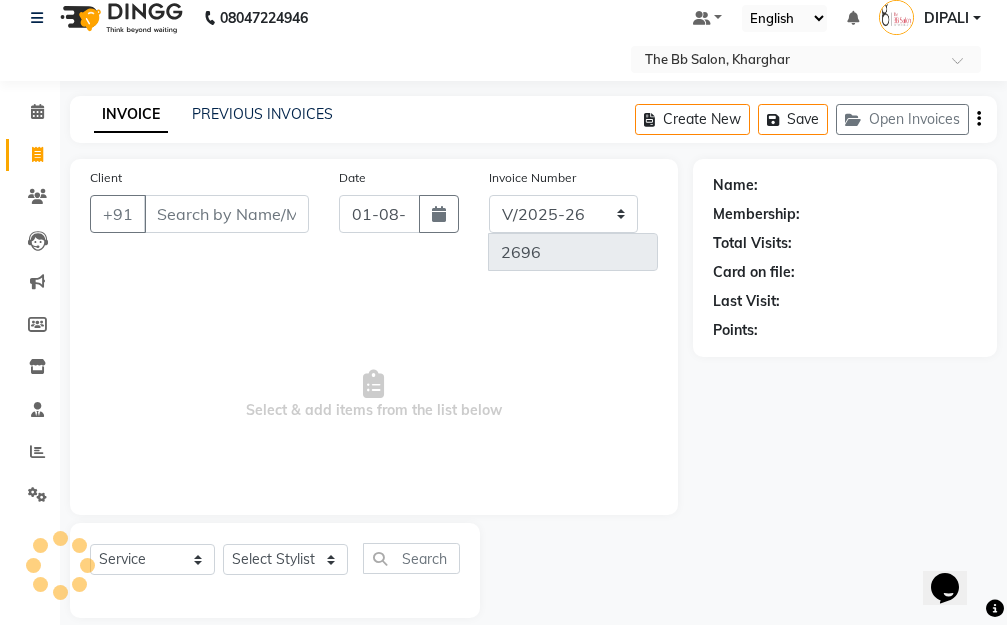 scroll, scrollTop: 41, scrollLeft: 0, axis: vertical 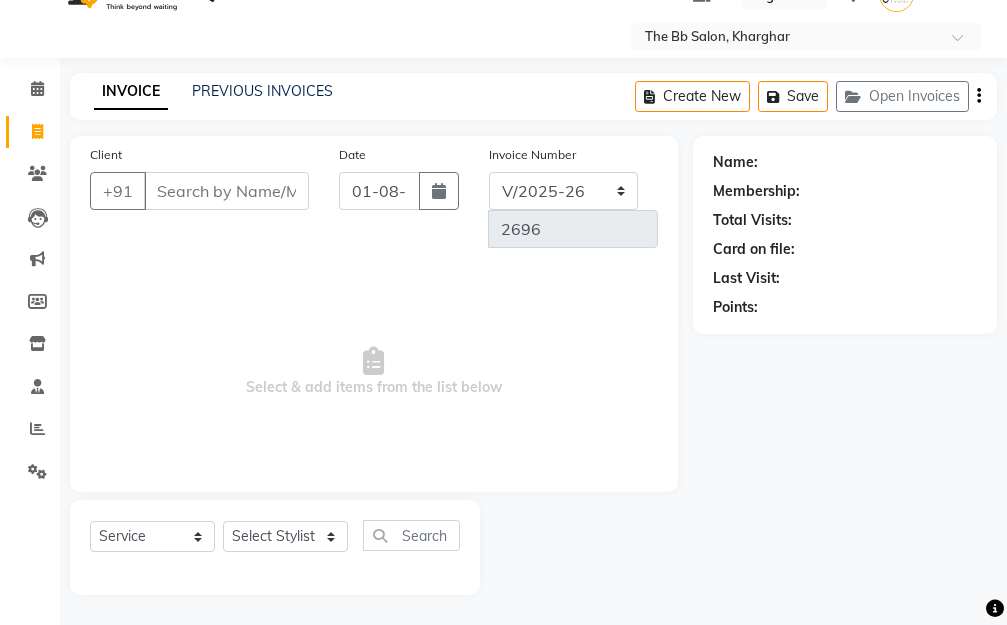 click on "INVOICE" 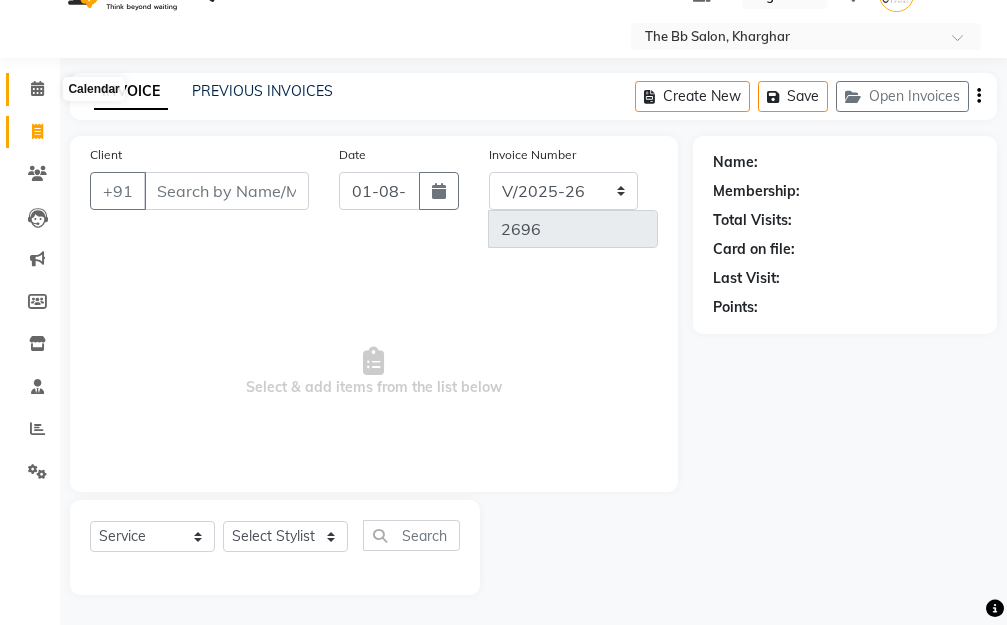 click 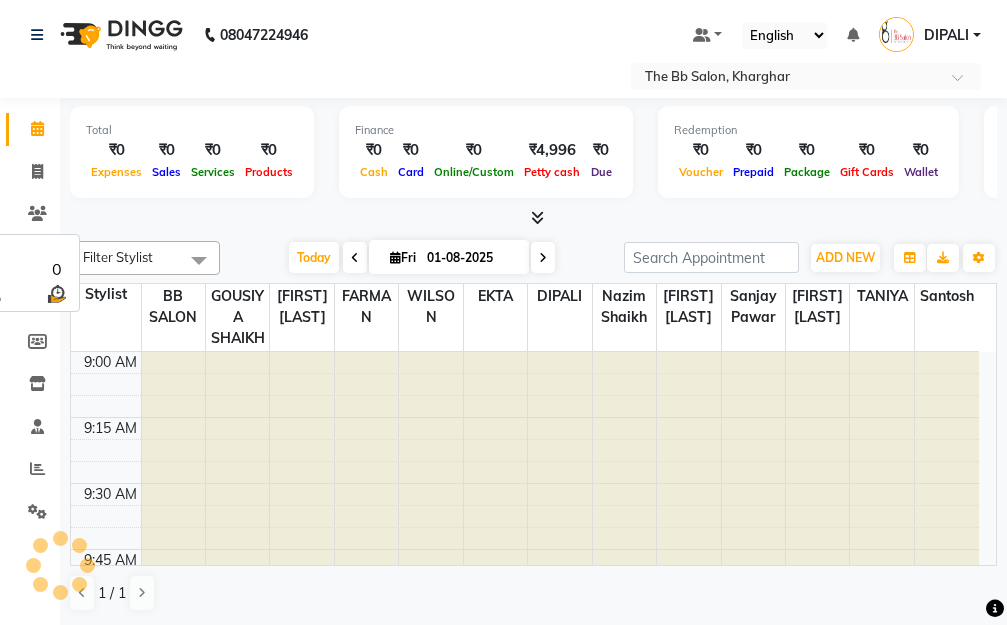 scroll, scrollTop: 0, scrollLeft: 0, axis: both 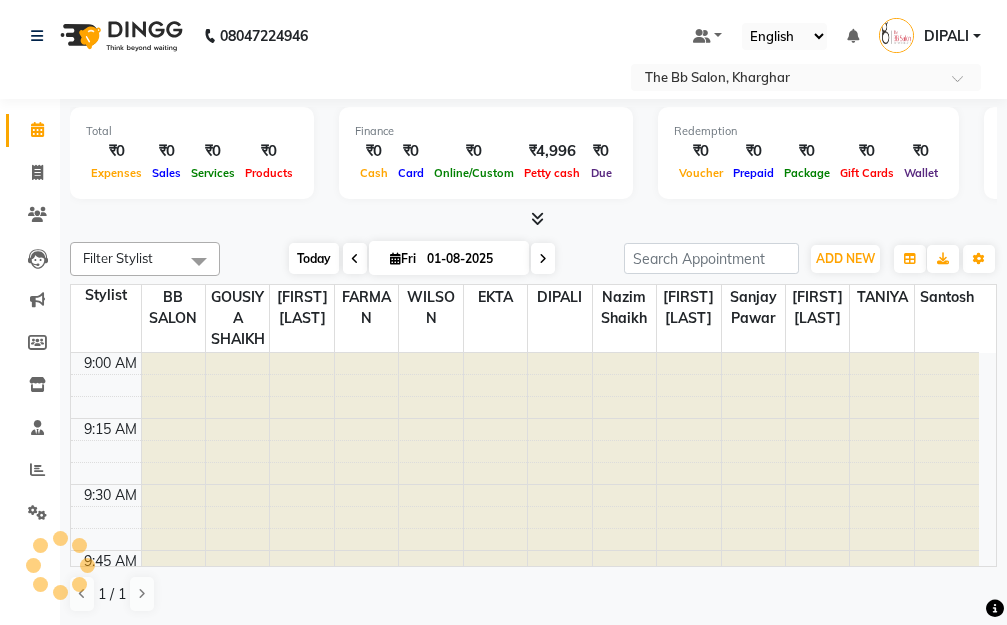 click on "Today" at bounding box center [314, 258] 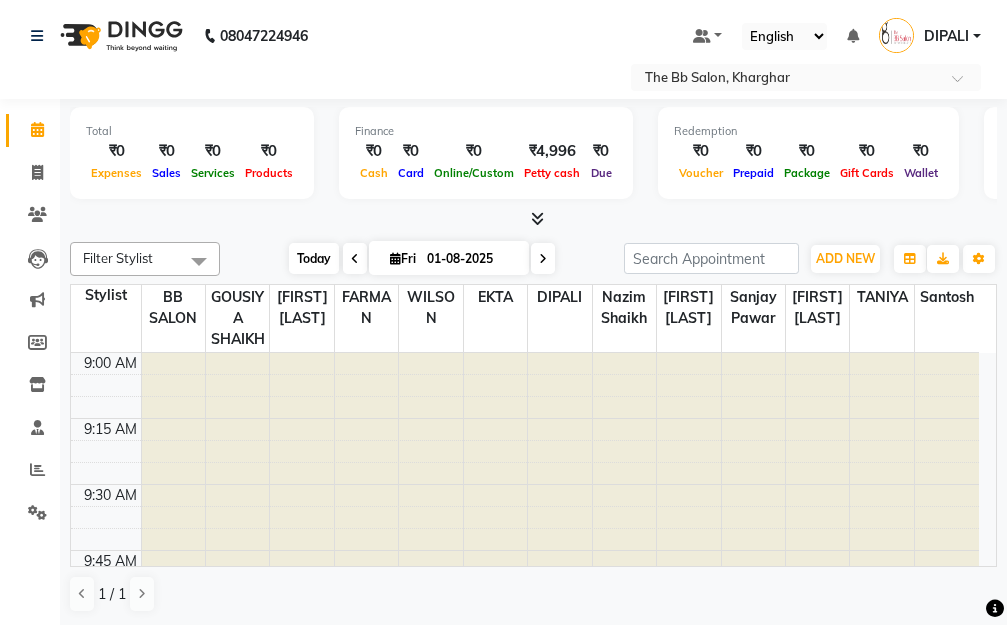 scroll, scrollTop: 529, scrollLeft: 0, axis: vertical 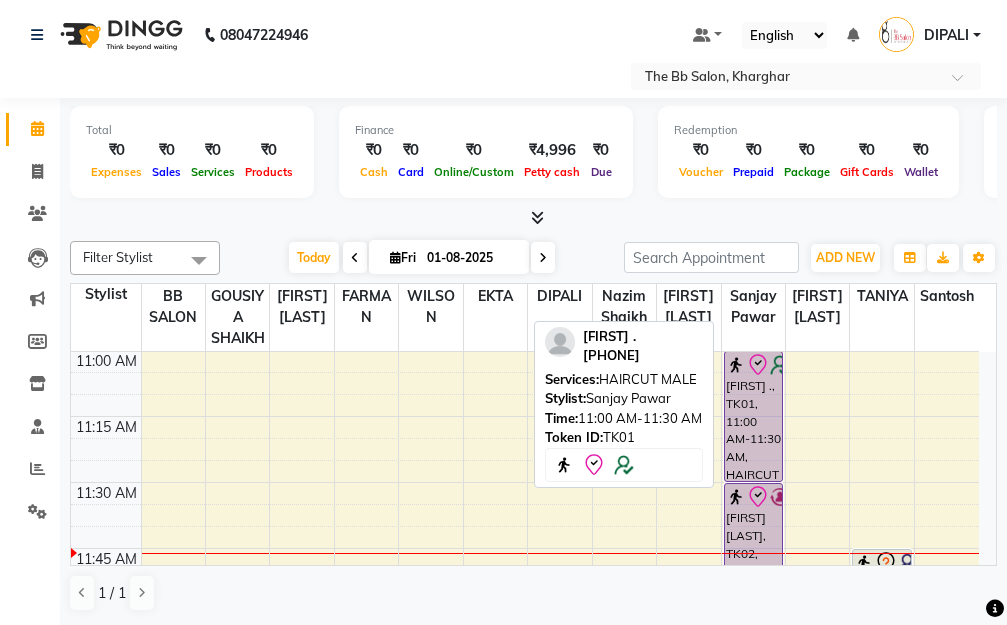 click on "[FIRST] ., TK01, [TIME]-[TIME], HAIRCUT MALE" at bounding box center [754, 416] 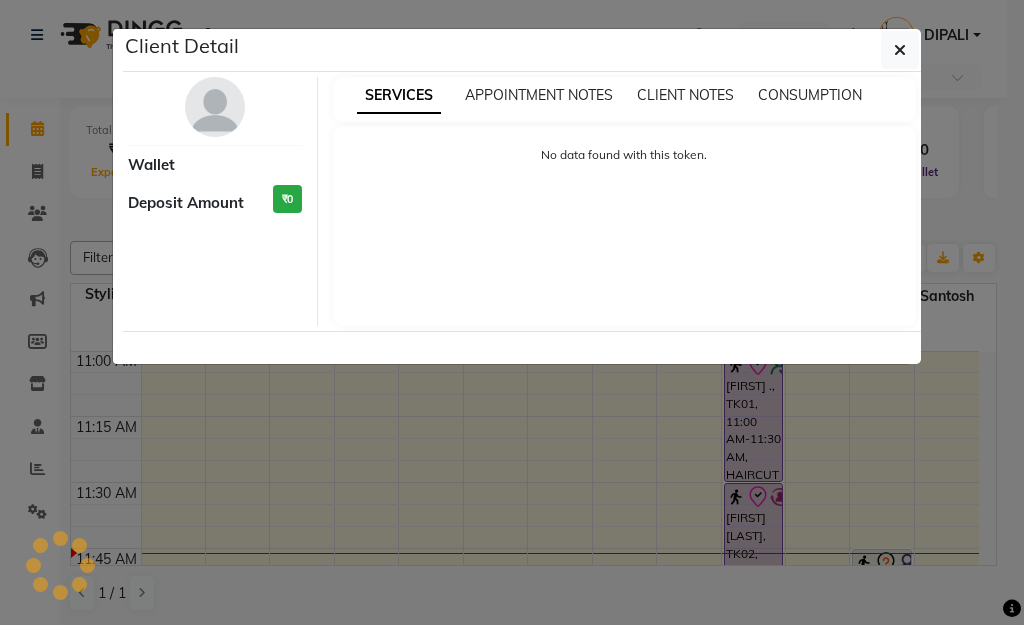 select on "8" 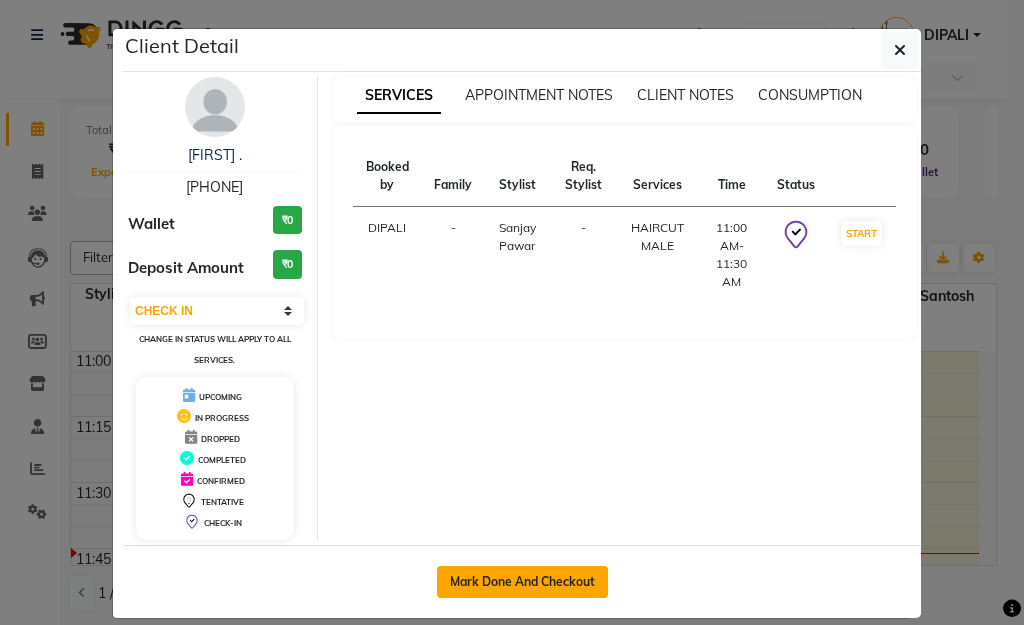 click on "Mark Done And Checkout" 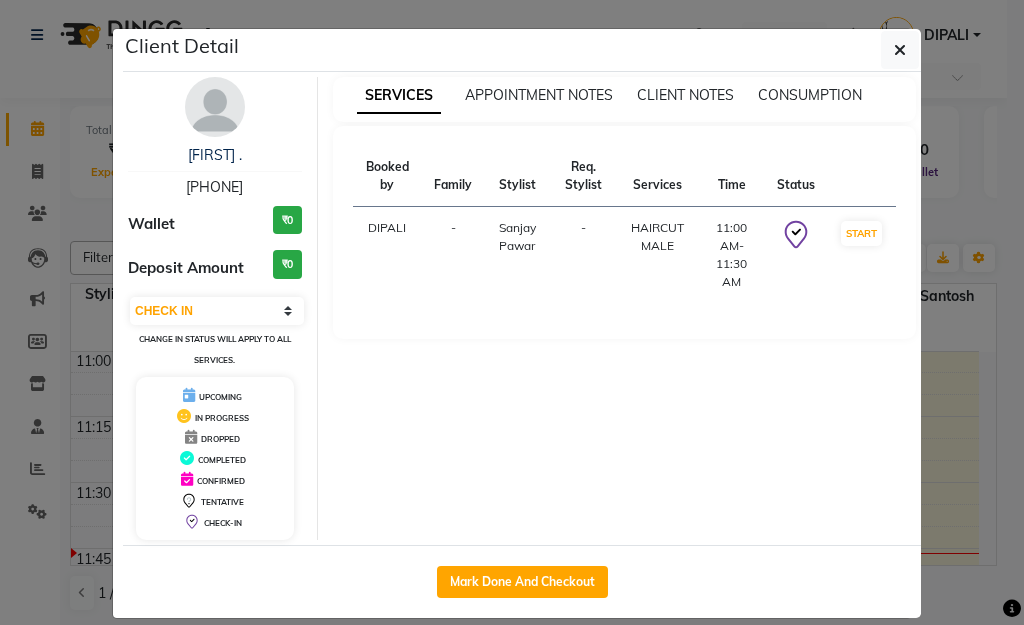 select on "6231" 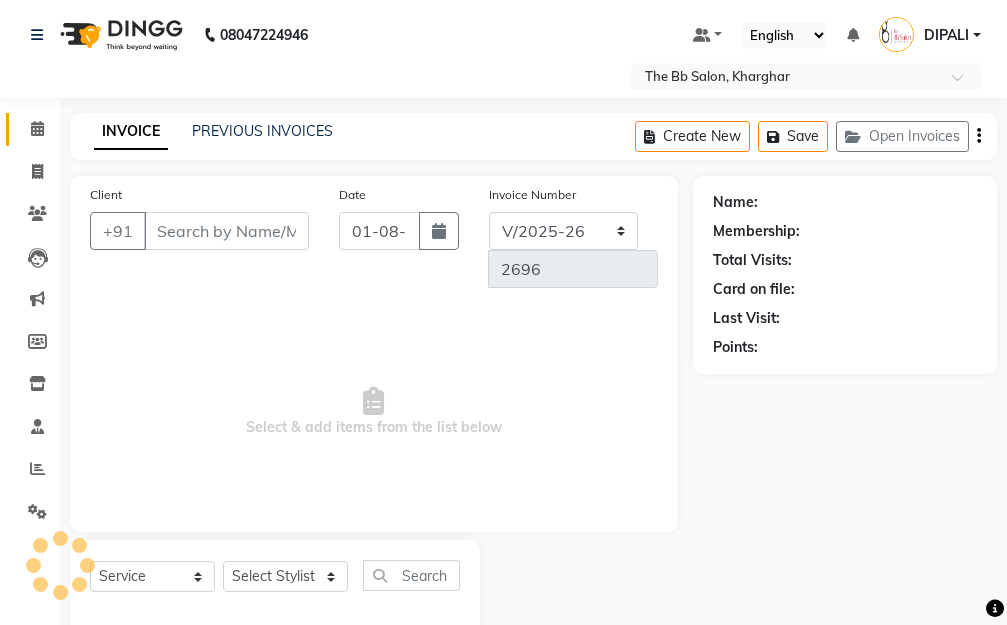 type on "98******38" 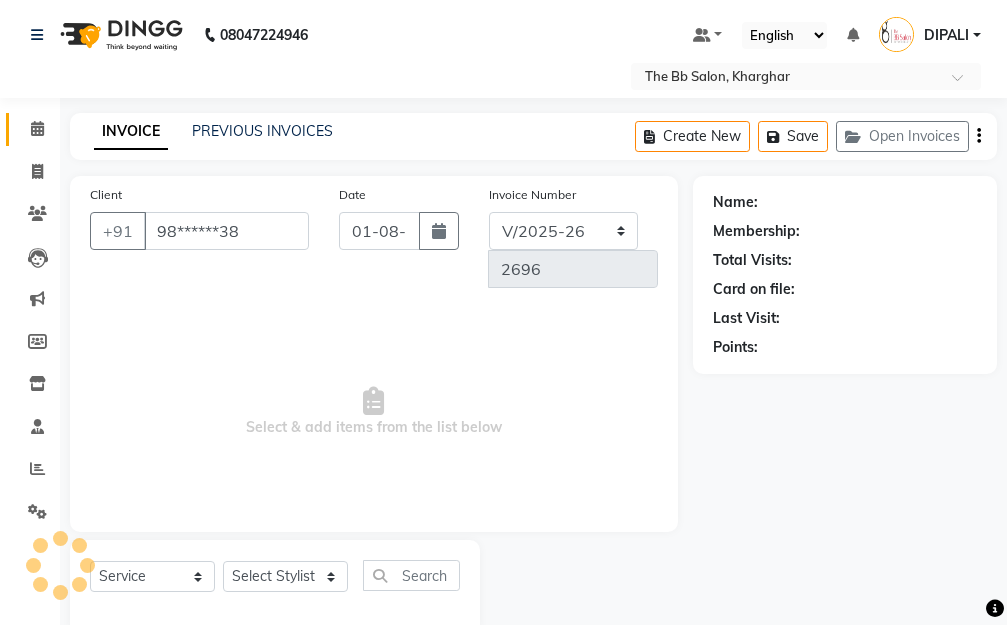 select on "83660" 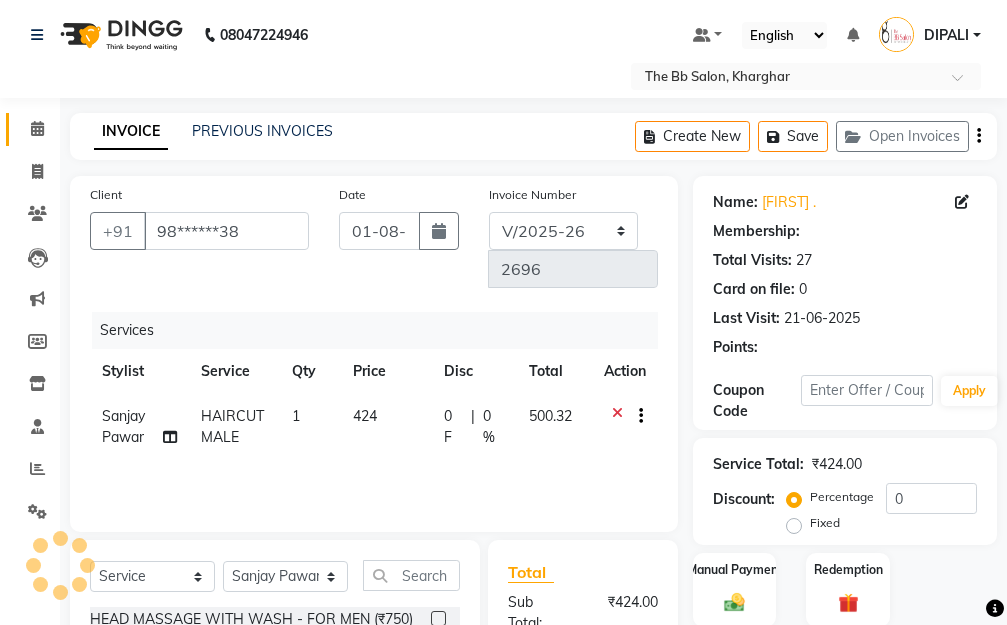 select on "2: Object" 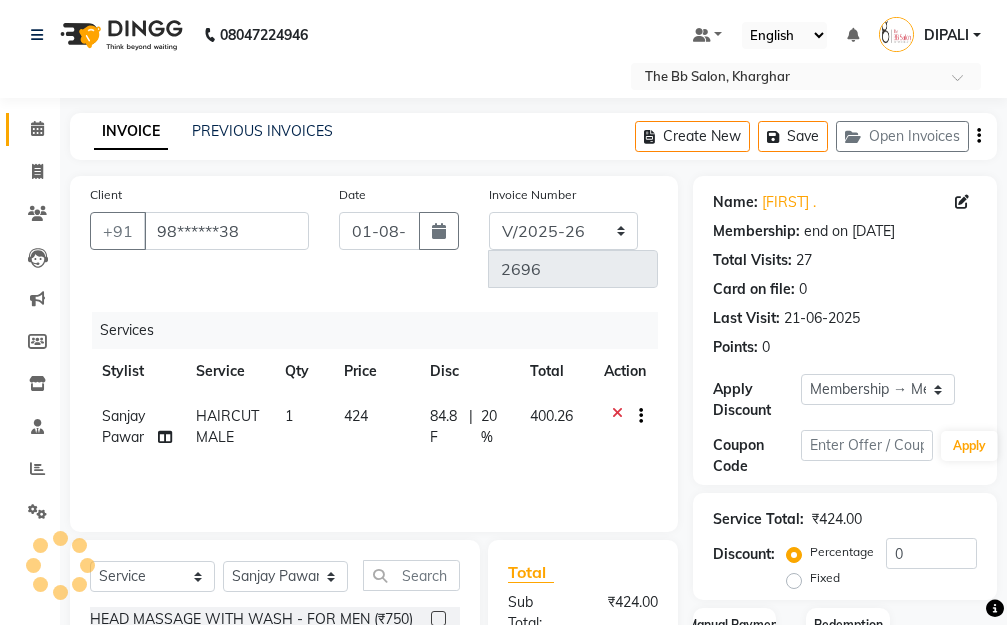 type on "20" 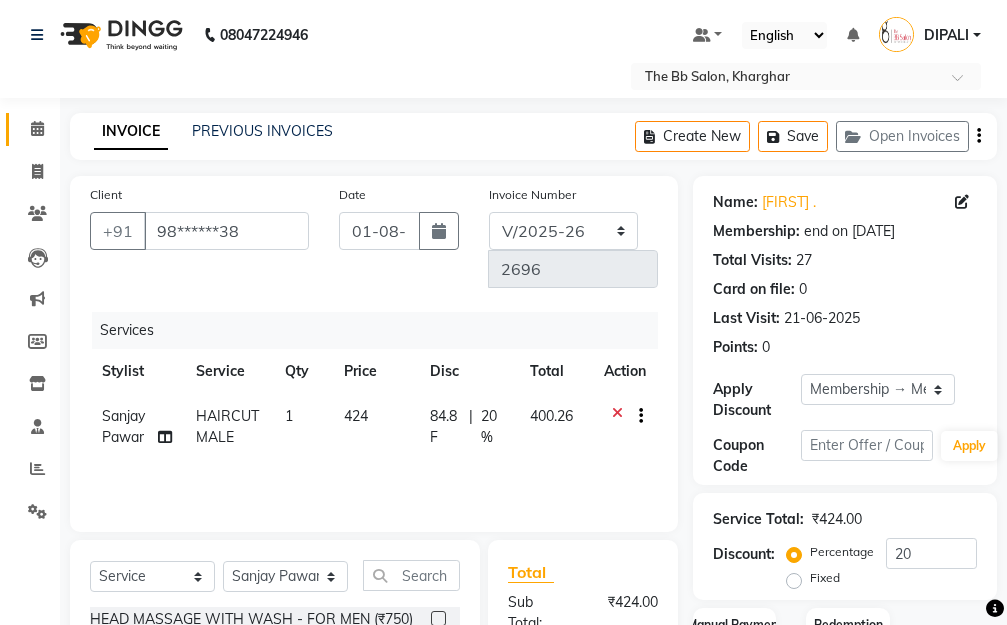 scroll, scrollTop: 390, scrollLeft: 0, axis: vertical 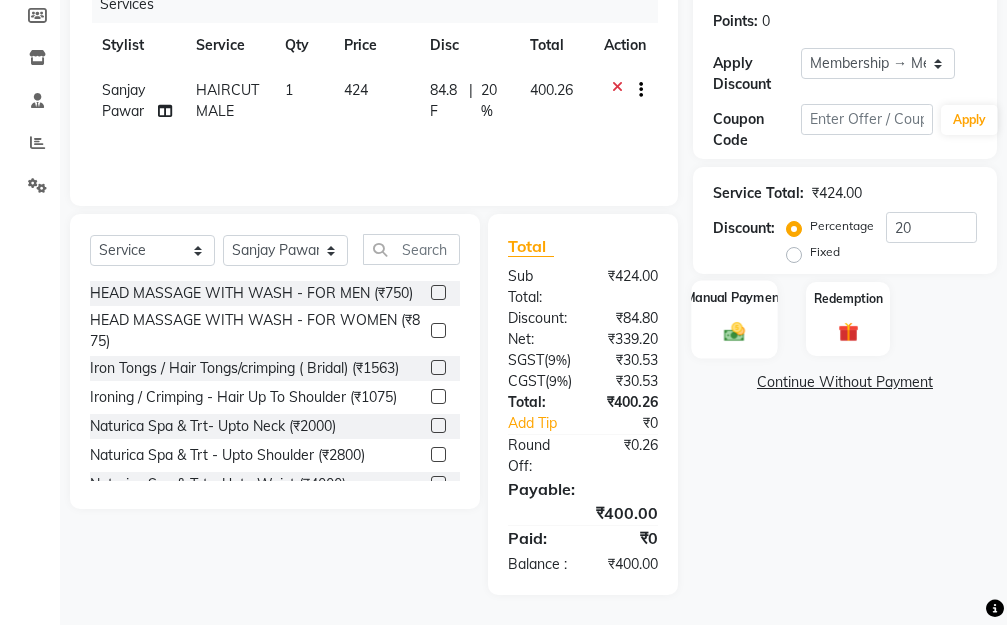 click on "Manual Payment" 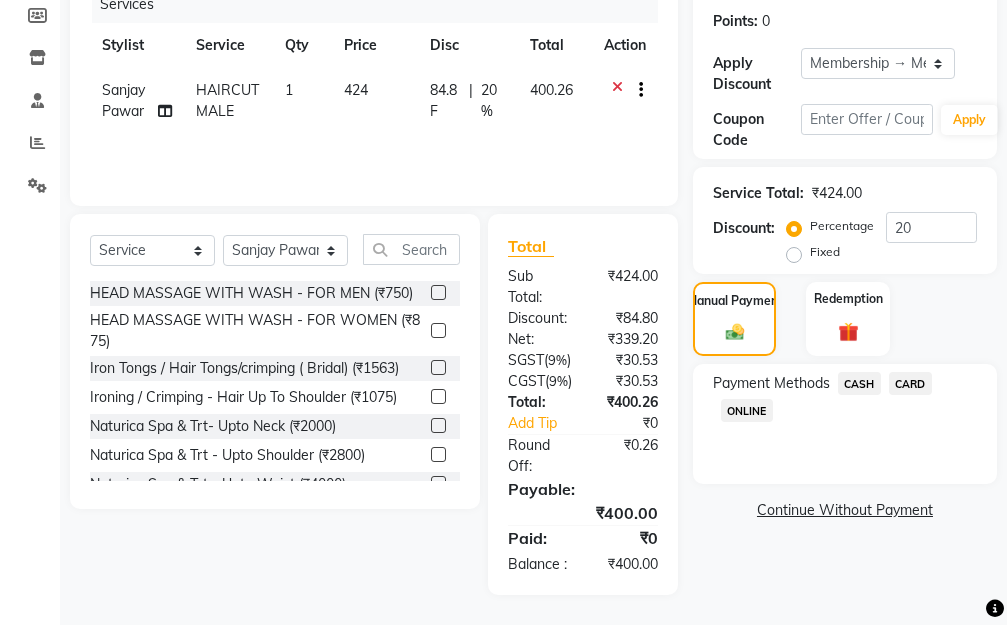 click on "CARD" 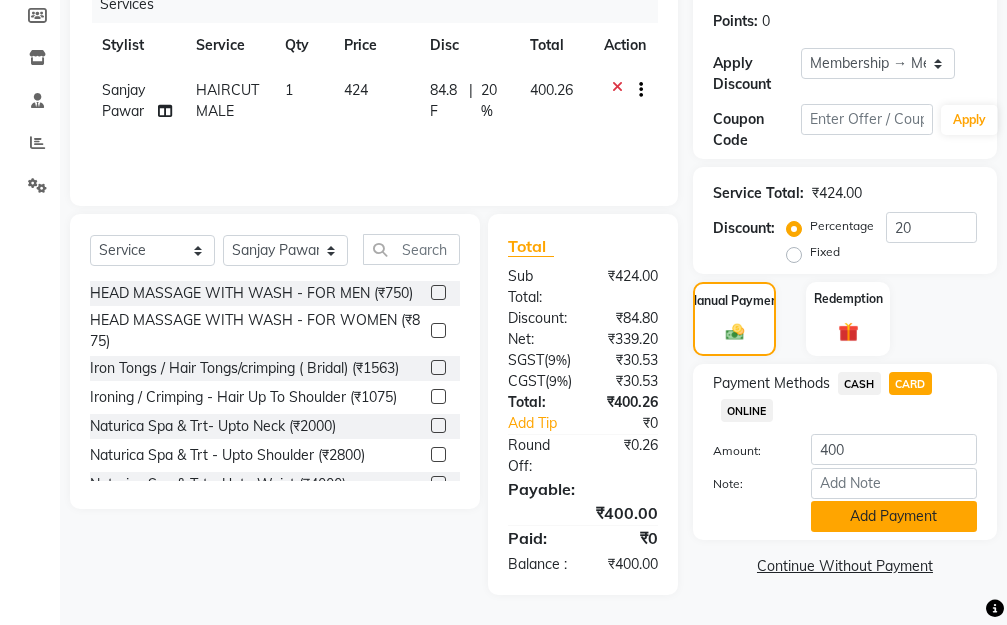 click on "Add Payment" 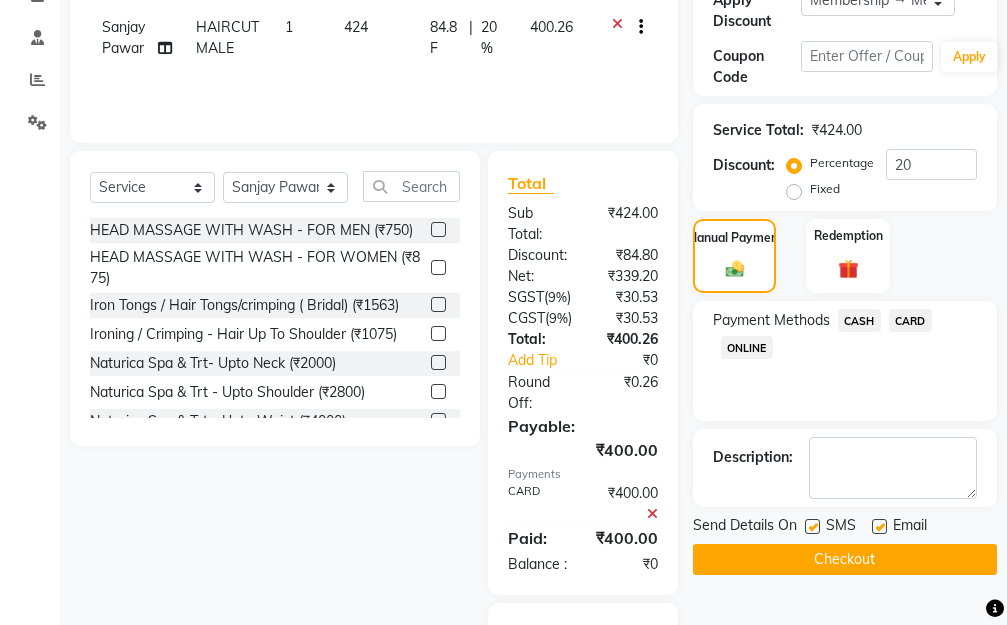 scroll, scrollTop: 543, scrollLeft: 0, axis: vertical 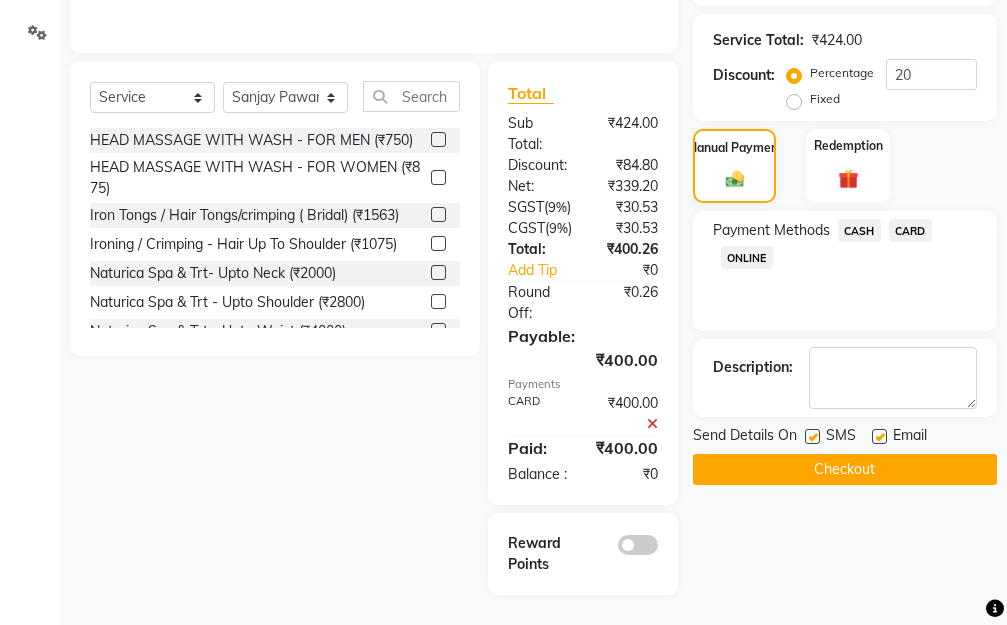 click on "Checkout" 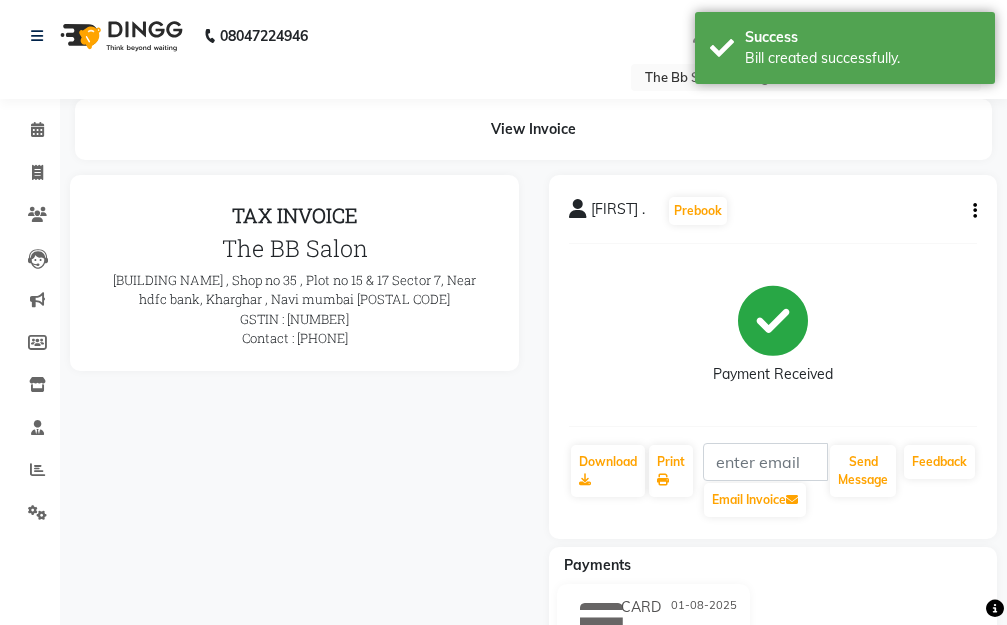 scroll, scrollTop: 0, scrollLeft: 0, axis: both 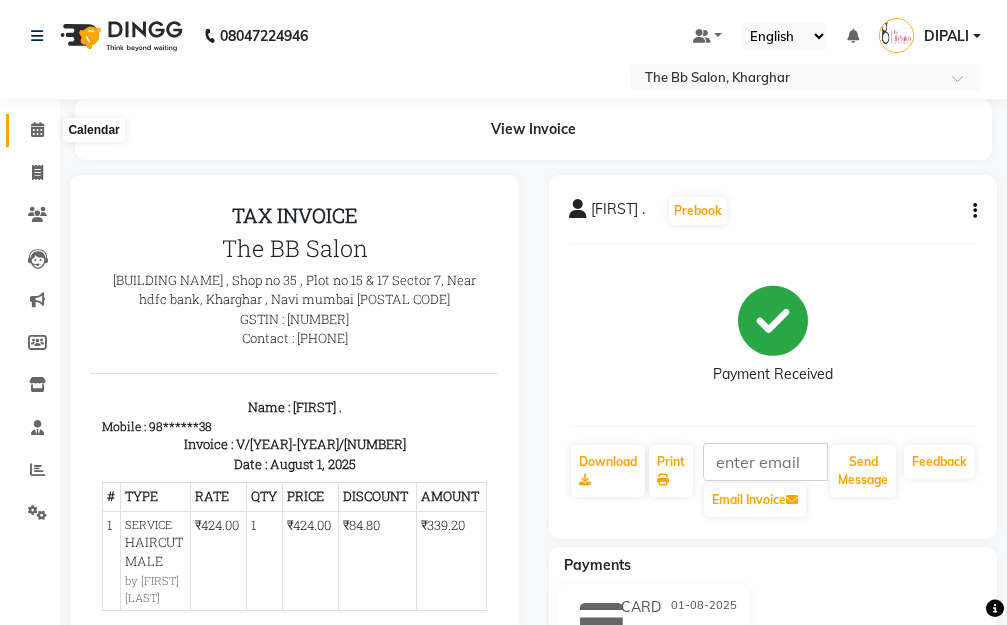 click 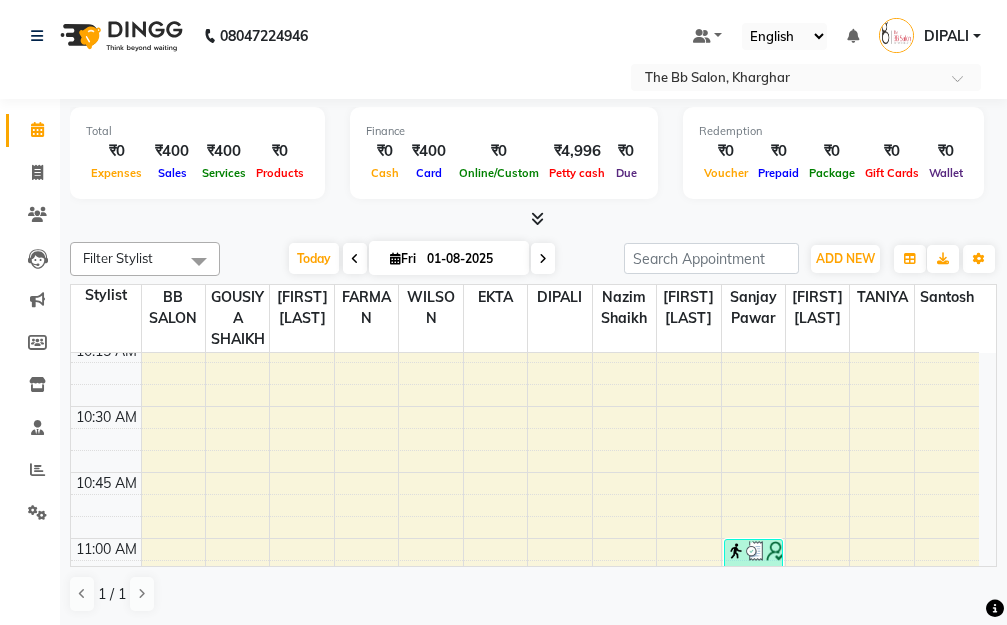 scroll, scrollTop: 400, scrollLeft: 0, axis: vertical 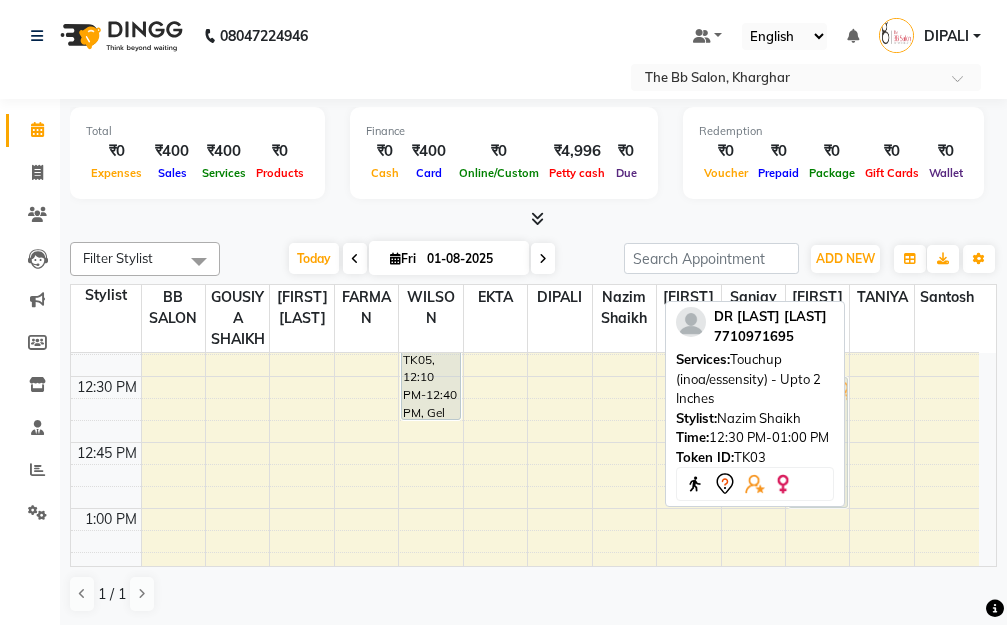 drag, startPoint x: 600, startPoint y: 410, endPoint x: 818, endPoint y: 412, distance: 218.00917 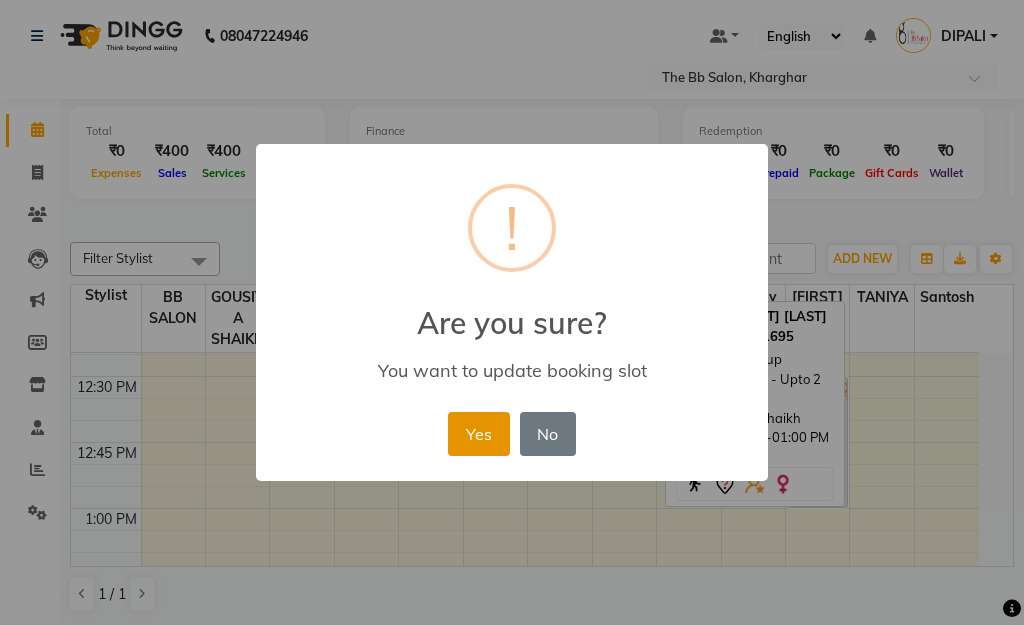 click on "Yes" at bounding box center (478, 434) 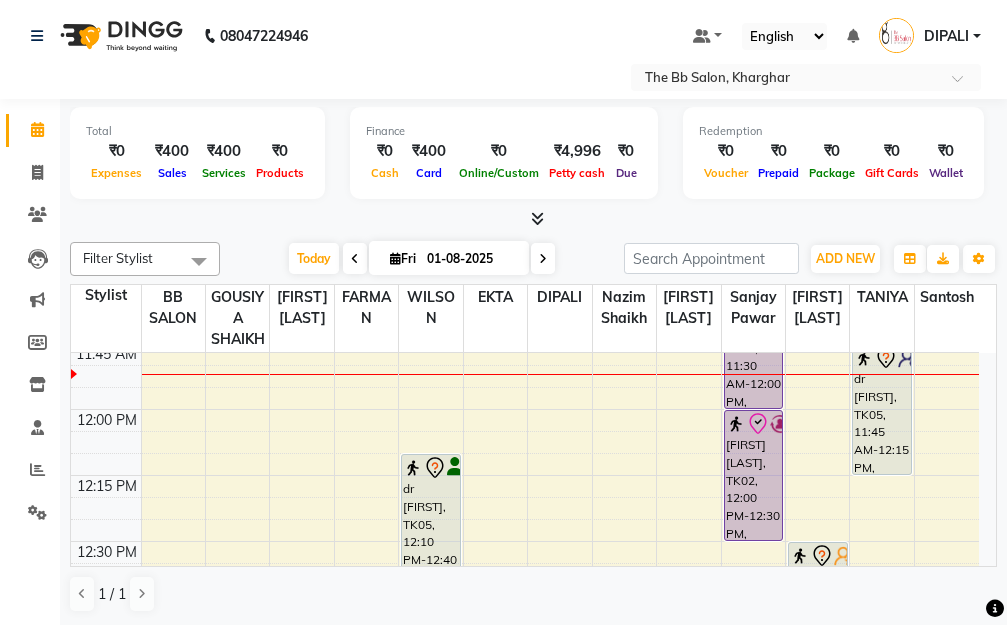 scroll, scrollTop: 700, scrollLeft: 0, axis: vertical 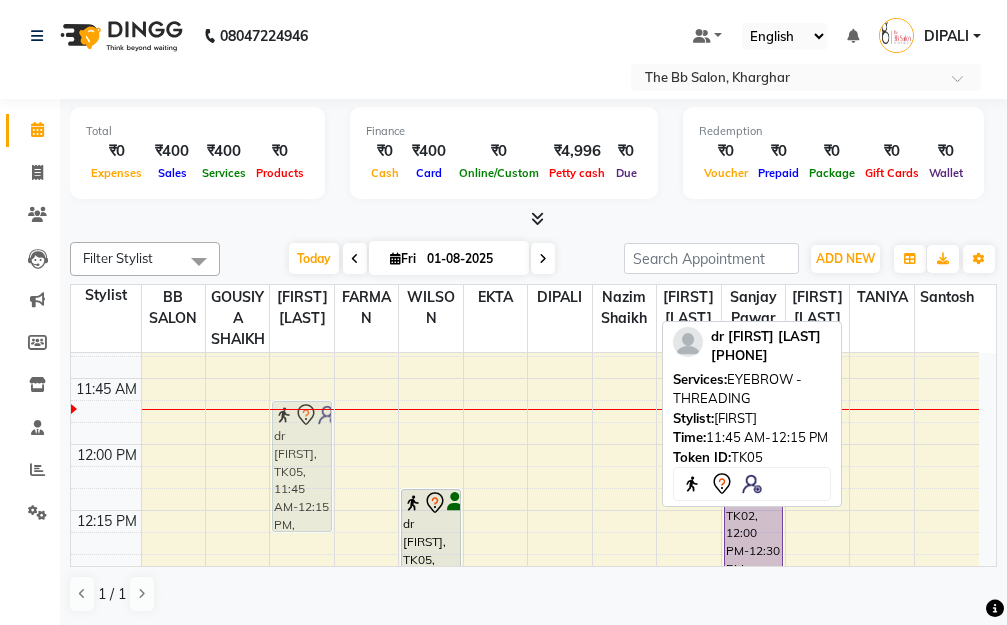 drag, startPoint x: 877, startPoint y: 448, endPoint x: 297, endPoint y: 471, distance: 580.4559 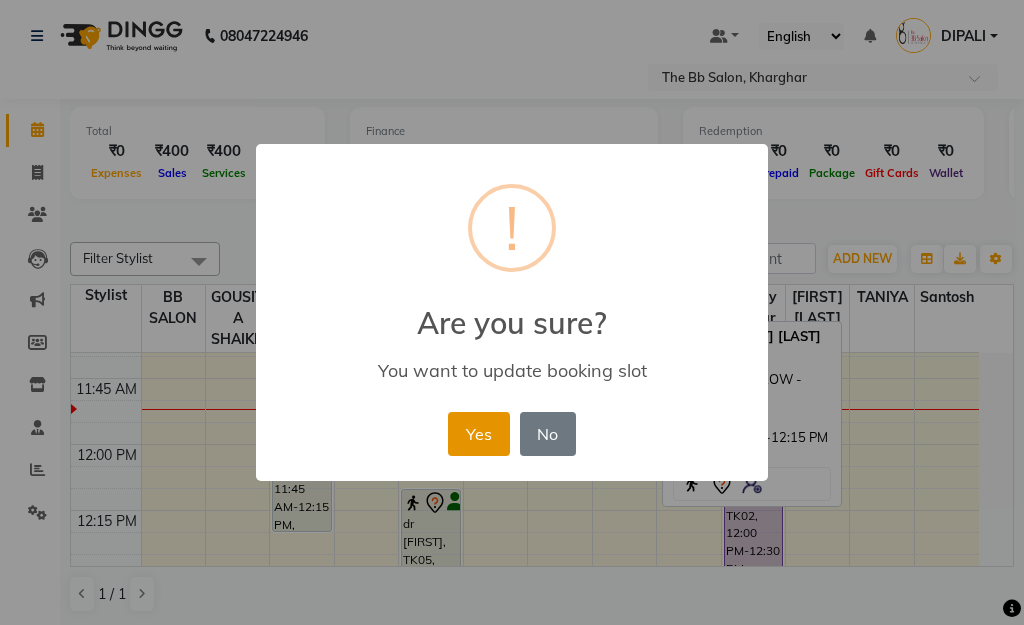 click on "Yes" at bounding box center (478, 434) 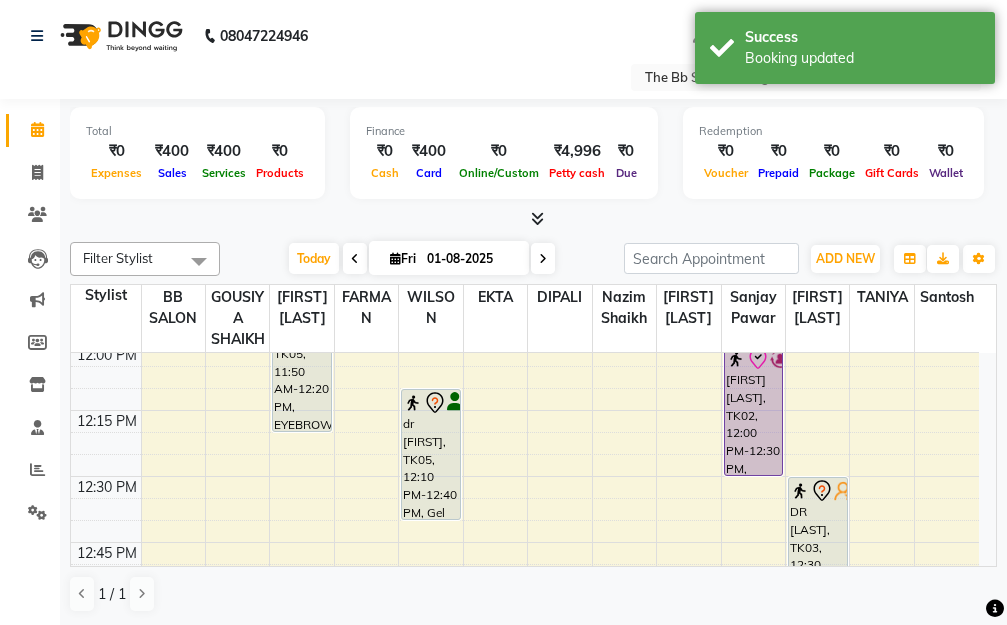 scroll, scrollTop: 700, scrollLeft: 0, axis: vertical 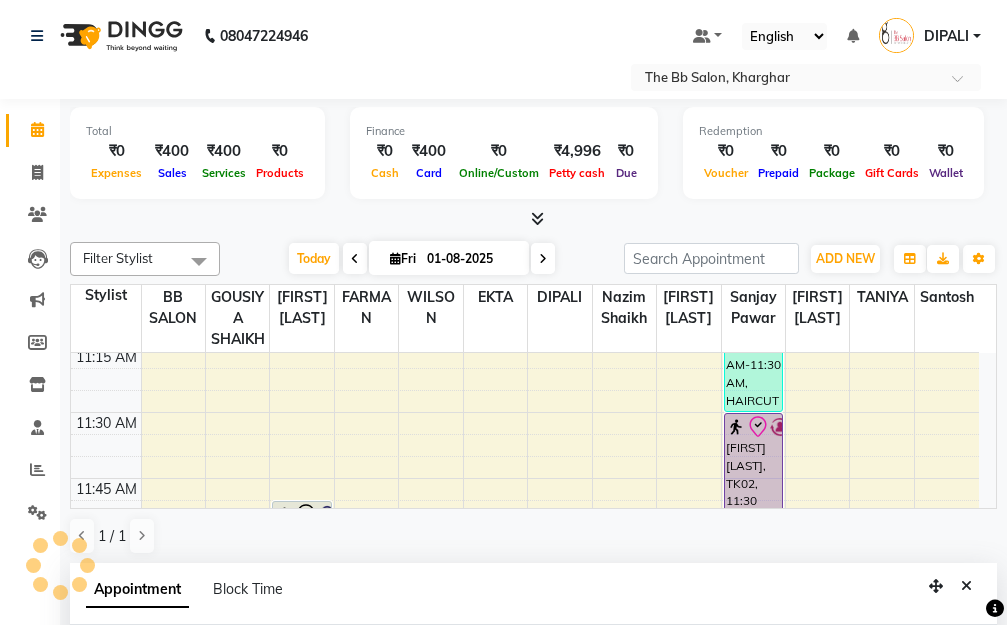select on "83521" 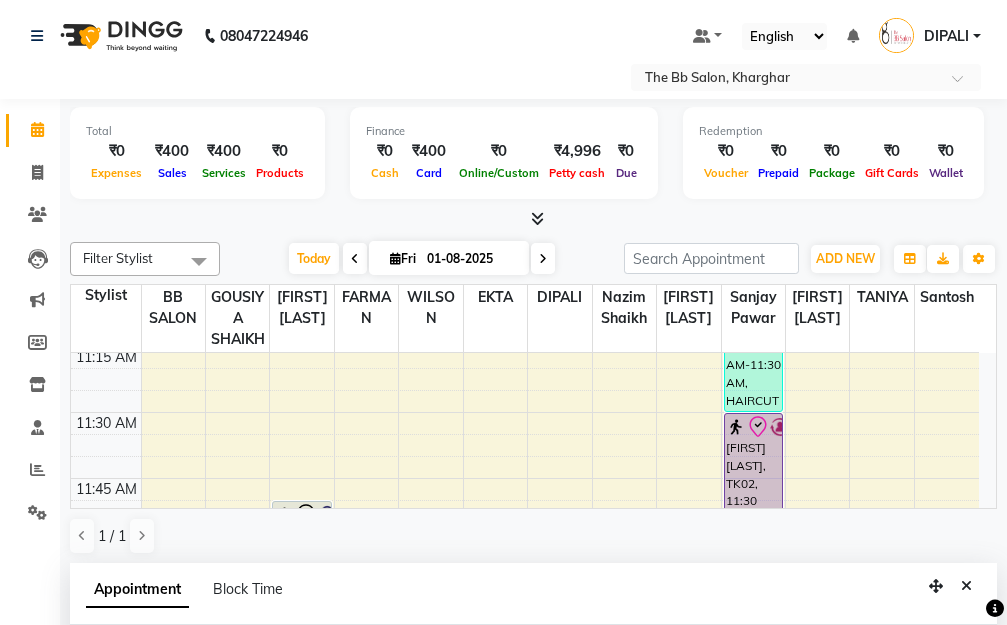 scroll, scrollTop: 7, scrollLeft: 0, axis: vertical 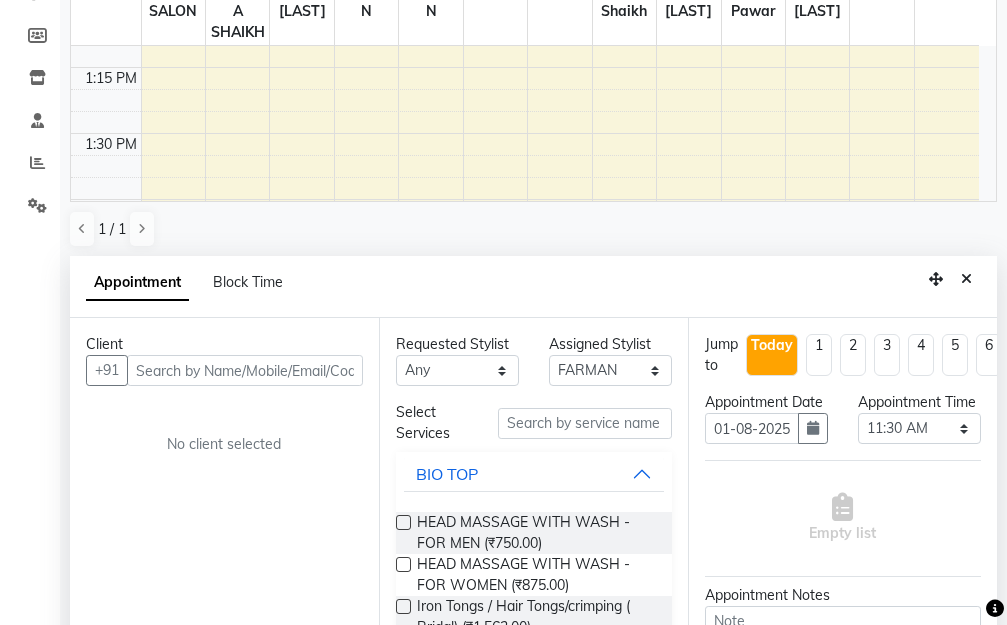 click at bounding box center (245, 370) 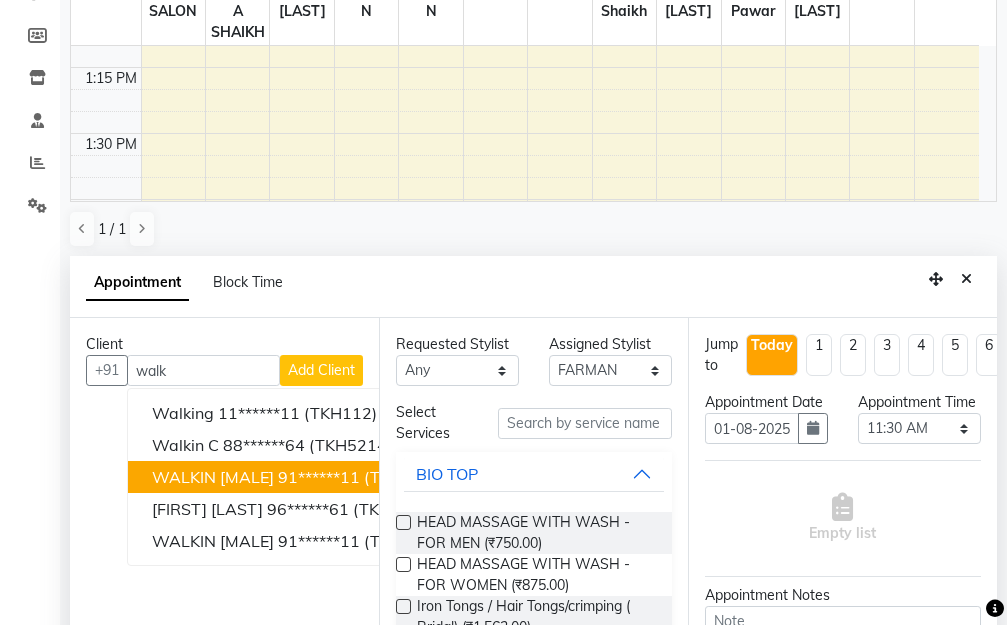 click on "91******11" at bounding box center [319, 477] 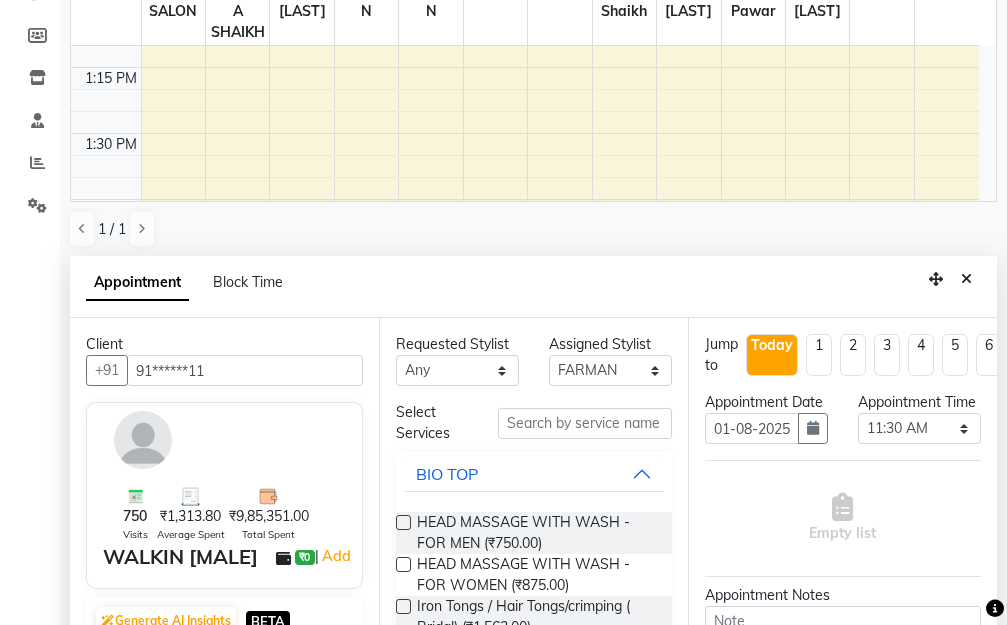 type on "91******11" 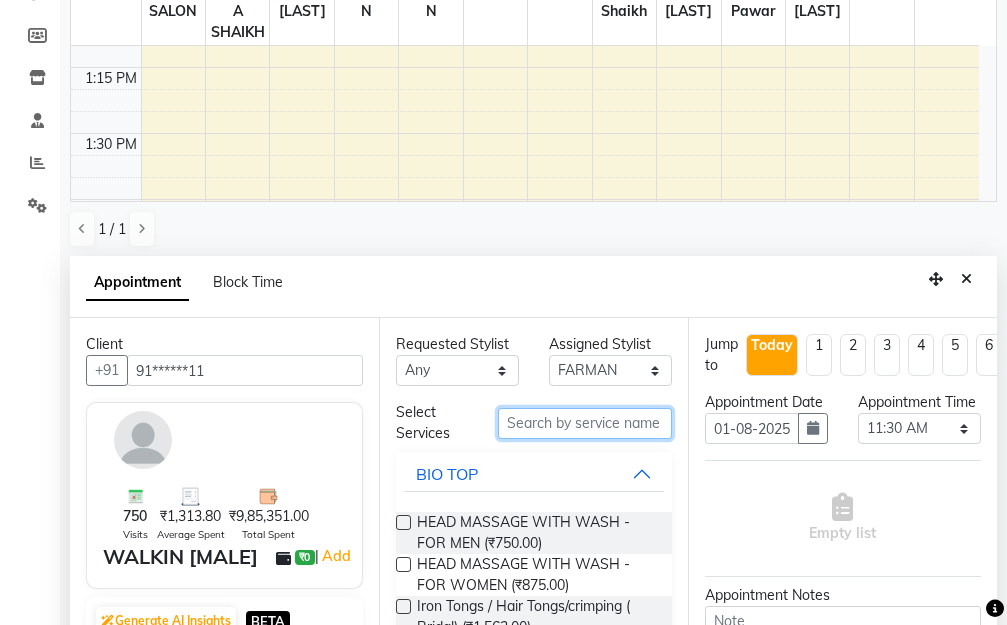 click at bounding box center (585, 423) 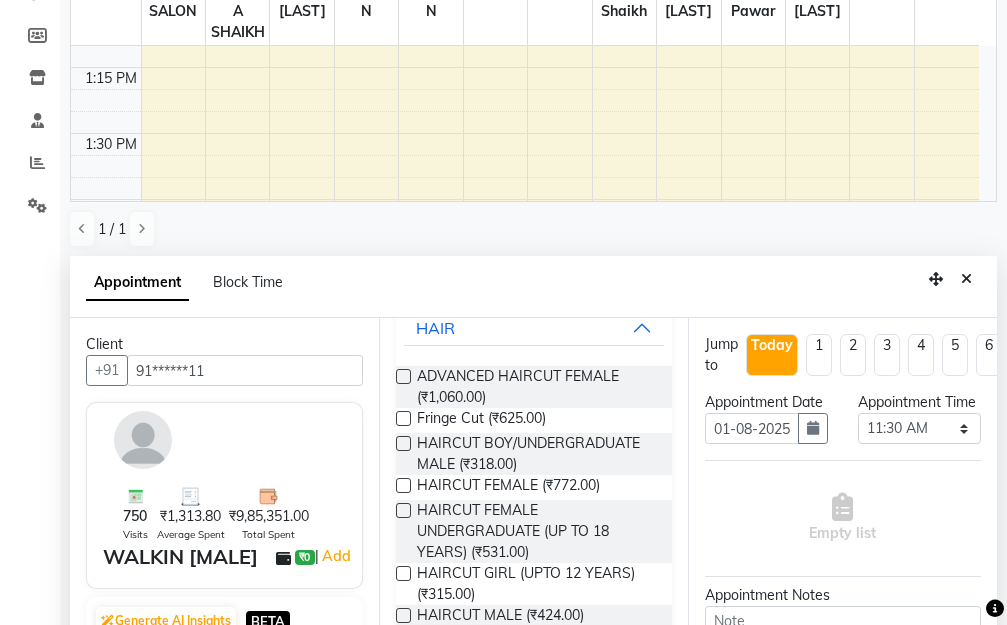 scroll, scrollTop: 167, scrollLeft: 0, axis: vertical 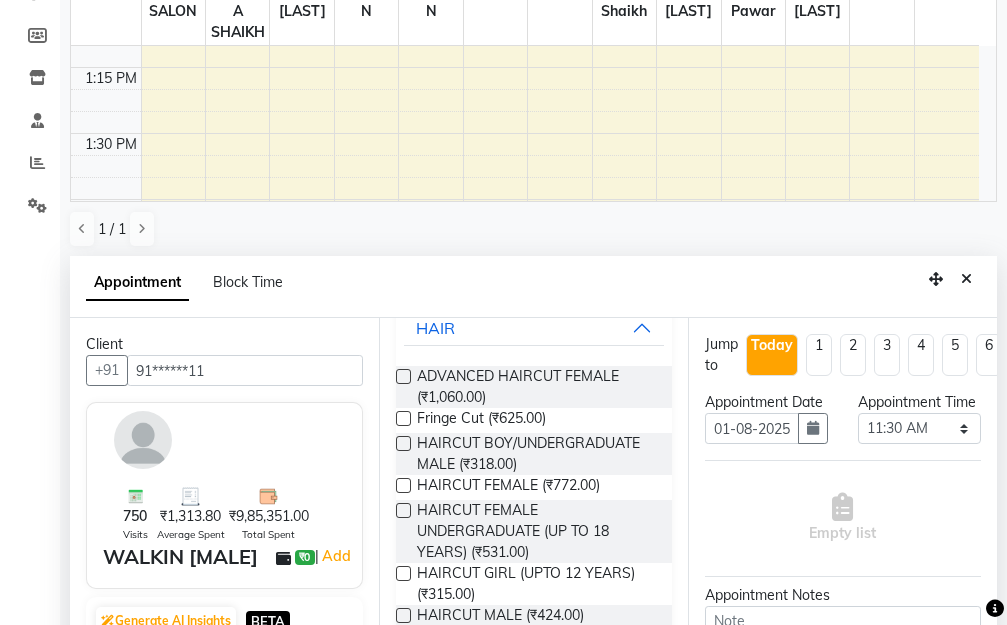 click at bounding box center [403, 443] 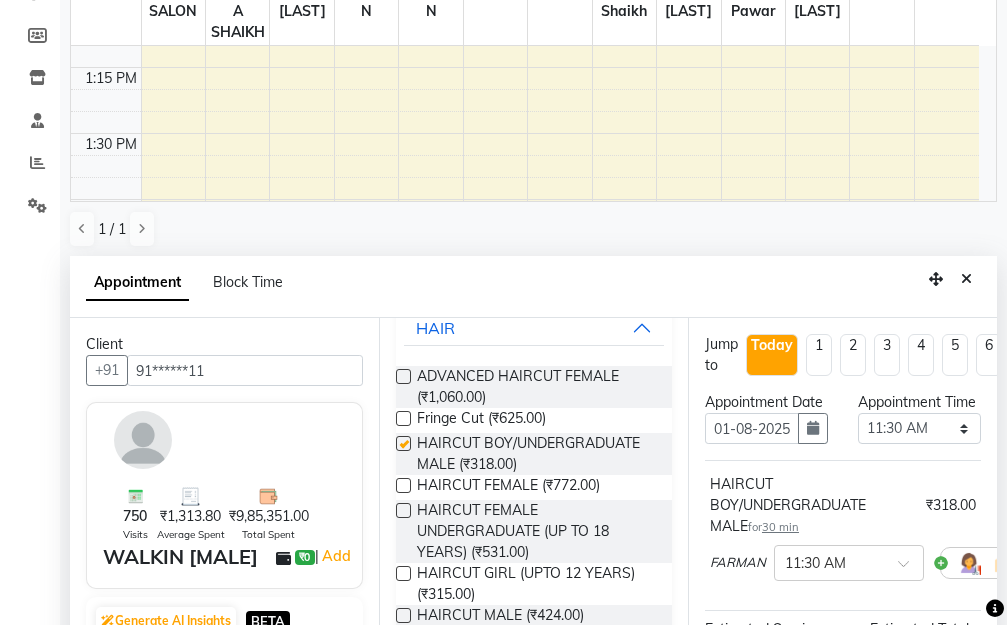 checkbox on "false" 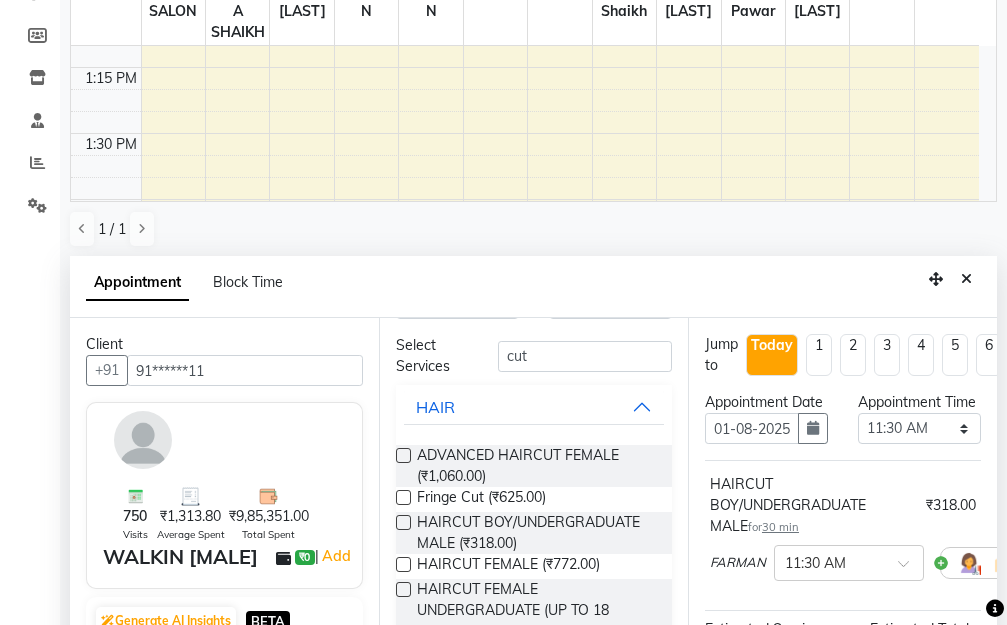 scroll, scrollTop: 0, scrollLeft: 0, axis: both 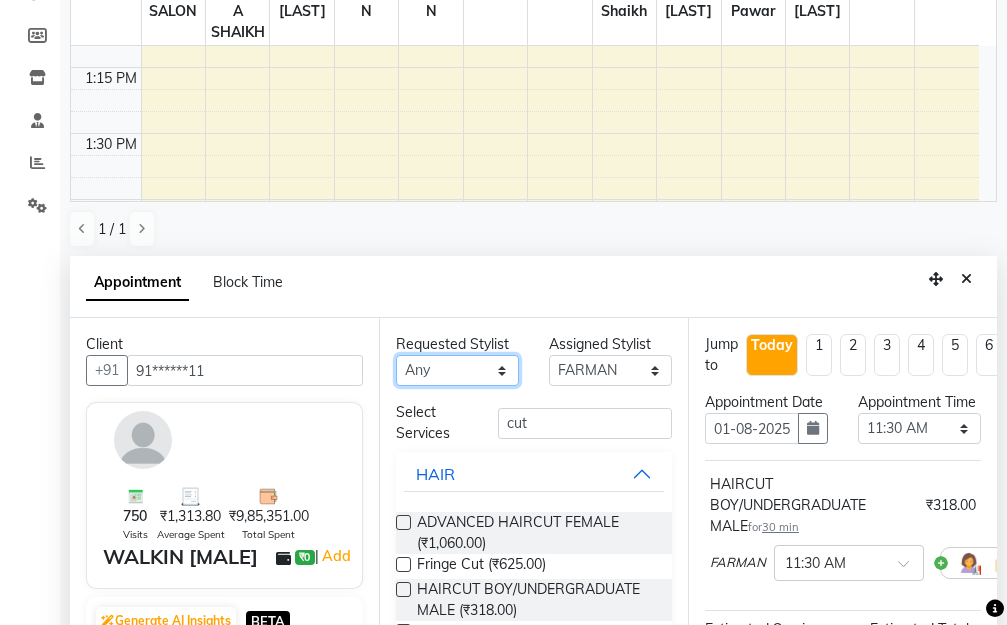 click on "Any BB SALON DIPALI EKTA FARMAN GOUSIYA SHAIKH MANGESH TAVARE Nazim Shaikh Rupesh Chavan Sanjay Pawar santosh SHILPA YADAV TANIYA WILSON" at bounding box center [457, 370] 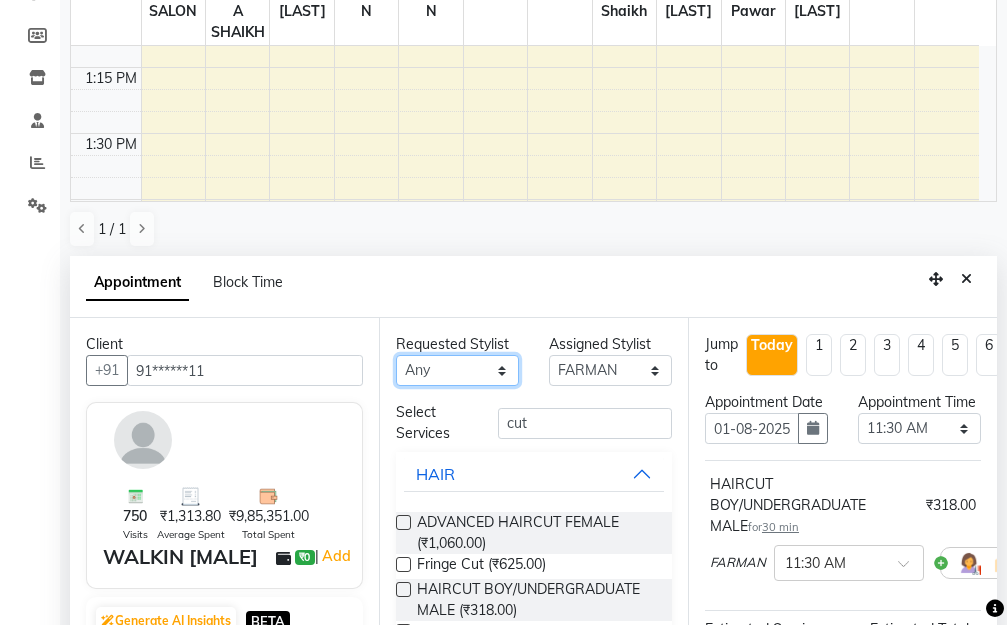 select on "87288" 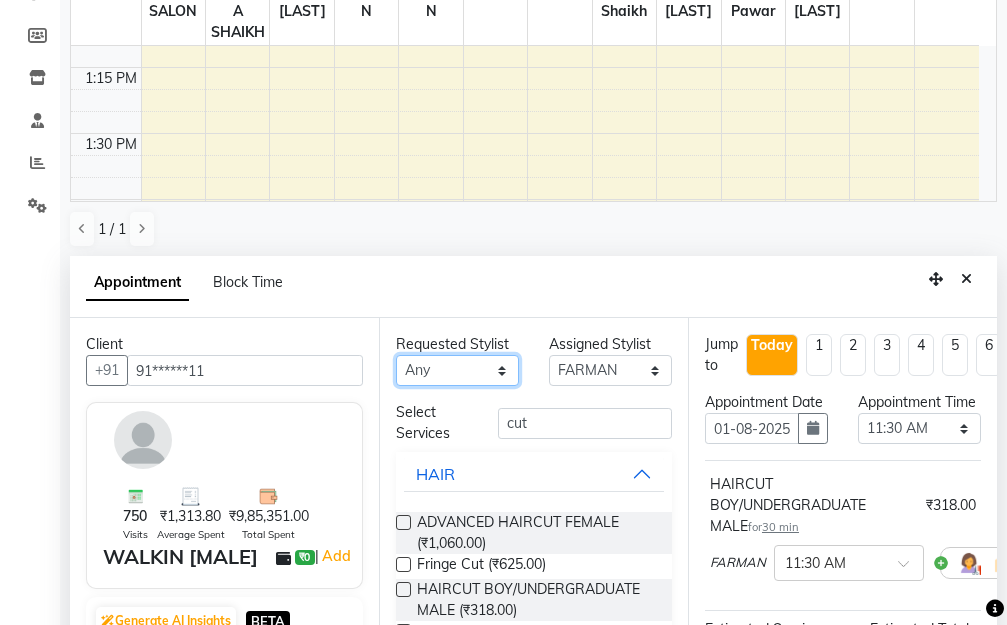 click on "Any BB SALON DIPALI EKTA FARMAN GOUSIYA SHAIKH MANGESH TAVARE Nazim Shaikh Rupesh Chavan Sanjay Pawar santosh SHILPA YADAV TANIYA WILSON" at bounding box center (457, 370) 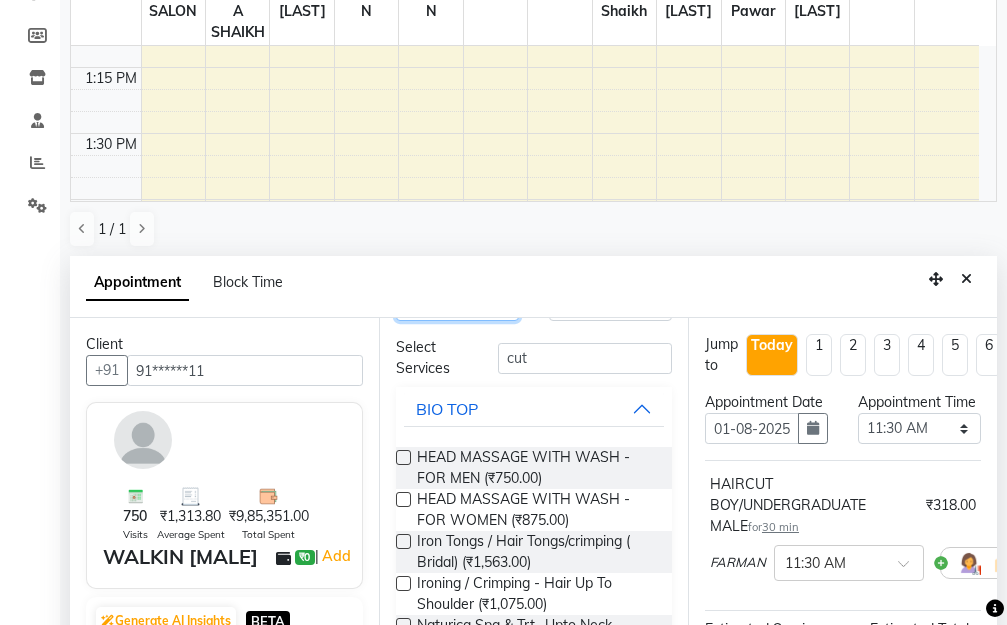 scroll, scrollTop: 100, scrollLeft: 0, axis: vertical 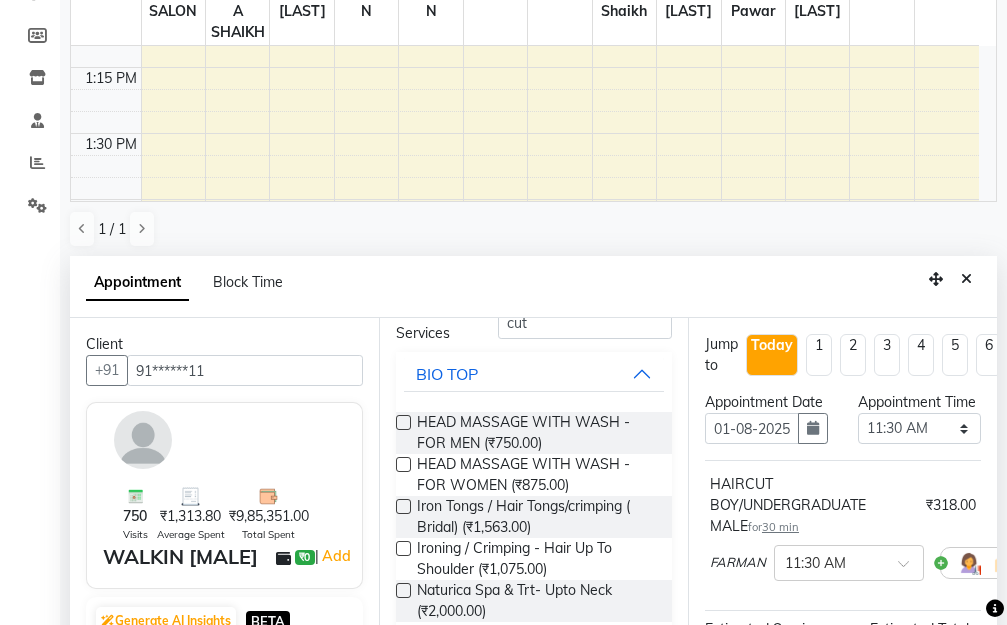 click on "Select Services cut    BIO TOP HEAD MASSAGE WITH WASH - FOR MEN (₹750.00) HEAD MASSAGE WITH WASH - FOR WOMEN (₹875.00) Iron Tongs / Hair Tongs/crimping ( Bridal) (₹1,563.00) Ironing / Crimping  - Hair Up To Shoulder (₹1,075.00) Naturica Spa & Trt-  Upto Neck (₹2,000.00) Naturica Spa & Trt - Upto Shoulder (₹2,800.00) Naturica Spa & Trt - Upto Waist (₹4,000.00) Naturica Spa & Trt- Below Shoulder (₹3,500.00) Naturica Spa & Trt- Men (₹2,000.00) OLAPLEX  TRT BELOW SHOULDER (₹2,000.00) OLAPLEX  TRT MEN (₹1,000.00) OLAPLEX TRT  UPTO NECK (₹1,500.00) OLAPLEX TRT  UPTO SHOULDER (₹1,500.00) OLAPLEX TRT  UPTO WAIST (₹2,500.00) REVIVER/MOROCCAN/BIOTOP WASH - BELOW SHOULDER (₹530.00) REVIVER/MOROCCAN/BIOTOP WASH - UPTO NECK (₹353.00) REVIVER/MOROCCAN/BIOTOP WASH - UPTO SHOULDER (₹470.00) REVIVER/MOROCCAN/BIOTOP WASH - UPTO WAIST (₹589.00) SHAVE (₹158.00) SIDE LOCKS COLOUR (₹170.00)    BODY EXFOLIATION TREATMENTS    BODY TREATMENTS    FACE LIFT - NONSURGICAL    FACIALS    FOOT SCRUB" at bounding box center [534, 1357] 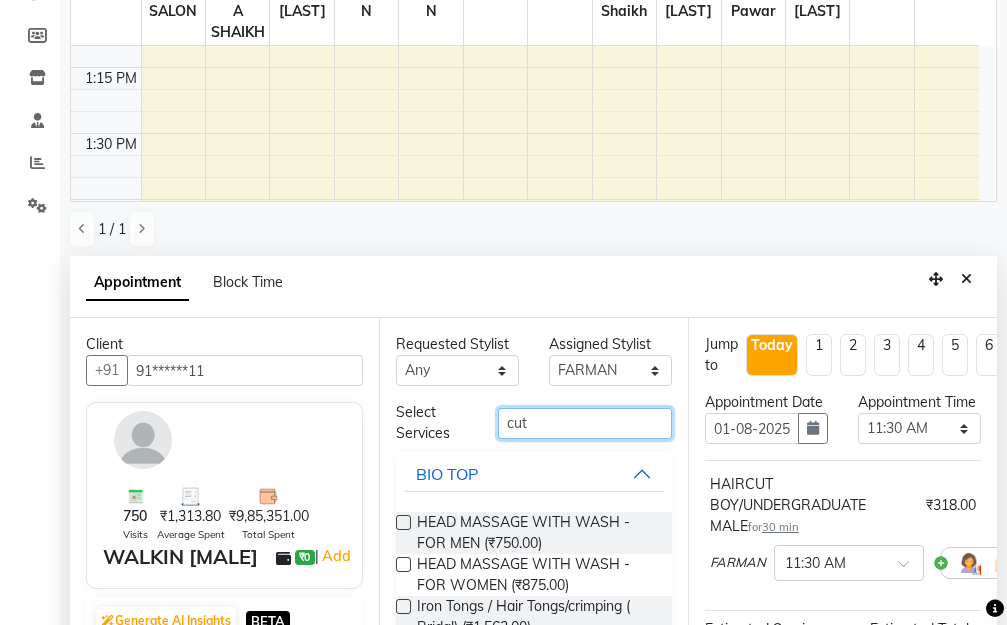 drag, startPoint x: 538, startPoint y: 416, endPoint x: 428, endPoint y: 433, distance: 111.305885 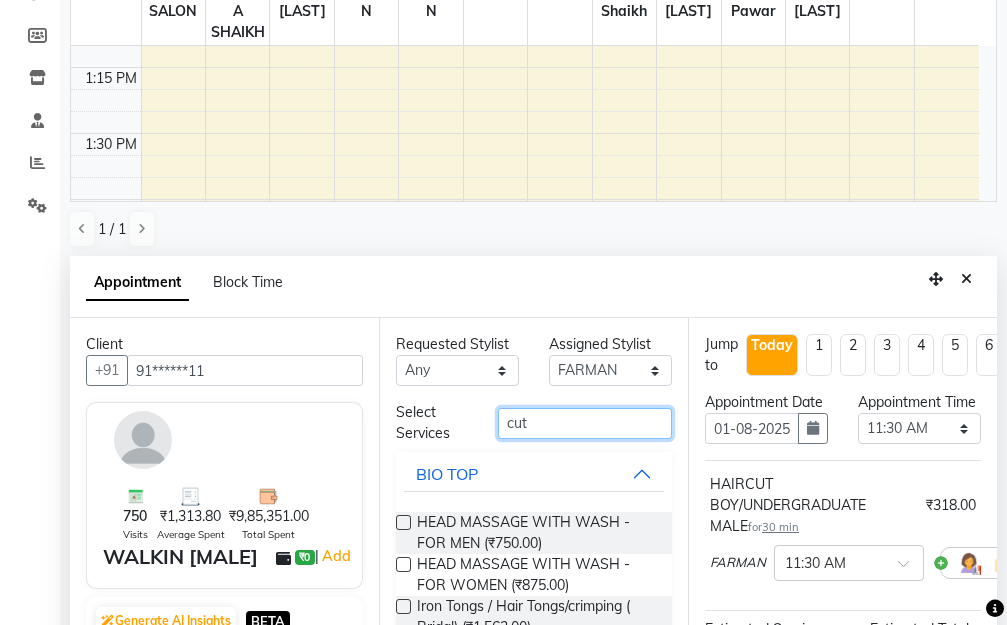 click on "Select Services cut" at bounding box center (534, 423) 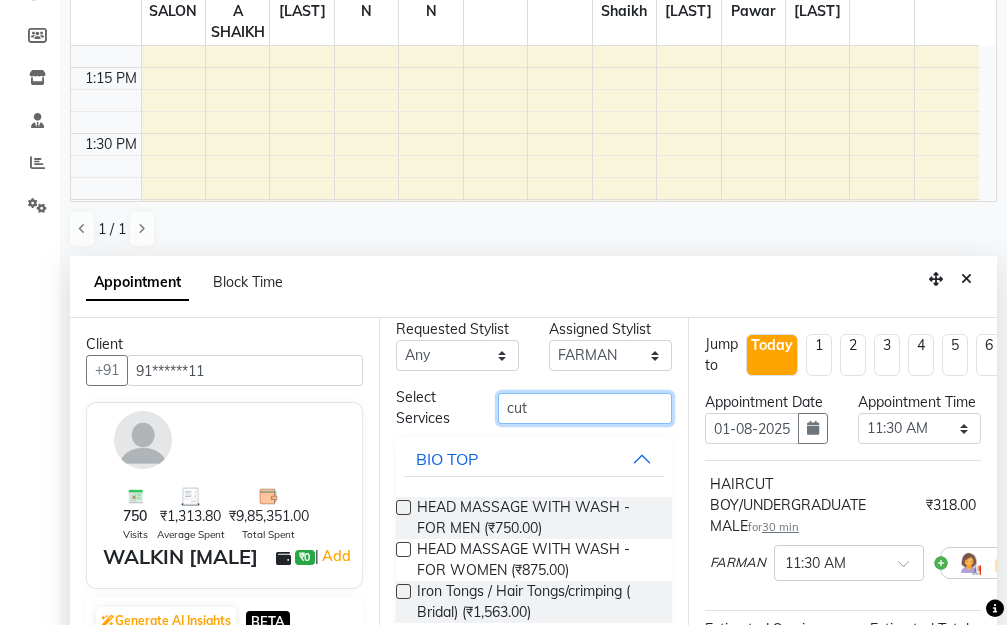scroll, scrollTop: 0, scrollLeft: 0, axis: both 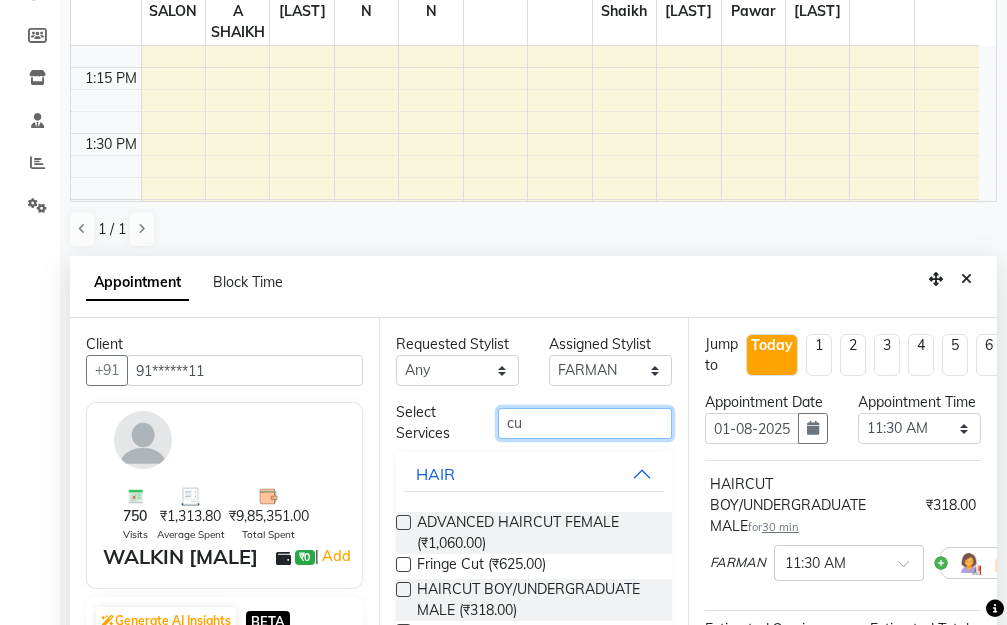 type on "cut" 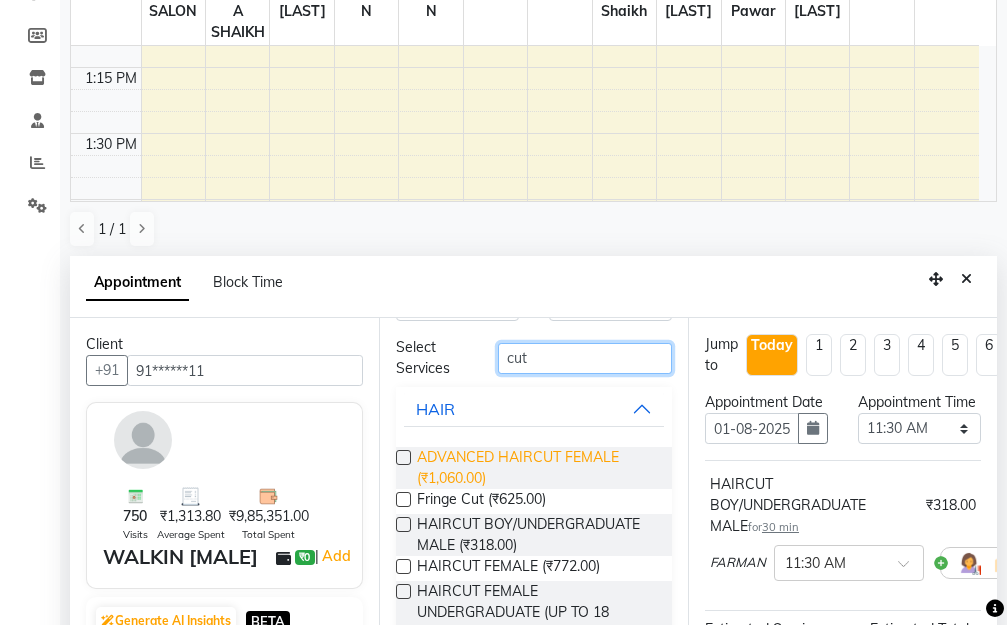scroll, scrollTop: 100, scrollLeft: 0, axis: vertical 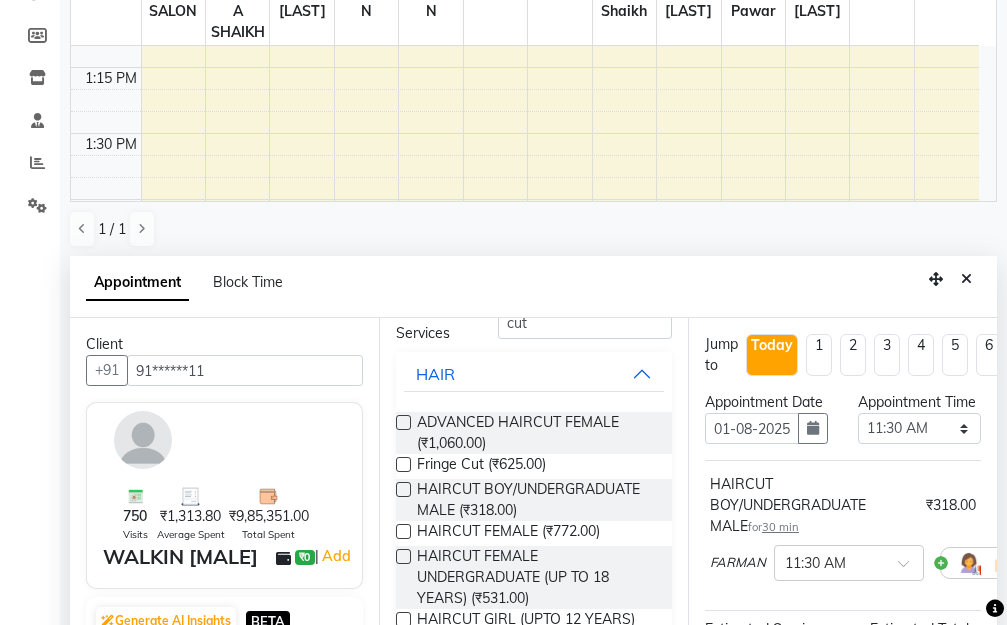click at bounding box center [403, 489] 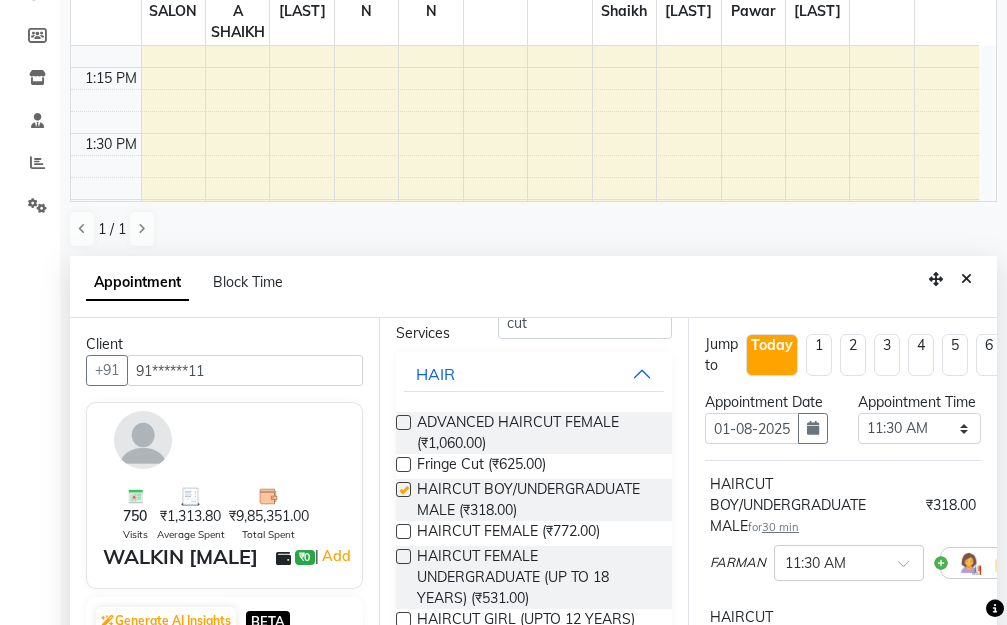 checkbox on "false" 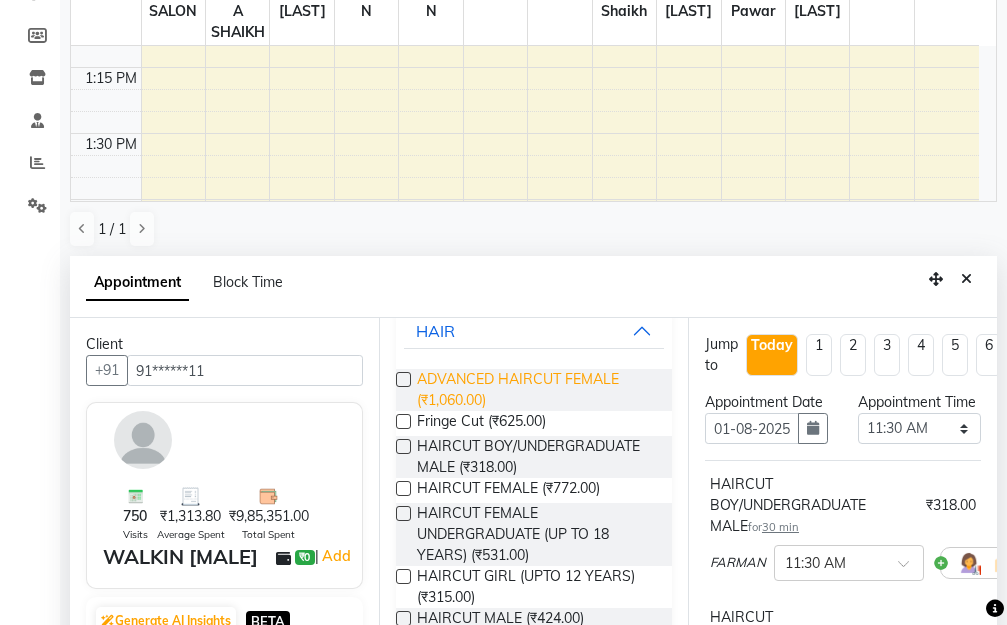 scroll, scrollTop: 167, scrollLeft: 0, axis: vertical 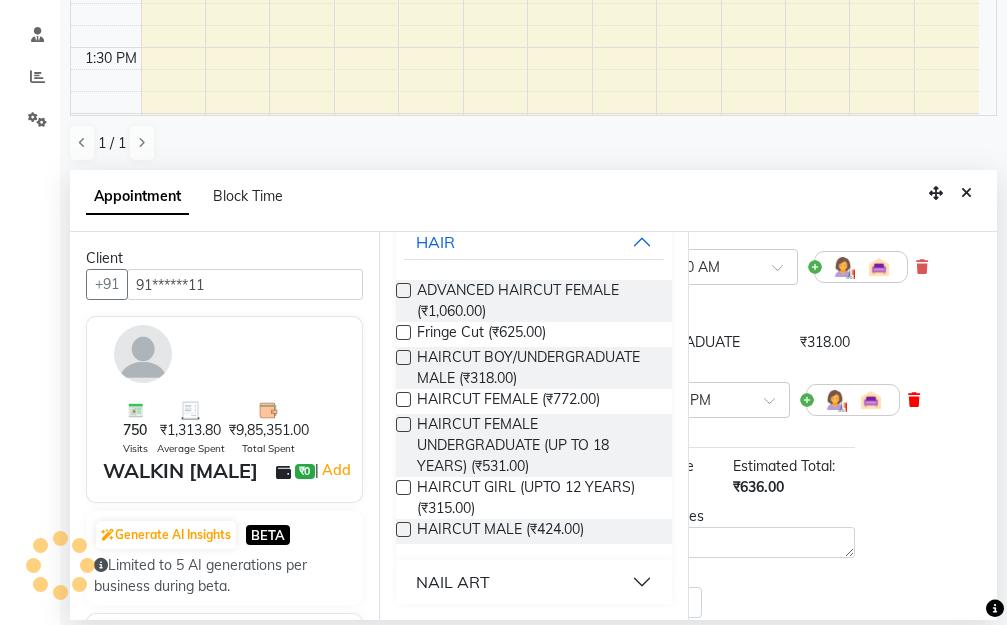 click at bounding box center [914, 400] 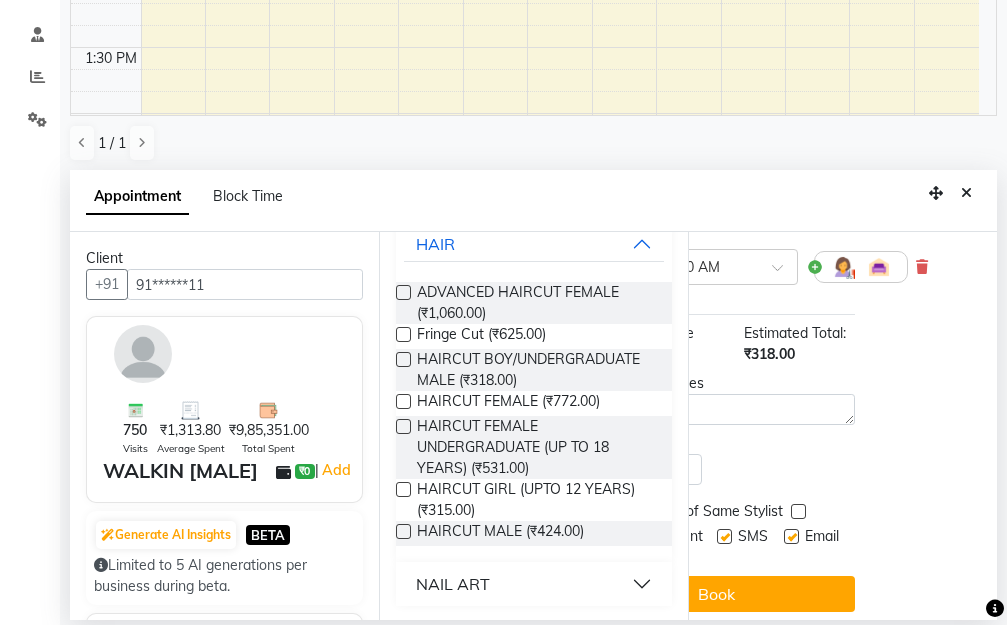 scroll, scrollTop: 167, scrollLeft: 0, axis: vertical 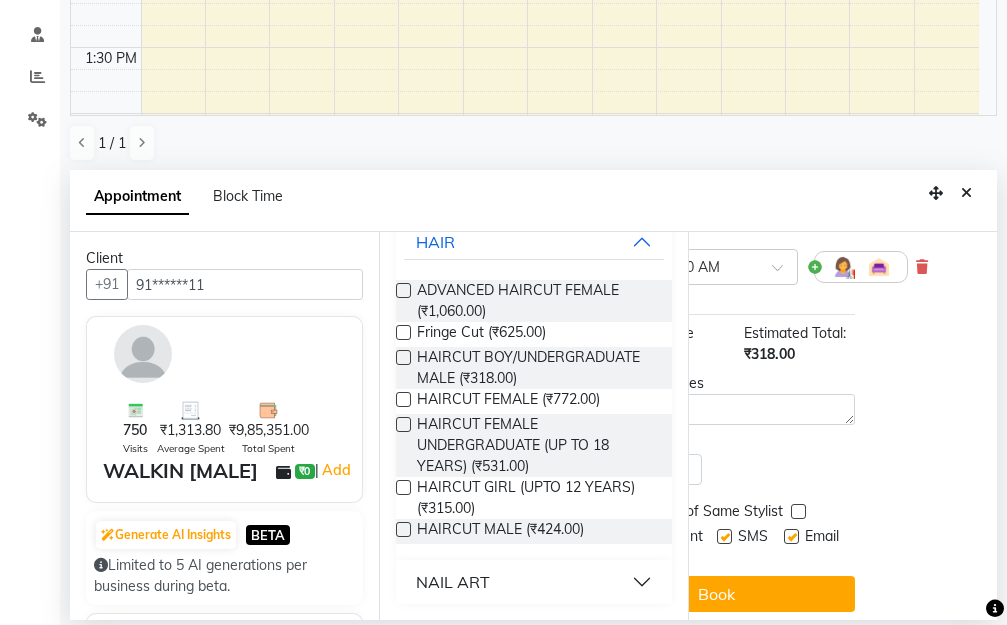 click at bounding box center [403, 529] 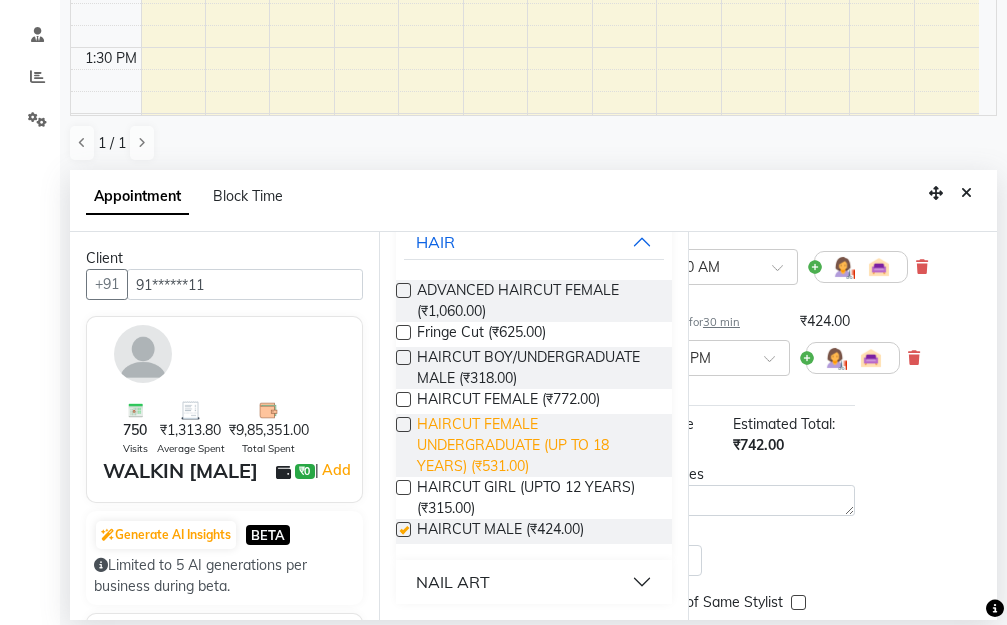 checkbox on "false" 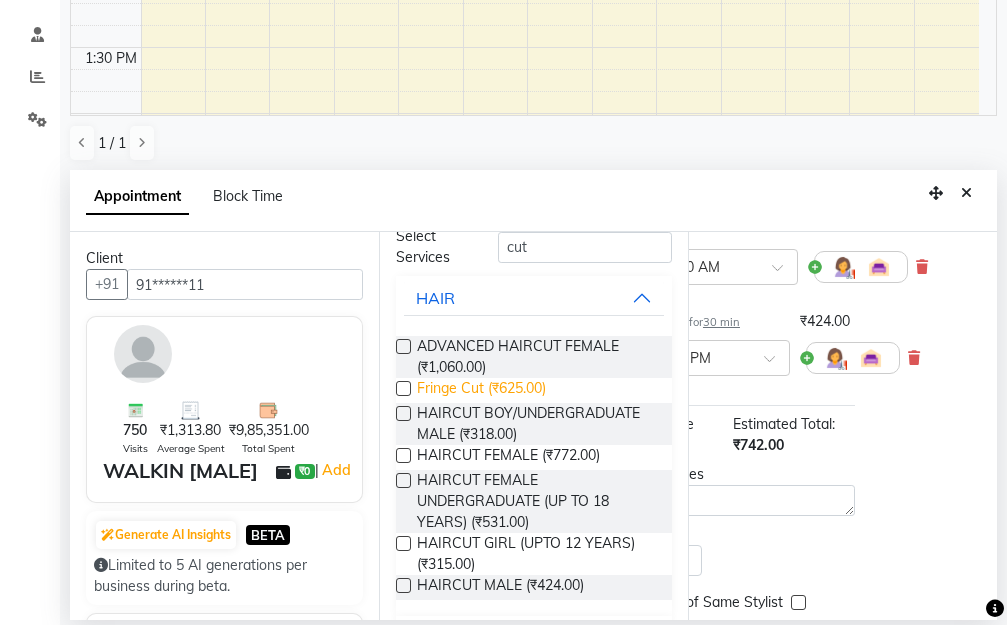 scroll, scrollTop: 0, scrollLeft: 0, axis: both 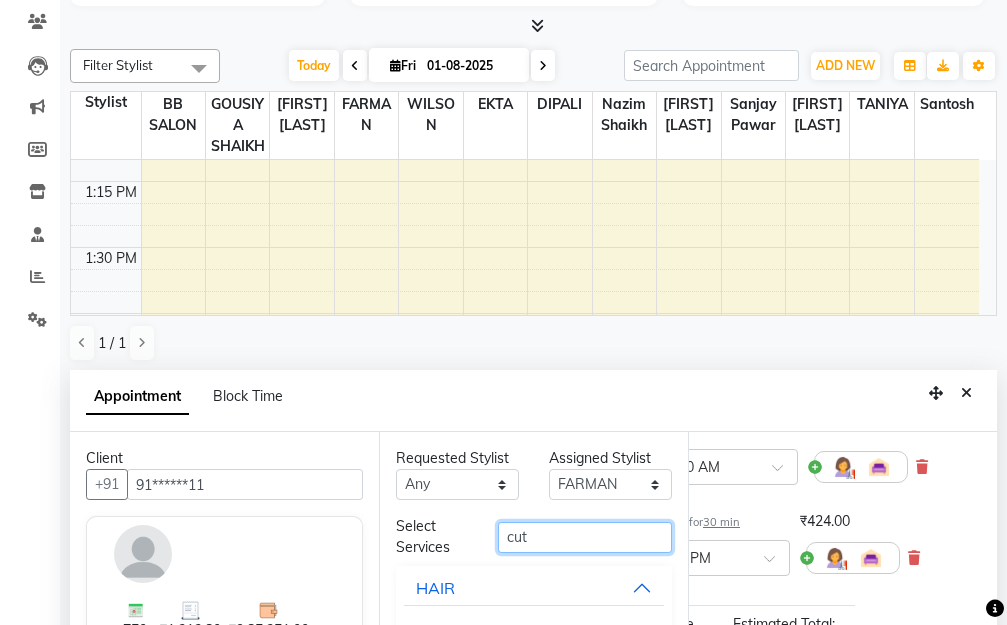 click on "cut" at bounding box center (585, 537) 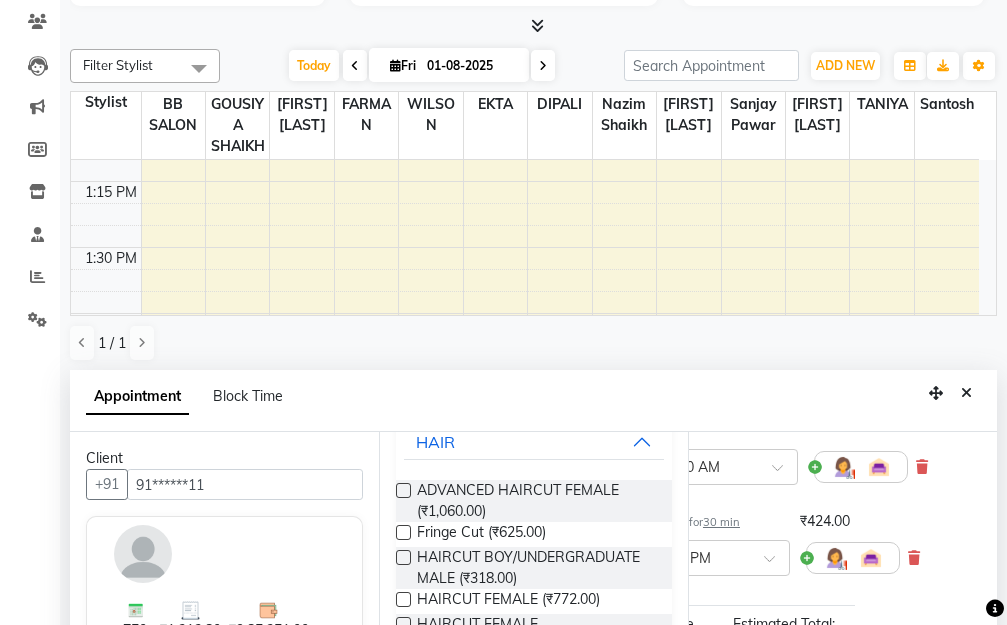 scroll, scrollTop: 167, scrollLeft: 0, axis: vertical 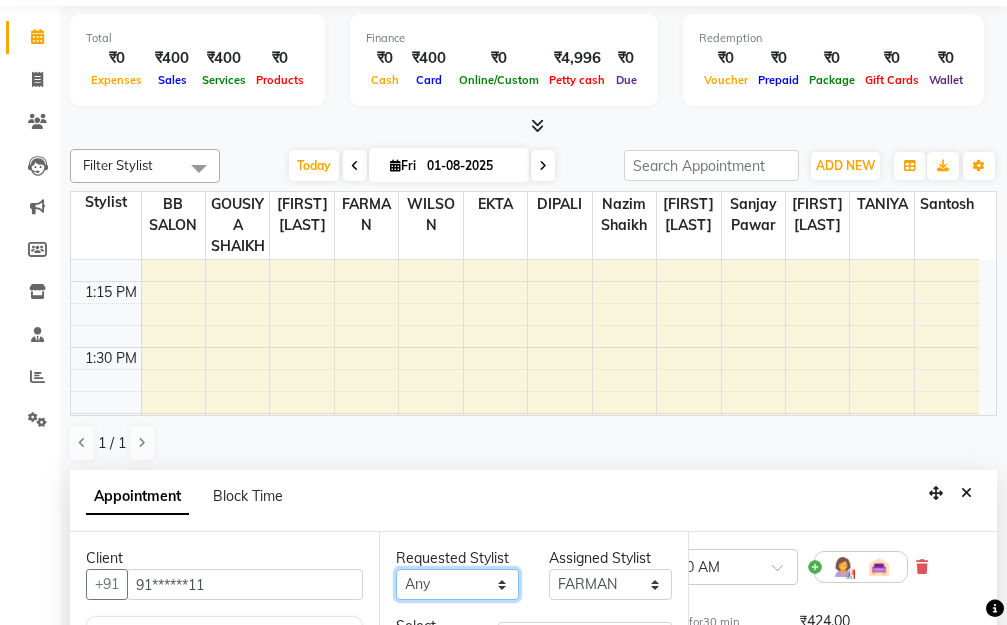 click on "Any BB SALON DIPALI EKTA FARMAN GOUSIYA SHAIKH MANGESH TAVARE Nazim Shaikh Rupesh Chavan Sanjay Pawar santosh SHILPA YADAV TANIYA WILSON" at bounding box center (457, 584) 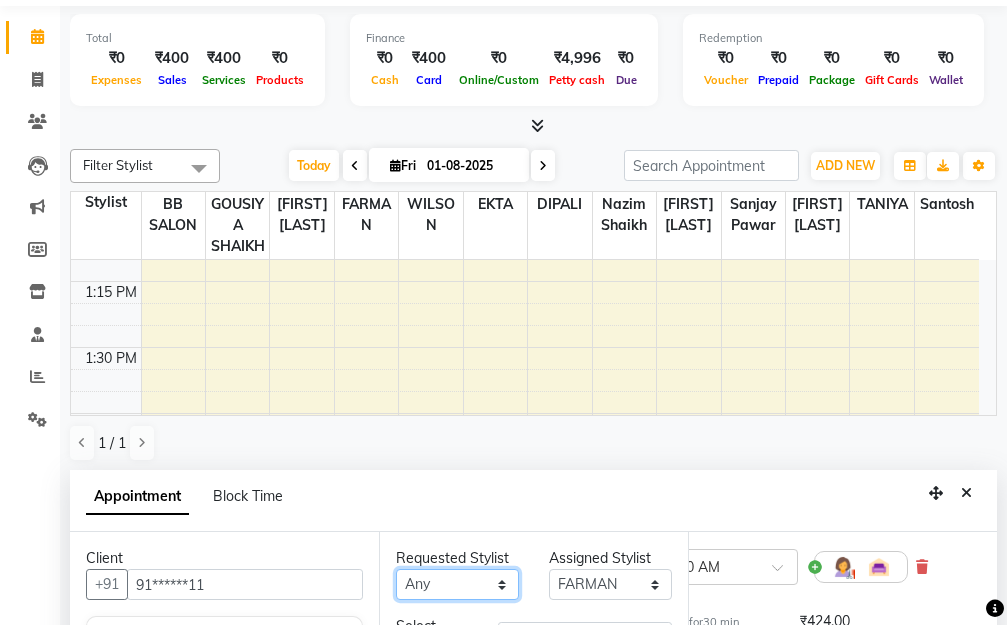 select on "84071" 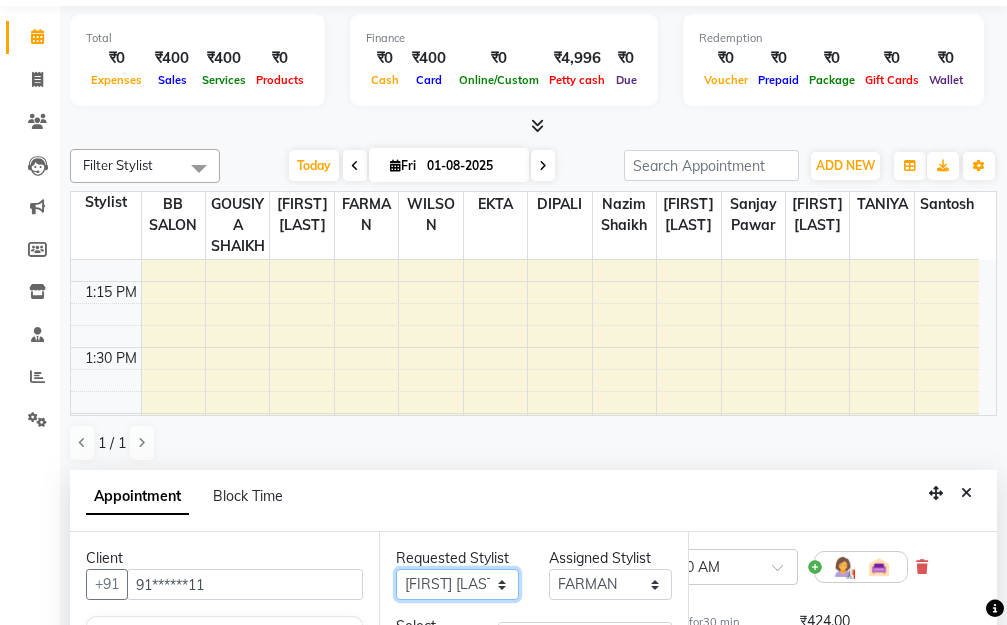 click on "Any BB SALON DIPALI EKTA FARMAN GOUSIYA SHAIKH MANGESH TAVARE Nazim Shaikh Rupesh Chavan Sanjay Pawar santosh SHILPA YADAV TANIYA WILSON" at bounding box center [457, 584] 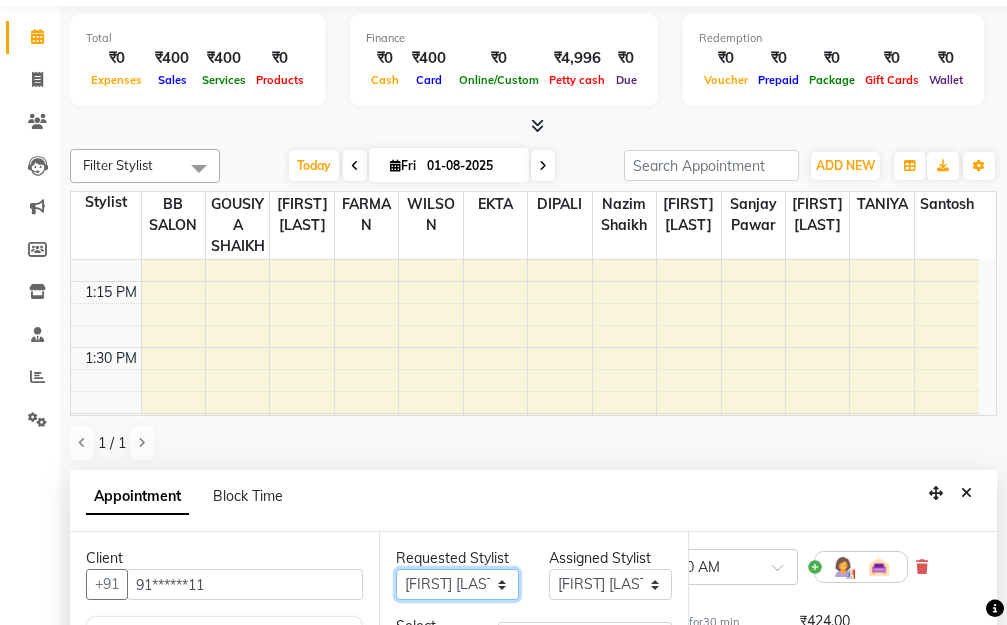 scroll, scrollTop: 393, scrollLeft: 0, axis: vertical 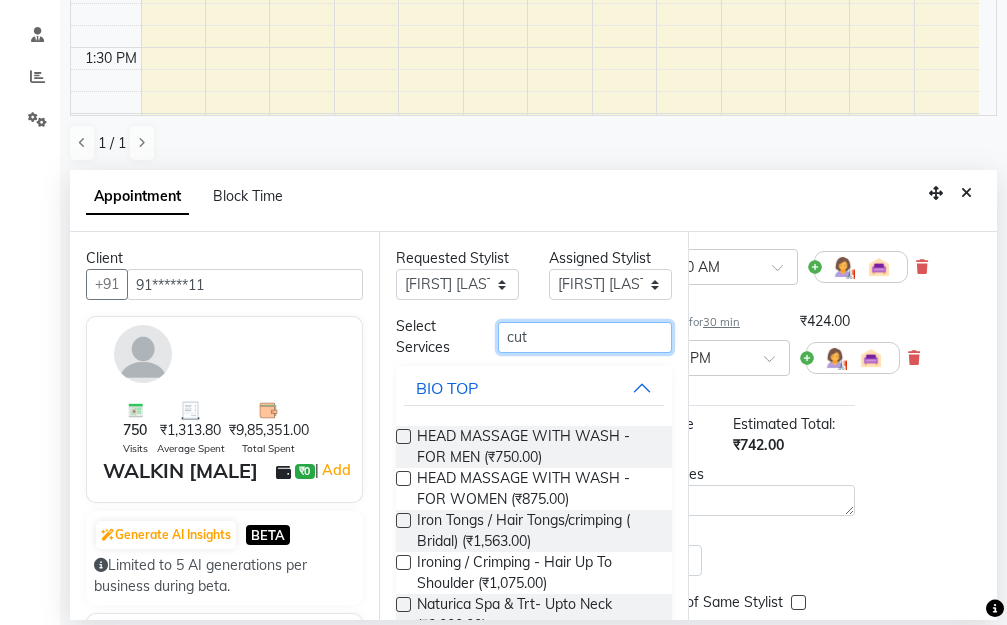 drag, startPoint x: 532, startPoint y: 336, endPoint x: 473, endPoint y: 330, distance: 59.3043 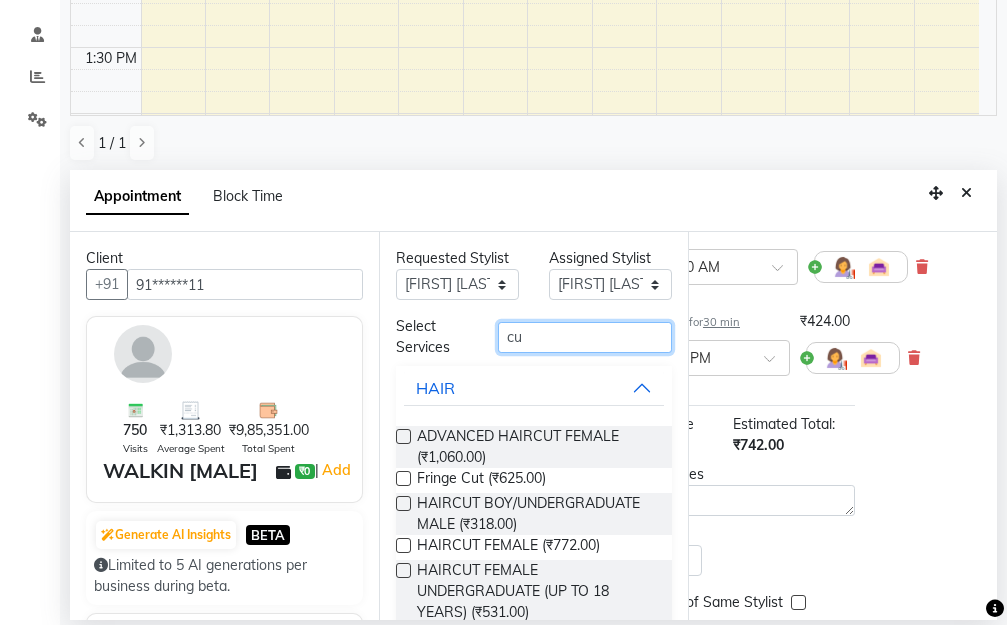 type on "cut" 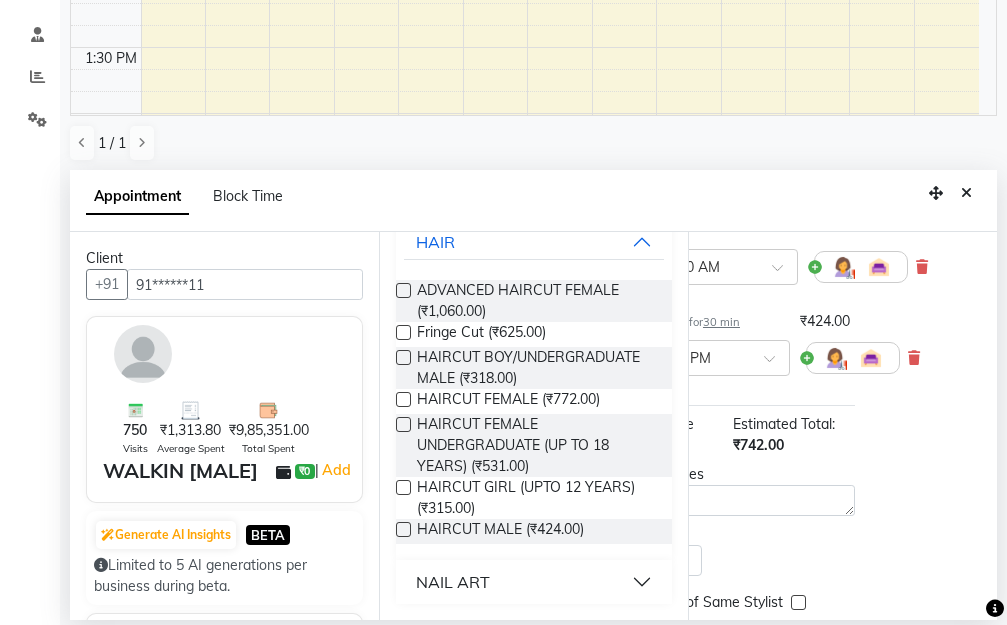 scroll, scrollTop: 167, scrollLeft: 0, axis: vertical 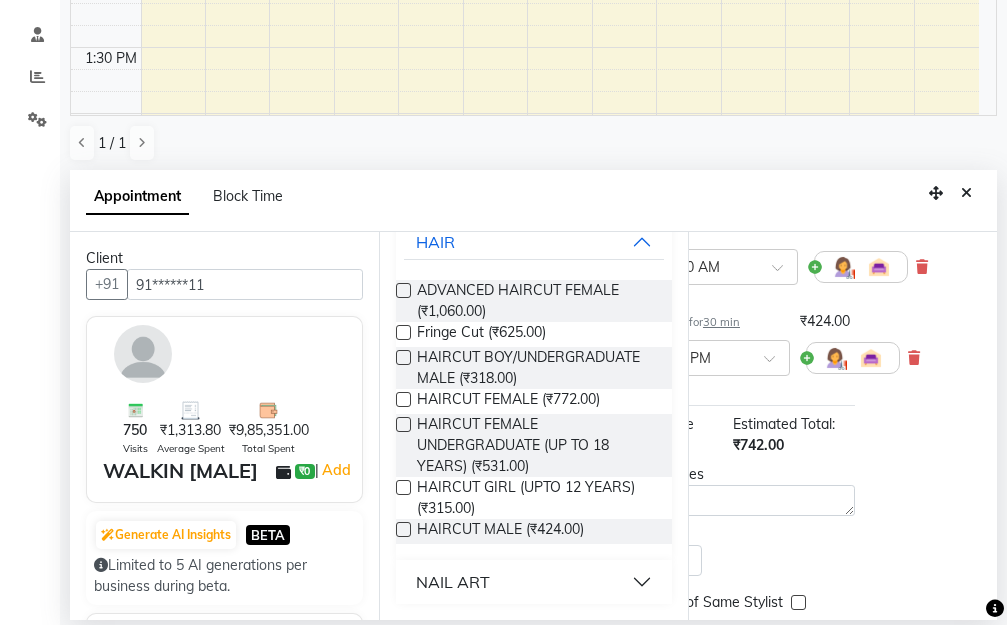 click at bounding box center (403, 357) 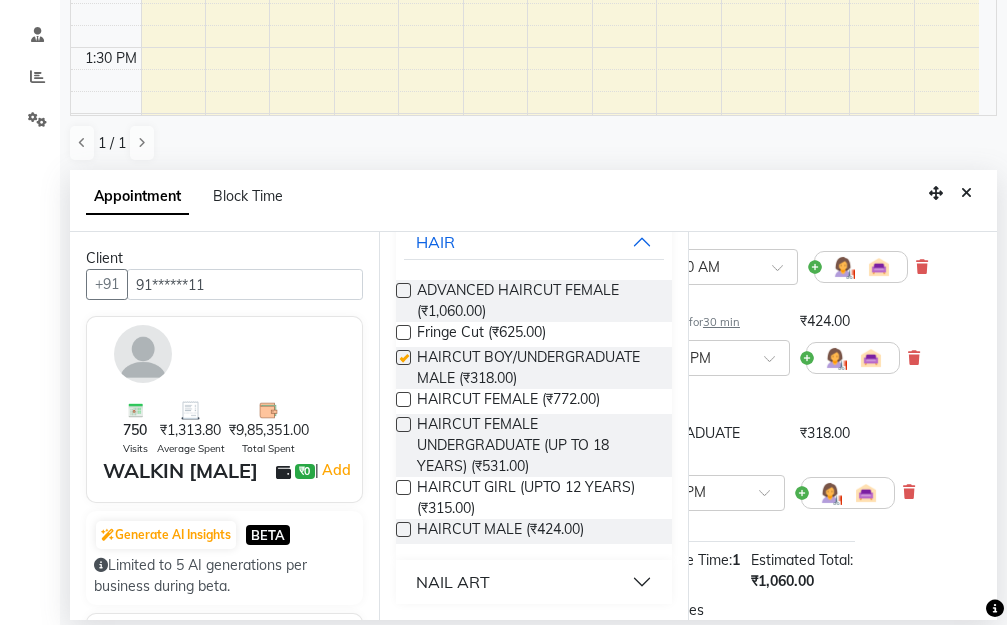 checkbox on "false" 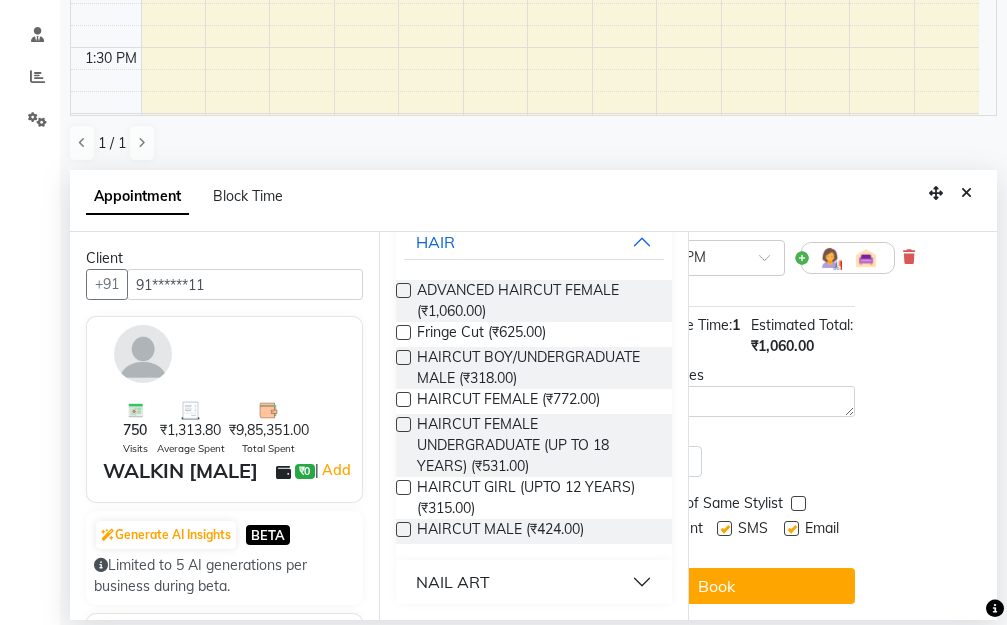 scroll, scrollTop: 525, scrollLeft: 143, axis: both 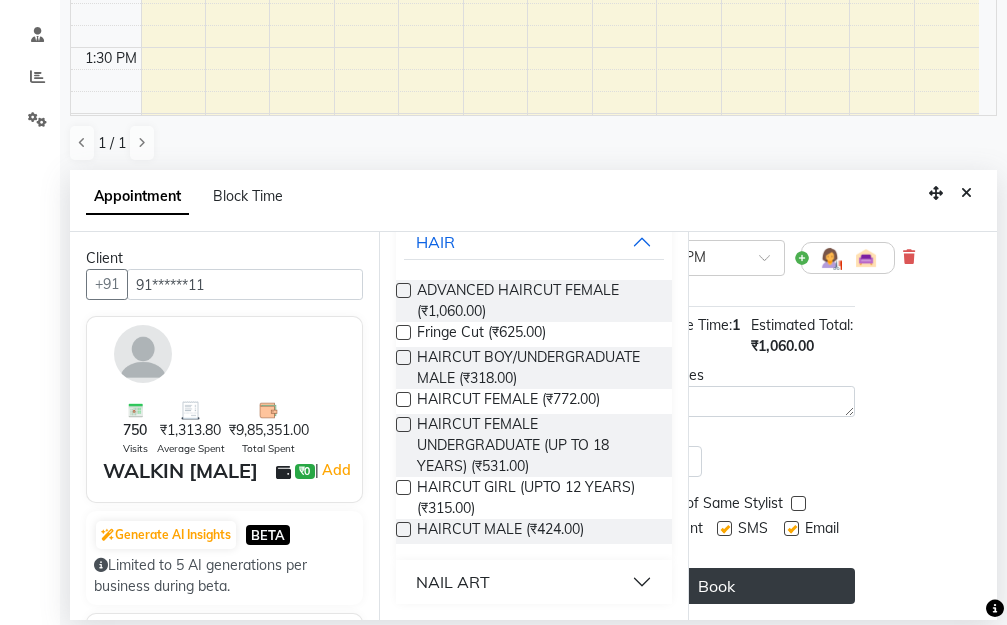 click on "Book" at bounding box center [717, 586] 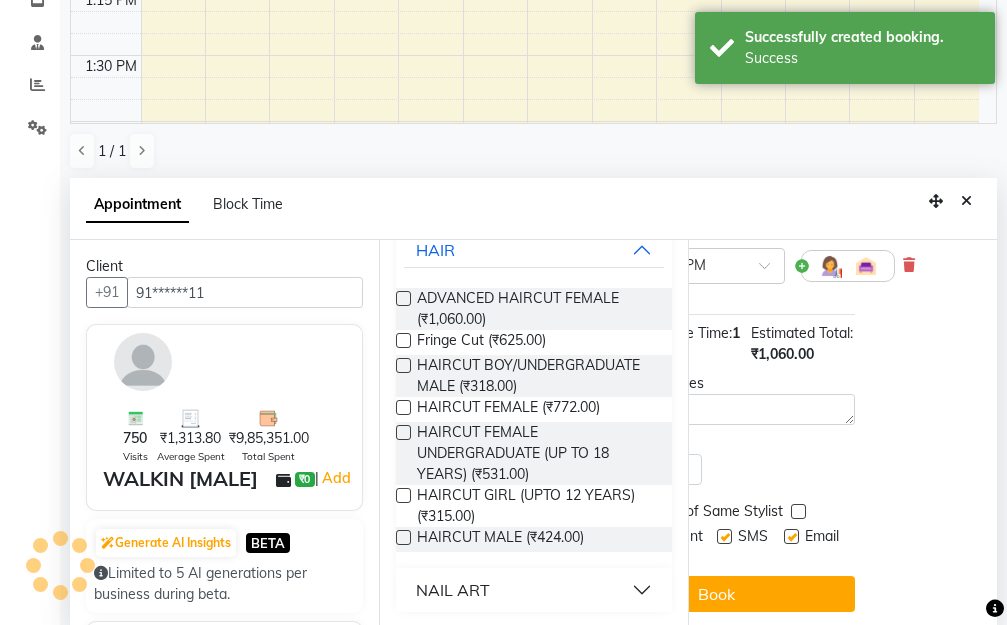 scroll, scrollTop: 0, scrollLeft: 0, axis: both 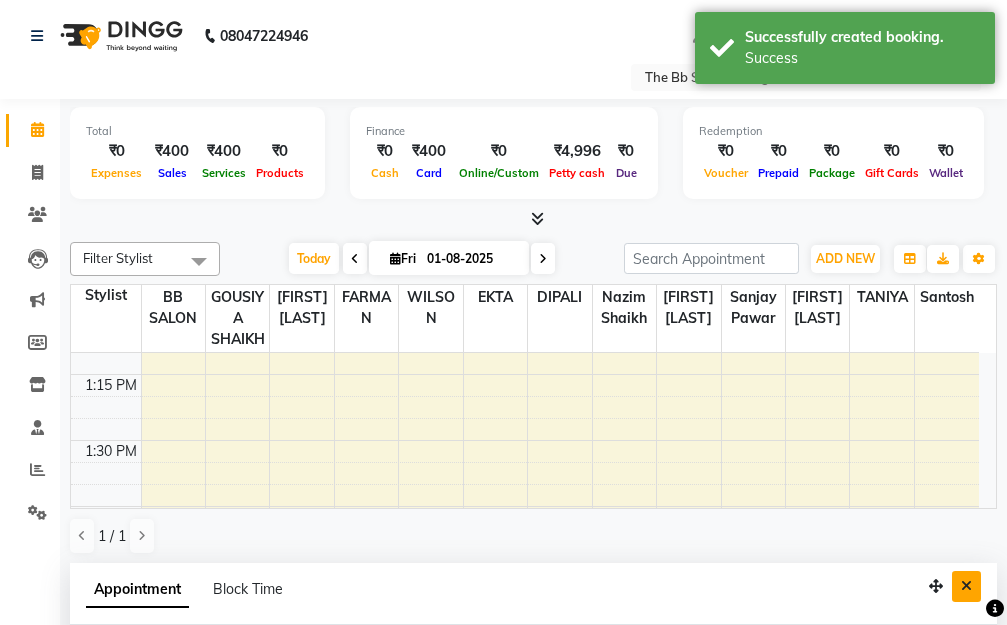click at bounding box center (966, 586) 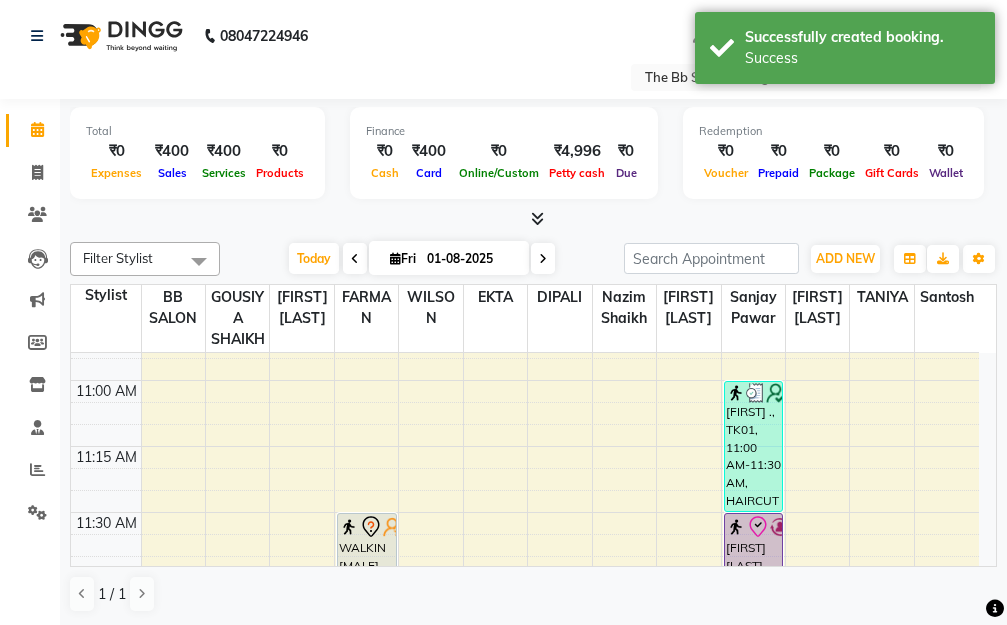 scroll, scrollTop: 600, scrollLeft: 0, axis: vertical 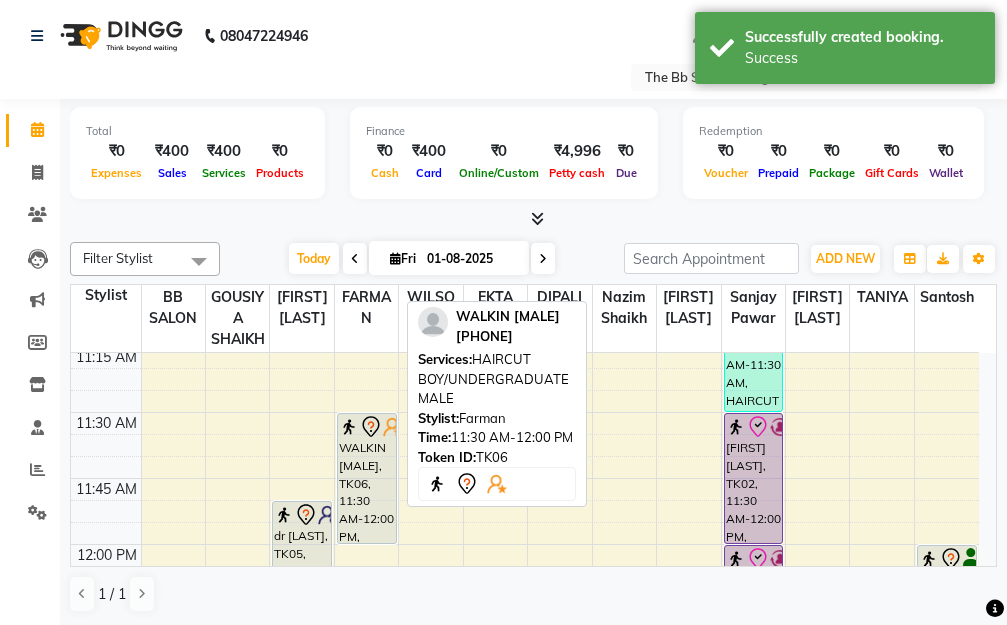 click on "WALKIN [MALE], TK06, 11:30 AM-12:00 PM, HAIRCUT BOY/UNDERGRADUATE MALE" at bounding box center [367, 478] 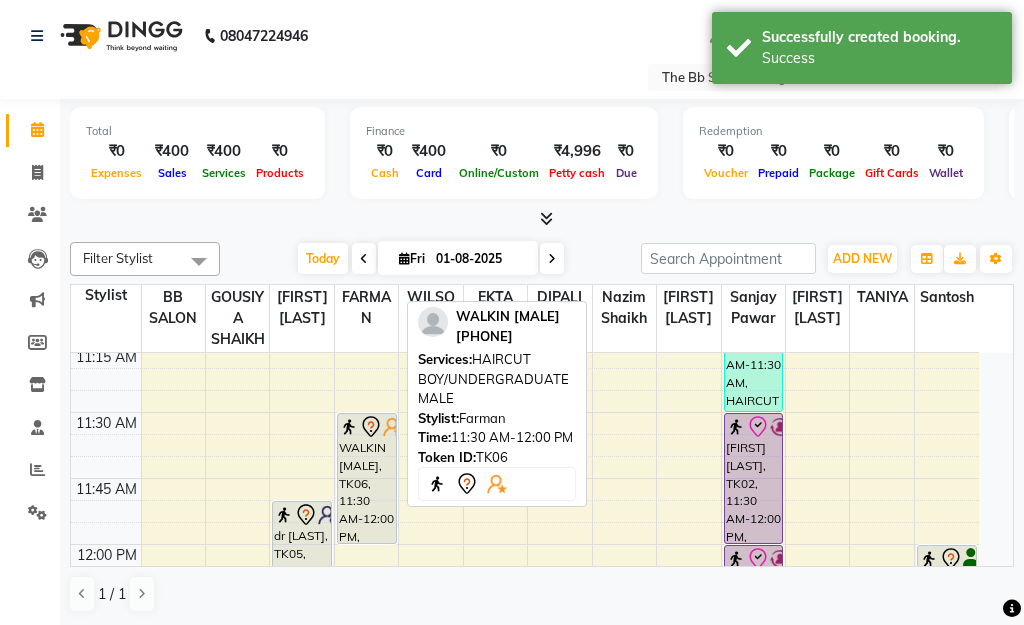 select on "7" 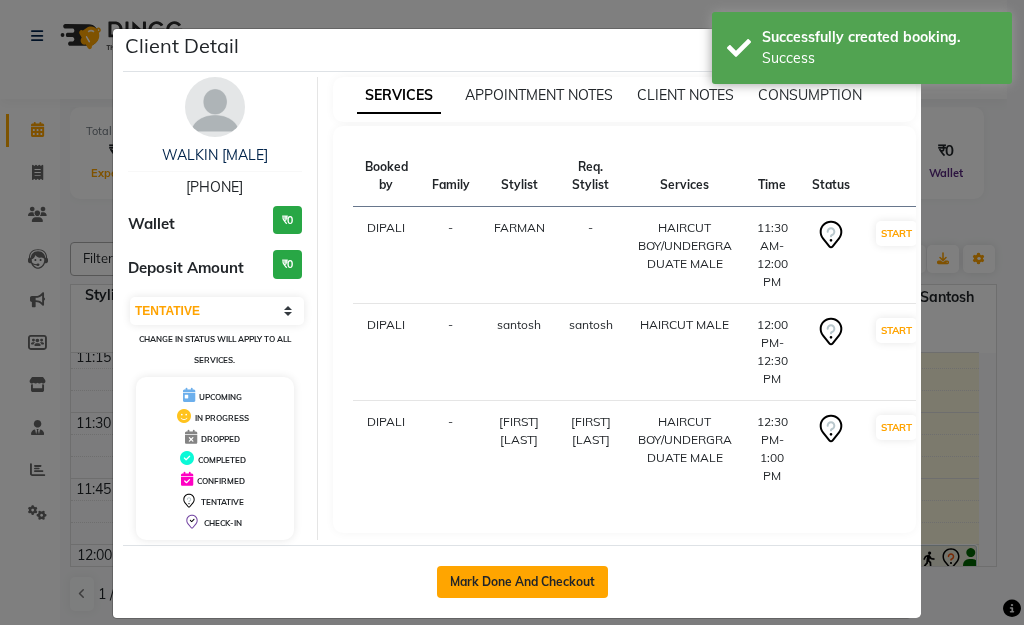 click on "Mark Done And Checkout" 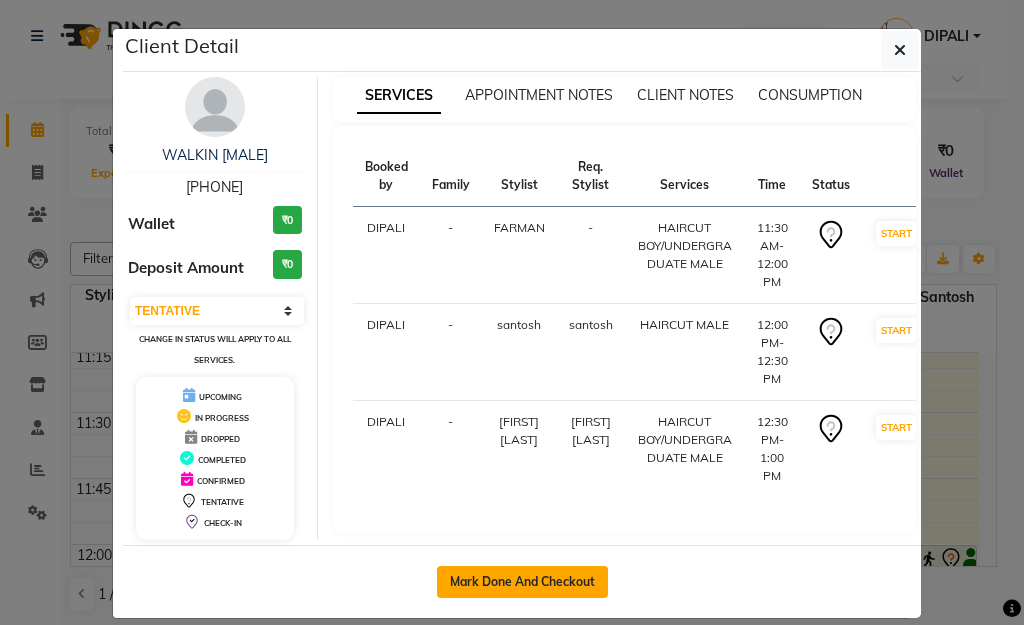 select on "service" 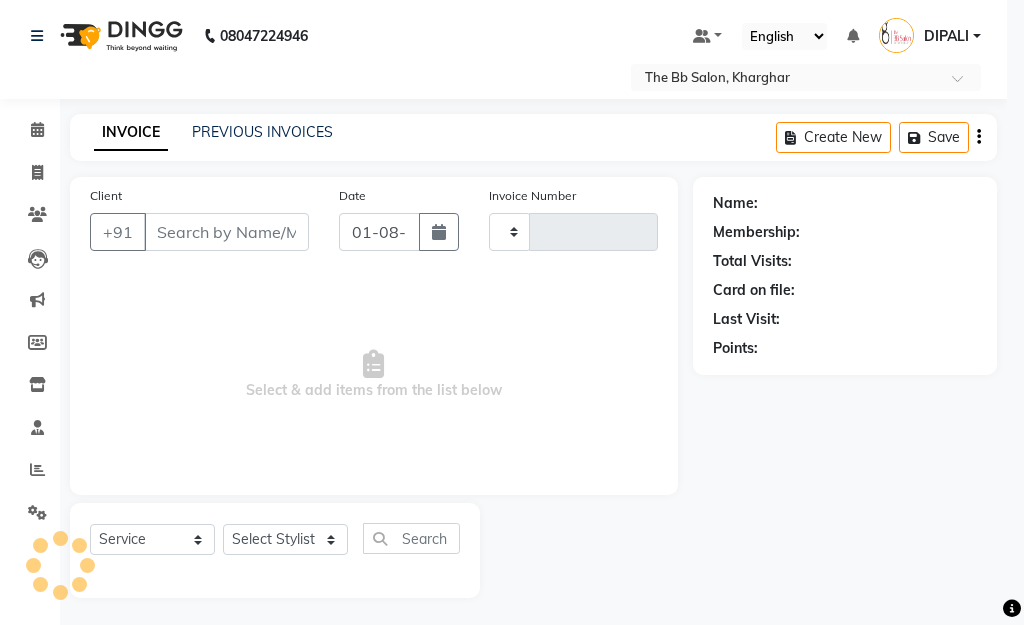 type on "2697" 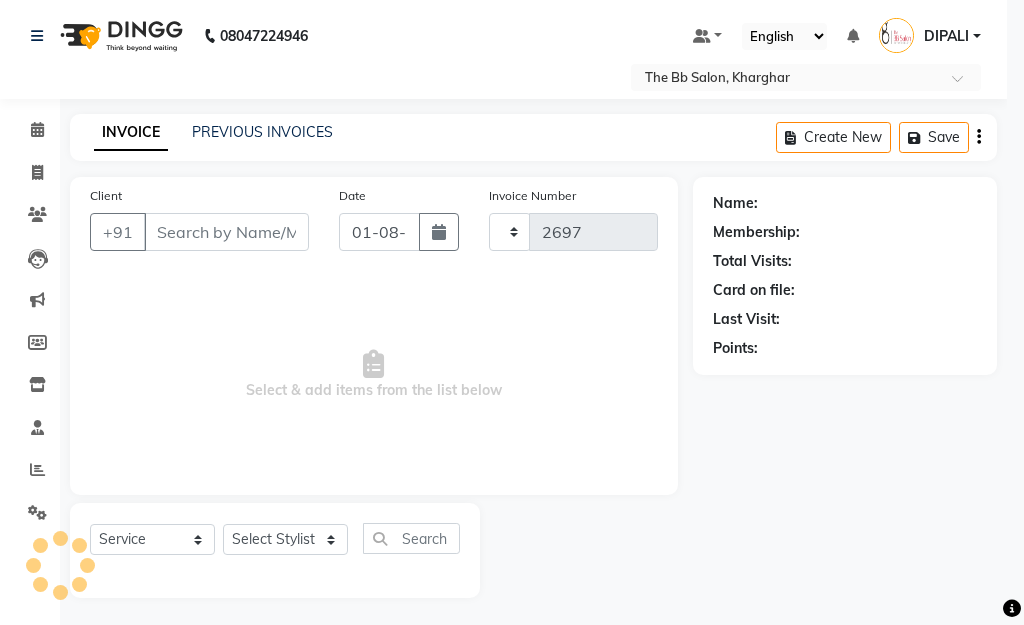select on "6231" 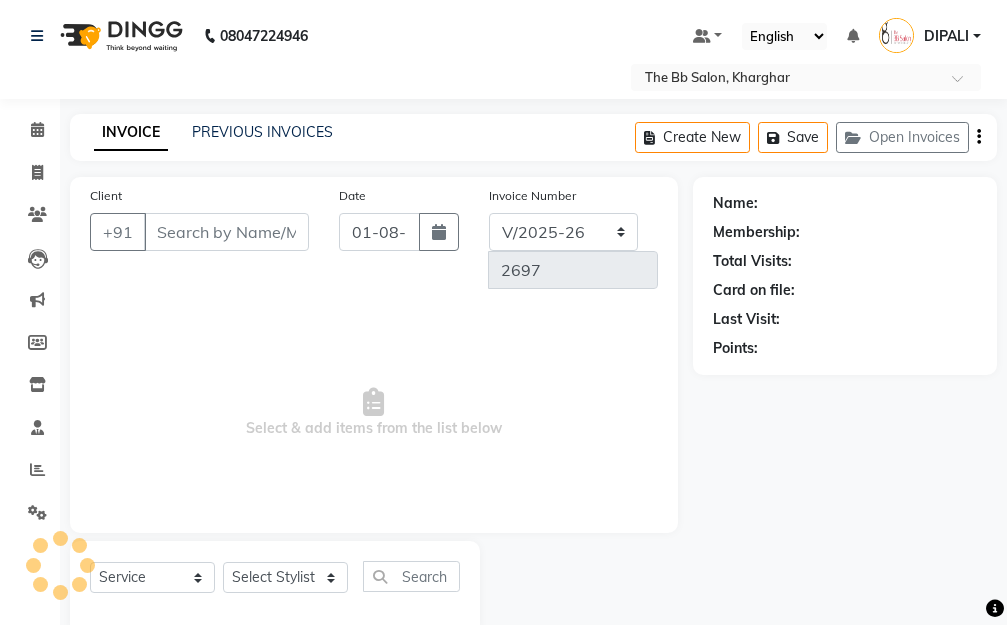 type on "91******11" 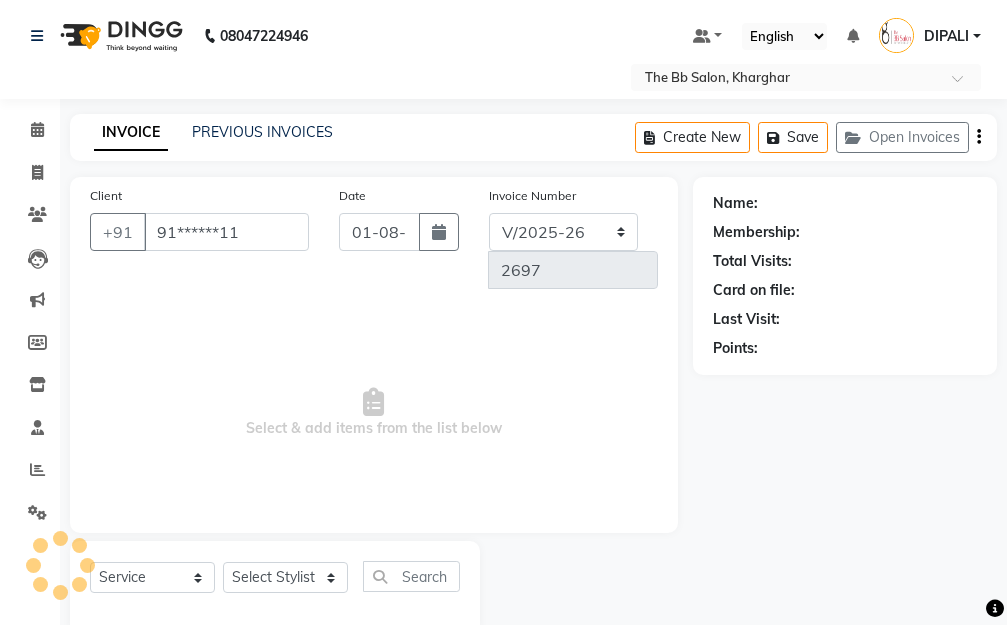 select on "87288" 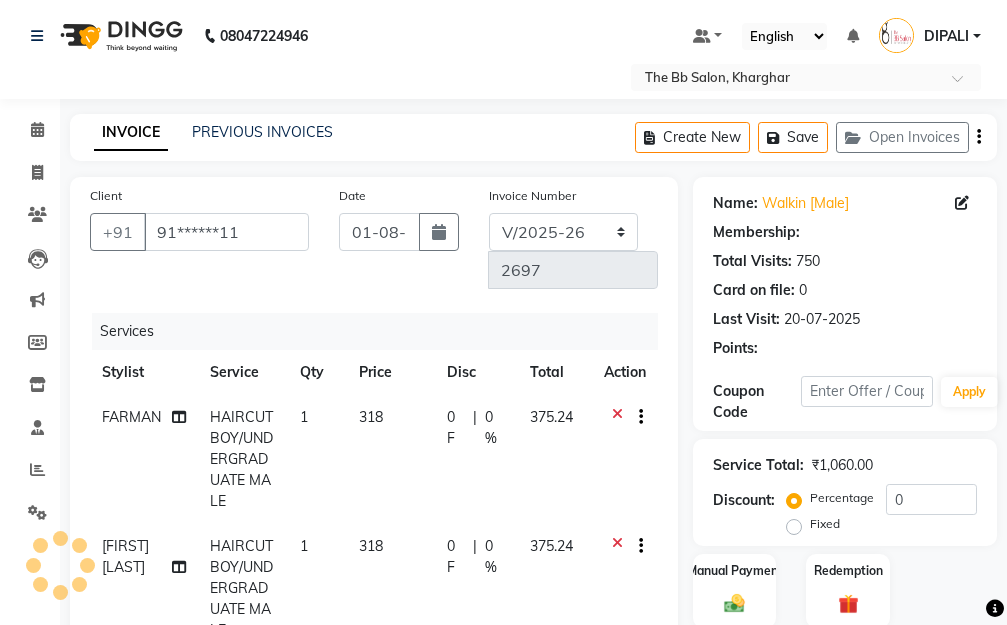 select on "1: Object" 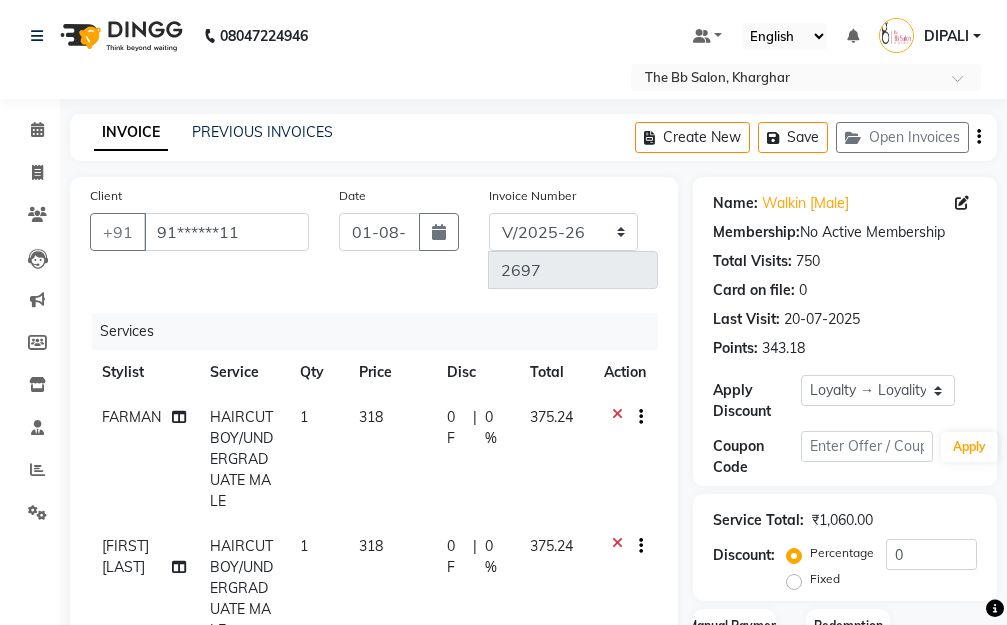 scroll, scrollTop: 400, scrollLeft: 0, axis: vertical 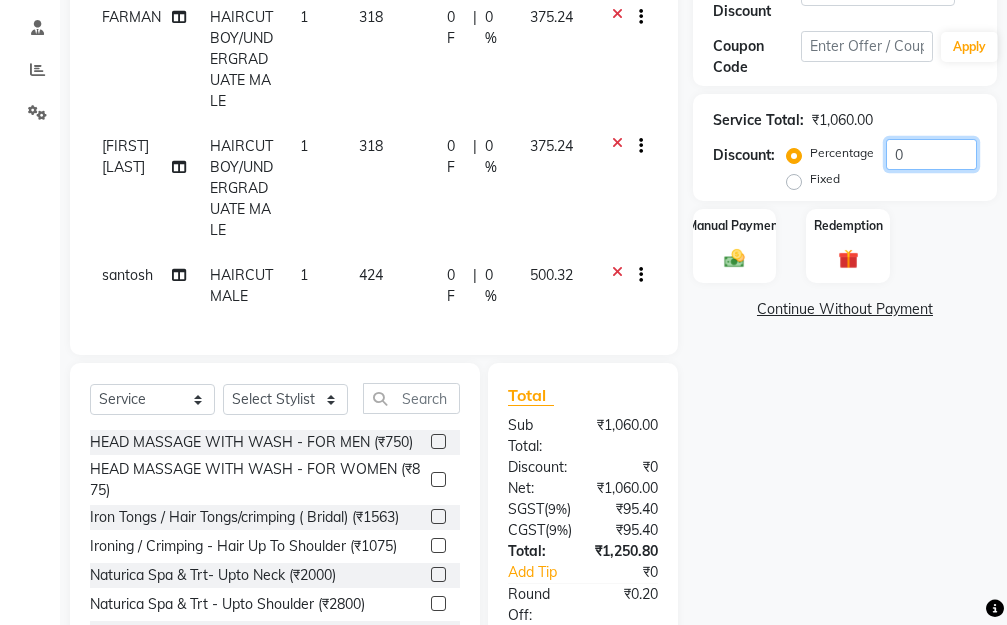 click on "0" 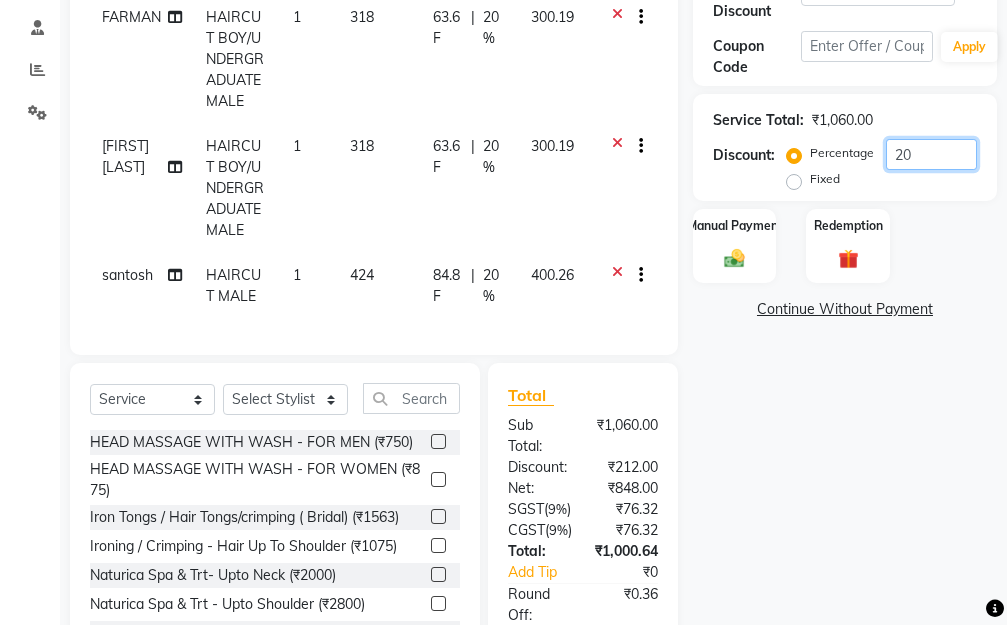 scroll, scrollTop: 629, scrollLeft: 0, axis: vertical 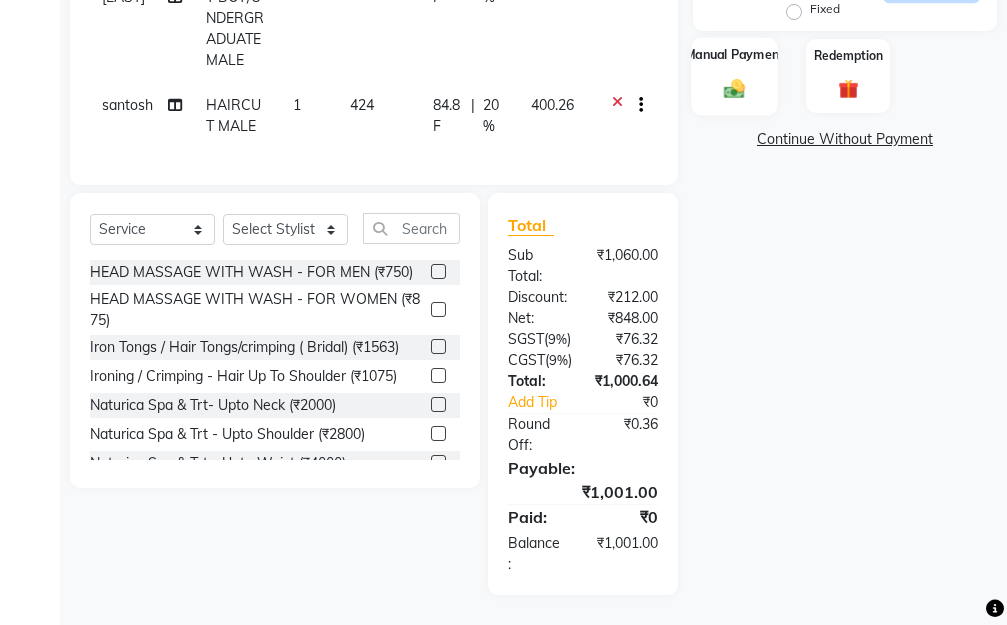 type on "20" 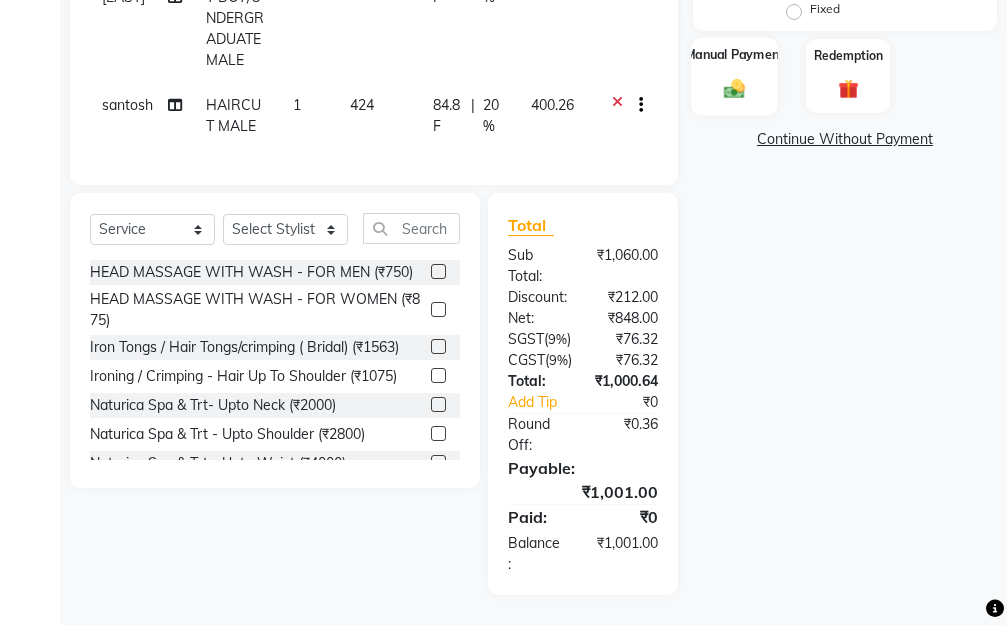 click 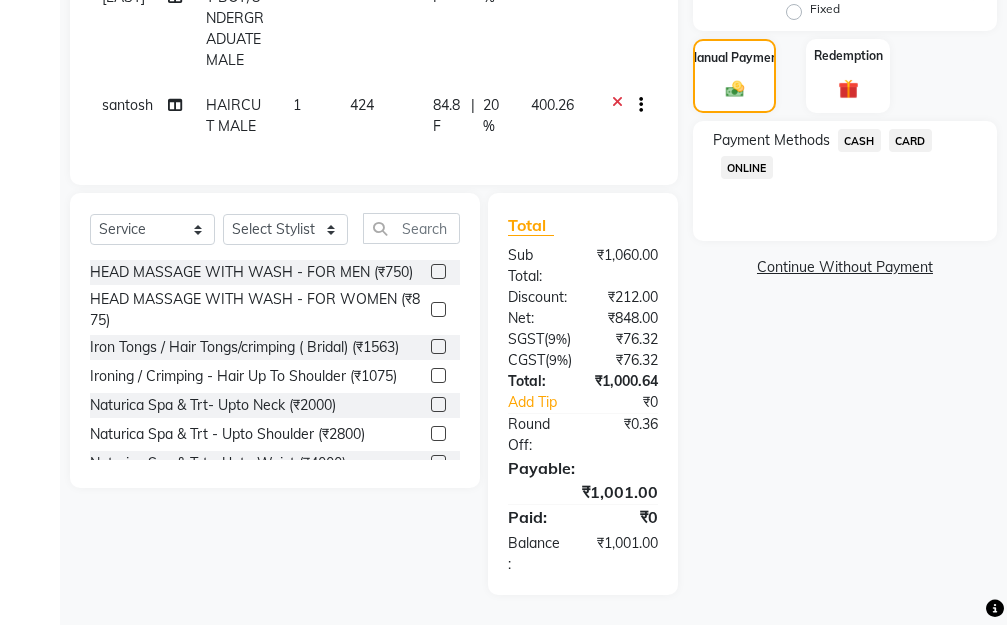 click on "CASH" 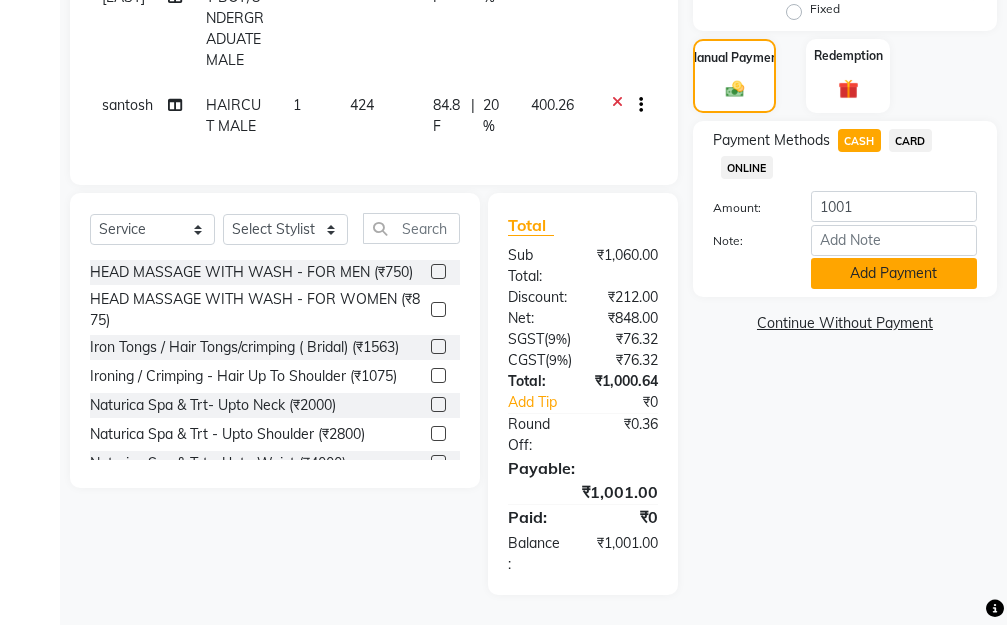 click on "Add Payment" 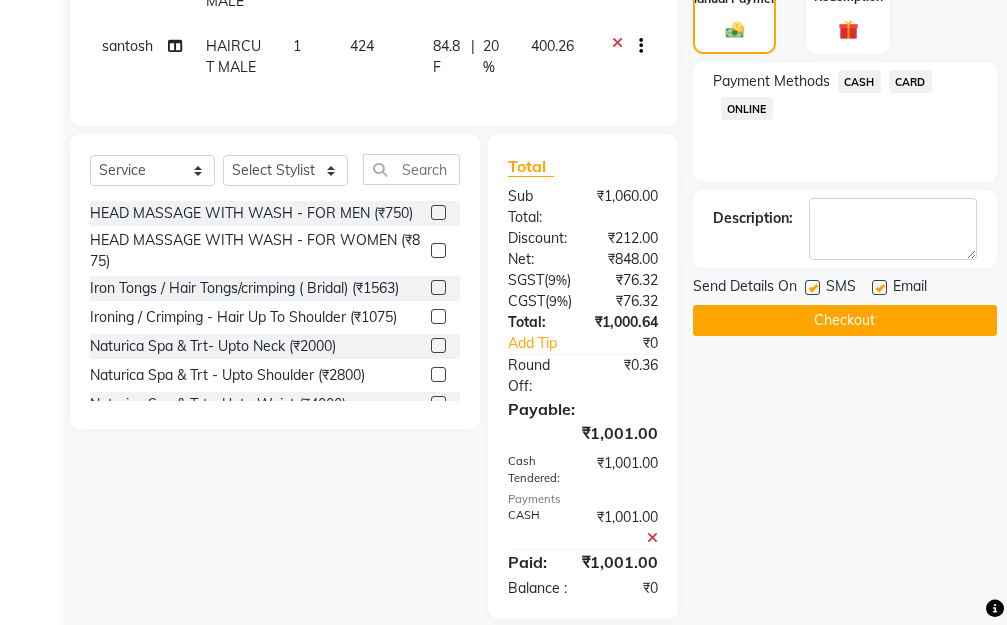 click on "Checkout" 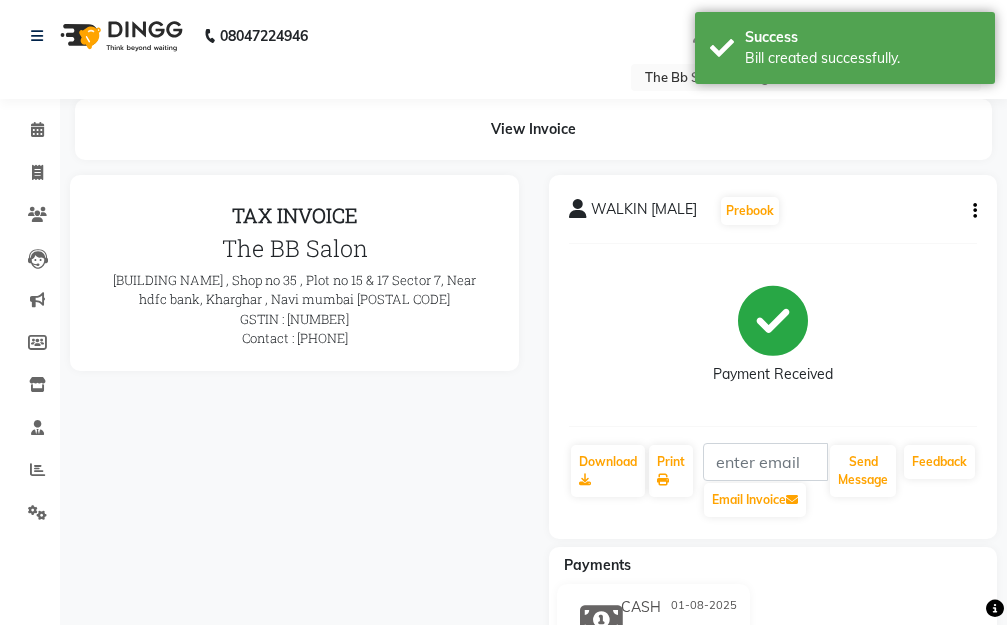 scroll, scrollTop: 0, scrollLeft: 0, axis: both 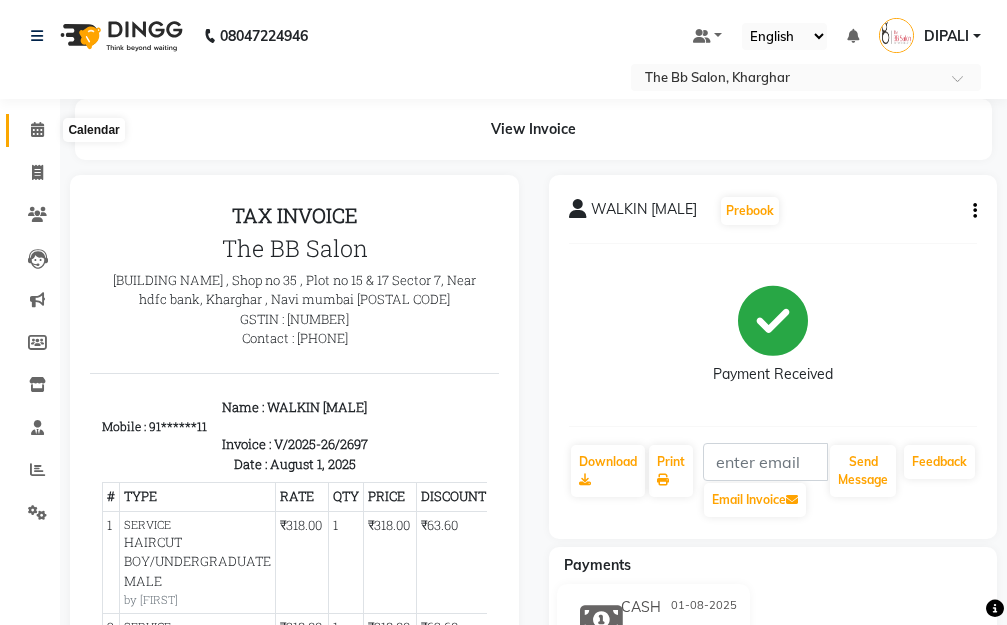 click 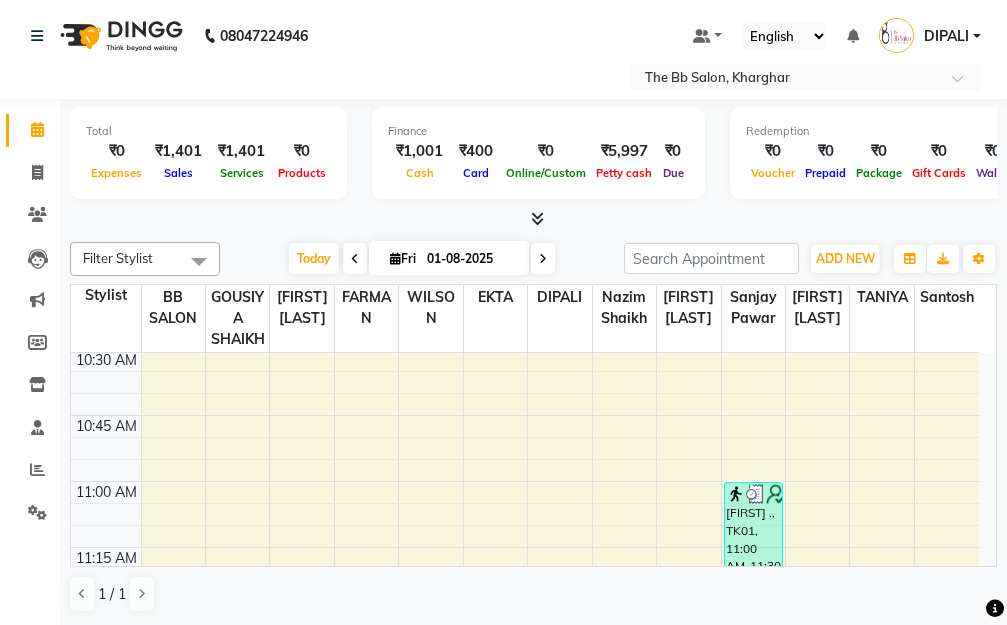 scroll, scrollTop: 400, scrollLeft: 0, axis: vertical 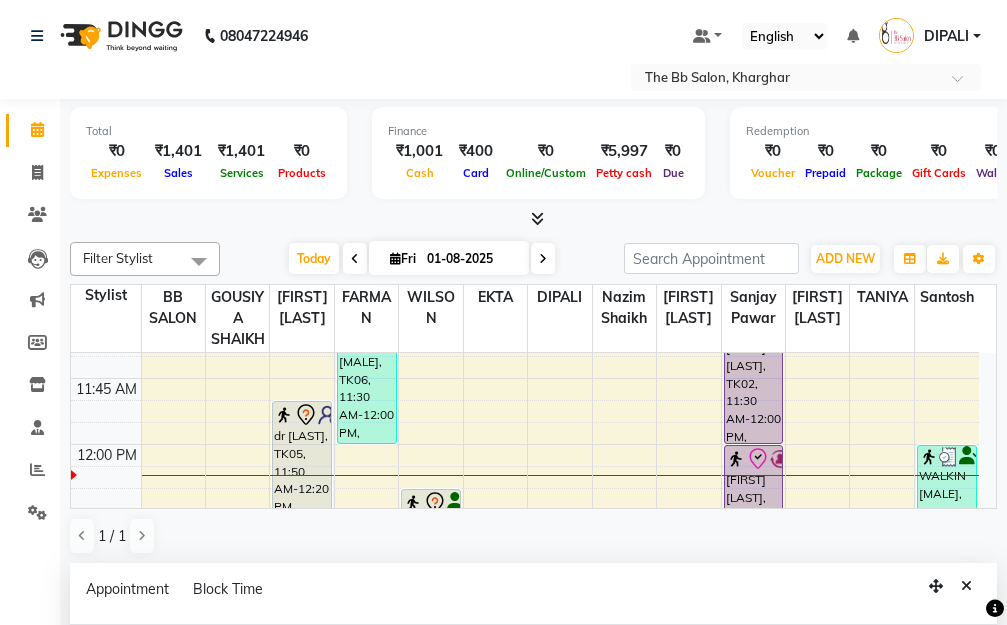 select on "83513" 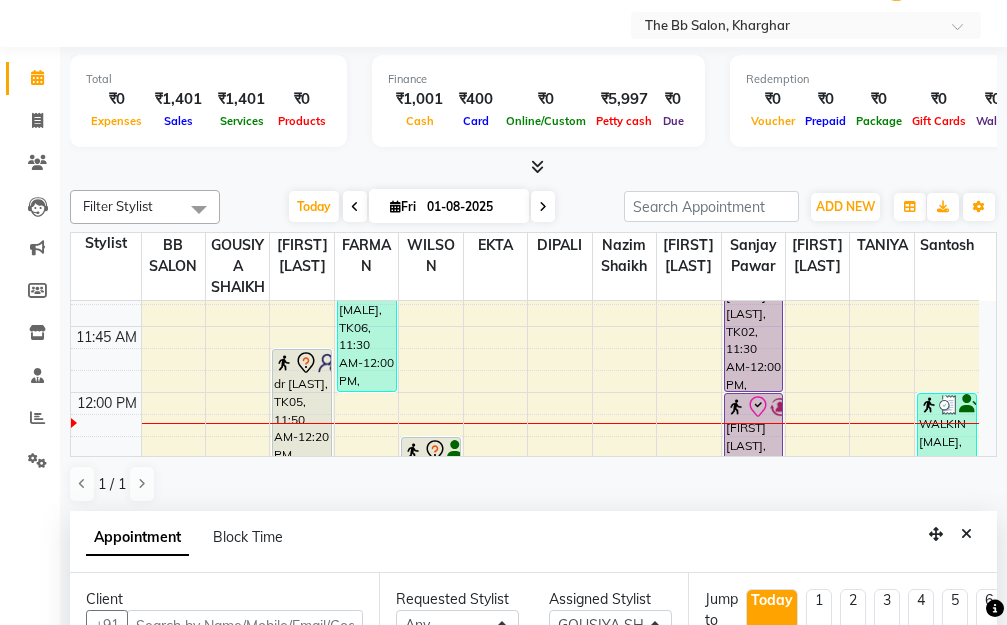 scroll, scrollTop: 352, scrollLeft: 0, axis: vertical 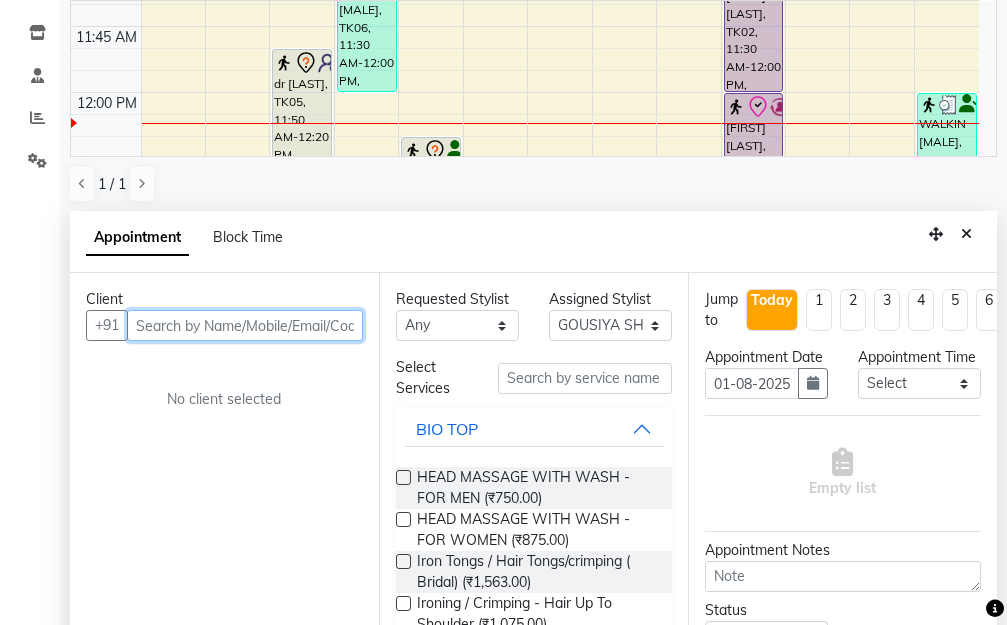 click at bounding box center [245, 325] 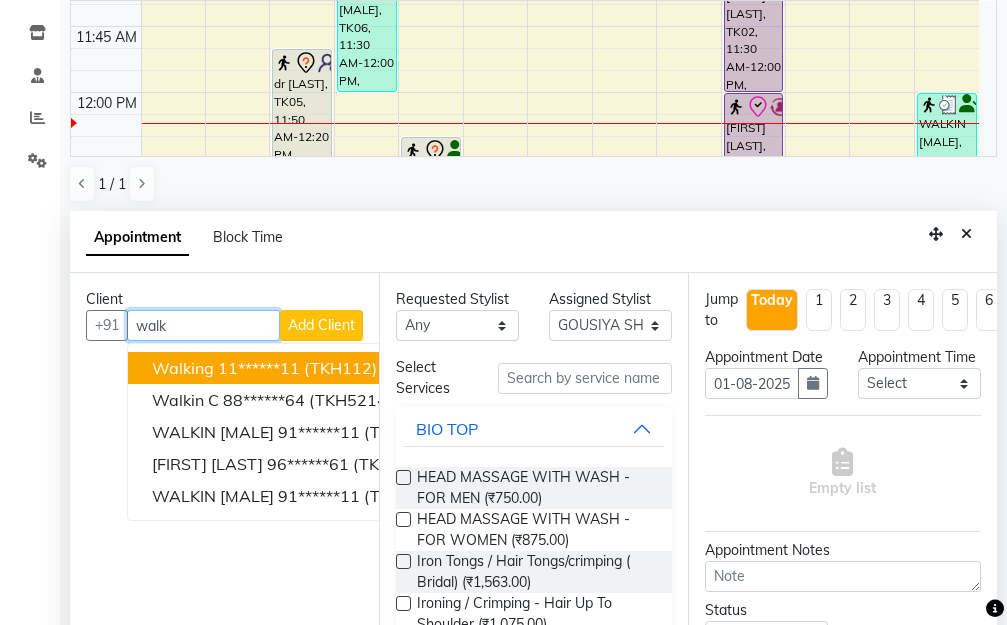 click on "11******11" at bounding box center [259, 368] 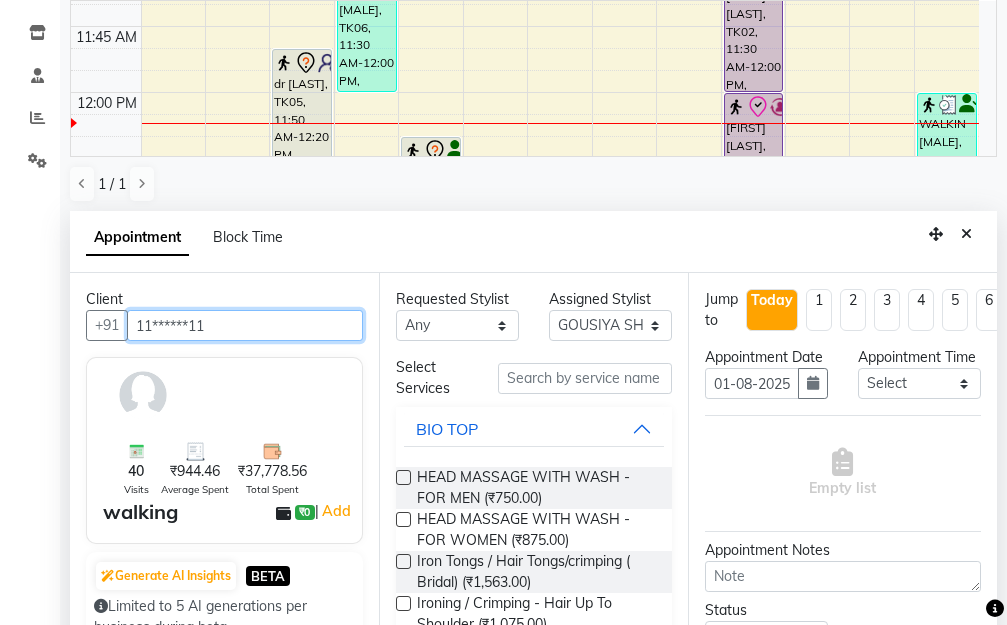 type on "11******11" 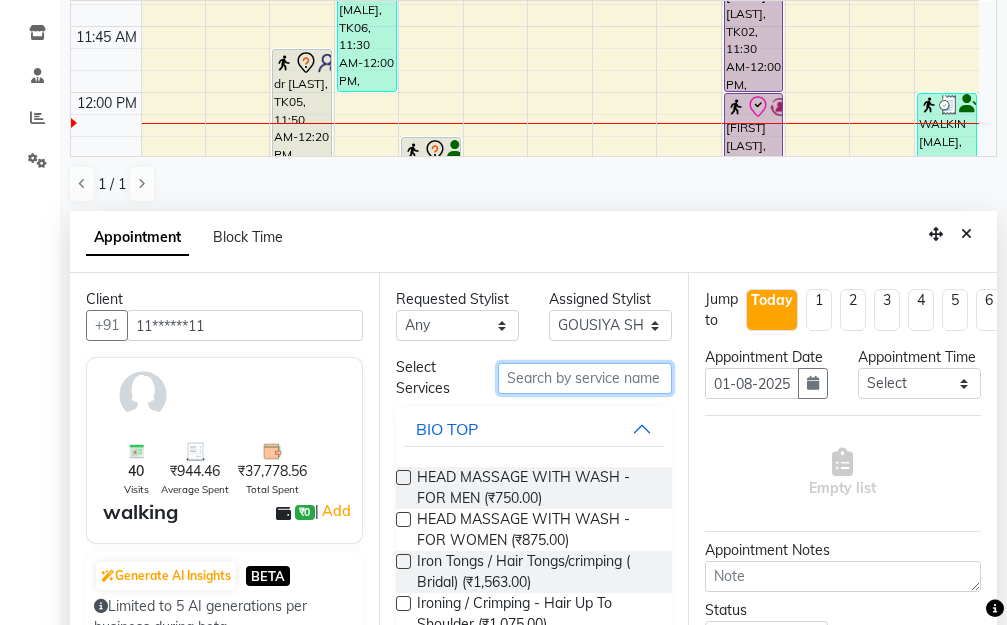 click at bounding box center [585, 378] 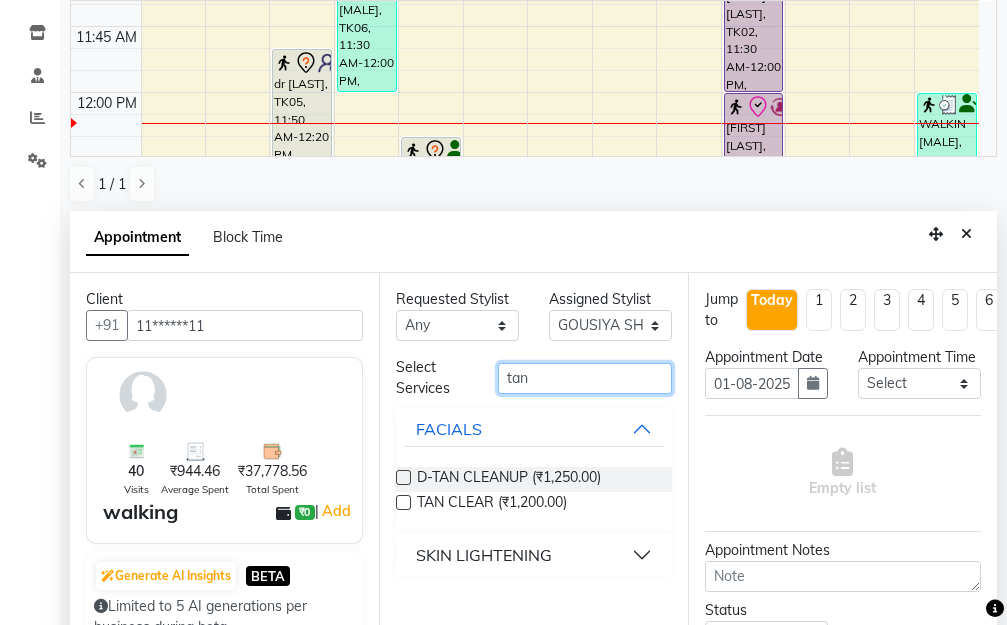 type on "tan" 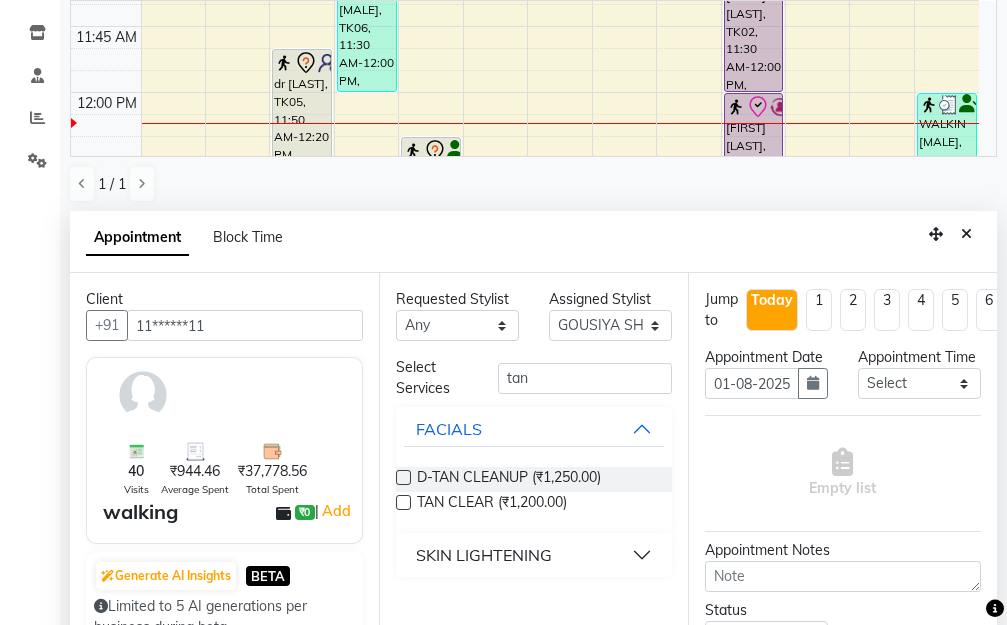 click at bounding box center [403, 477] 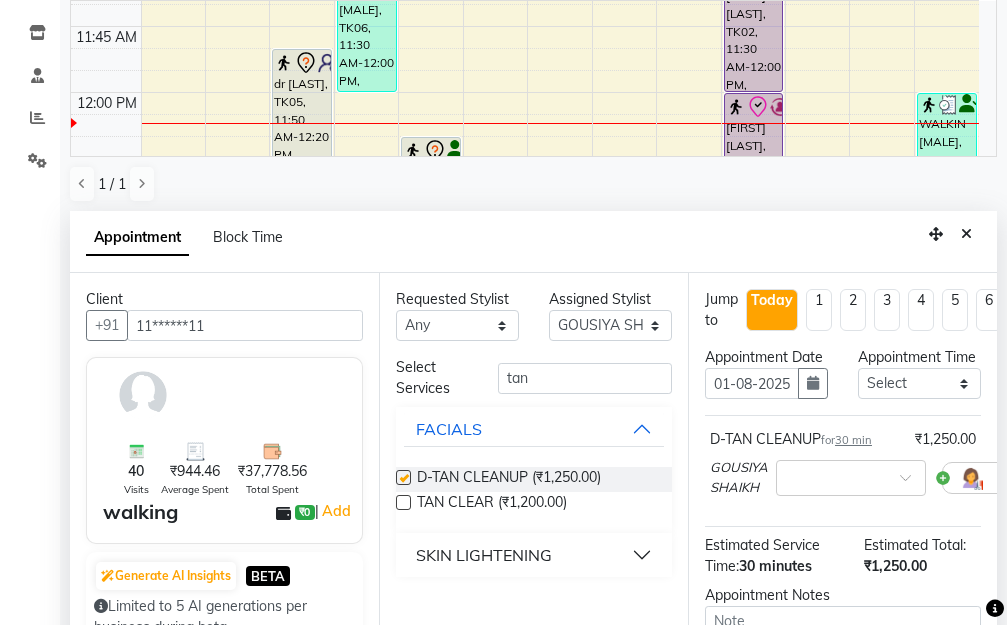 checkbox on "false" 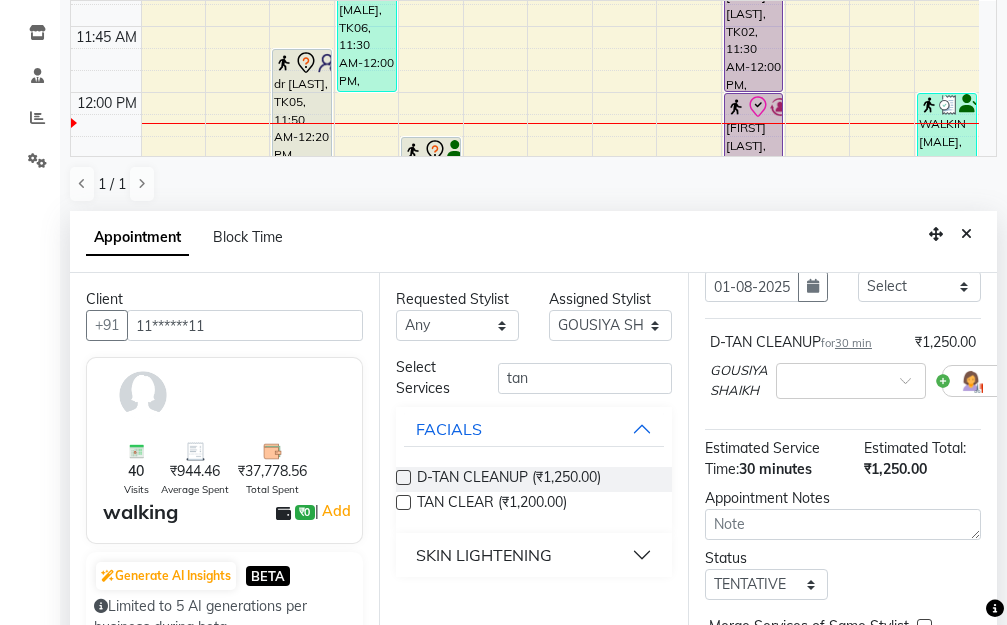 scroll, scrollTop: 238, scrollLeft: 0, axis: vertical 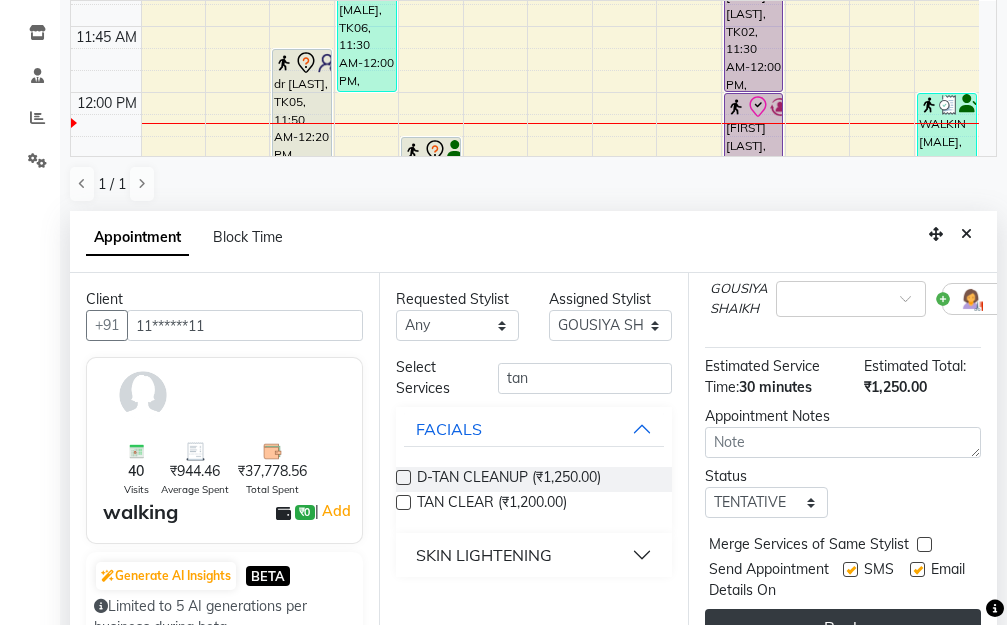 click on "Book" at bounding box center [843, 627] 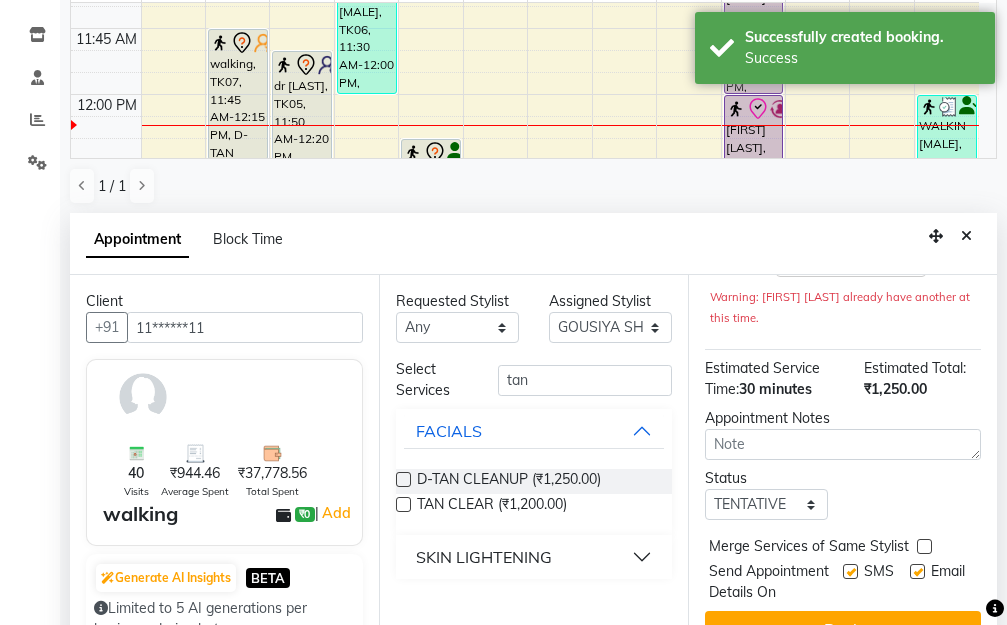 scroll, scrollTop: 0, scrollLeft: 0, axis: both 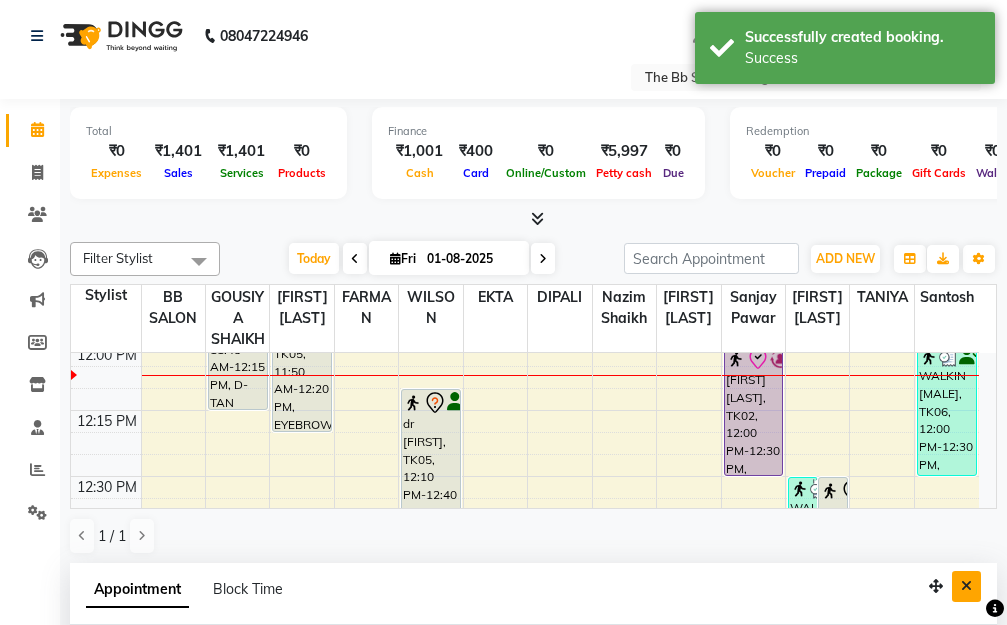 click at bounding box center [966, 586] 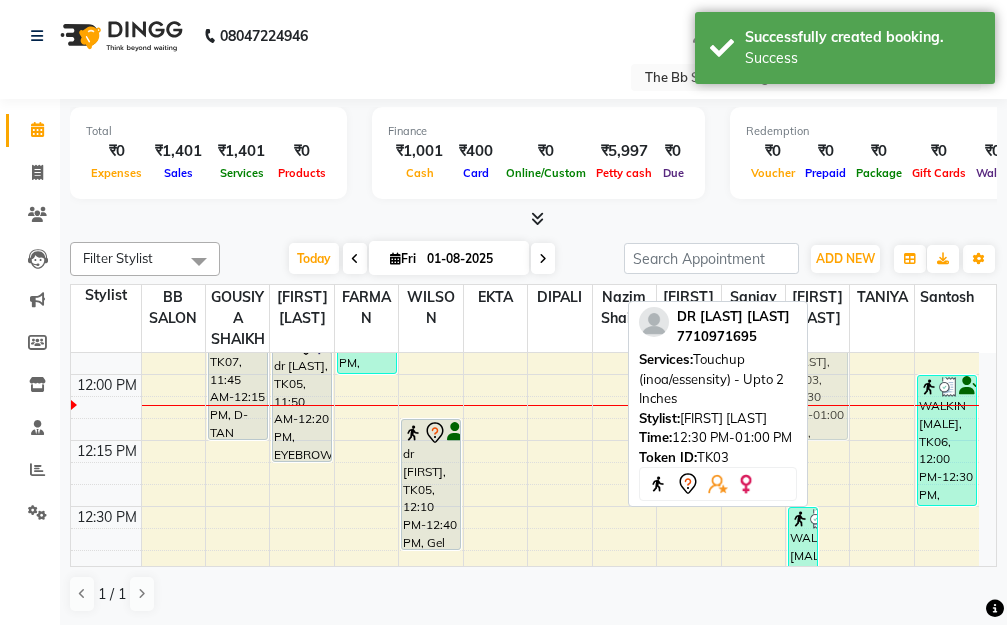 scroll, scrollTop: 738, scrollLeft: 0, axis: vertical 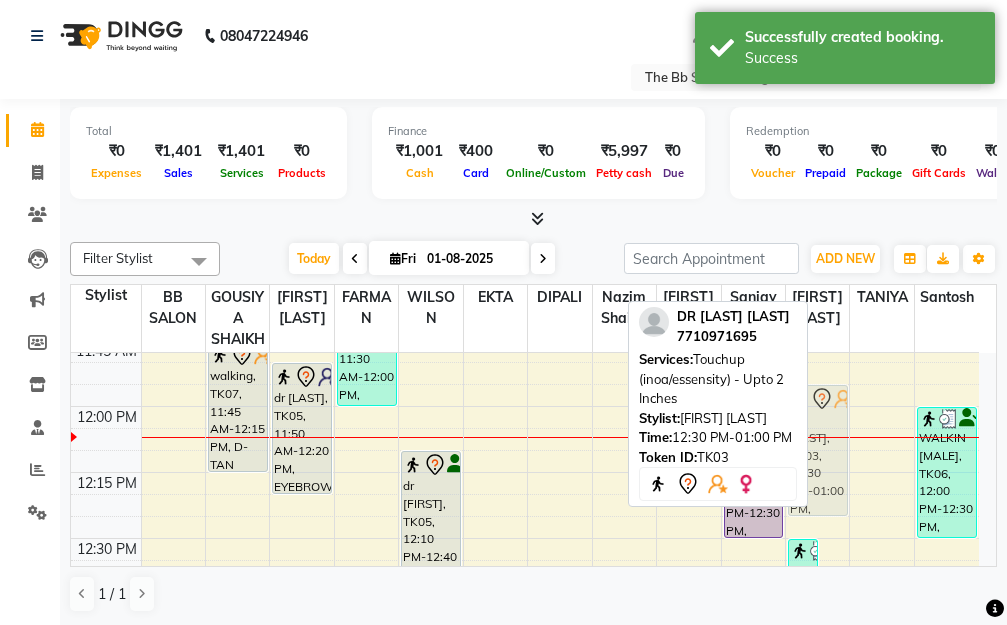 drag, startPoint x: 831, startPoint y: 529, endPoint x: 795, endPoint y: 455, distance: 82.29216 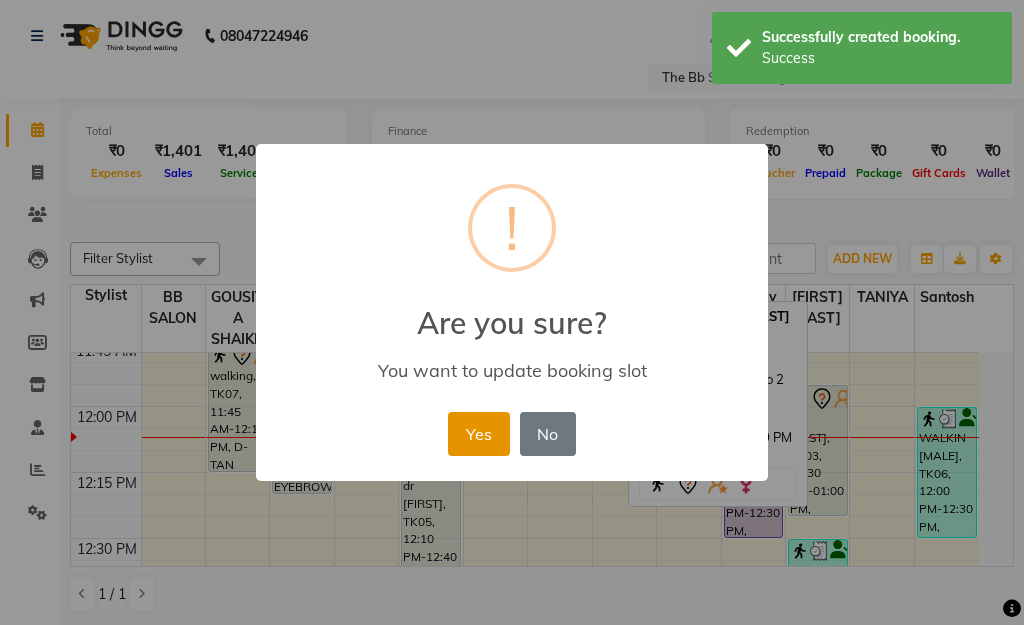click on "Yes" at bounding box center [478, 434] 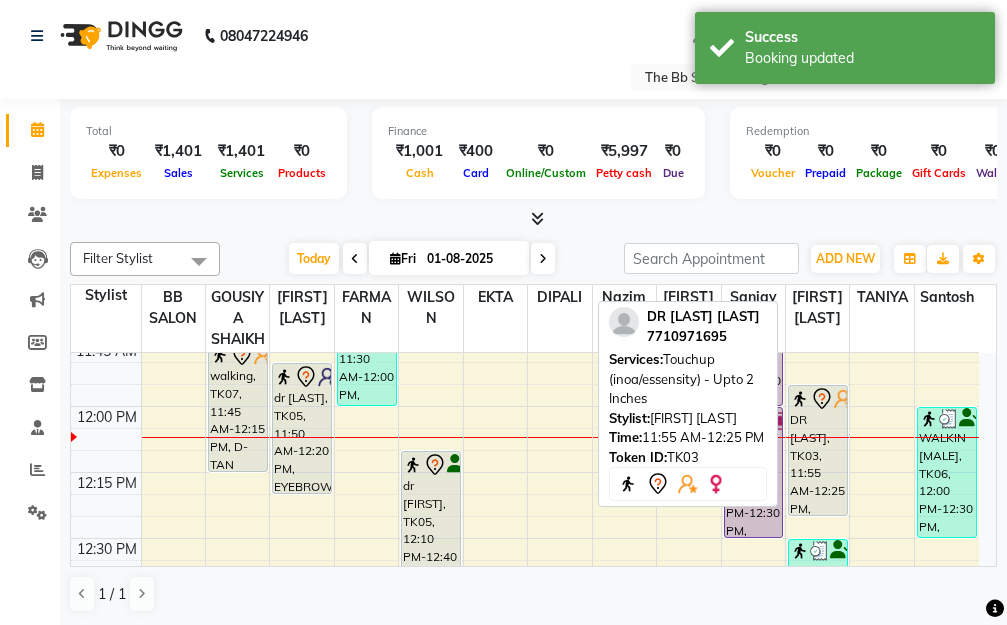 click on "DR AYUSHI SINGH, TK03, 11:55 AM-12:25 PM, Touchup (inoa/essensity) - Upto 2 Inches" at bounding box center (818, 450) 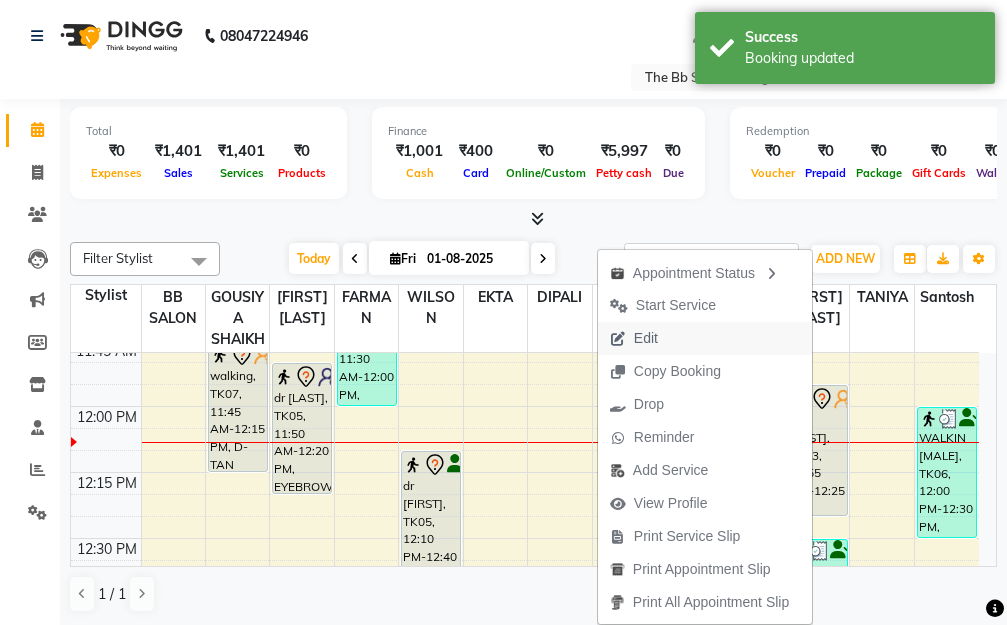 click on "Edit" at bounding box center (646, 338) 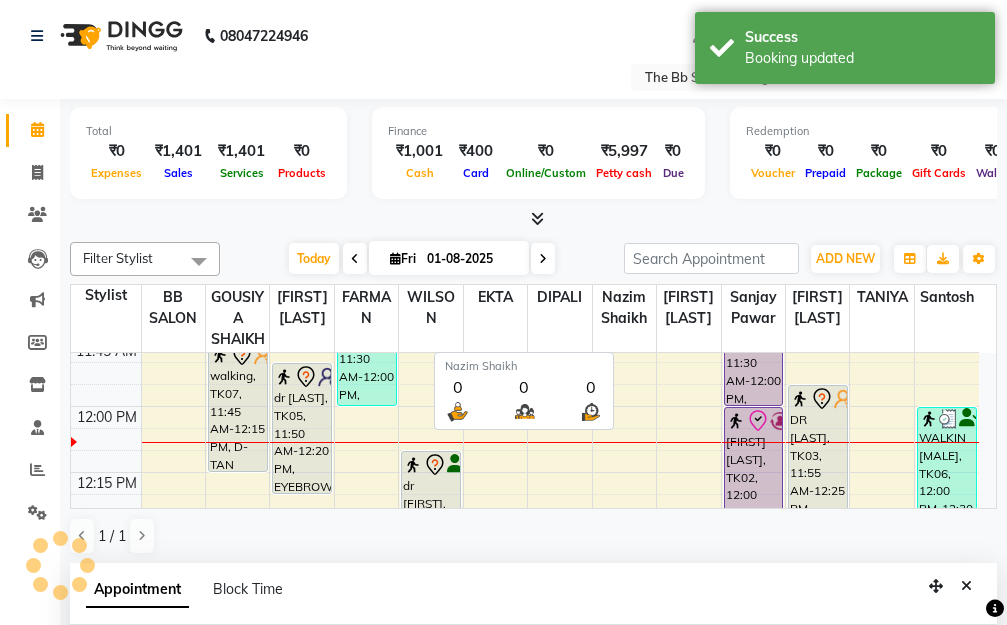 type on "01-08-2025" 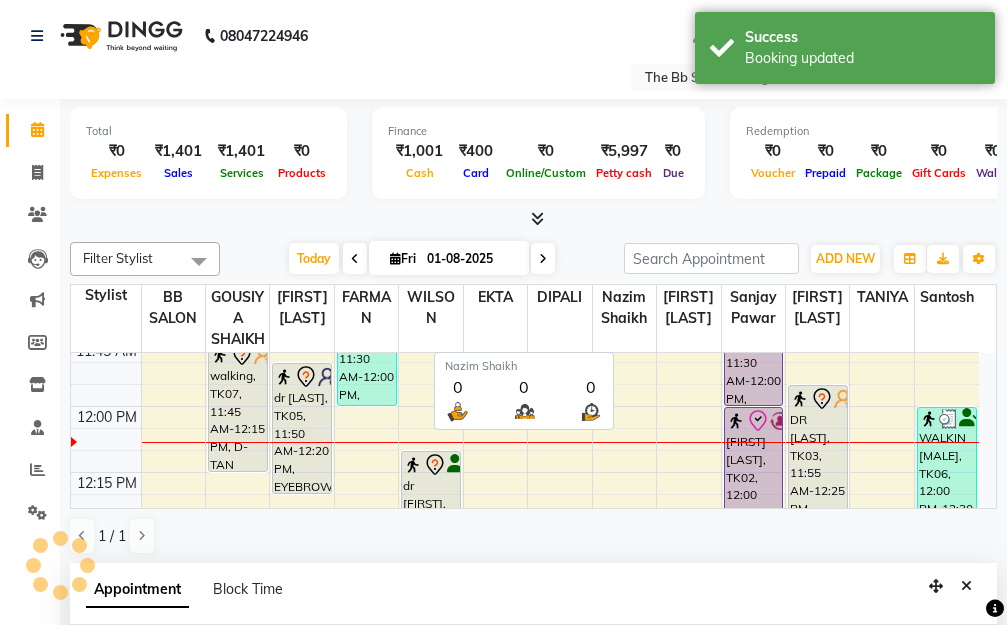 select on "84071" 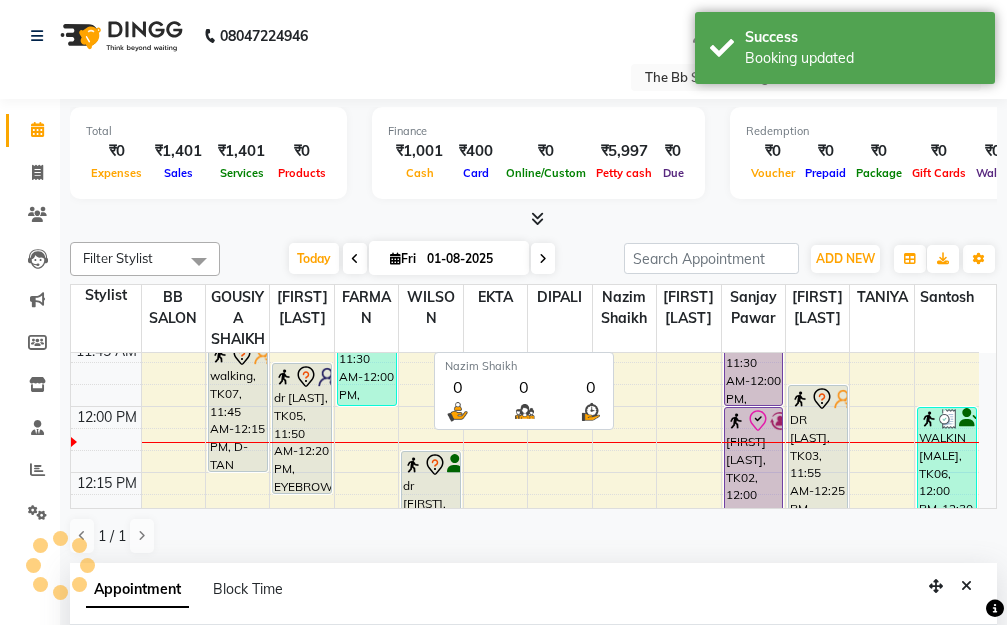 scroll, scrollTop: 793, scrollLeft: 0, axis: vertical 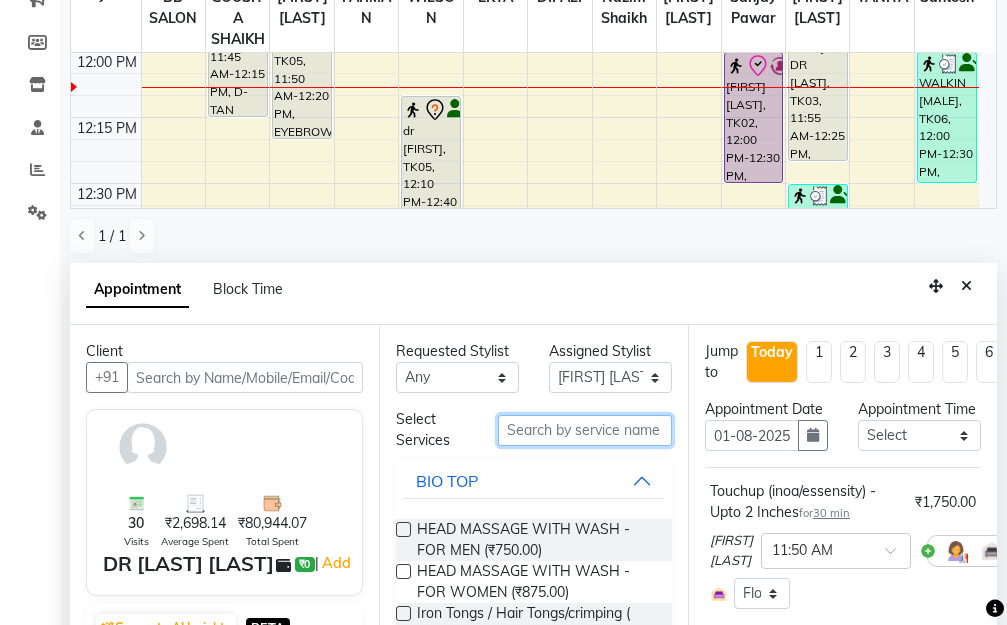 click at bounding box center (585, 430) 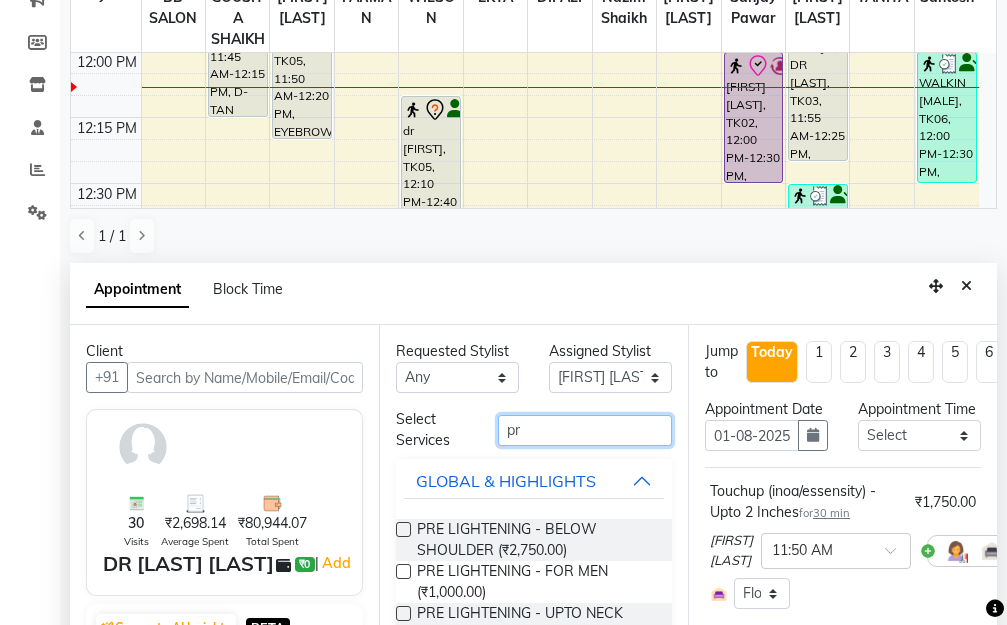 type on "p" 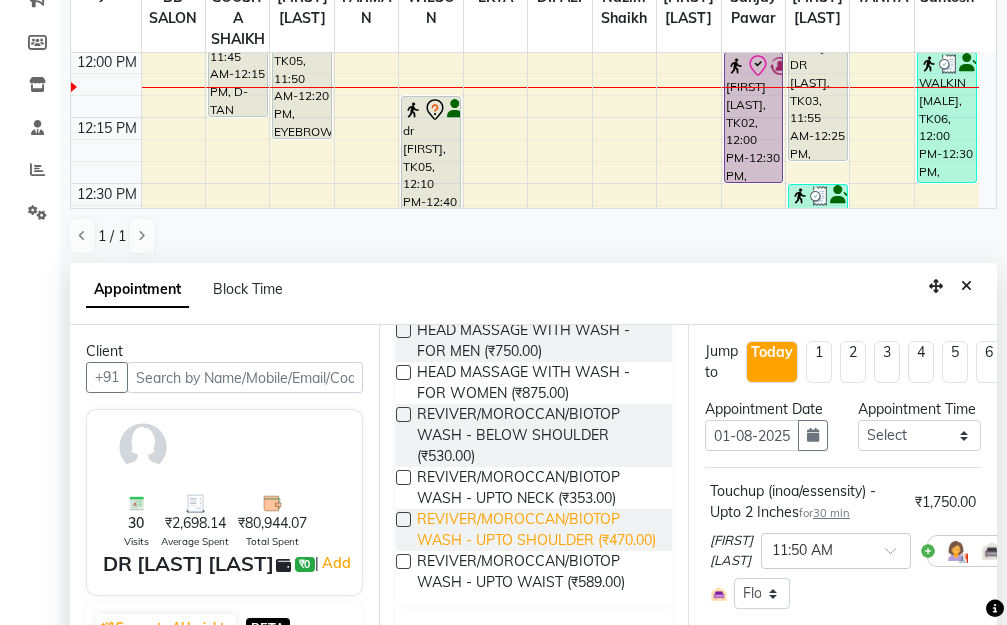 scroll, scrollTop: 220, scrollLeft: 0, axis: vertical 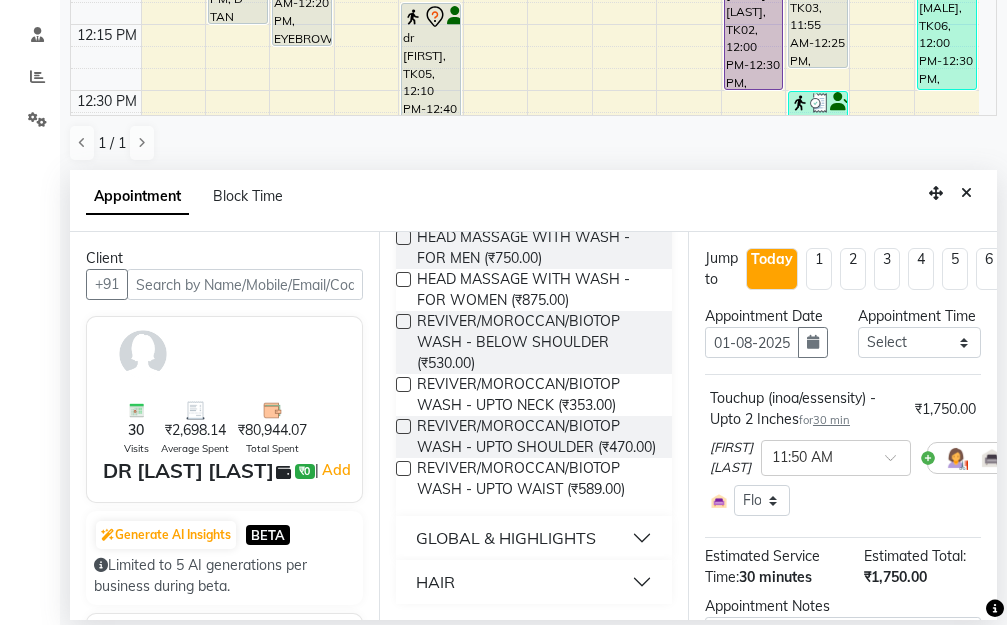 type on "wash" 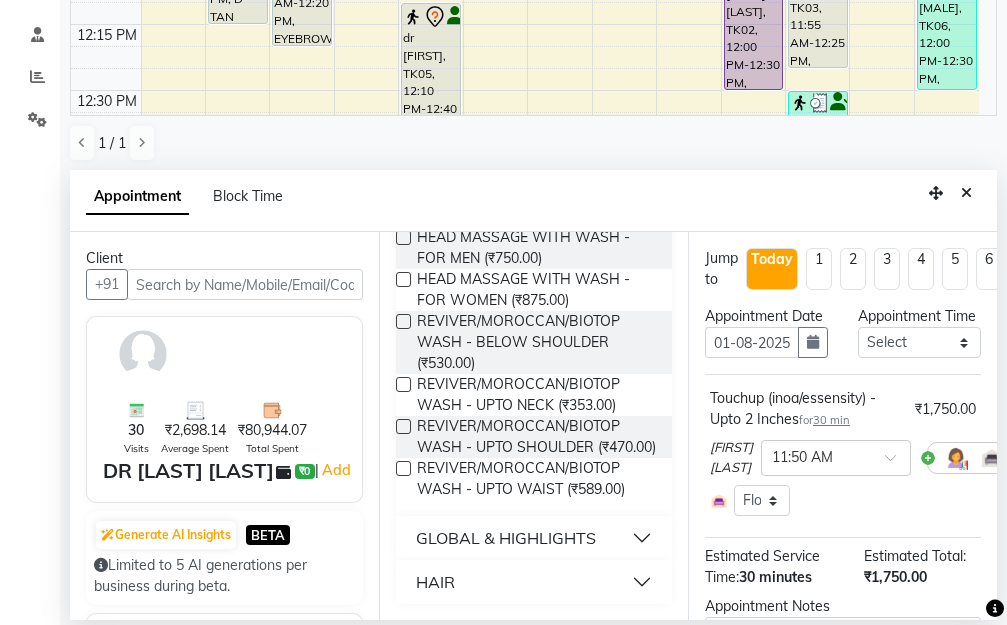 click on "HAIR" at bounding box center (534, 582) 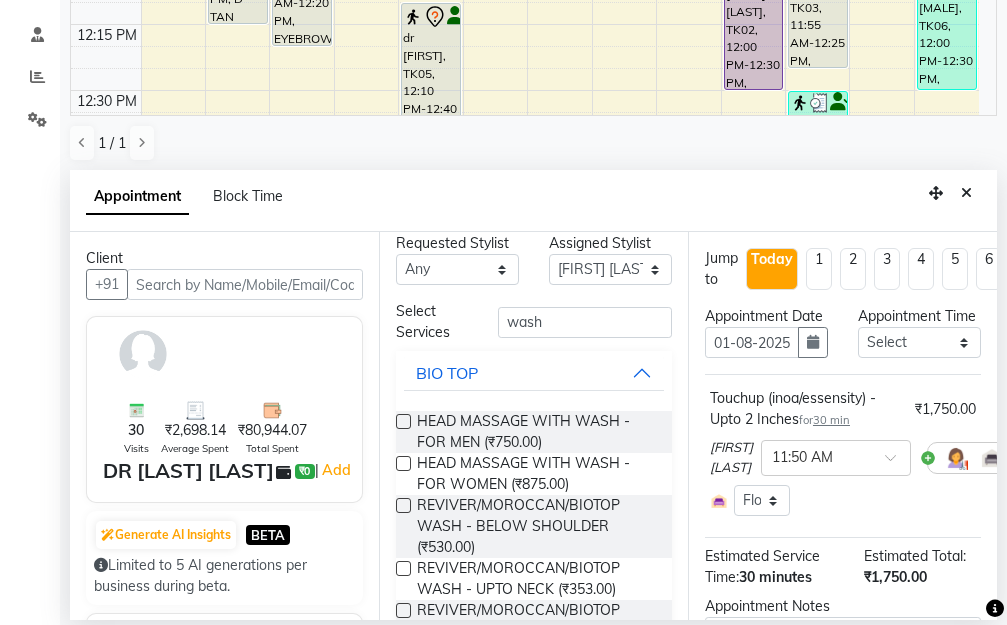 scroll, scrollTop: 0, scrollLeft: 0, axis: both 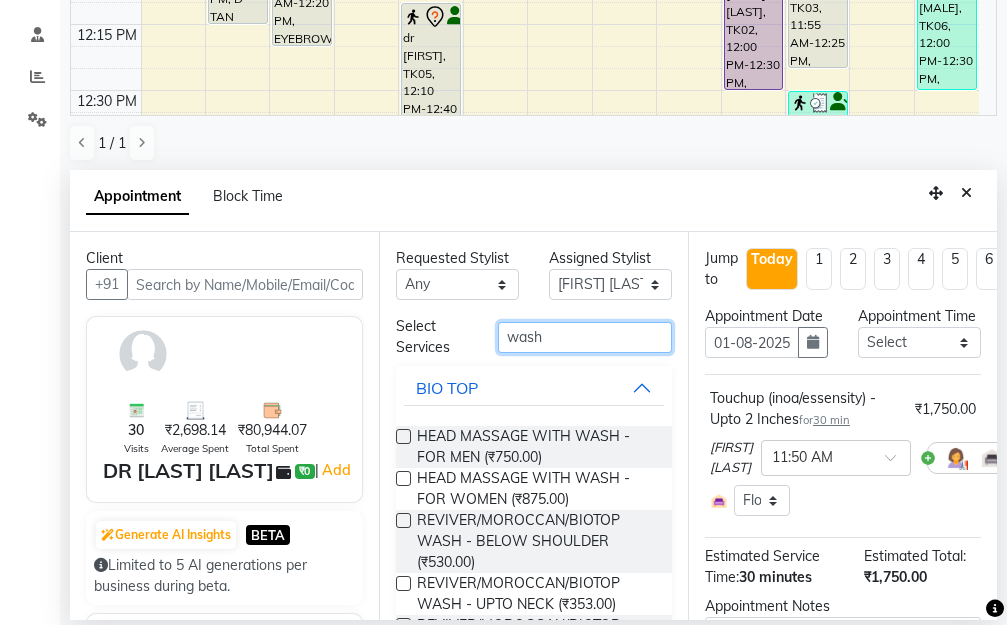drag, startPoint x: 549, startPoint y: 321, endPoint x: 425, endPoint y: 330, distance: 124.32619 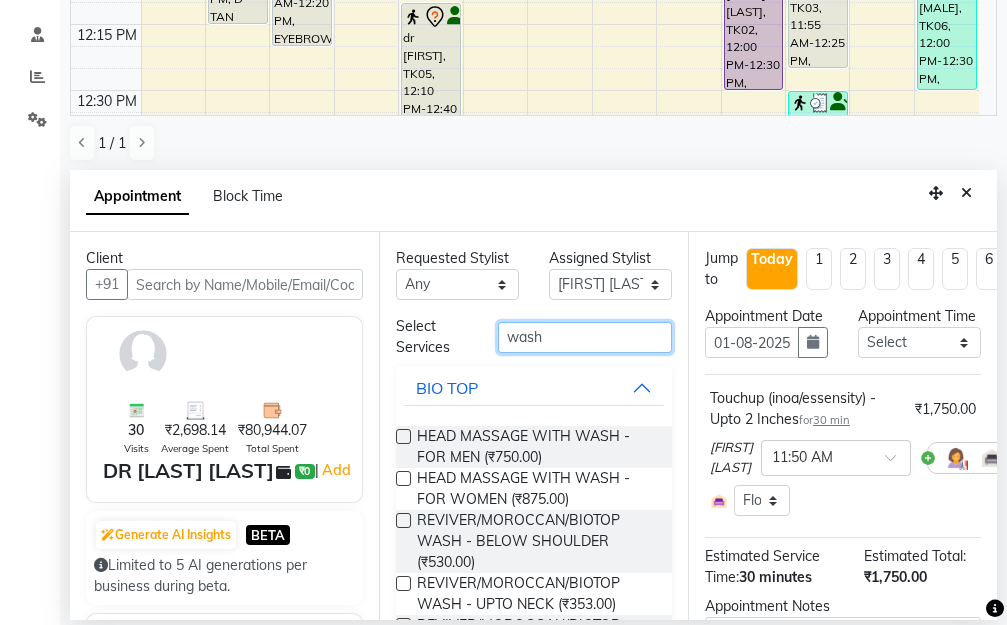 click on "Select Services wash" at bounding box center (534, 337) 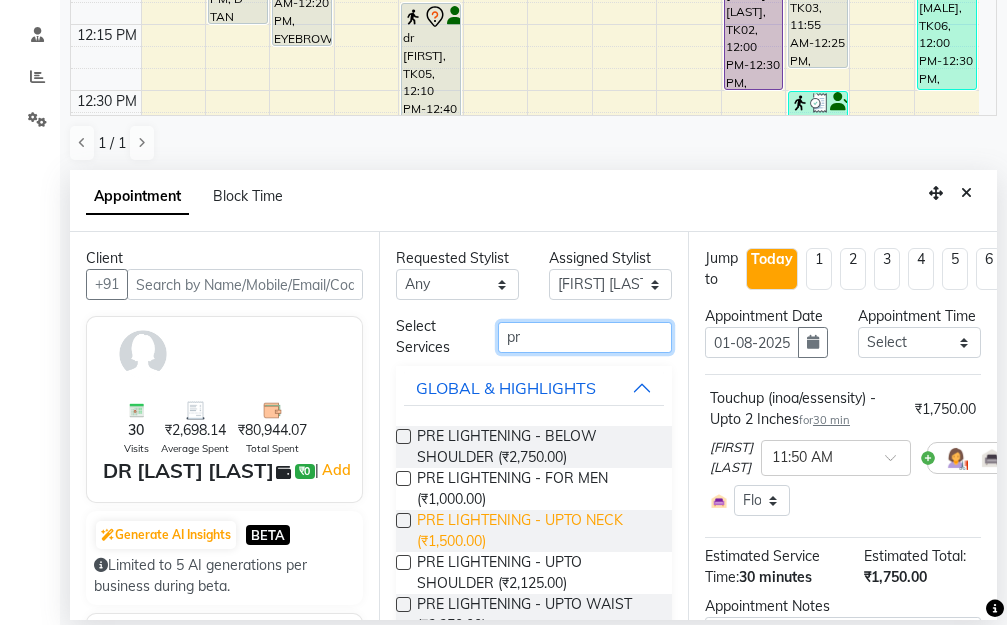 scroll, scrollTop: 100, scrollLeft: 0, axis: vertical 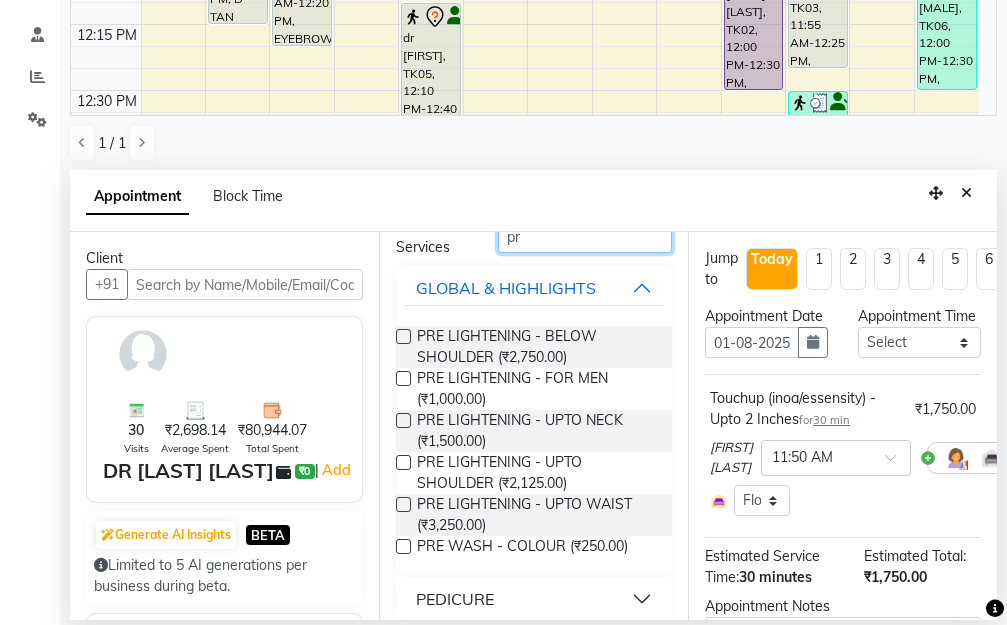 type on "pr" 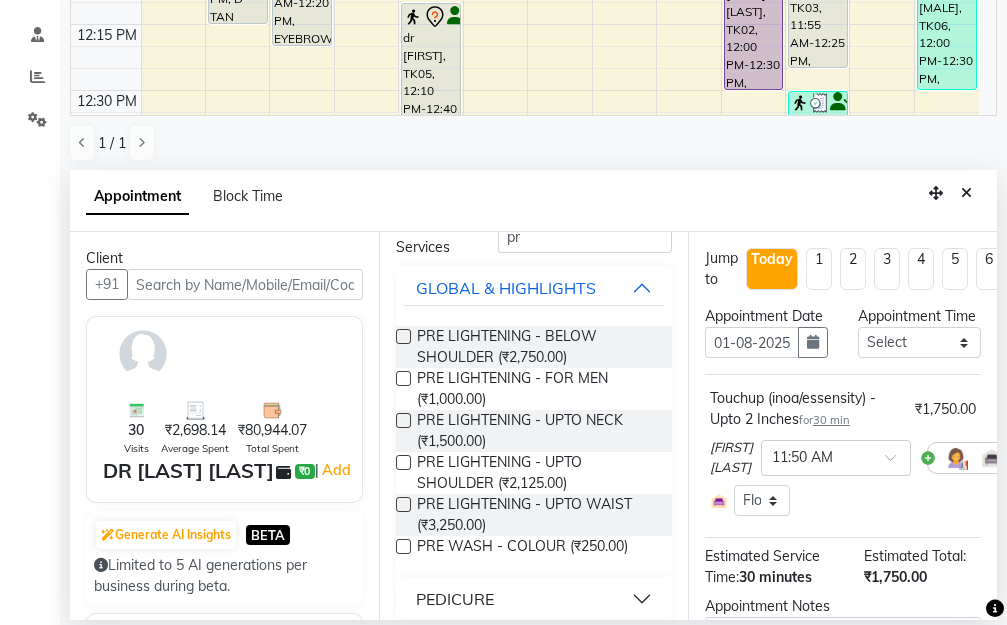 click at bounding box center (403, 546) 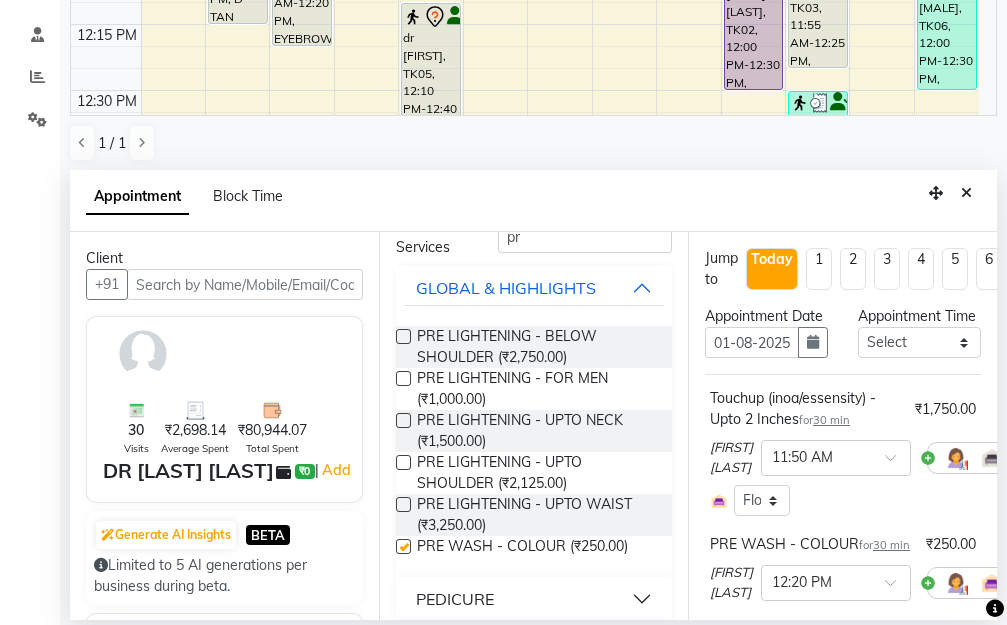 checkbox on "false" 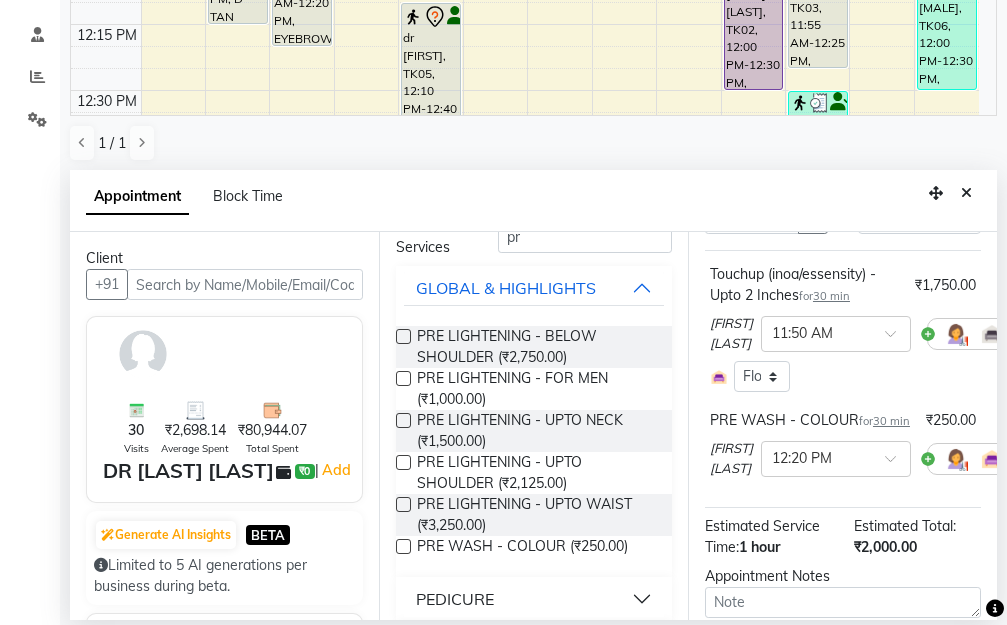 scroll, scrollTop: 309, scrollLeft: 0, axis: vertical 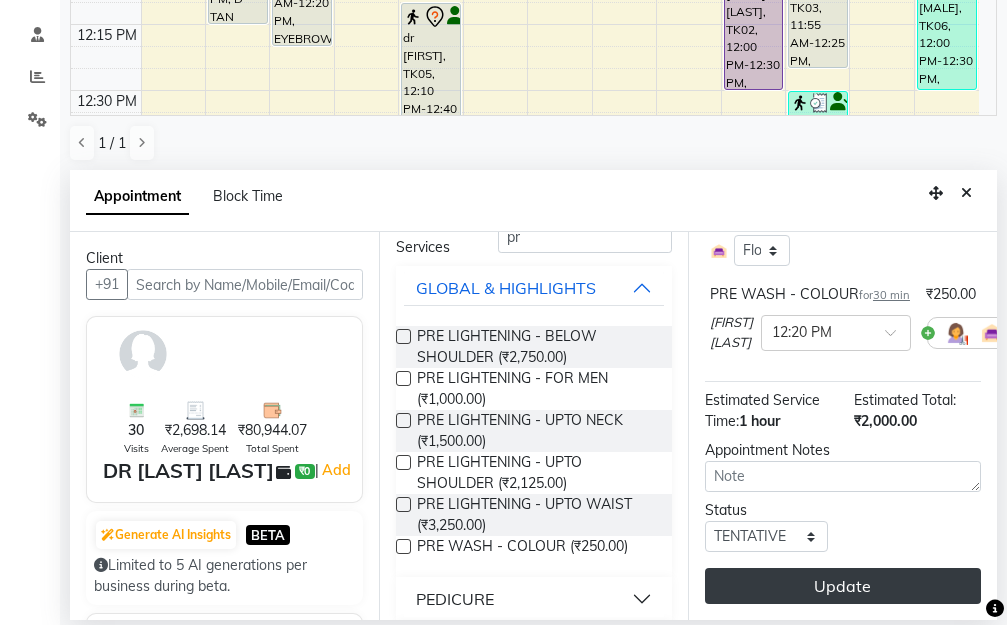 click on "Update" at bounding box center [843, 586] 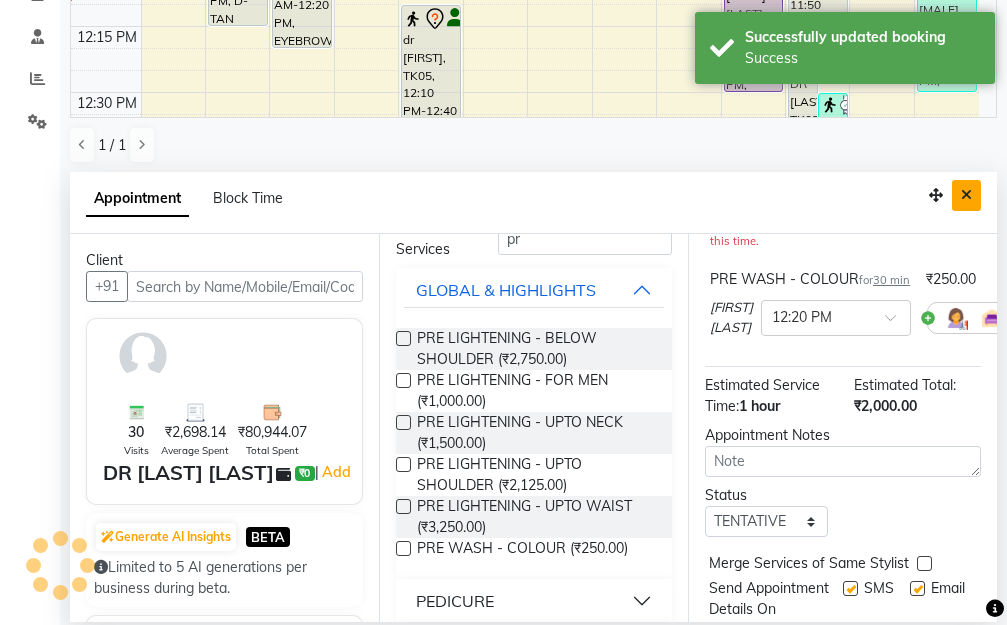 scroll, scrollTop: 0, scrollLeft: 0, axis: both 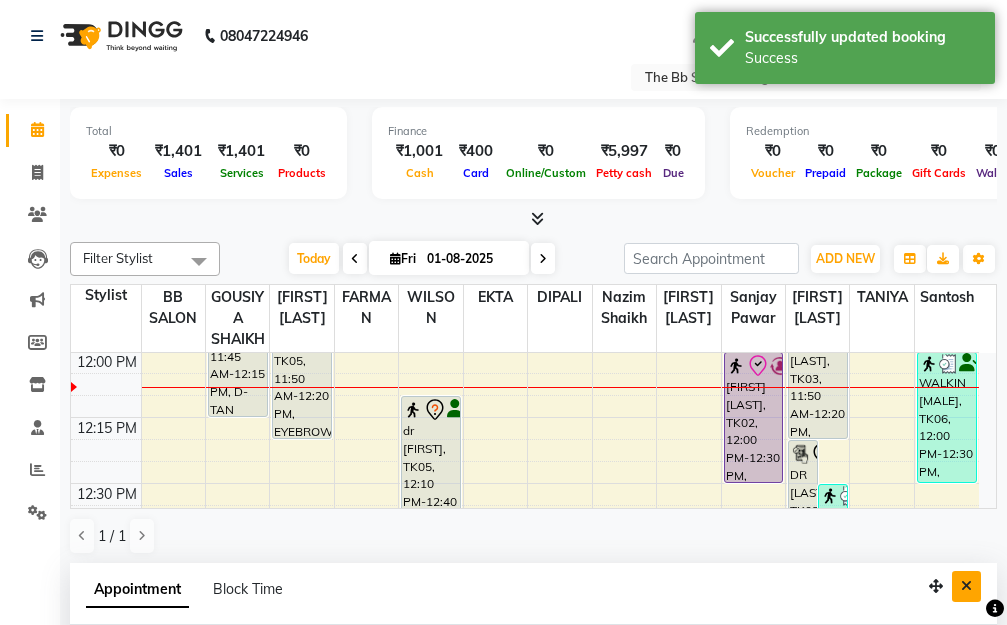 click at bounding box center [966, 586] 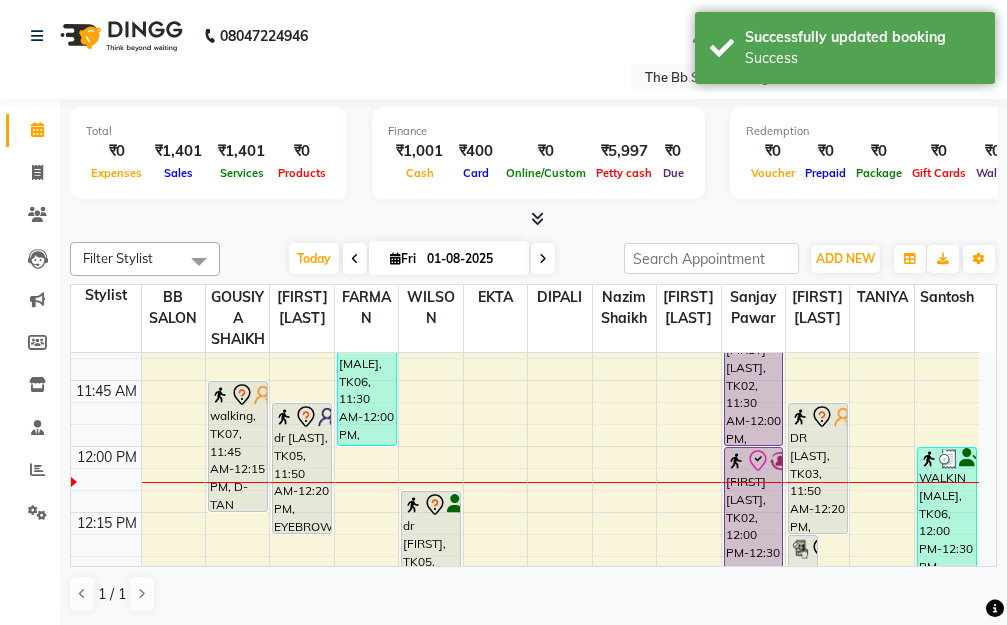scroll, scrollTop: 693, scrollLeft: 0, axis: vertical 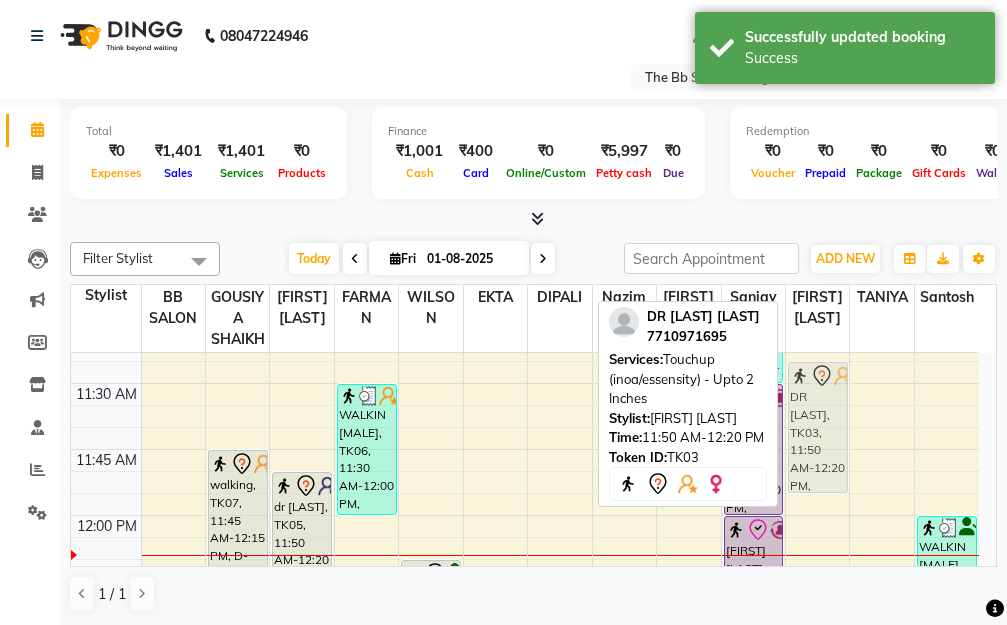 drag, startPoint x: 818, startPoint y: 442, endPoint x: 818, endPoint y: 368, distance: 74 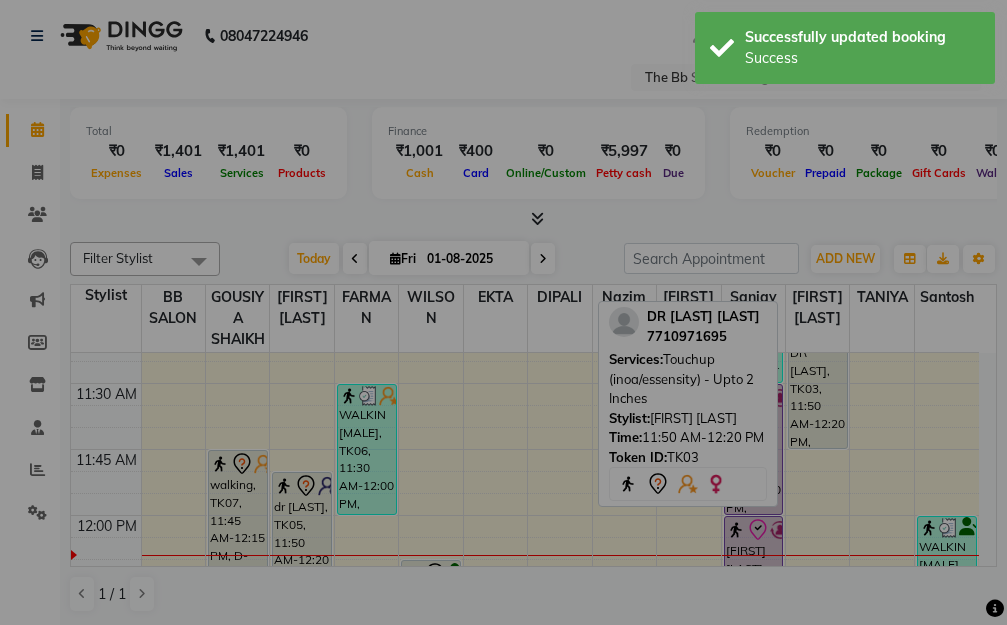 scroll, scrollTop: 603, scrollLeft: 0, axis: vertical 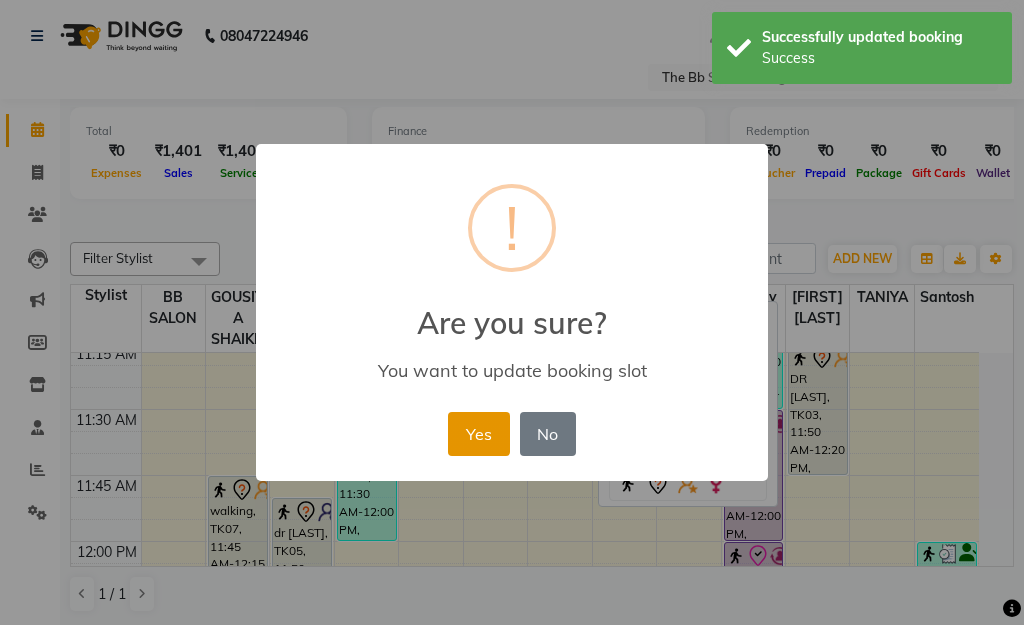 click on "Yes" at bounding box center [478, 434] 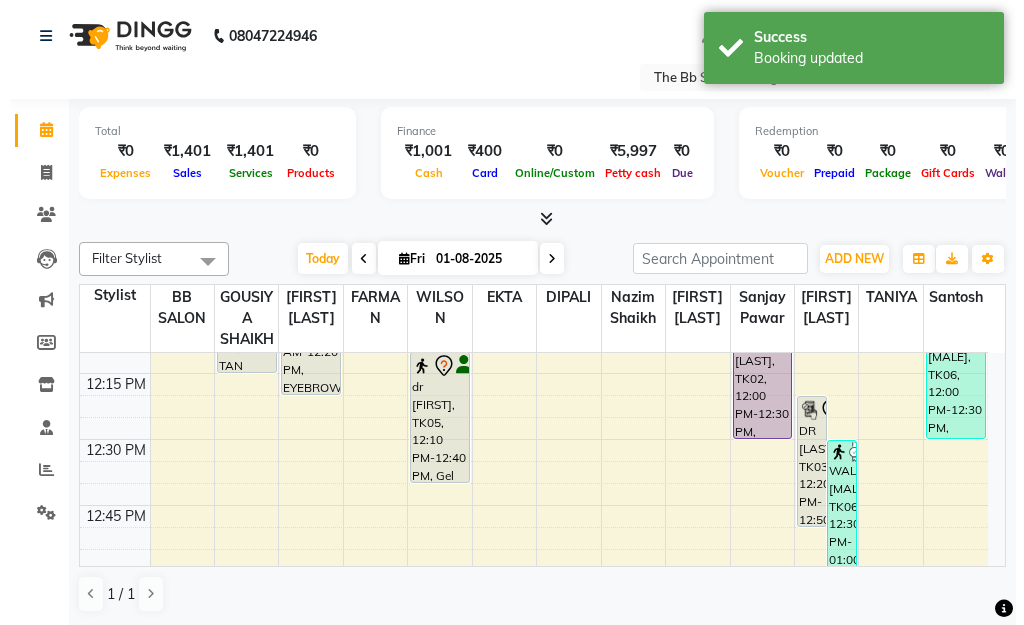 scroll, scrollTop: 703, scrollLeft: 0, axis: vertical 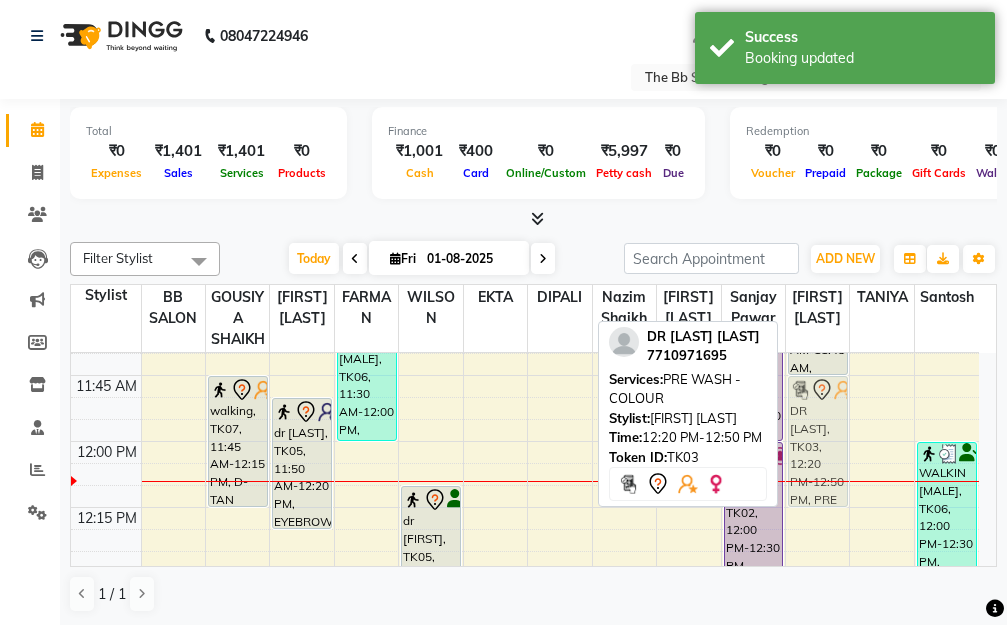 drag, startPoint x: 802, startPoint y: 539, endPoint x: 803, endPoint y: 400, distance: 139.0036 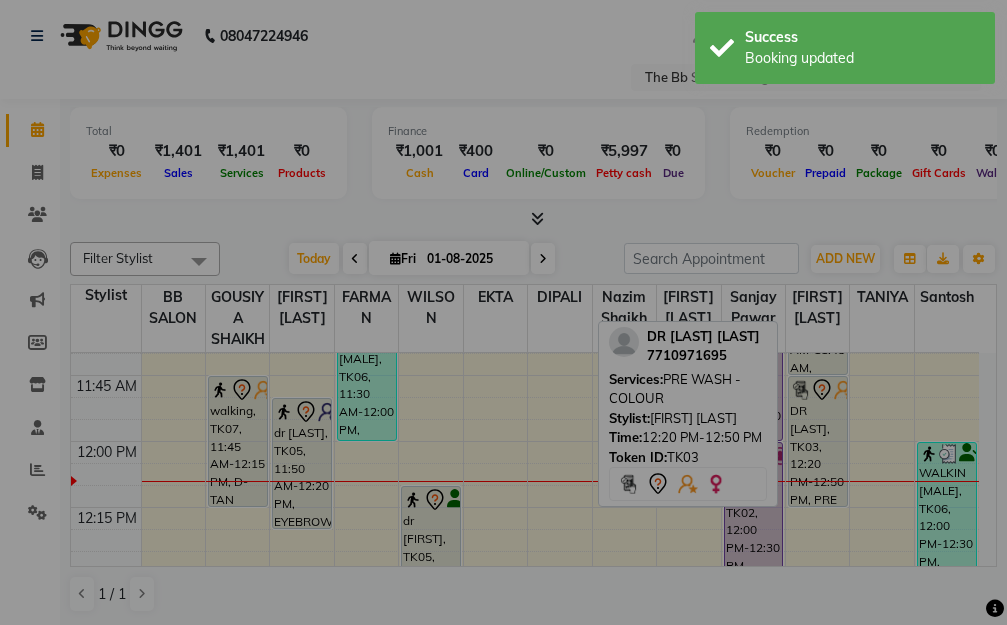 scroll, scrollTop: 702, scrollLeft: 0, axis: vertical 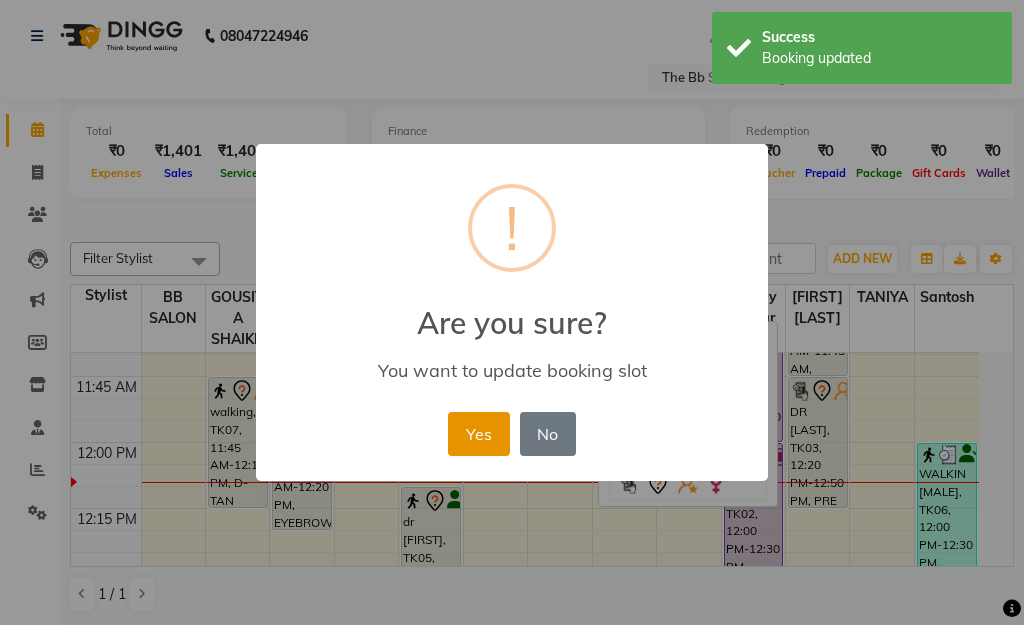click on "Yes" at bounding box center (478, 434) 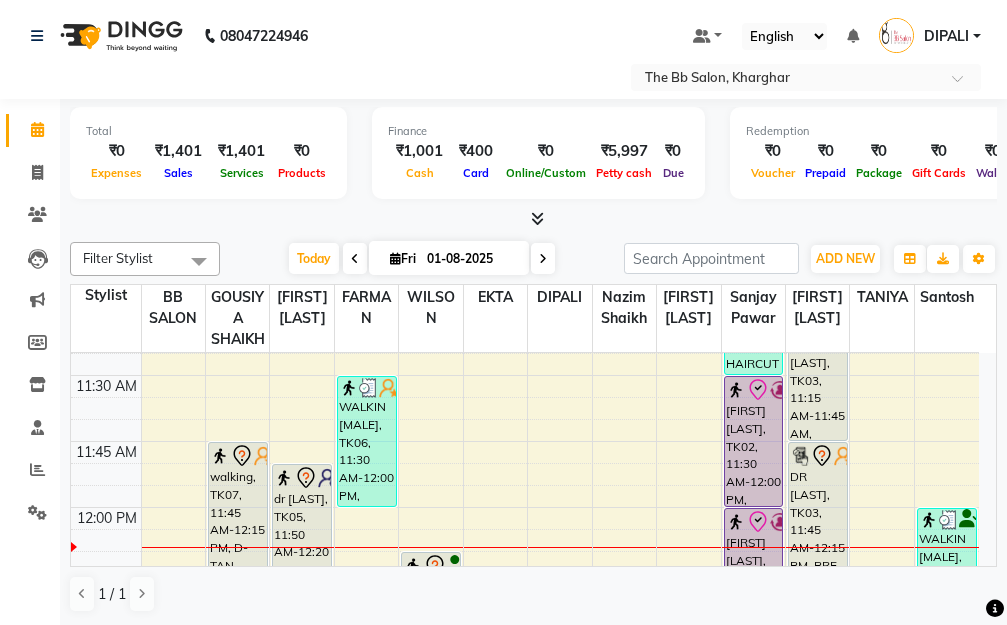 scroll, scrollTop: 602, scrollLeft: 0, axis: vertical 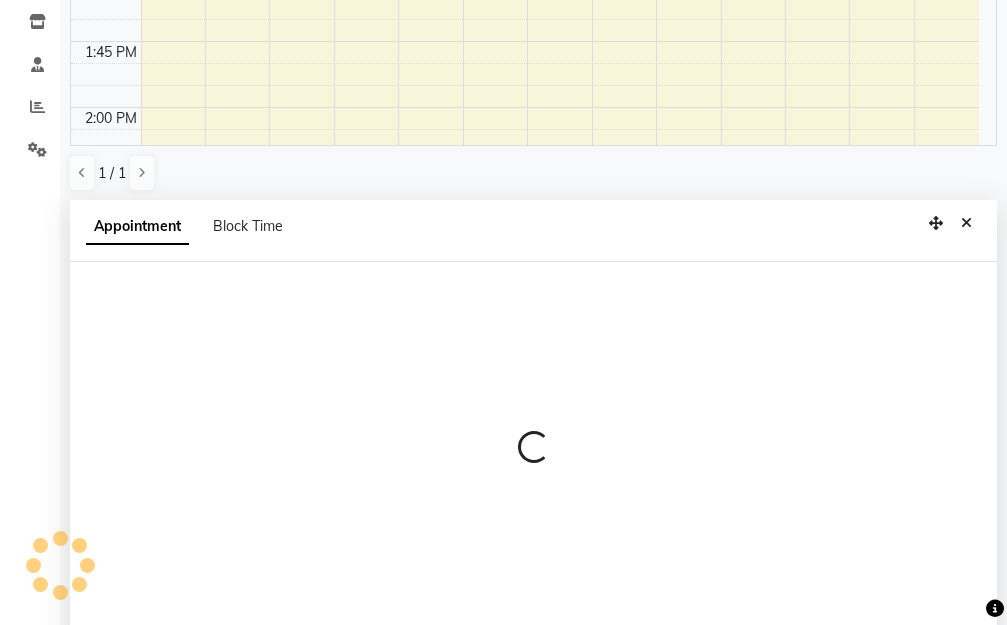 select on "83659" 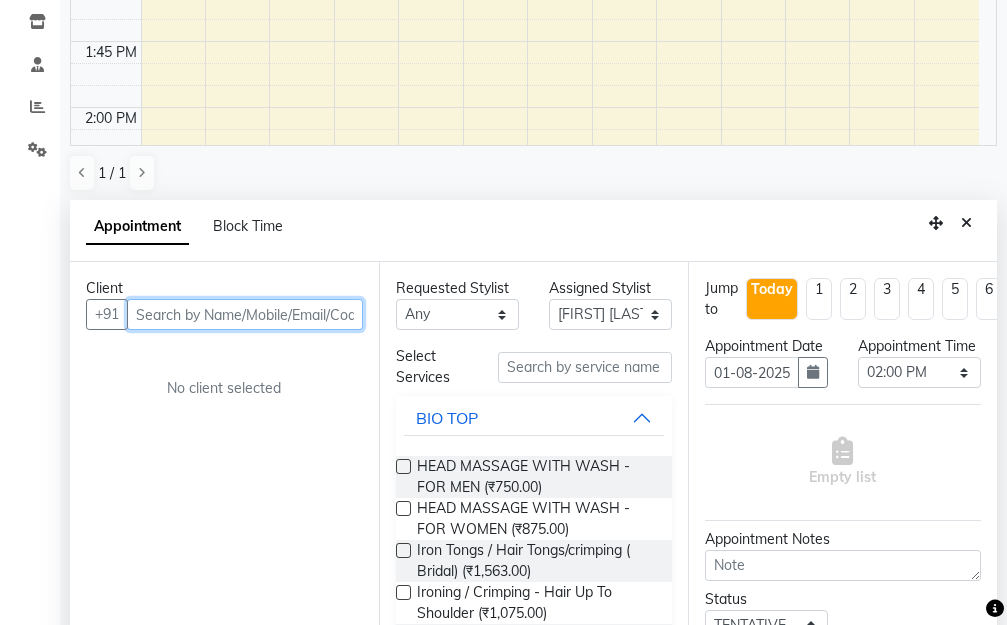 click at bounding box center [245, 314] 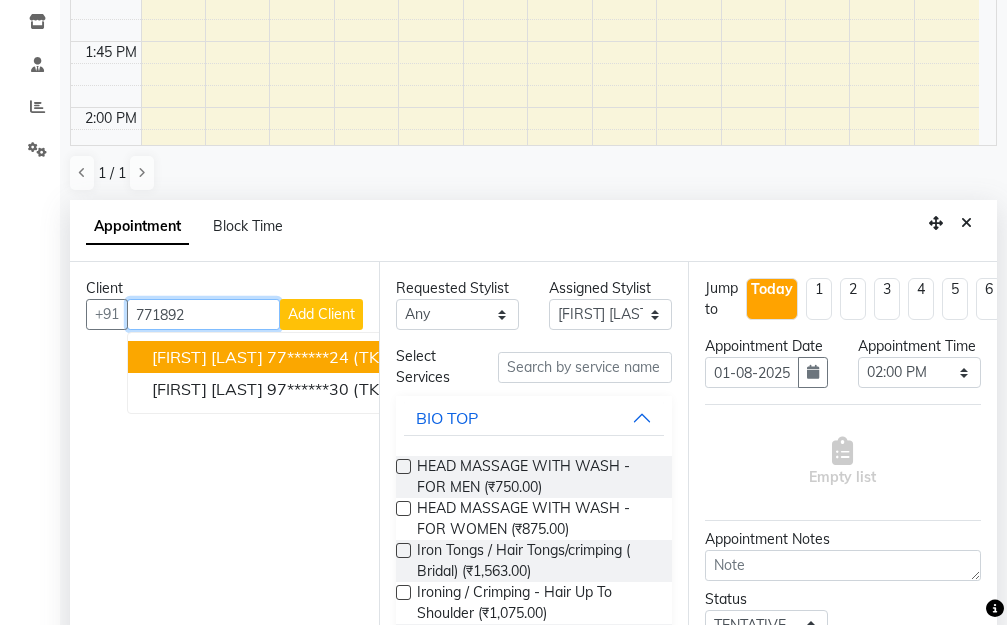 click on "77******24" at bounding box center (308, 357) 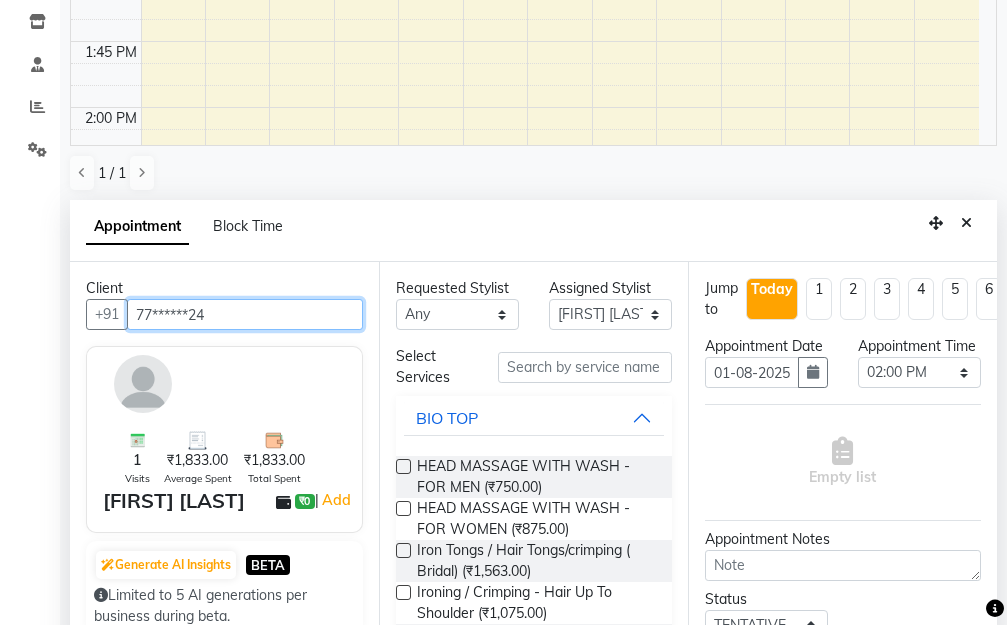 type on "77******24" 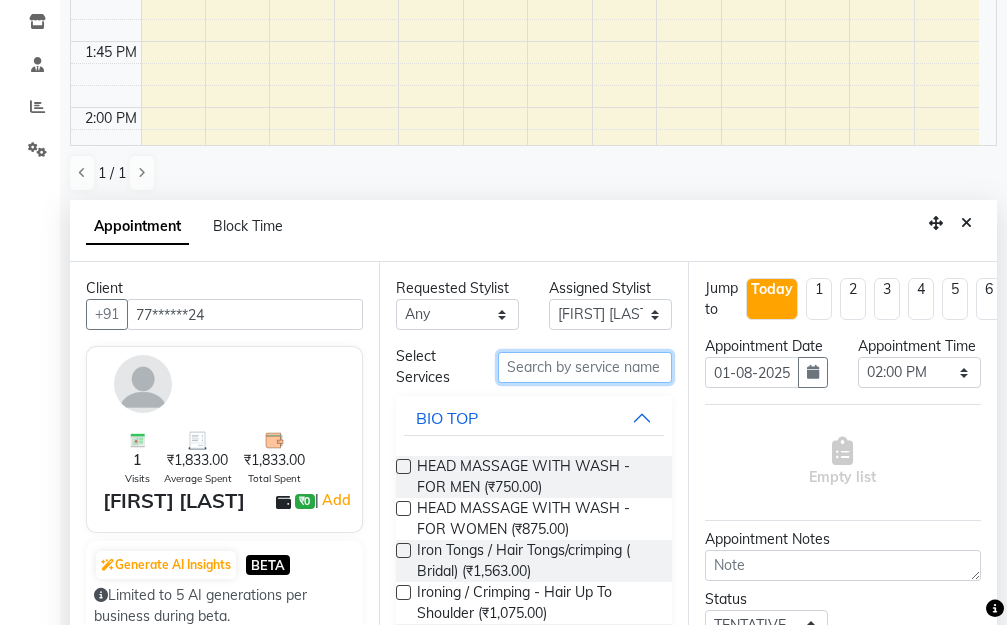 click at bounding box center (585, 367) 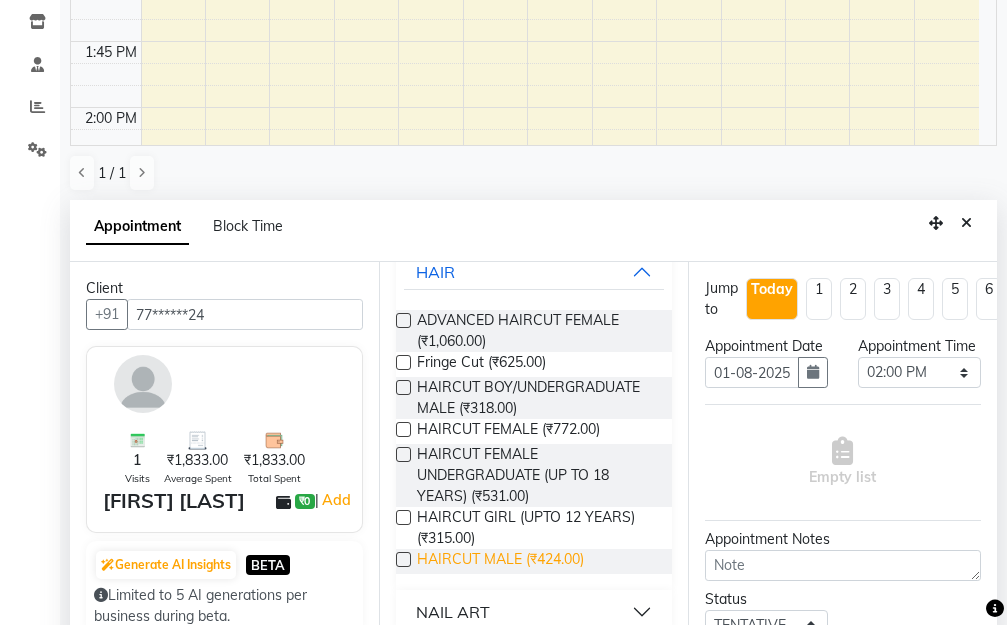 scroll, scrollTop: 167, scrollLeft: 0, axis: vertical 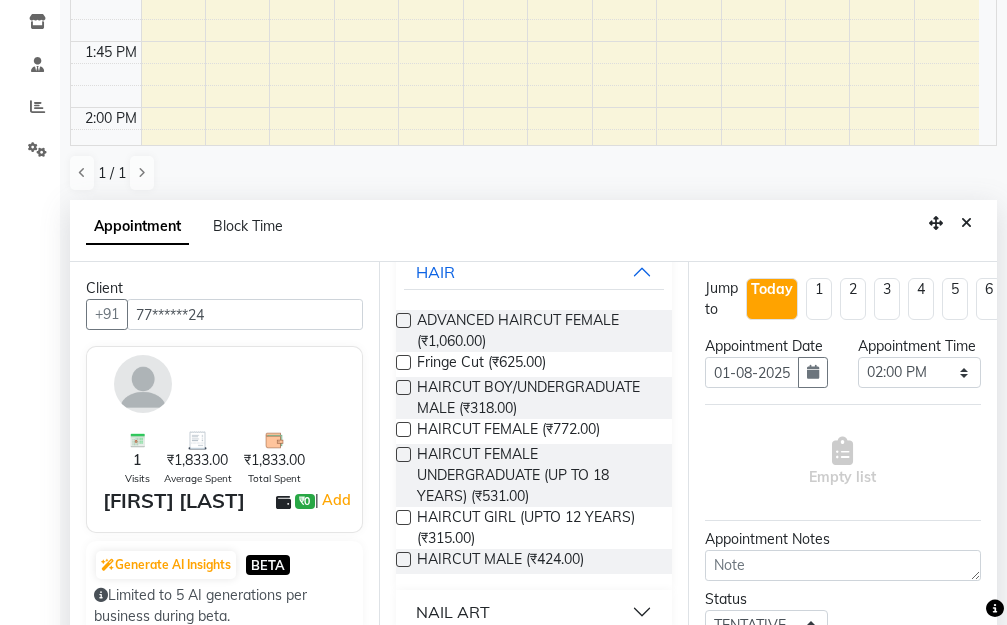 type on "cut" 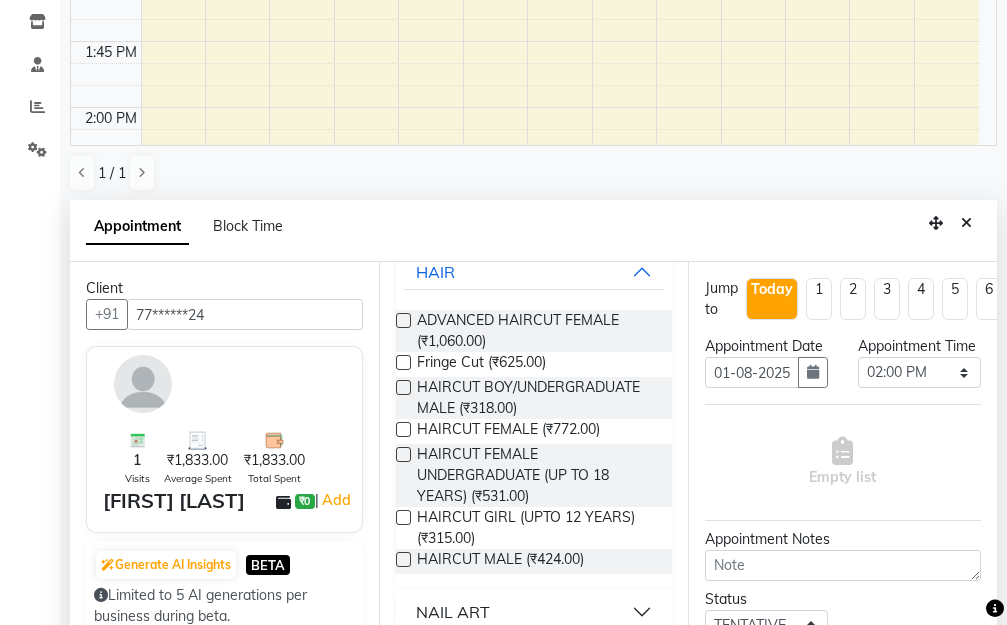 click at bounding box center [403, 559] 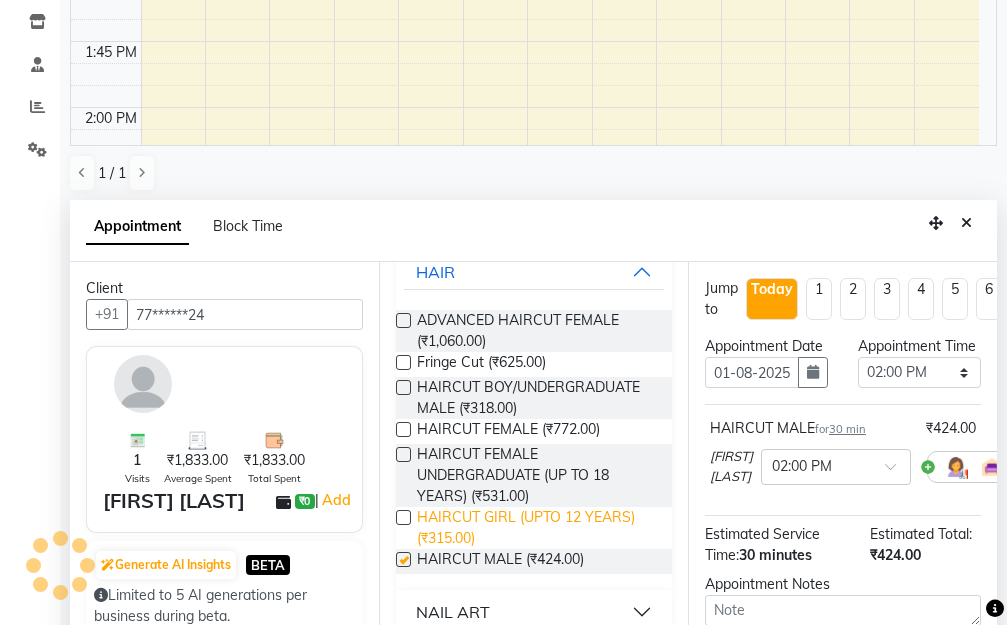 scroll, scrollTop: 0, scrollLeft: 0, axis: both 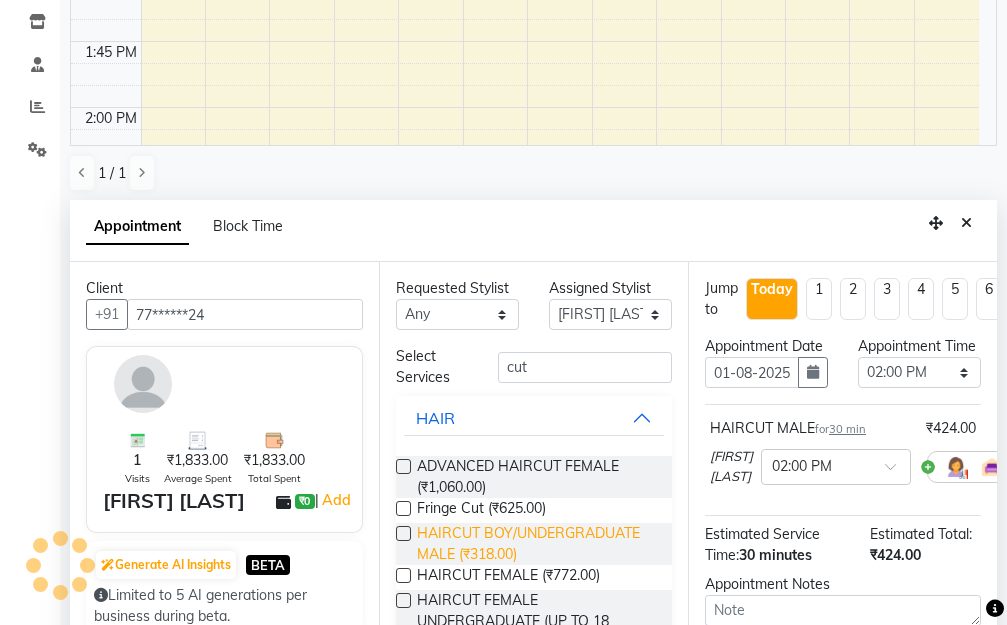 checkbox on "false" 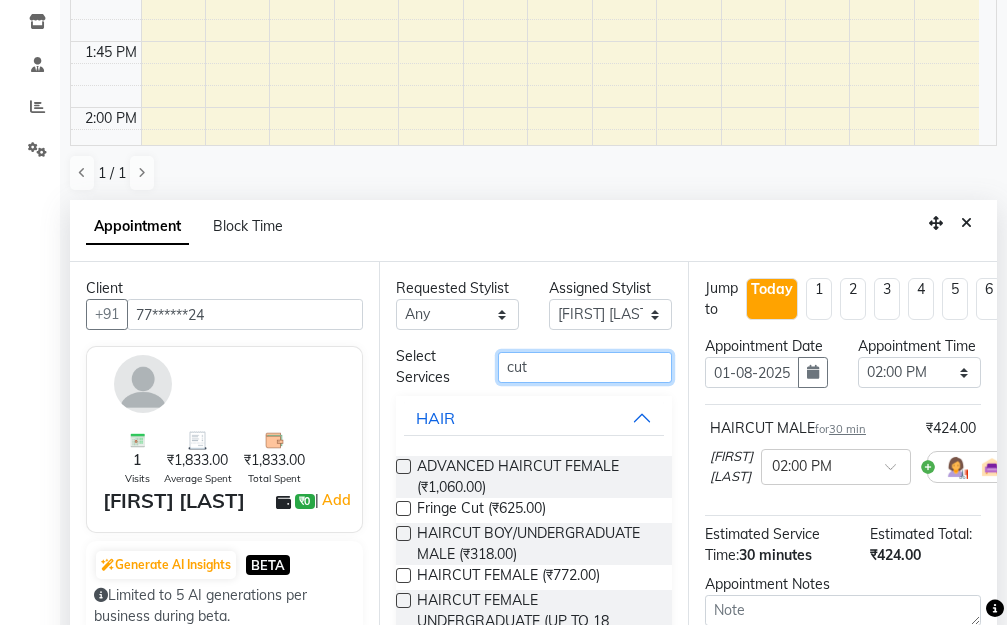 drag, startPoint x: 536, startPoint y: 365, endPoint x: 455, endPoint y: 361, distance: 81.09871 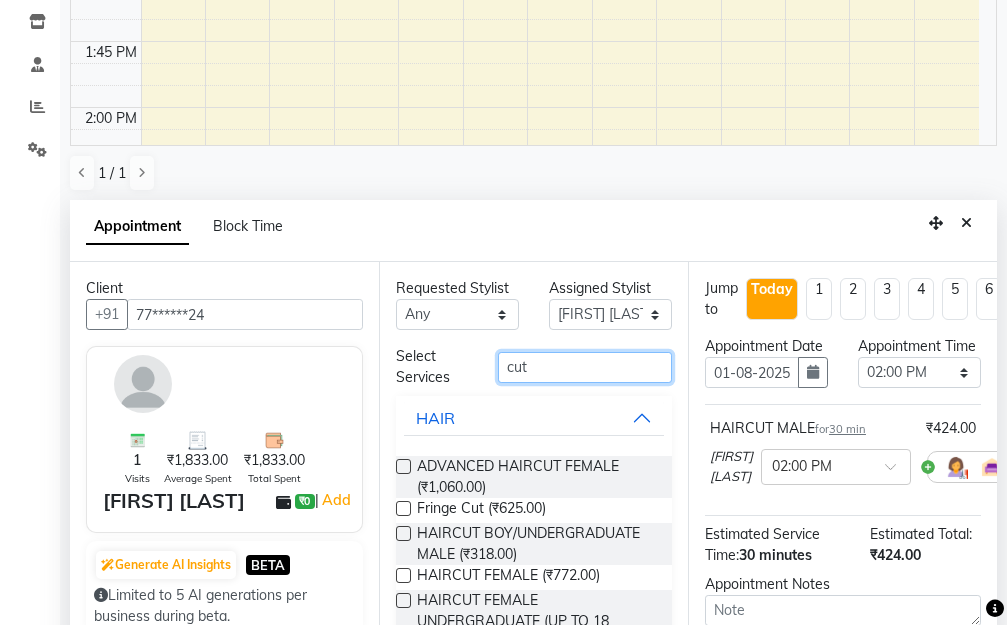 click on "Select Services cut" at bounding box center (534, 367) 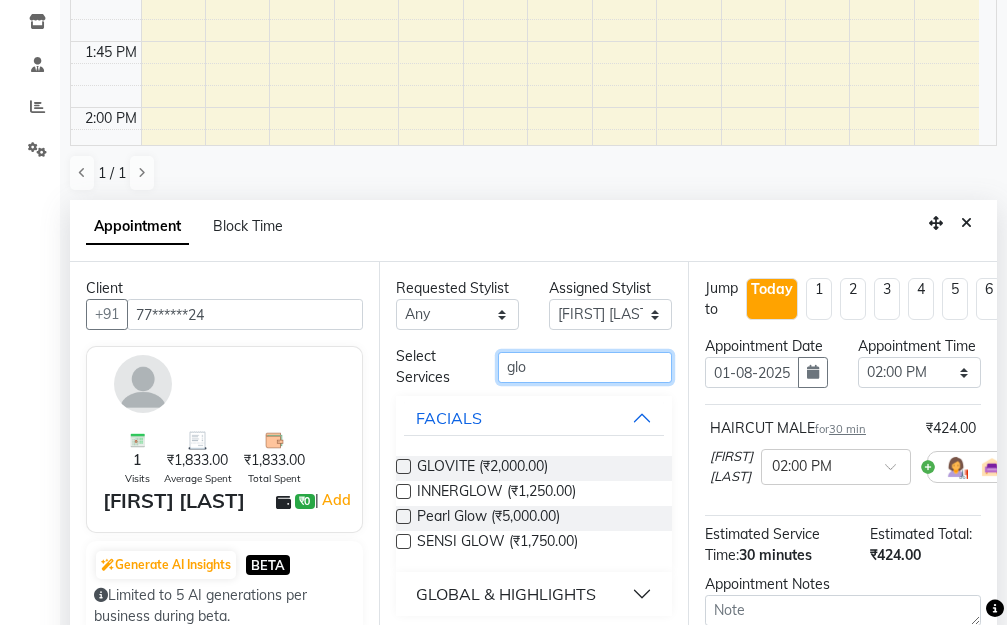 scroll, scrollTop: 393, scrollLeft: 0, axis: vertical 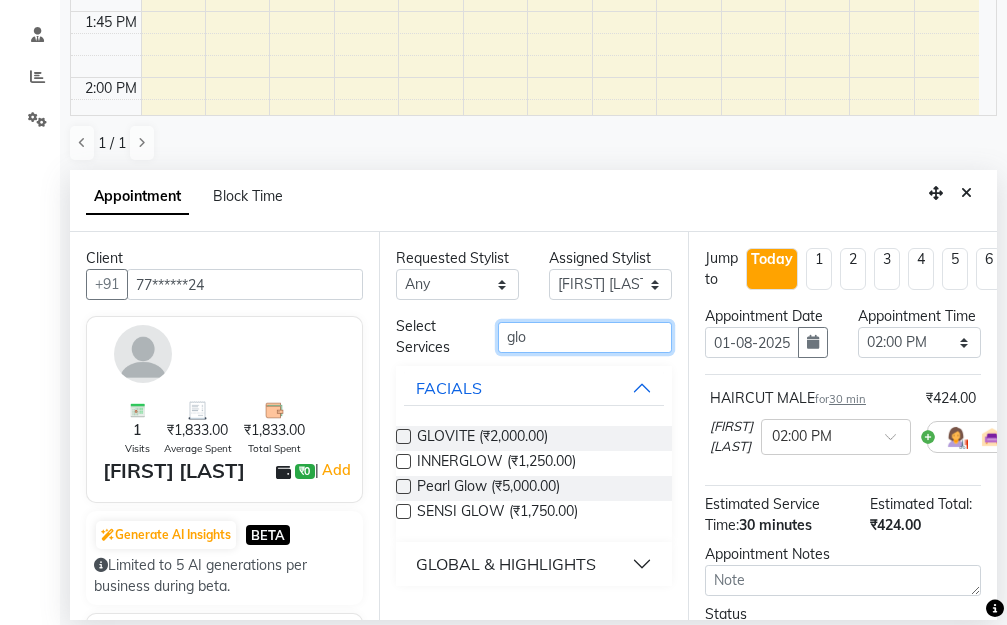 type on "glo" 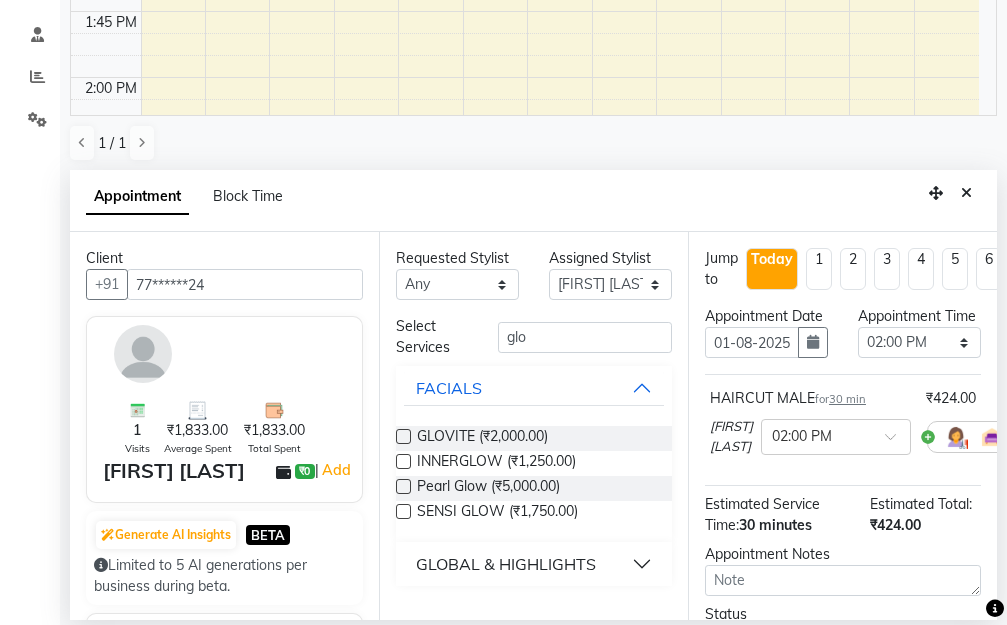 click on "GLOBAL & HIGHLIGHTS" at bounding box center (534, 564) 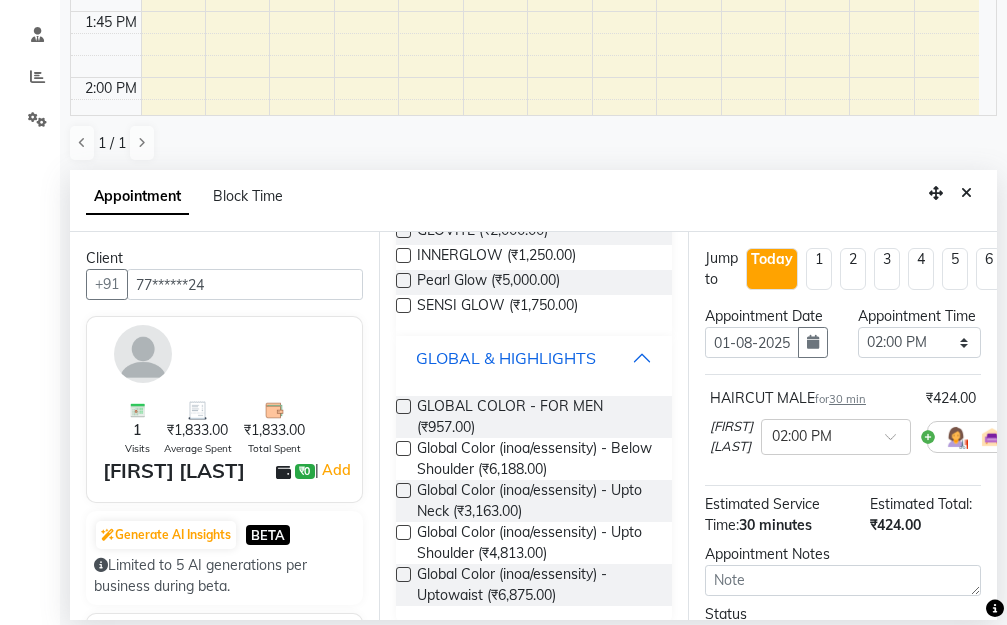 scroll, scrollTop: 221, scrollLeft: 0, axis: vertical 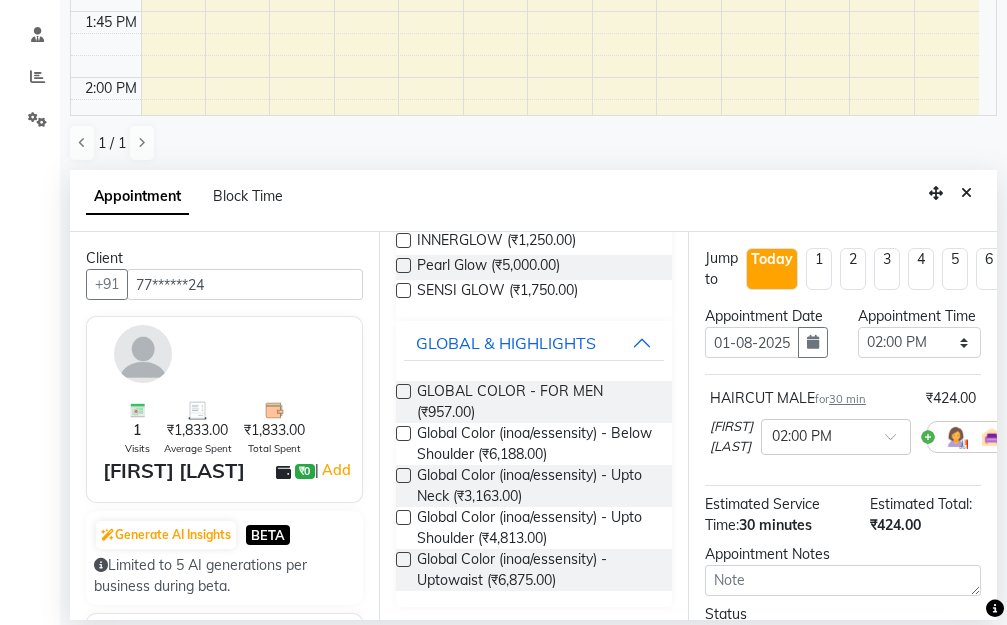 click at bounding box center (403, 391) 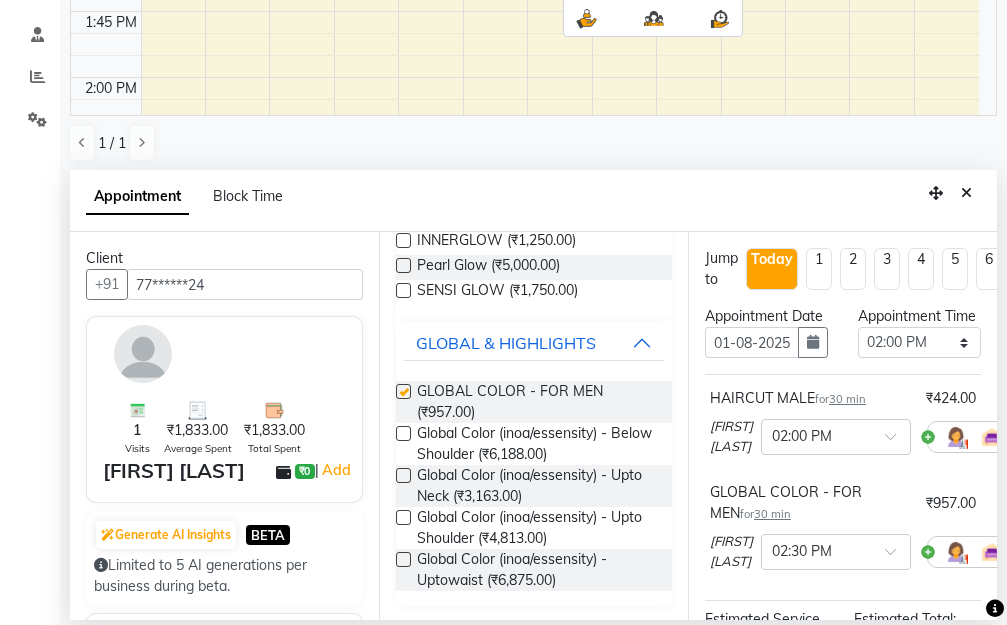checkbox on "false" 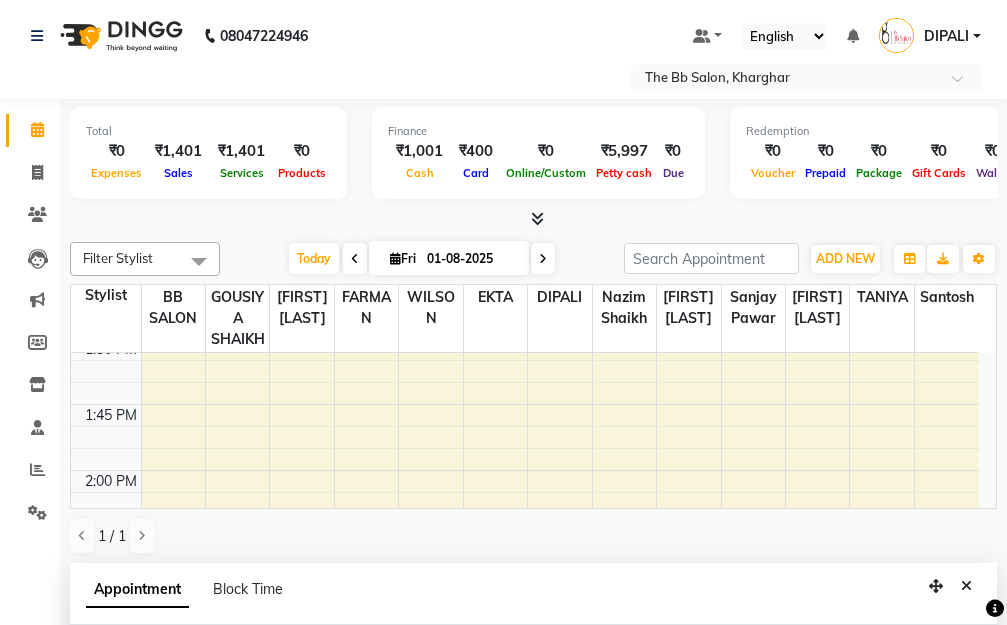 scroll, scrollTop: 300, scrollLeft: 0, axis: vertical 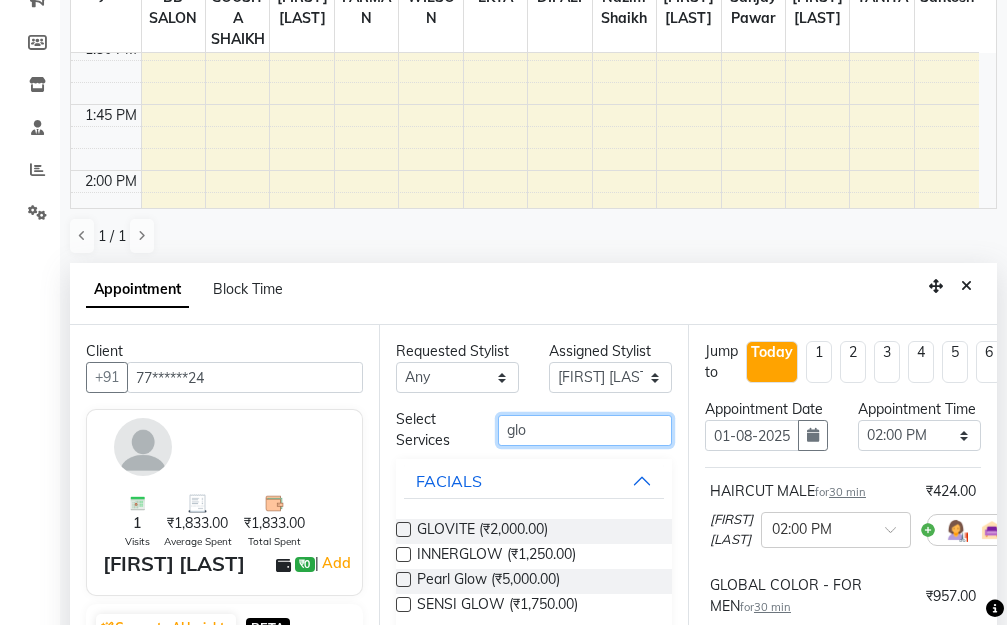 drag, startPoint x: 523, startPoint y: 431, endPoint x: 464, endPoint y: 432, distance: 59.008472 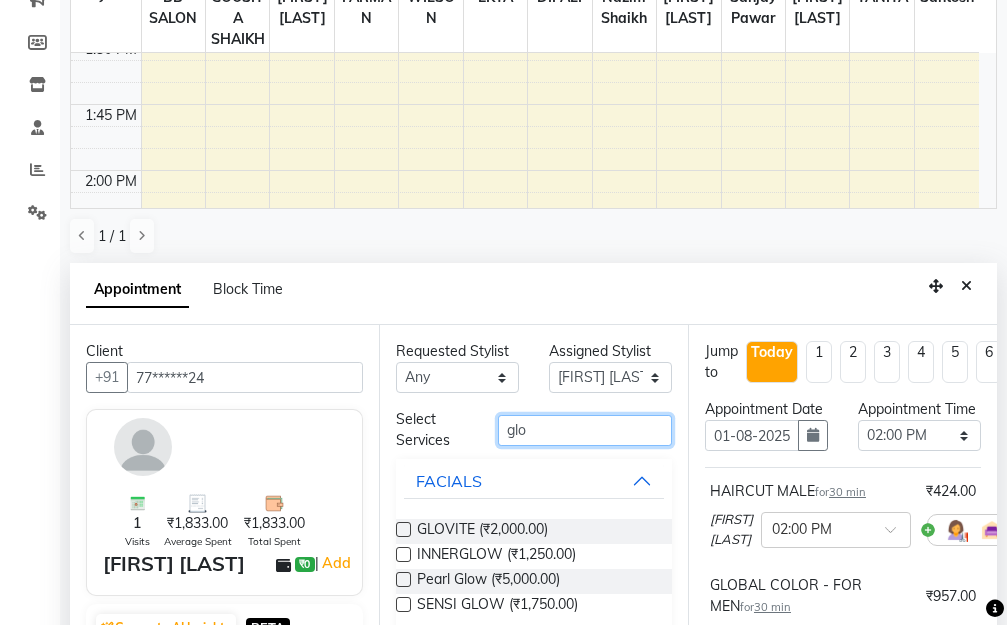click on "Select Services glo" at bounding box center (534, 430) 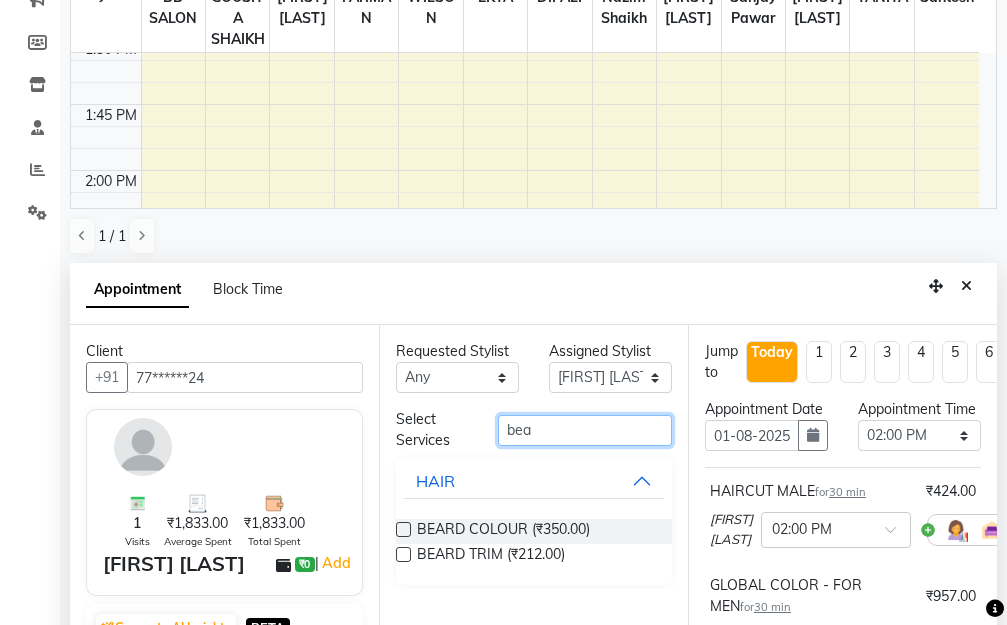 type on "bea" 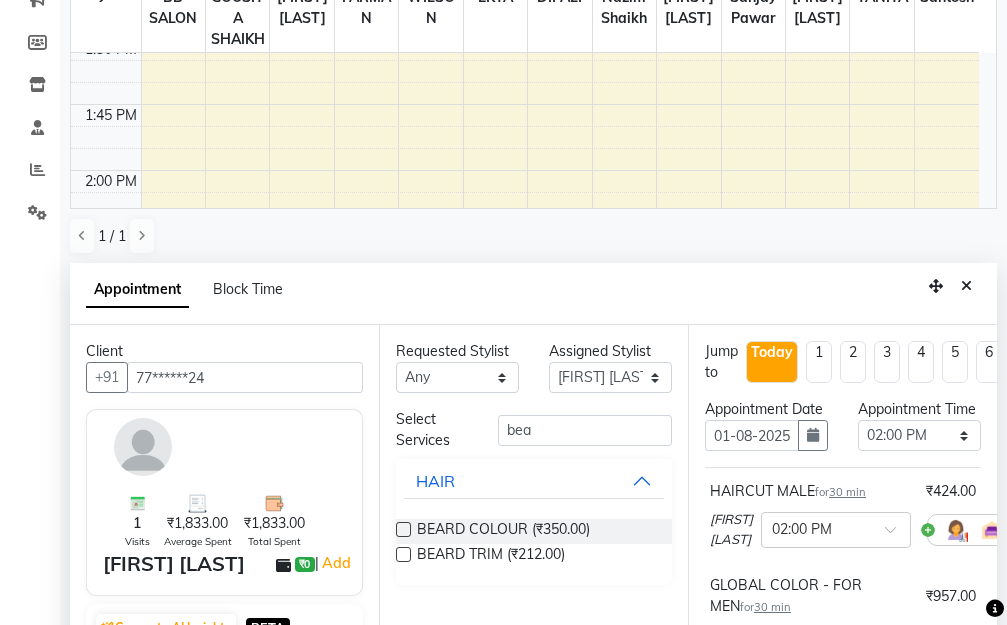 click at bounding box center (403, 554) 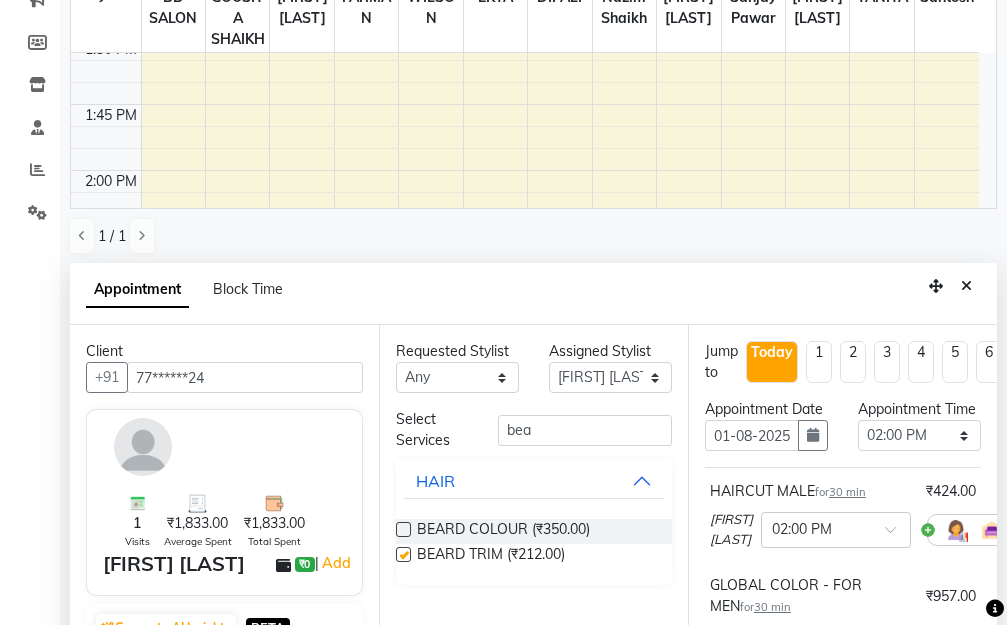 checkbox on "false" 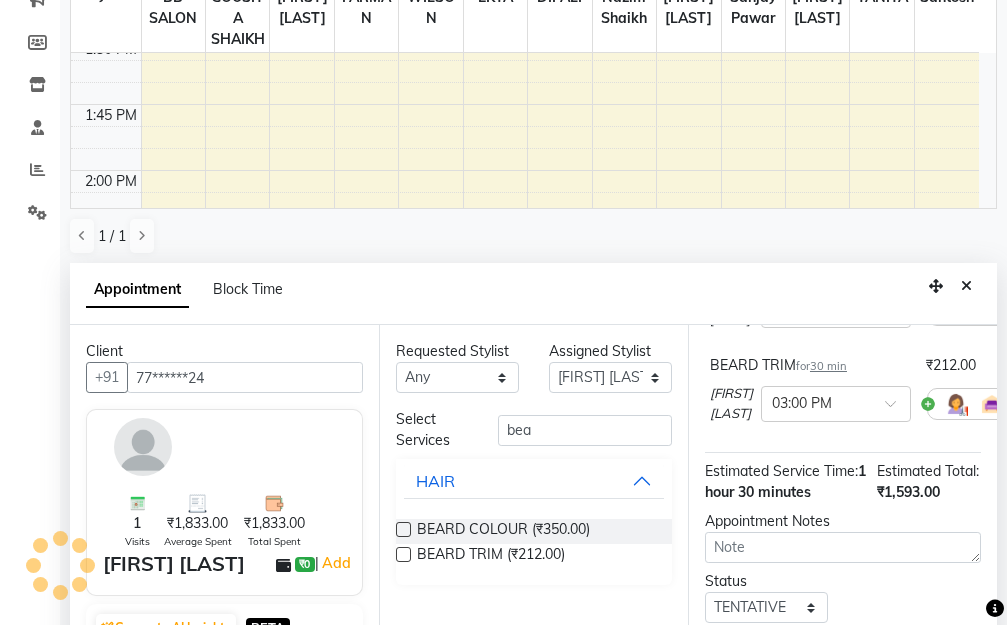 scroll, scrollTop: 468, scrollLeft: 0, axis: vertical 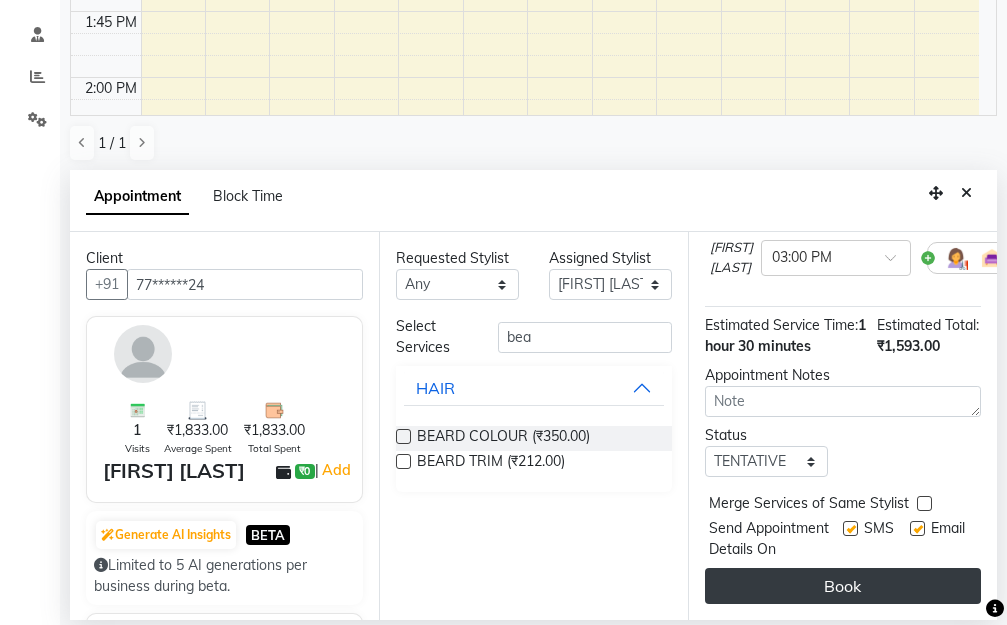 click on "Book" at bounding box center (843, 586) 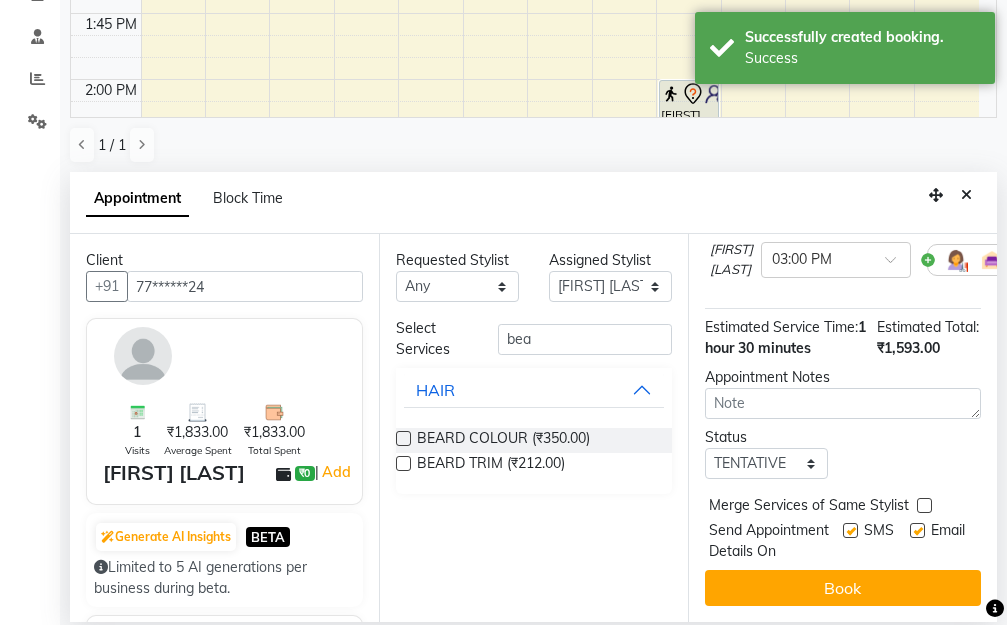 scroll, scrollTop: 100, scrollLeft: 0, axis: vertical 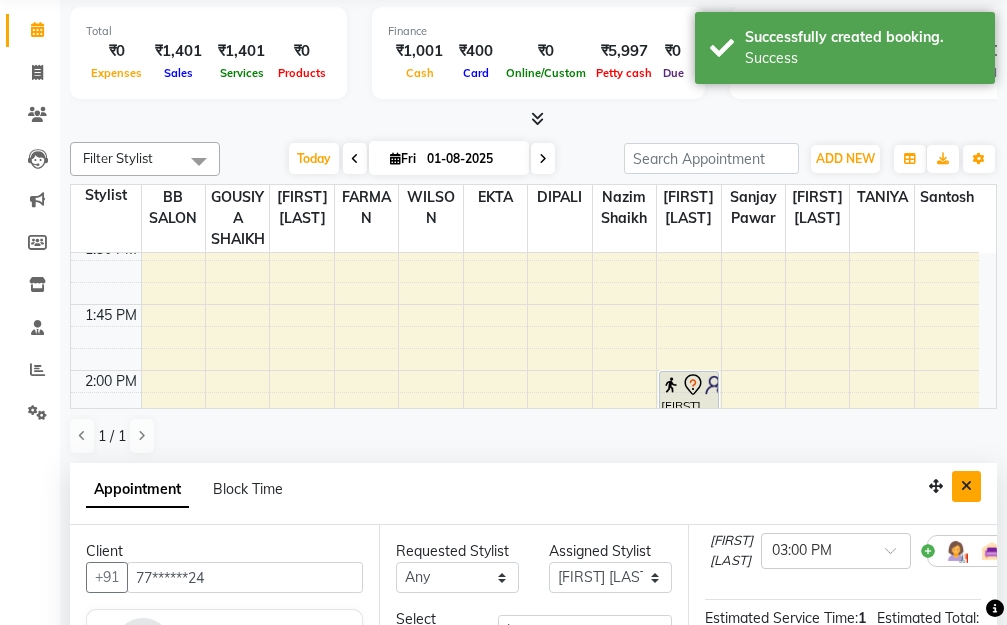 click at bounding box center (966, 486) 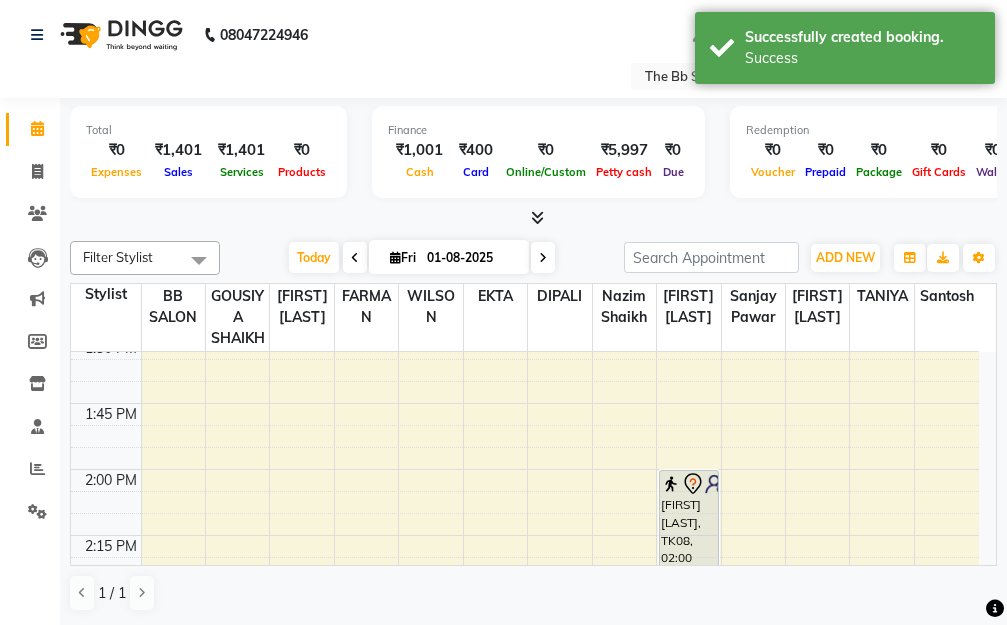 scroll, scrollTop: 1, scrollLeft: 0, axis: vertical 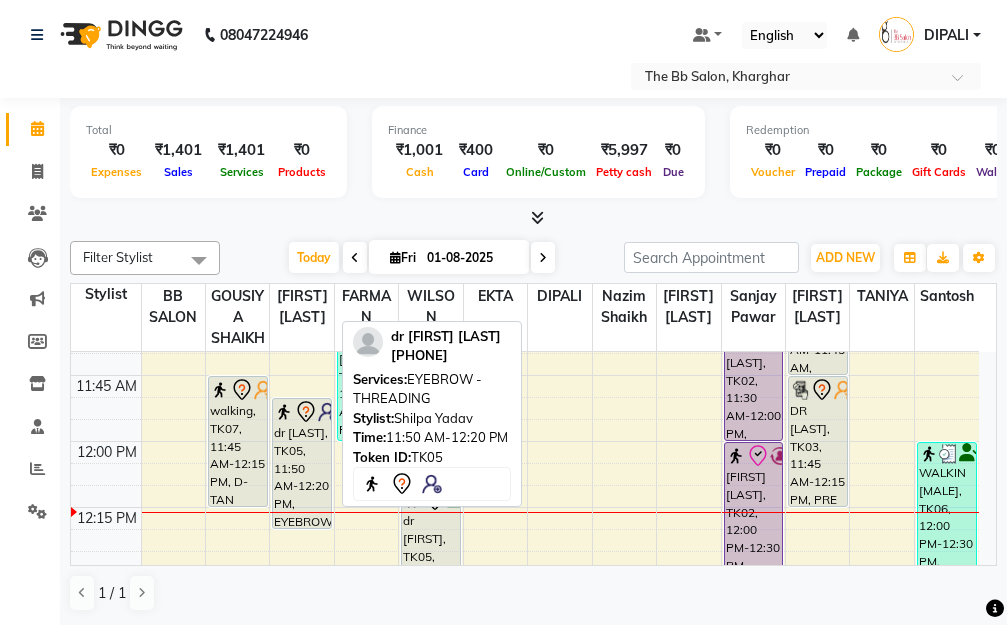 click on "dr siddhi, TK05, 11:50 AM-12:20 PM, EYEBROW - THREADING" at bounding box center [302, 463] 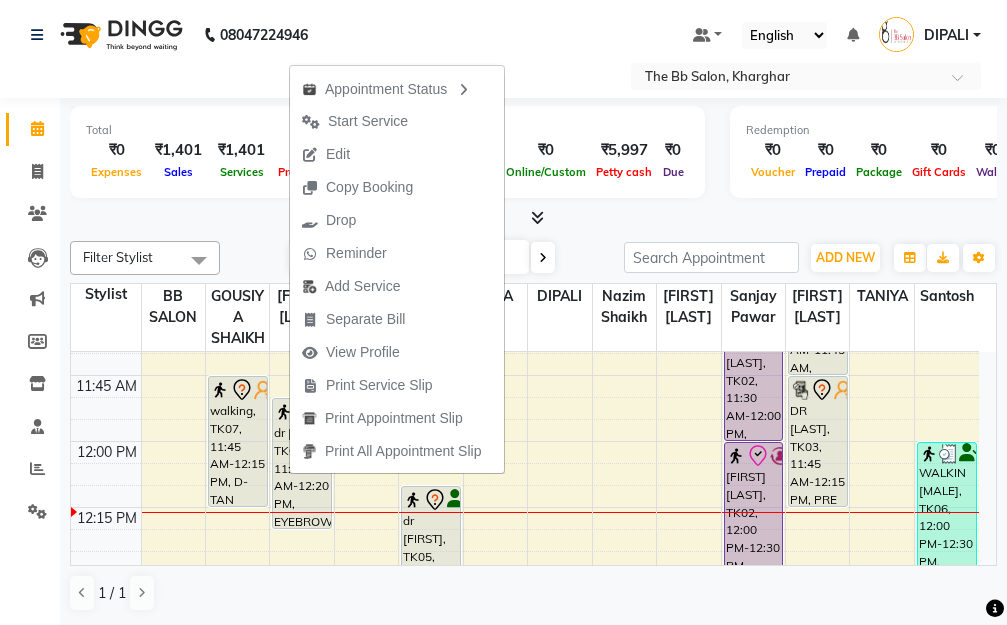 click on "Default Panel My Panel English ENGLISH Español العربية मराठी हिंदी ગુજરાતી தமிழ் 中文 Notifications nothing to show DIPALI Manage Profile Change Password Sign out  Version:3.15.11" at bounding box center (747, 35) 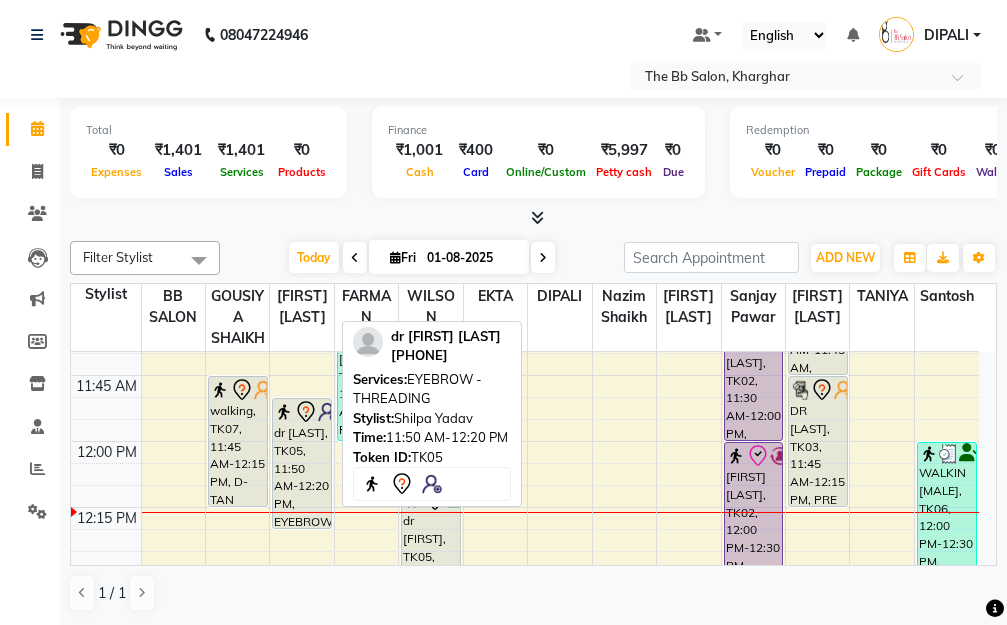 click on "dr siddhi, TK05, 11:50 AM-12:20 PM, EYEBROW - THREADING" at bounding box center (302, 463) 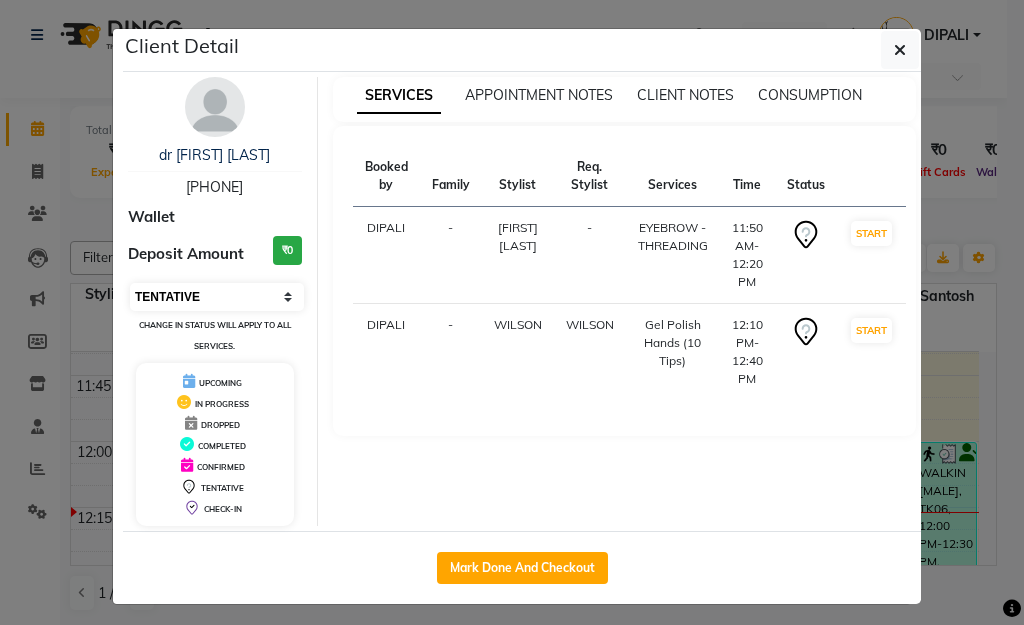 click on "Select IN SERVICE CONFIRMED TENTATIVE CHECK IN MARK DONE DROPPED UPCOMING" at bounding box center (217, 297) 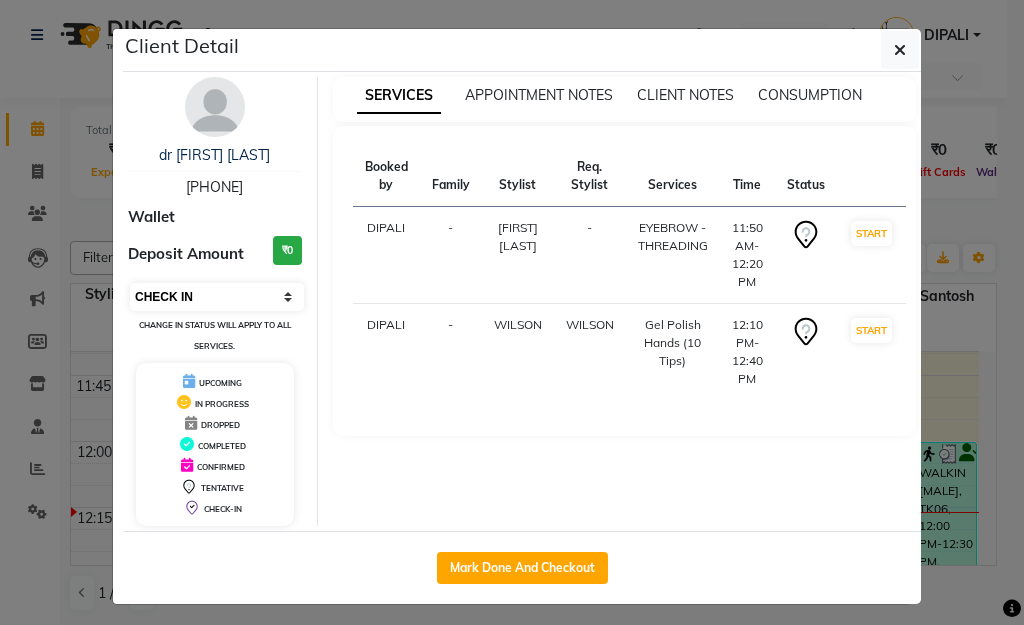 click on "Select IN SERVICE CONFIRMED TENTATIVE CHECK IN MARK DONE DROPPED UPCOMING" at bounding box center (217, 297) 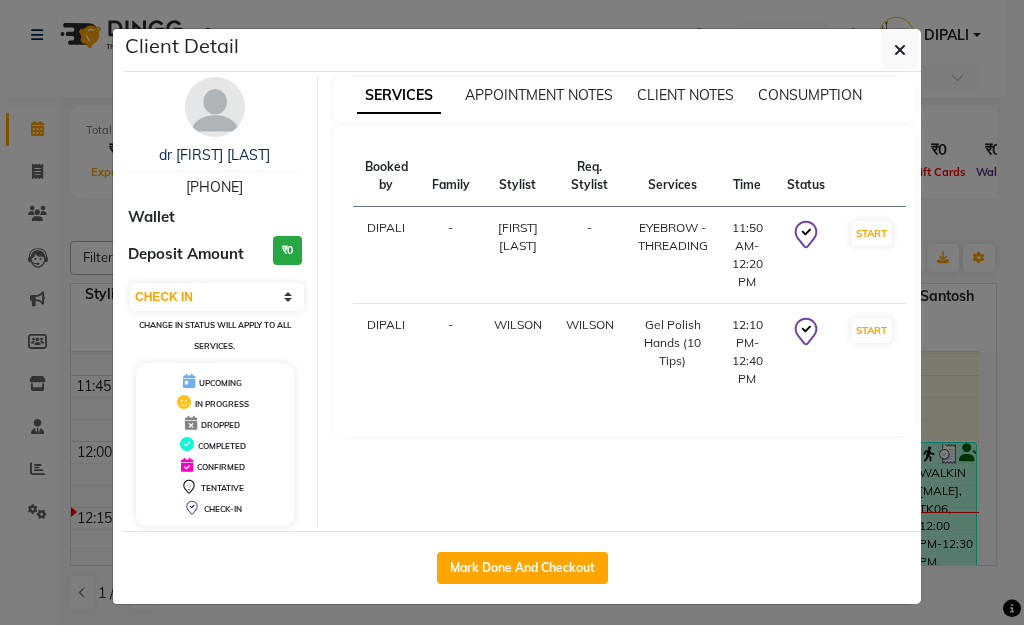 click on "Client Detail  dr siddhi    7506209636 Wallet Deposit Amount  ₹0  Select IN SERVICE CONFIRMED TENTATIVE CHECK IN MARK DONE DROPPED UPCOMING Change in status will apply to all services. UPCOMING IN PROGRESS DROPPED COMPLETED CONFIRMED TENTATIVE CHECK-IN SERVICES APPOINTMENT NOTES CLIENT NOTES CONSUMPTION Booked by Family Stylist Req. Stylist Services Time Status  DIPALI  - SHILPA YADAV -  EYEBROW - THREADING   11:50 AM-12:20 PM   START   DIPALI  - WILSON WILSON  Gel Polish Hands (10 Tips)   12:10 PM-12:40 PM   START   Mark Done And Checkout" 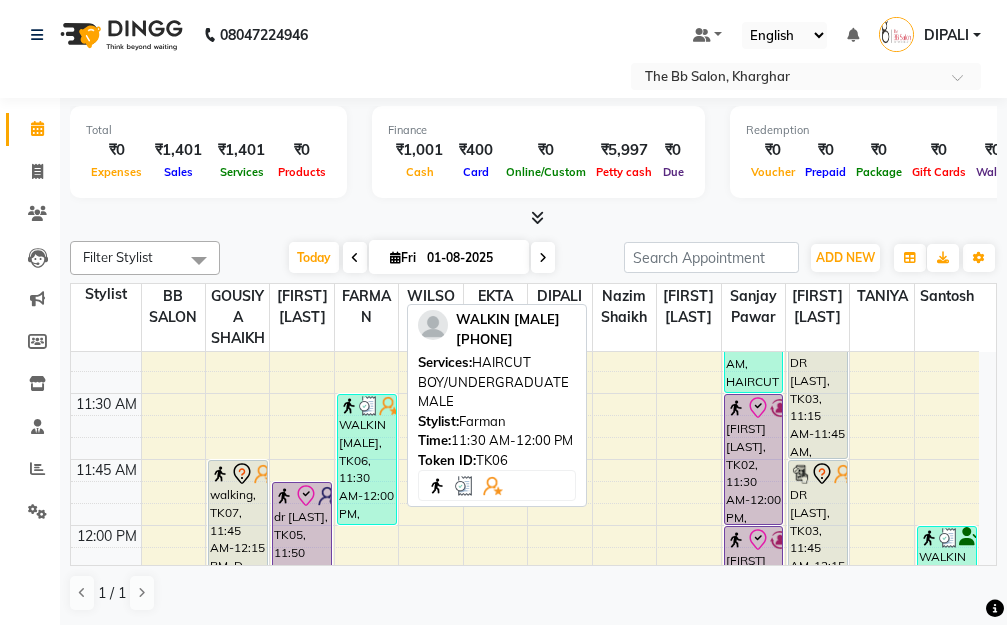 scroll, scrollTop: 802, scrollLeft: 0, axis: vertical 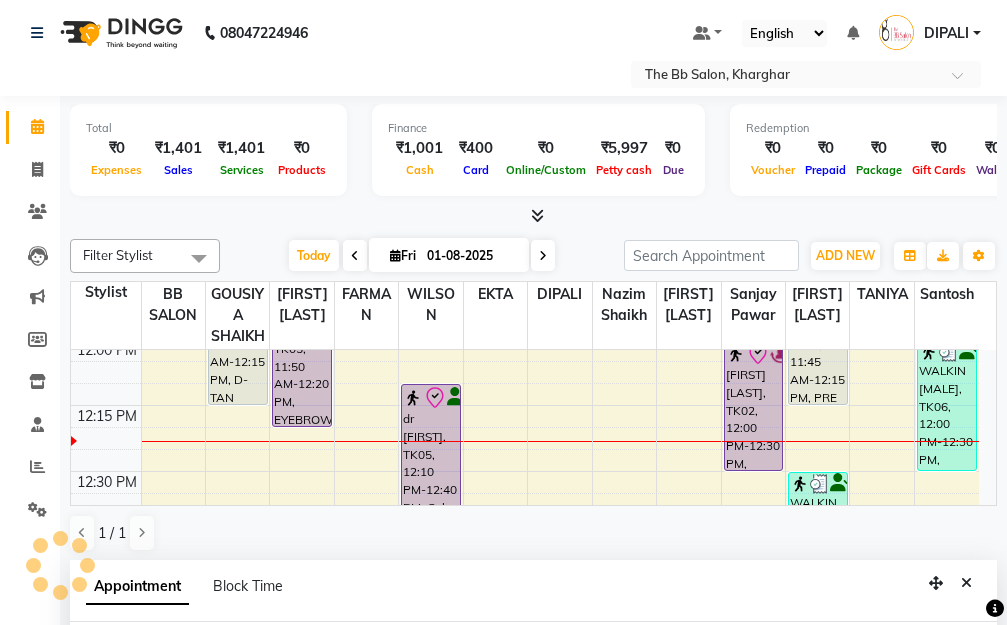 select on "83521" 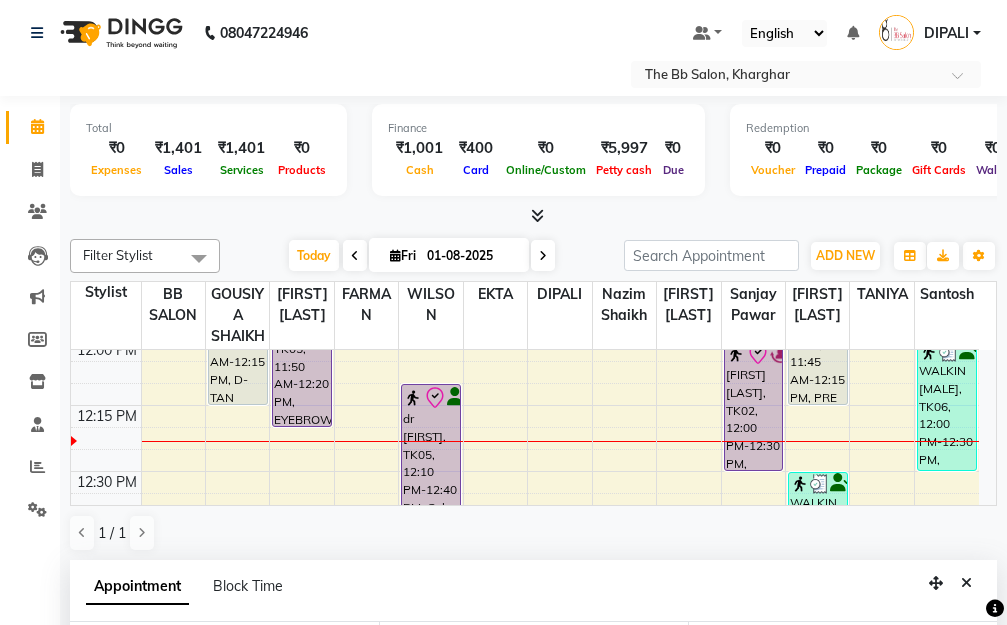 scroll, scrollTop: 387, scrollLeft: 0, axis: vertical 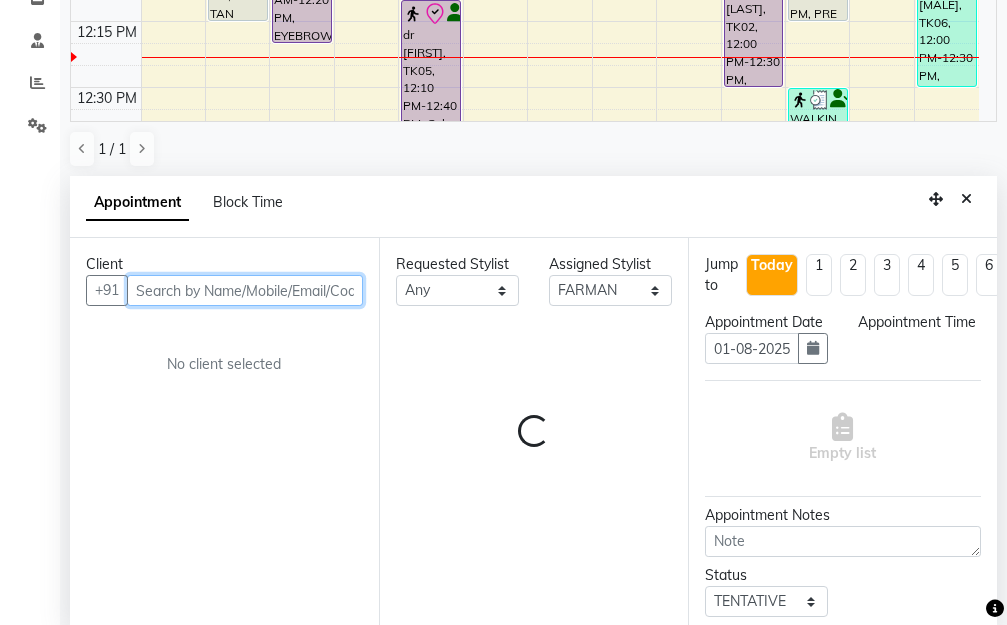 select on "720" 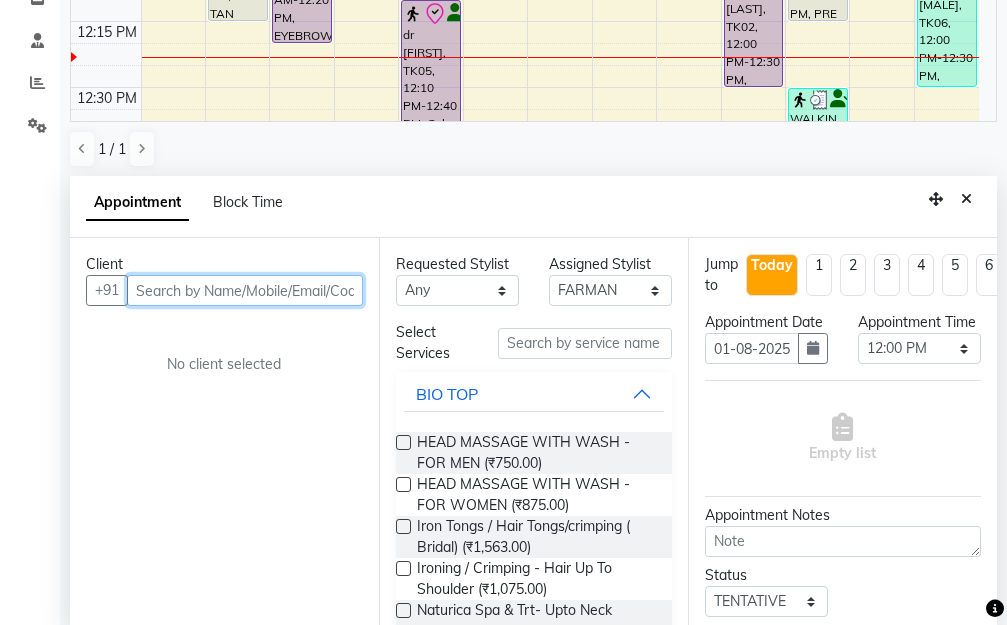 click at bounding box center [245, 290] 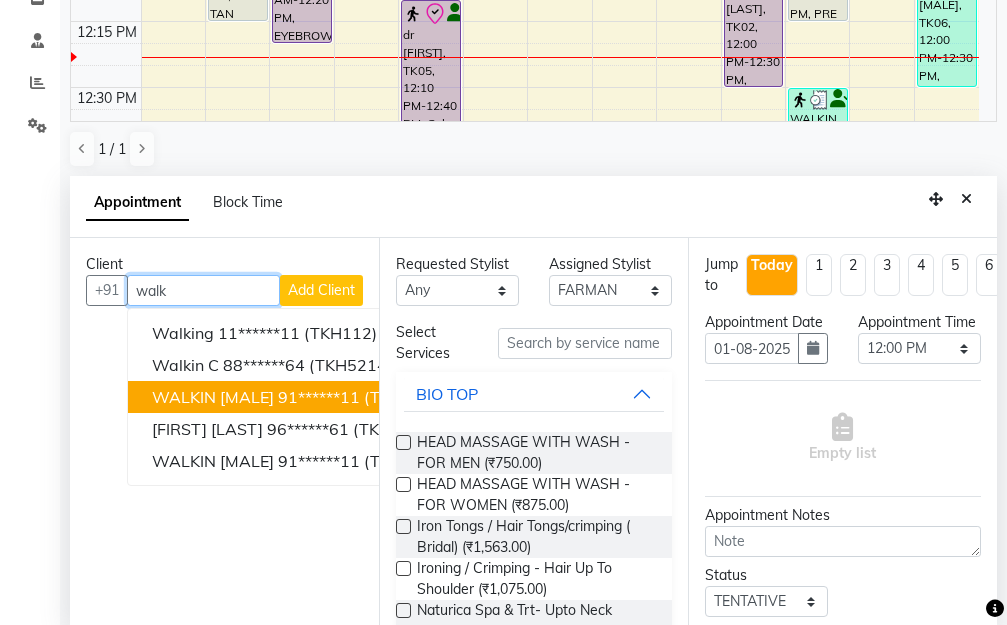 click on "91******11" at bounding box center [319, 397] 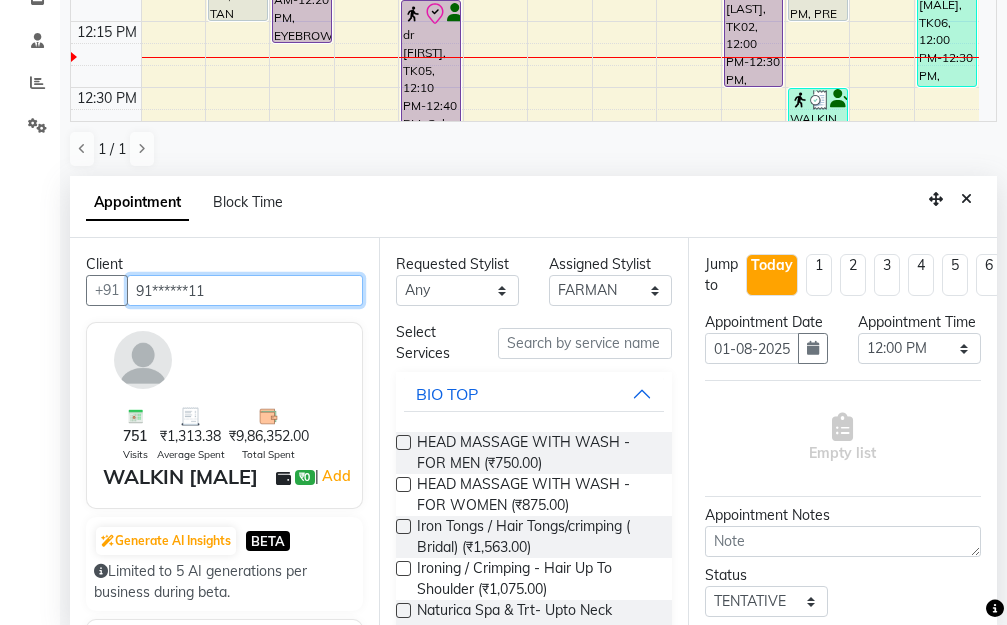 type on "91******11" 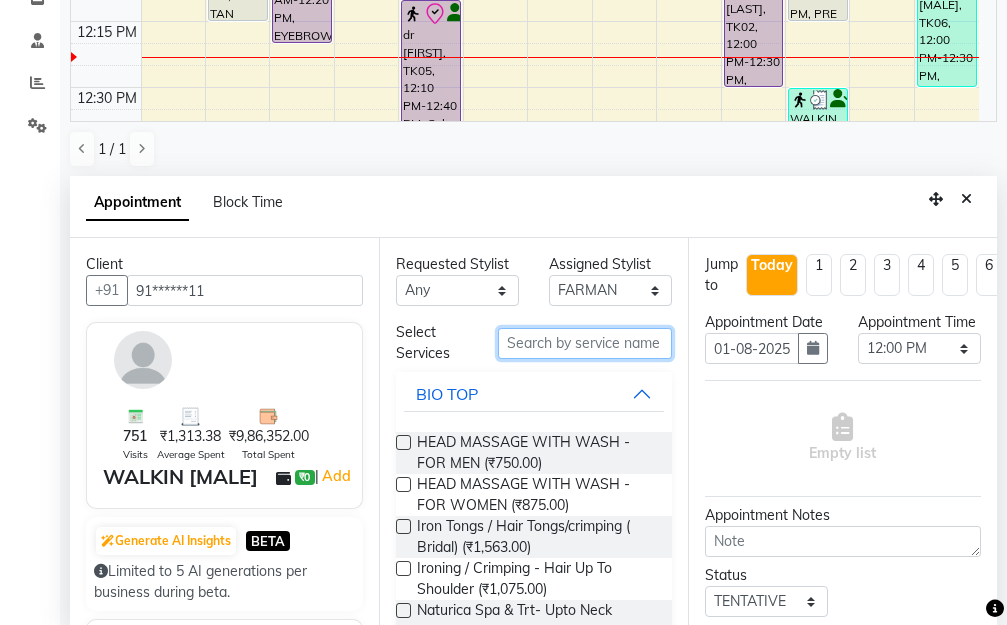 click at bounding box center [585, 343] 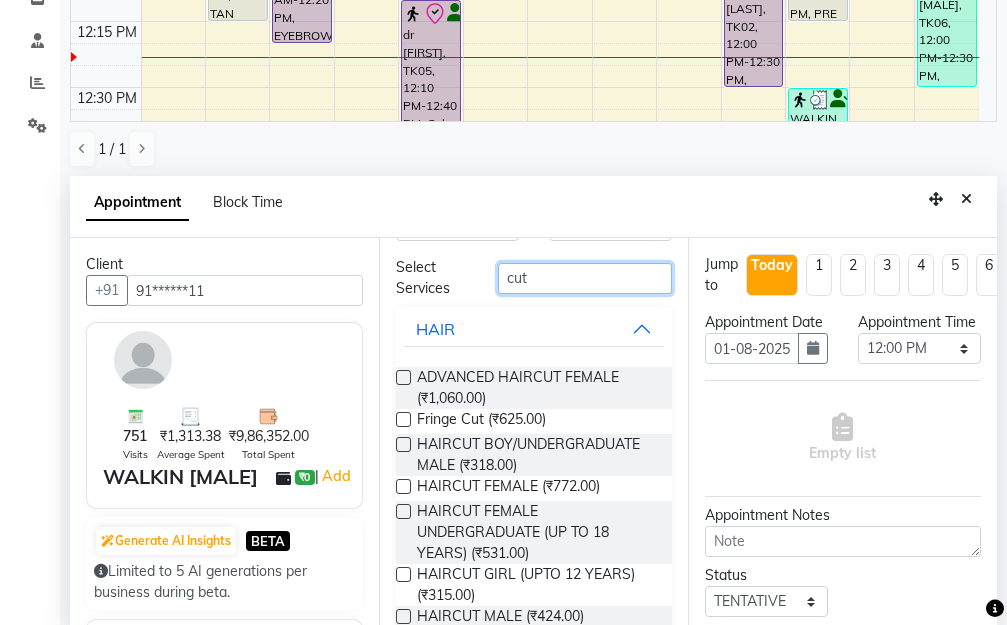 scroll, scrollTop: 100, scrollLeft: 0, axis: vertical 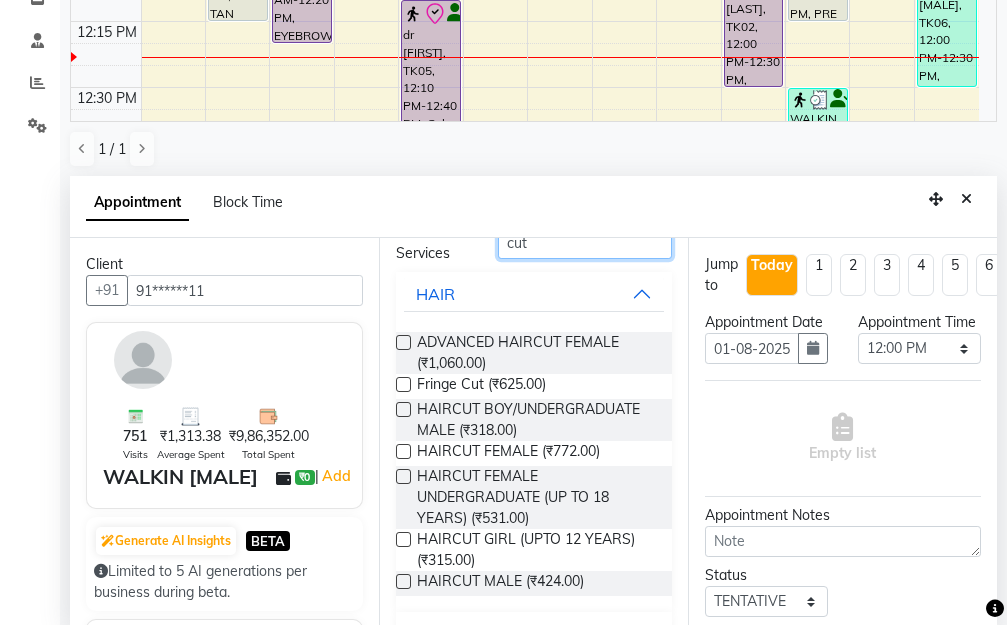 type on "cut" 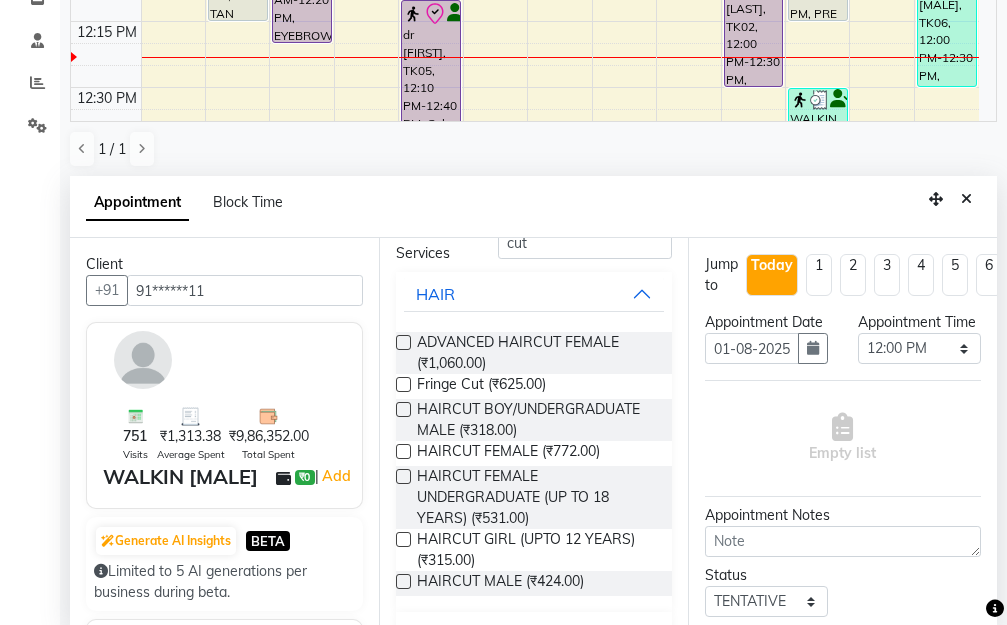 click at bounding box center [403, 581] 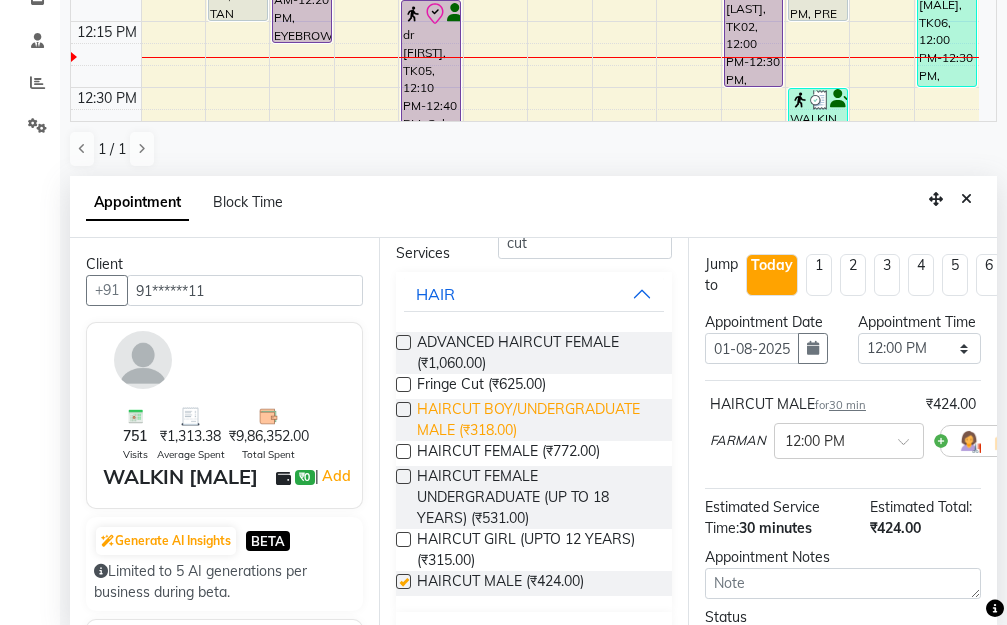checkbox on "false" 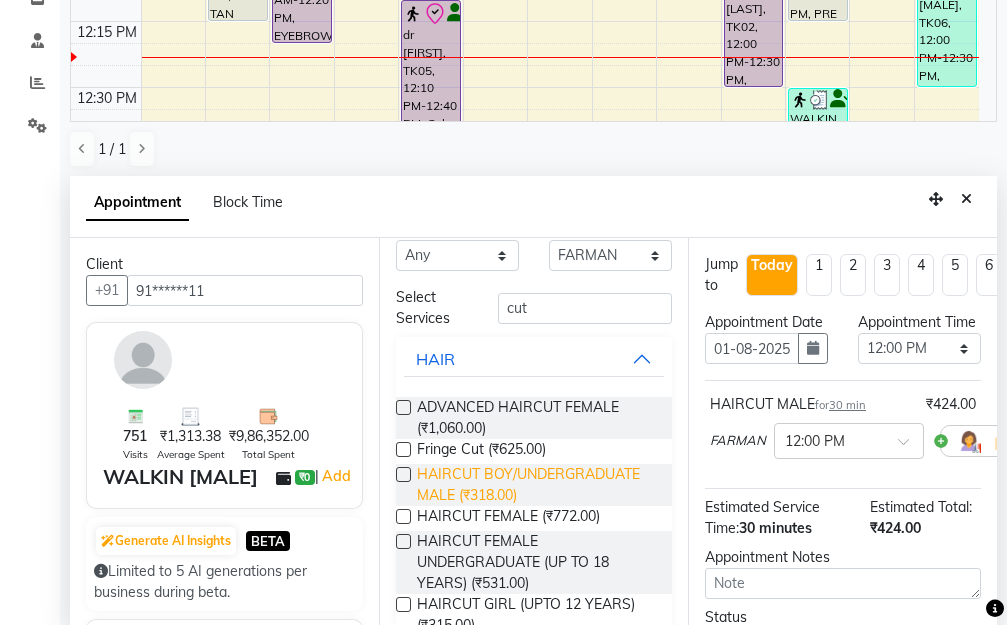 scroll, scrollTop: 0, scrollLeft: 0, axis: both 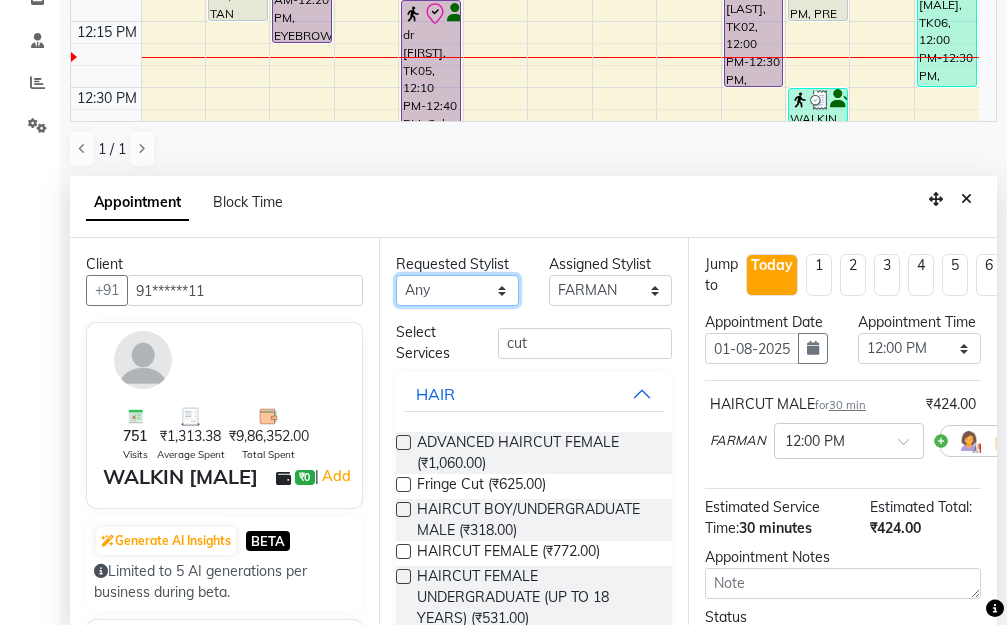 click on "Any BB SALON DIPALI EKTA FARMAN GOUSIYA SHAIKH MANGESH TAVARE Nazim Shaikh Rupesh Chavan Sanjay Pawar santosh SHILPA YADAV TANIYA WILSON" at bounding box center (457, 290) 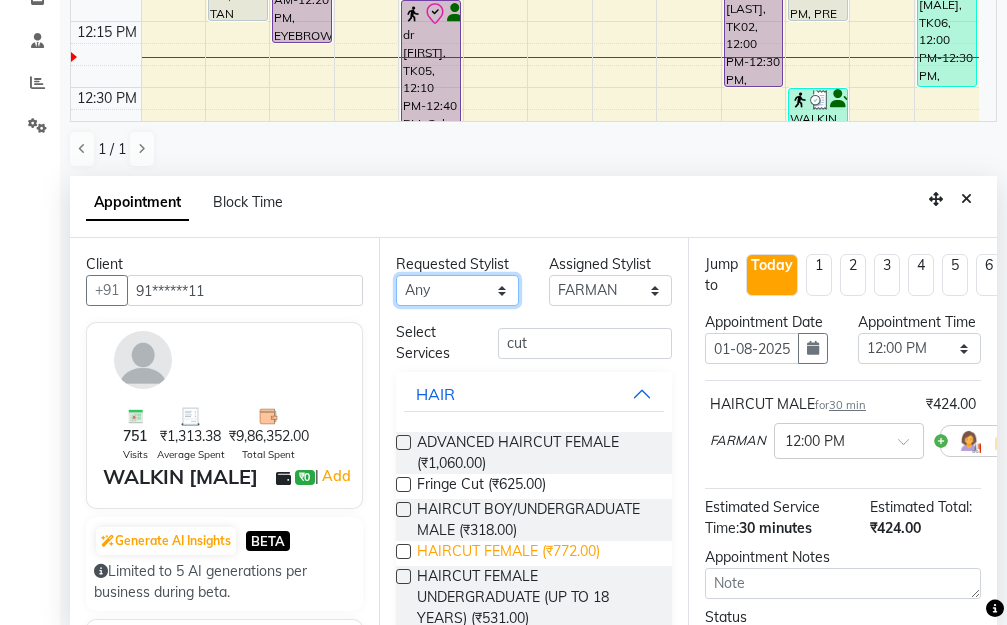 select on "87288" 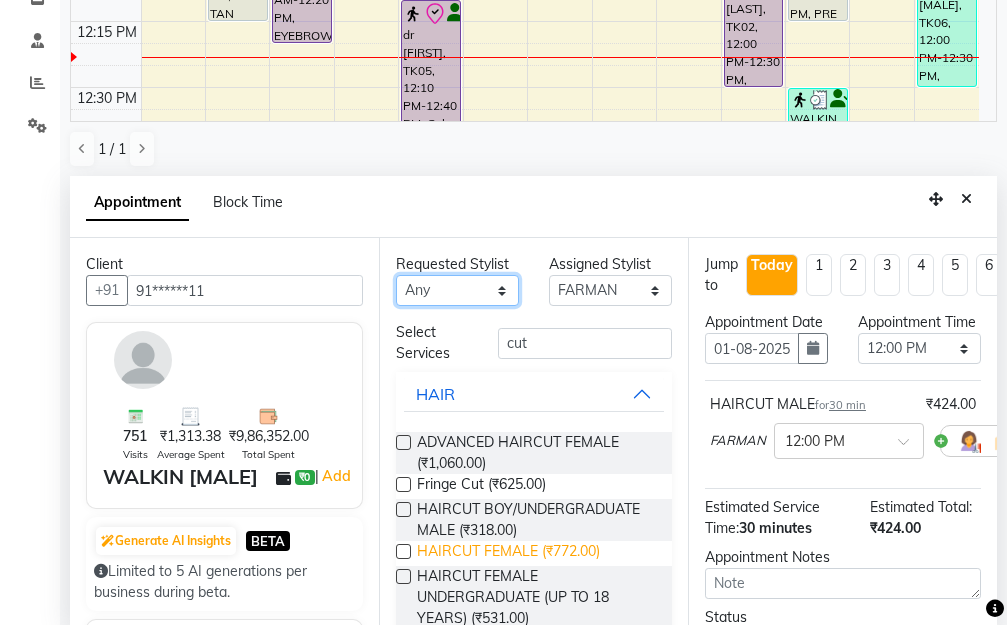 click on "Any BB SALON DIPALI EKTA FARMAN GOUSIYA SHAIKH MANGESH TAVARE Nazim Shaikh Rupesh Chavan Sanjay Pawar santosh SHILPA YADAV TANIYA WILSON" at bounding box center (457, 290) 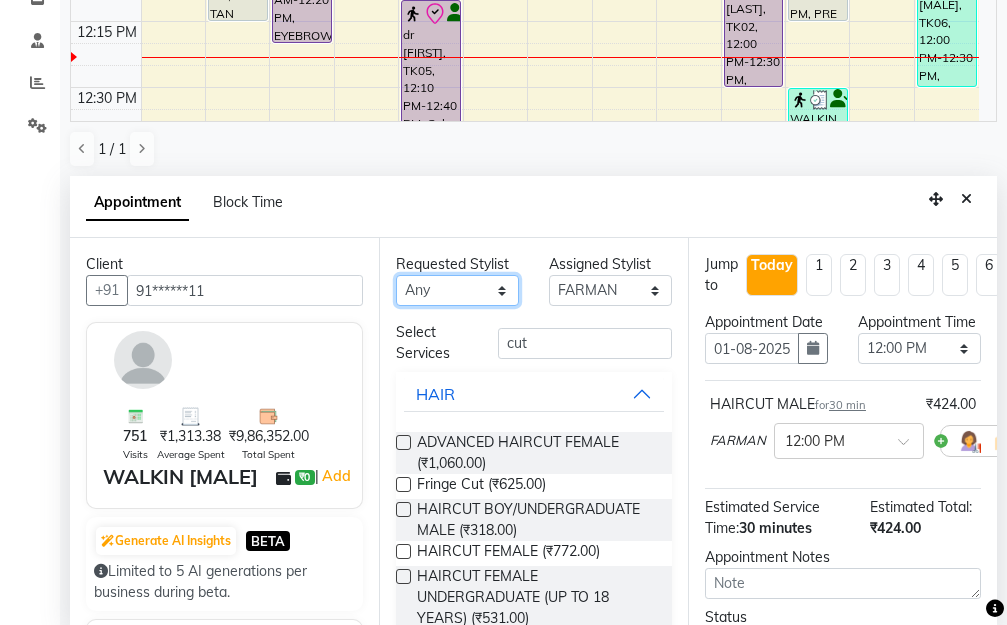 select on "87288" 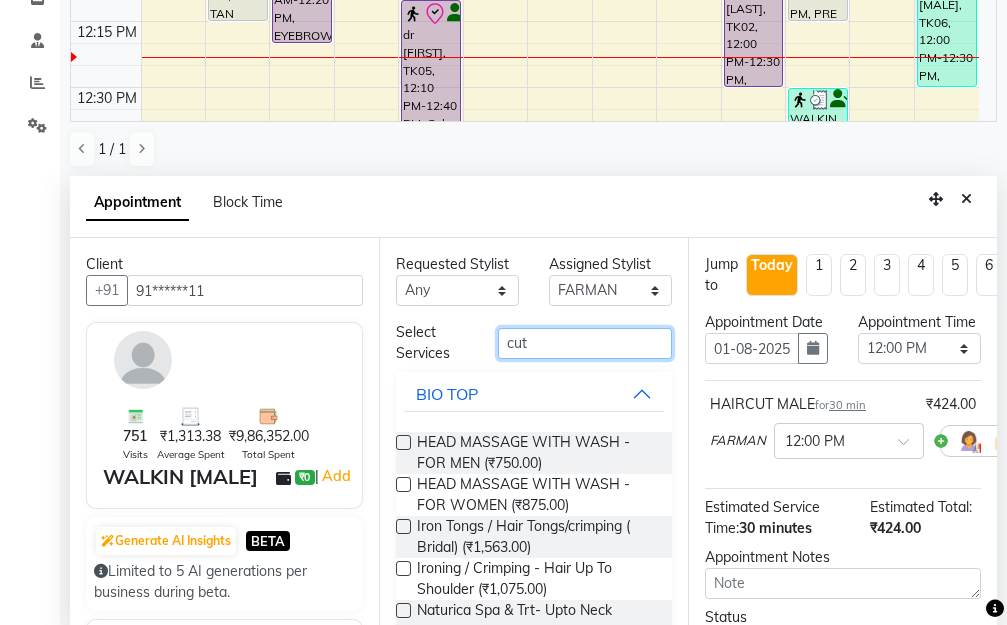 drag, startPoint x: 538, startPoint y: 347, endPoint x: 451, endPoint y: 338, distance: 87.46428 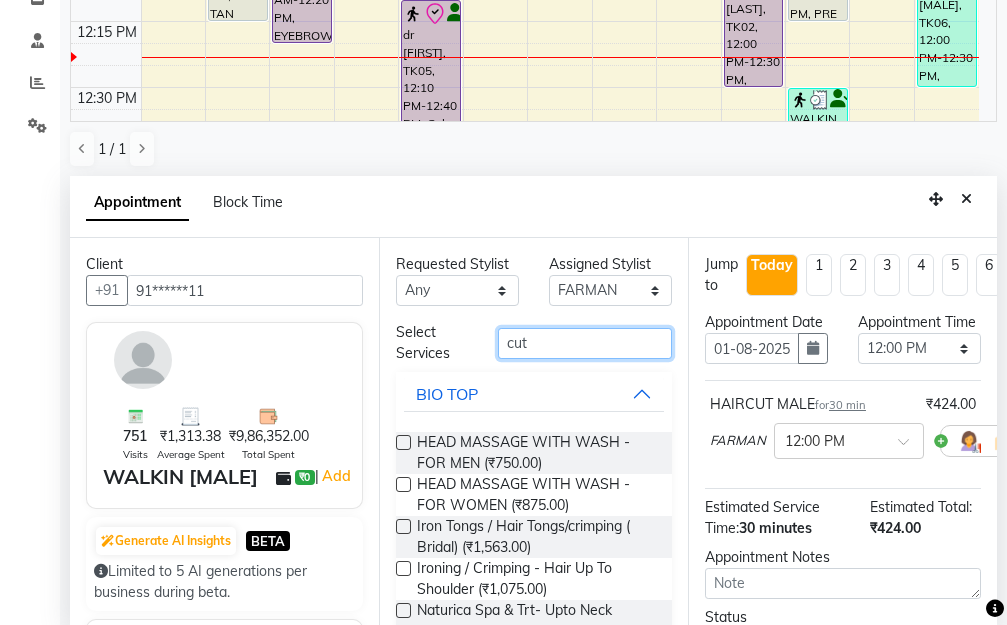 click on "Select Services cut" at bounding box center (534, 343) 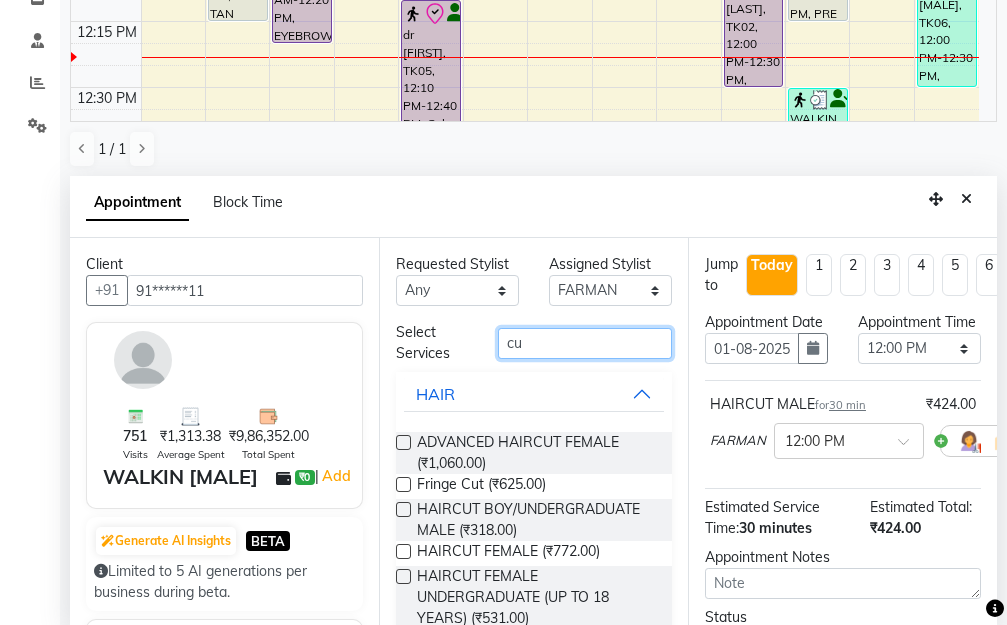 type on "cut" 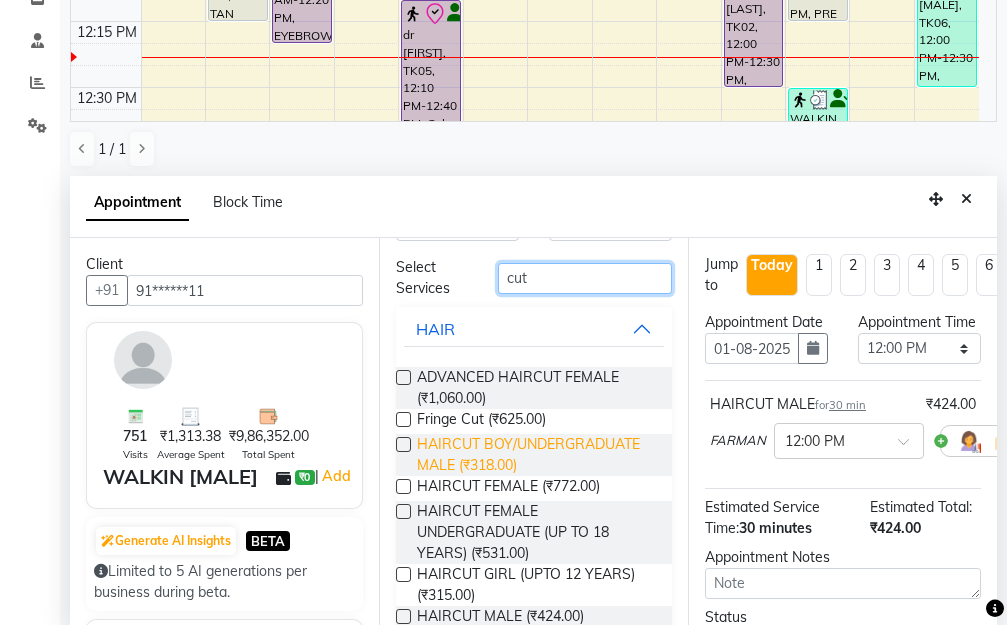 scroll, scrollTop: 100, scrollLeft: 0, axis: vertical 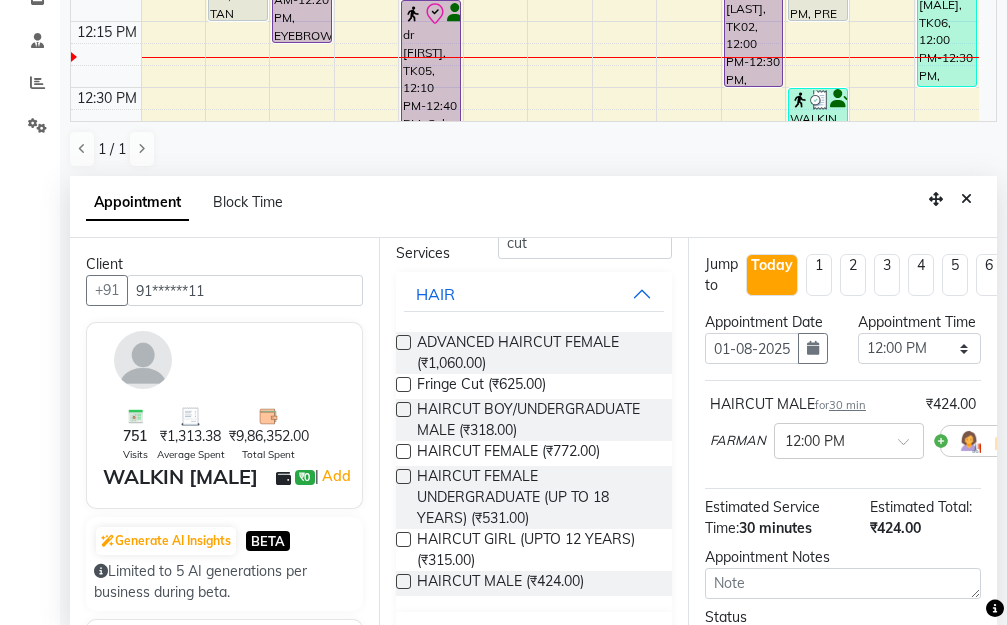 click at bounding box center [403, 409] 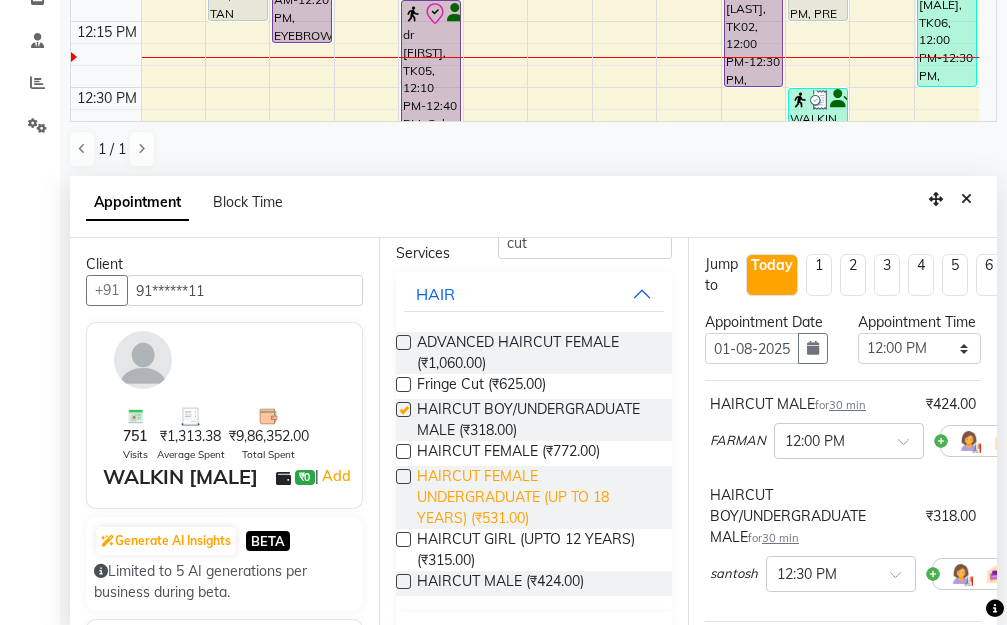 scroll, scrollTop: 167, scrollLeft: 0, axis: vertical 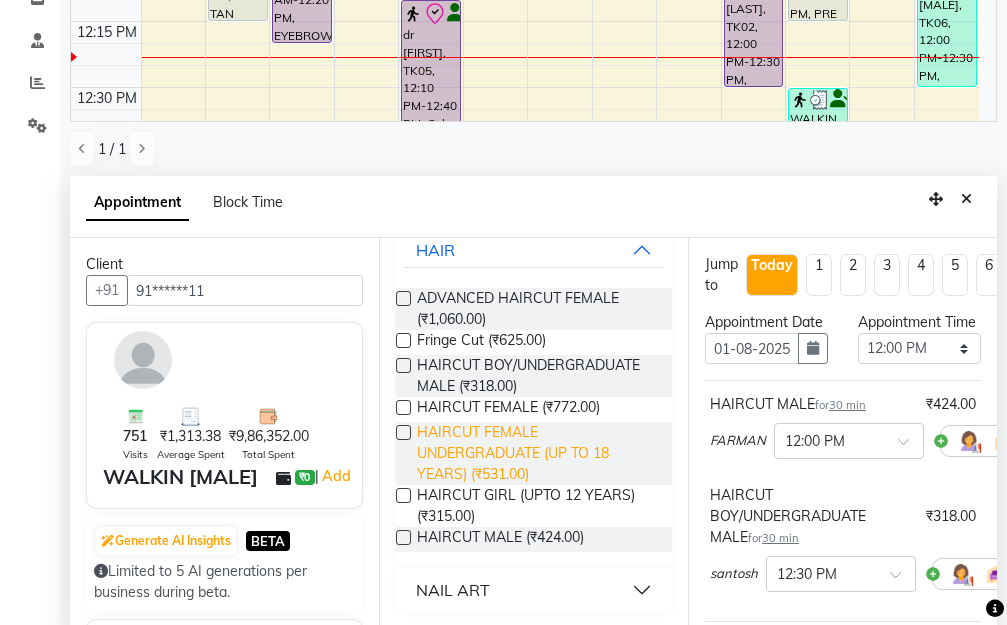 checkbox on "false" 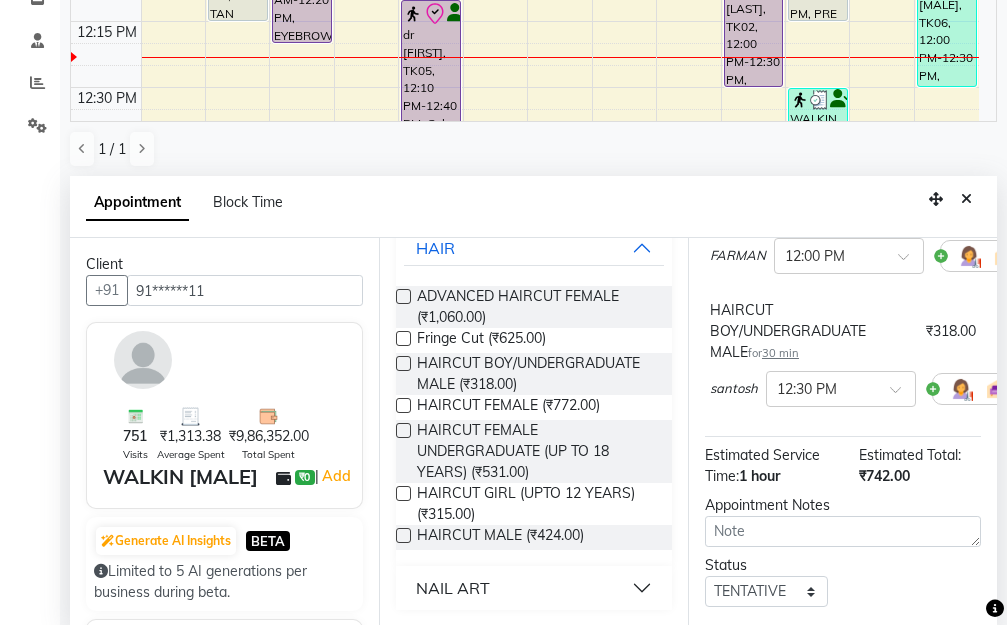 scroll, scrollTop: 368, scrollLeft: 0, axis: vertical 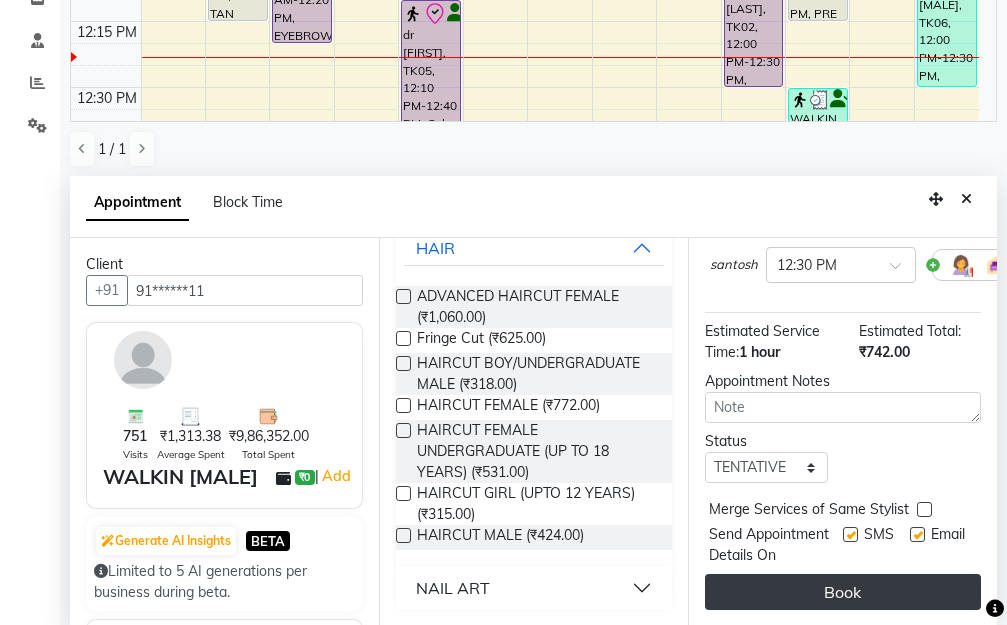 click on "Book" at bounding box center (843, 592) 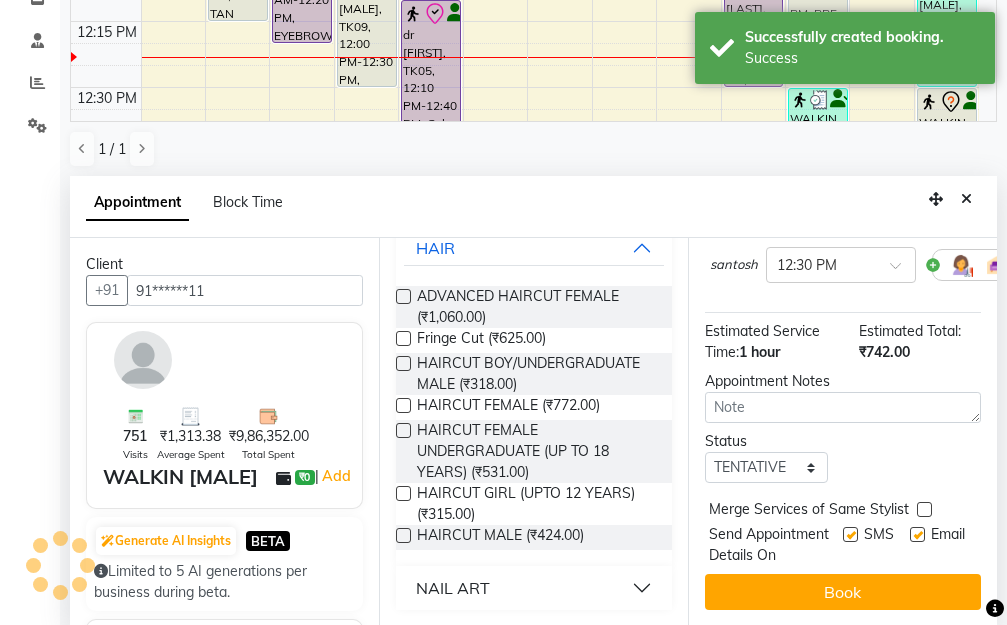 scroll, scrollTop: 1, scrollLeft: 0, axis: vertical 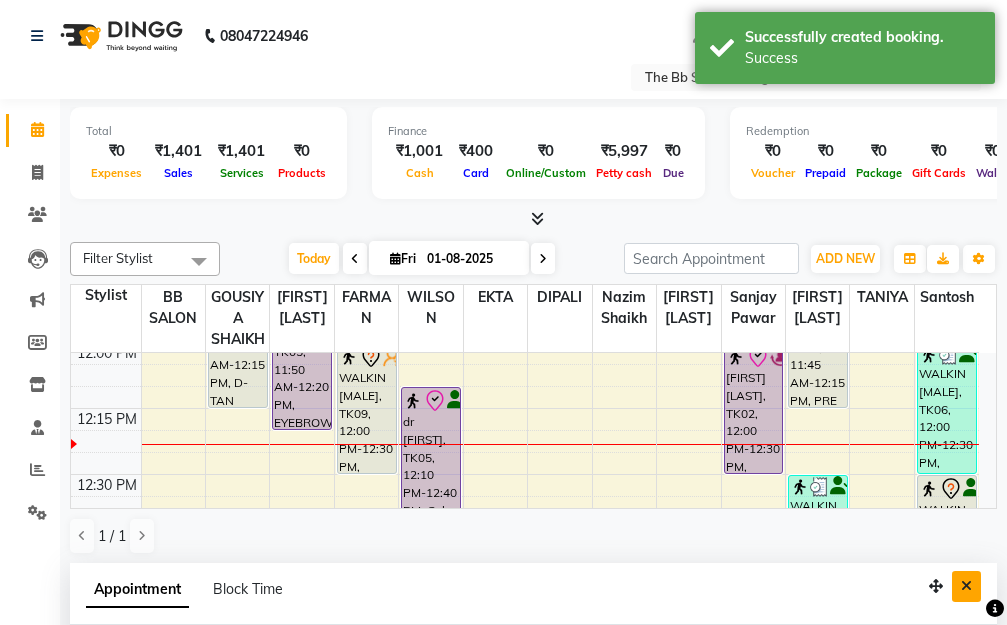 click at bounding box center [966, 586] 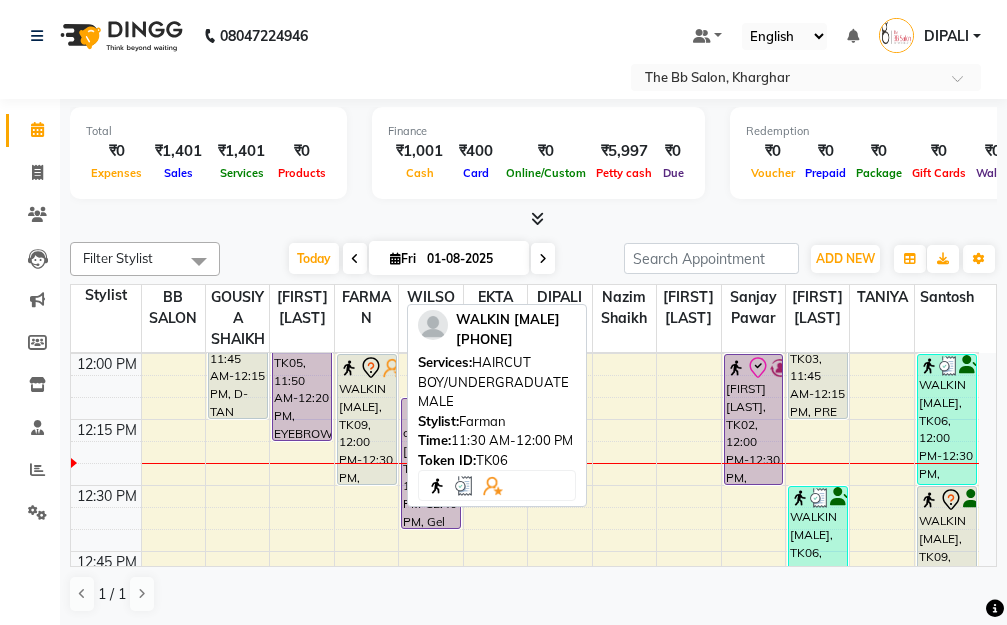 scroll, scrollTop: 802, scrollLeft: 0, axis: vertical 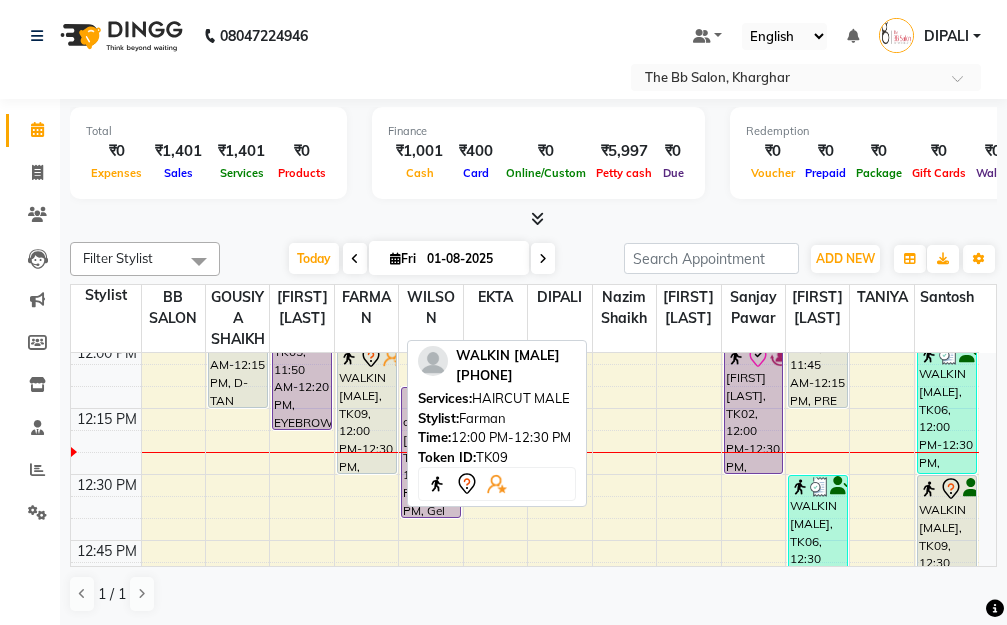 click on "WALKIN [MALE], TK09, 12:00 PM-12:30 PM, HAIRCUT MALE" at bounding box center [367, 408] 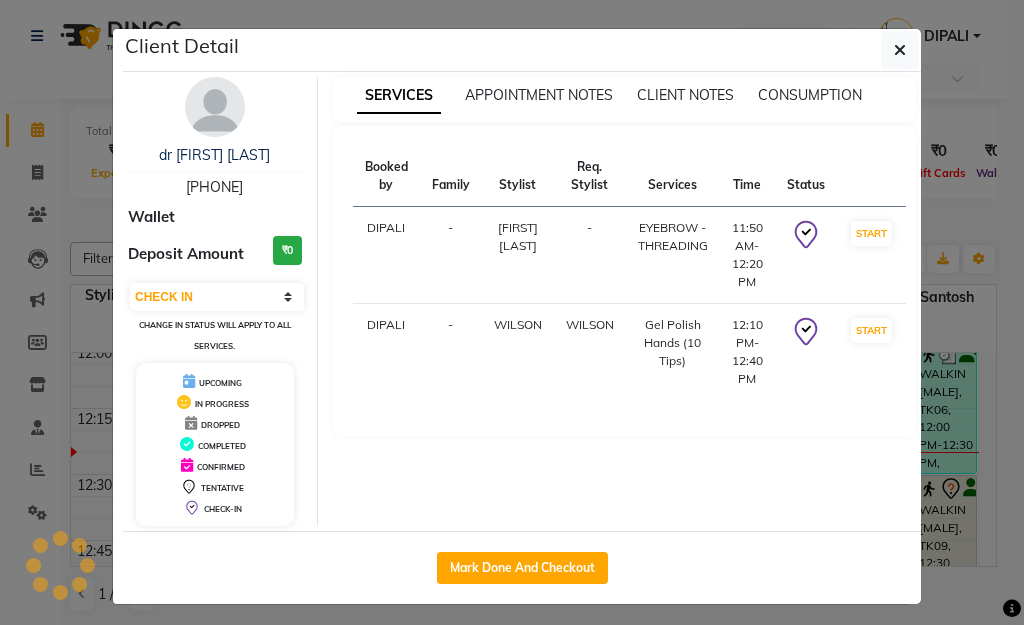 select on "7" 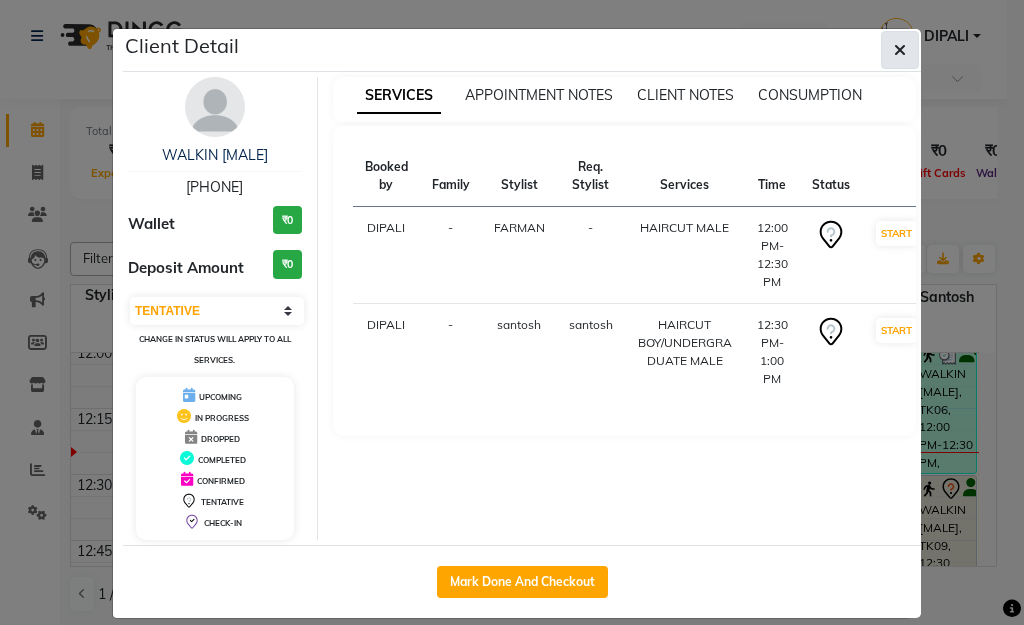 click 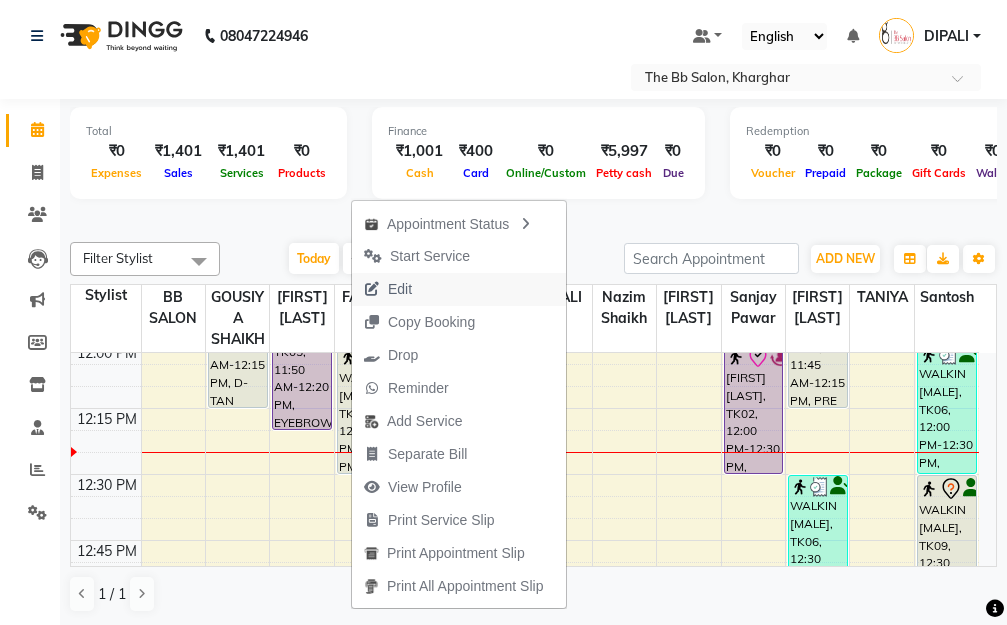 click on "Edit" at bounding box center [400, 289] 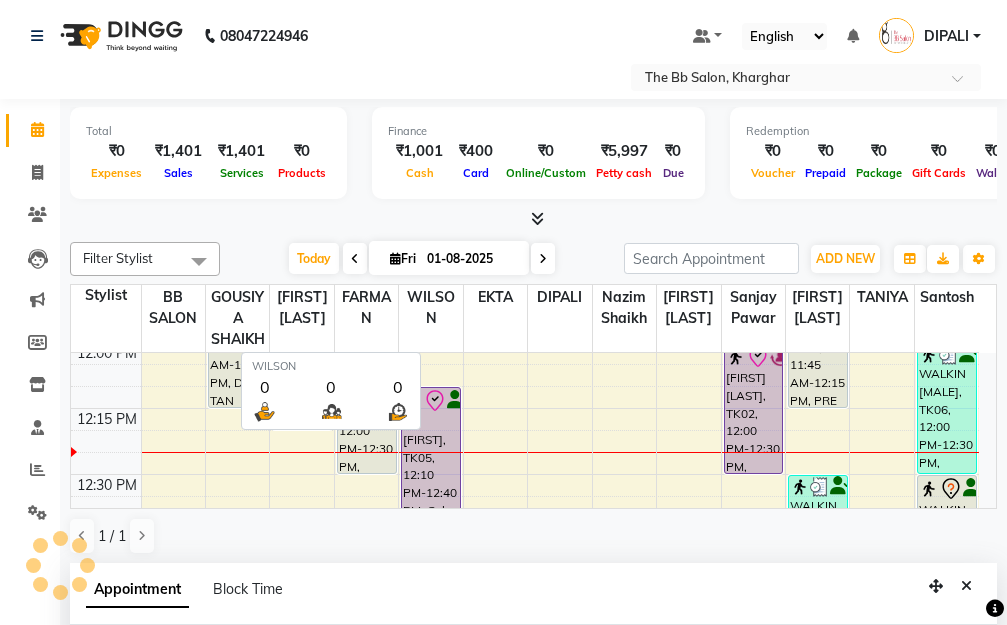 select on "tentative" 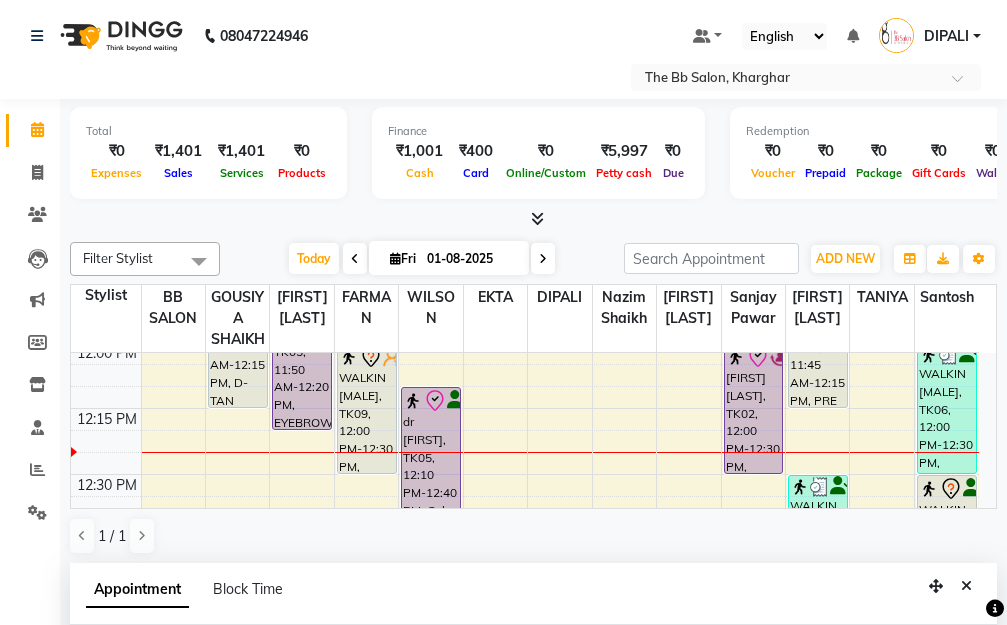 scroll, scrollTop: 393, scrollLeft: 0, axis: vertical 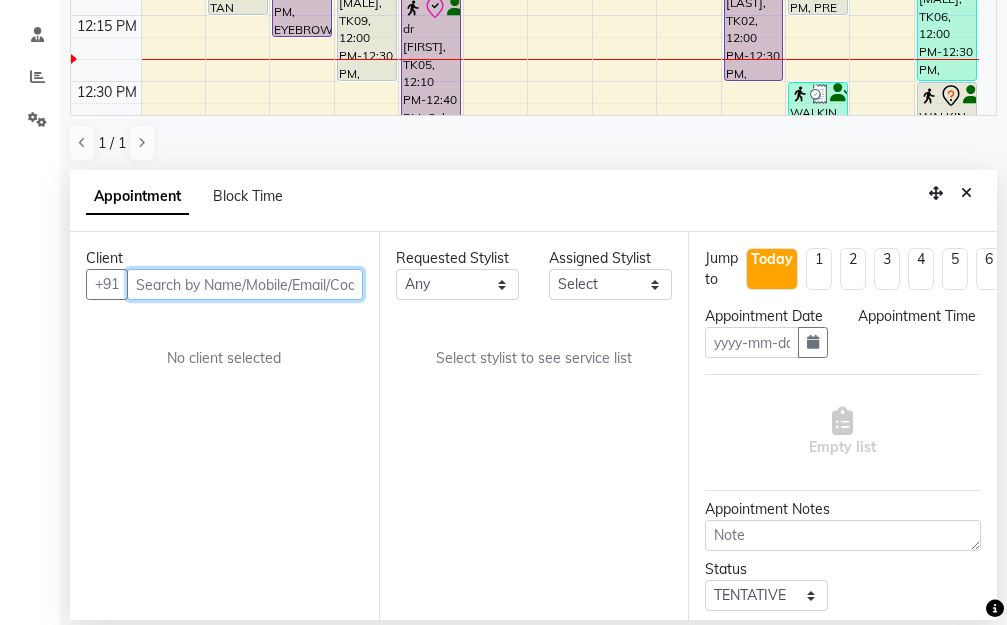 type on "01-08-2025" 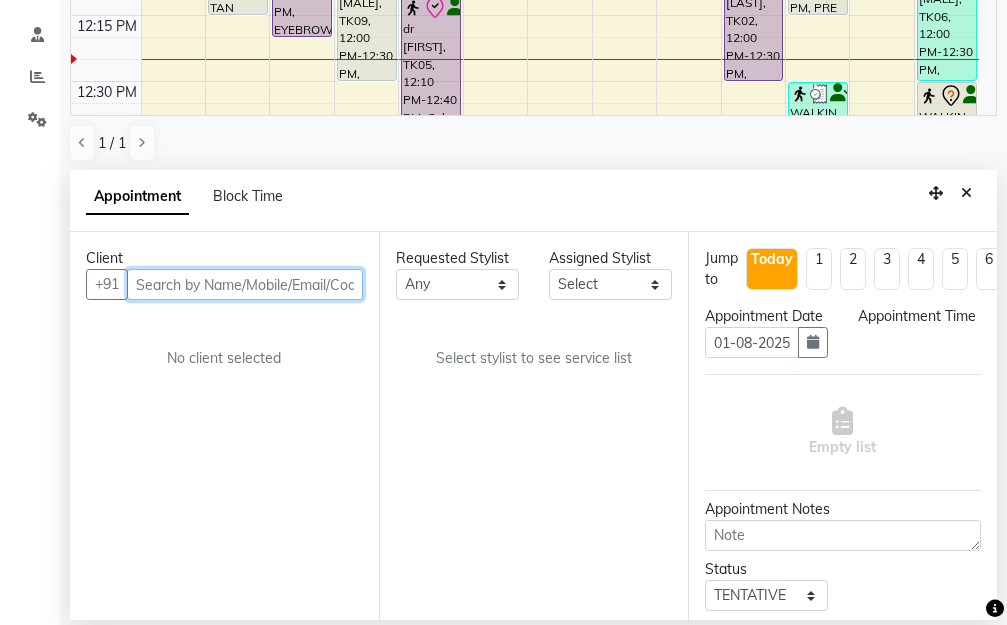 select on "720" 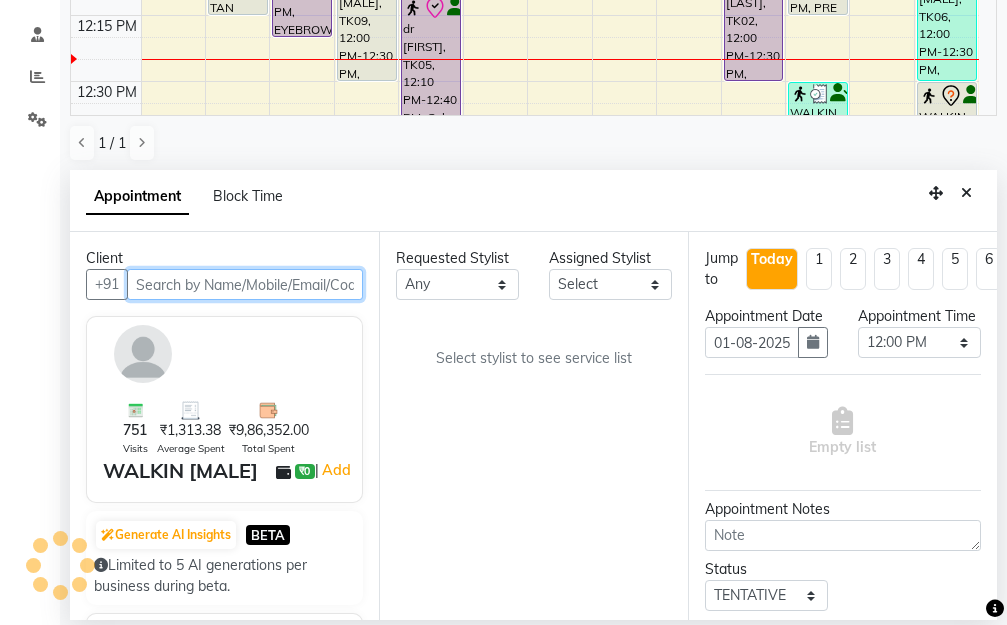 click at bounding box center [245, 284] 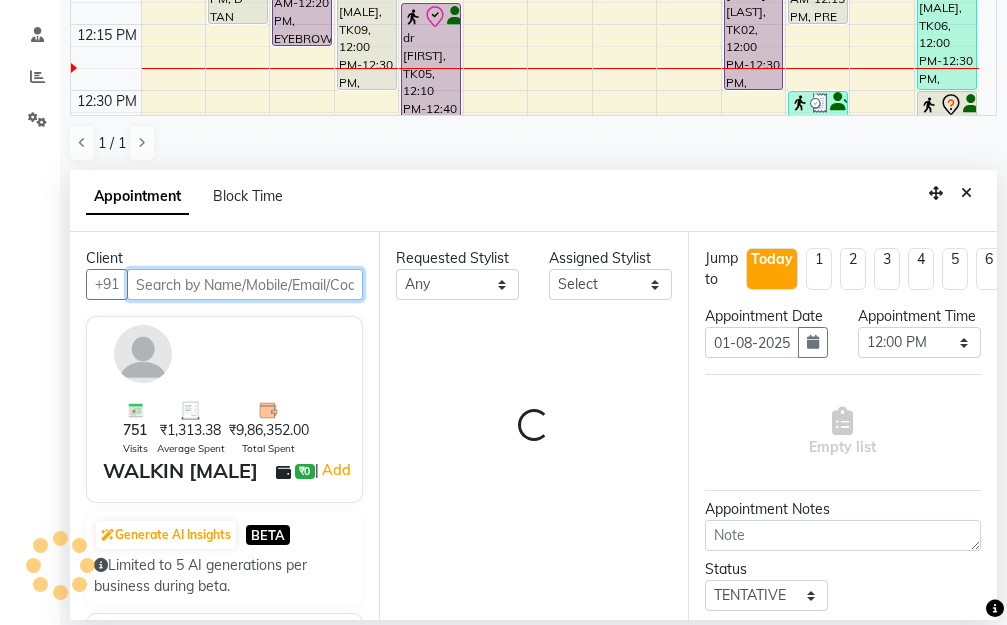 select on "87288" 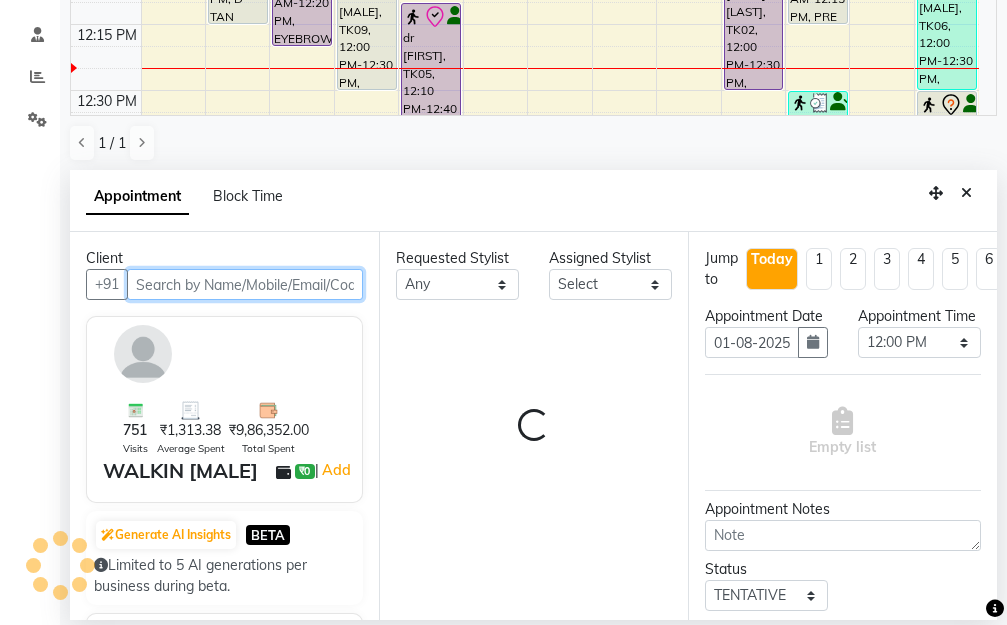 select on "3065" 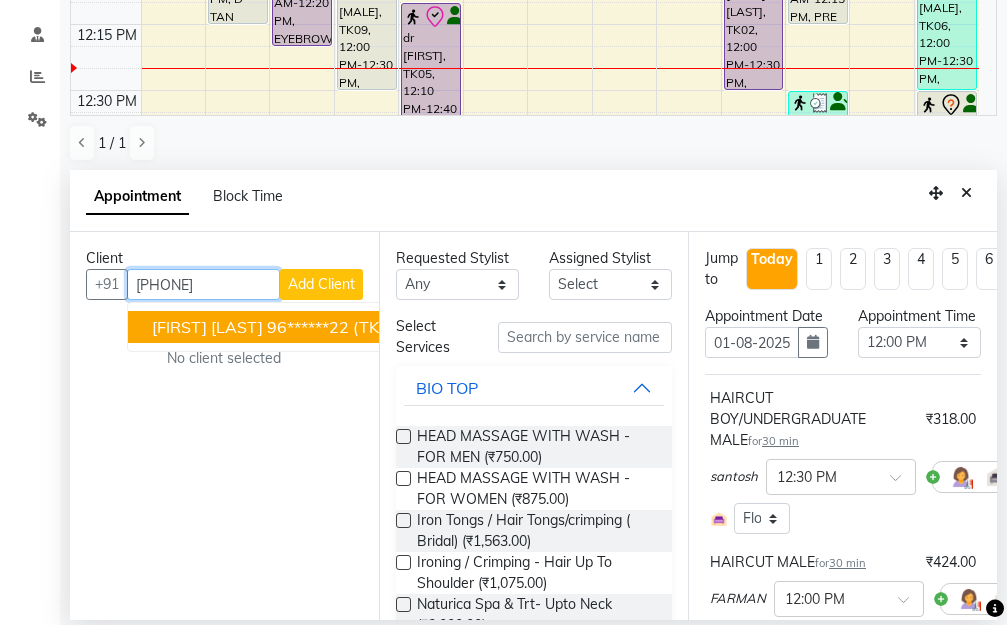 click on "96******22" at bounding box center (308, 327) 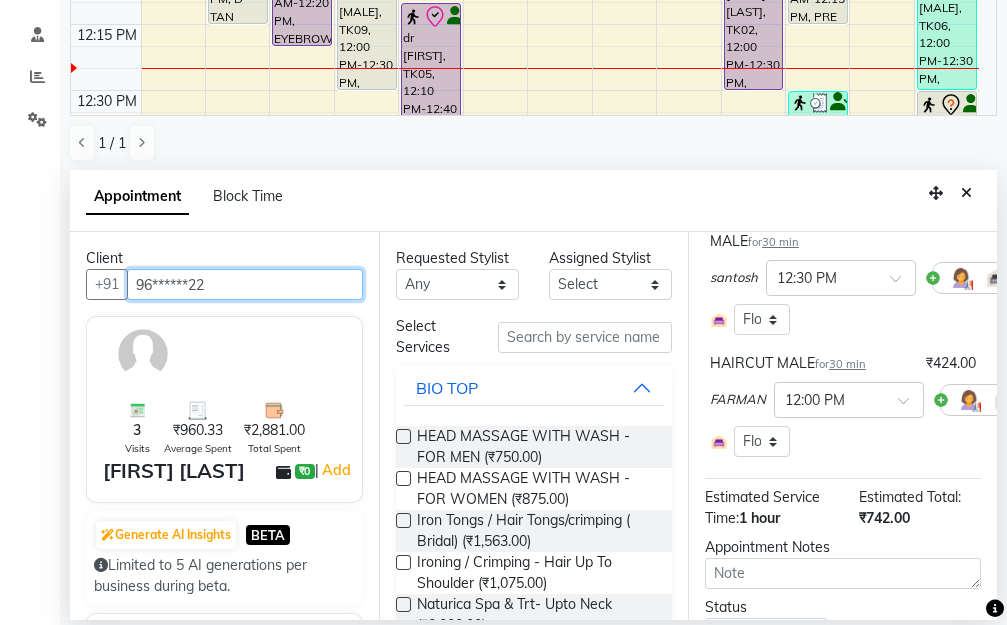 scroll, scrollTop: 334, scrollLeft: 0, axis: vertical 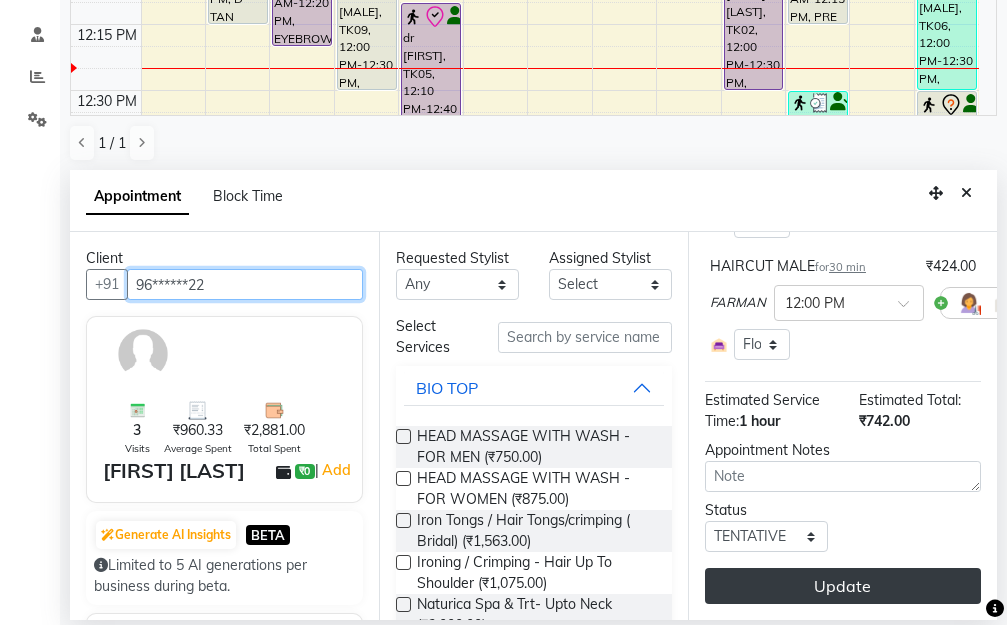 type on "96******22" 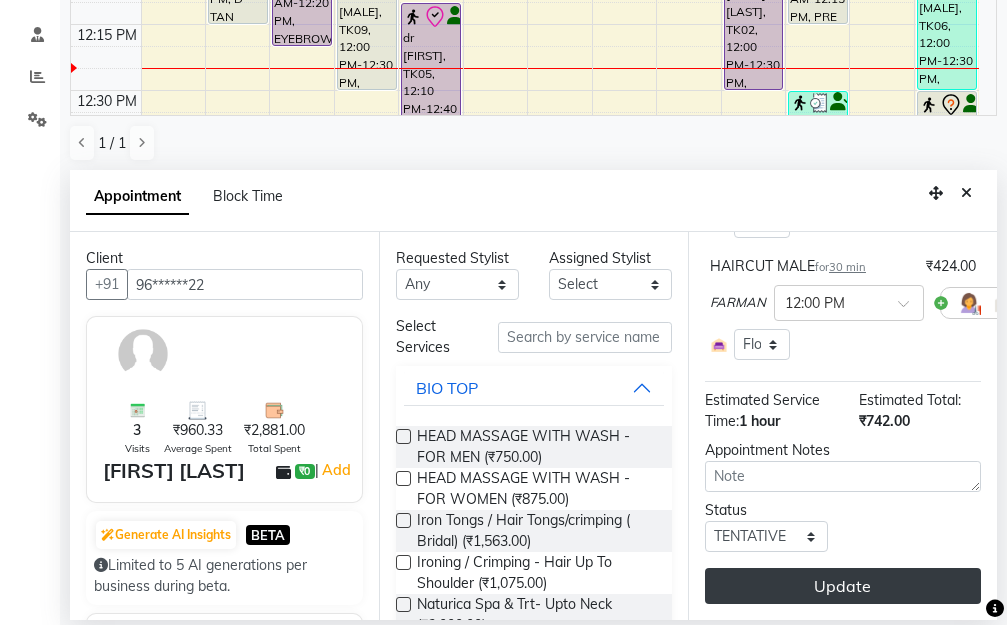 click on "Update" at bounding box center [843, 586] 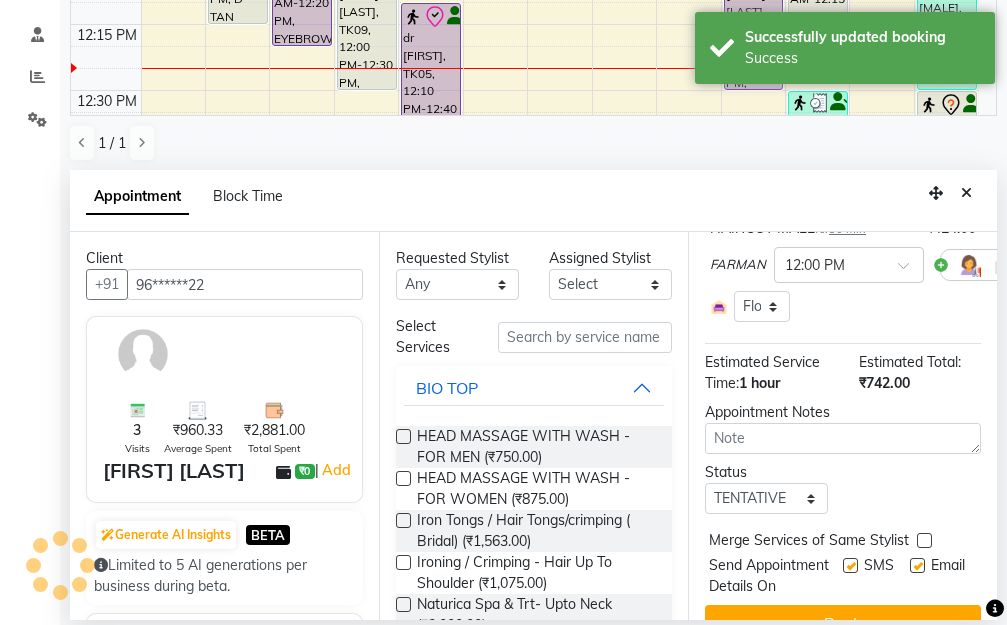 scroll, scrollTop: 0, scrollLeft: 0, axis: both 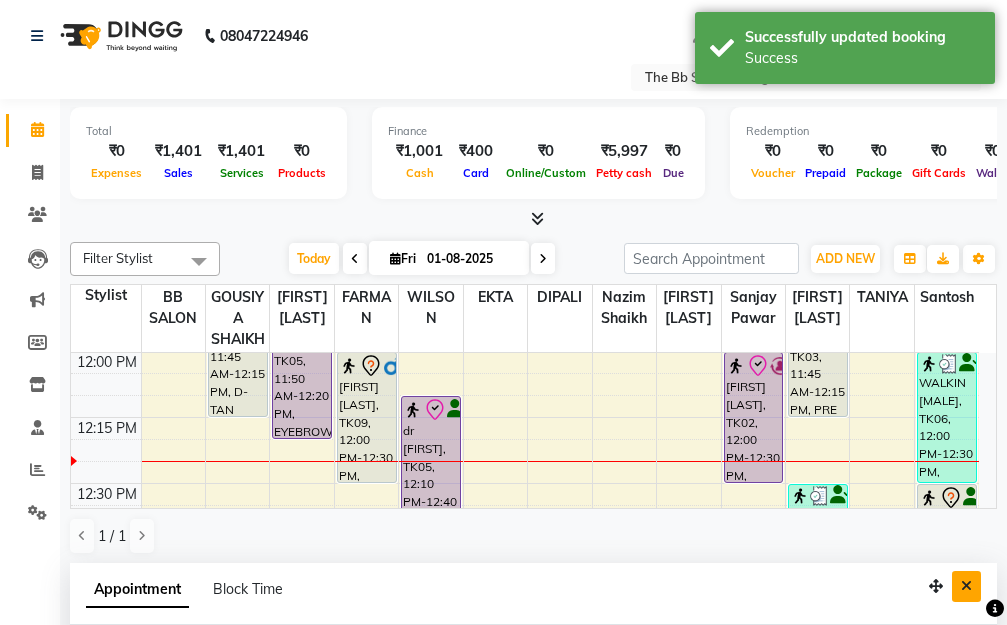click at bounding box center [966, 586] 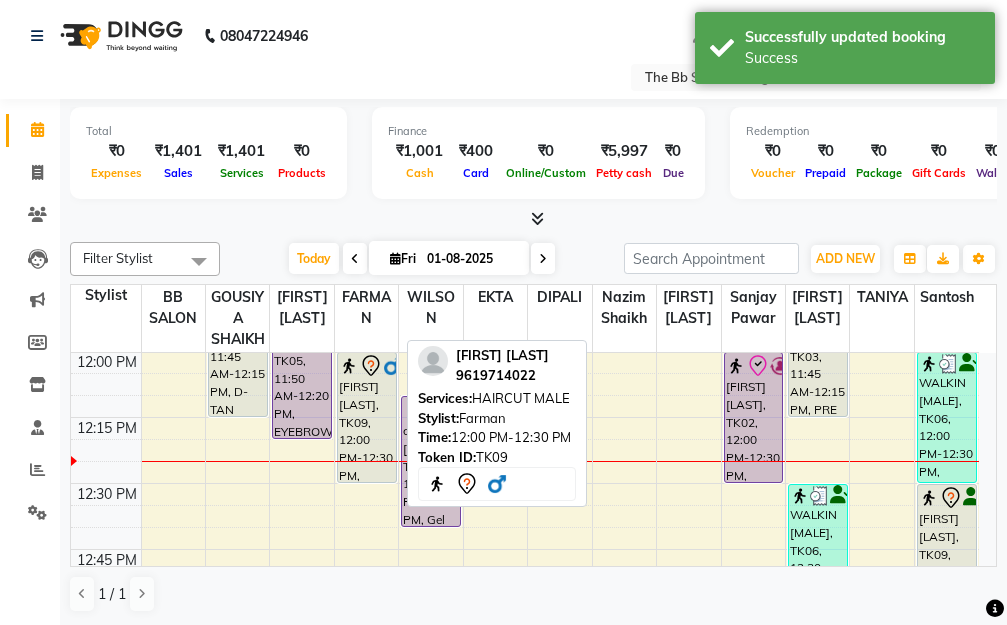click on "[FIRST] [LAST], TK09, 12:00 PM-12:30 PM, HAIRCUT MALE" at bounding box center (367, 417) 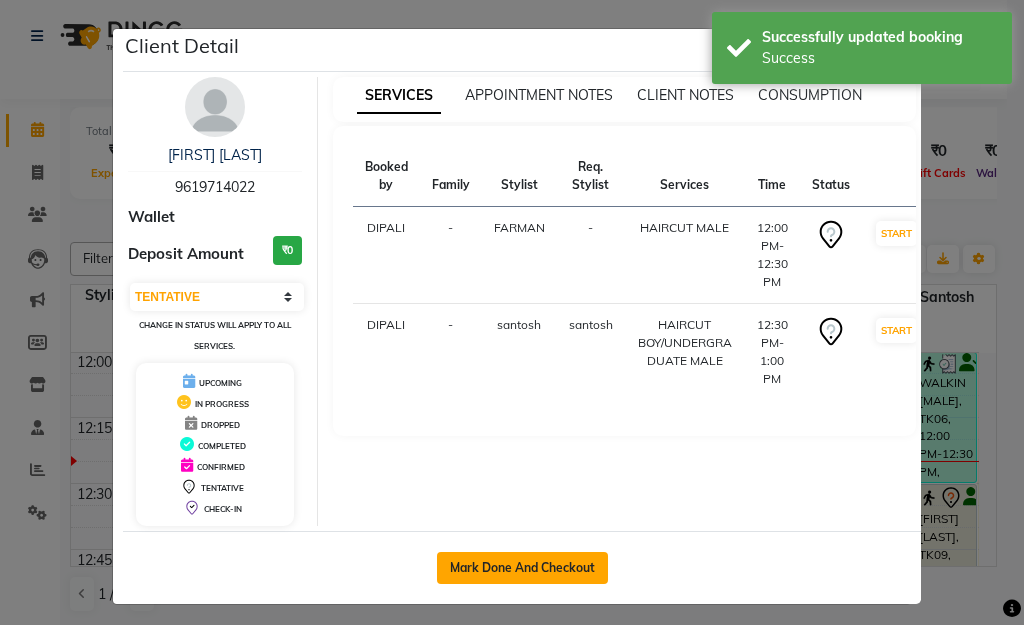 click on "Mark Done And Checkout" 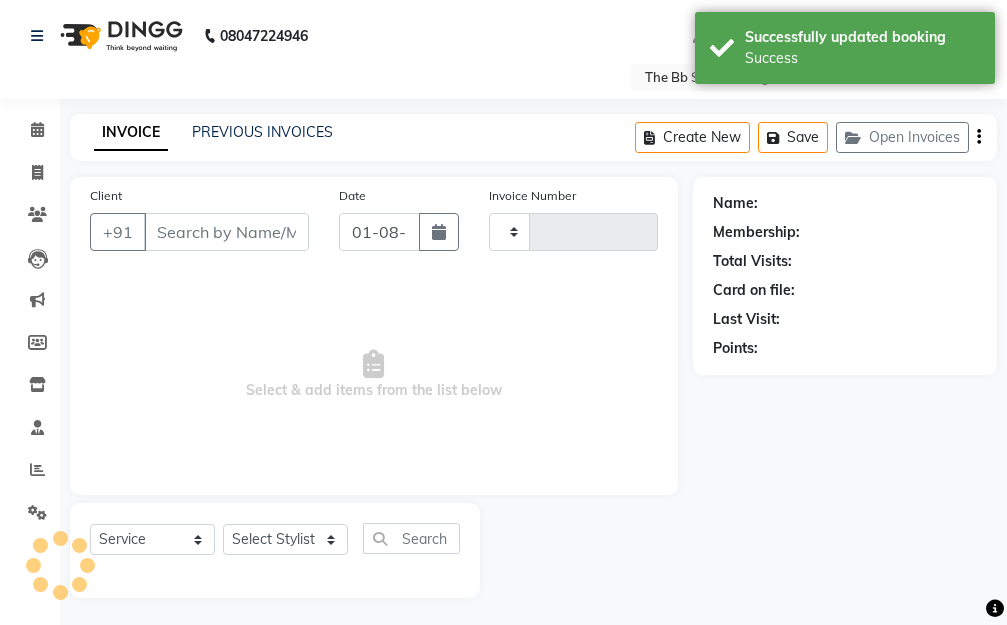 type on "2698" 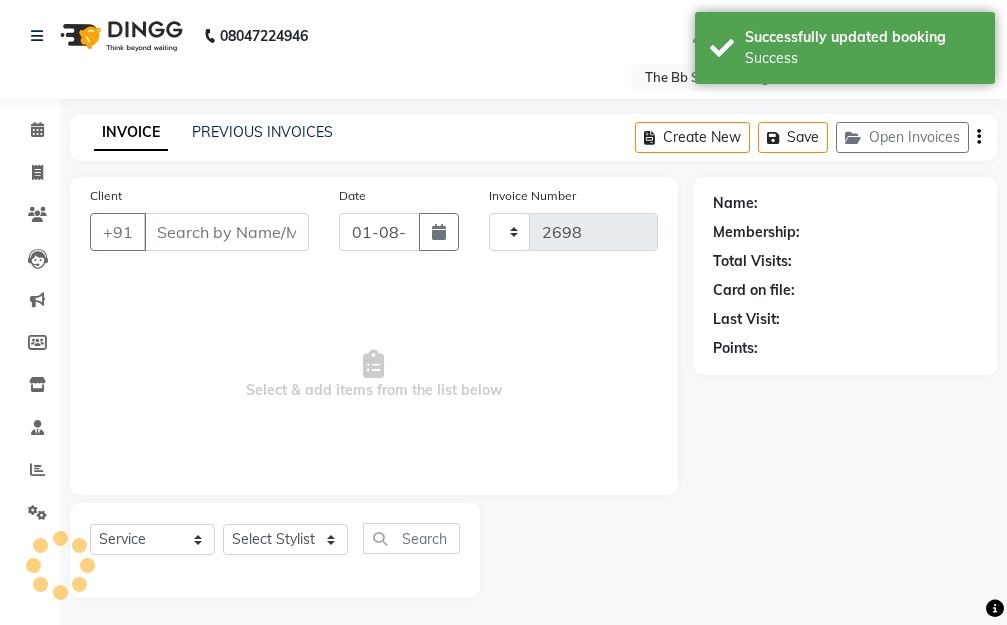 select on "6231" 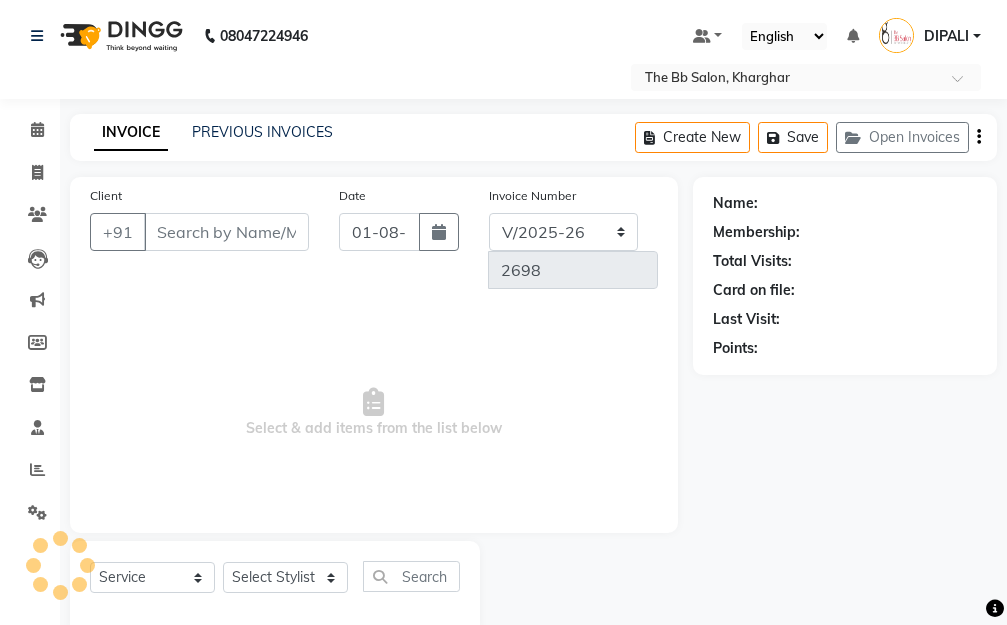 type on "96******22" 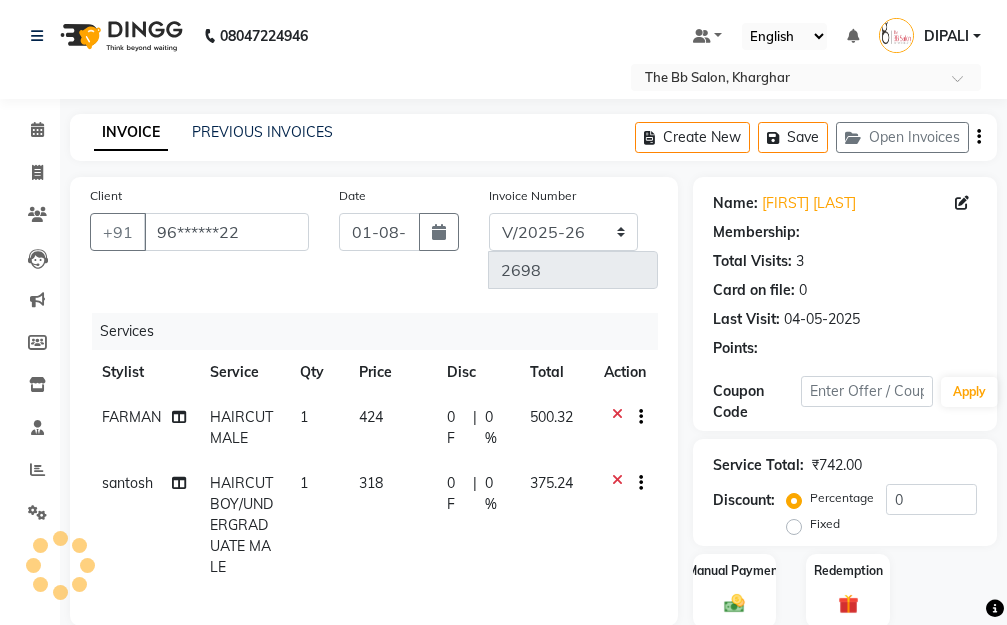 select on "1: Object" 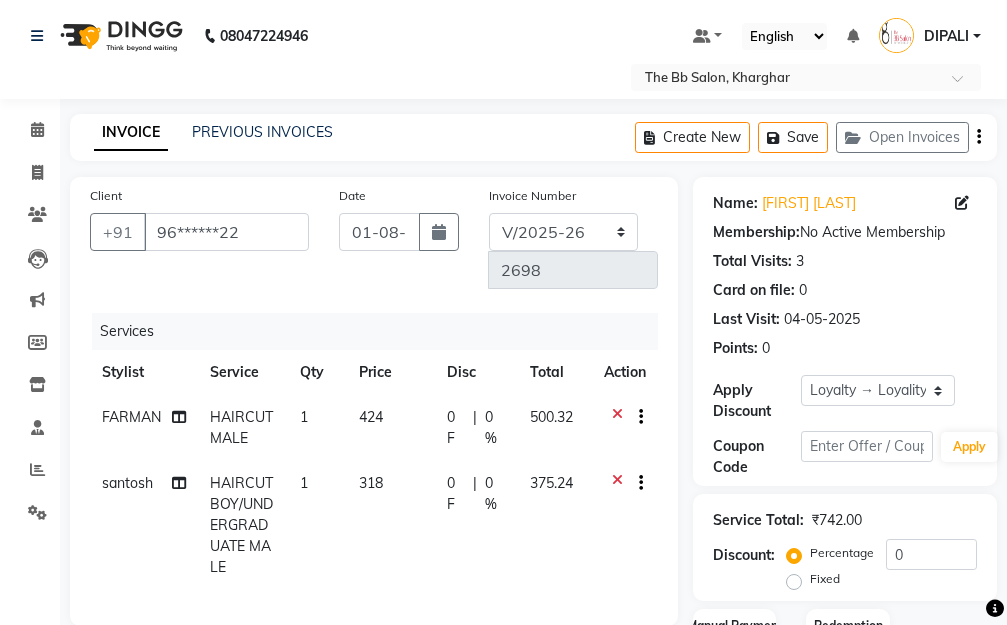 scroll, scrollTop: 500, scrollLeft: 0, axis: vertical 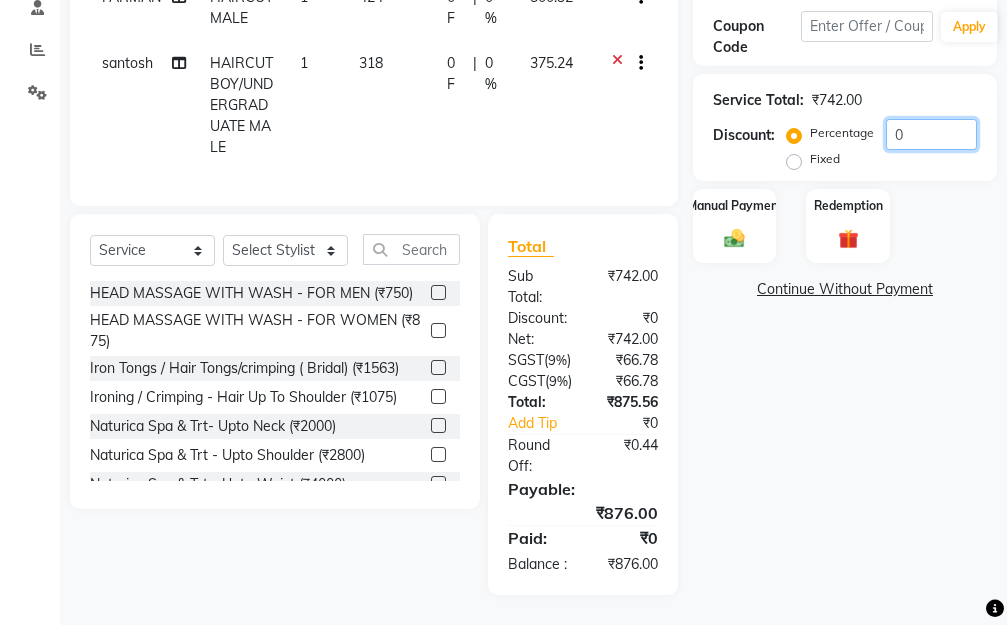 click on "0" 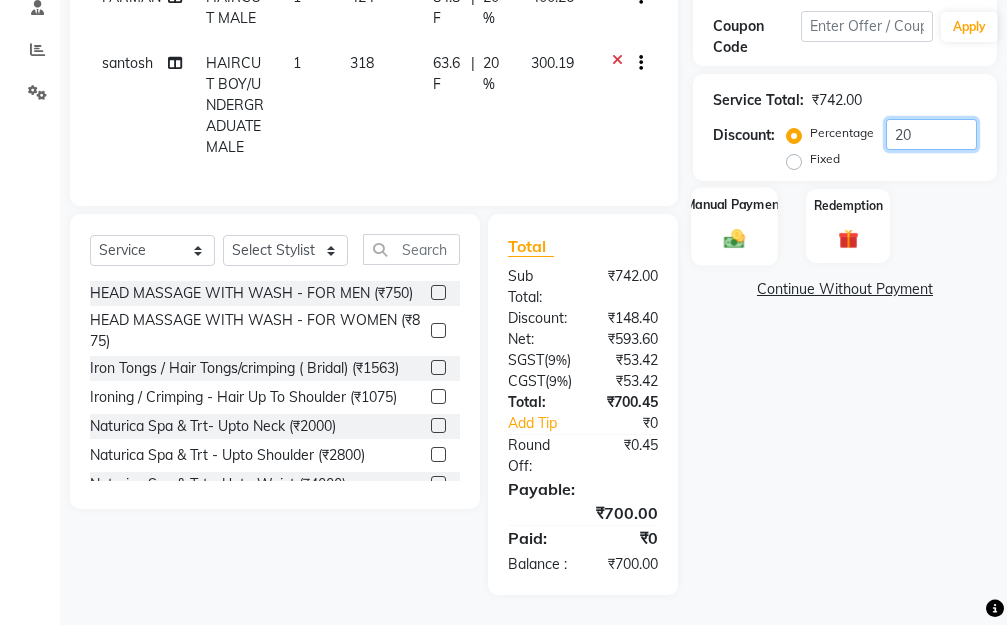 type on "20" 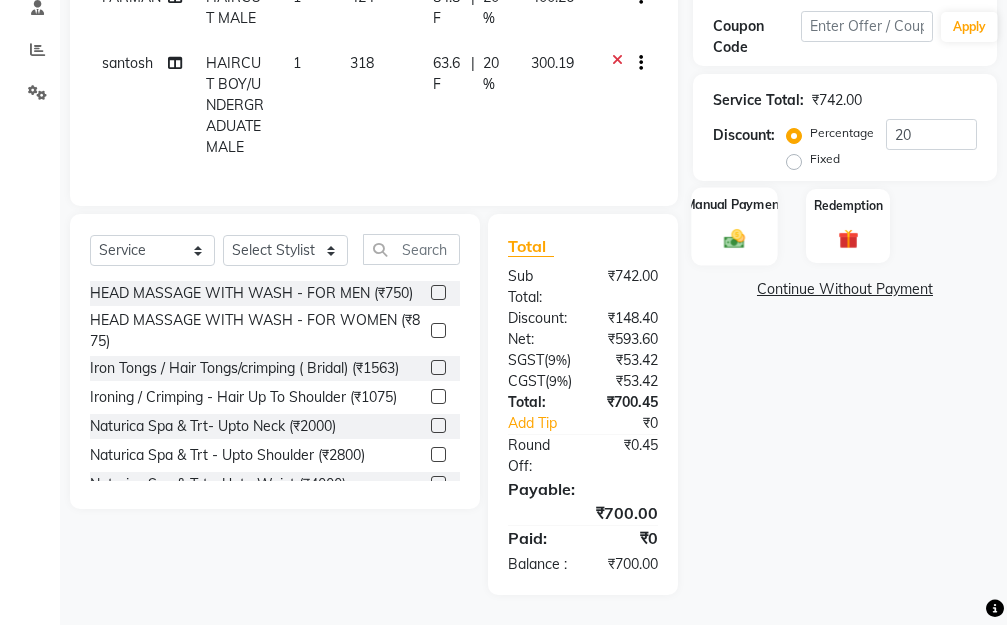 click 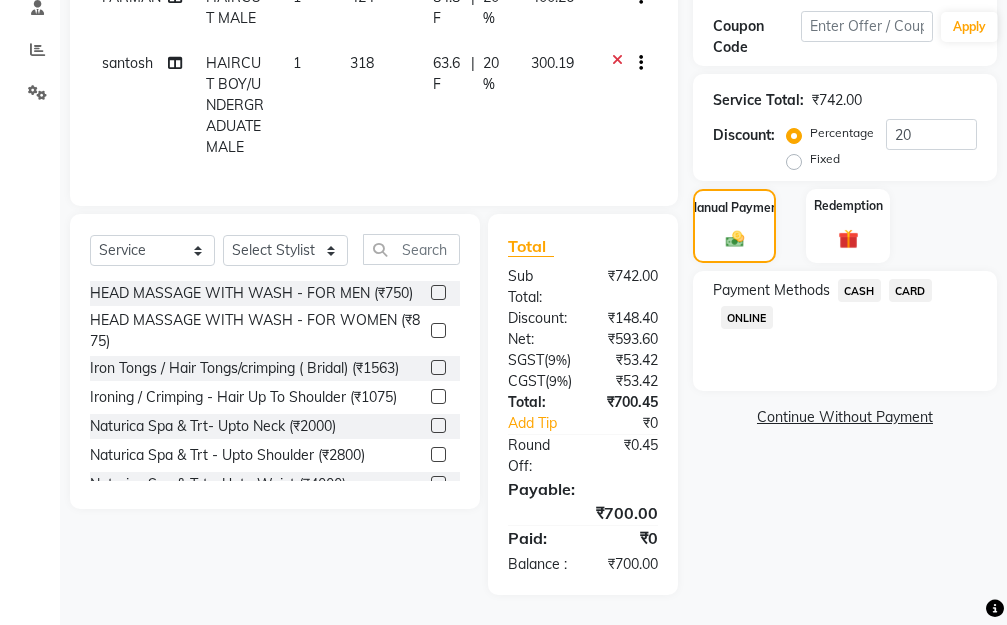 click on "ONLINE" 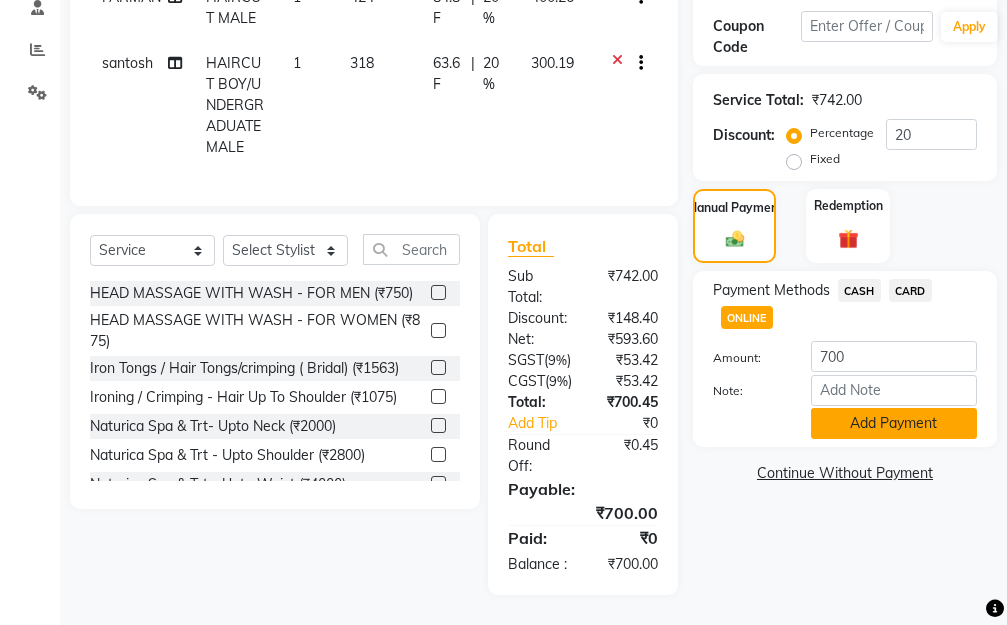 click on "Add Payment" 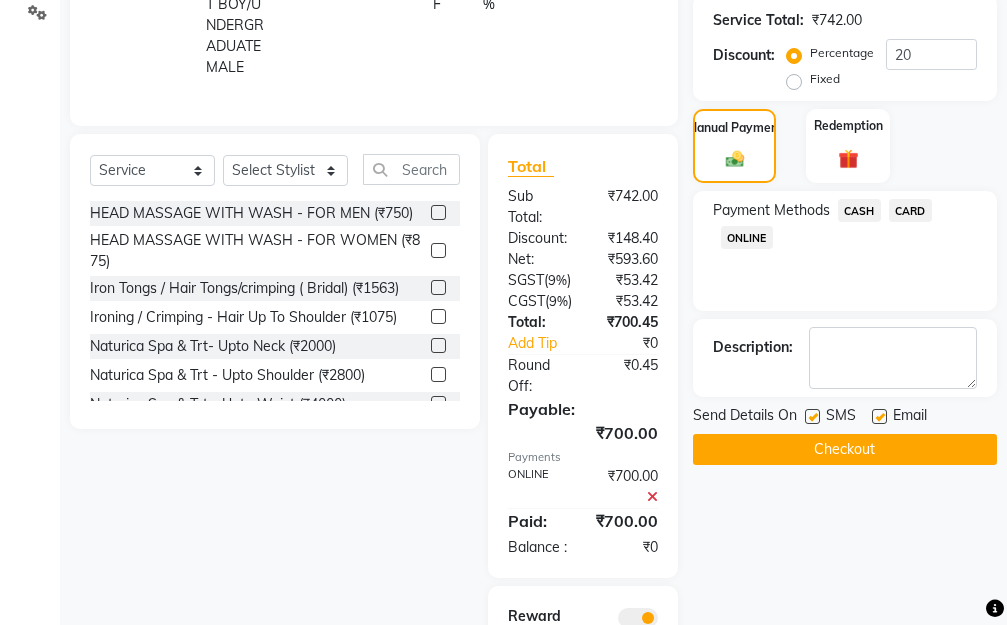click on "Checkout" 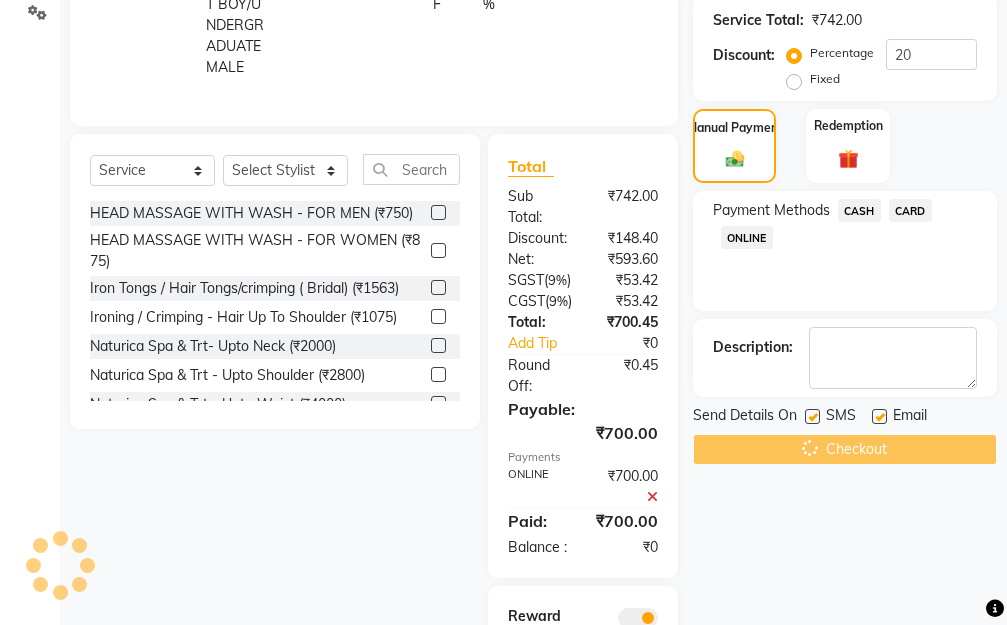 scroll, scrollTop: 724, scrollLeft: 0, axis: vertical 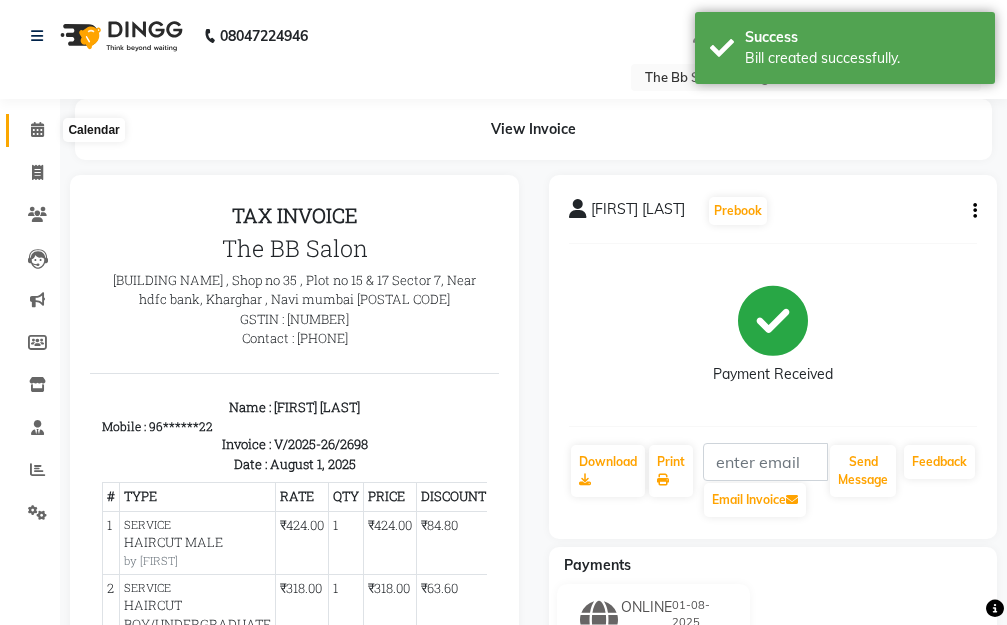 click 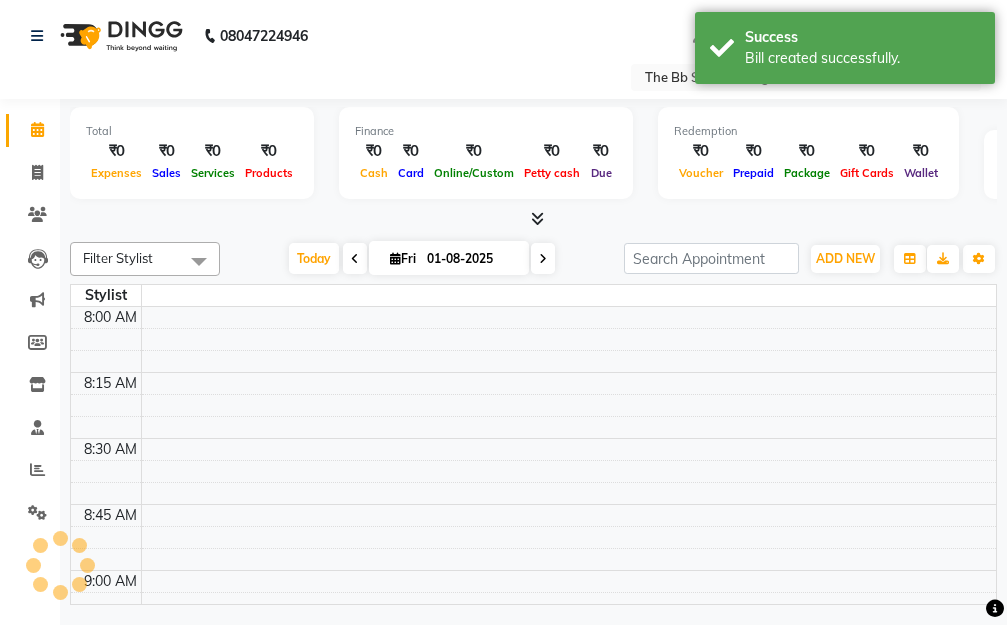 scroll, scrollTop: 0, scrollLeft: 0, axis: both 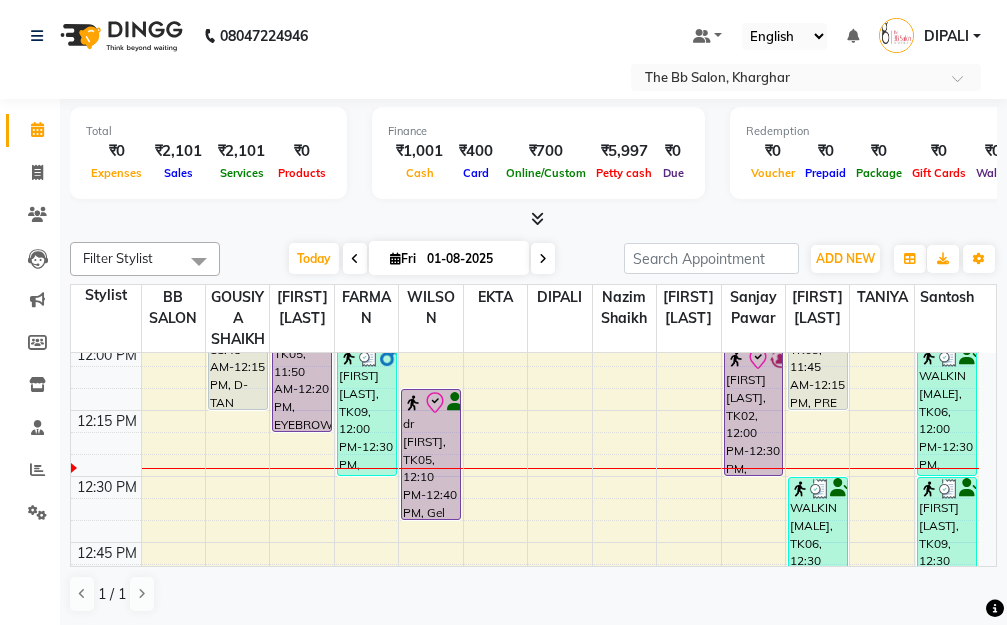 click on "08047224946 Select Location × The Bb Salon, Kharghar Default Panel My Panel English ENGLISH Español العربية मराठी हिंदी ગુજરાતી தமிழ் 中文 Notifications nothing to show DIPALI Manage Profile Change Password Sign out  Version:3.15.11" 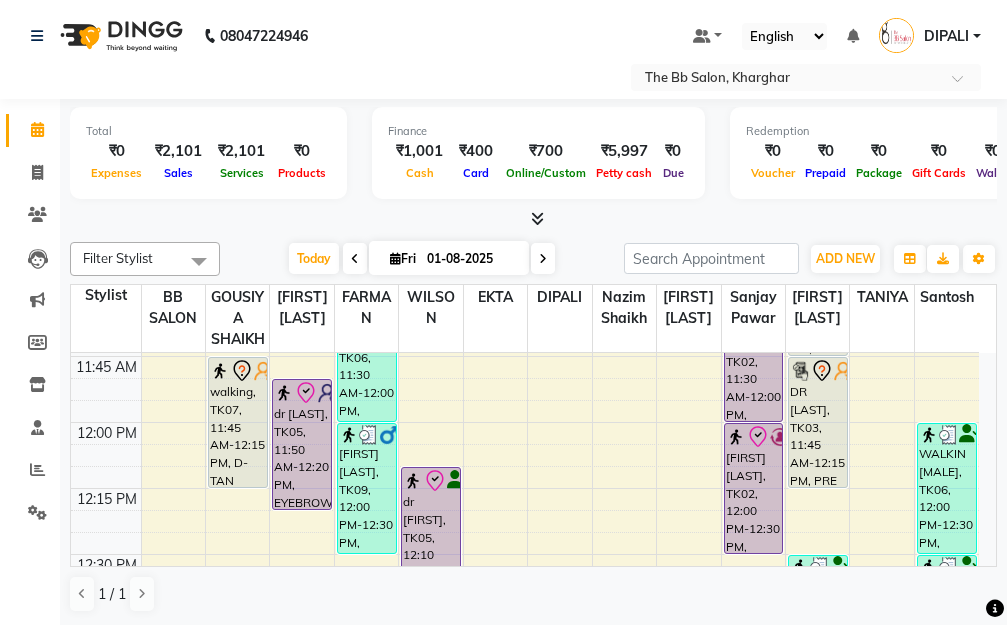 scroll, scrollTop: 600, scrollLeft: 0, axis: vertical 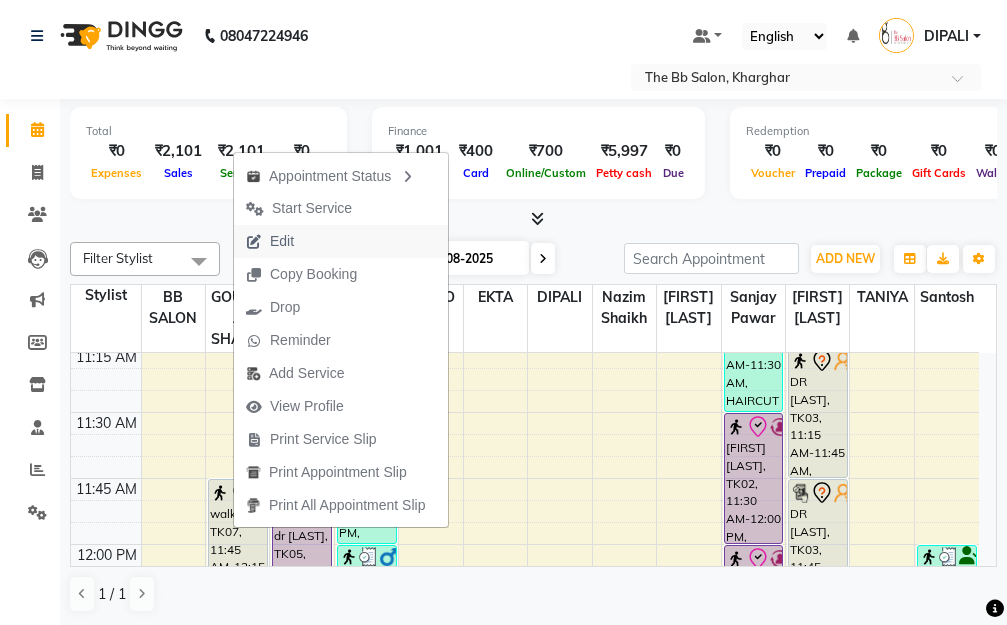click on "Edit" at bounding box center (282, 241) 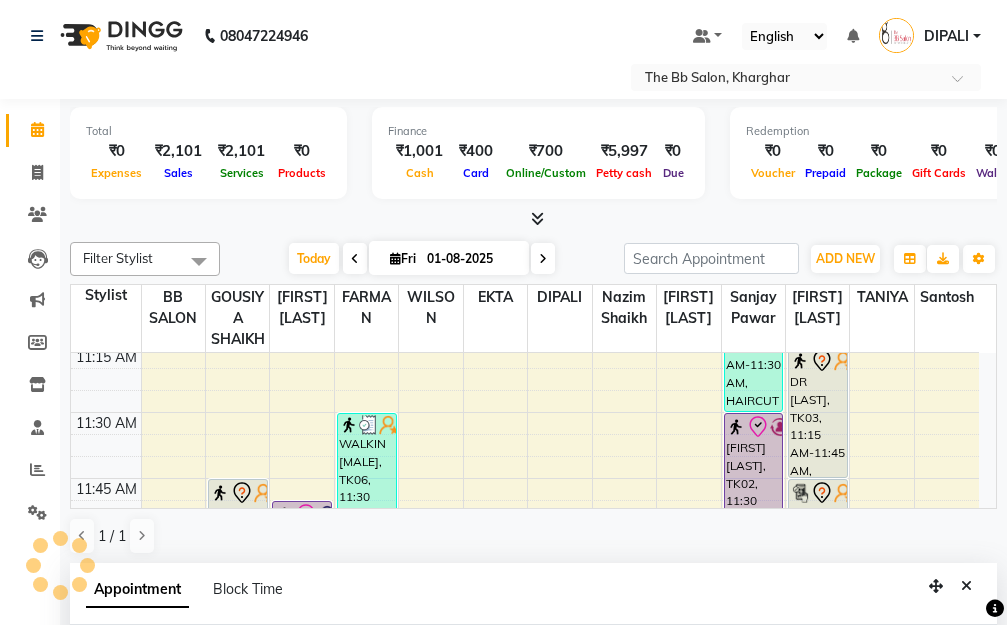 select on "tentative" 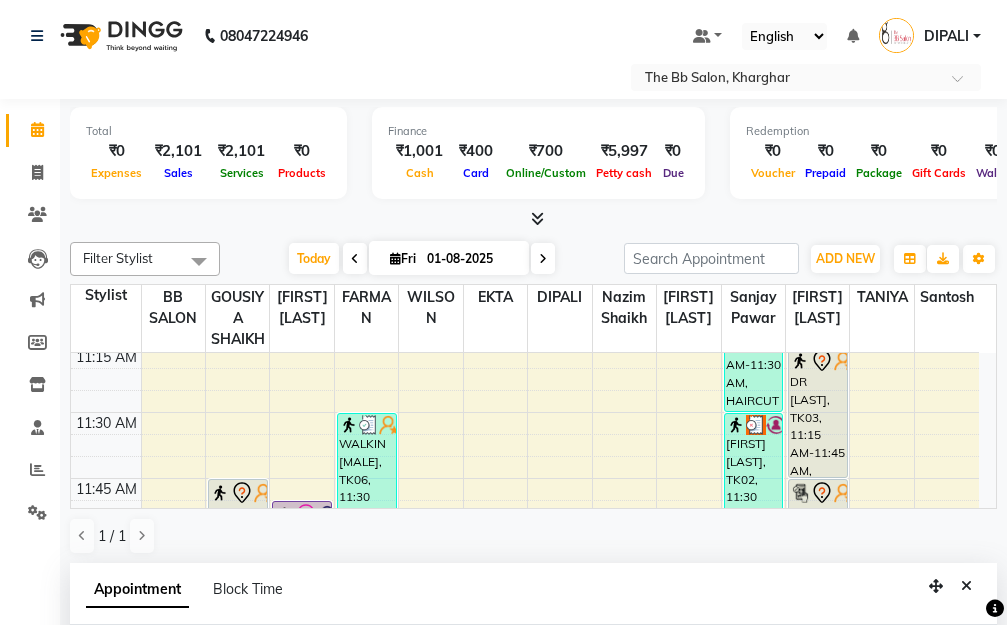 scroll, scrollTop: 793, scrollLeft: 0, axis: vertical 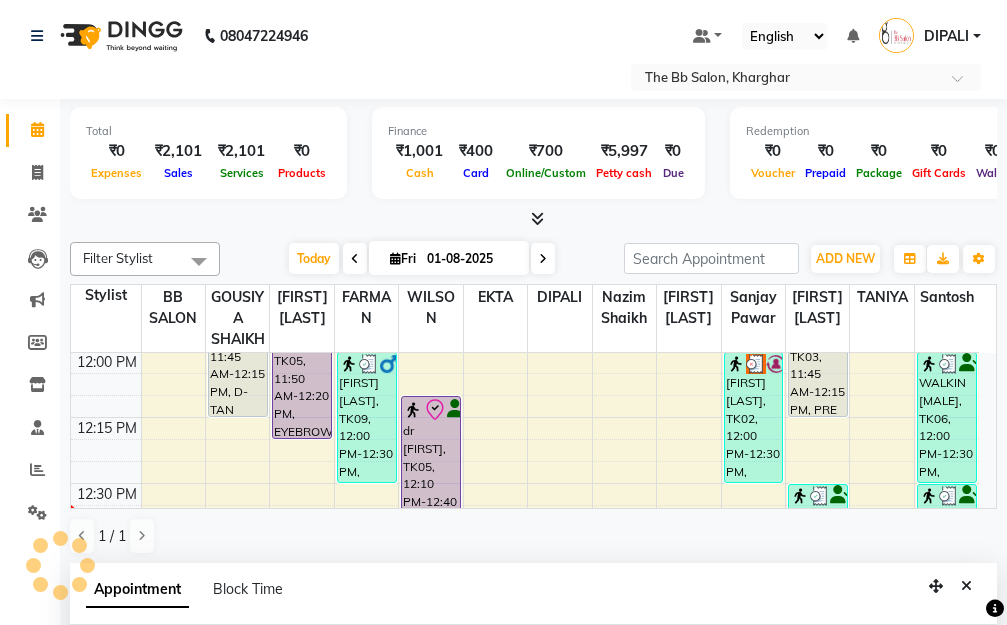 select on "83513" 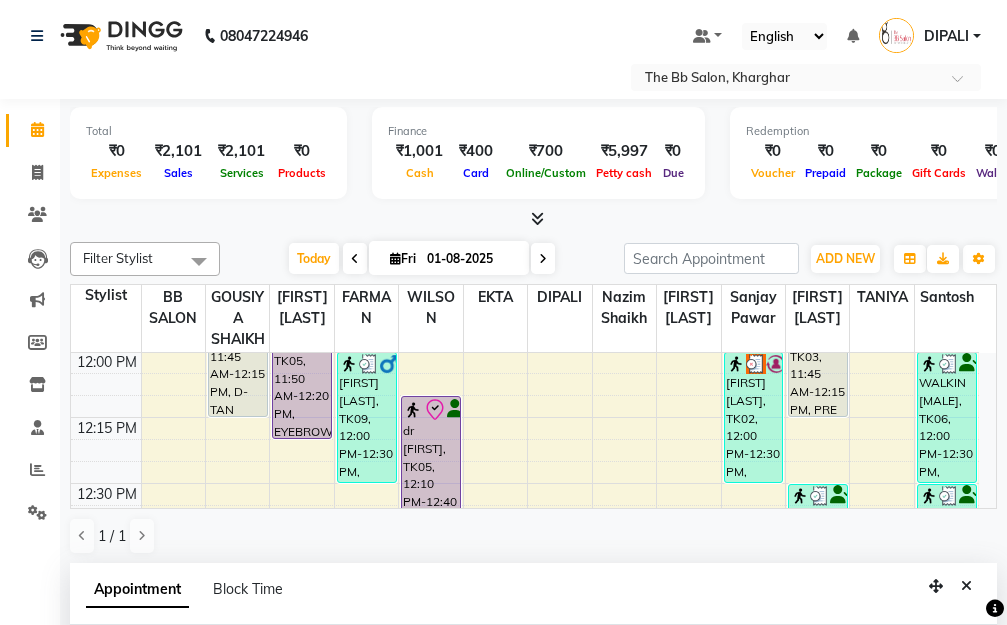 scroll, scrollTop: 300, scrollLeft: 0, axis: vertical 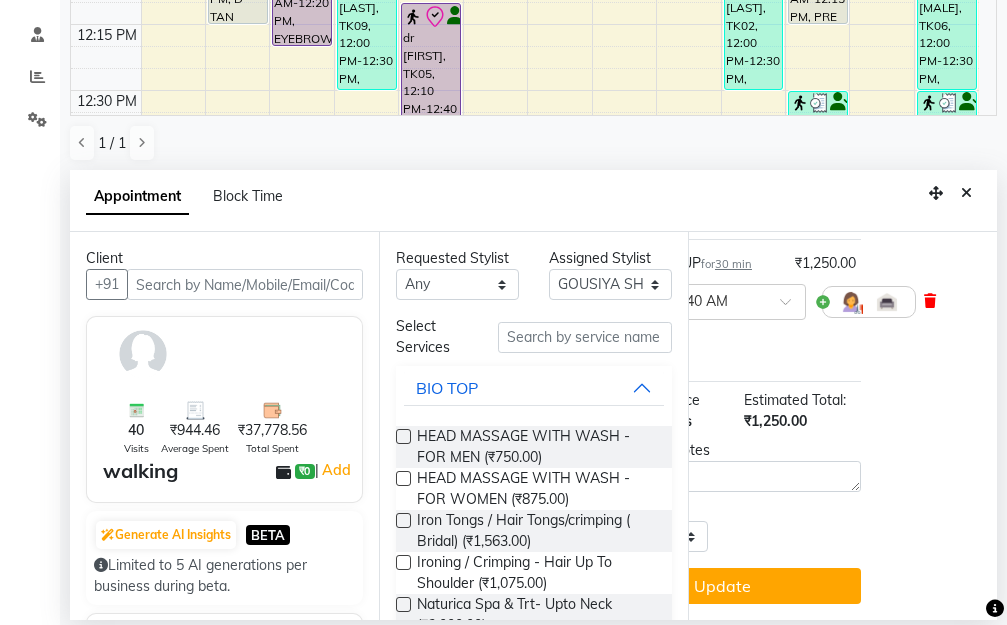 click at bounding box center [930, 301] 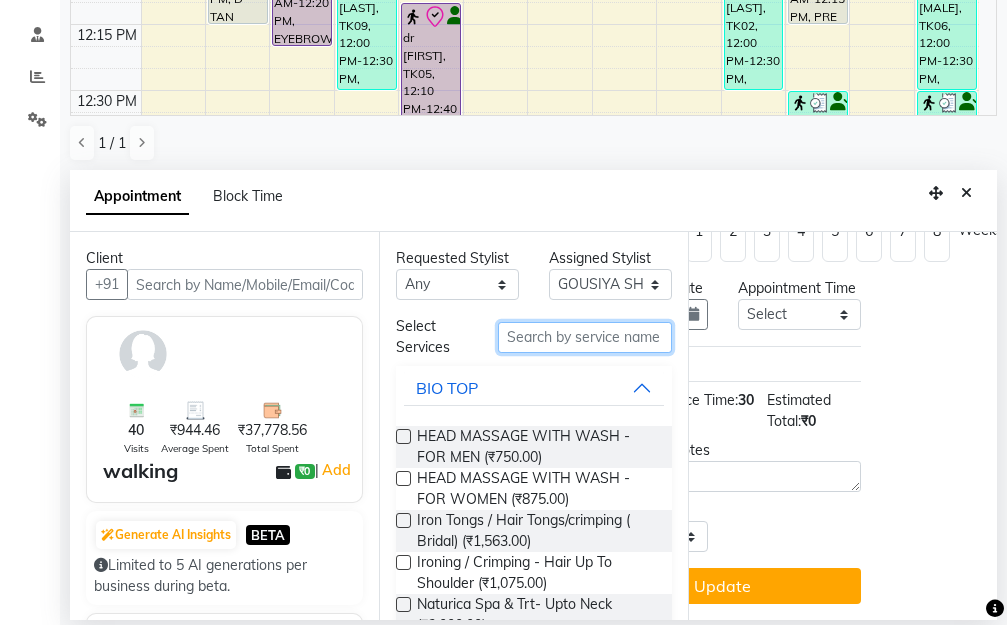 click at bounding box center [585, 337] 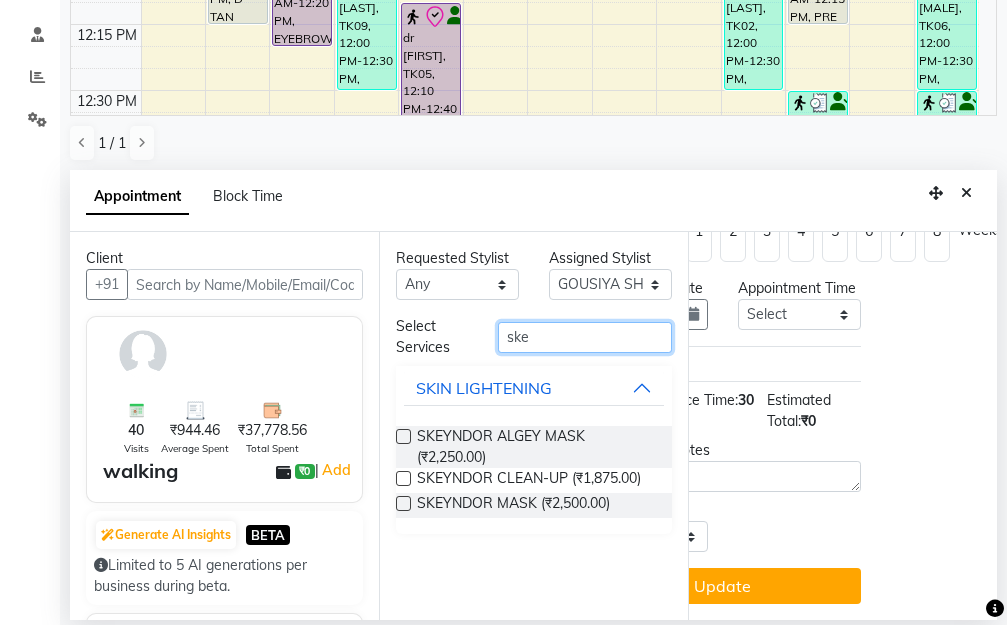 type on "ske" 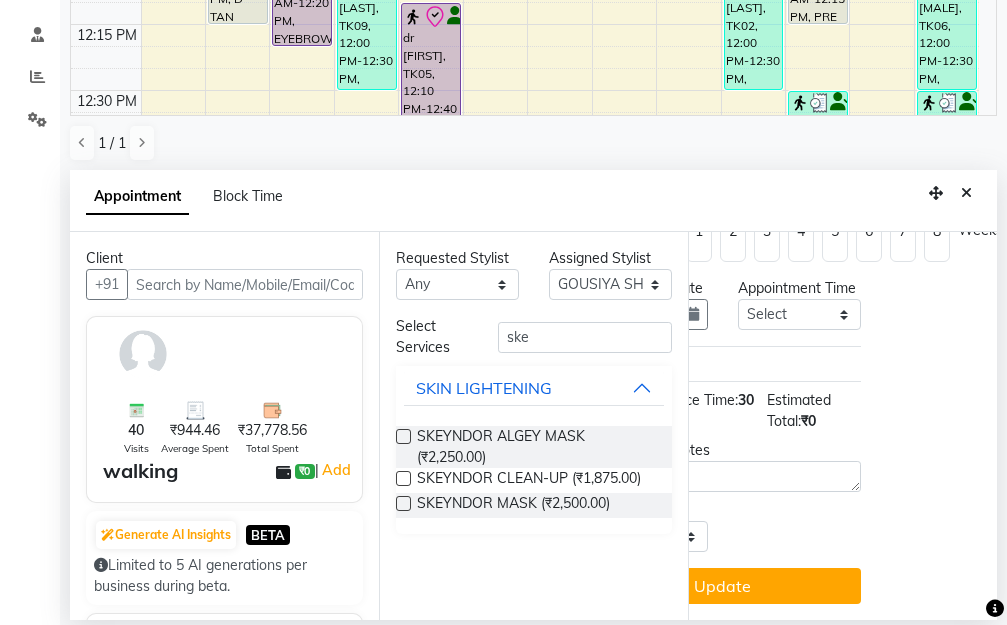 click at bounding box center [403, 478] 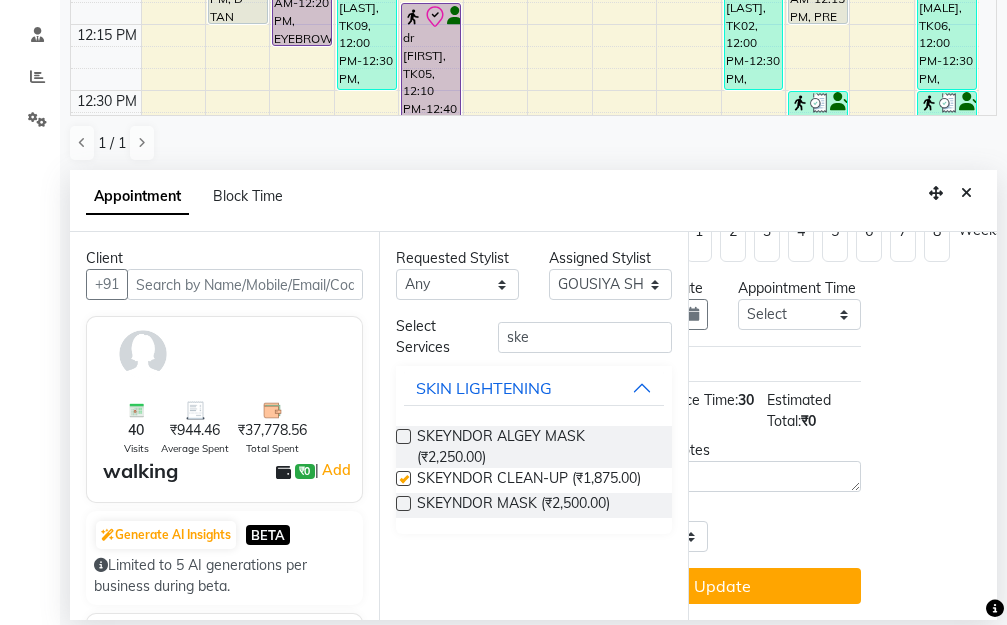 scroll, scrollTop: 173, scrollLeft: 120, axis: both 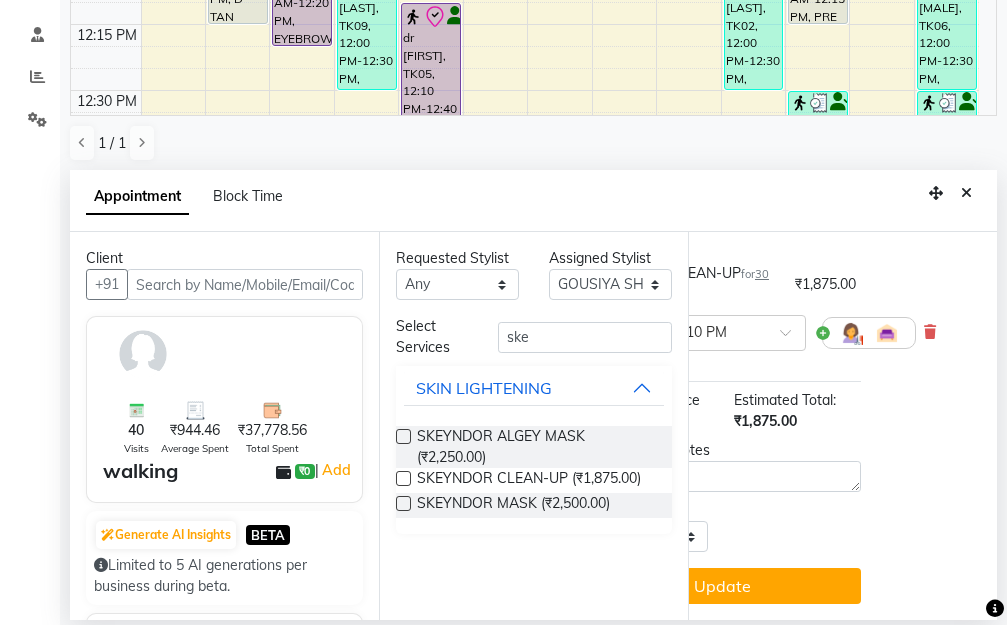 checkbox on "false" 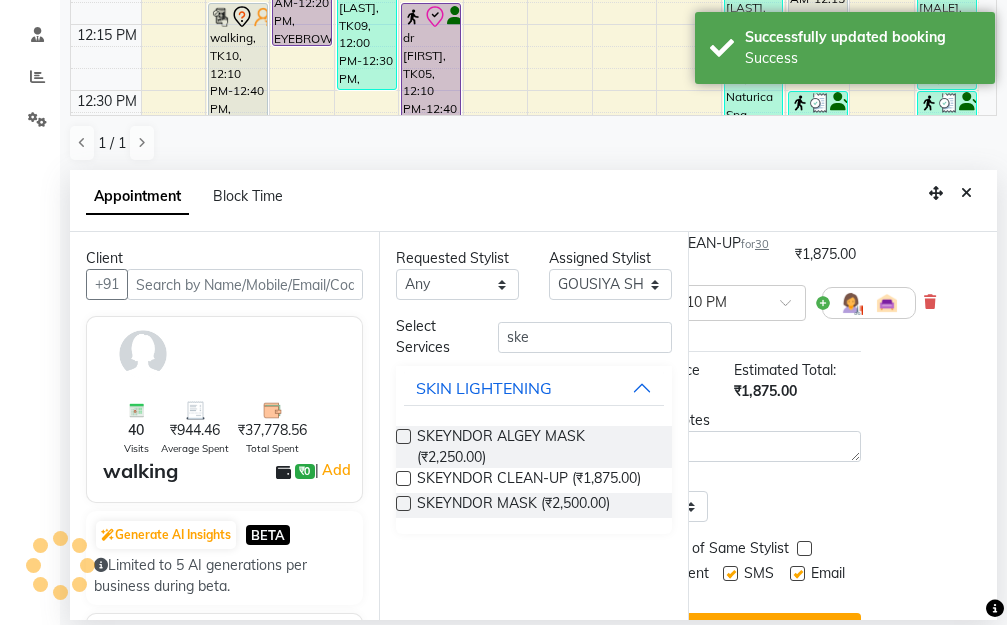 scroll, scrollTop: 0, scrollLeft: 0, axis: both 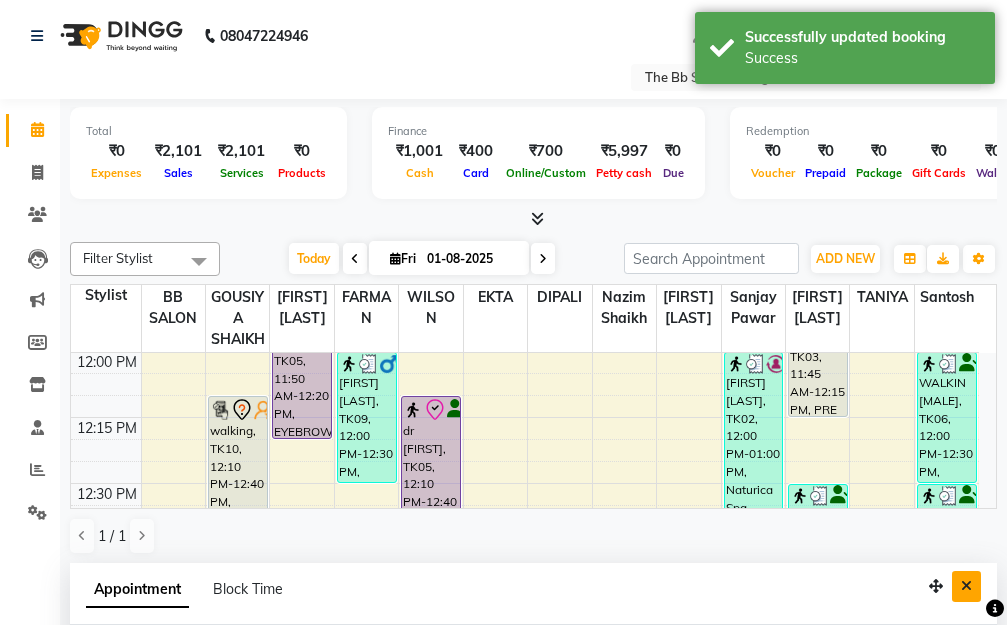 click at bounding box center (966, 586) 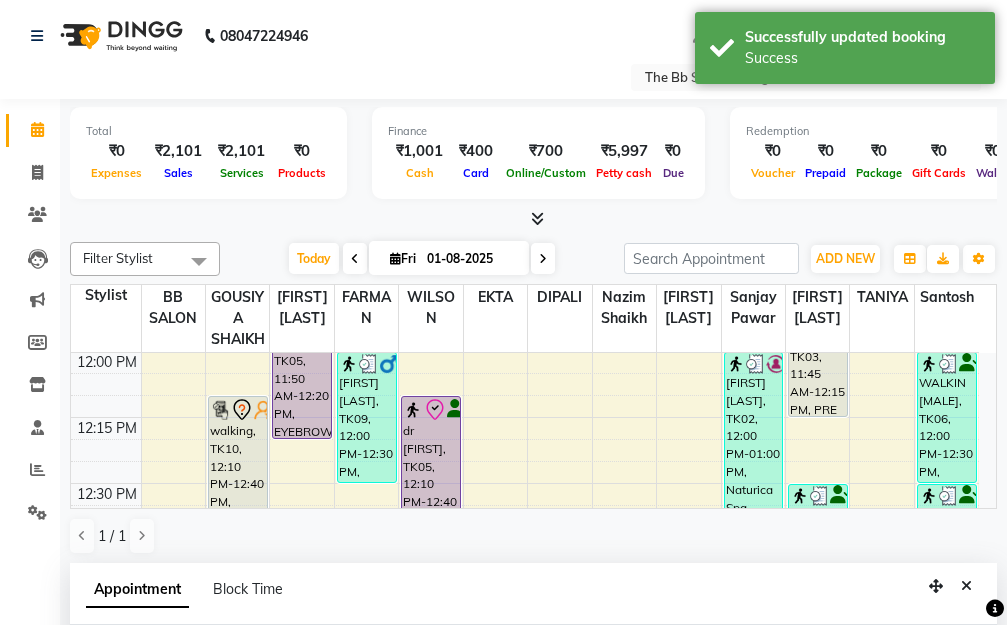 scroll, scrollTop: 1, scrollLeft: 0, axis: vertical 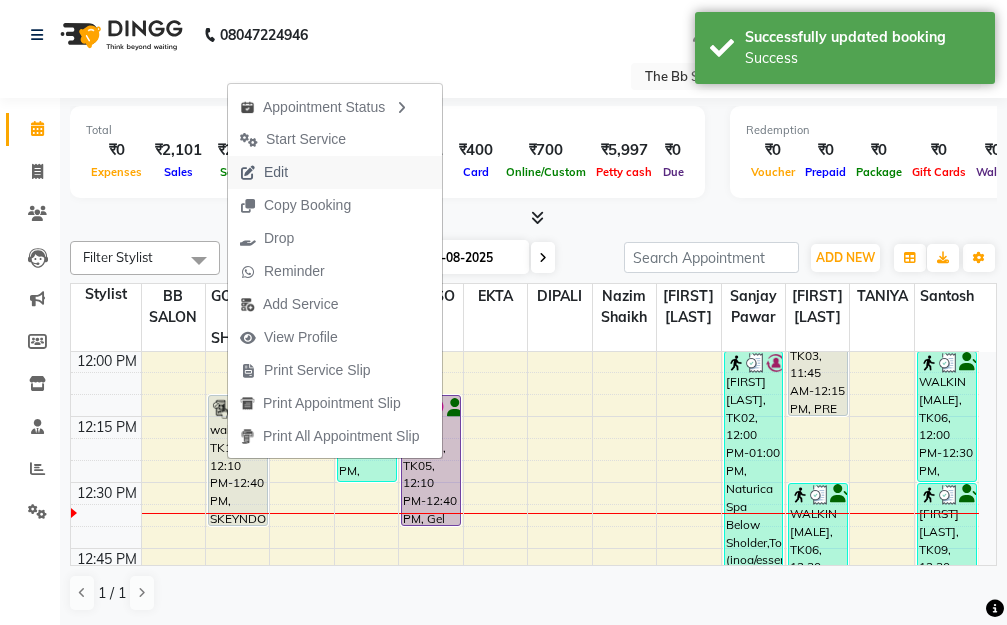 click on "Edit" at bounding box center [264, 172] 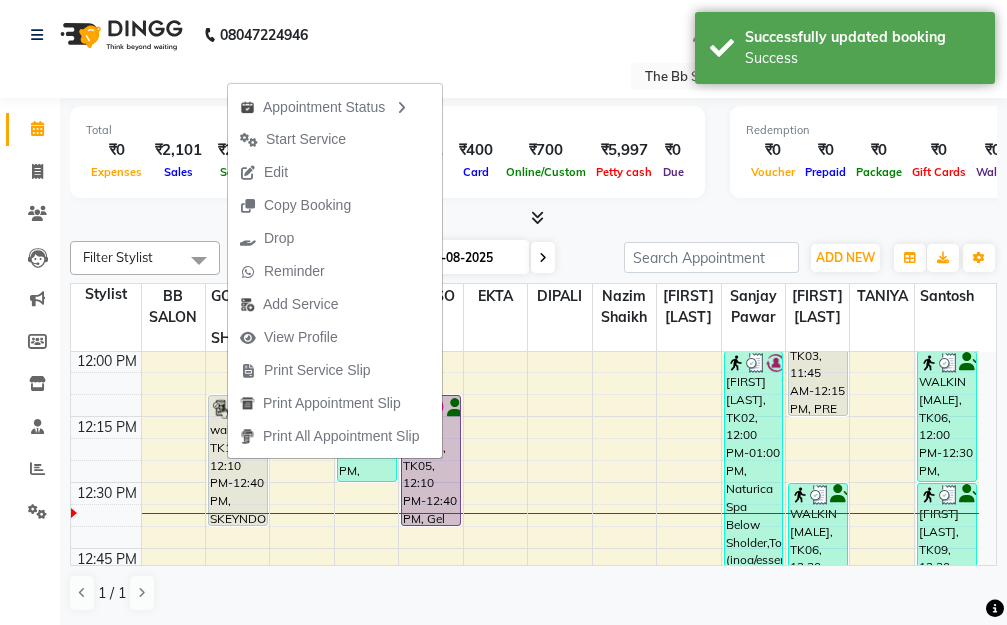 select on "tentative" 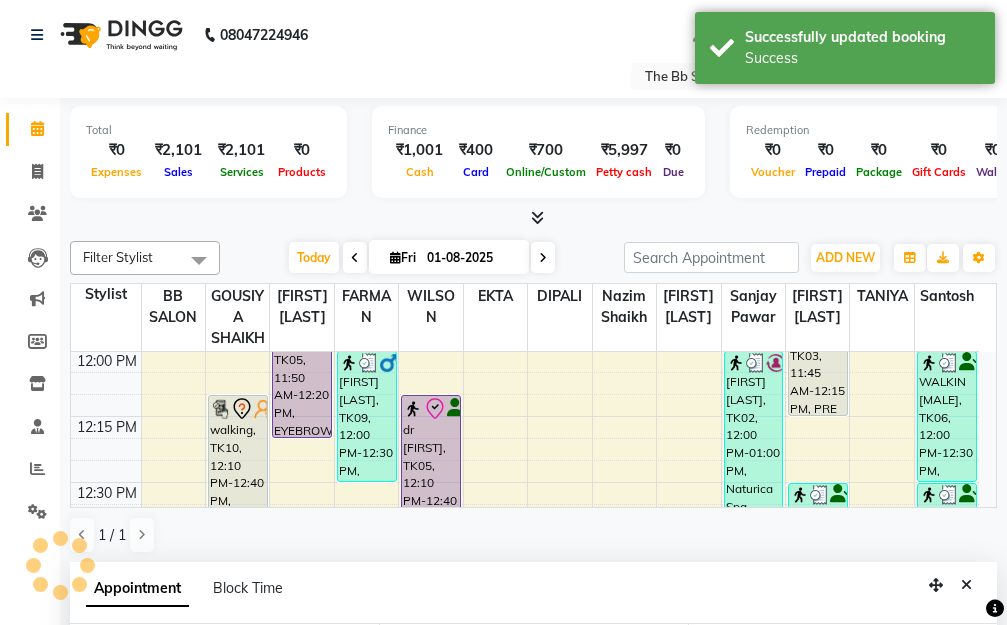 type on "01-08-2025" 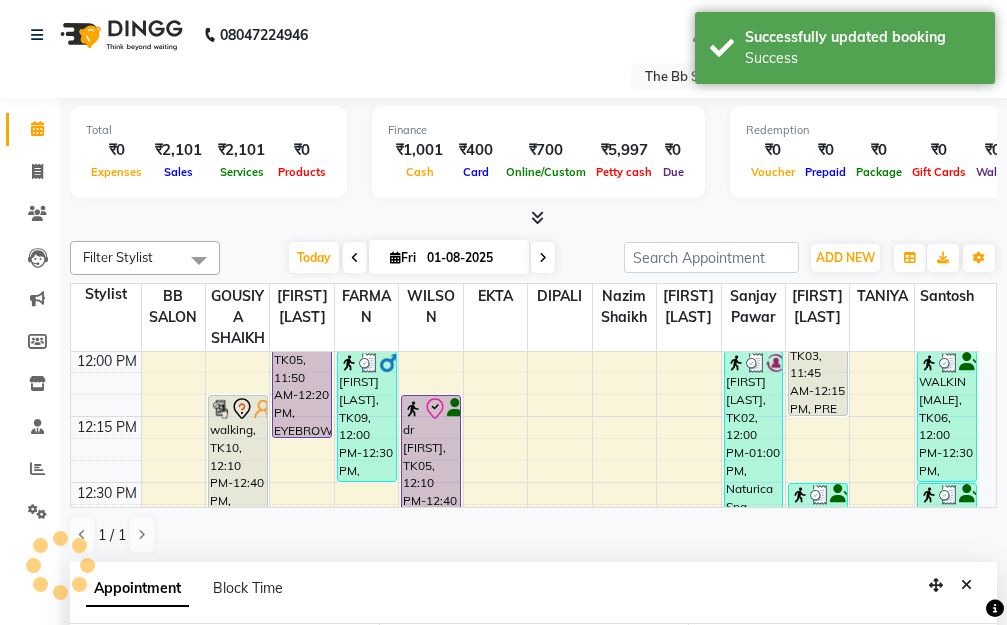 select on "83513" 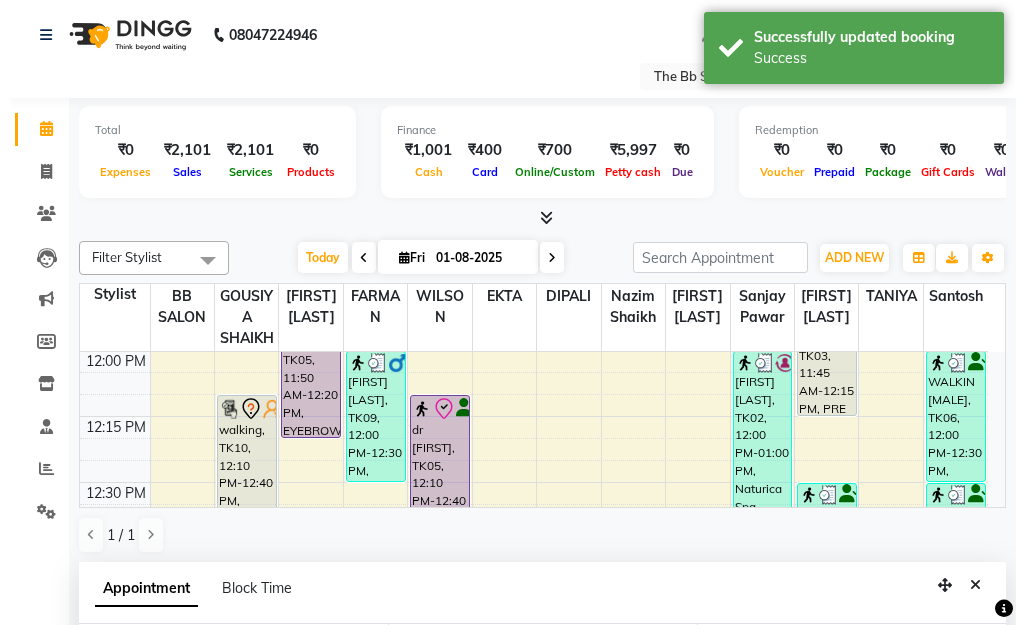 scroll, scrollTop: 301, scrollLeft: 0, axis: vertical 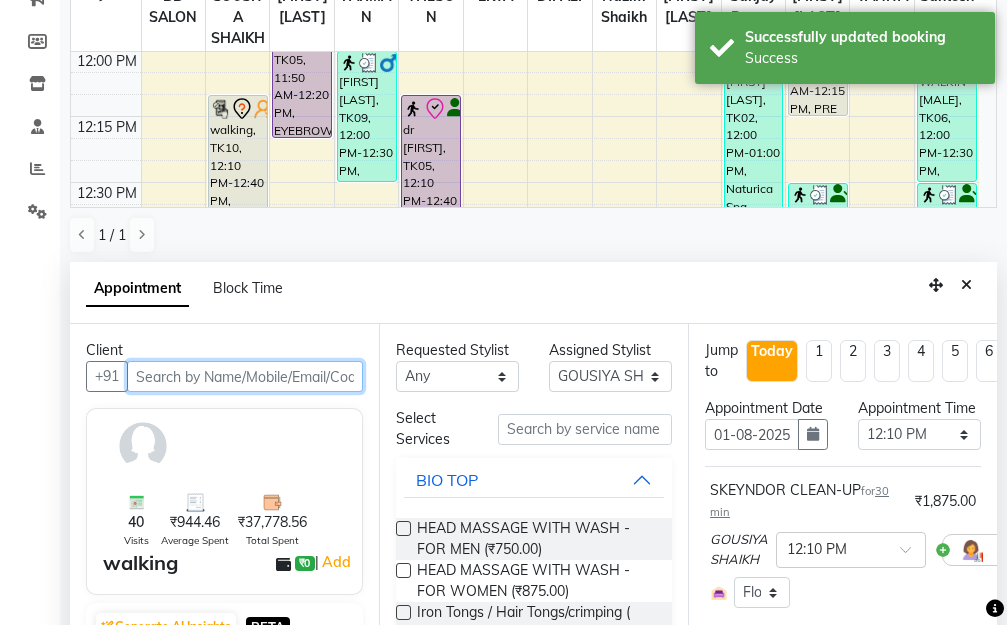 click at bounding box center [245, 376] 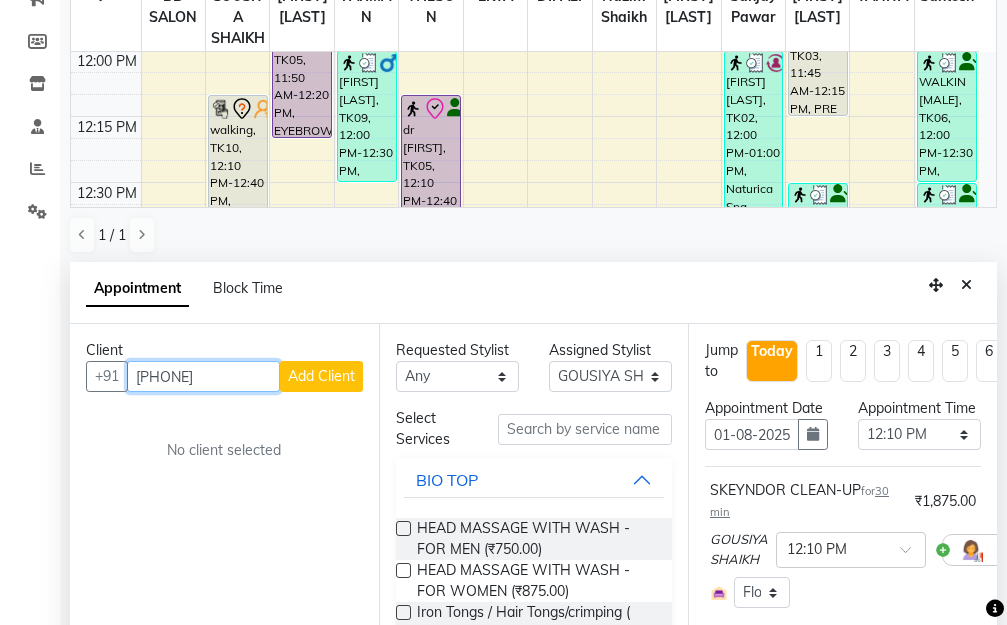 type on "9125966955" 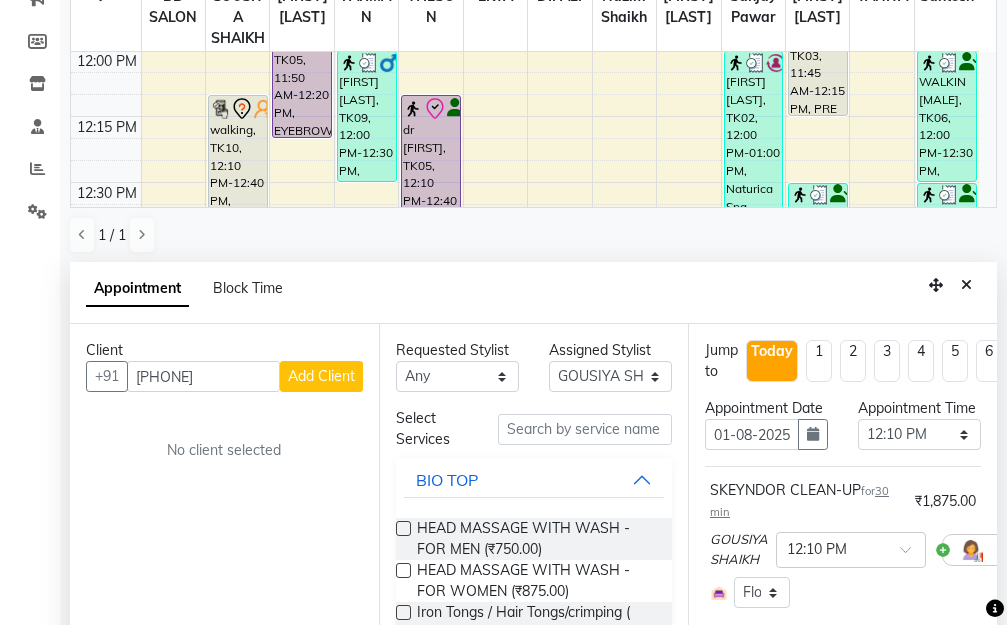 click on "Add Client" at bounding box center (321, 376) 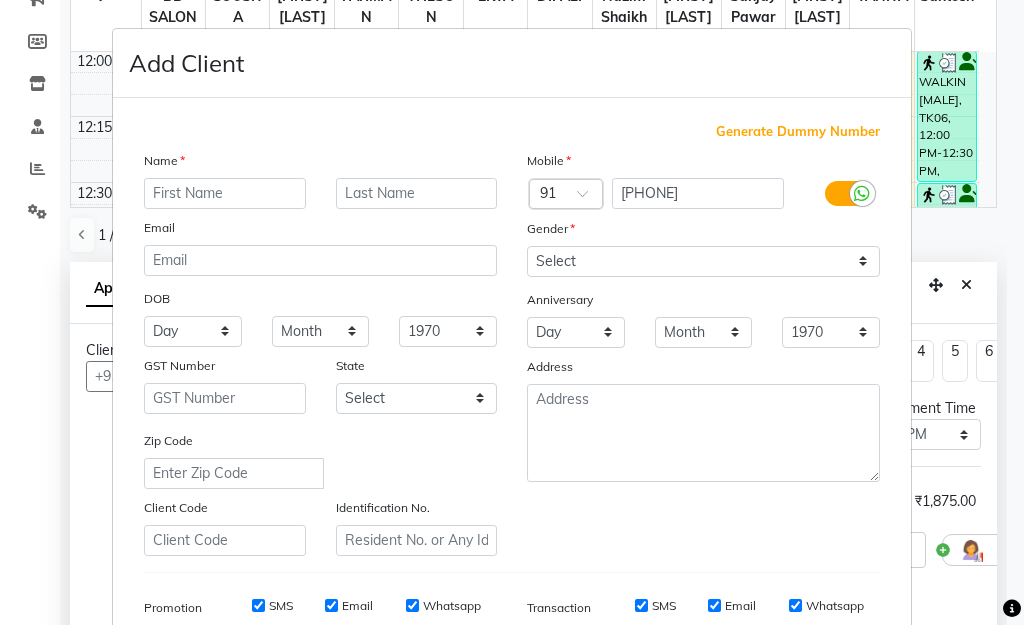 click at bounding box center [225, 193] 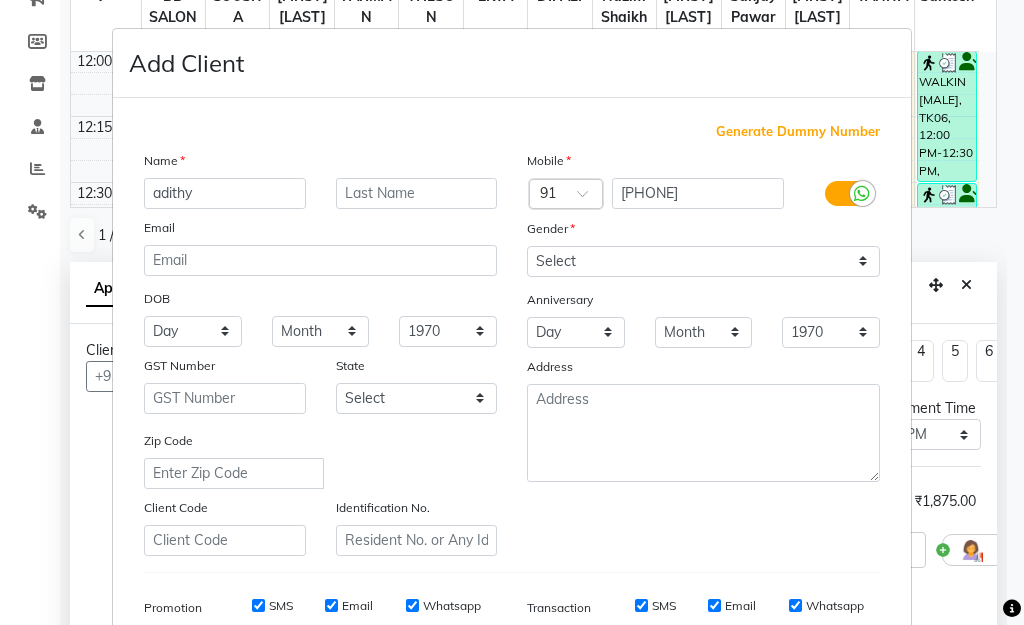 type on "adithy" 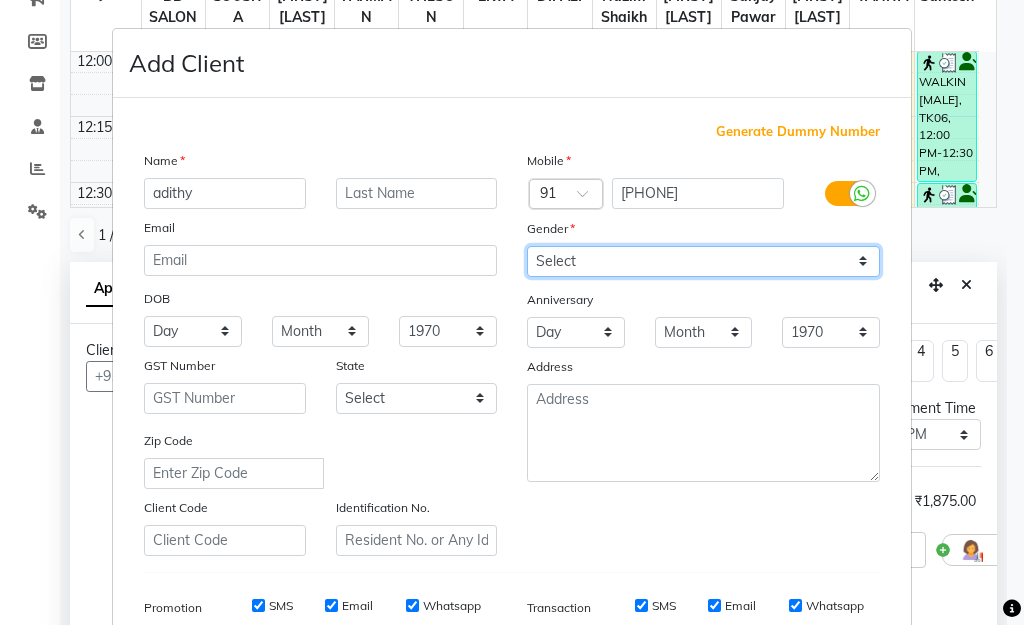 click on "Select Male Female Other Prefer Not To Say" at bounding box center (703, 261) 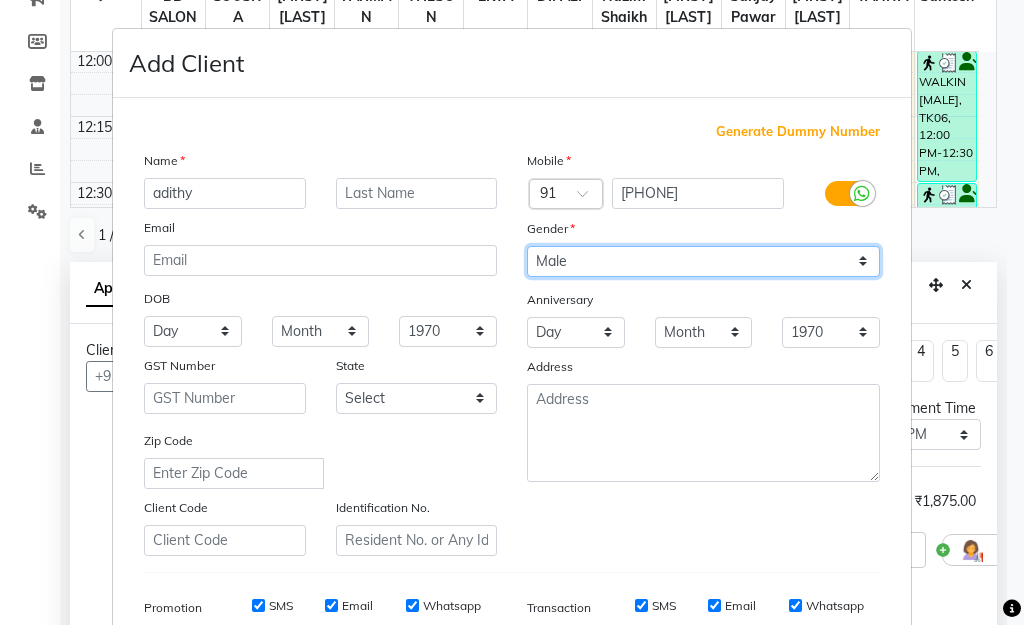 click on "Select Male Female Other Prefer Not To Say" at bounding box center [703, 261] 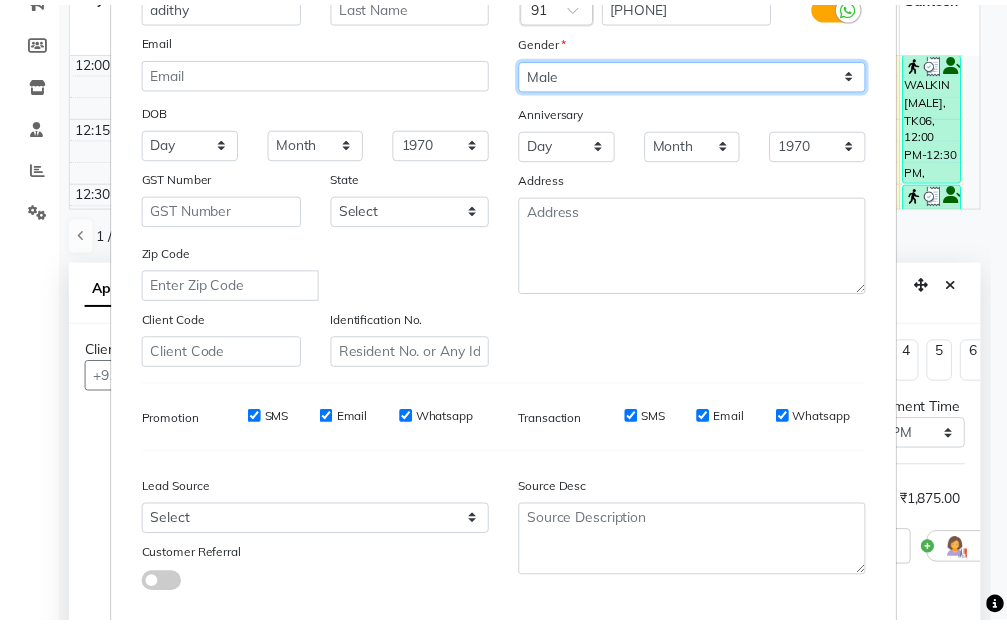scroll, scrollTop: 298, scrollLeft: 0, axis: vertical 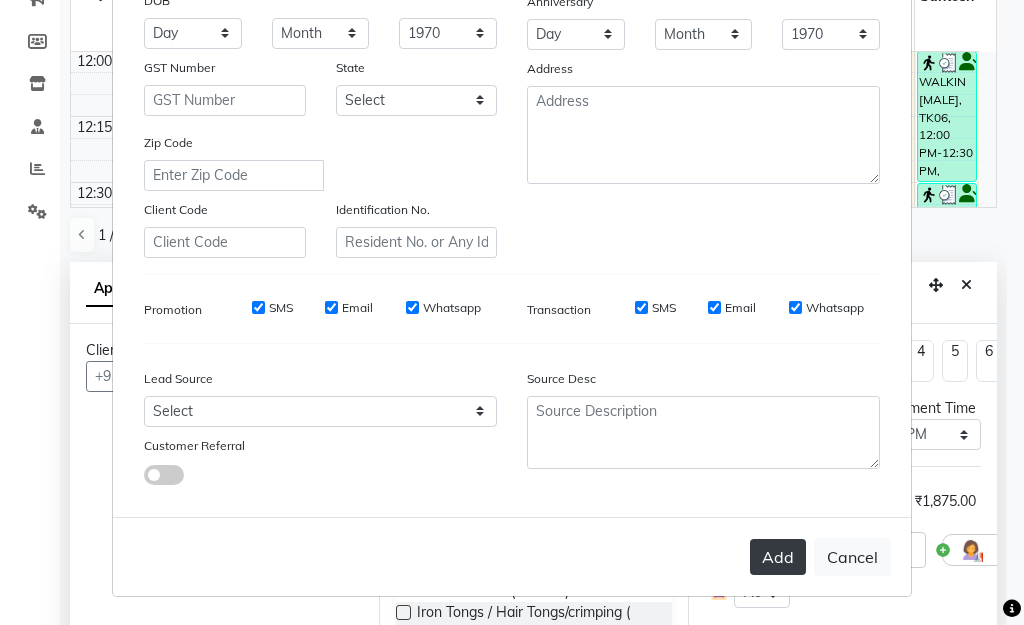 click on "Add" at bounding box center (778, 557) 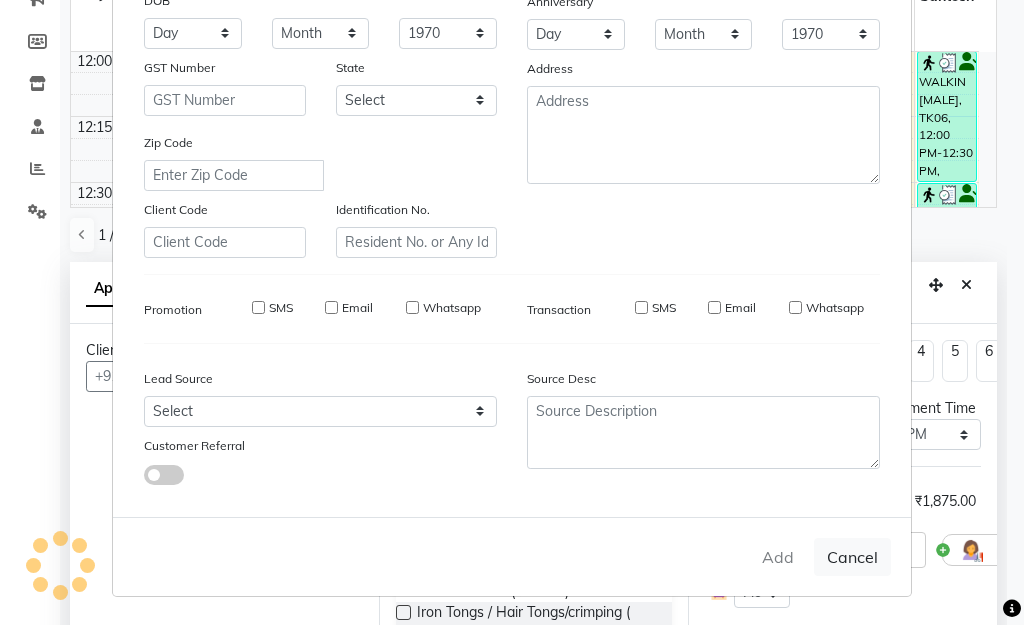 type on "91******55" 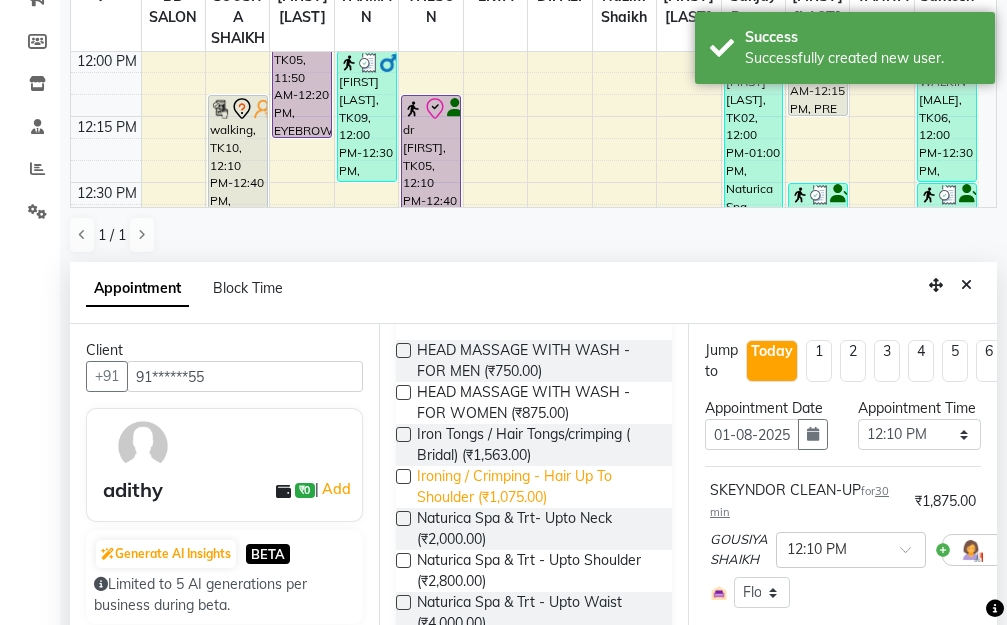 scroll, scrollTop: 200, scrollLeft: 0, axis: vertical 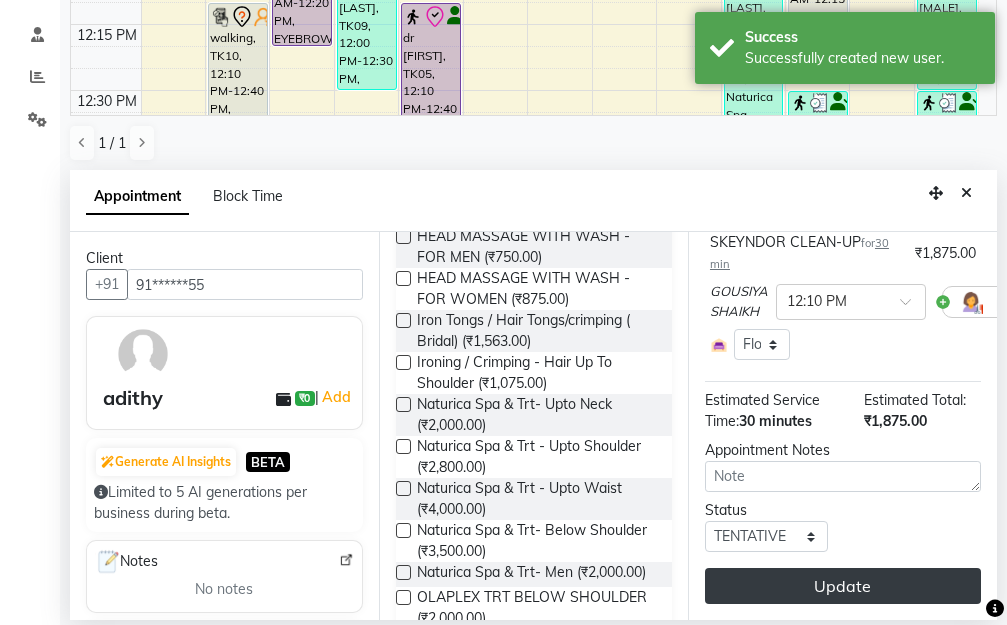 click on "Update" at bounding box center [843, 586] 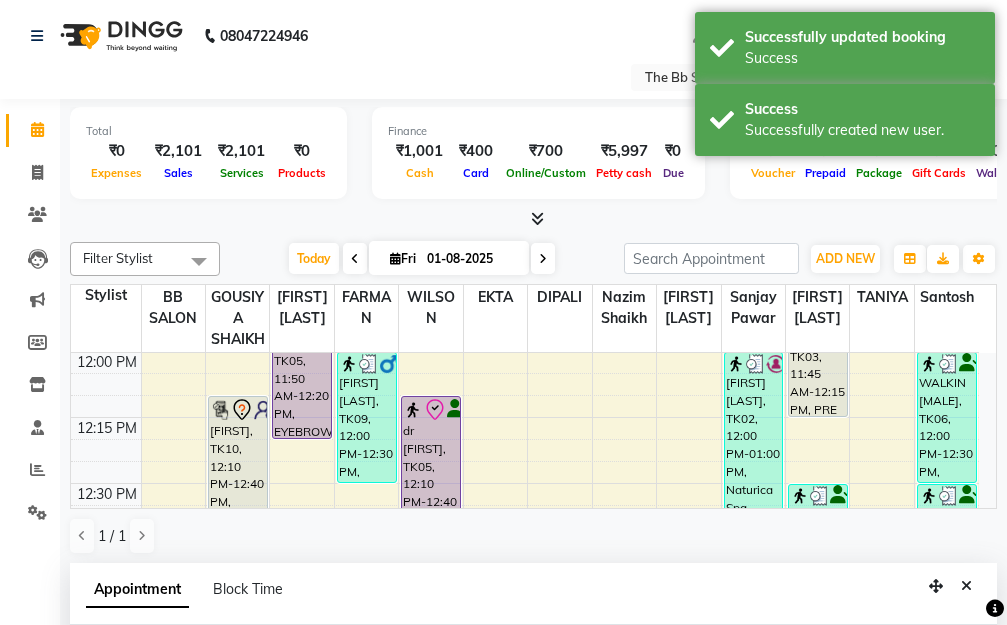 scroll, scrollTop: 300, scrollLeft: 0, axis: vertical 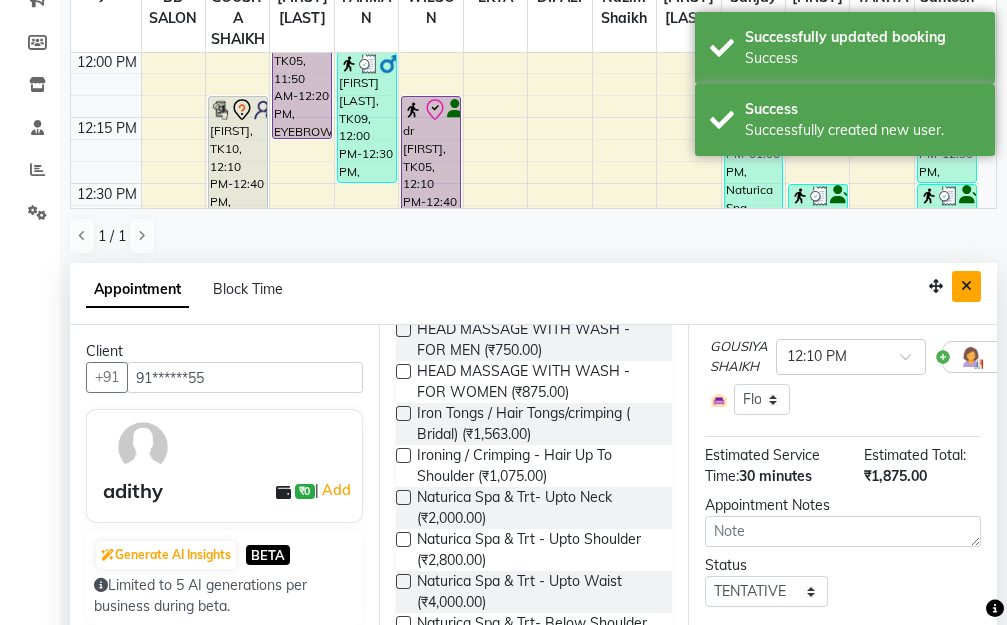click at bounding box center [966, 286] 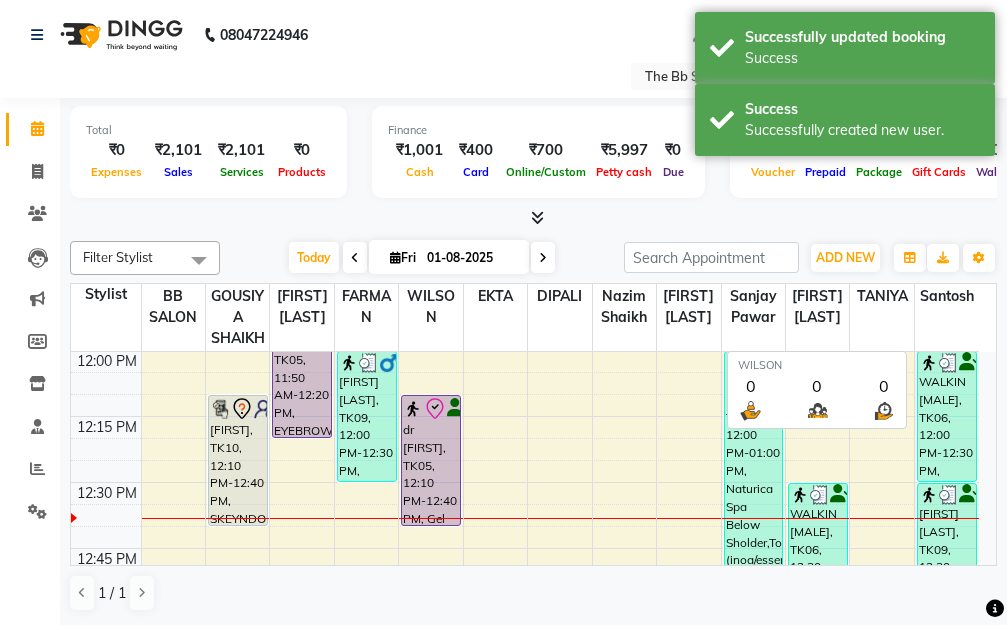 scroll, scrollTop: 1, scrollLeft: 0, axis: vertical 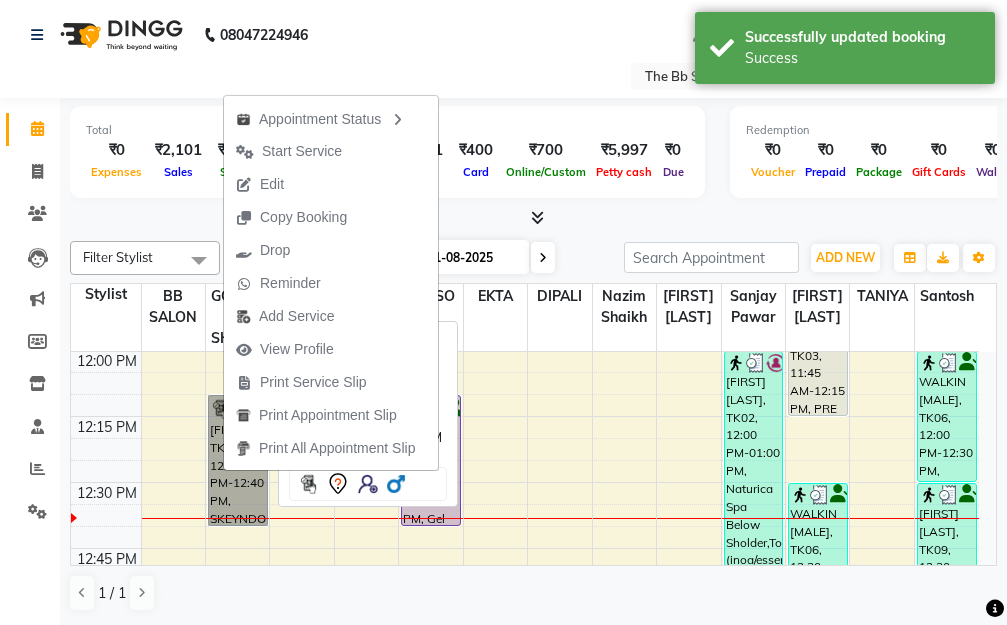 click on "adithy, TK10, 12:10 PM-12:40 PM, SKEYNDOR CLEAN-UP" at bounding box center [238, 460] 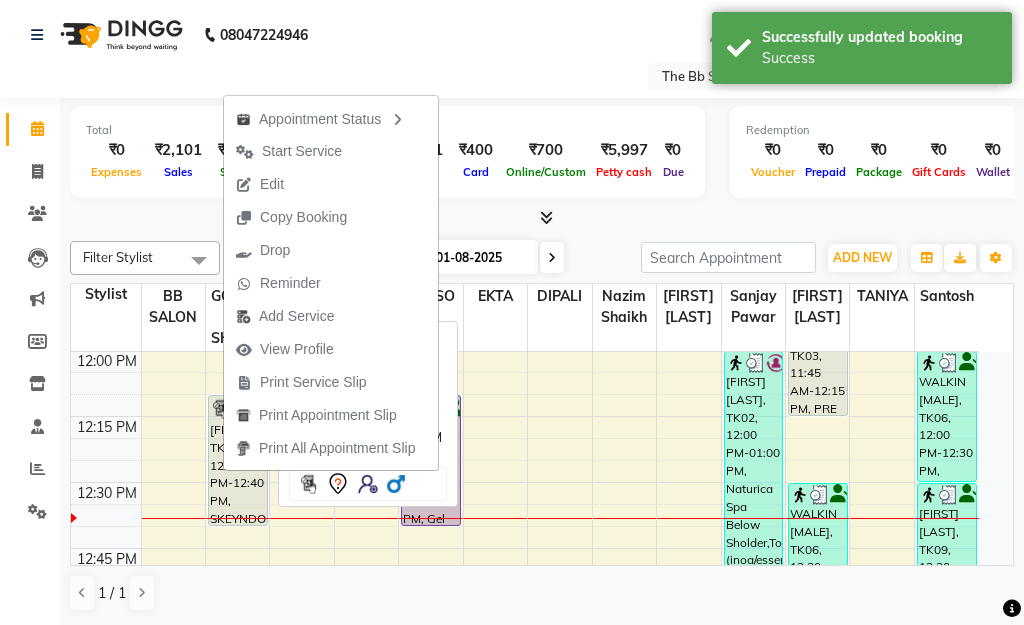 select on "7" 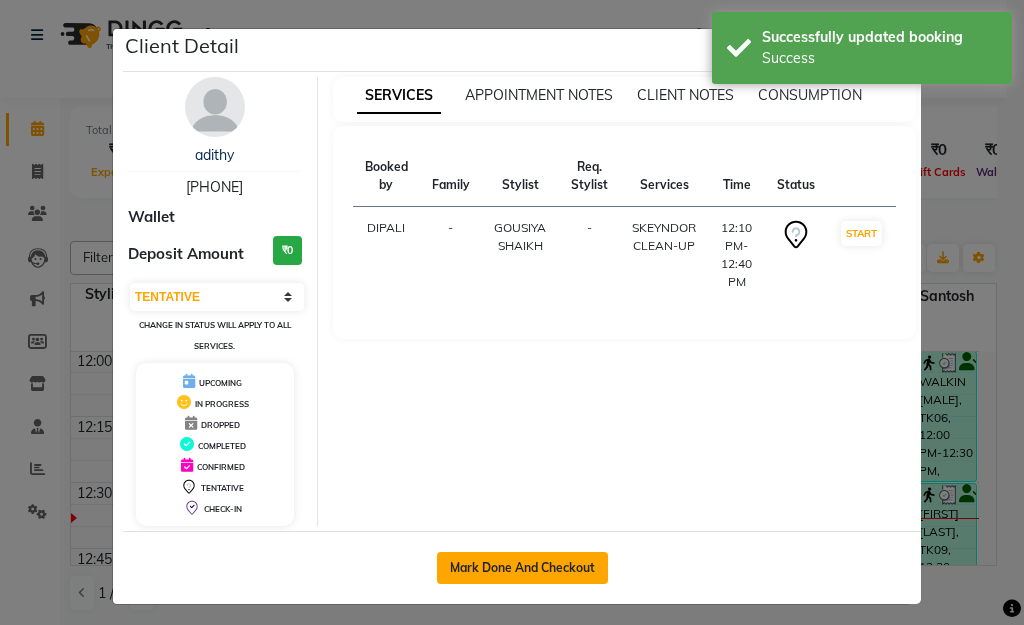 click on "Mark Done And Checkout" 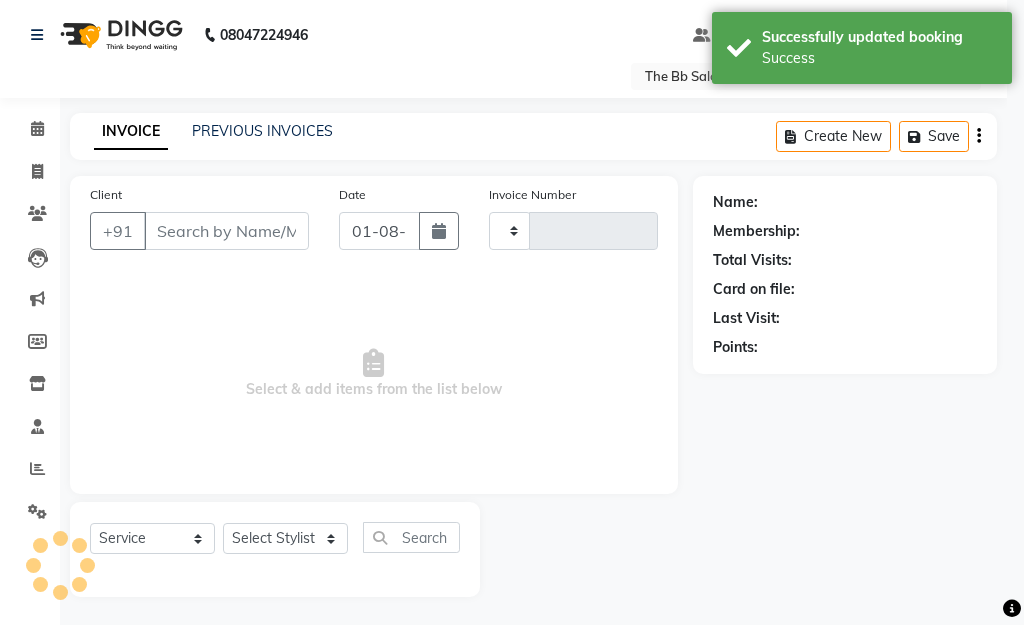 select on "3" 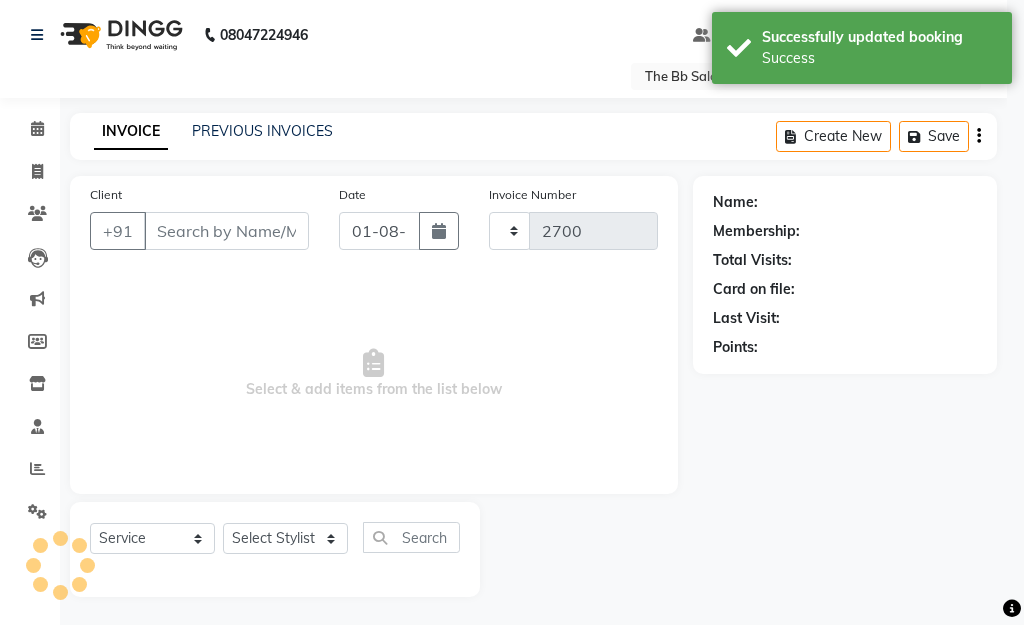 select on "6231" 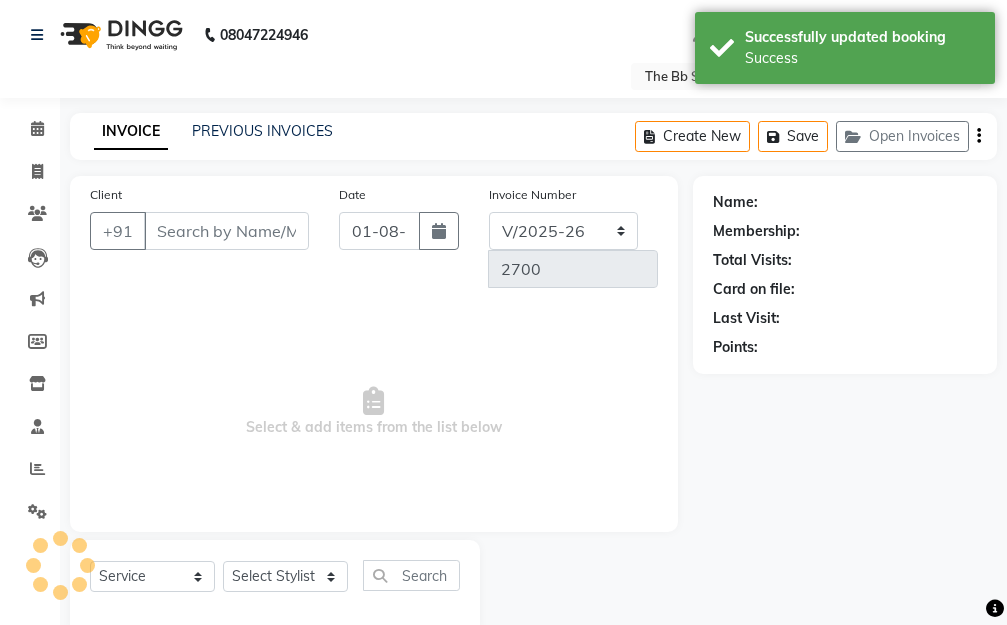 type on "91******55" 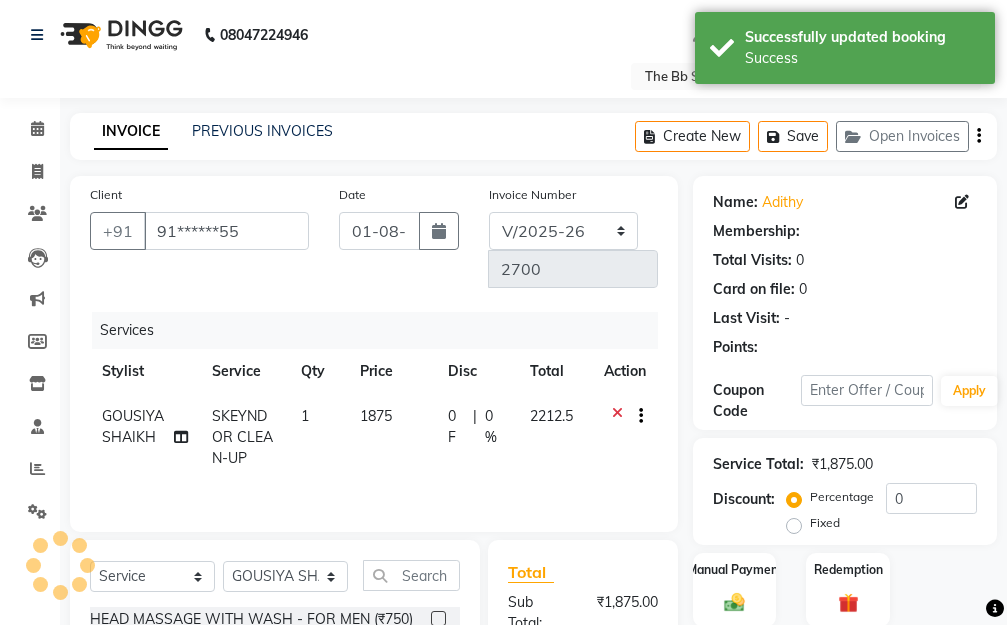 select on "1: Object" 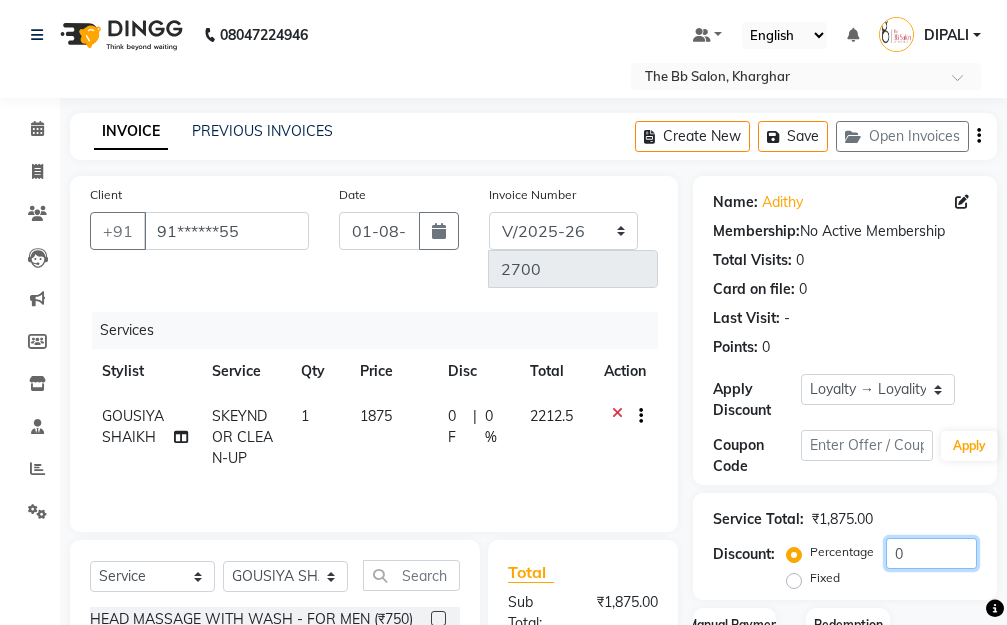 click on "0" 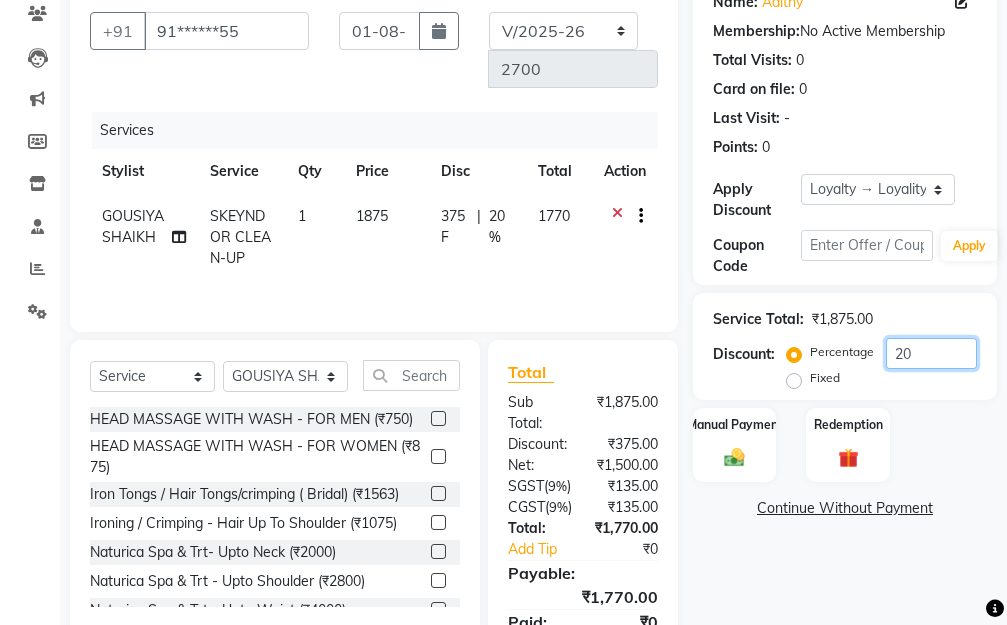 scroll, scrollTop: 350, scrollLeft: 0, axis: vertical 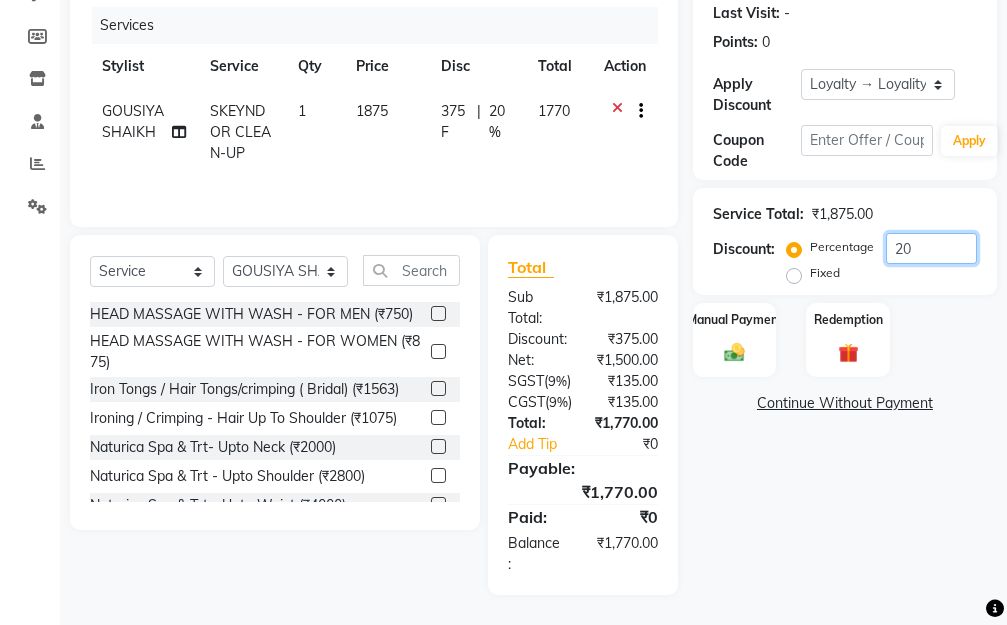 type on "20" 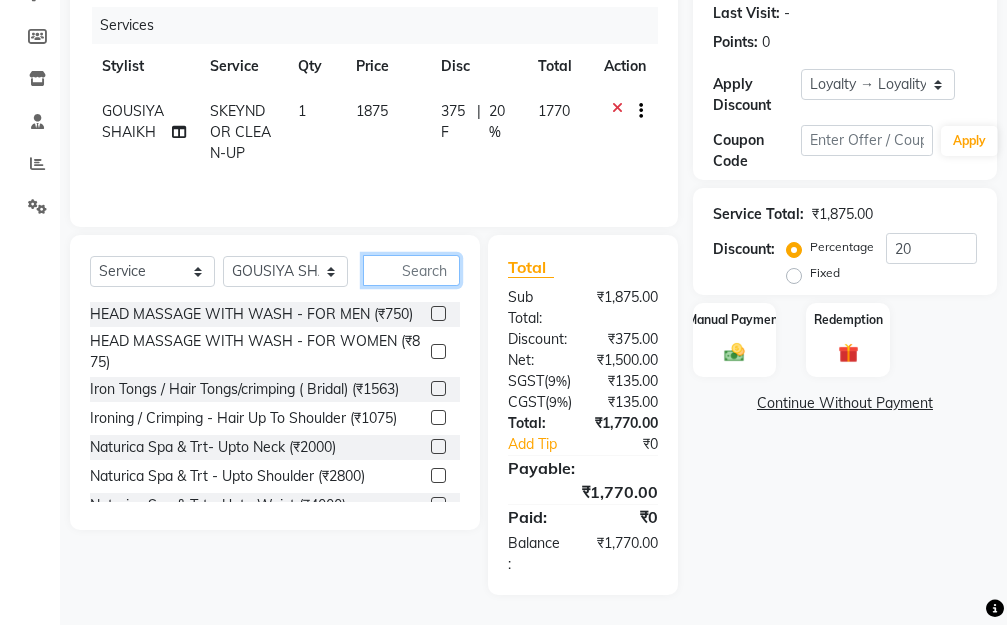 click 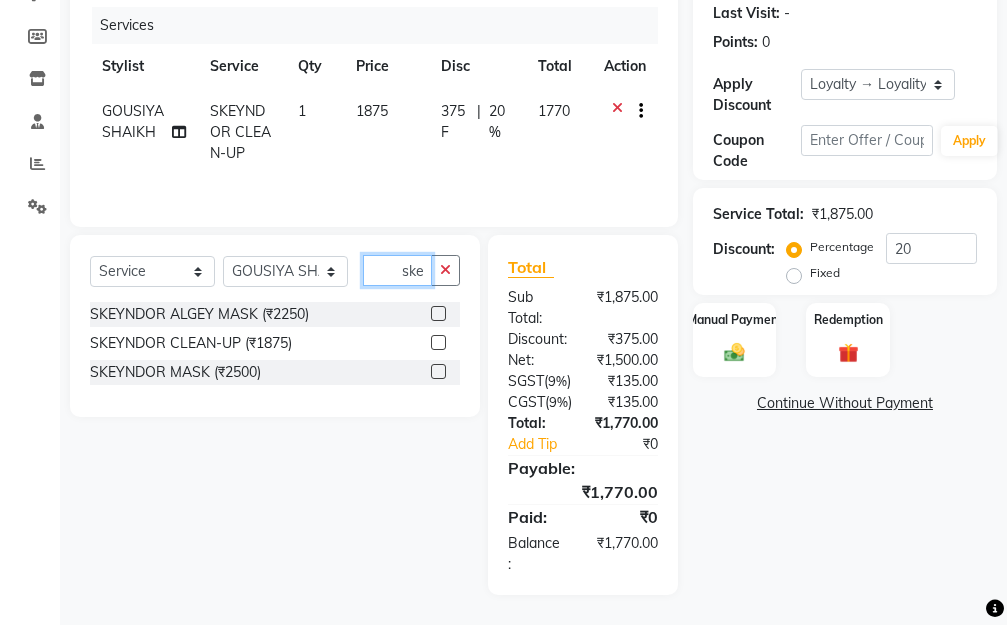 type on "ske" 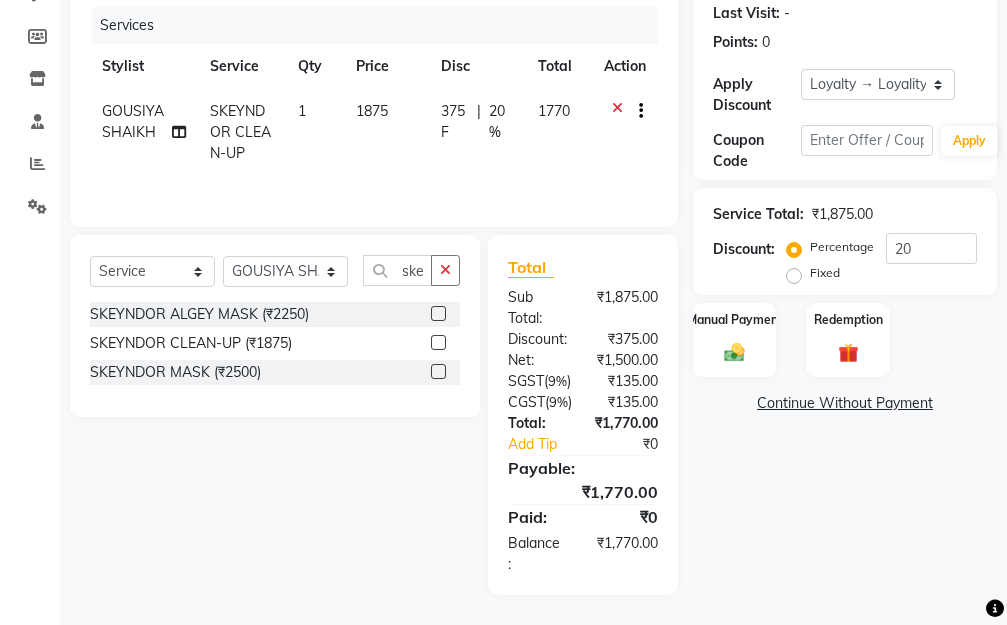 click 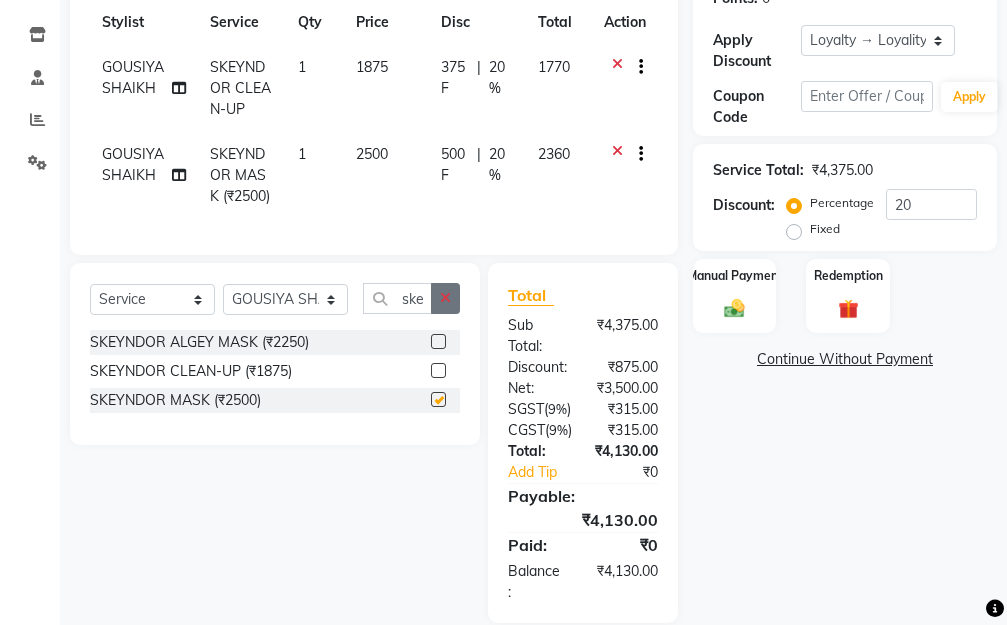checkbox on "false" 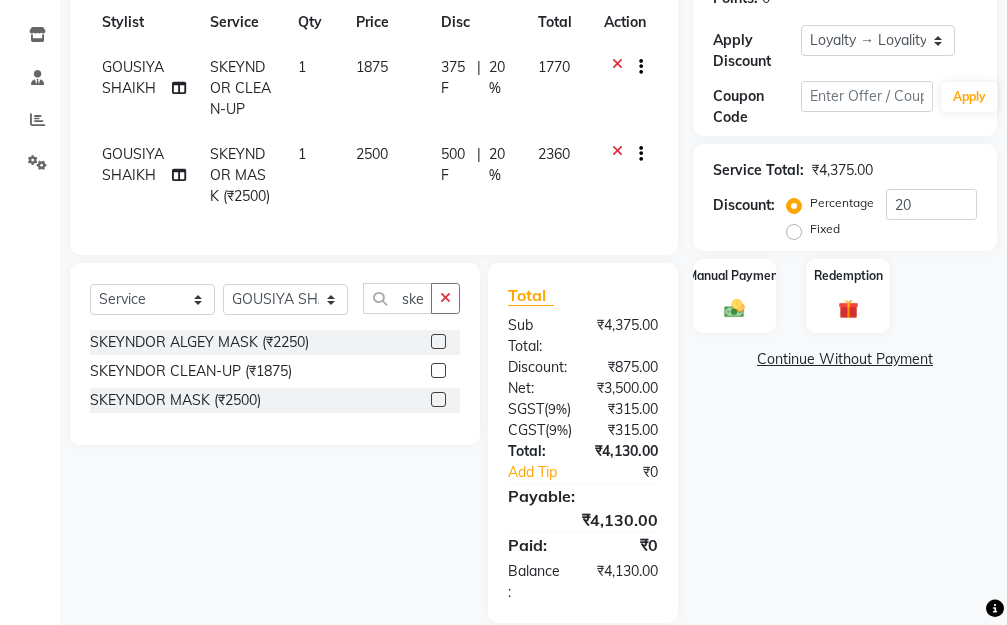click 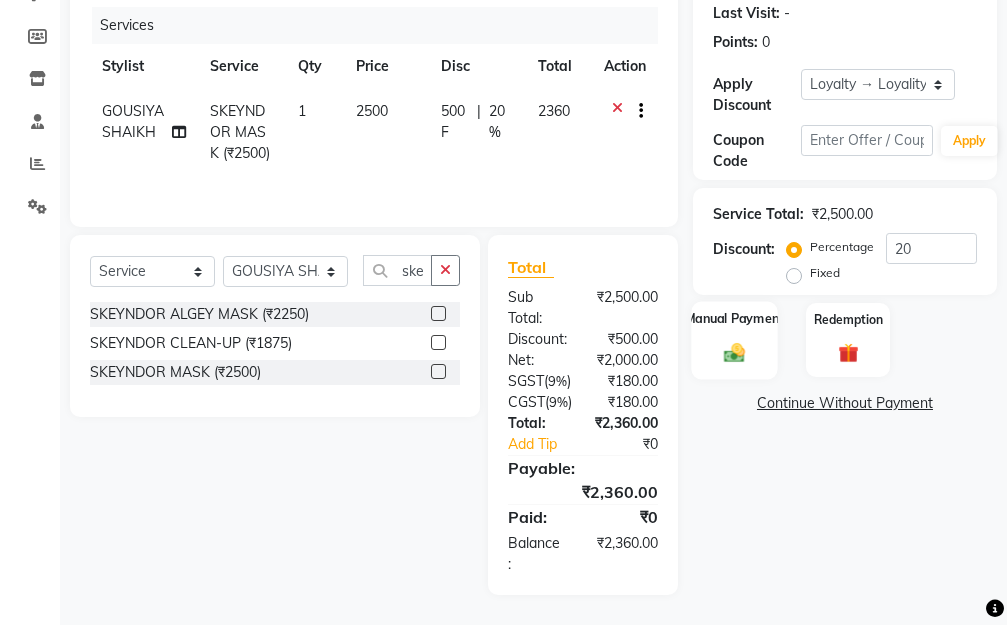 click 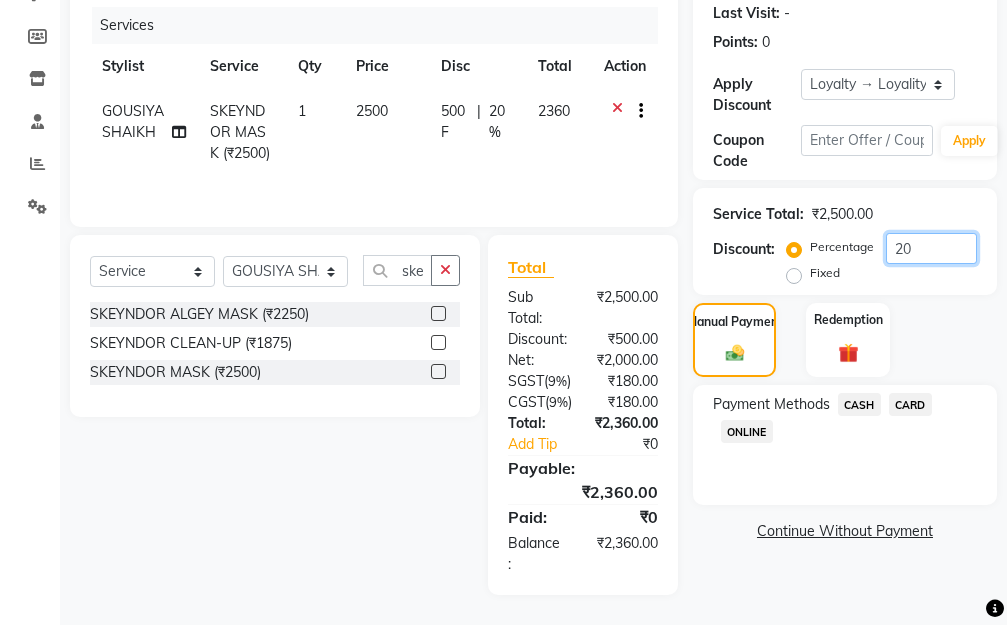 drag, startPoint x: 917, startPoint y: 197, endPoint x: 899, endPoint y: 198, distance: 18.027756 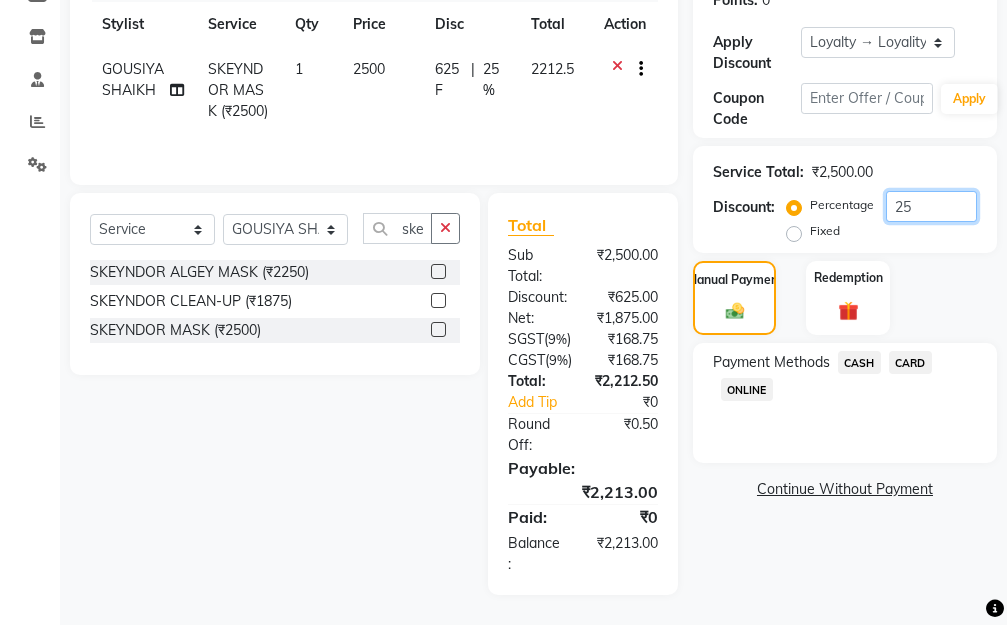 type on "25" 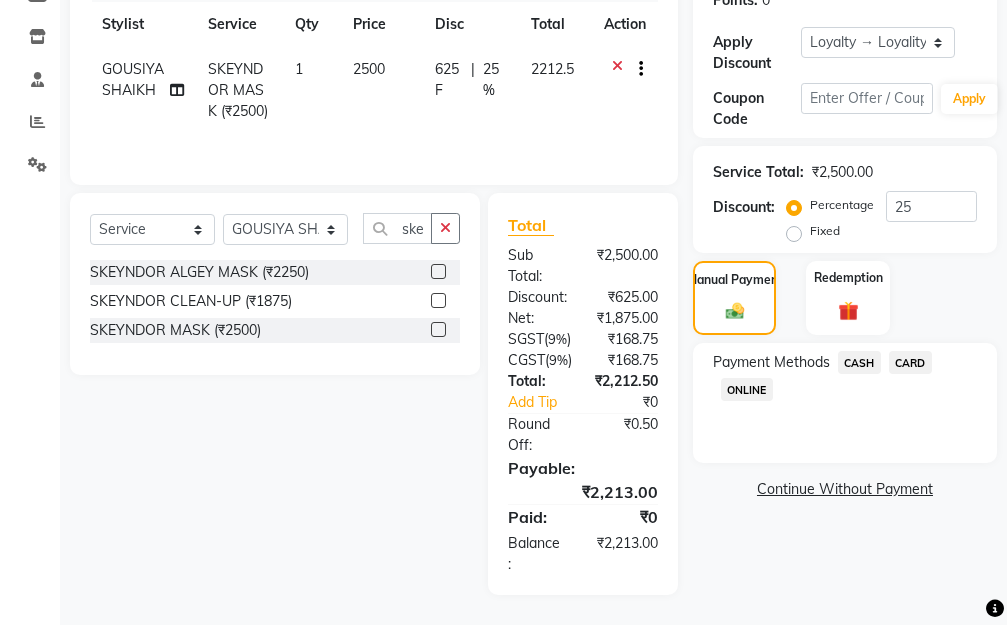 click on "ONLINE" 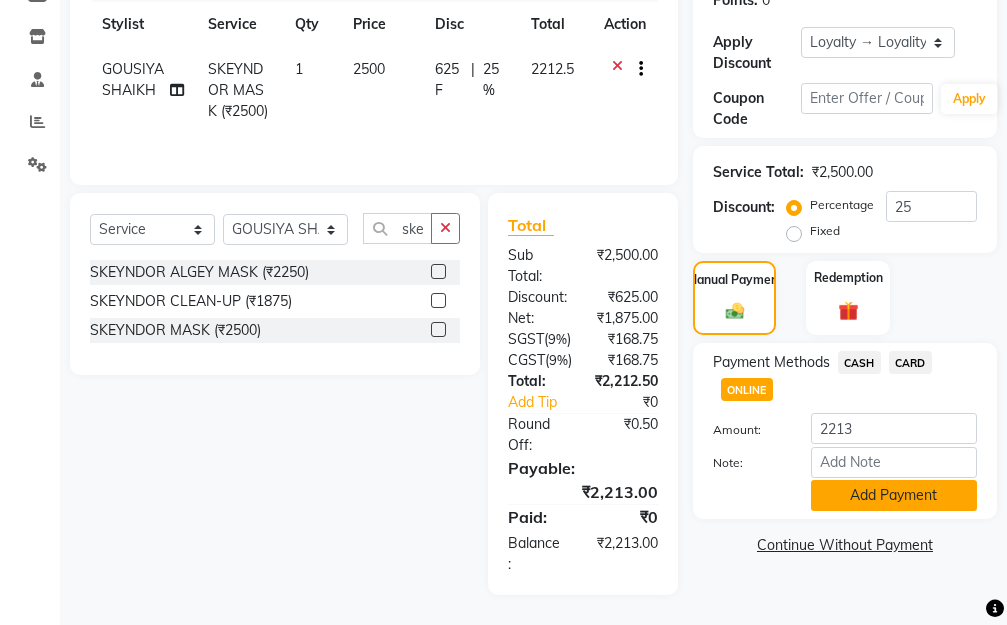click on "Add Payment" 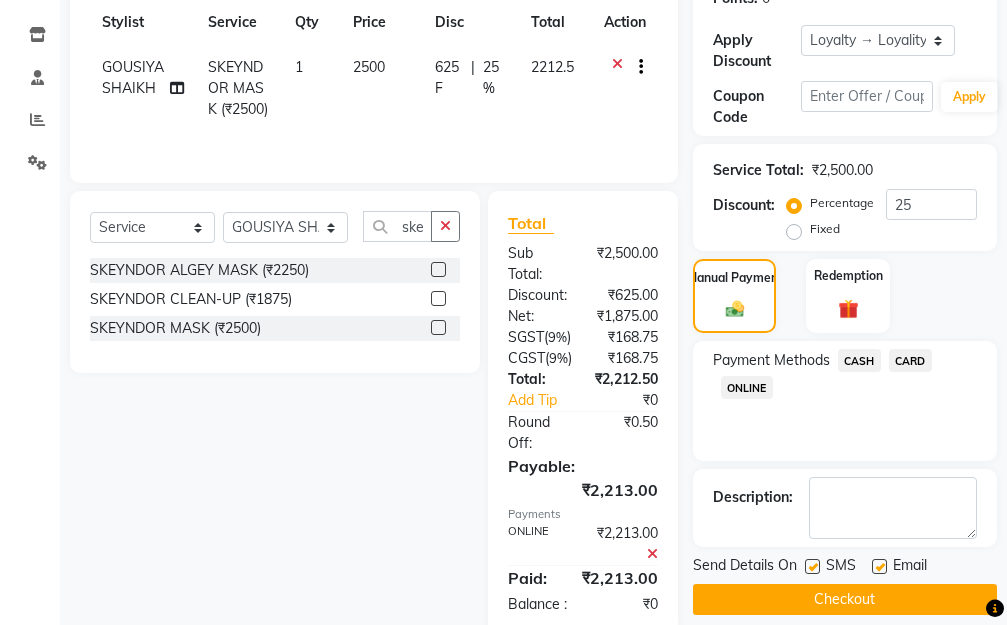 click on "Checkout" 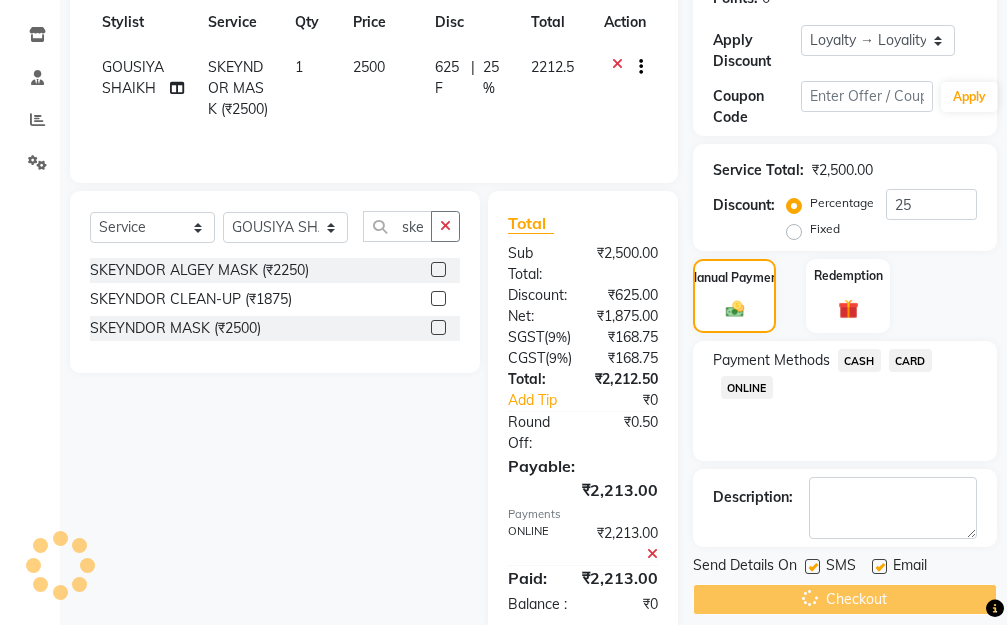 scroll, scrollTop: 616, scrollLeft: 0, axis: vertical 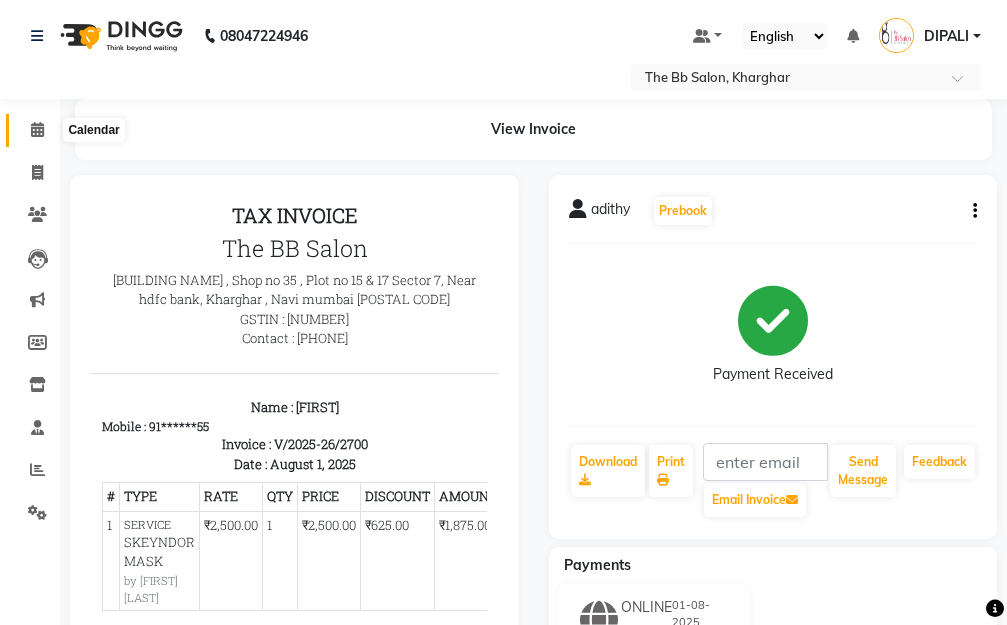 click 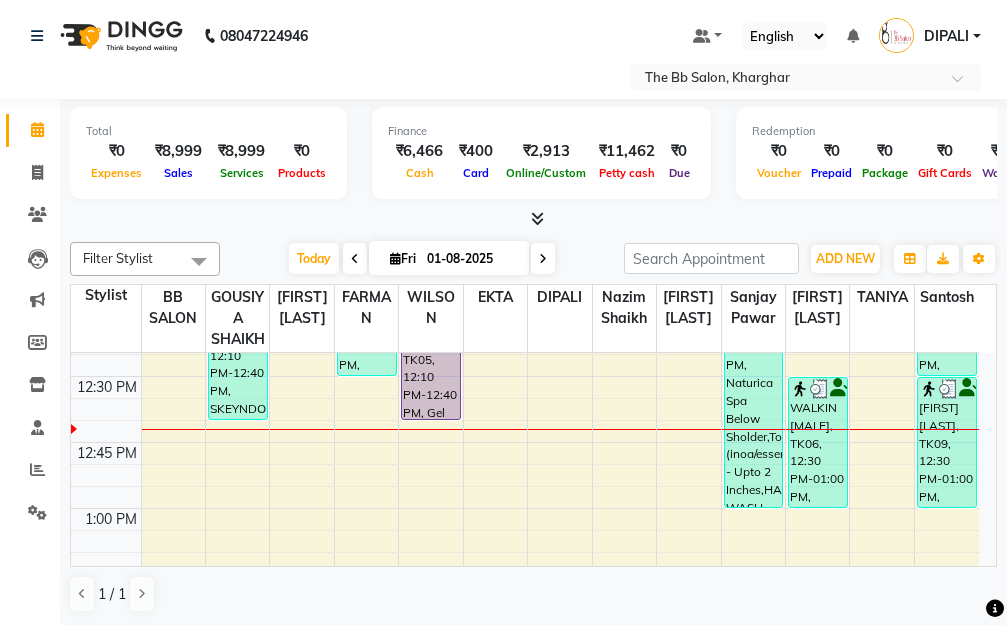 scroll, scrollTop: 800, scrollLeft: 0, axis: vertical 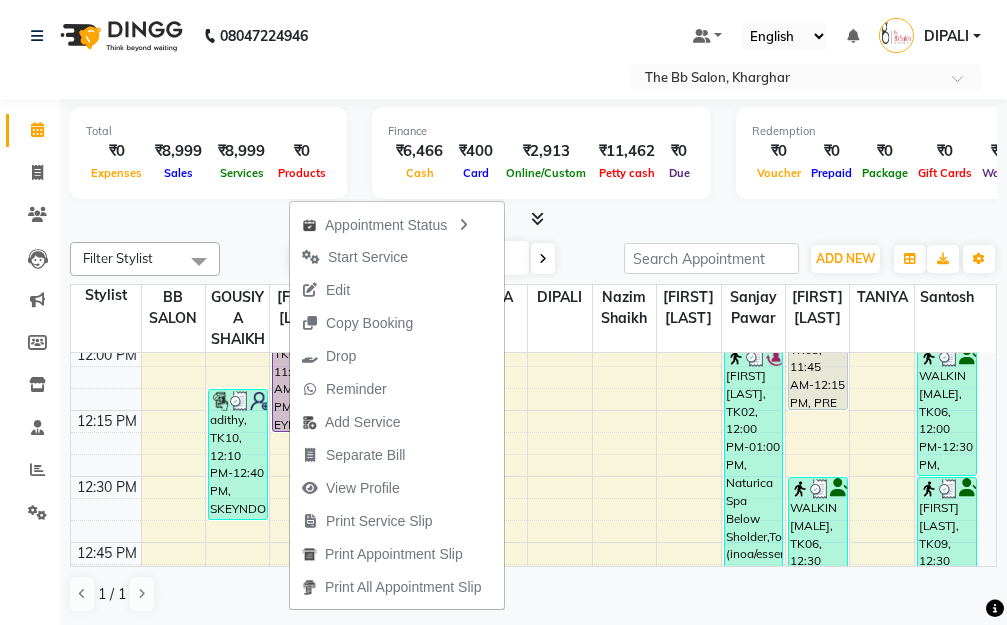 click on "Select Location × The Bb Salon, Kharghar" at bounding box center [503, 77] 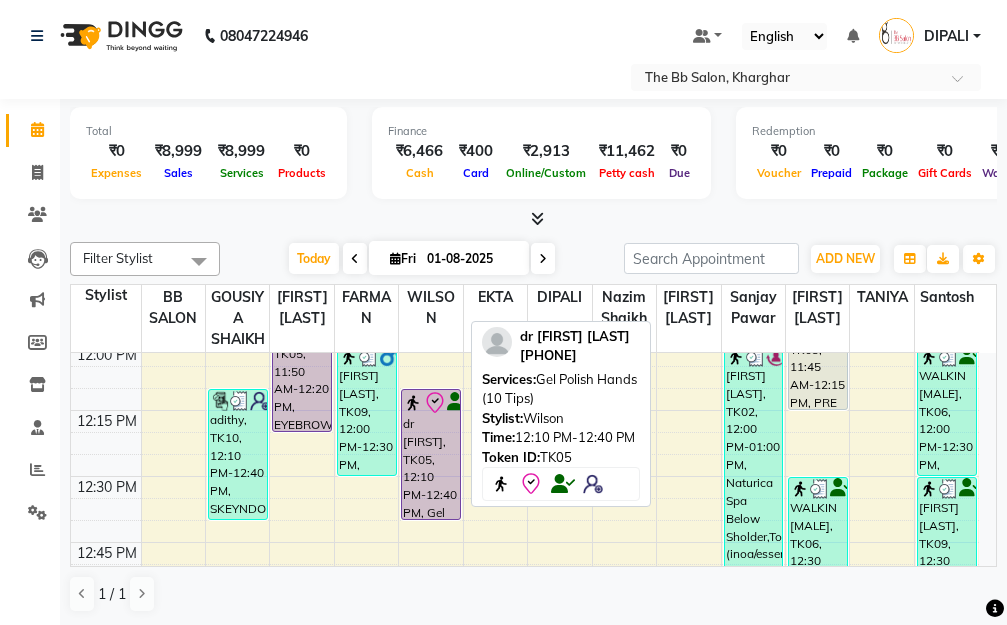 click on "dr siddhi, TK05, 12:10 PM-12:40 PM, Gel Polish Hands (10 Tips)" at bounding box center [431, 454] 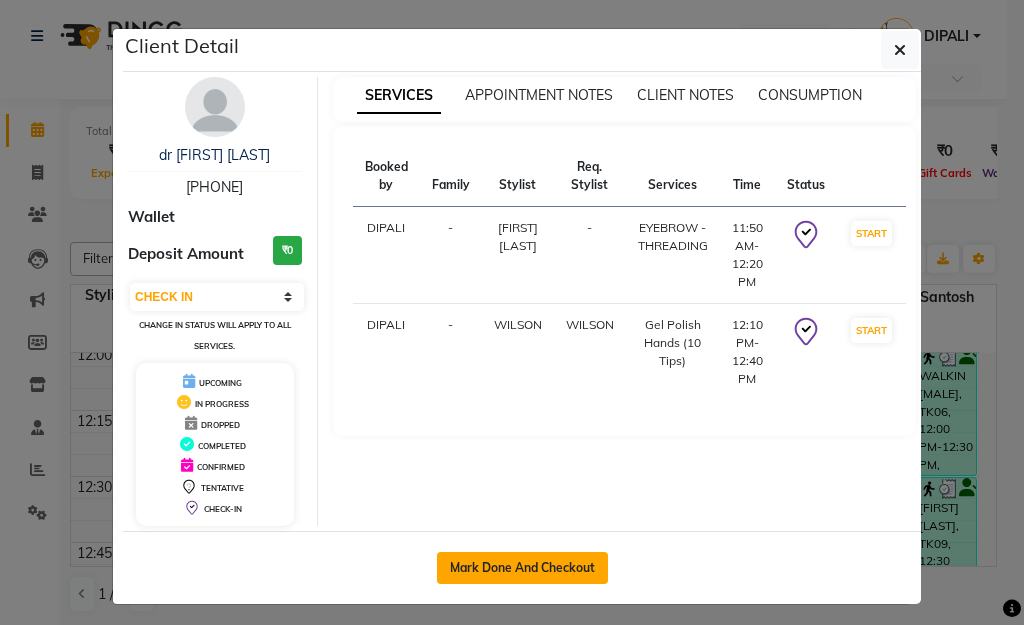 click on "Mark Done And Checkout" 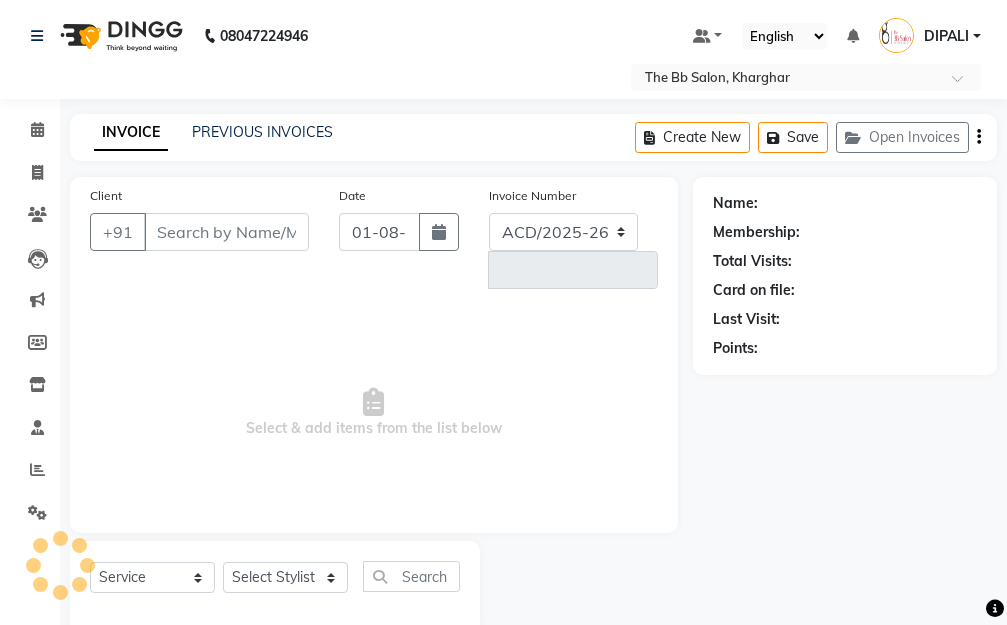 select on "6231" 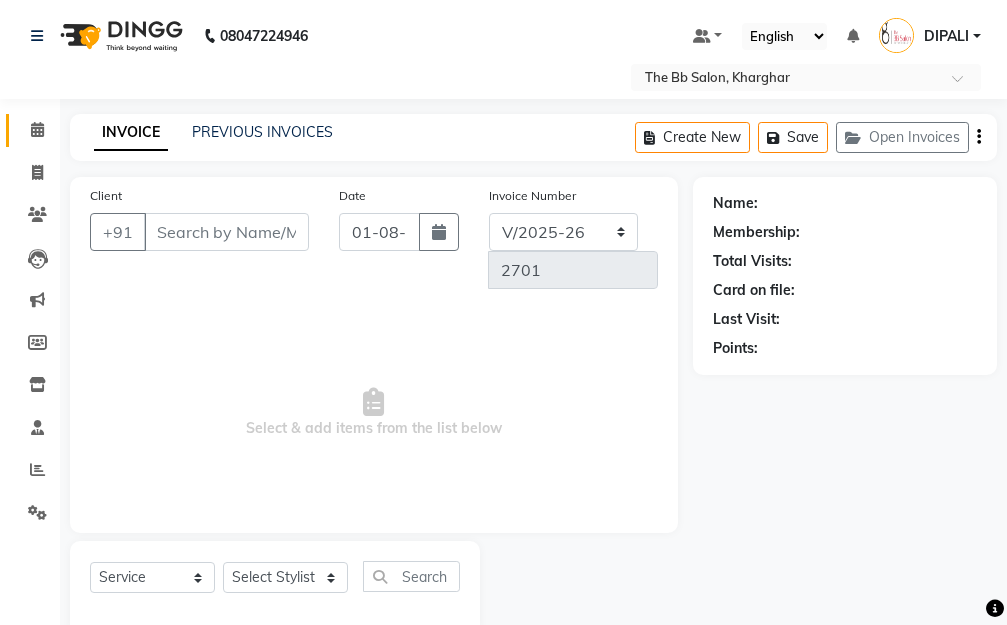 type on "75******36" 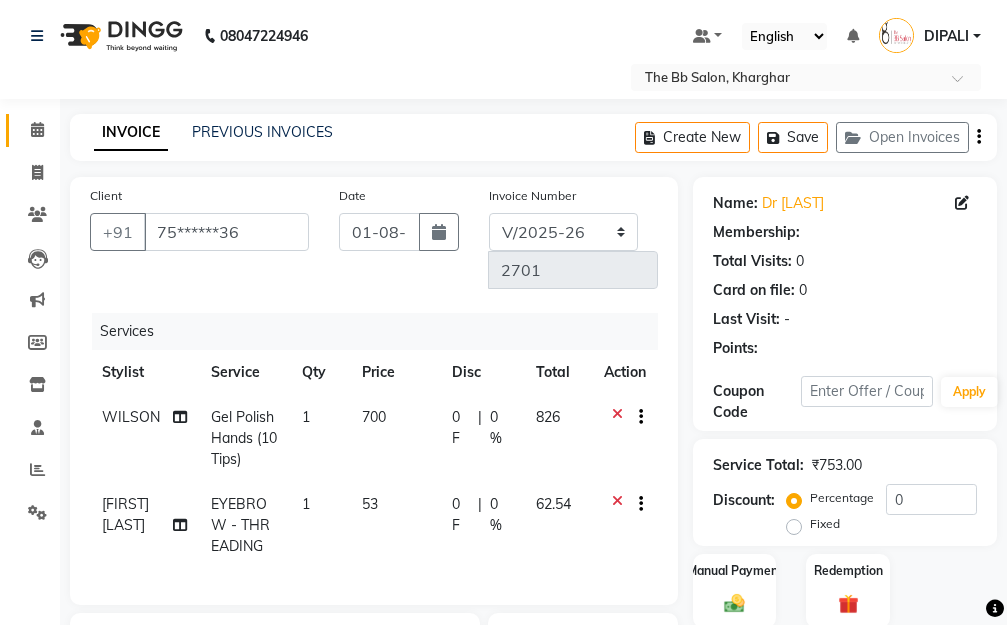 select on "1: Object" 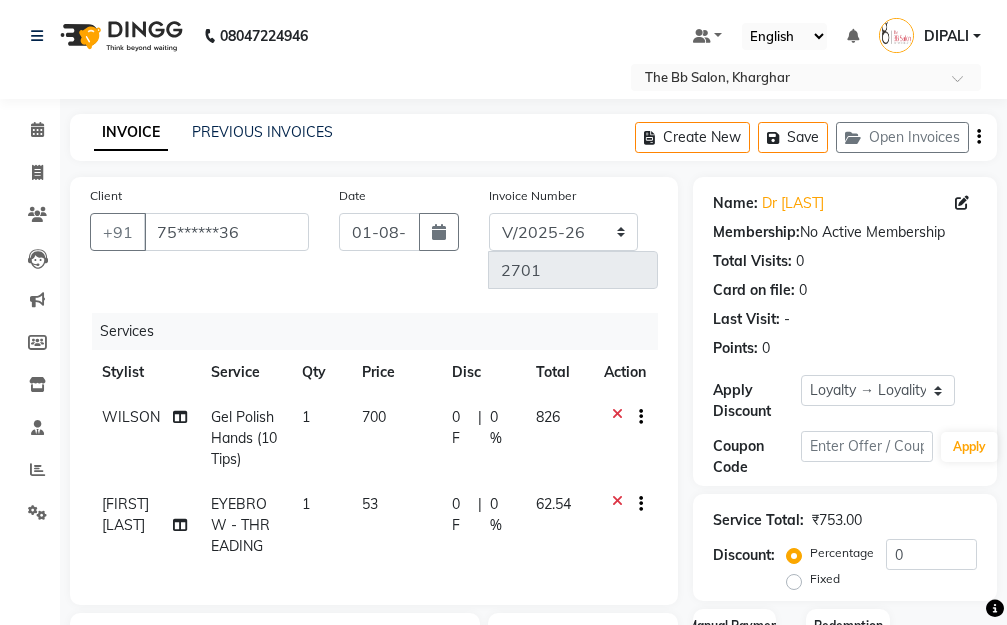 click on "1" 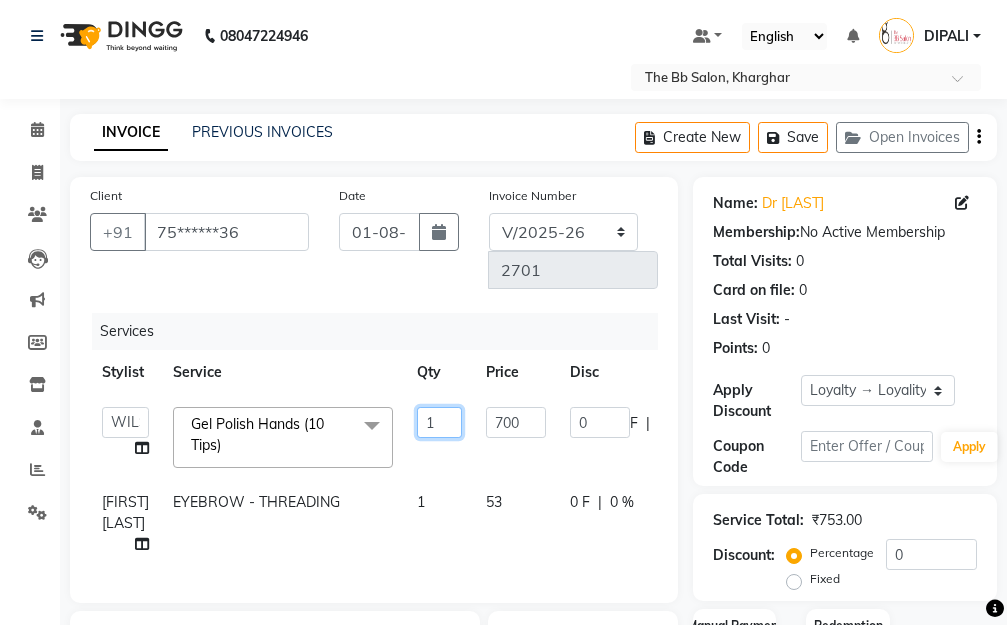 drag, startPoint x: 444, startPoint y: 413, endPoint x: 399, endPoint y: 418, distance: 45.276924 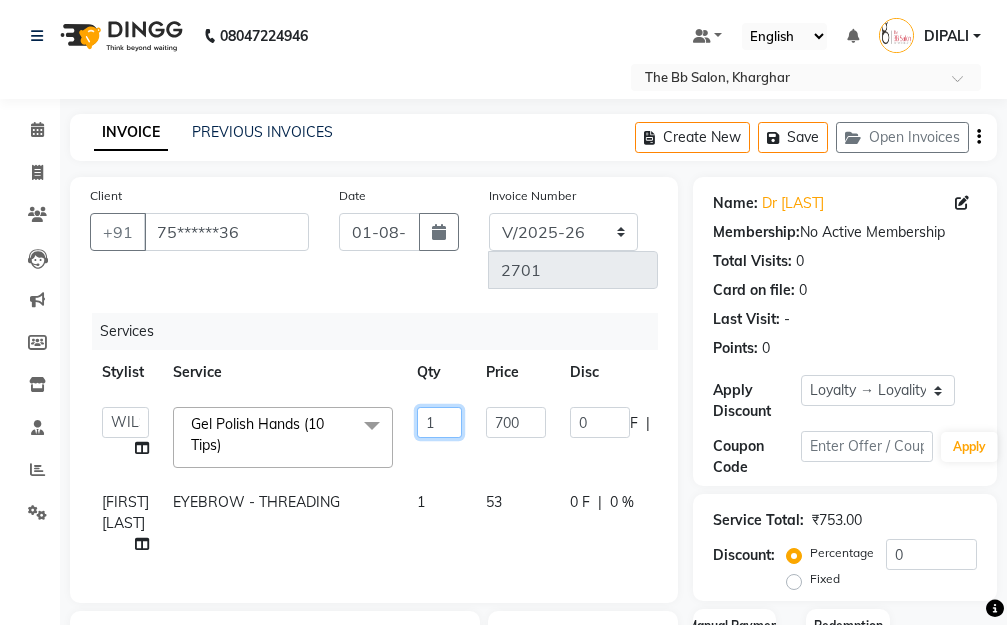 click on "BB SALON   DIPALI   EKTA   FARMAN   GOPAL   GOUSIYA SHAIKH   MANGESH TAVARE   Nazim Shaikh   ROHAN    Rupesh Chavan   Sanjay Pawar   santosh   SANTOSH   SHILPA YADAV   TANIYA   Ujjwal Bisht   WILSON  Gel Polish Hands (10 Tips)  x HEAD MASSAGE WITH WASH - FOR MEN (₹750) HEAD MASSAGE WITH WASH - FOR WOMEN (₹875) Iron Tongs / Hair Tongs/crimping ( Bridal) (₹1563) Ironing / Crimping  - Hair Up To Shoulder (₹1075) Naturica Spa & Trt-  Upto Neck (₹2000) Naturica Spa & Trt - Upto Shoulder (₹2800) Naturica Spa & Trt - Upto Waist (₹4000) Naturica Spa & Trt- Below Shoulder (₹3500) Naturica Spa & Trt- Men (₹2000) OLAPLEX  TRT BELOW SHOULDER (₹2000) OLAPLEX  TRT MEN (₹1000) OLAPLEX TRT  UPTO NECK (₹1500) OLAPLEX TRT  UPTO SHOULDER (₹1500) OLAPLEX TRT  UPTO WAIST (₹2500) REVIVER/MOROCCAN/BIOTOP WASH - BELOW SHOULDER (₹530) REVIVER/MOROCCAN/BIOTOP WASH - UPTO NECK (₹353) REVIVER/MOROCCAN/BIOTOP WASH - UPTO SHOULDER (₹470) REVIVER/MOROCCAN/BIOTOP WASH - UPTO WAIST (₹589) SHAVE (₹158)" 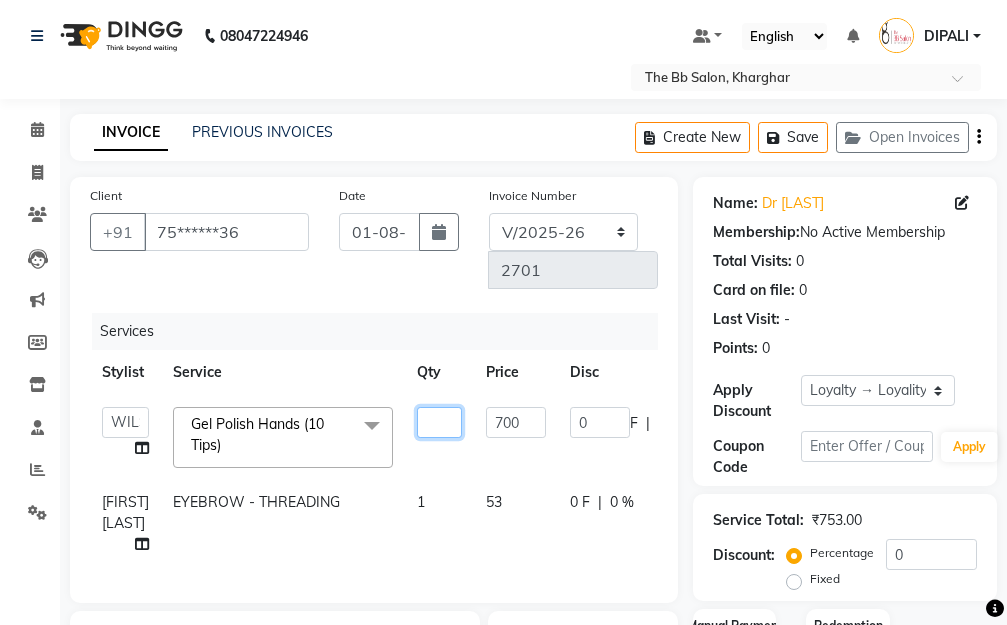 type on "2" 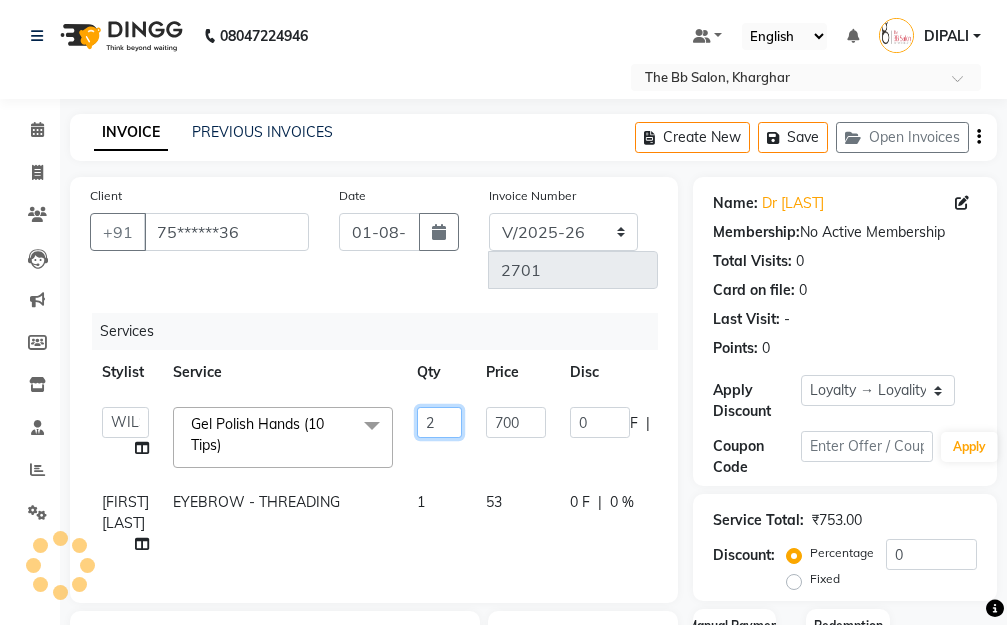 type 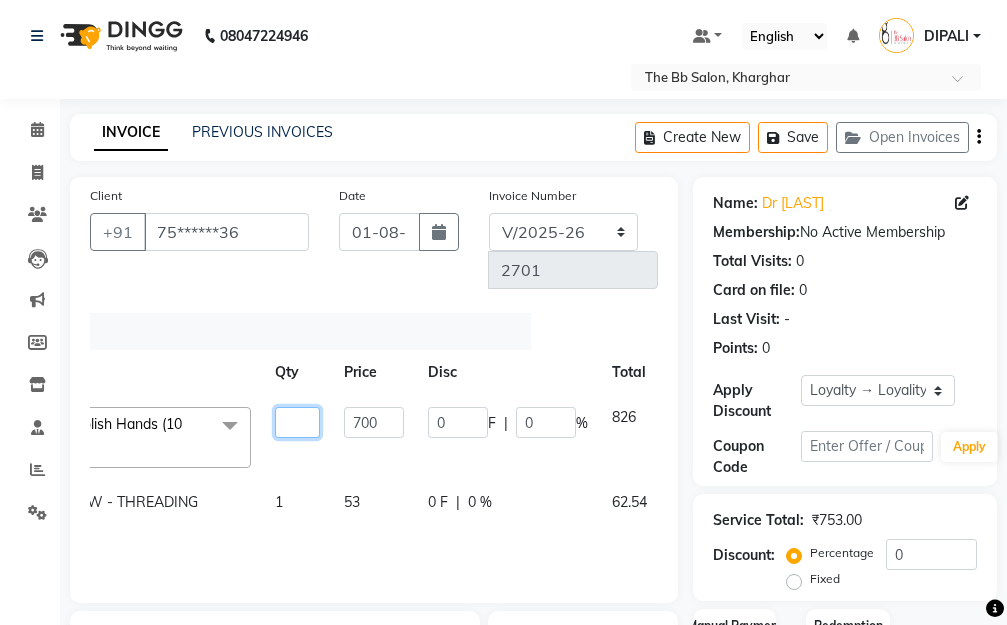 scroll, scrollTop: 0, scrollLeft: 212, axis: horizontal 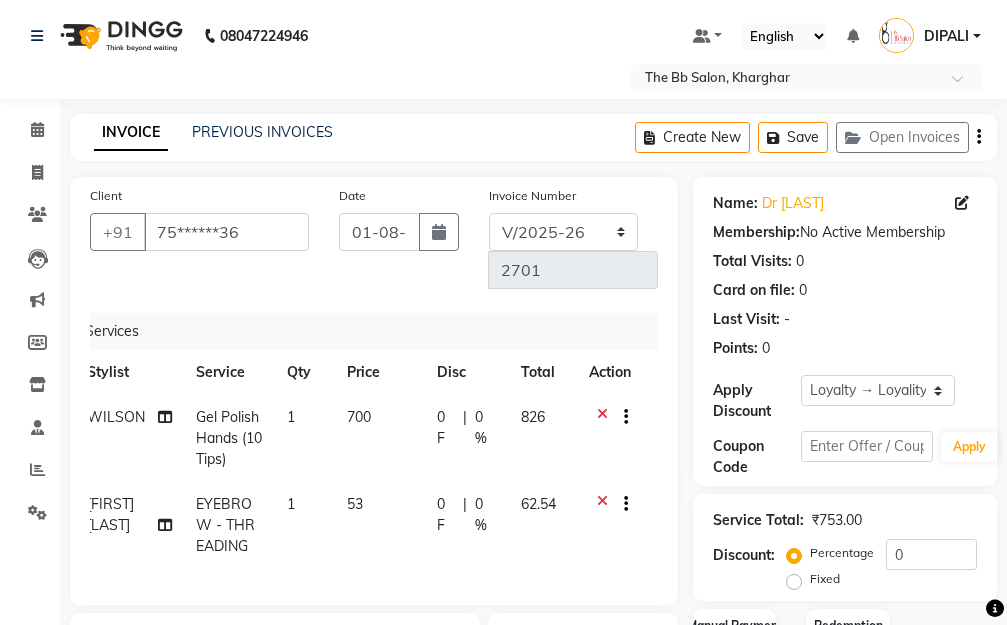 click 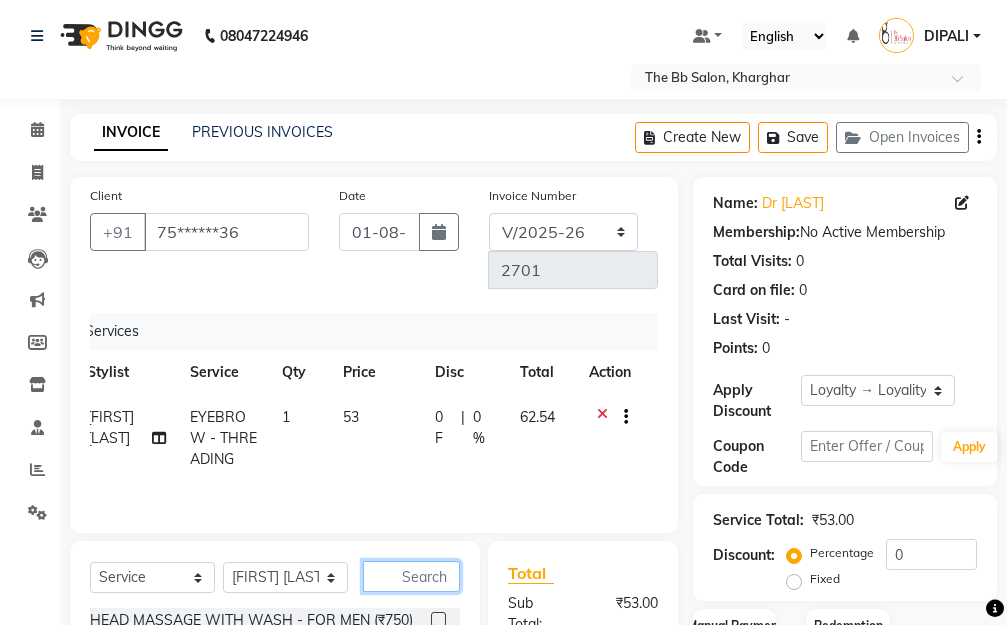 click 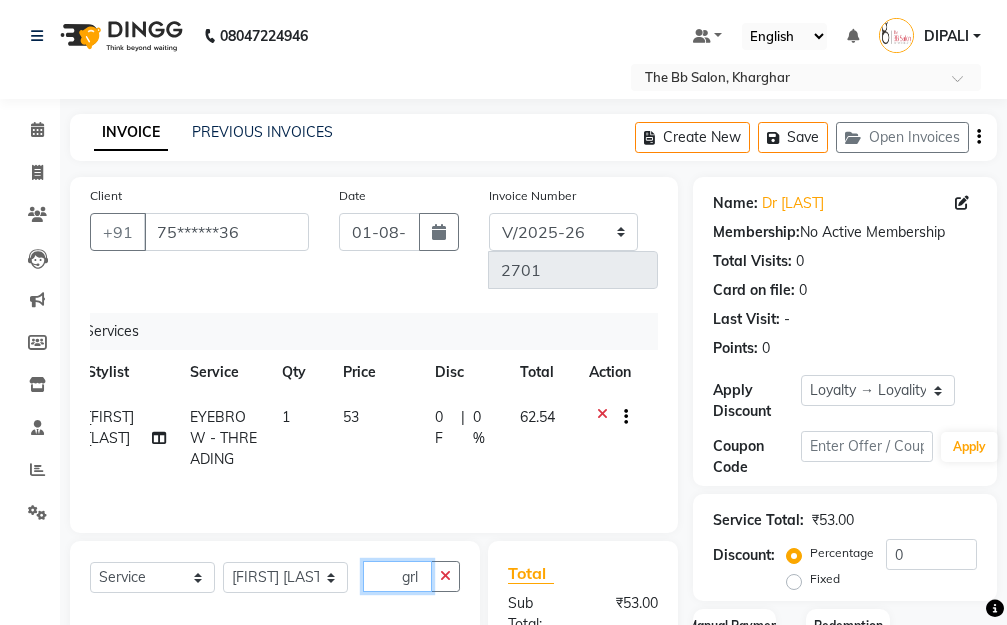 scroll, scrollTop: 200, scrollLeft: 0, axis: vertical 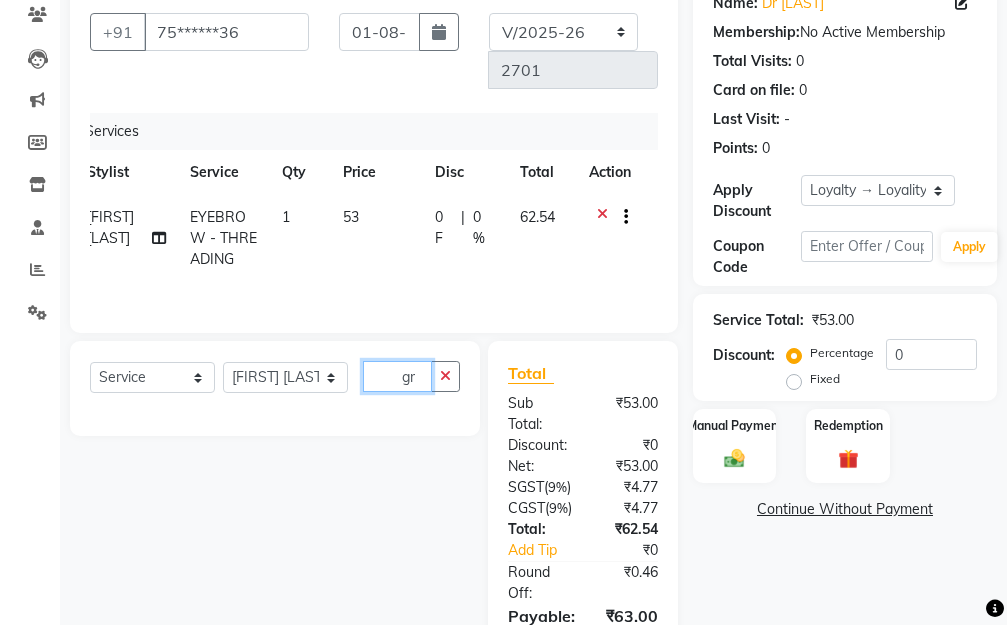 type on "g" 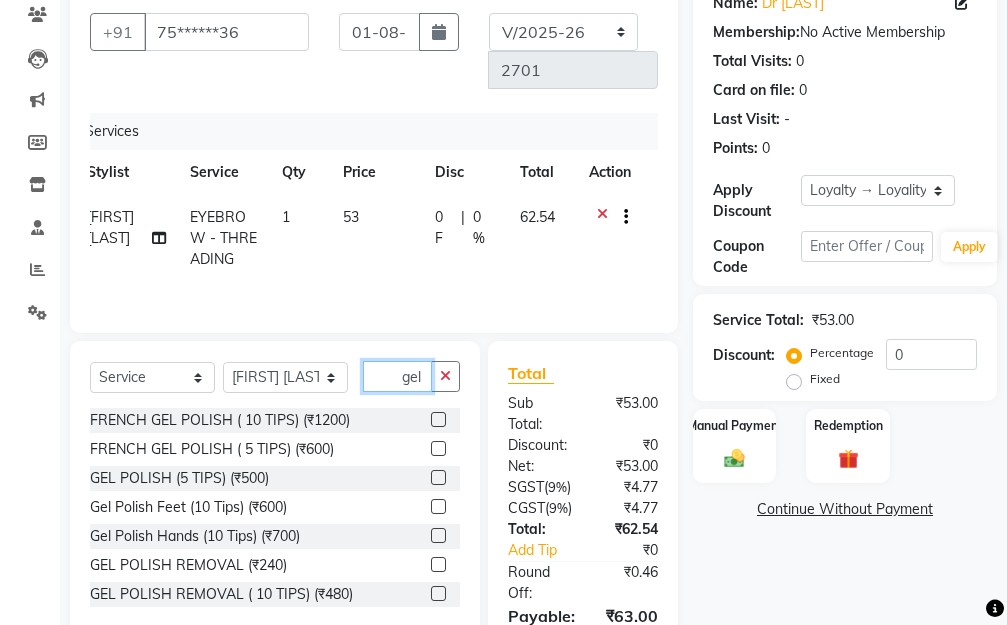 type on "gel" 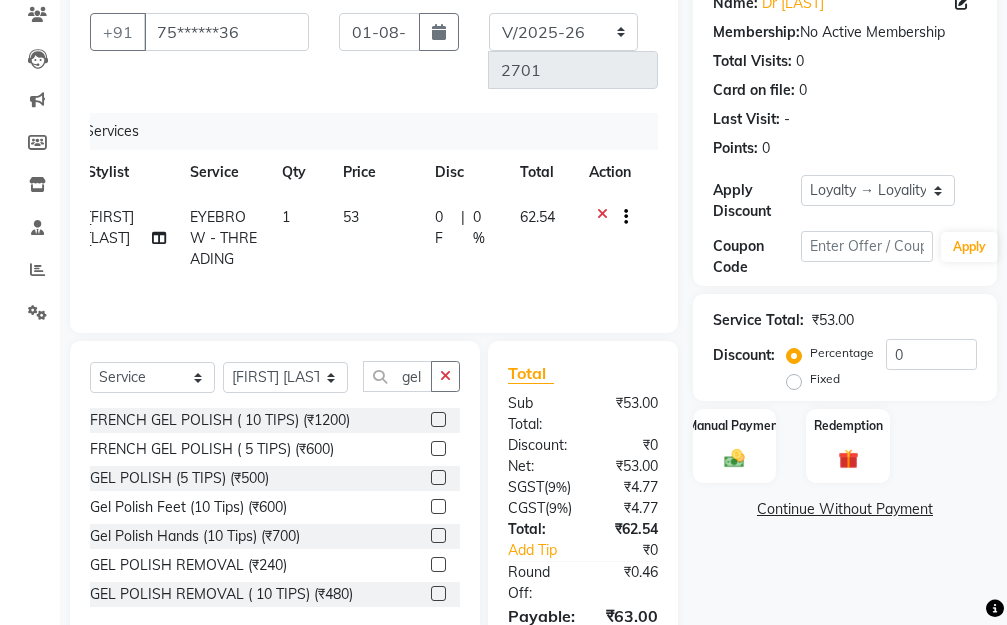 click 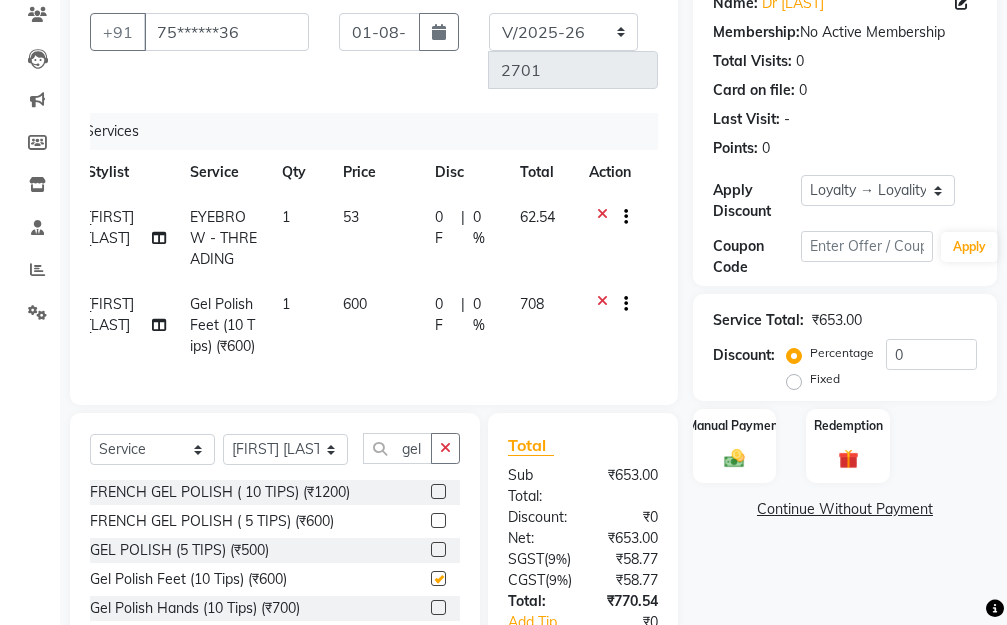 checkbox on "false" 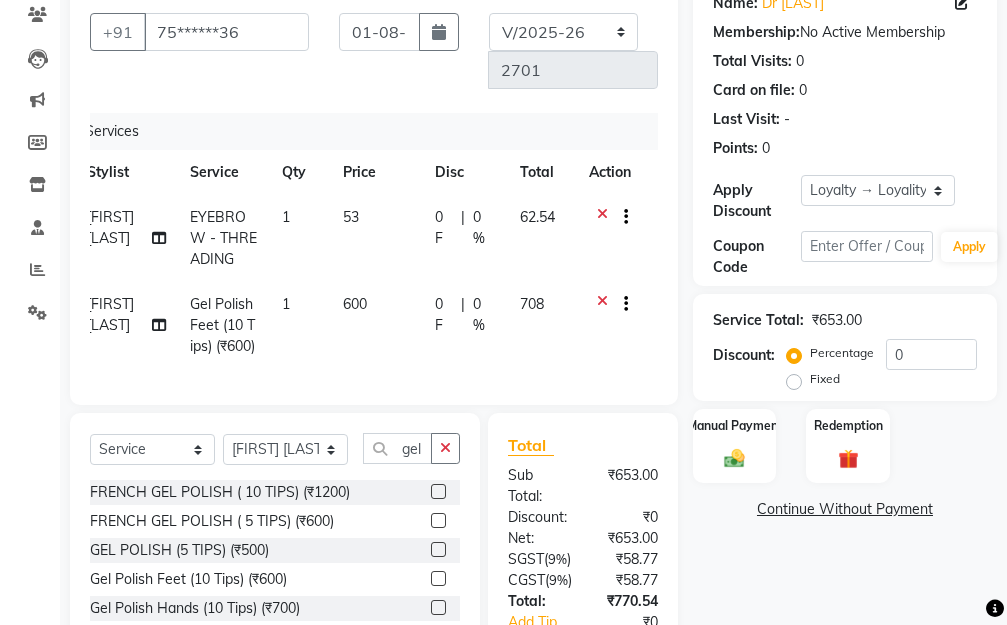 scroll, scrollTop: 3, scrollLeft: 0, axis: vertical 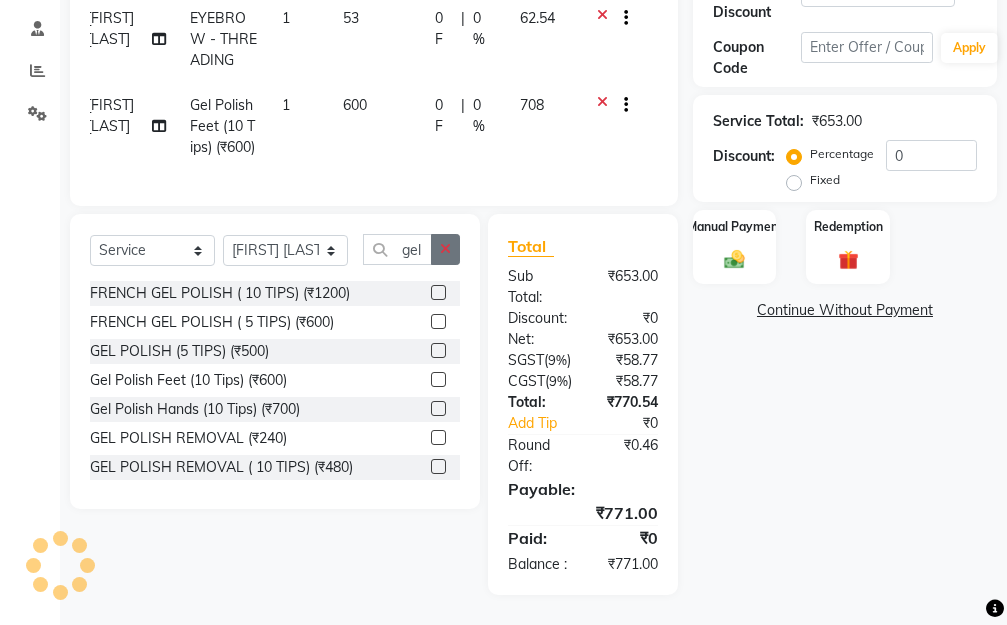 click 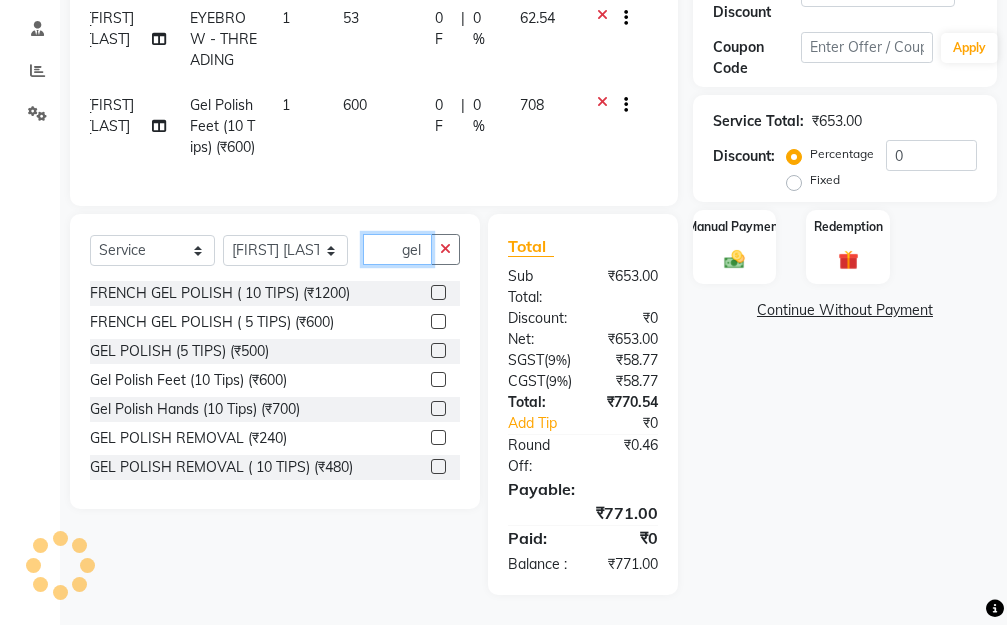 scroll, scrollTop: 200, scrollLeft: 0, axis: vertical 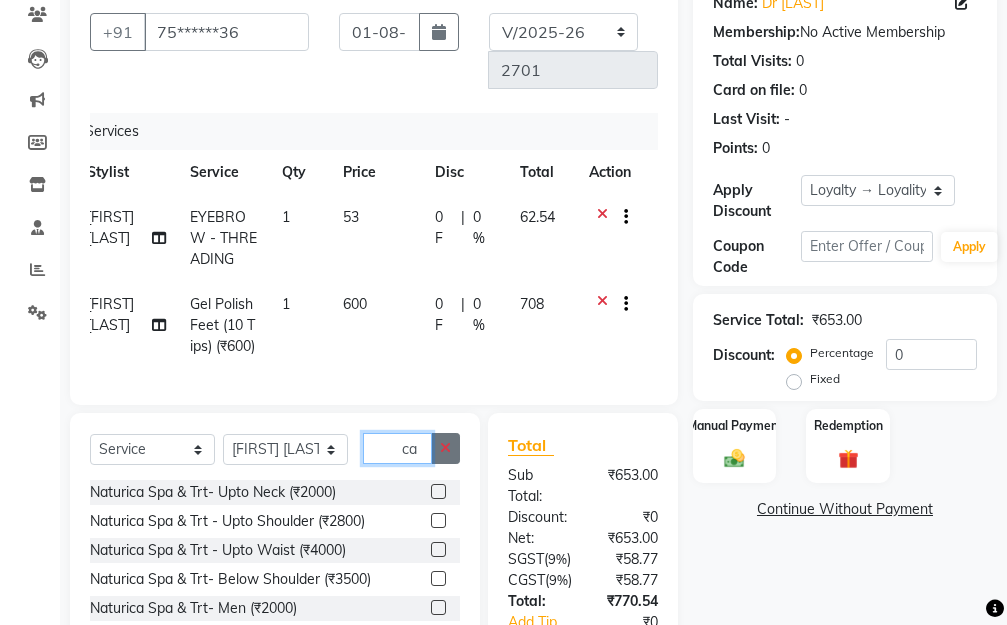 type on "c" 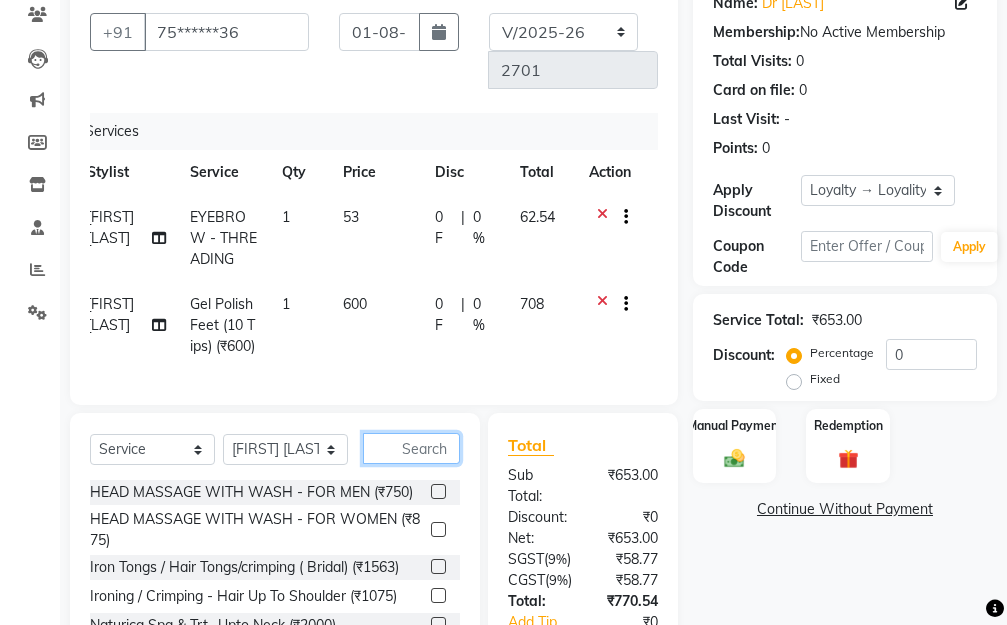 click 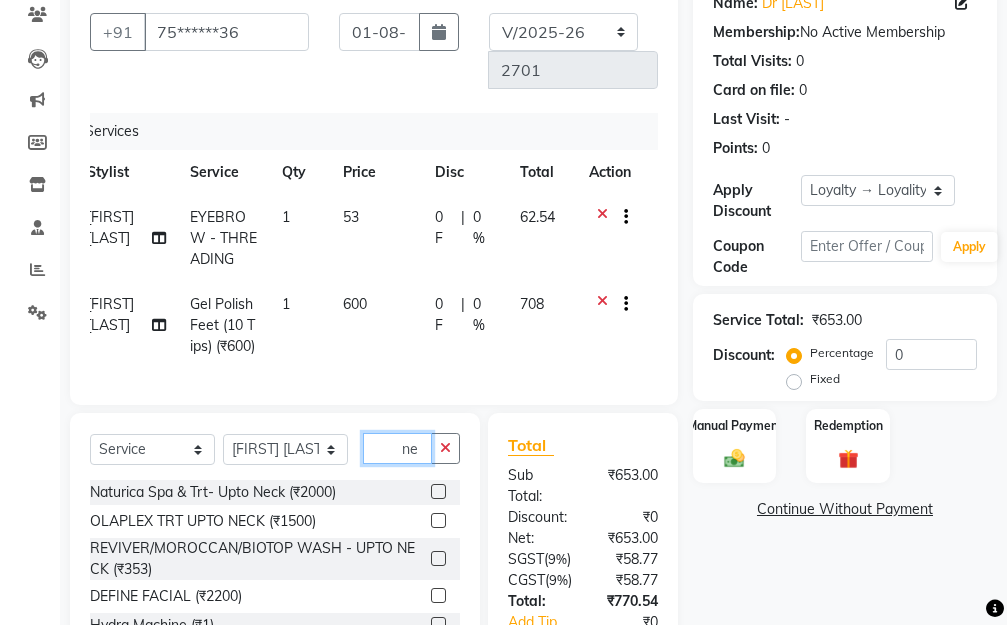 type on "n" 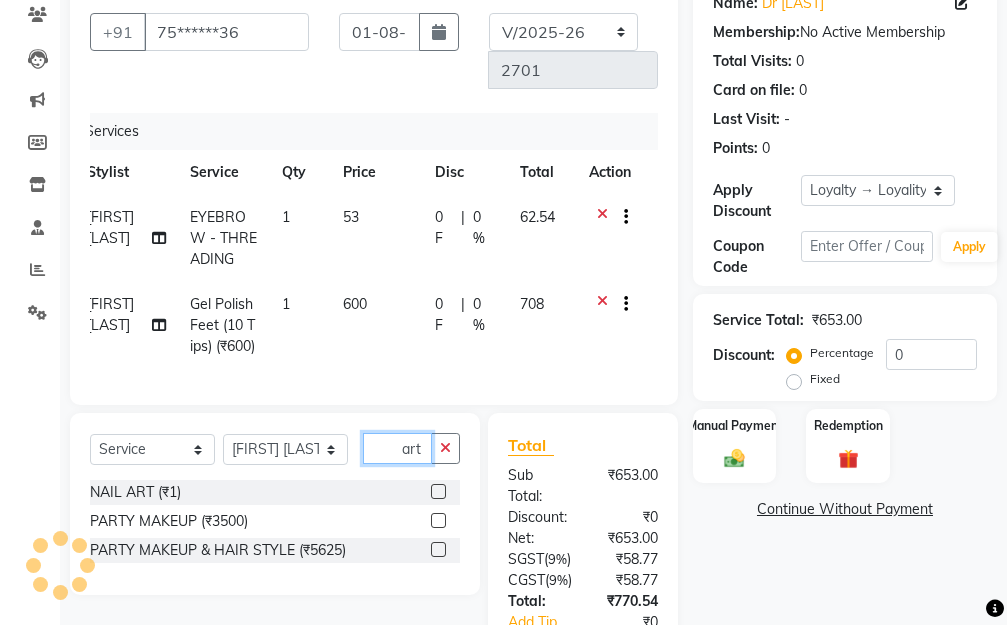 type on "art" 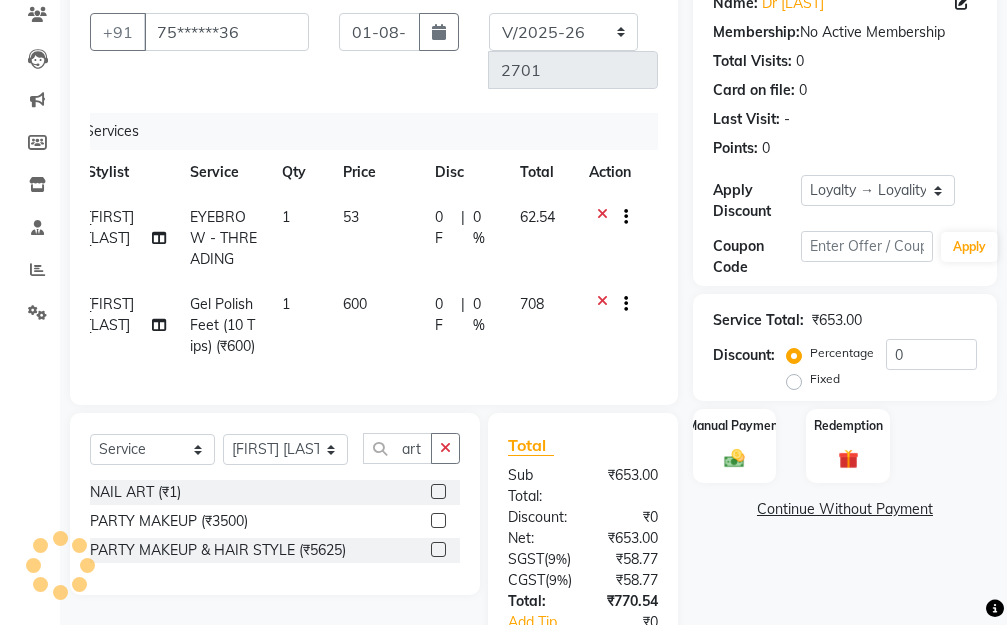 click 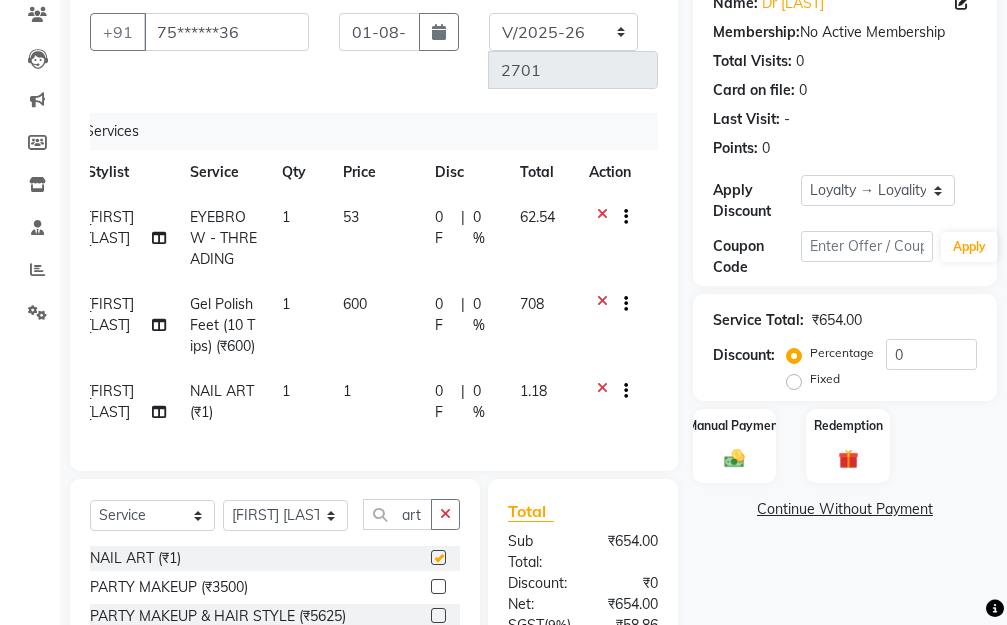 checkbox on "false" 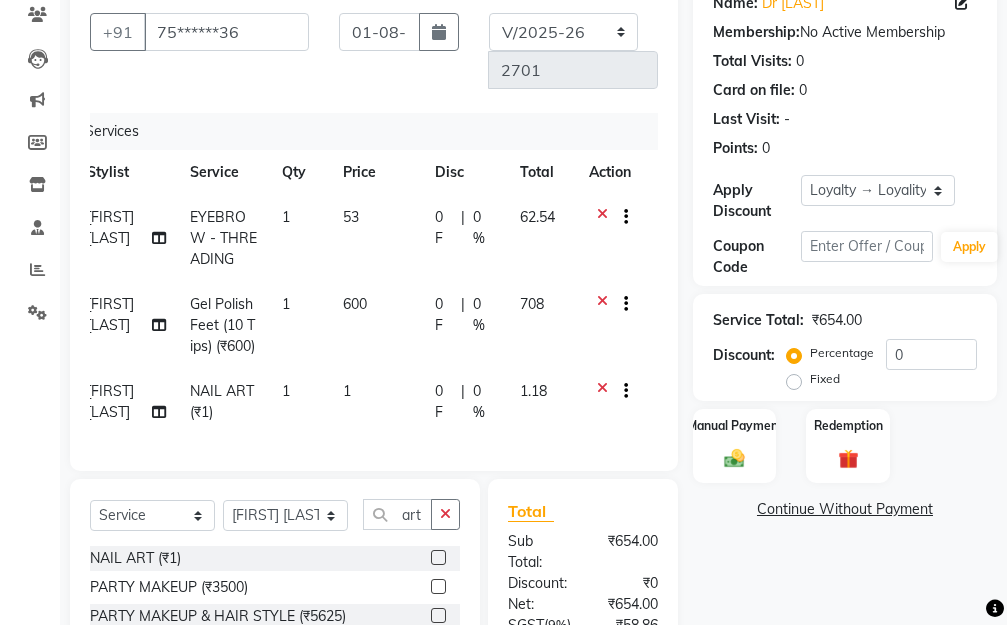click on "1" 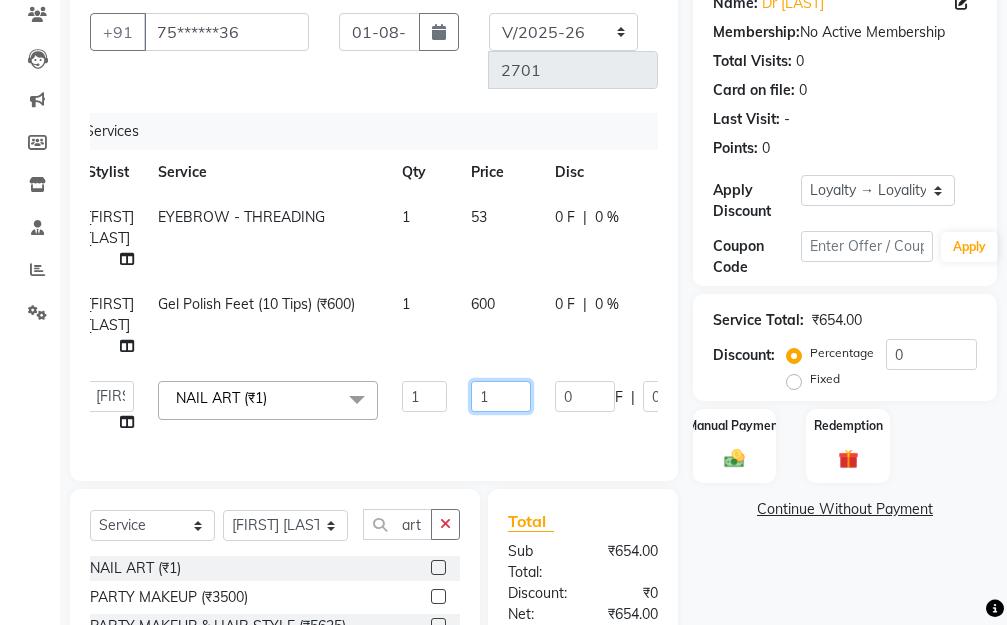 drag, startPoint x: 502, startPoint y: 393, endPoint x: 458, endPoint y: 392, distance: 44.011364 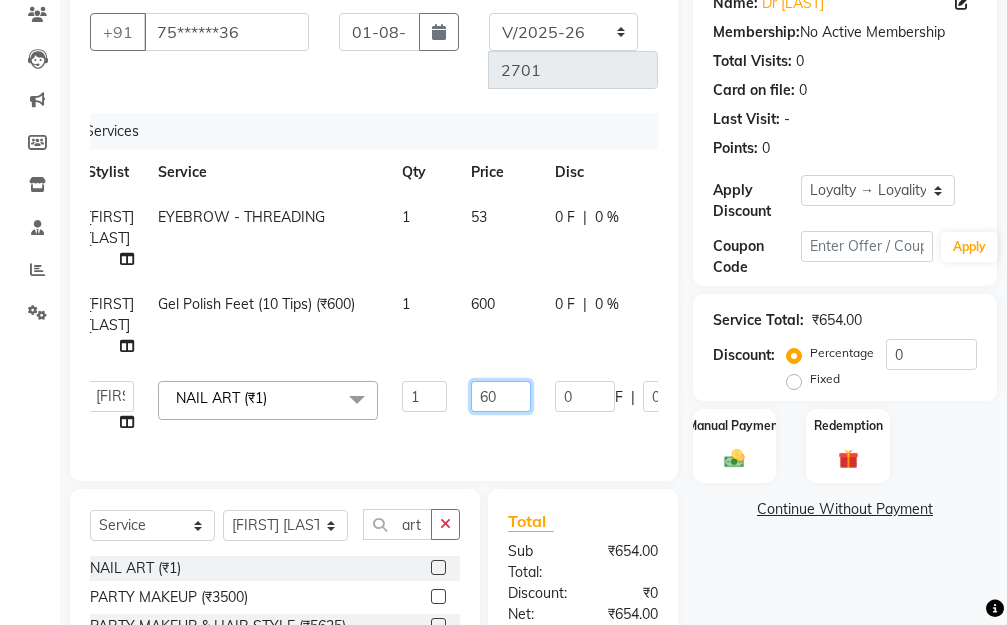 type on "600" 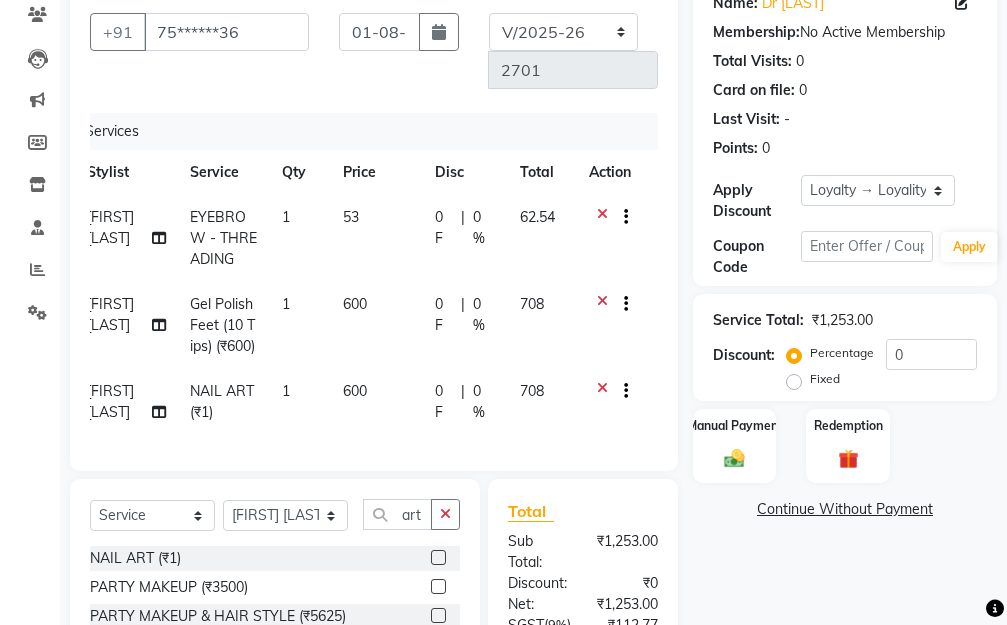 click on "SHILPA YADAV NAIL ART (₹1) 1 600 0 F | 0 % 708" 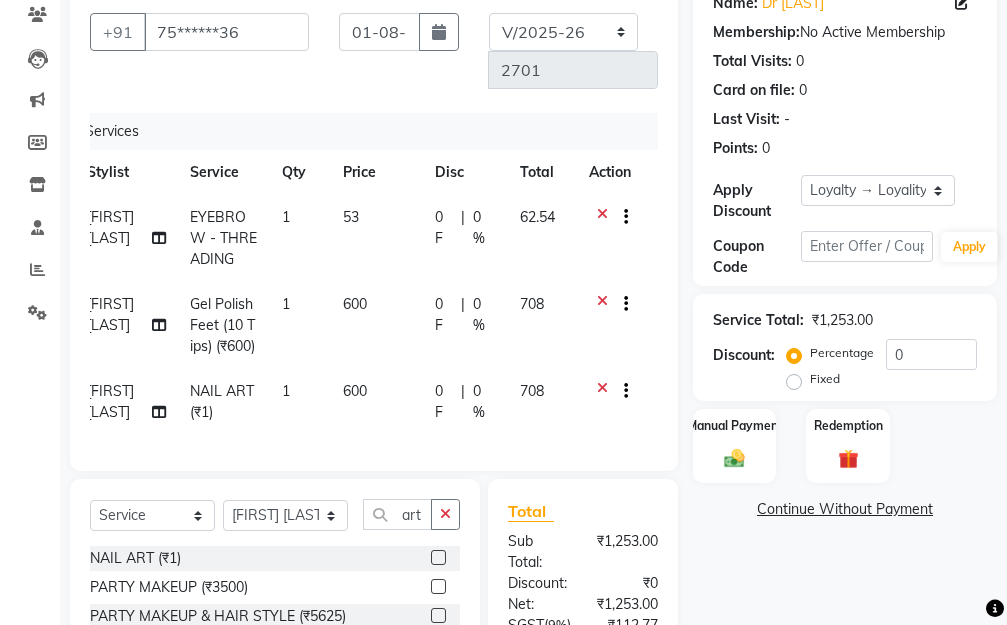 click on "53" 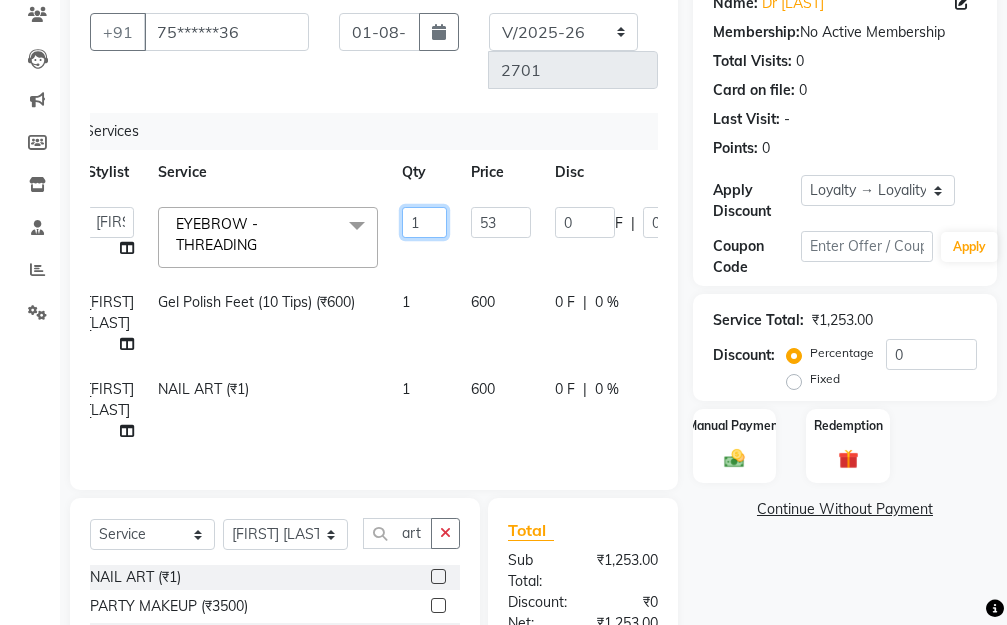 drag, startPoint x: 432, startPoint y: 216, endPoint x: 391, endPoint y: 225, distance: 41.976185 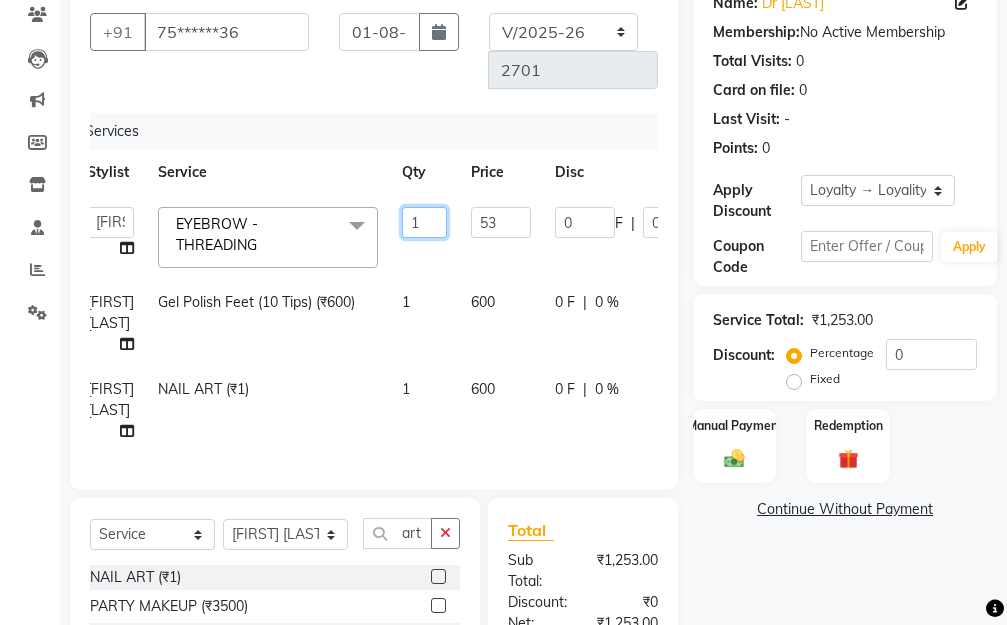 click on "BB SALON   DIPALI   EKTA   FARMAN   GOPAL   GOUSIYA SHAIKH   MANGESH TAVARE   Nazim Shaikh   ROHAN    Rupesh Chavan   Sanjay Pawar   santosh   SANTOSH   SHILPA YADAV   TANIYA   Ujjwal Bisht   WILSON  EYEBROW - THREADING  x HEAD MASSAGE WITH WASH - FOR MEN (₹750) HEAD MASSAGE WITH WASH - FOR WOMEN (₹875) Iron Tongs / Hair Tongs/crimping ( Bridal) (₹1563) Ironing / Crimping  - Hair Up To Shoulder (₹1075) Naturica Spa & Trt-  Upto Neck (₹2000) Naturica Spa & Trt - Upto Shoulder (₹2800) Naturica Spa & Trt - Upto Waist (₹4000) Naturica Spa & Trt- Below Shoulder (₹3500) Naturica Spa & Trt- Men (₹2000) OLAPLEX  TRT BELOW SHOULDER (₹2000) OLAPLEX  TRT MEN (₹1000) OLAPLEX TRT  UPTO NECK (₹1500) OLAPLEX TRT  UPTO SHOULDER (₹1500) OLAPLEX TRT  UPTO WAIST (₹2500) REVIVER/MOROCCAN/BIOTOP WASH - BELOW SHOULDER (₹530) REVIVER/MOROCCAN/BIOTOP WASH - UPTO NECK (₹353) REVIVER/MOROCCAN/BIOTOP WASH - UPTO SHOULDER (₹470) REVIVER/MOROCCAN/BIOTOP WASH - UPTO WAIST (₹589) SHAVE (₹158) 1 53 0" 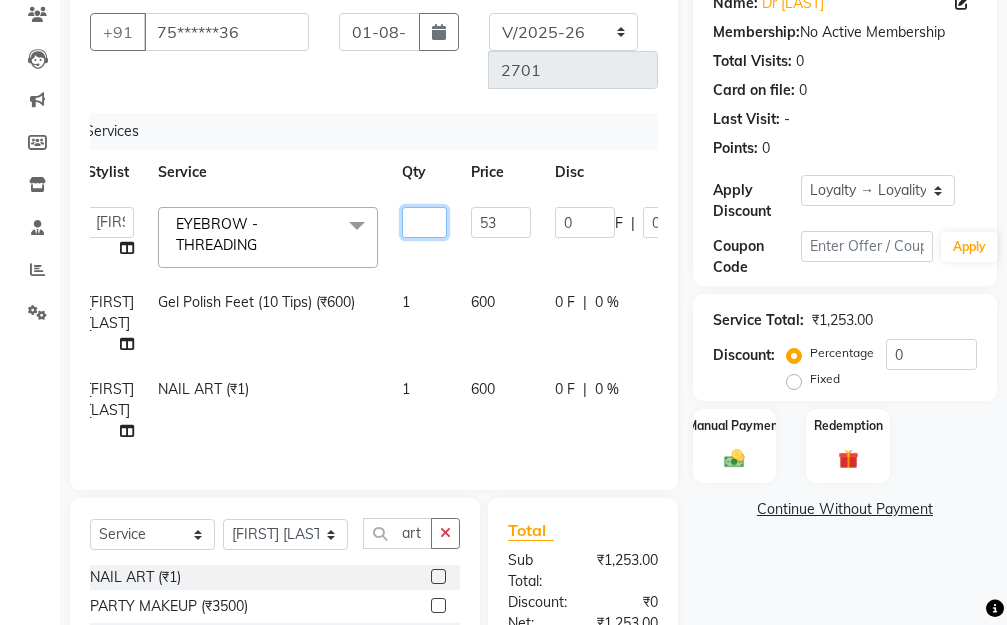 type on "2" 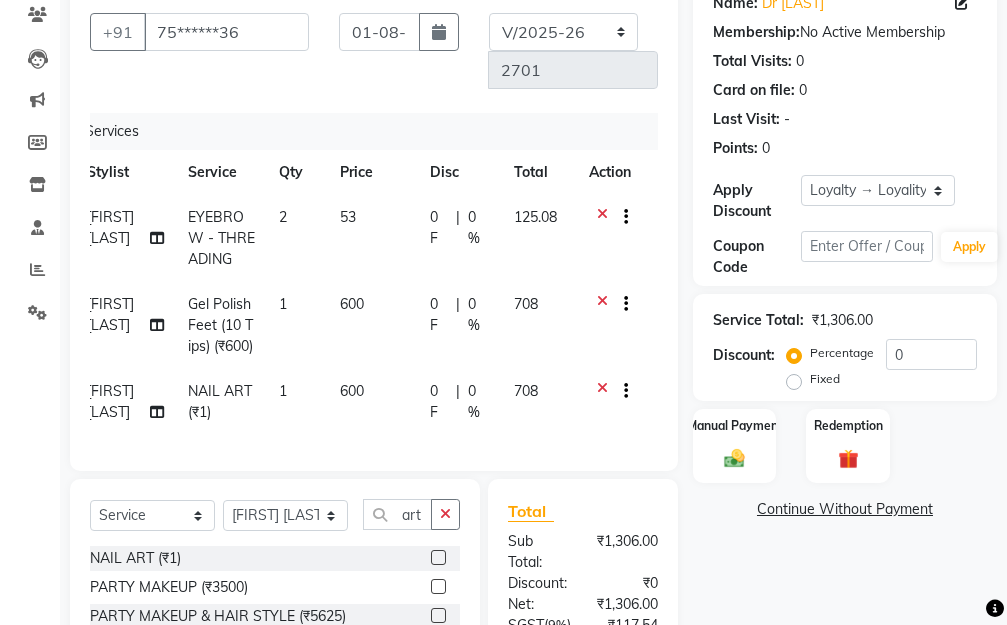 click on "Name: Dr Siddhi  Membership:  No Active Membership  Total Visits:  0 Card on file:  0 Last Visit:   - Points:   0  Apply Discount Select  Loyalty → Loyality level 1  Coupon Code Apply Service Total:  ₹1,306.00  Discount:  Percentage   Fixed  0 Manual Payment Redemption  Continue Without Payment" 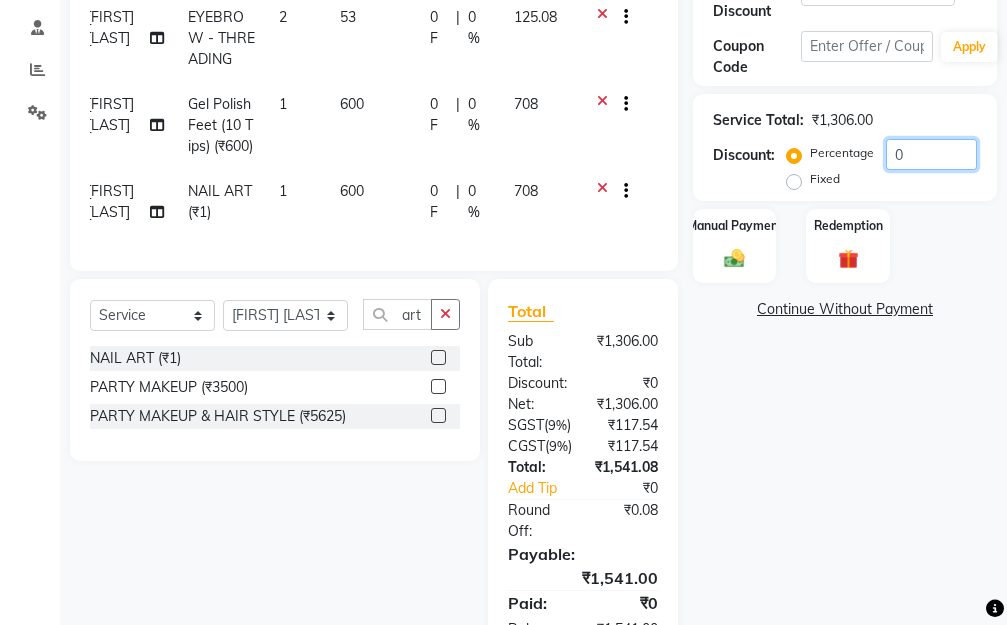 click on "0" 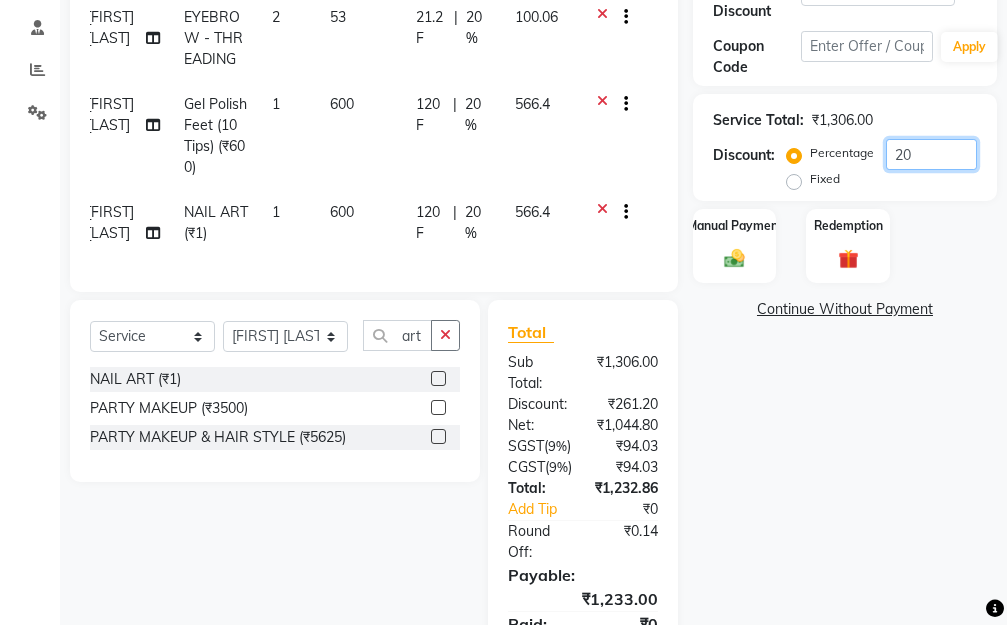 scroll, scrollTop: 500, scrollLeft: 0, axis: vertical 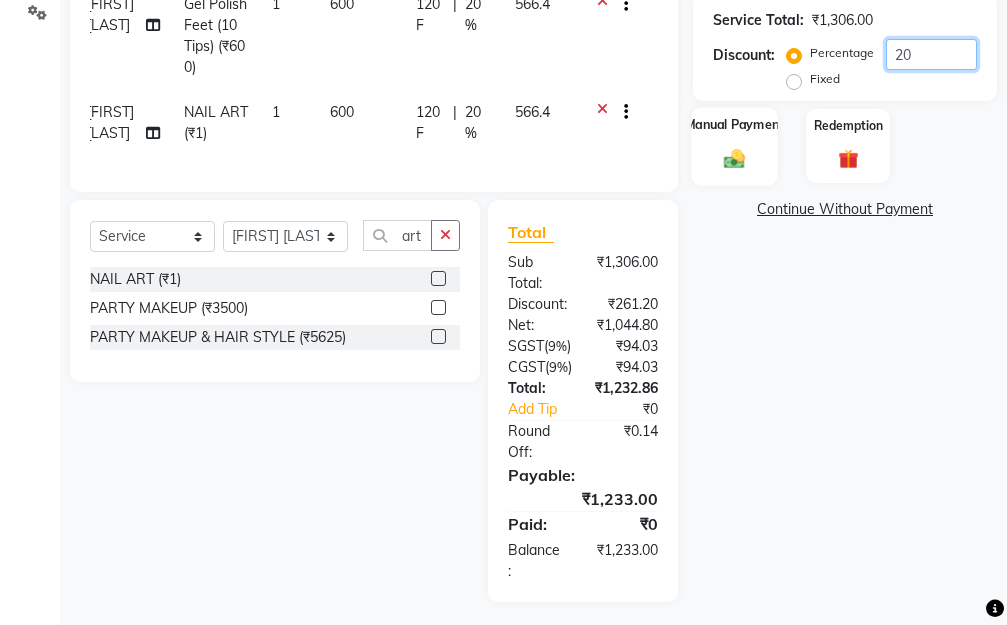 type on "20" 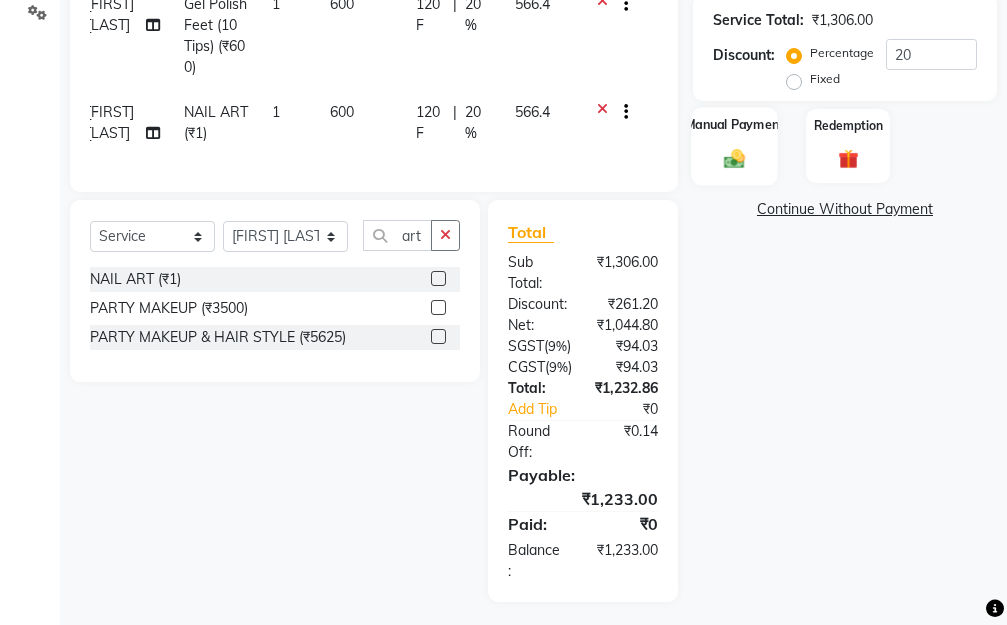 click 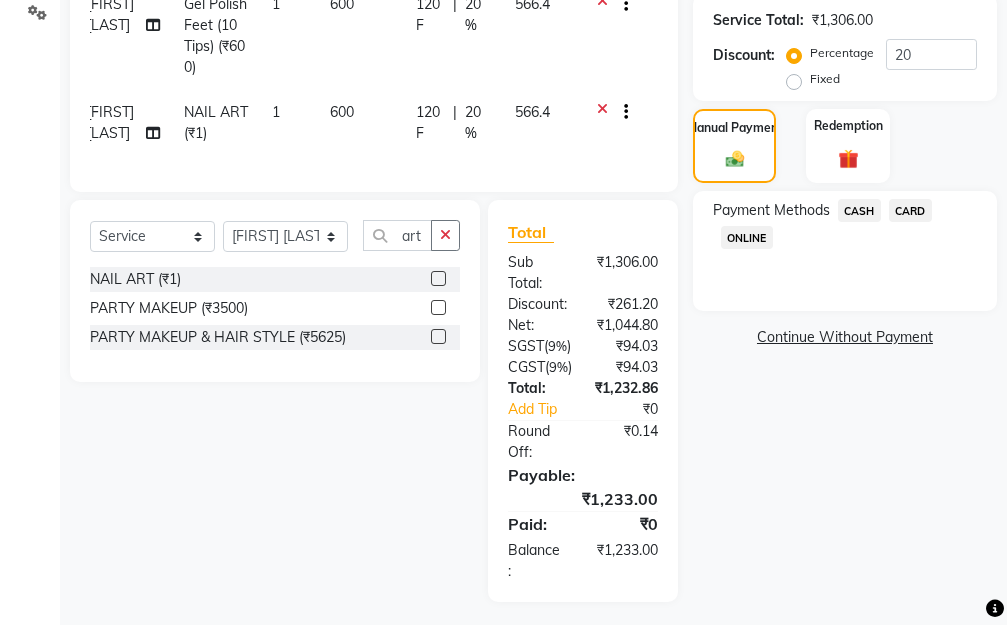 click on "ONLINE" 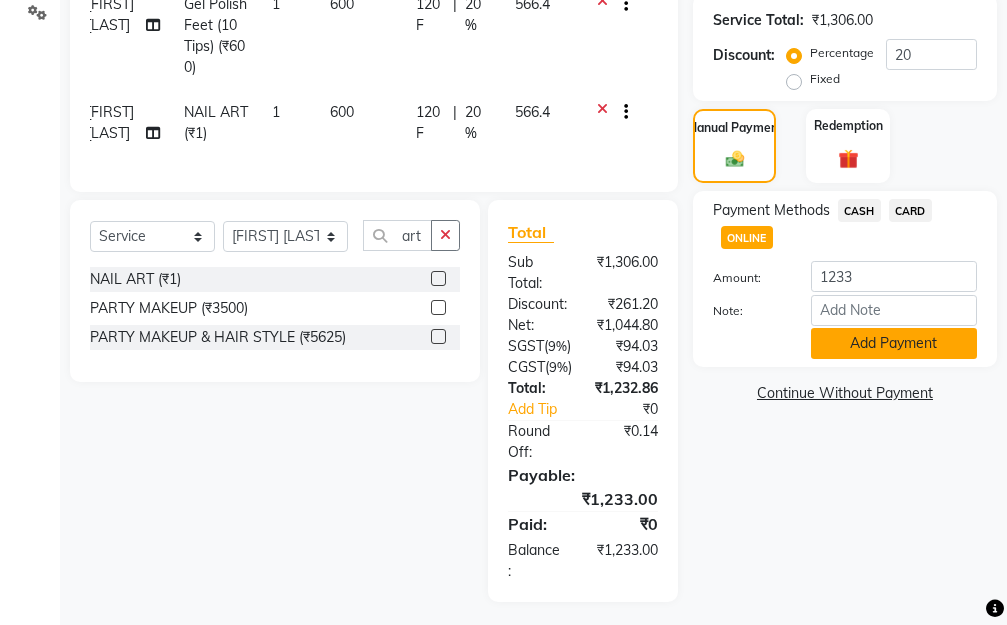 click on "Add Payment" 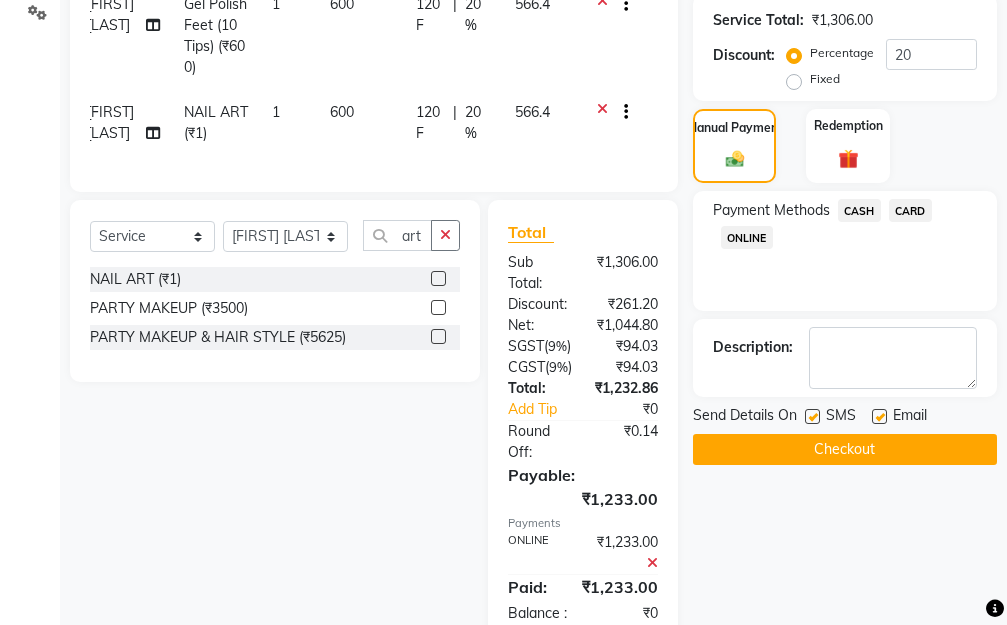 scroll, scrollTop: 566, scrollLeft: 0, axis: vertical 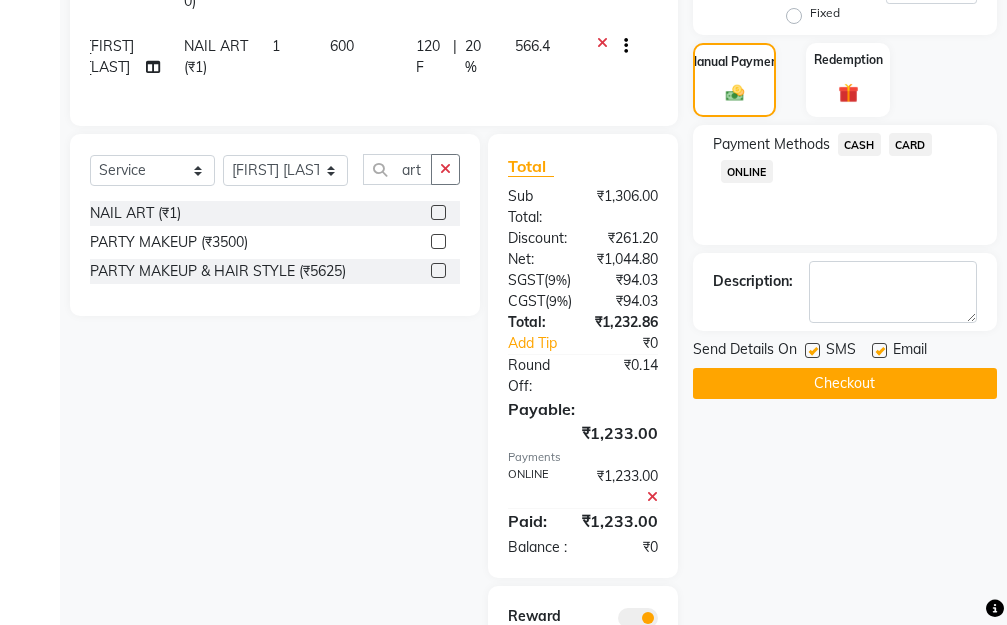 click on "Checkout" 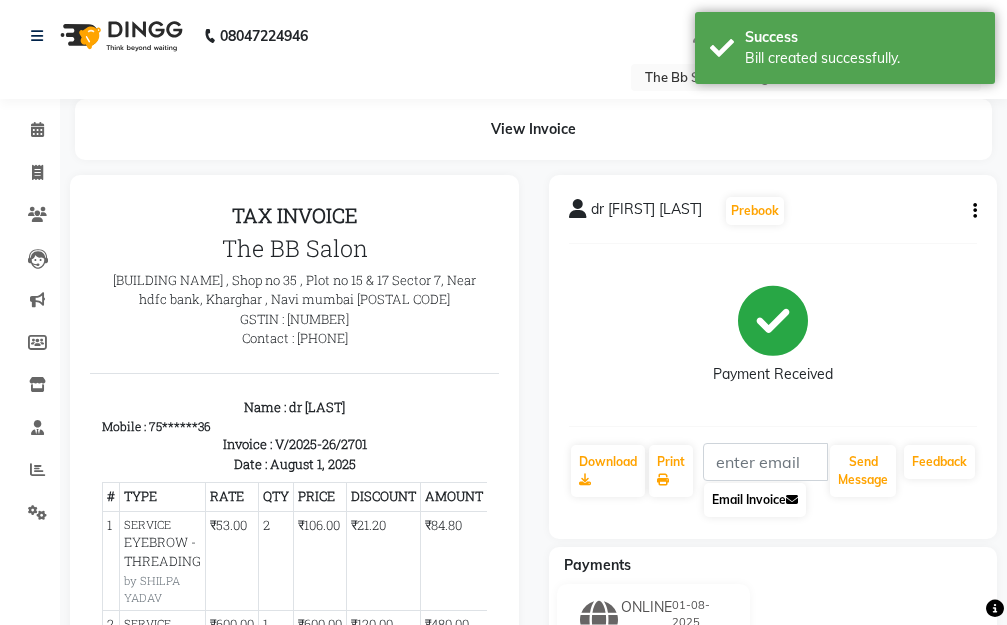 scroll, scrollTop: 0, scrollLeft: 0, axis: both 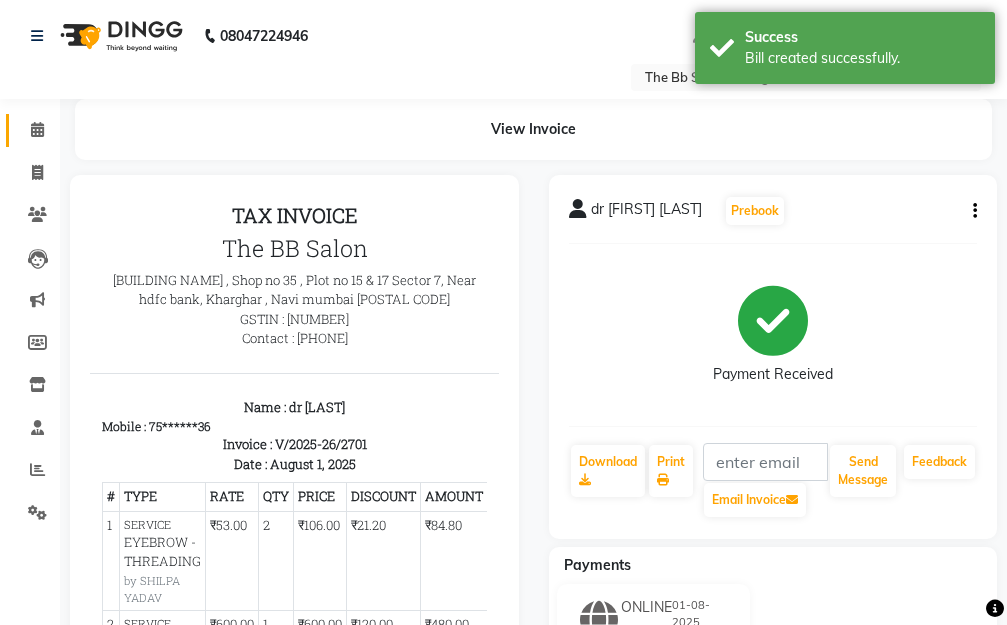 click 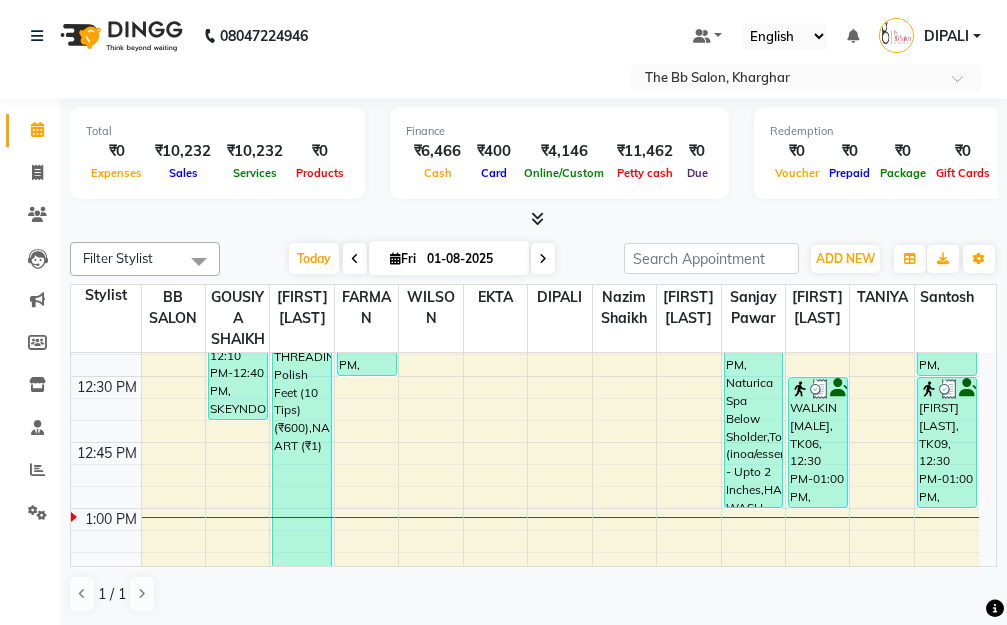 scroll, scrollTop: 1000, scrollLeft: 0, axis: vertical 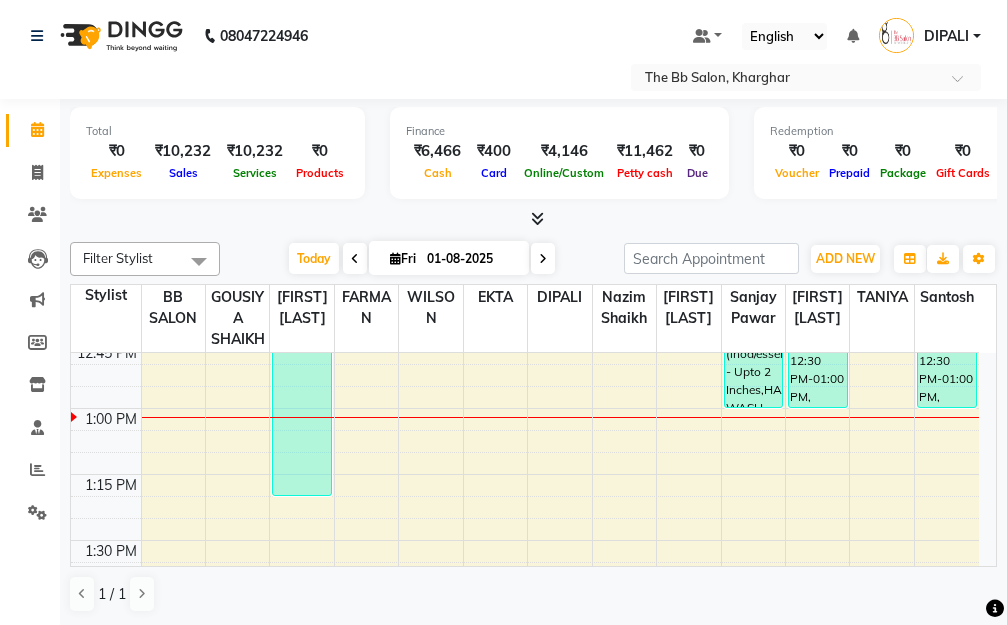 click on "08047224946 Select Location × The Bb Salon, Kharghar Default Panel My Panel English ENGLISH Español العربية मराठी हिंदी ગુજરાતી தமிழ் 中文 Notifications nothing to show DIPALI Manage Profile Change Password Sign out  Version:3.15.11" 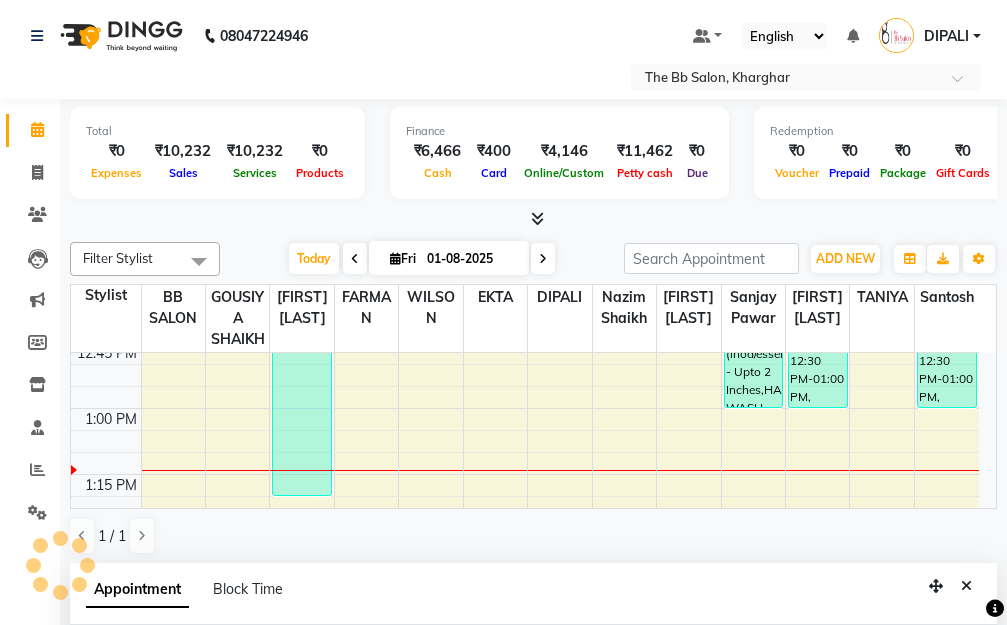 select on "83513" 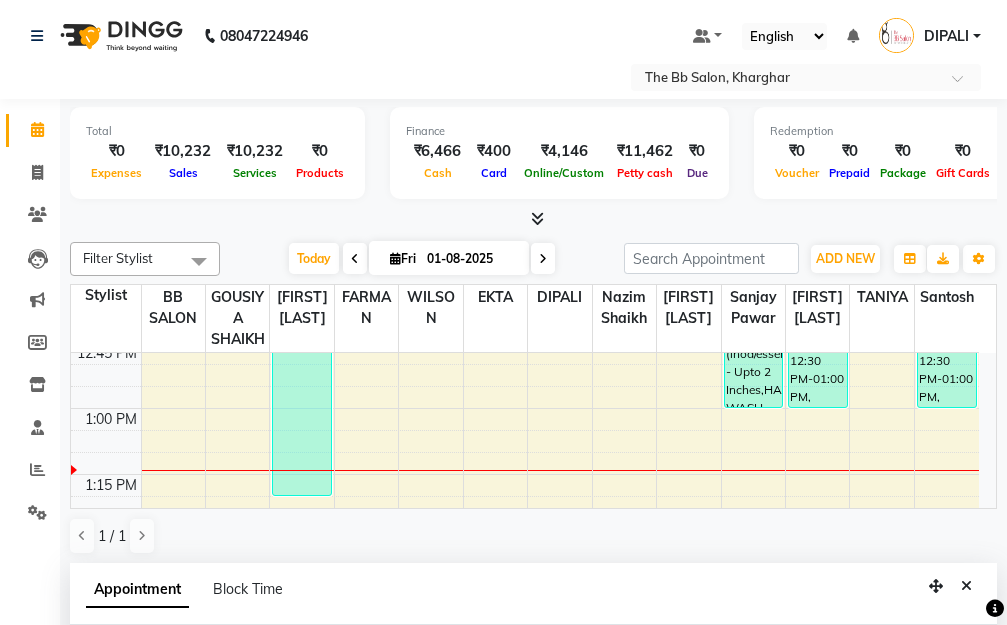 scroll, scrollTop: 393, scrollLeft: 0, axis: vertical 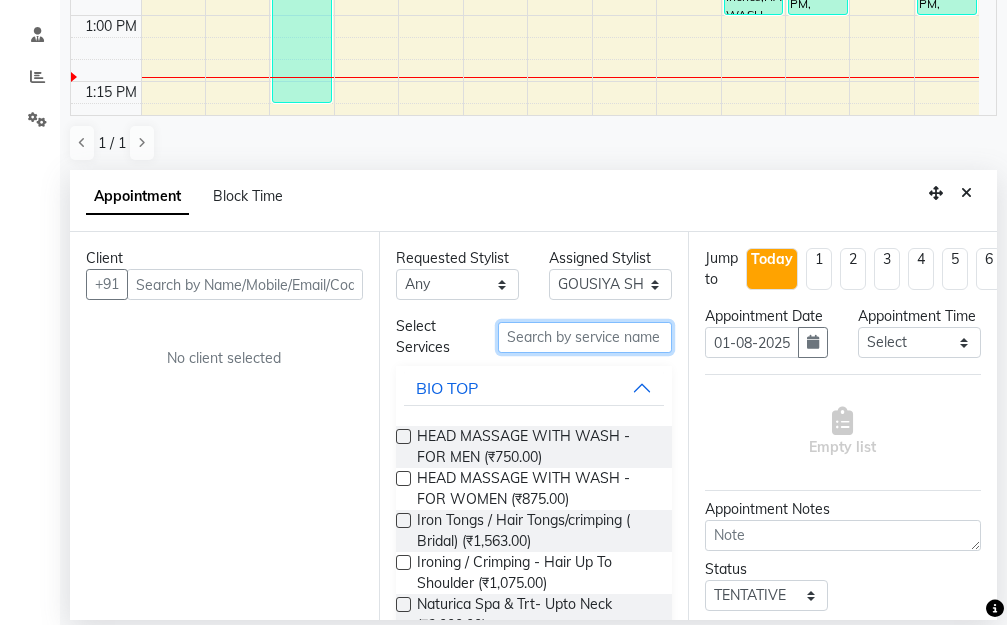 click at bounding box center [585, 337] 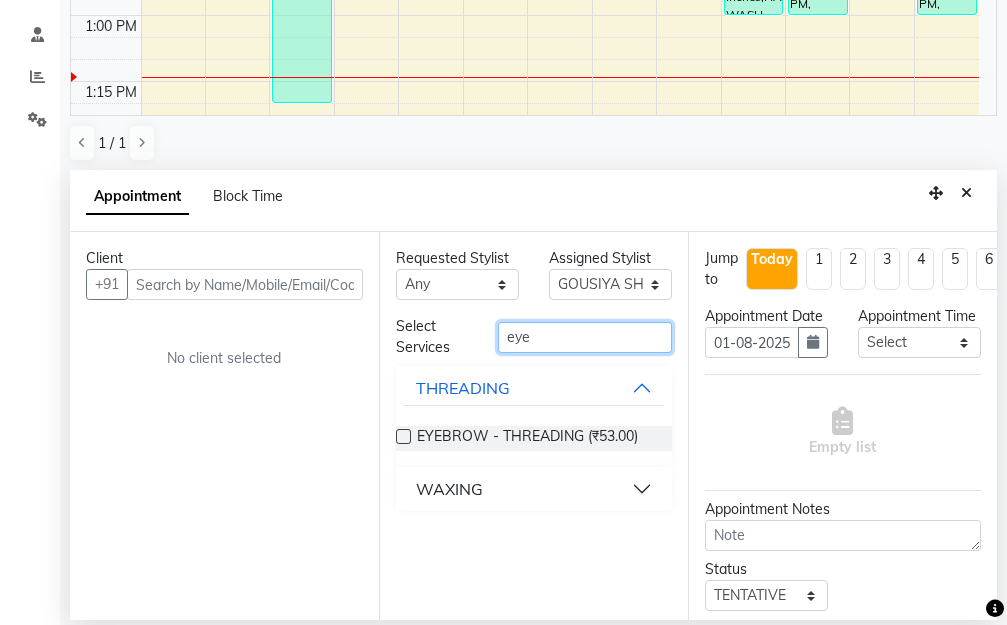 type on "eye" 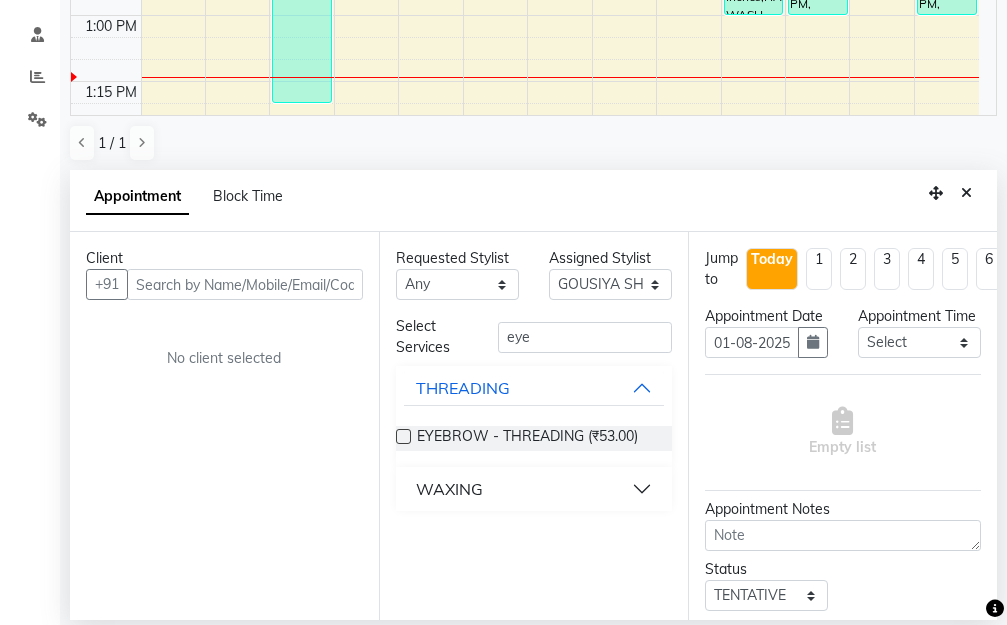 click on "Requested Stylist Any BB SALON DIPALI EKTA FARMAN GOUSIYA SHAIKH MANGESH TAVARE Nazim Shaikh Rupesh Chavan Sanjay Pawar santosh SHILPA YADAV TANIYA WILSON Assigned Stylist Select BB SALON DIPALI EKTA FARMAN GOUSIYA SHAIKH MANGESH TAVARE Nazim Shaikh Rupesh Chavan Sanjay Pawar santosh SHILPA YADAV TANIYA WILSON Select Services eye    THREADING EYEBROW - THREADING (₹53.00)    WAXING" at bounding box center [533, 426] 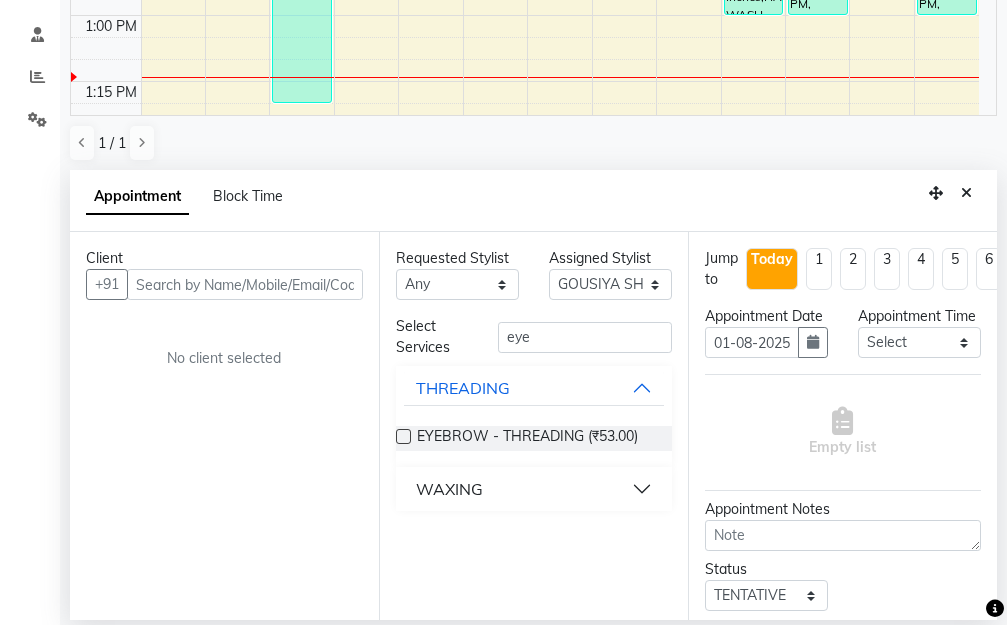 click at bounding box center (403, 436) 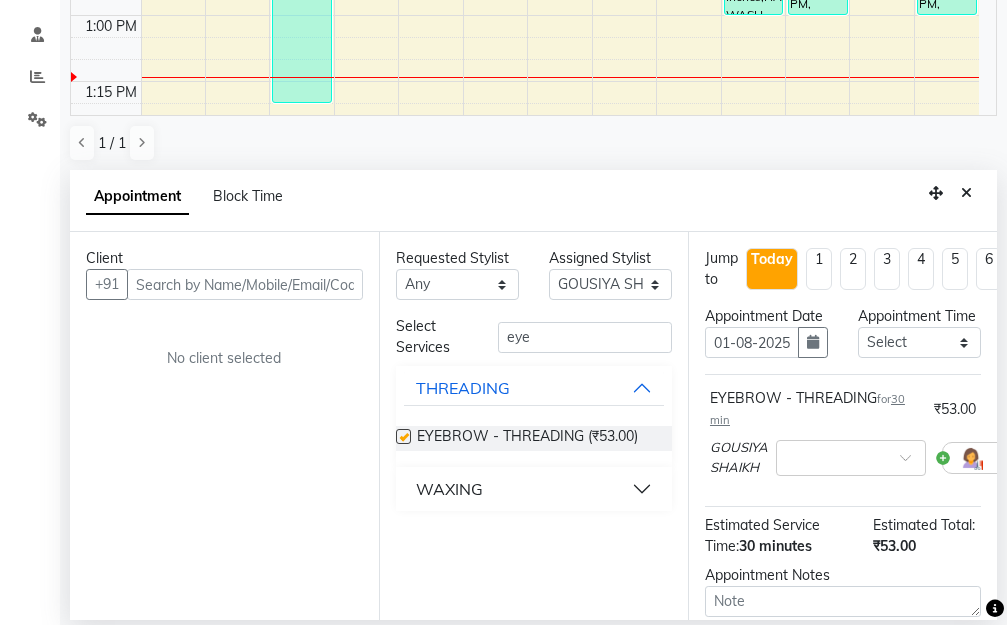 checkbox on "false" 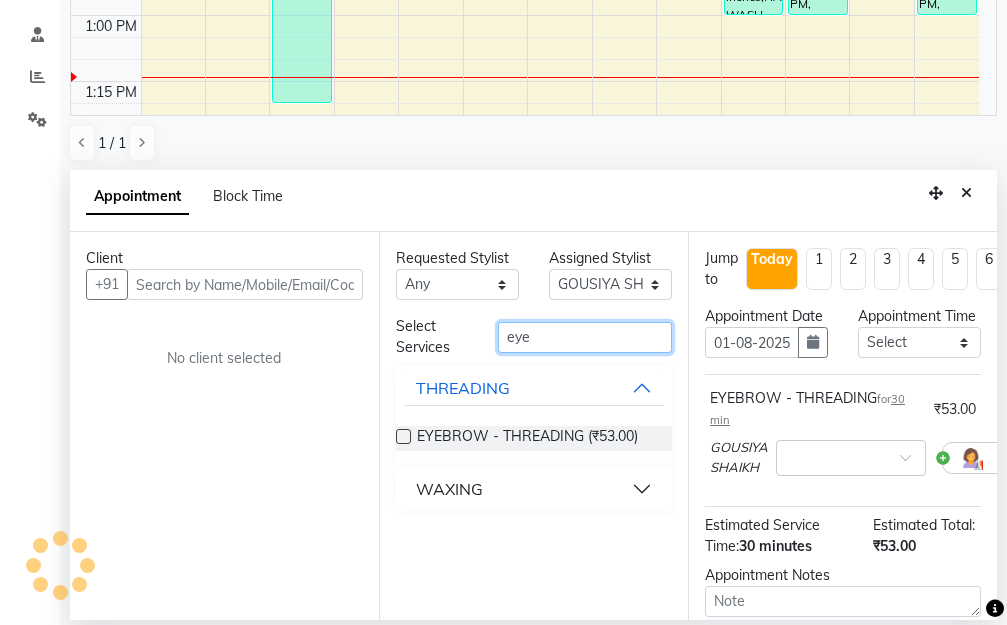 drag, startPoint x: 536, startPoint y: 332, endPoint x: 480, endPoint y: 333, distance: 56.008926 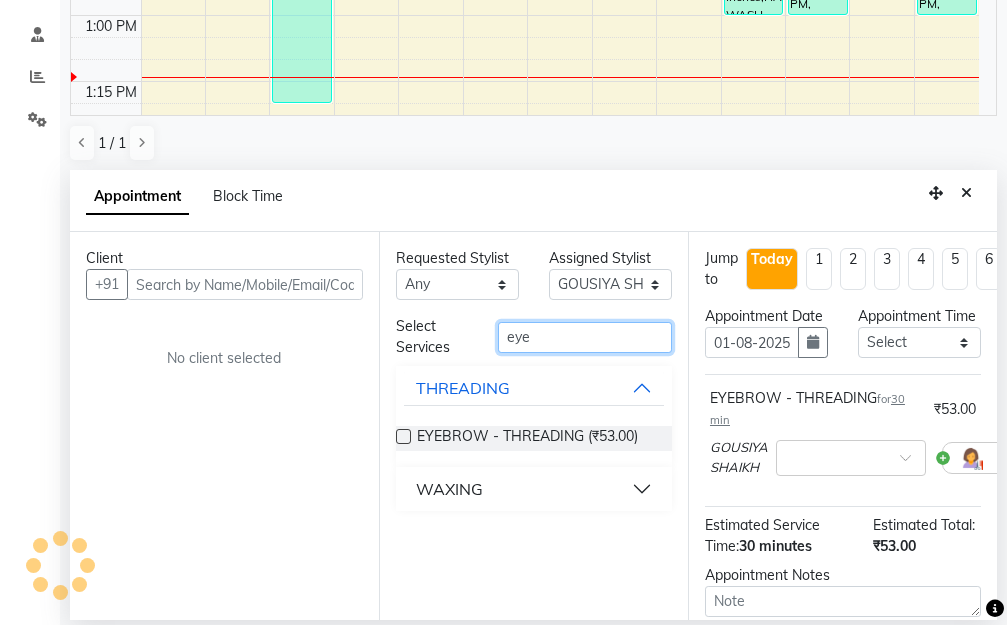 click on "Select Services eye" at bounding box center [534, 337] 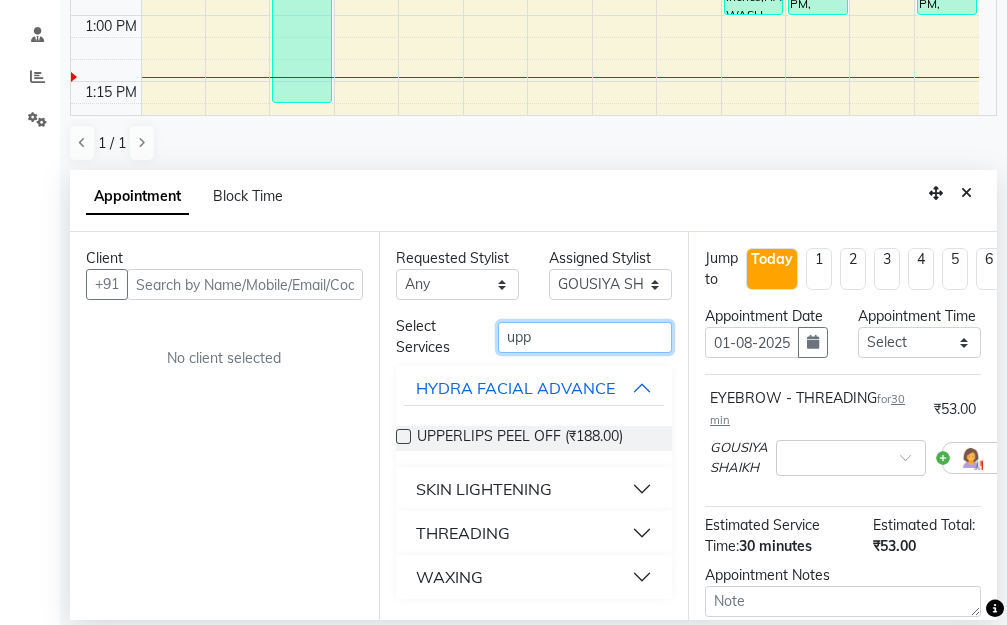 type on "upp" 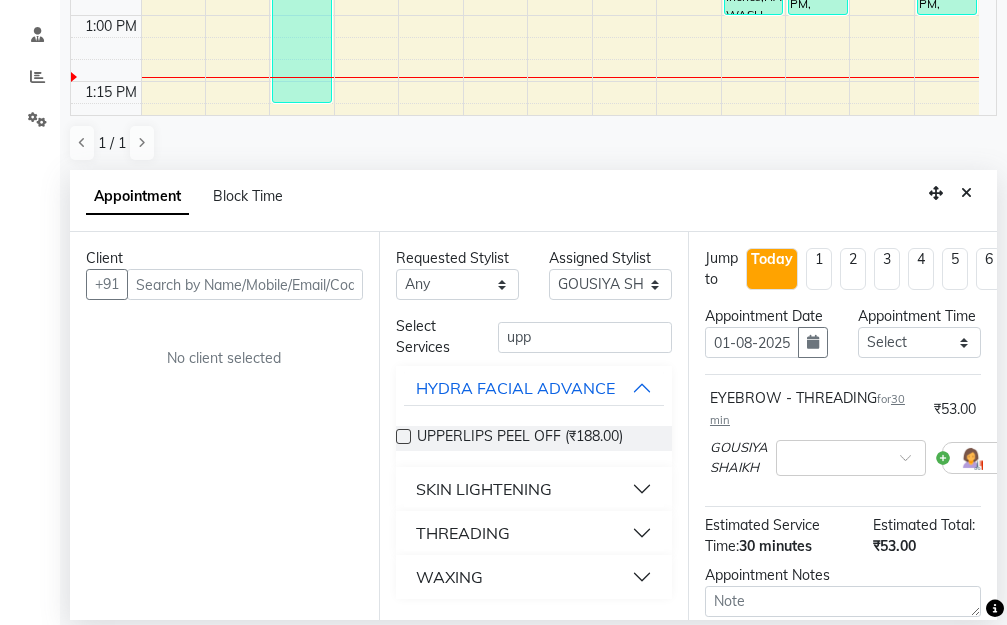 click on "THREADING" at bounding box center [534, 533] 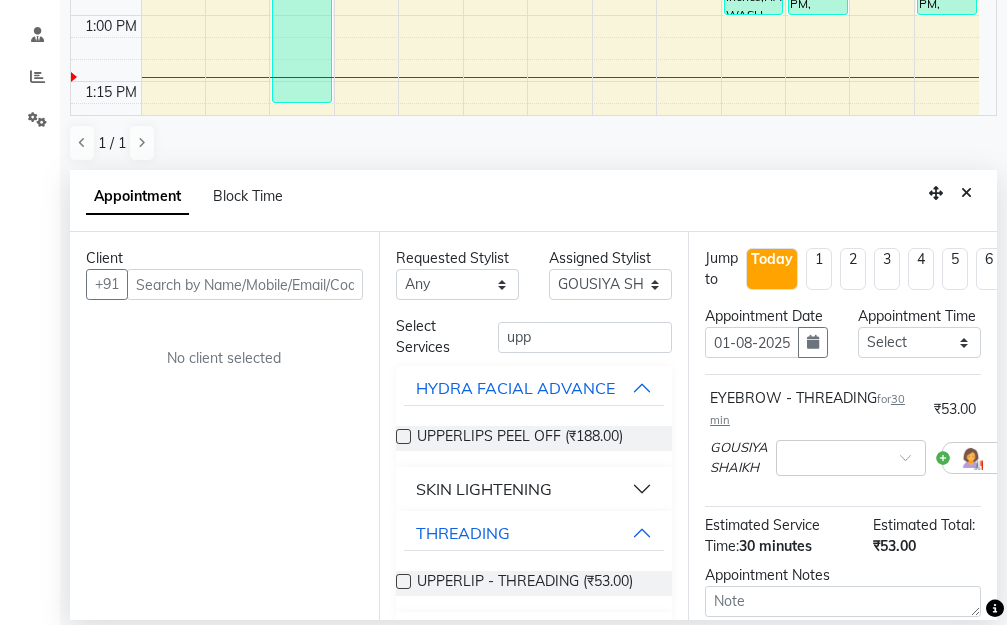 click at bounding box center (403, 581) 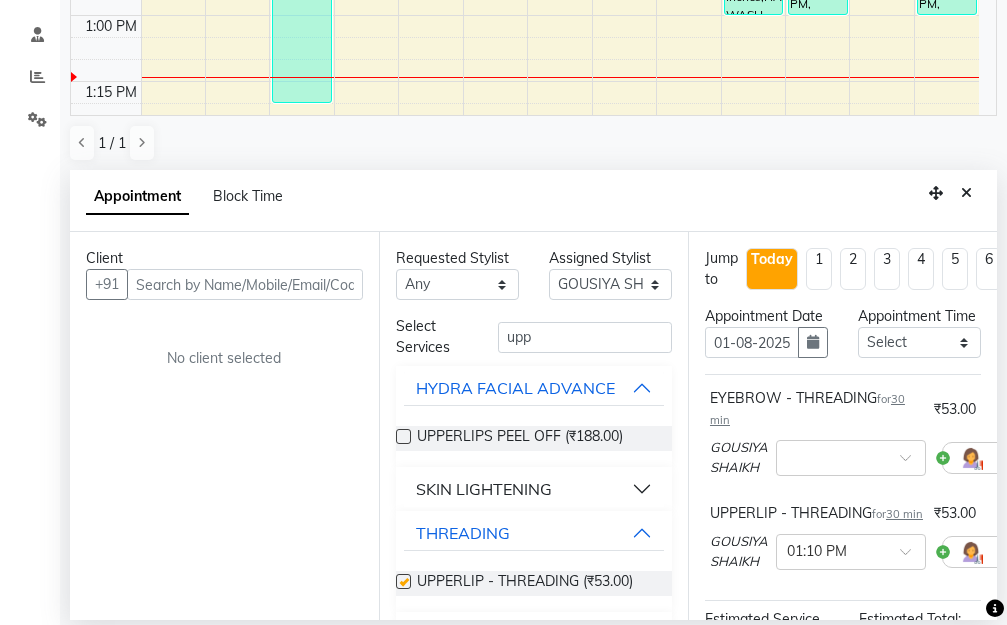 checkbox on "false" 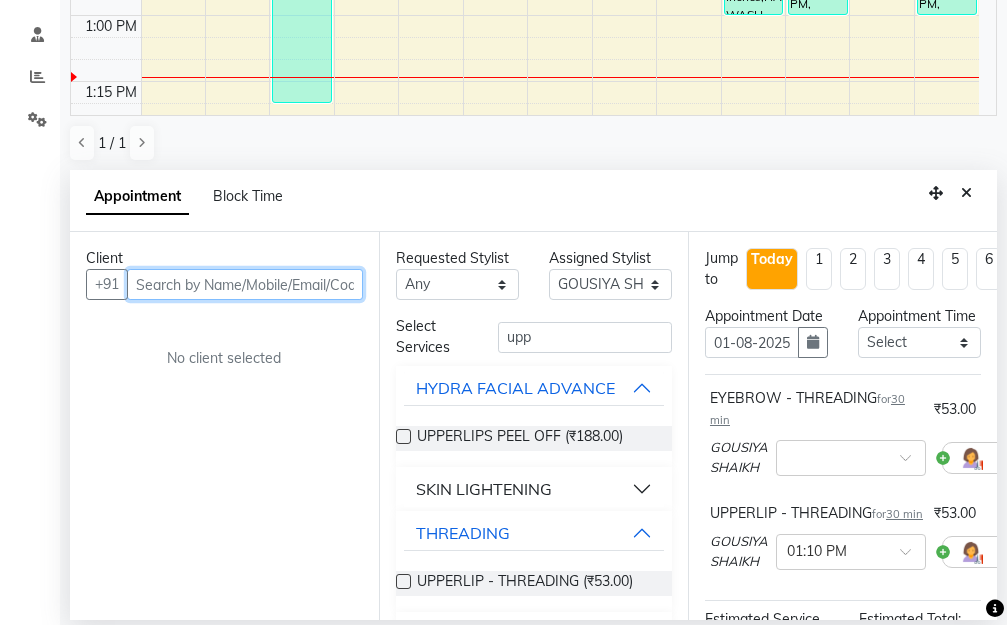 click at bounding box center [245, 284] 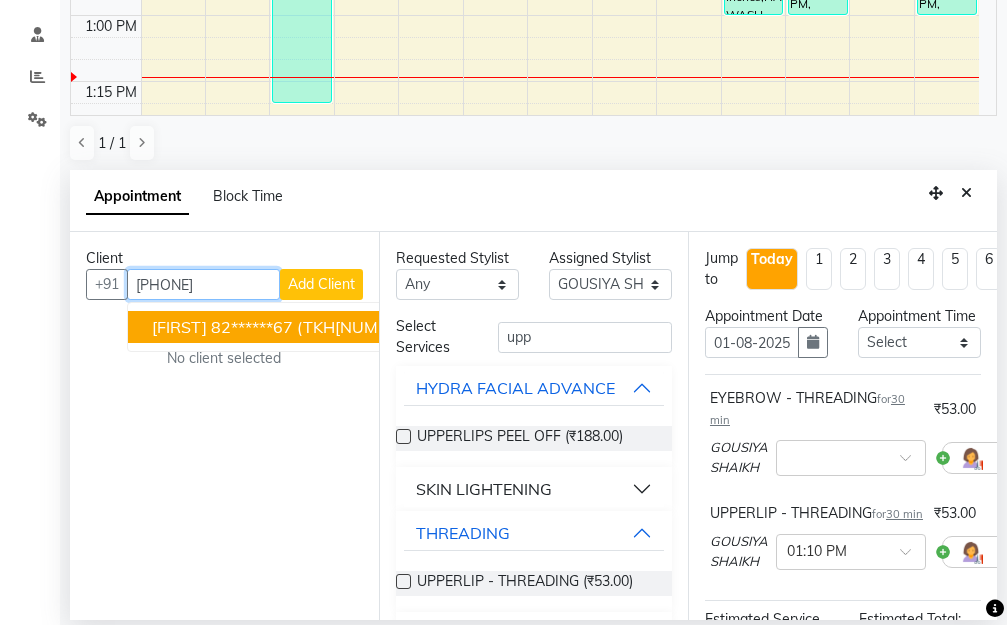 click on "(TKH5472)" at bounding box center [358, 327] 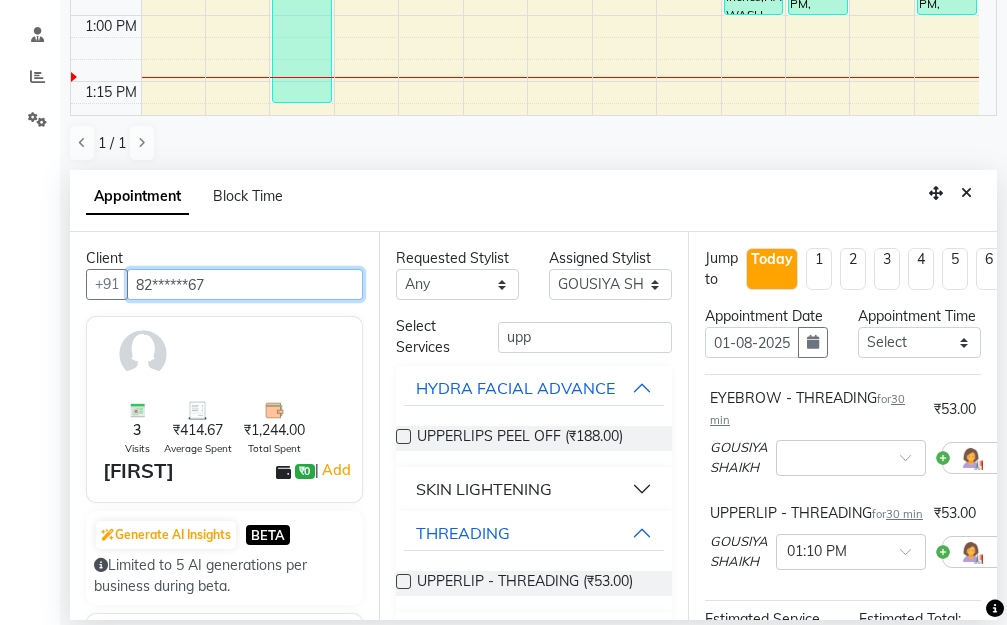 scroll, scrollTop: 52, scrollLeft: 0, axis: vertical 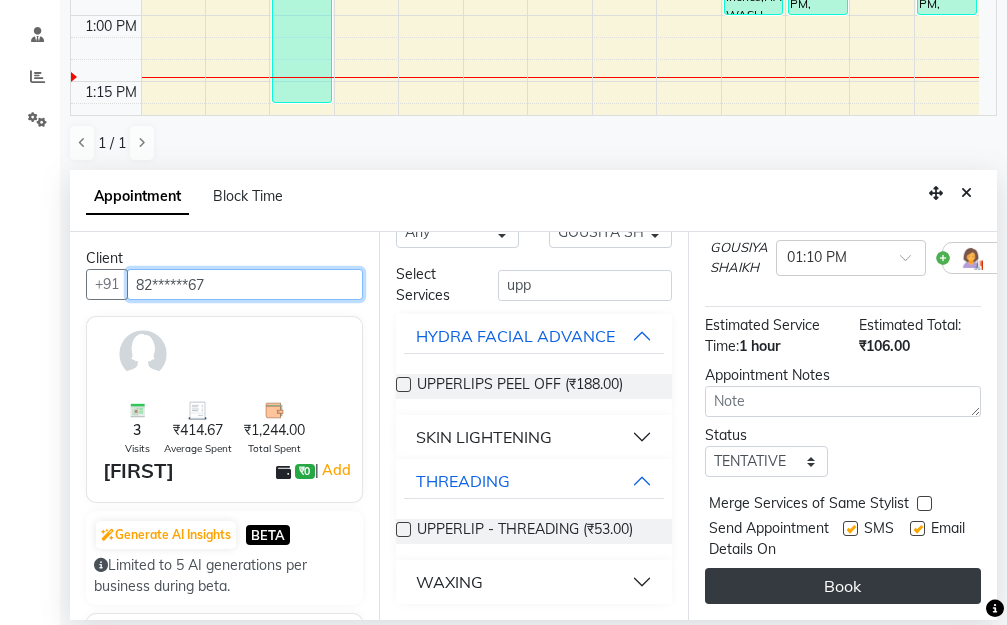 type on "82******67" 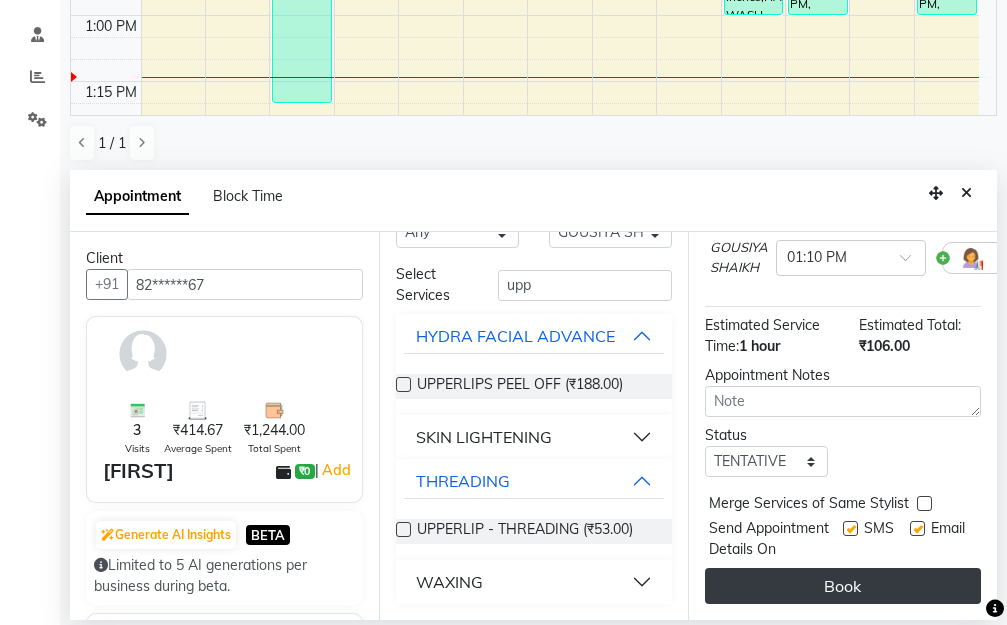 click on "Book" at bounding box center [843, 586] 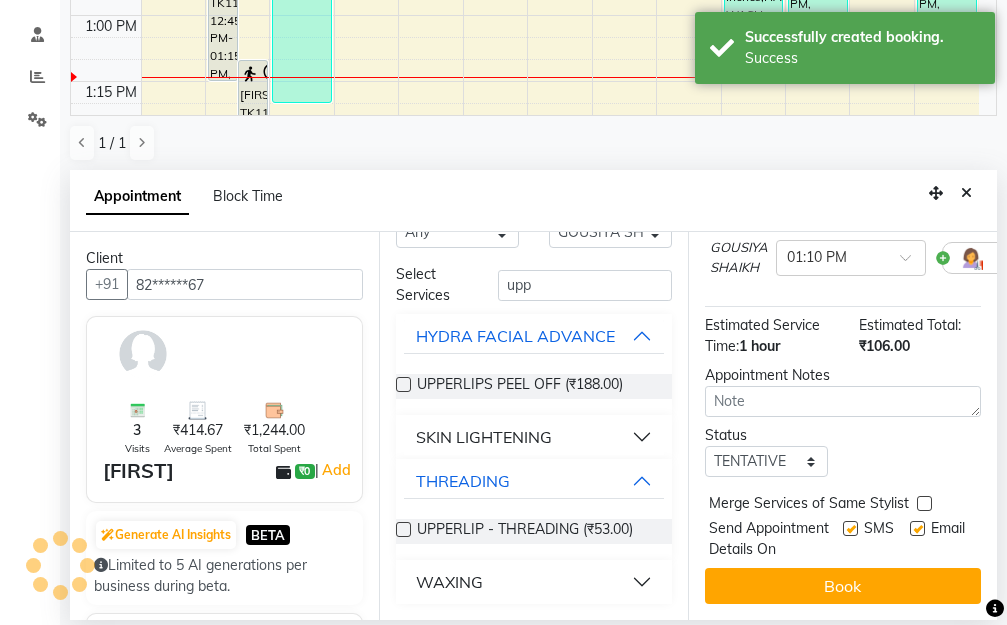 scroll, scrollTop: 0, scrollLeft: 0, axis: both 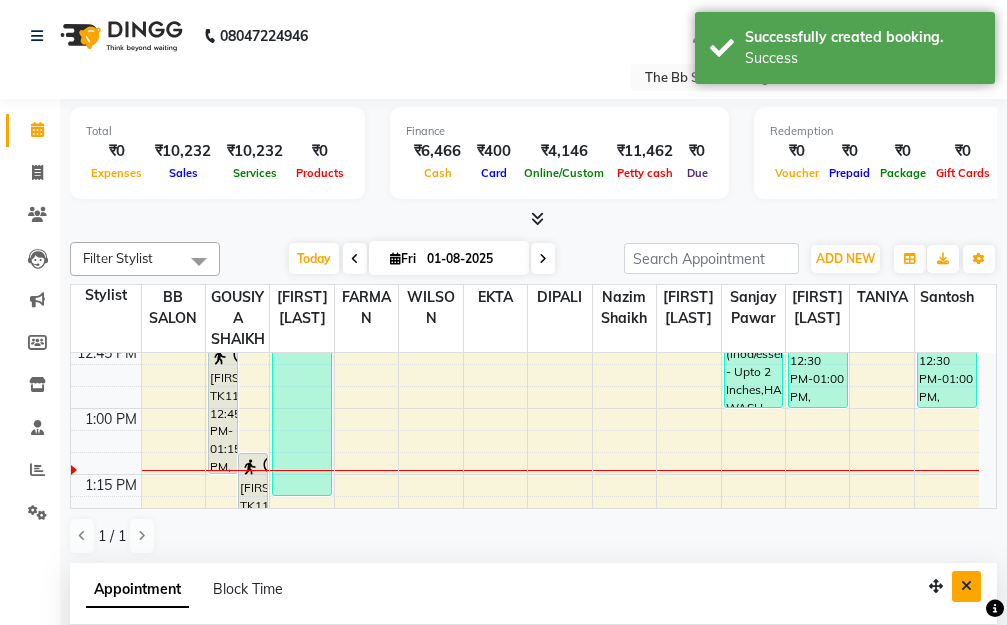 click at bounding box center [966, 586] 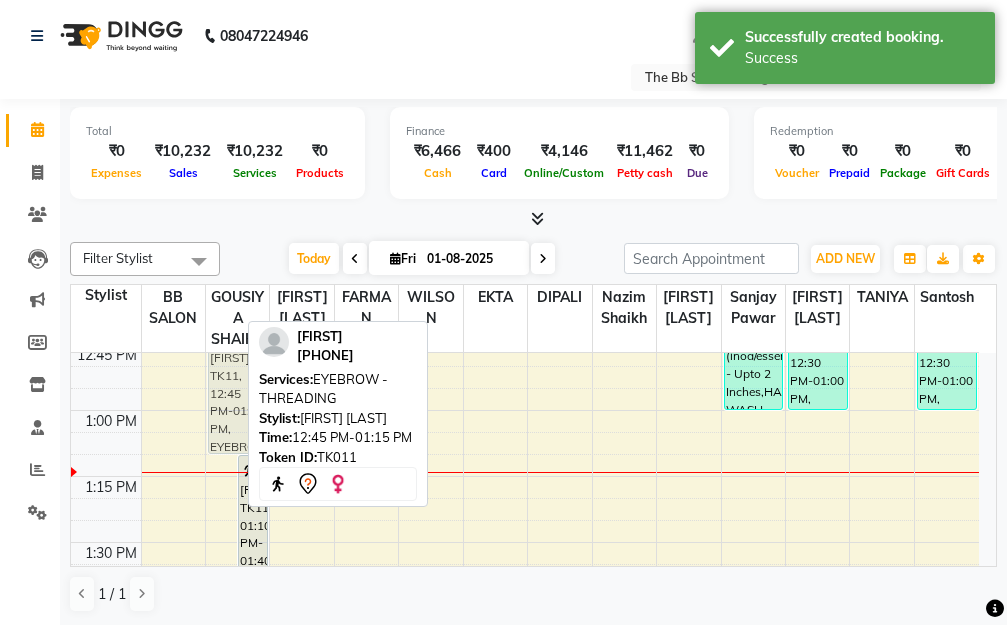 click on "Jiocy, TK11, 12:45 PM-01:15 PM, EYEBROW - THREADING             Jiocy, TK11, 01:10 PM-01:40 PM, UPPERLIP - THREADING     adithy, TK10, 12:10 PM-12:40 PM, SKEYNDOR MASK (₹2500)             Jiocy, TK11, 12:45 PM-01:15 PM, EYEBROW - THREADING" at bounding box center [237, 1202] 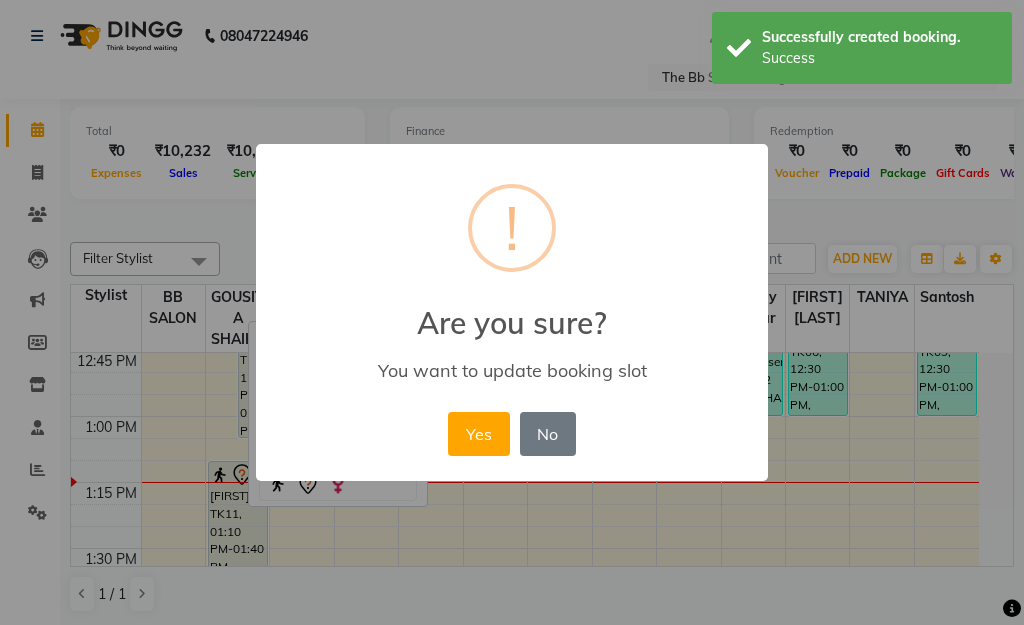 click on "Yes" at bounding box center [478, 434] 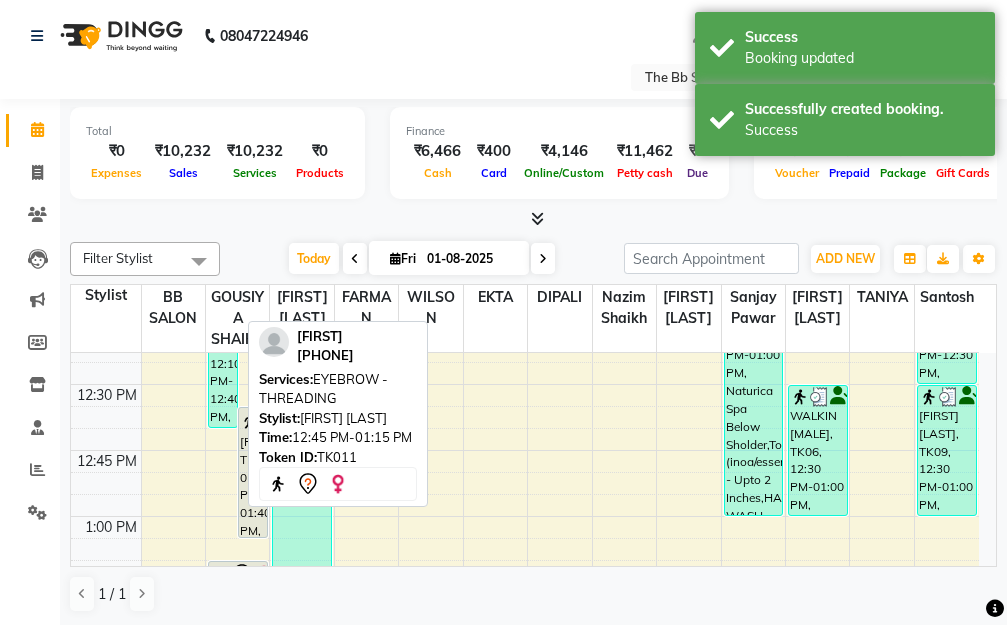 scroll, scrollTop: 792, scrollLeft: 0, axis: vertical 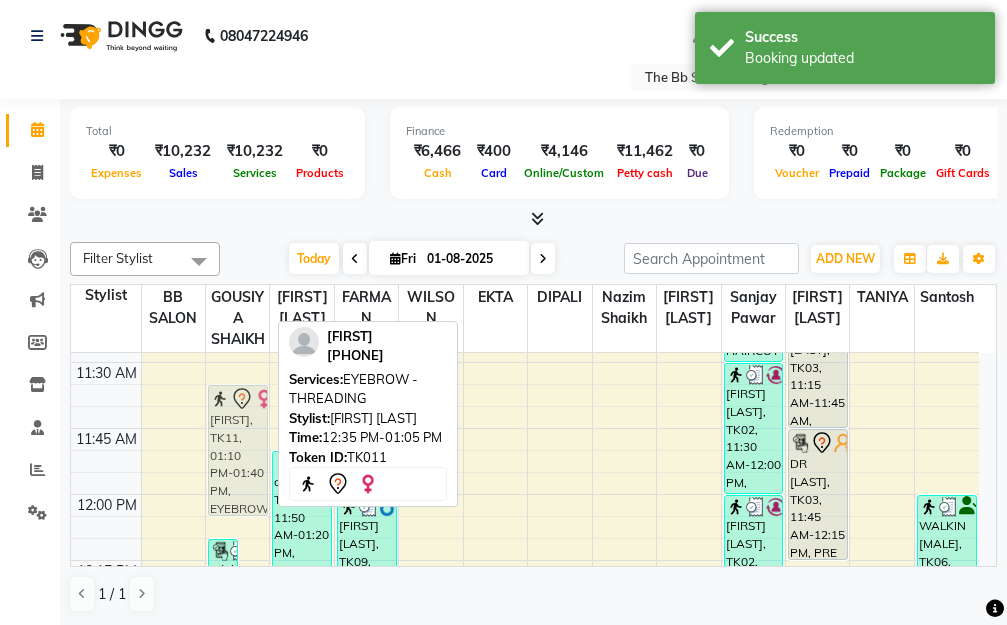 drag, startPoint x: 247, startPoint y: 538, endPoint x: 213, endPoint y: 409, distance: 133.4054 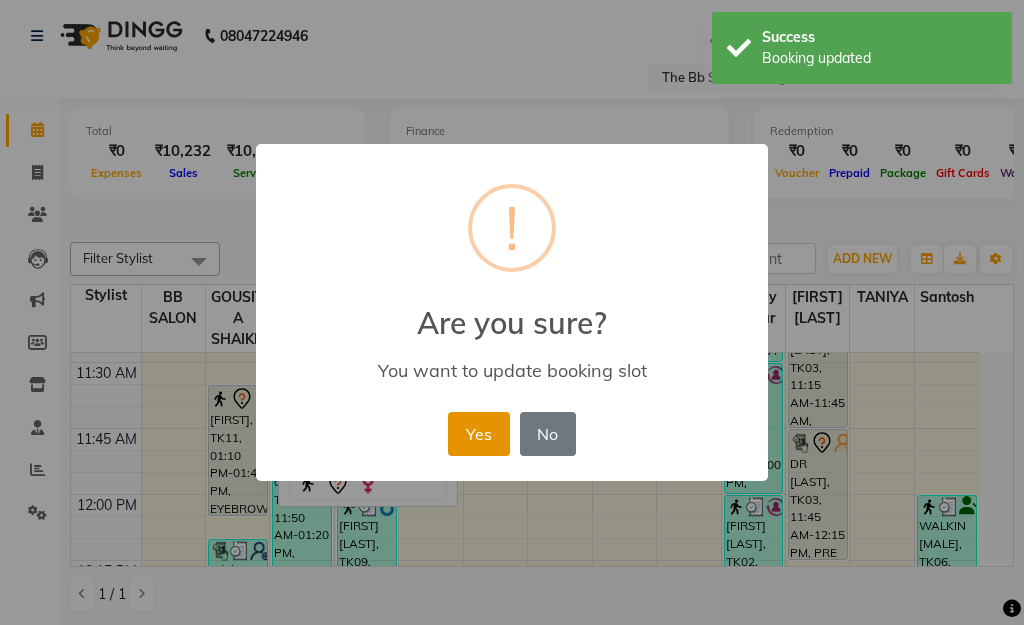 click on "Yes" at bounding box center [478, 434] 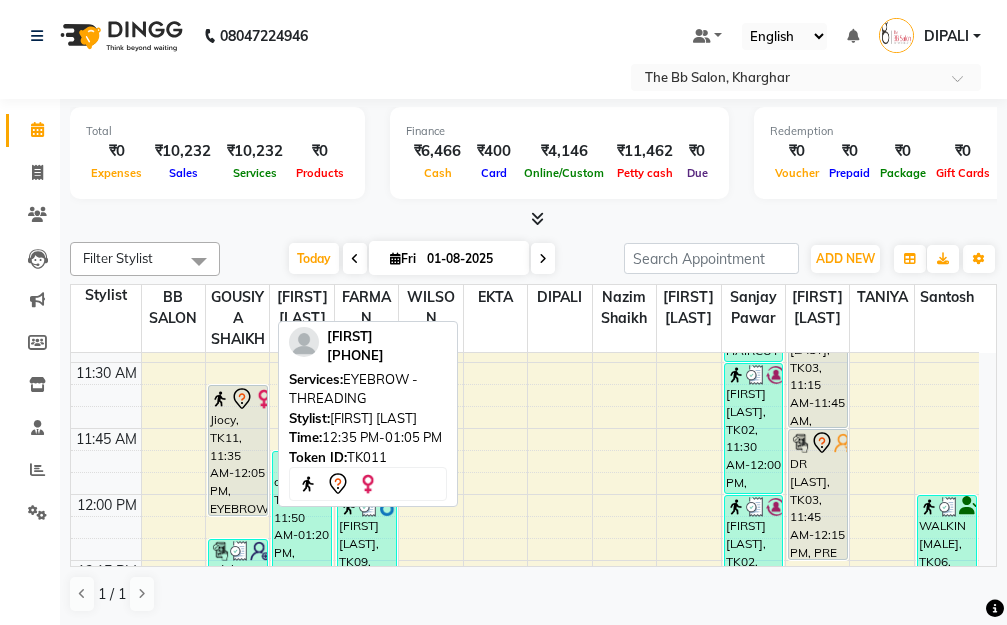 scroll, scrollTop: 1, scrollLeft: 0, axis: vertical 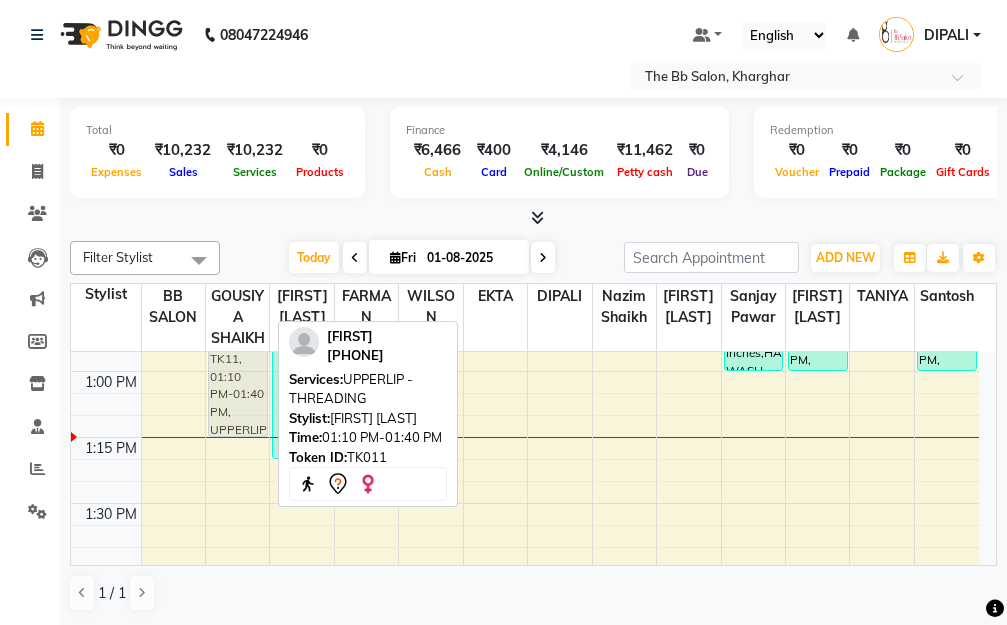 drag, startPoint x: 236, startPoint y: 492, endPoint x: 241, endPoint y: 388, distance: 104.120125 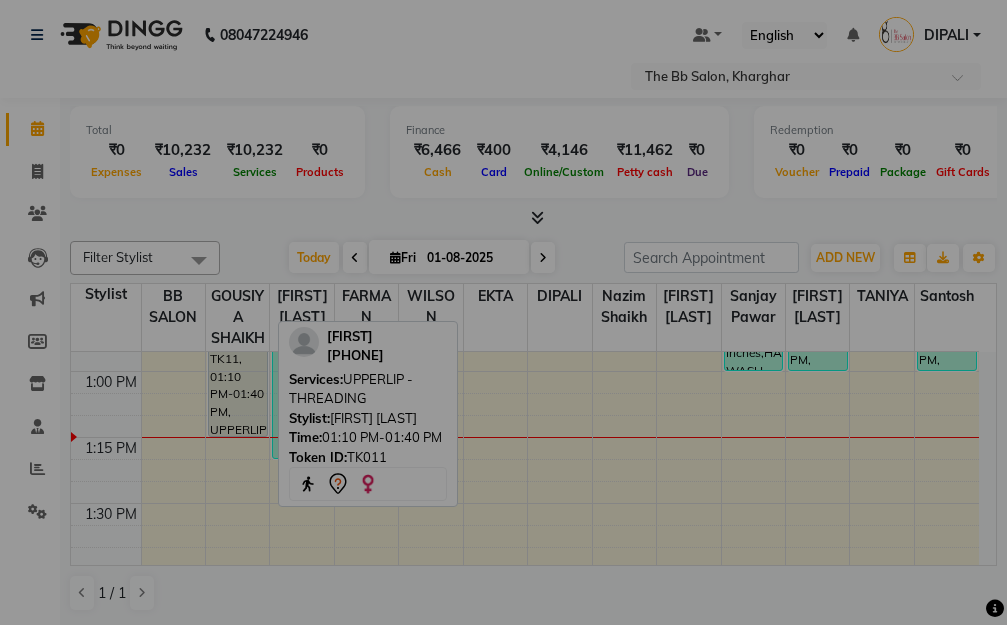 scroll, scrollTop: 1035, scrollLeft: 0, axis: vertical 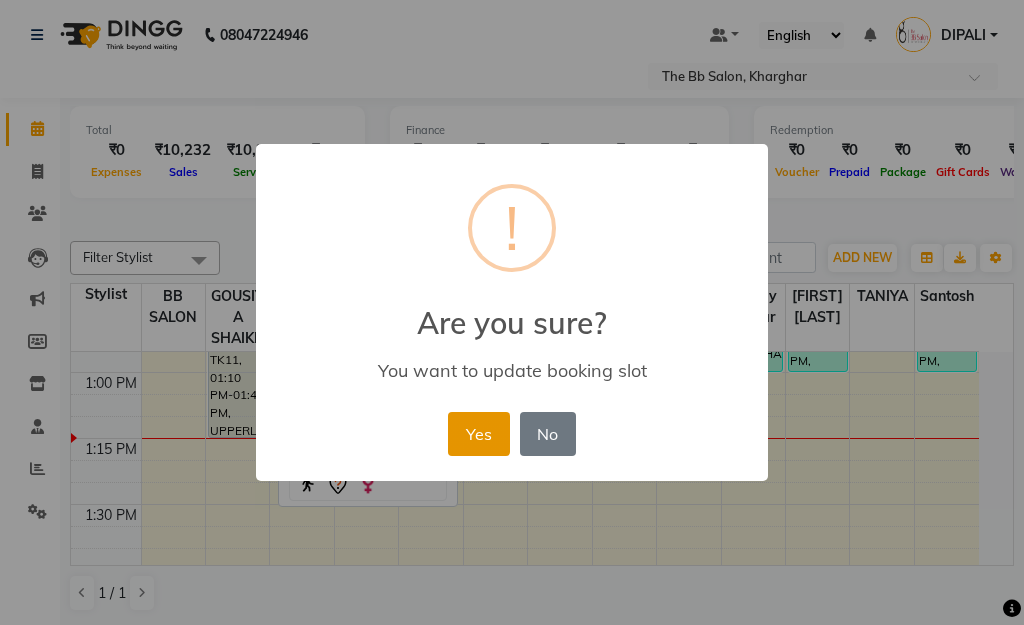 click on "Yes" at bounding box center (478, 434) 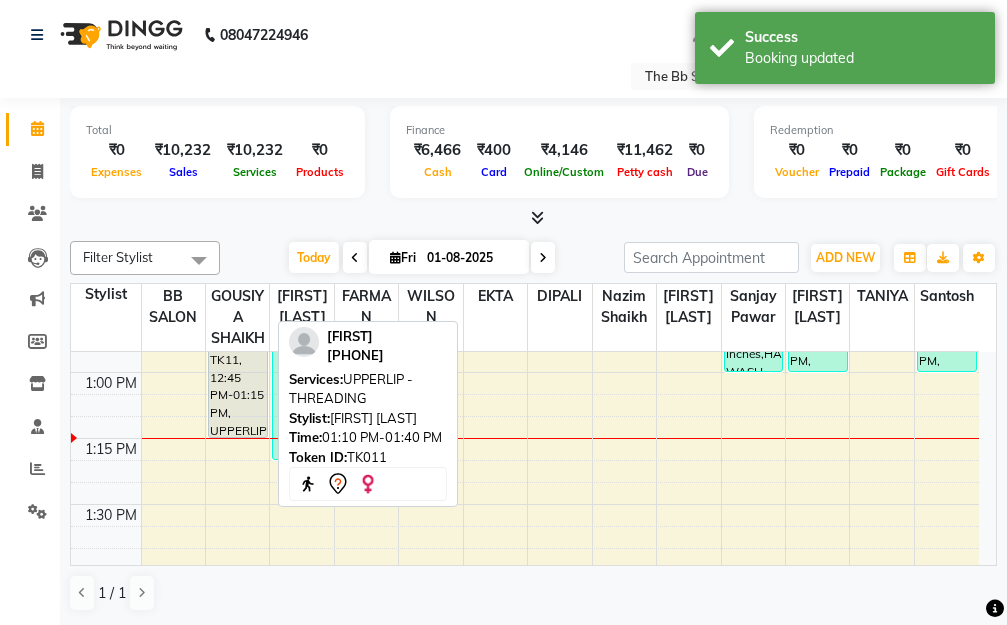 scroll, scrollTop: 0, scrollLeft: 0, axis: both 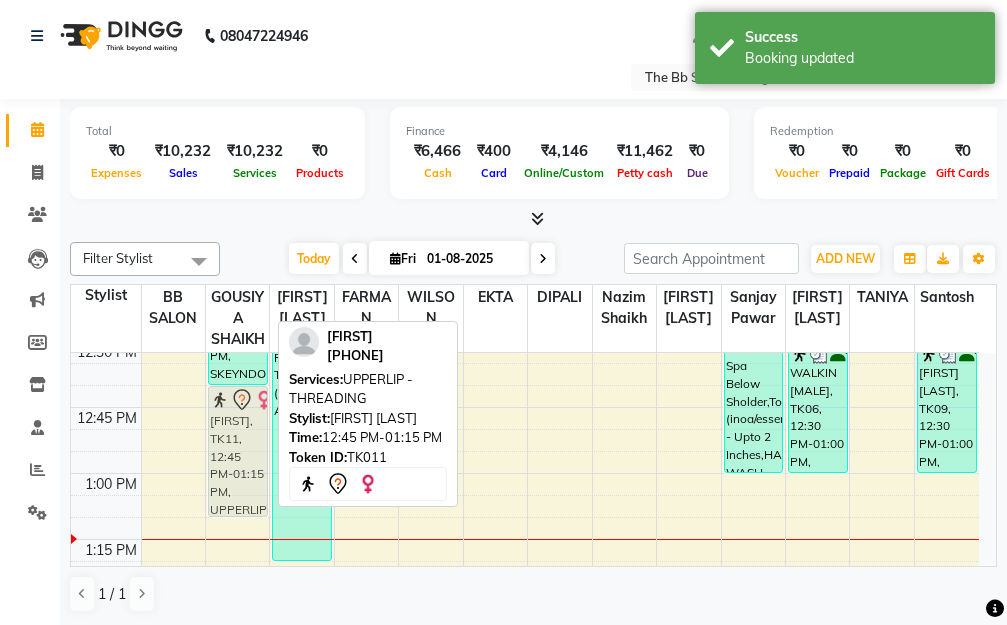 drag, startPoint x: 244, startPoint y: 462, endPoint x: 244, endPoint y: 437, distance: 25 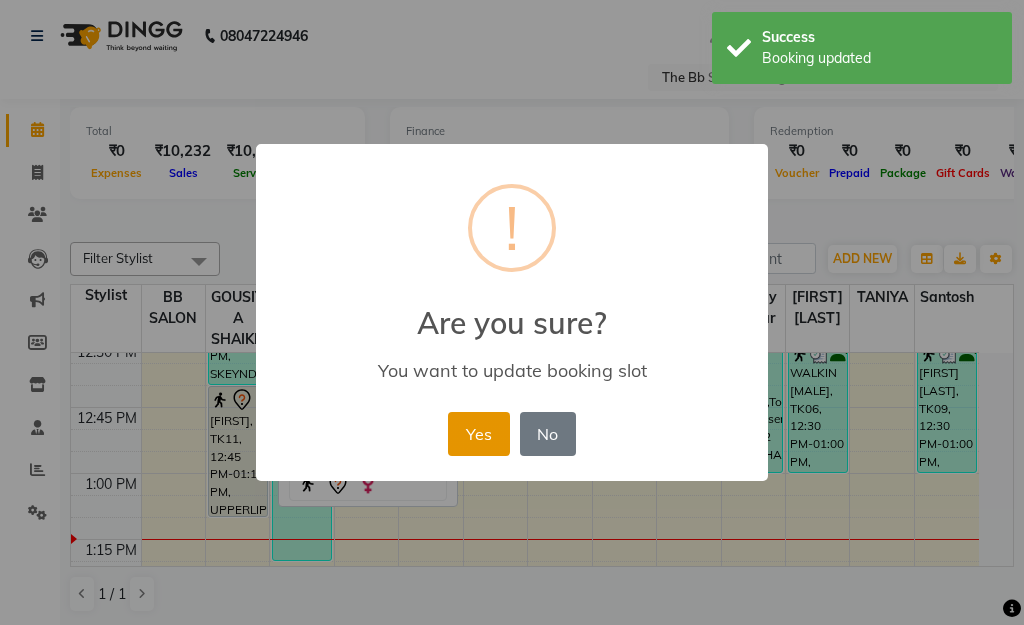 click on "Yes" at bounding box center [478, 434] 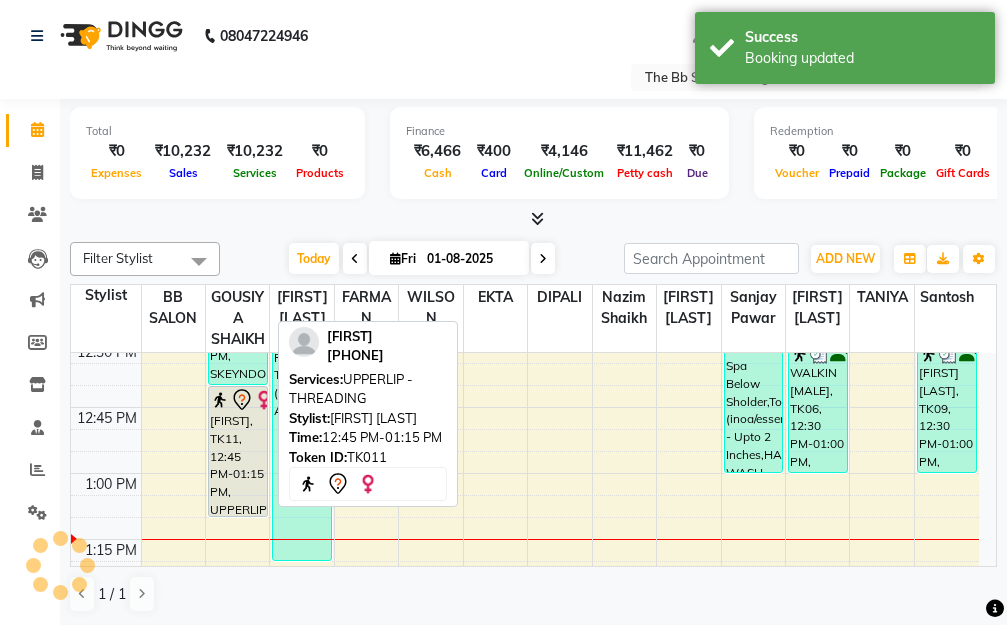 click on "Jiocy, TK11, 12:45 PM-01:15 PM, UPPERLIP - THREADING" at bounding box center (238, 451) 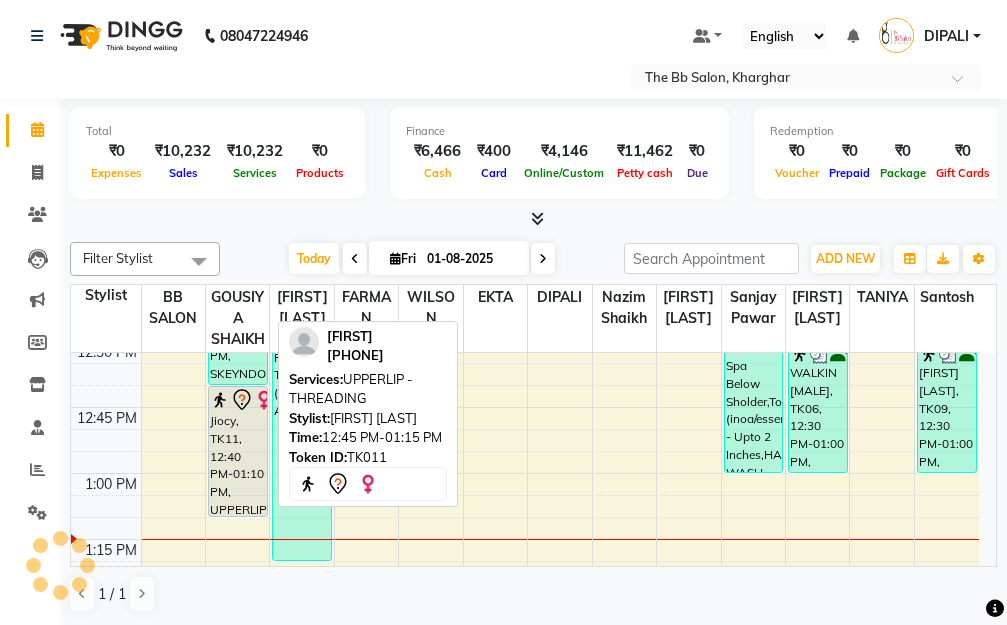 click on "Jiocy, TK11, 12:40 PM-01:10 PM, UPPERLIP - THREADING" at bounding box center [238, 451] 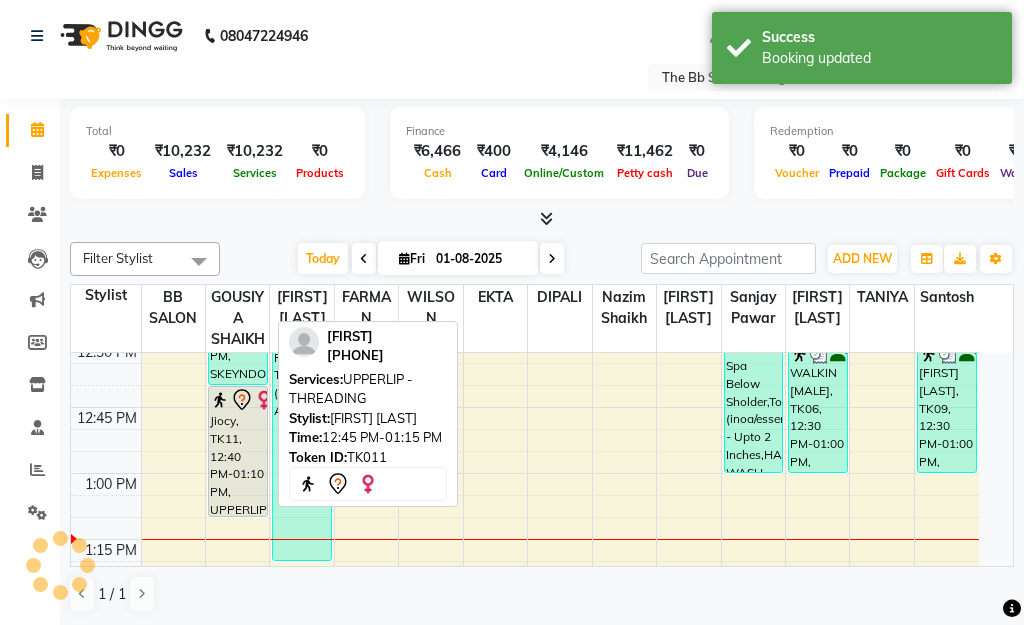 select on "7" 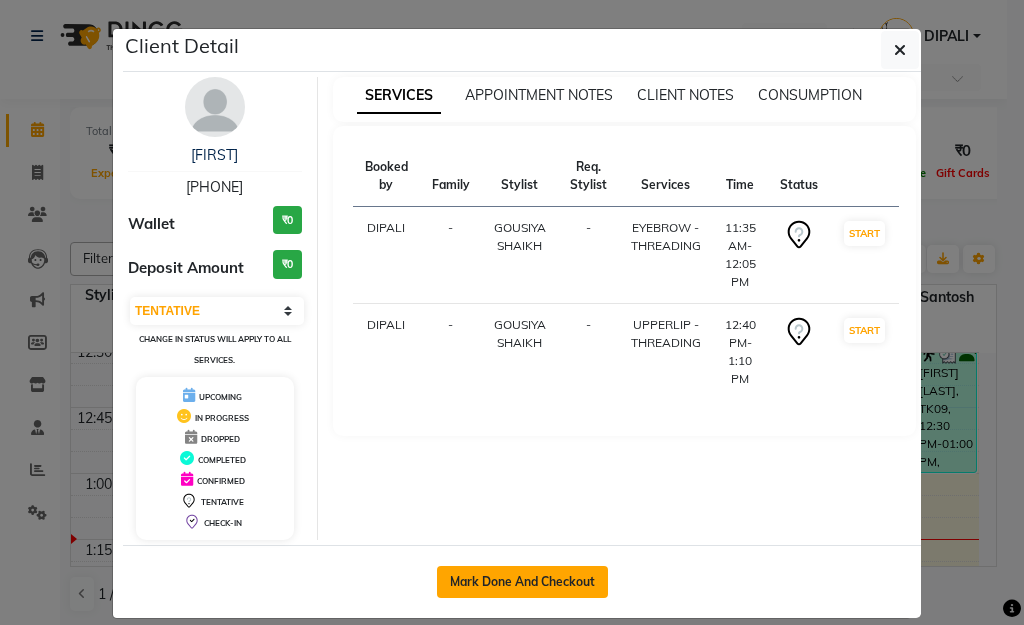 click on "Mark Done And Checkout" 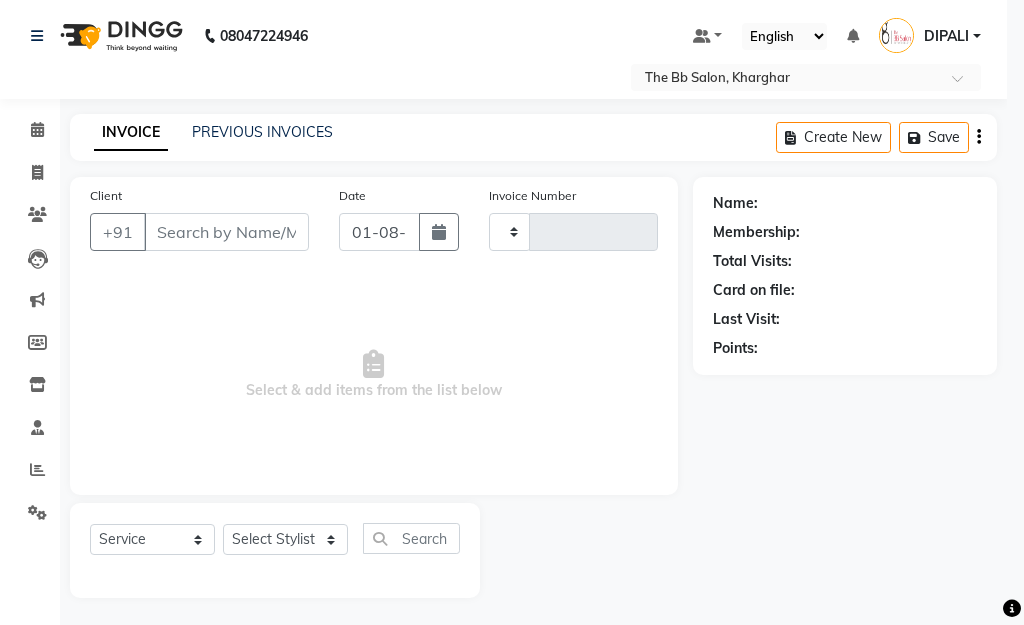 type on "2702" 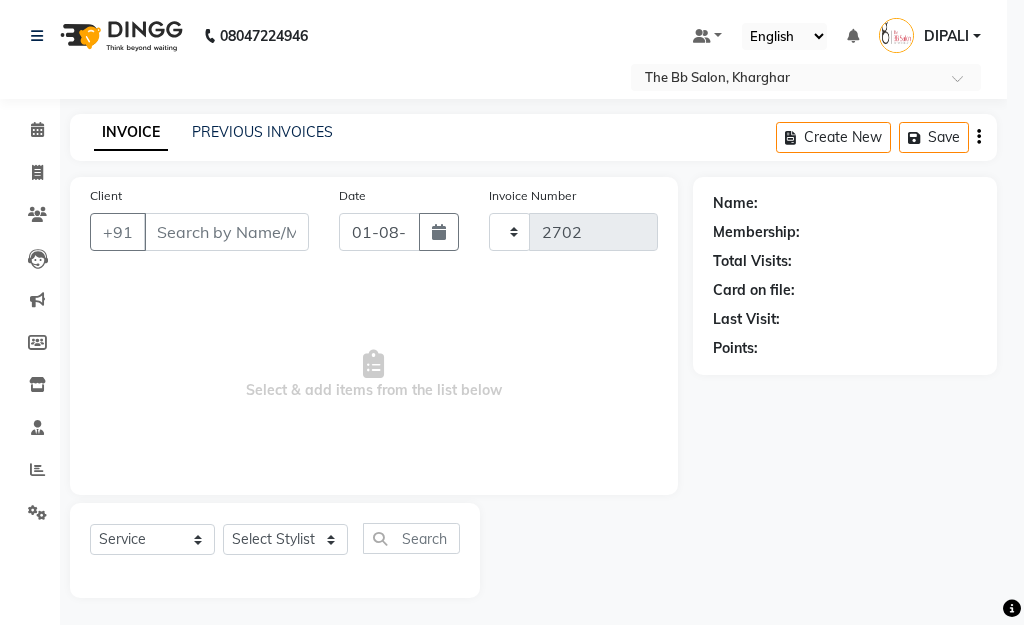 select on "6231" 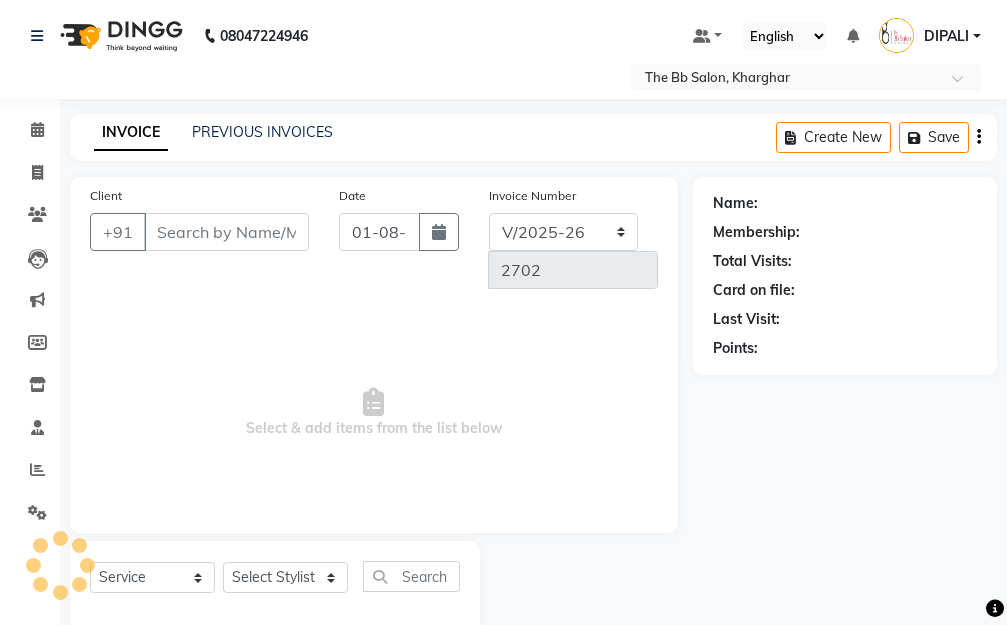 type on "82******67" 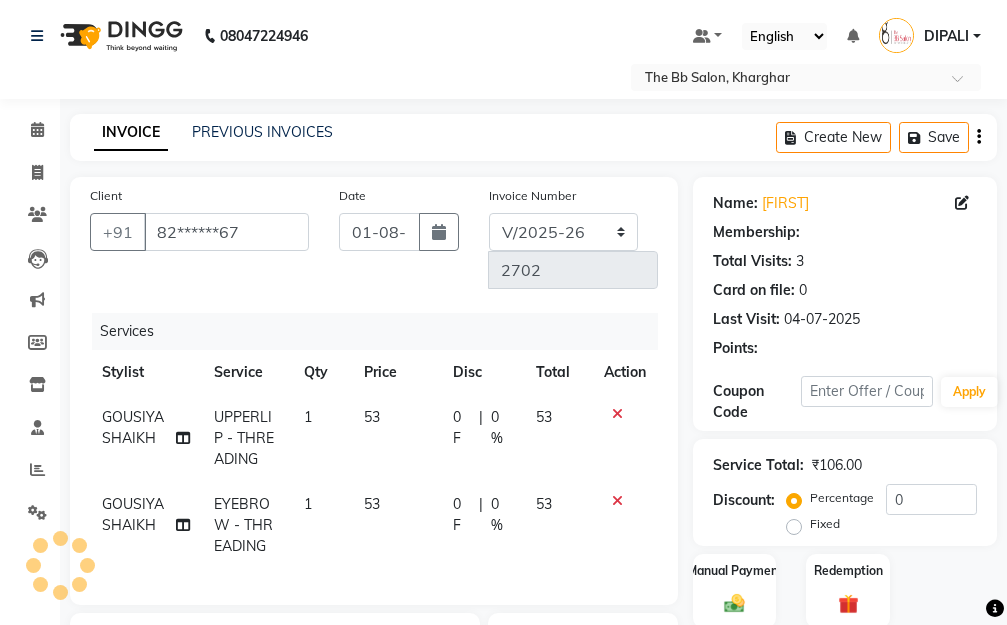 select on "1: Object" 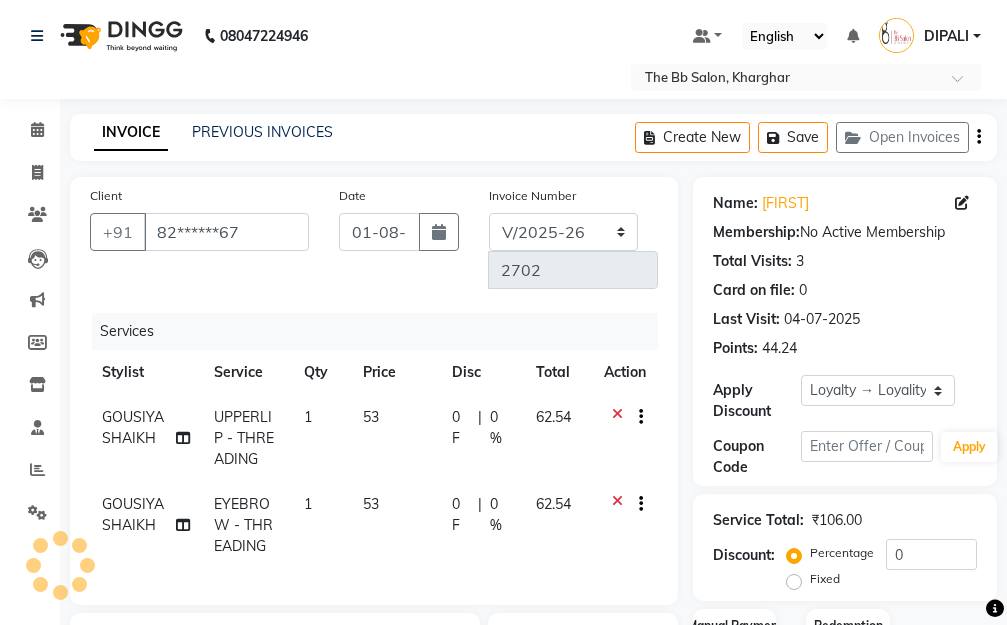 scroll, scrollTop: 200, scrollLeft: 0, axis: vertical 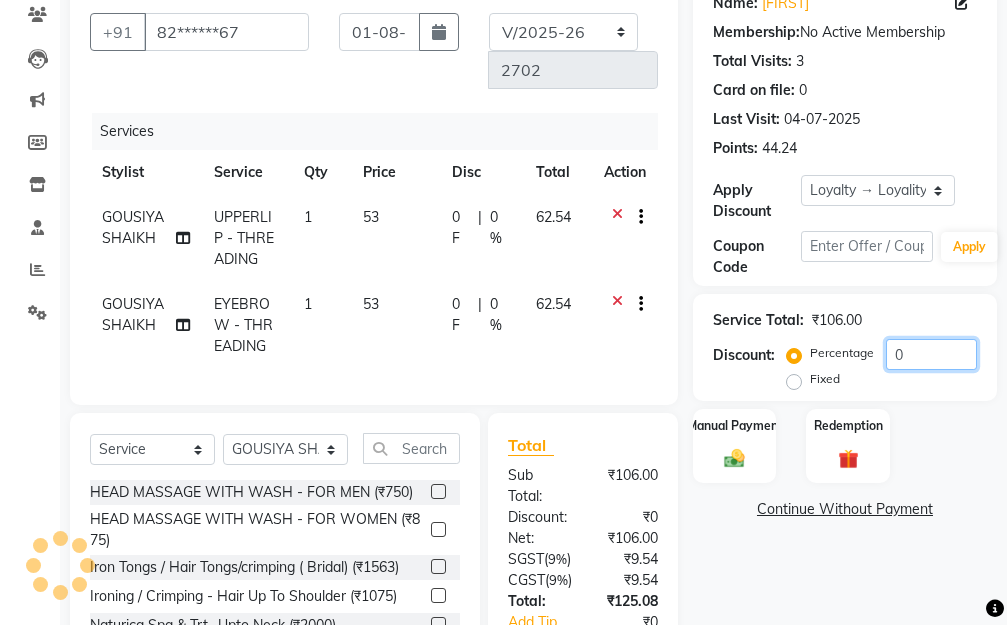 click on "0" 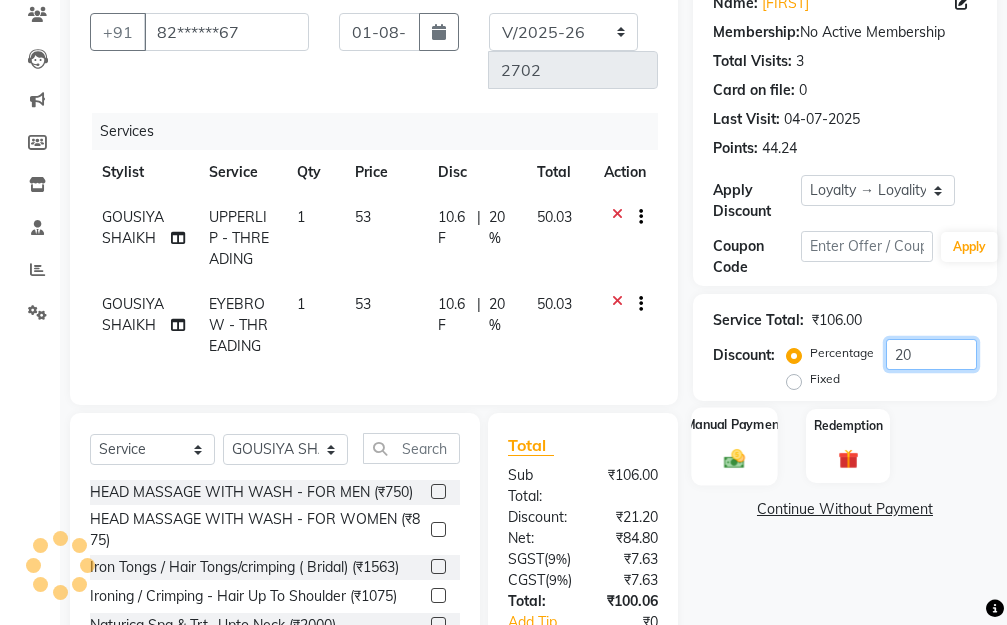 type on "20" 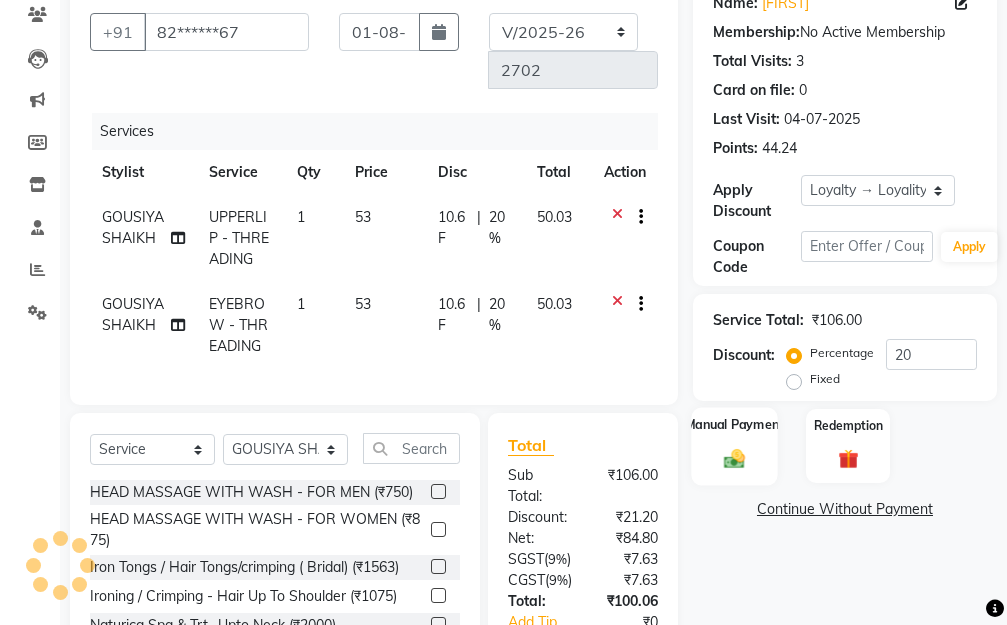 click on "Manual Payment" 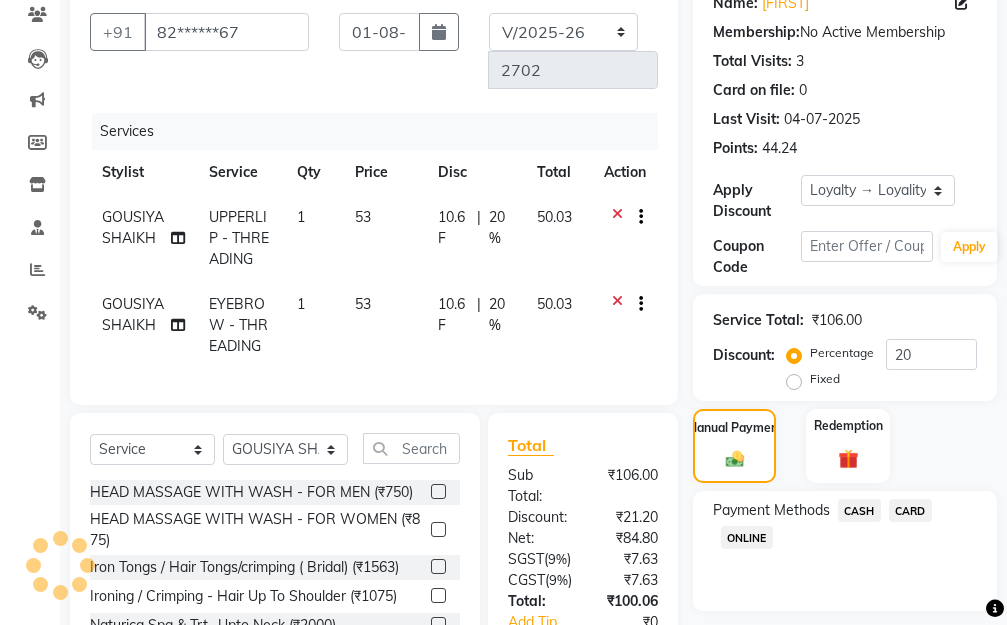 scroll, scrollTop: 479, scrollLeft: 0, axis: vertical 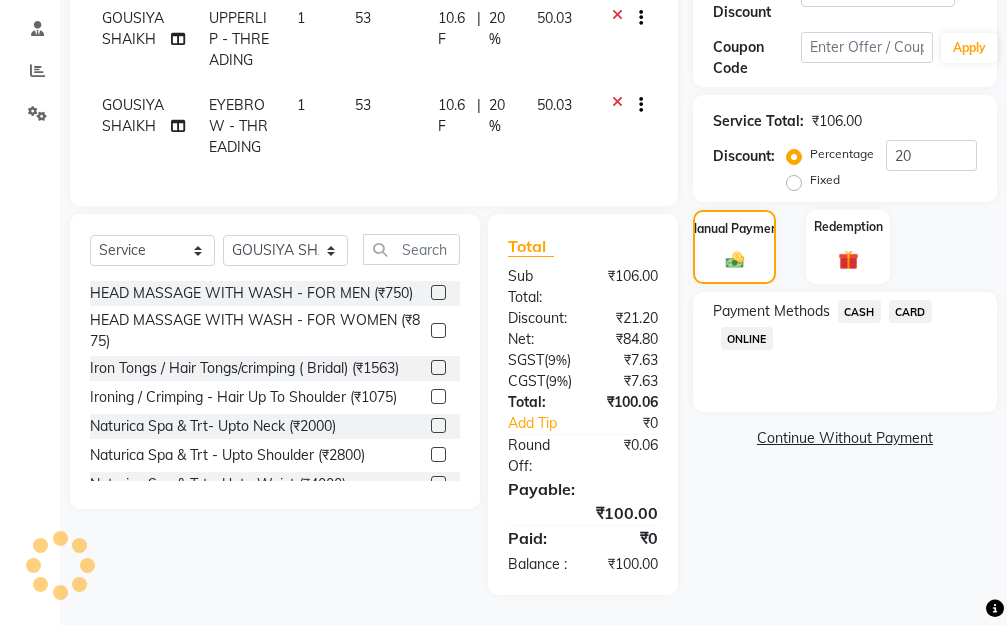 click on "ONLINE" 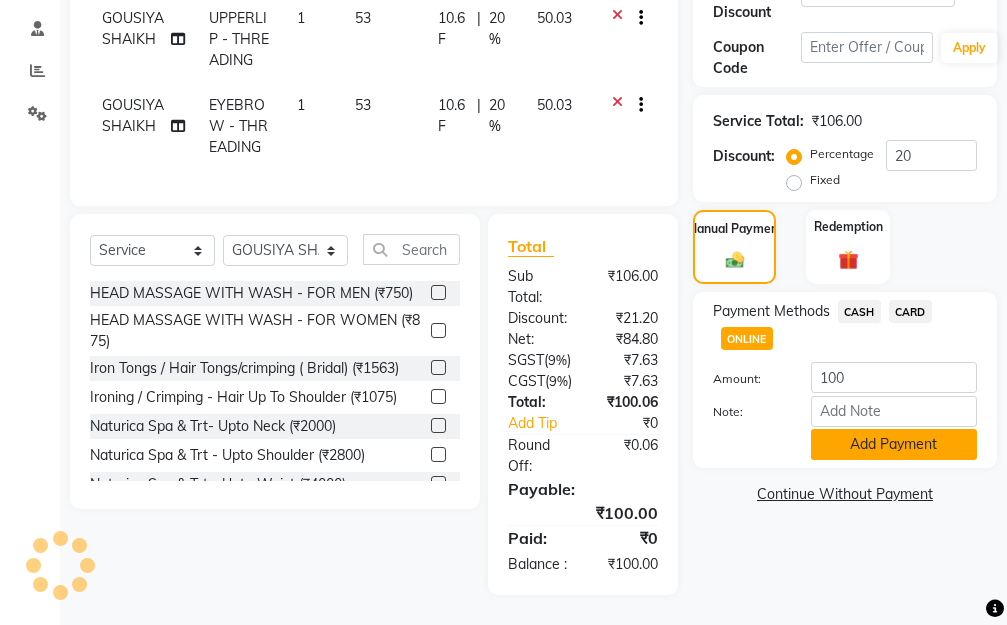 click on "Add Payment" 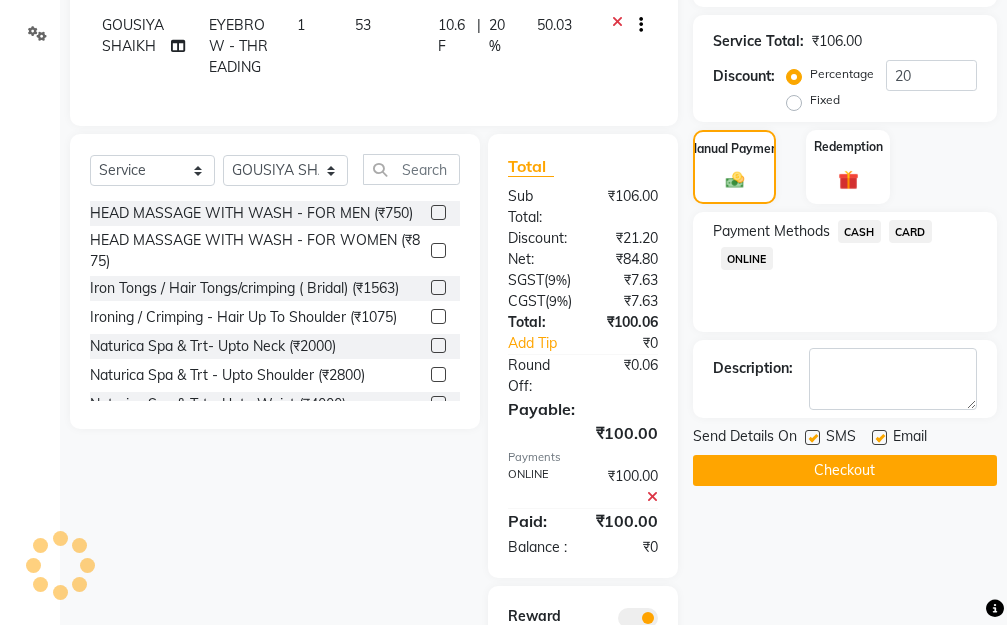 click on "Checkout" 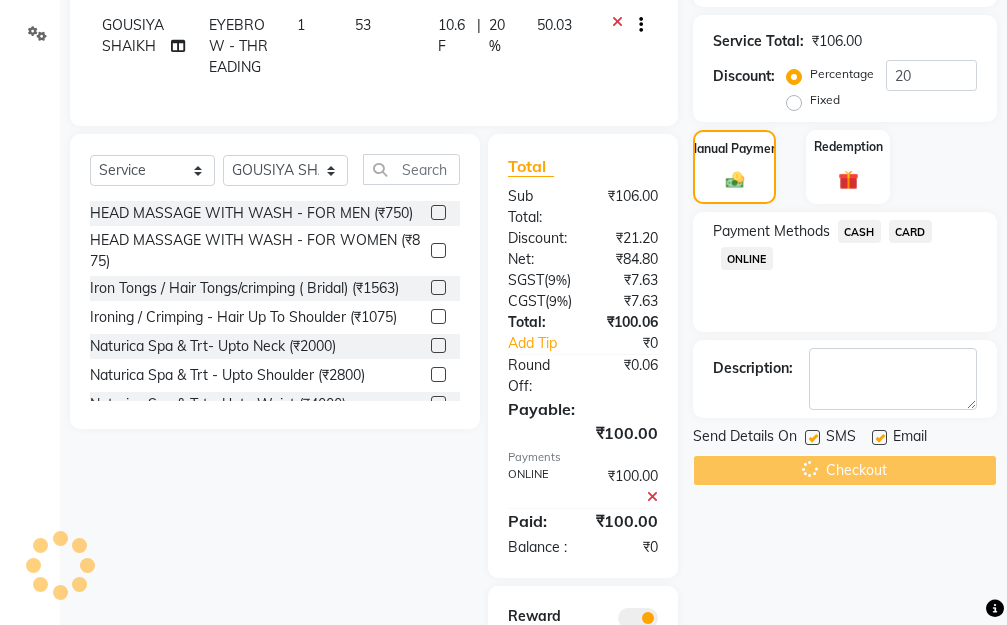 scroll, scrollTop: 703, scrollLeft: 0, axis: vertical 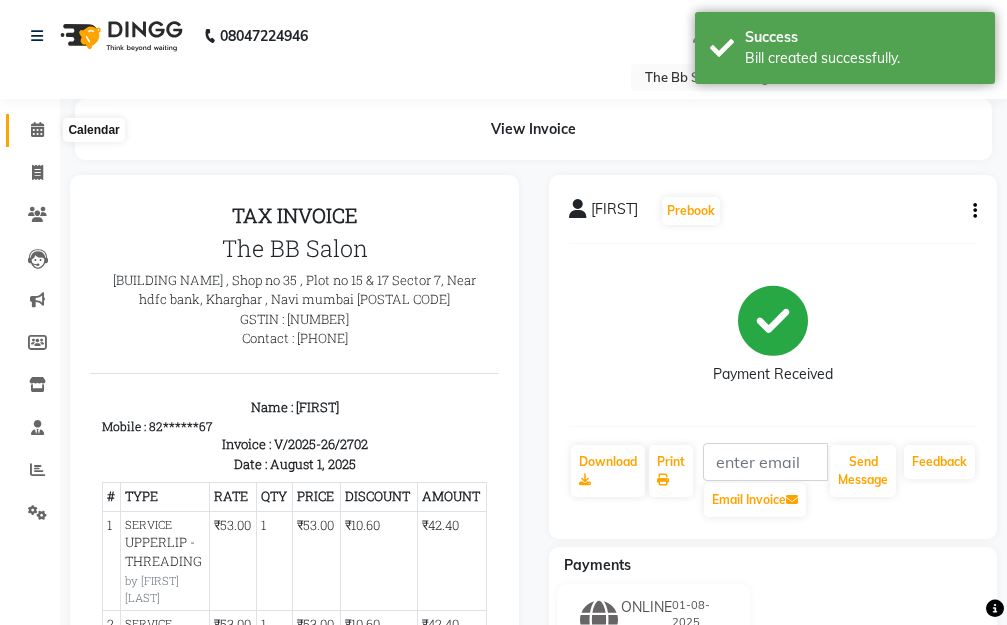 click 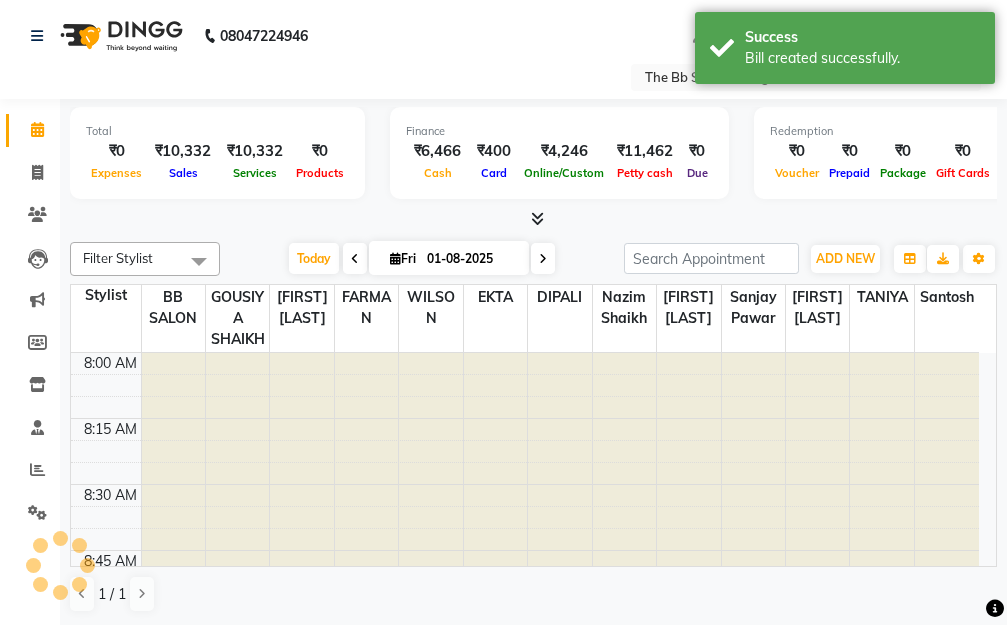 scroll, scrollTop: 0, scrollLeft: 0, axis: both 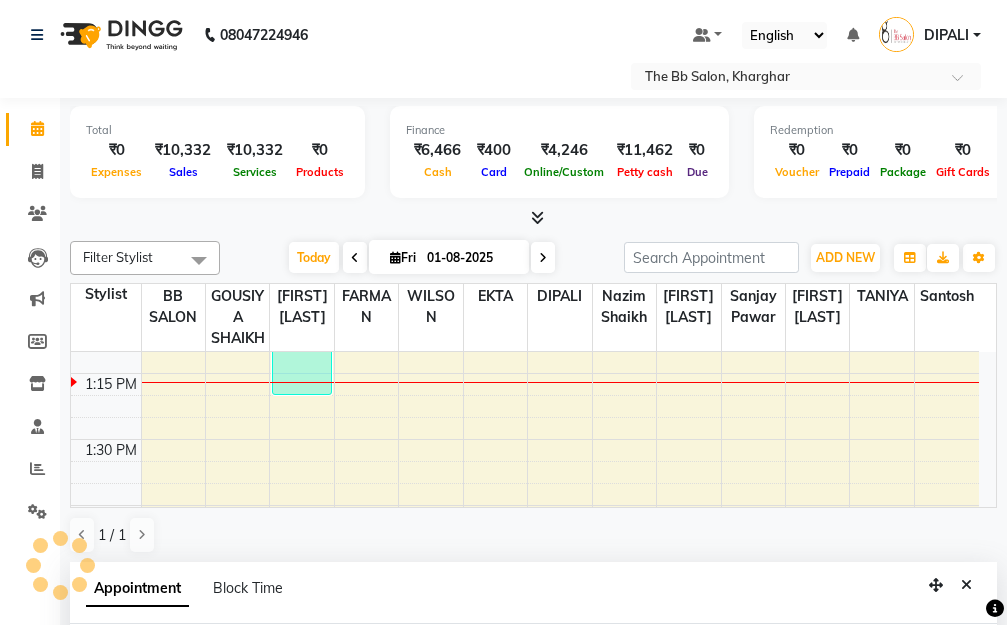 select on "83660" 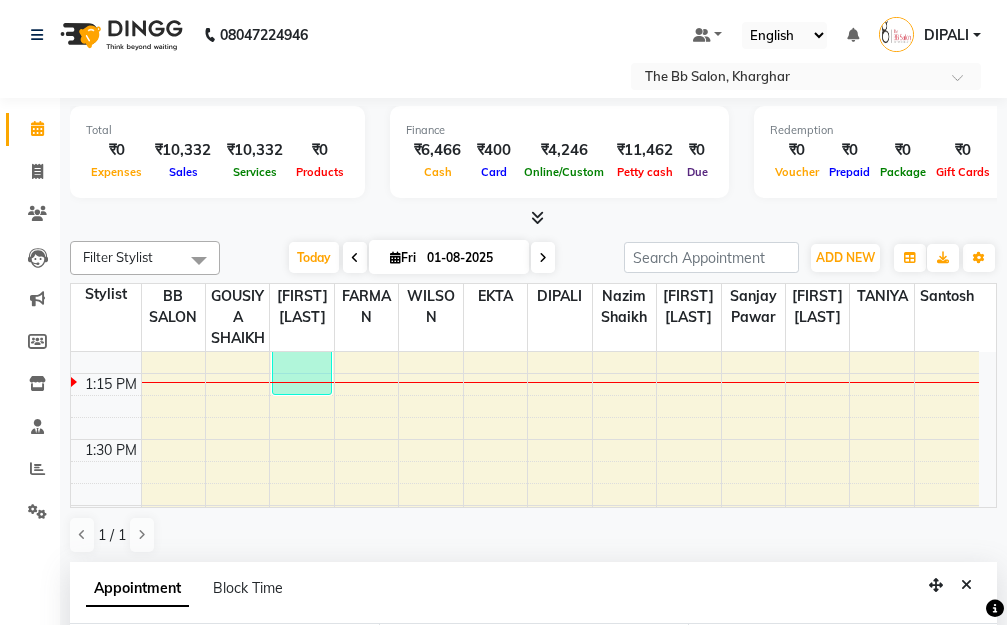 click at bounding box center (245, 676) 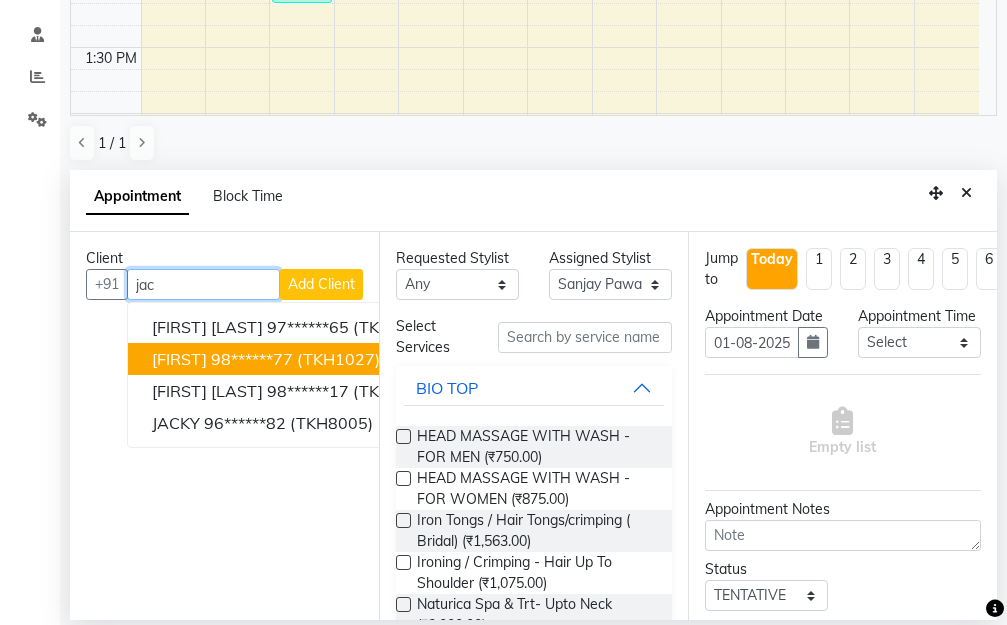 click on "98******77" at bounding box center [252, 359] 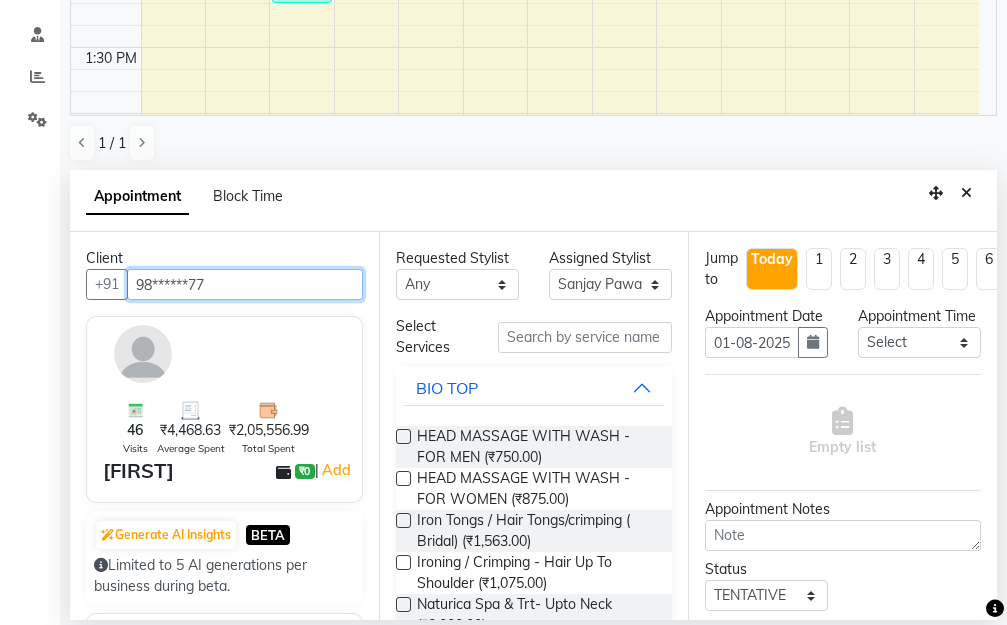type on "98******77" 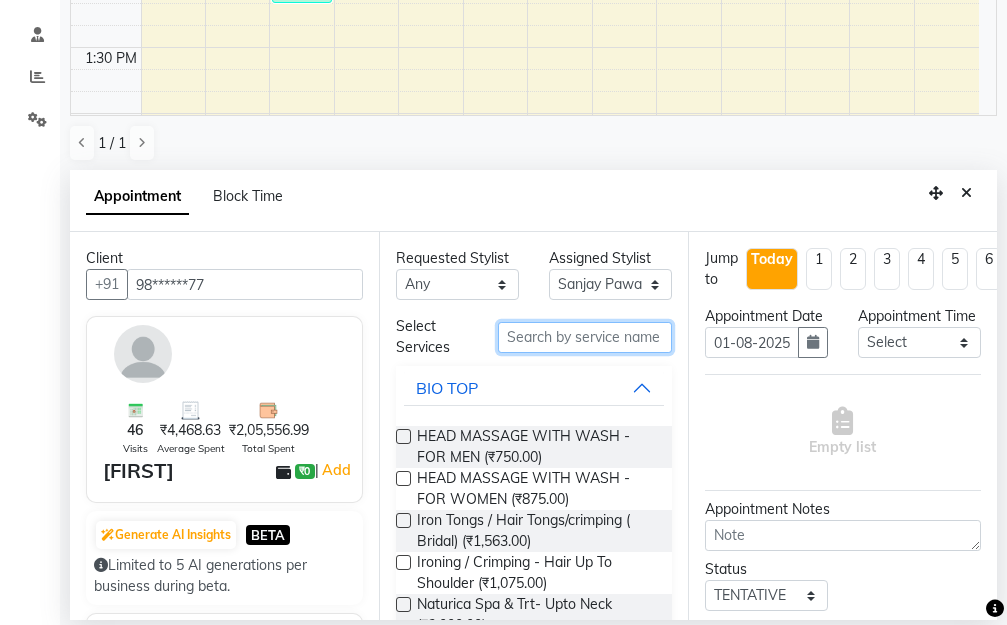 click at bounding box center (585, 337) 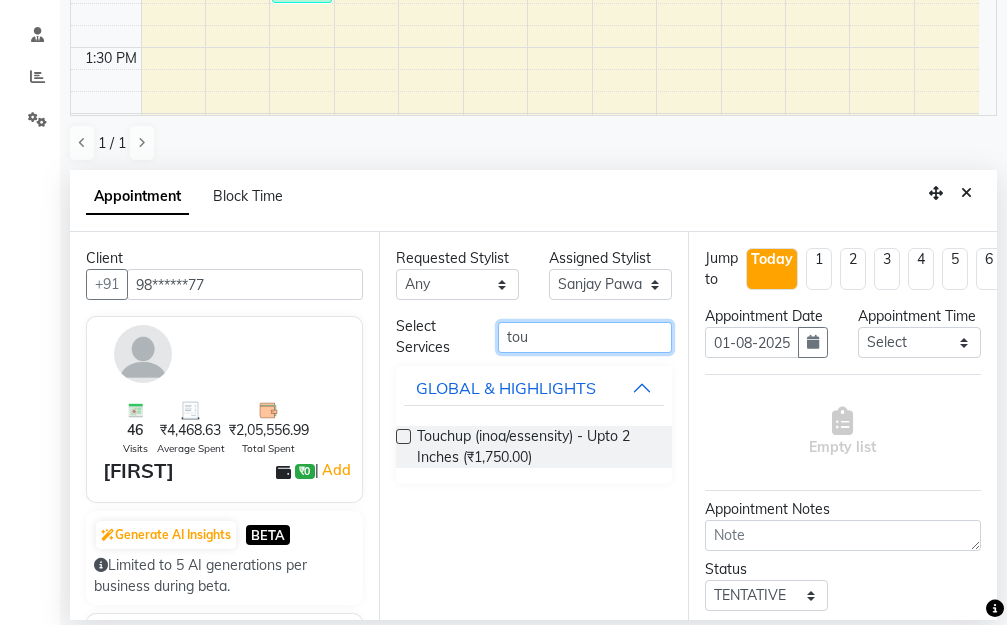 type on "tou" 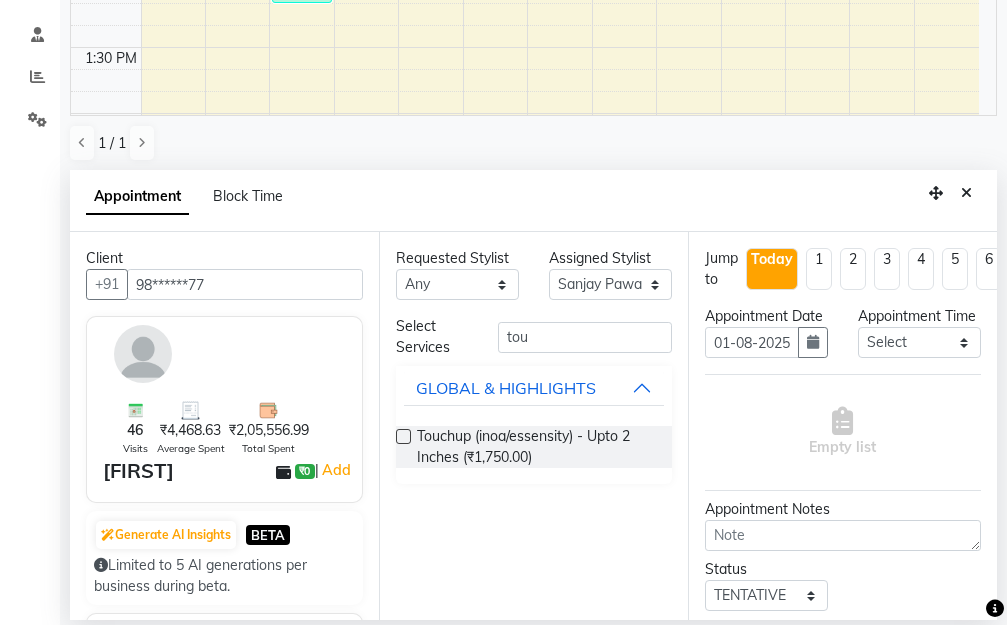 click at bounding box center [403, 436] 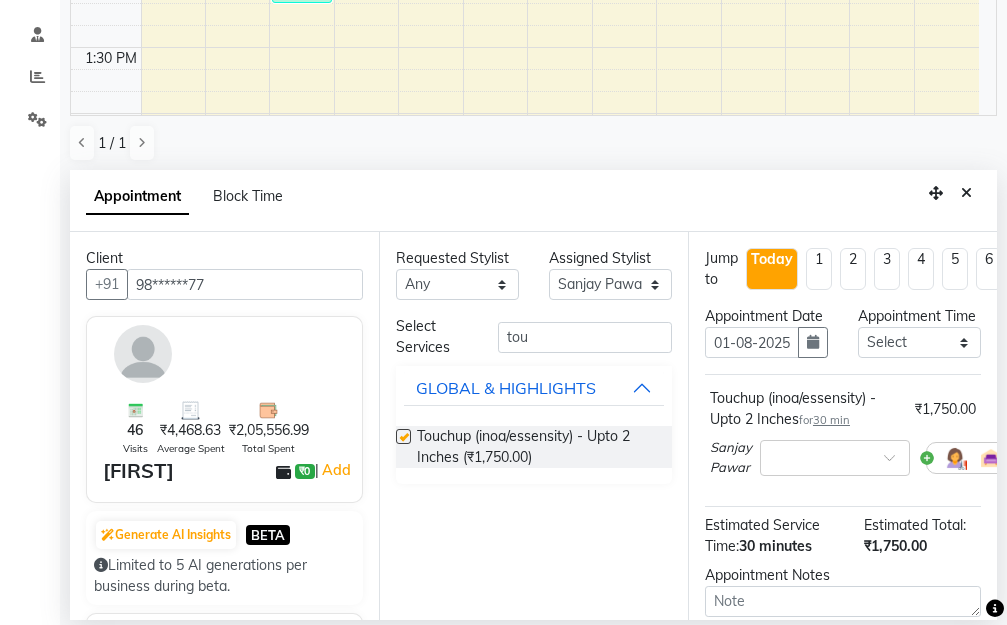 checkbox on "false" 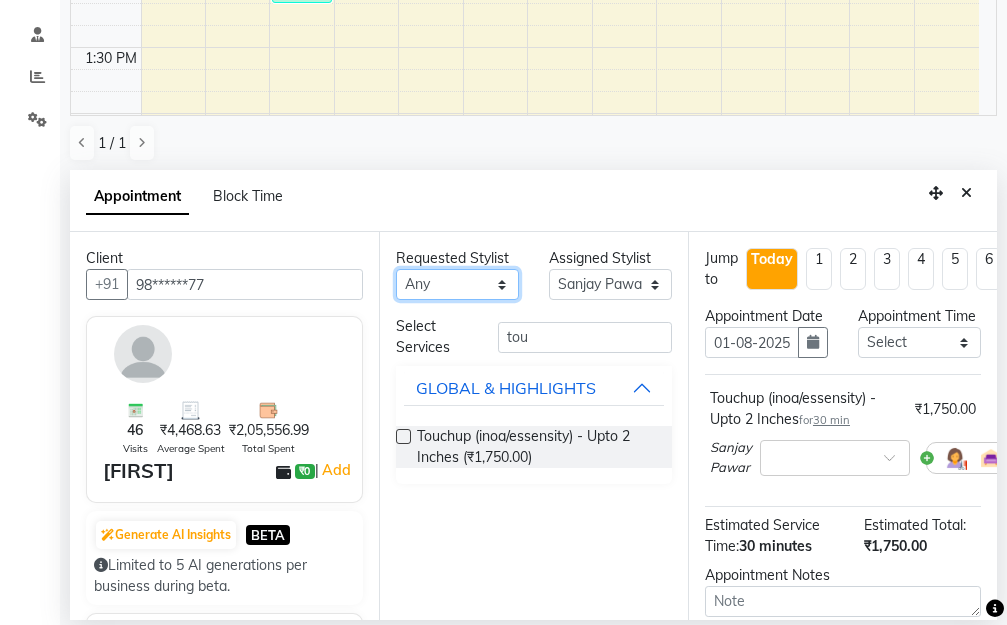 click on "Any BB SALON DIPALI EKTA FARMAN GOUSIYA SHAIKH MANGESH TAVARE Nazim Shaikh Rupesh Chavan Sanjay Pawar santosh SHILPA YADAV TANIYA WILSON" at bounding box center (457, 284) 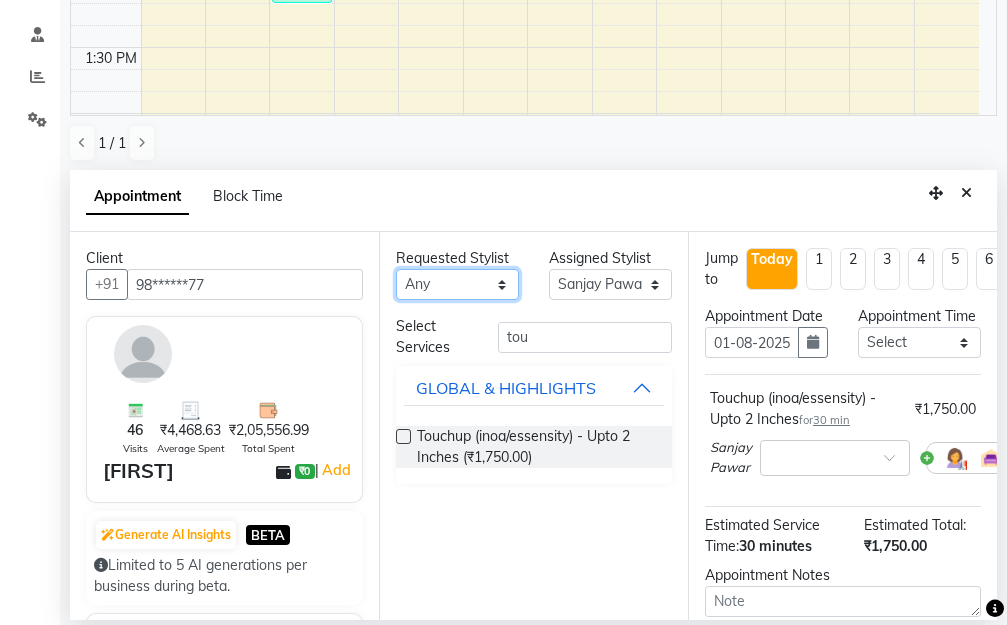 select on "83524" 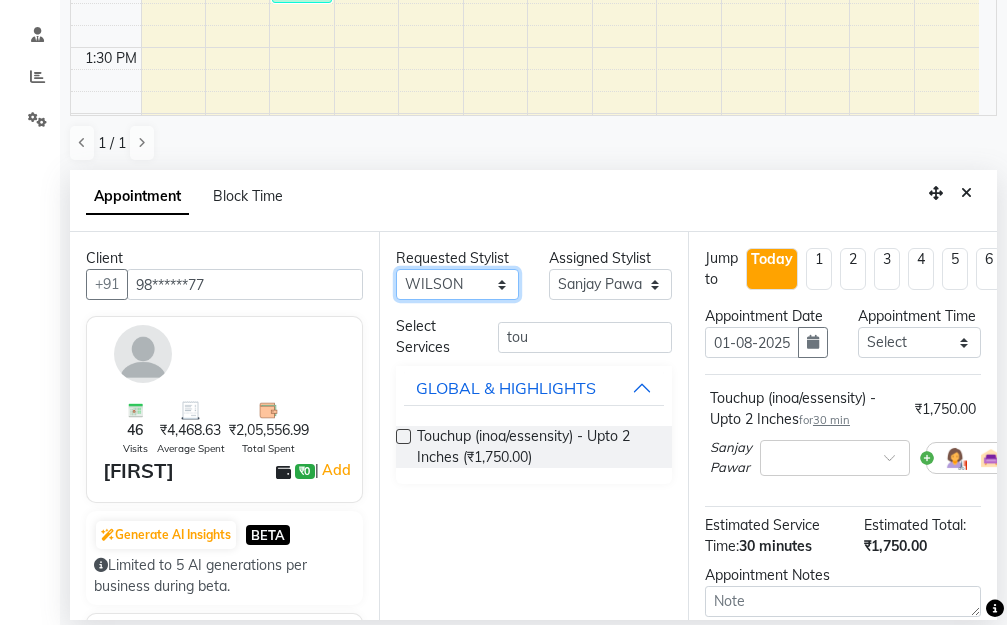 click on "Any BB SALON DIPALI EKTA FARMAN GOUSIYA SHAIKH MANGESH TAVARE Nazim Shaikh Rupesh Chavan Sanjay Pawar santosh SHILPA YADAV TANIYA WILSON" at bounding box center [457, 284] 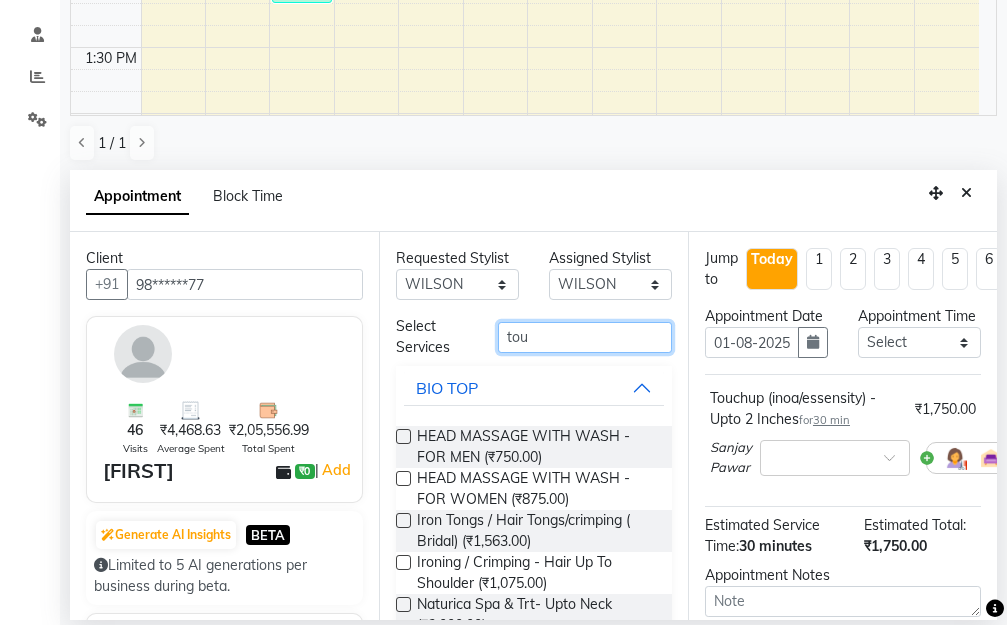 click on "tou" at bounding box center [585, 337] 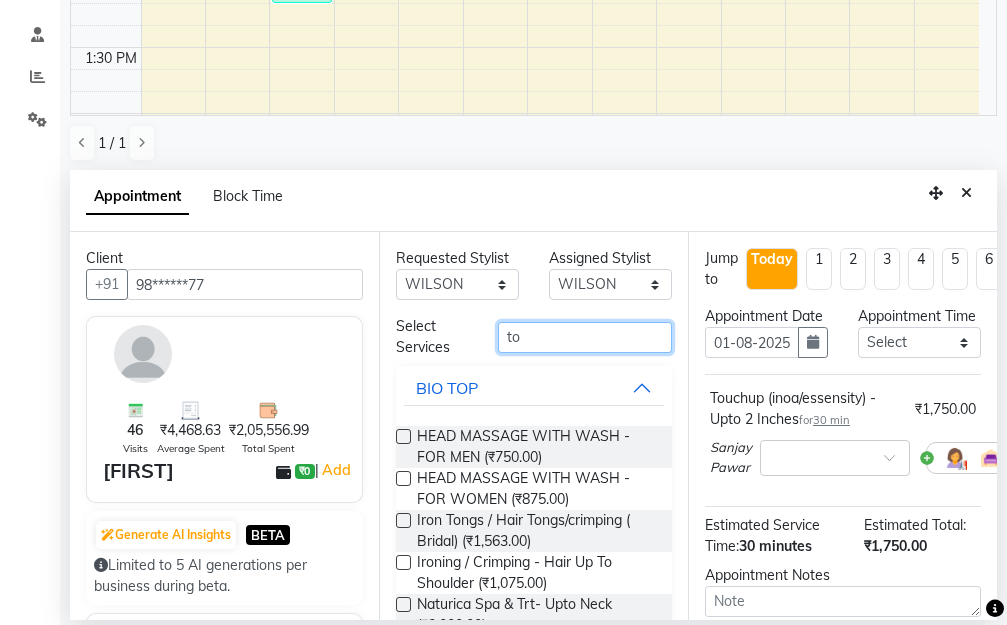 type on "t" 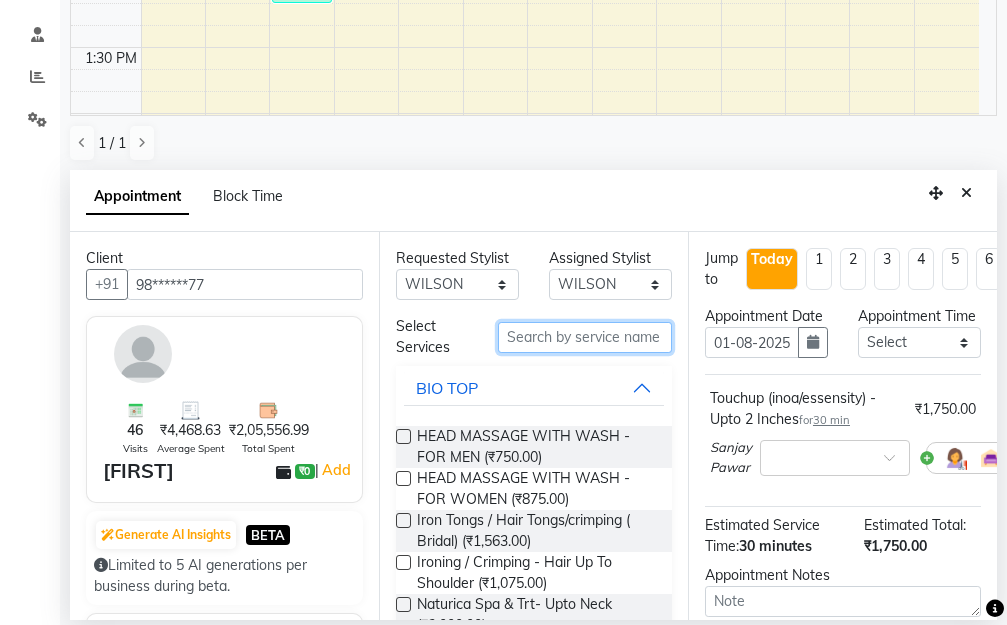 type on "g" 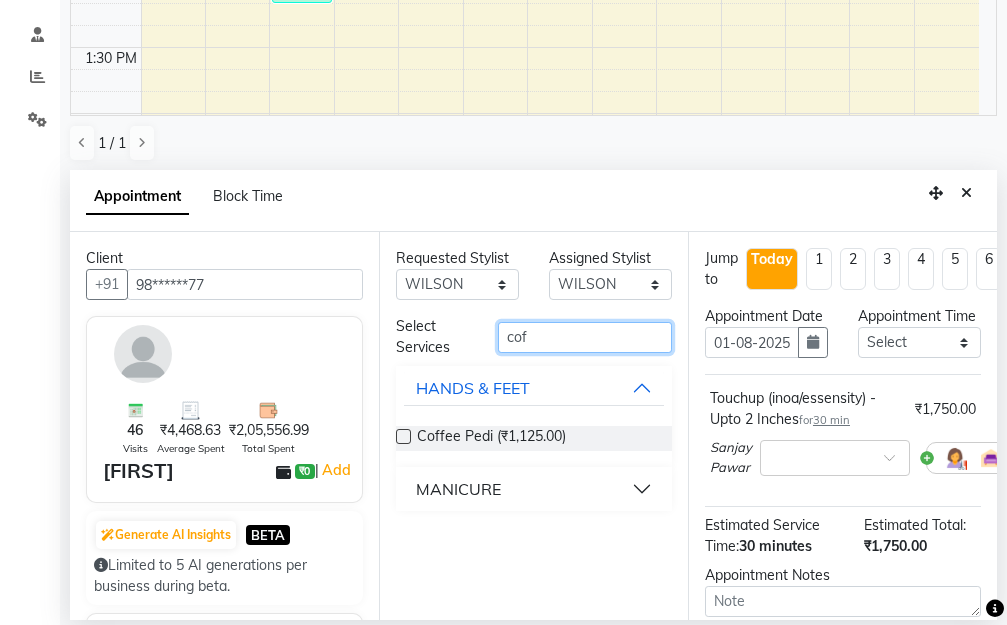 type on "cof" 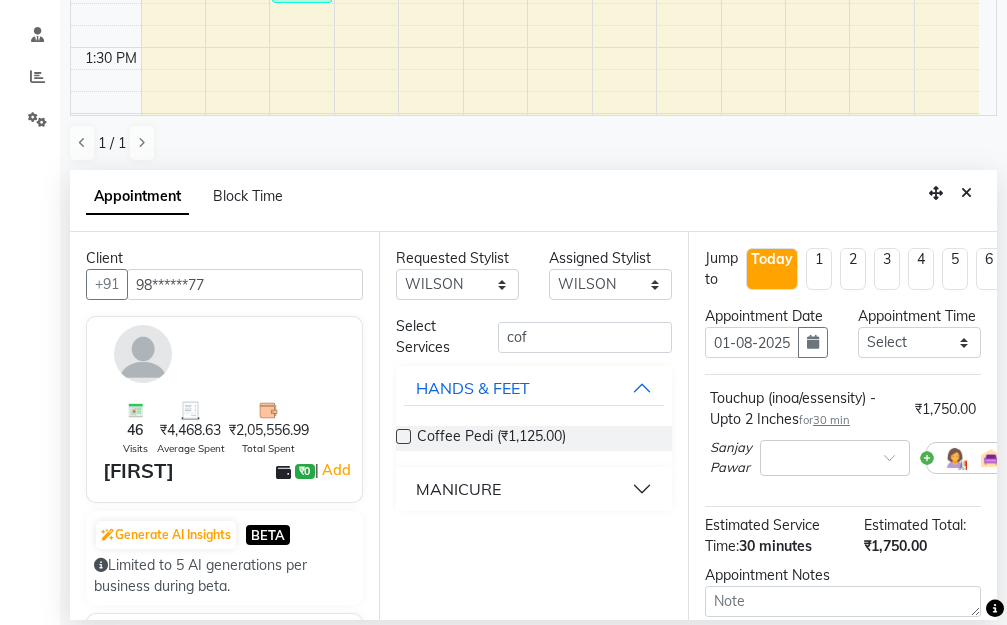click at bounding box center (403, 436) 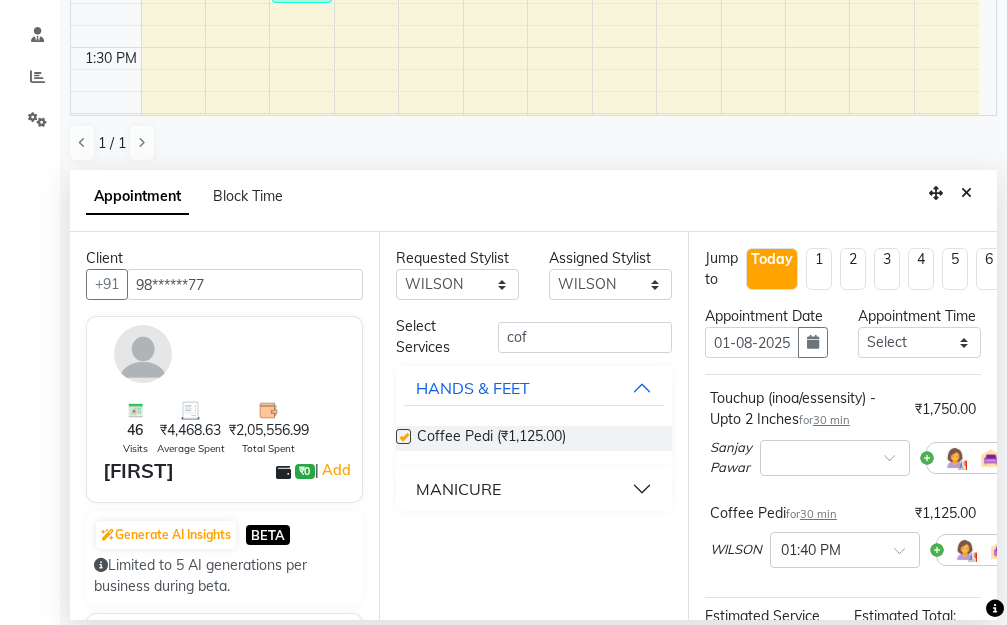 checkbox on "false" 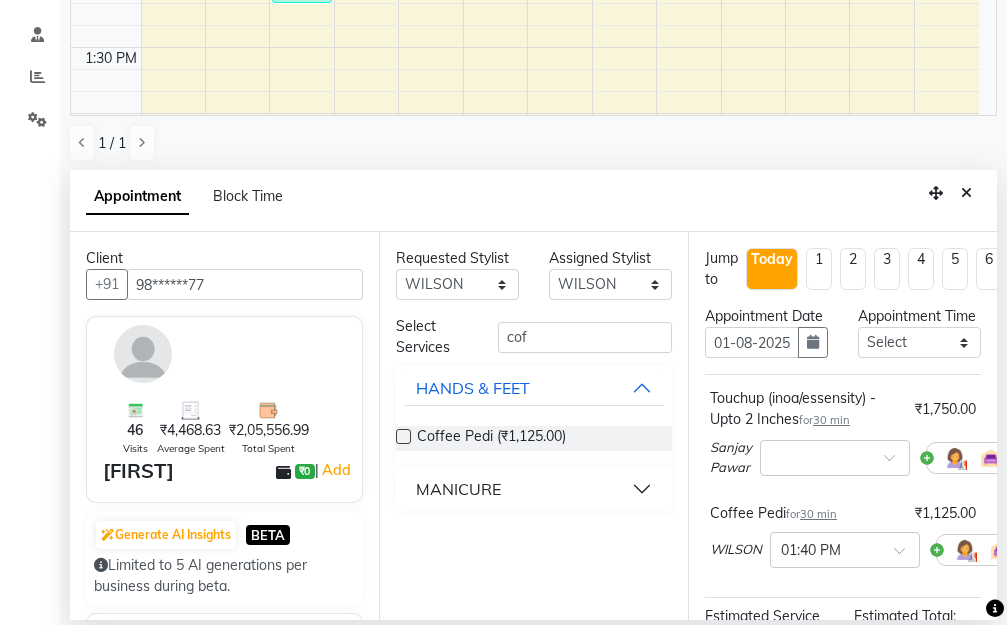 scroll, scrollTop: 350, scrollLeft: 0, axis: vertical 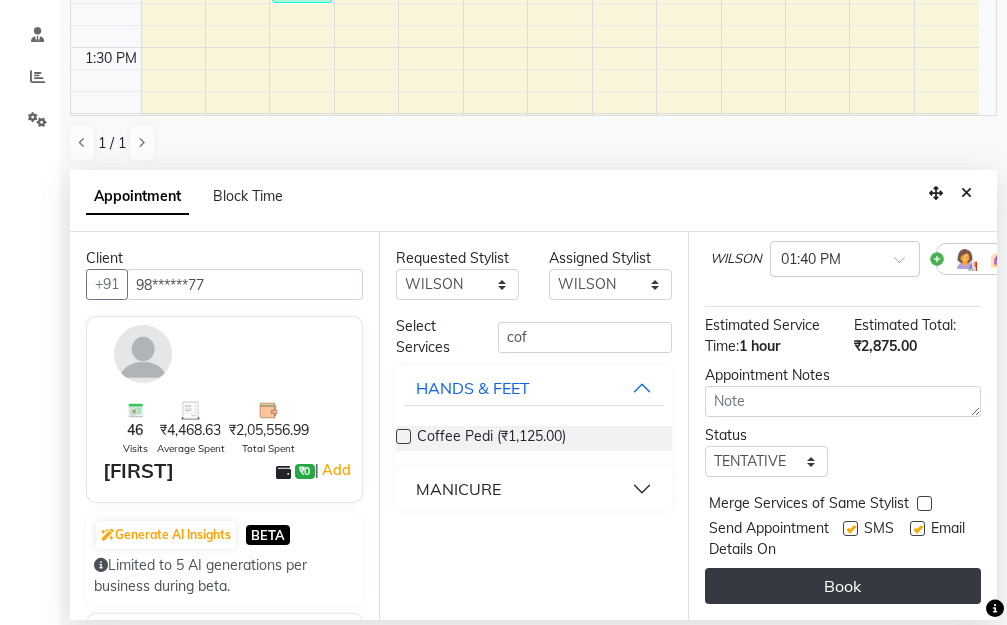 click on "Book" at bounding box center (843, 586) 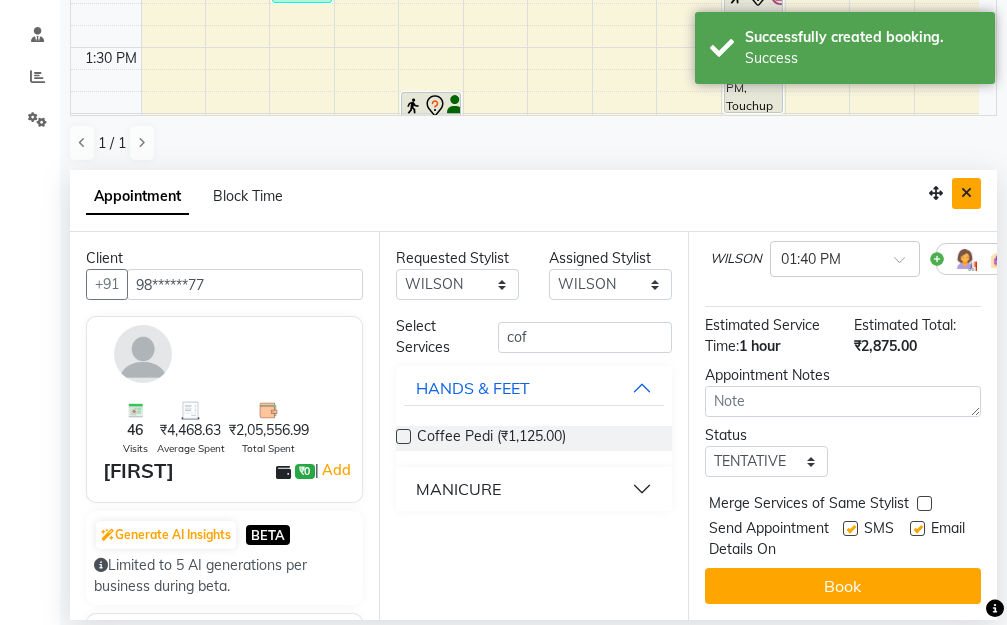 scroll, scrollTop: 0, scrollLeft: 0, axis: both 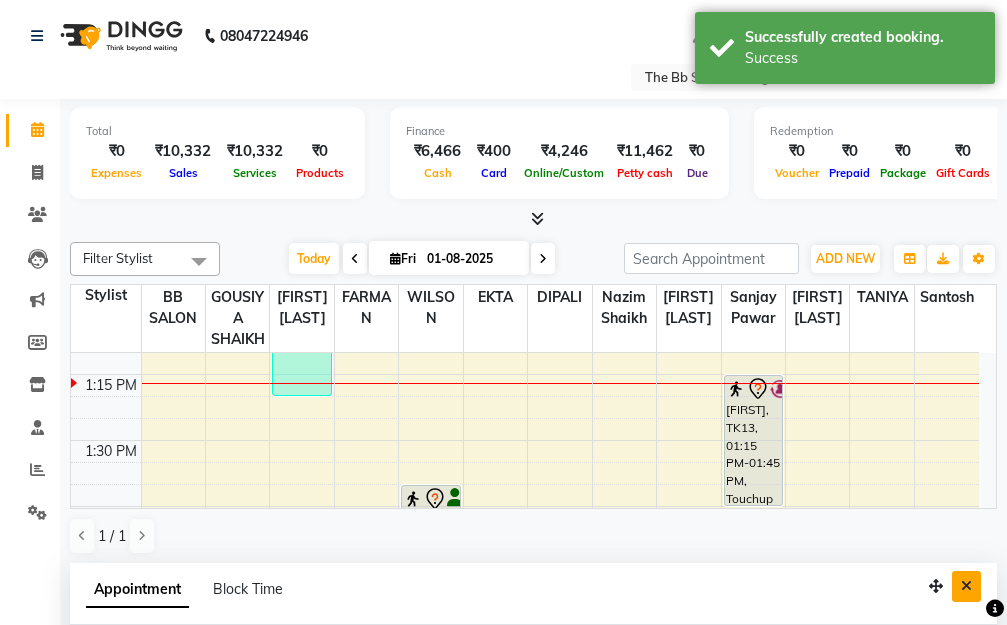 click at bounding box center (966, 586) 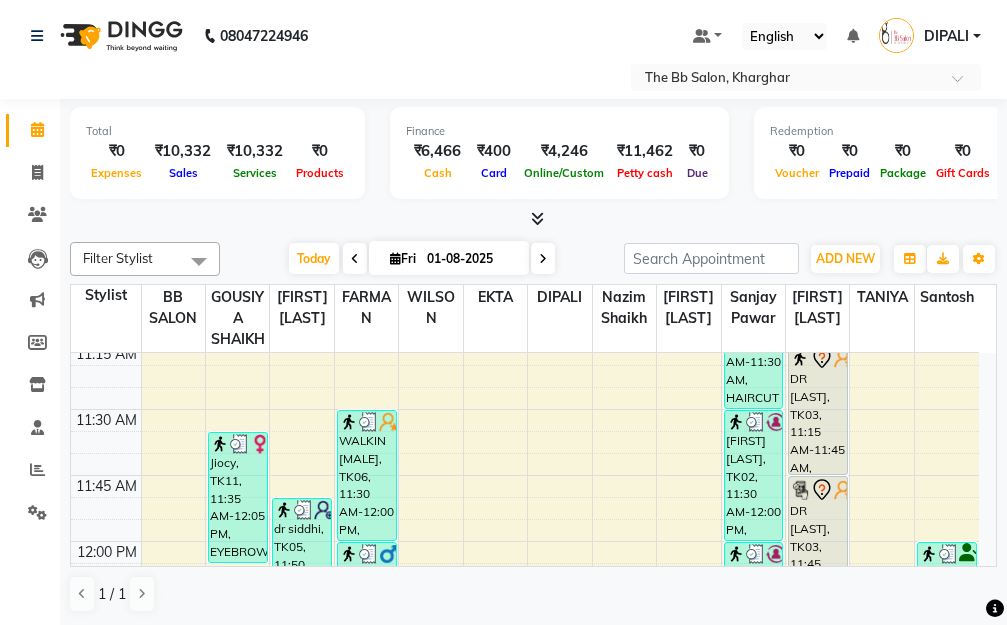 scroll, scrollTop: 600, scrollLeft: 0, axis: vertical 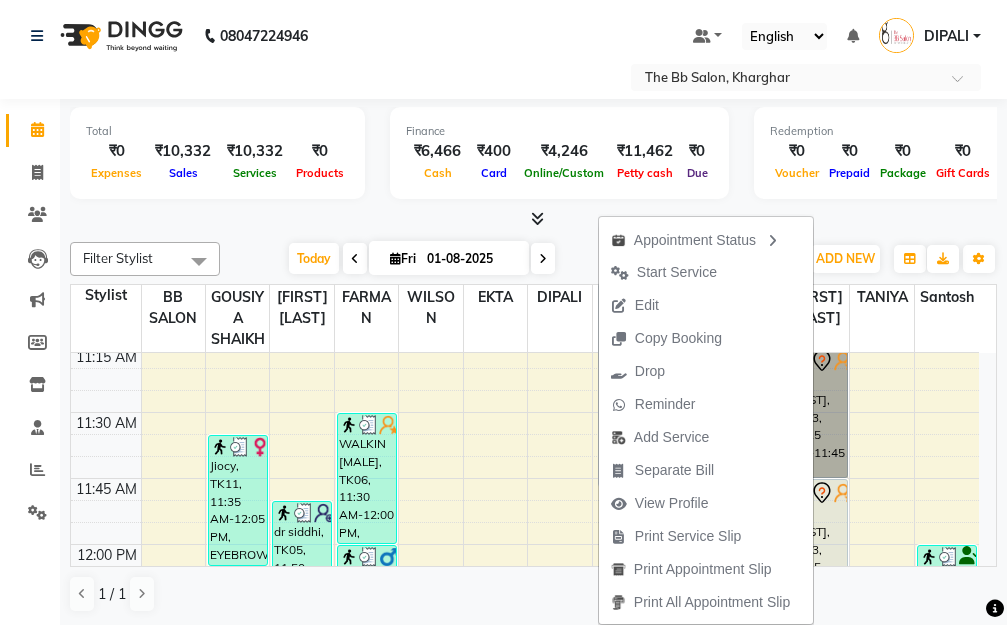click on "DR [FIRST] [LAST], TK03, 11:15 AM-11:45 AM, Touchup (inoa/essensity) - Upto 2 Inches" at bounding box center (818, 412) 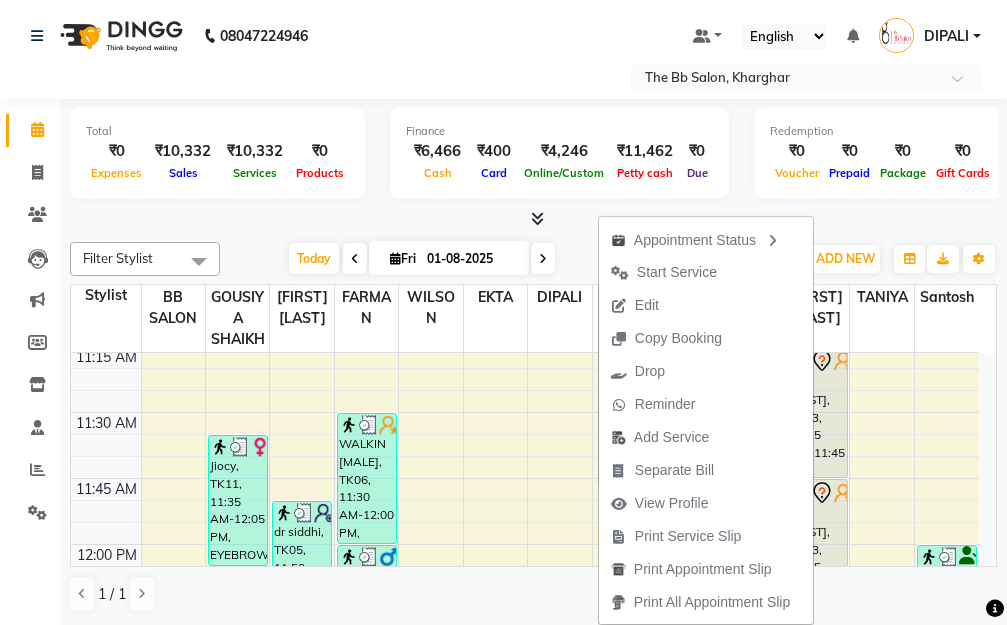 select on "7" 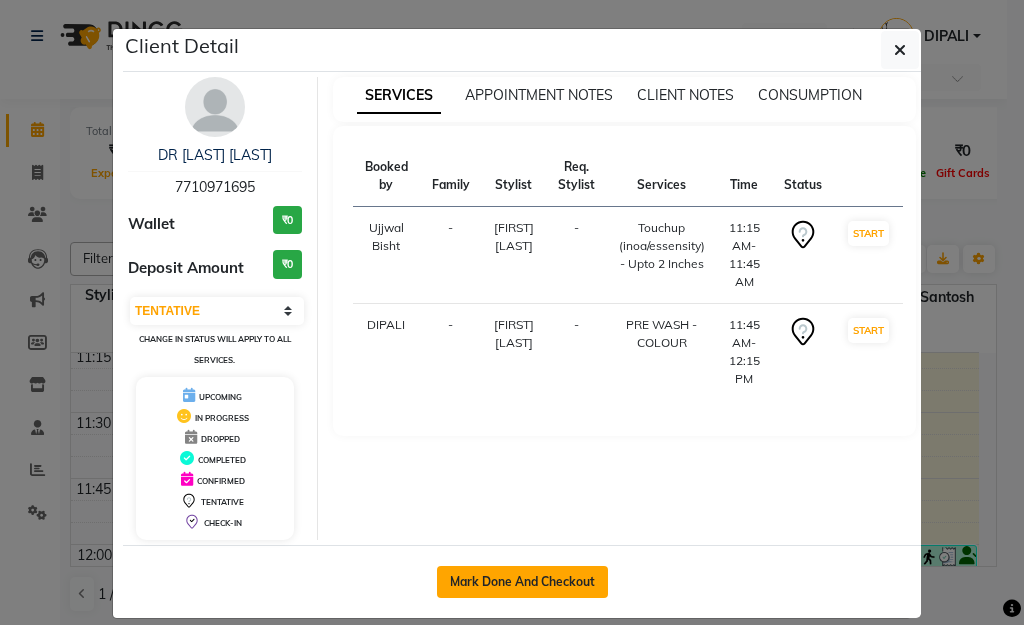 click on "Mark Done And Checkout" 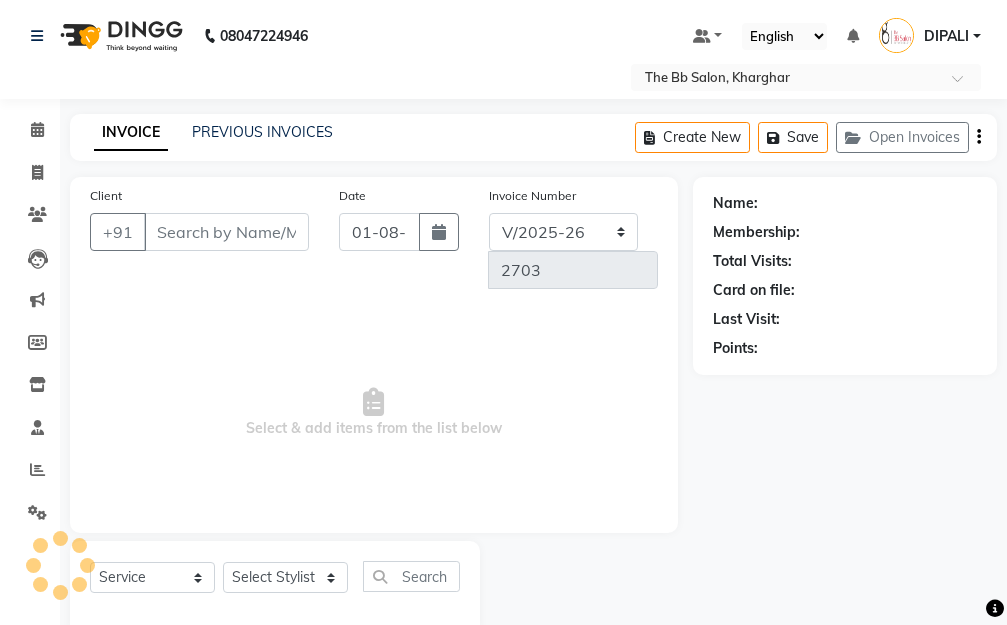 type on "77******95" 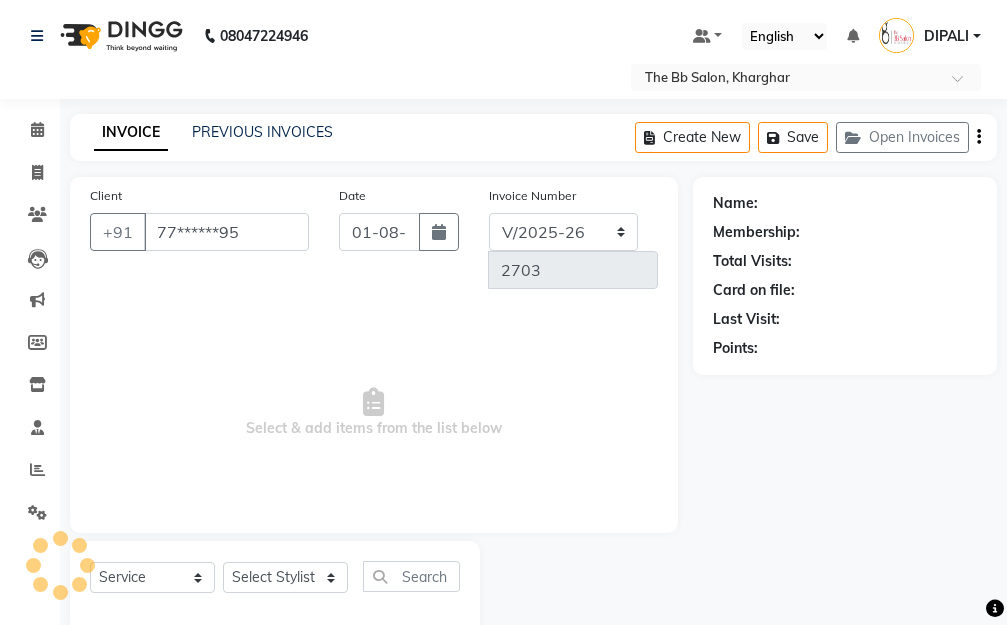 select on "84071" 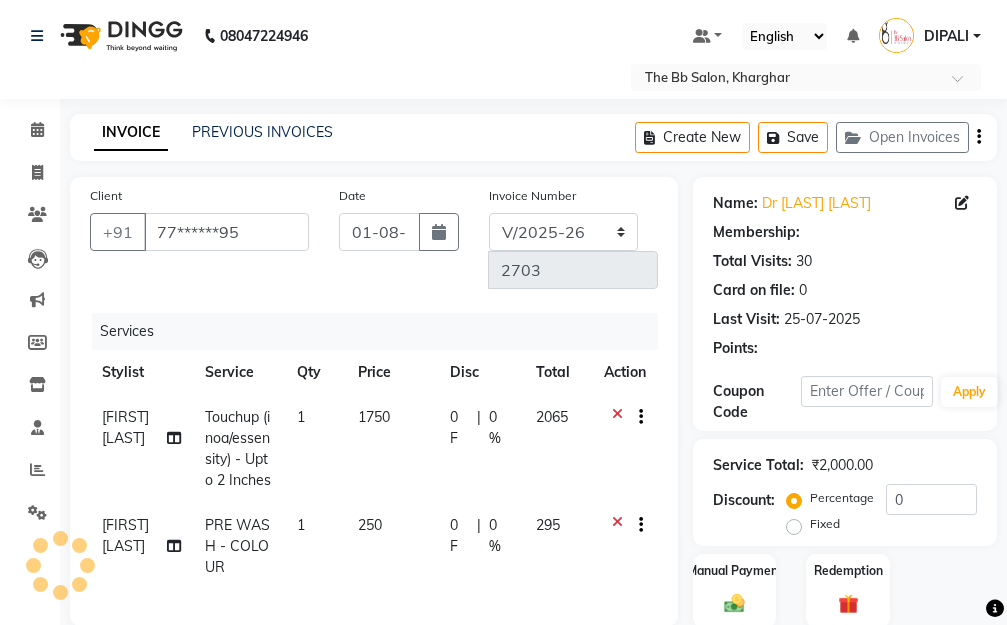 scroll, scrollTop: 1, scrollLeft: 0, axis: vertical 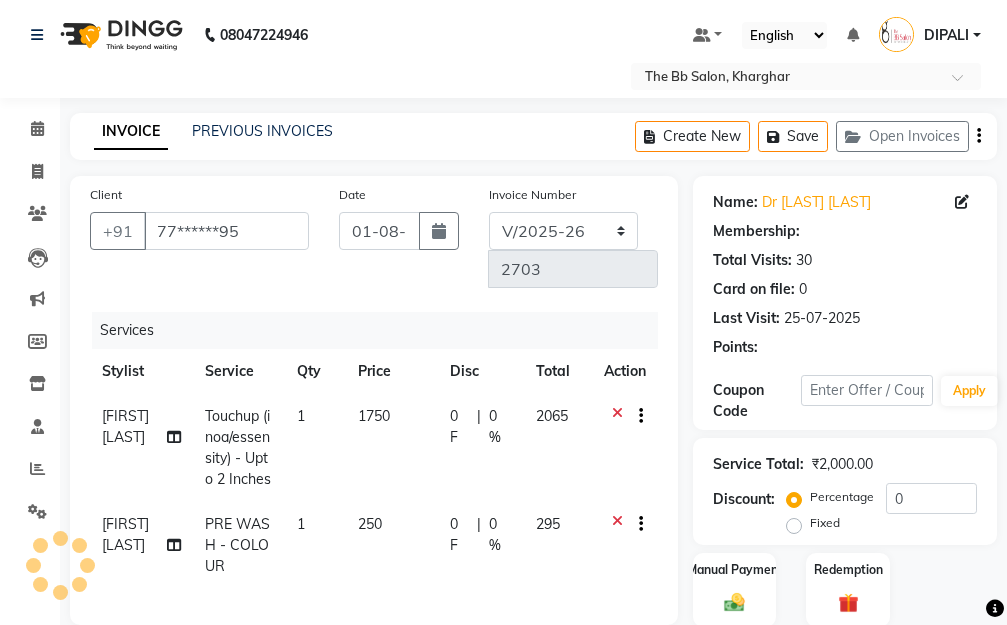 select on "1: Object" 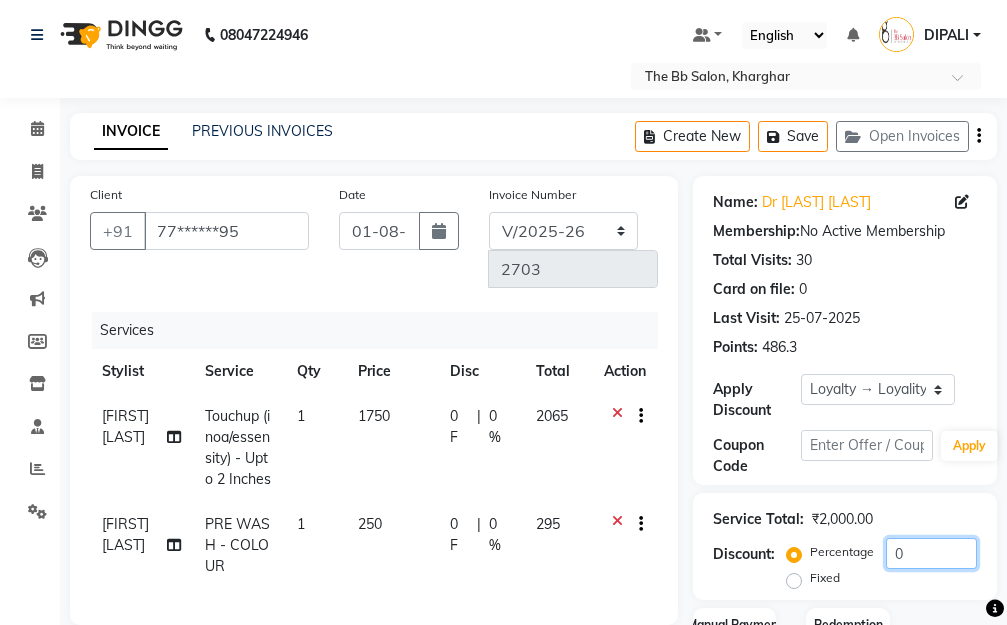click on "0" 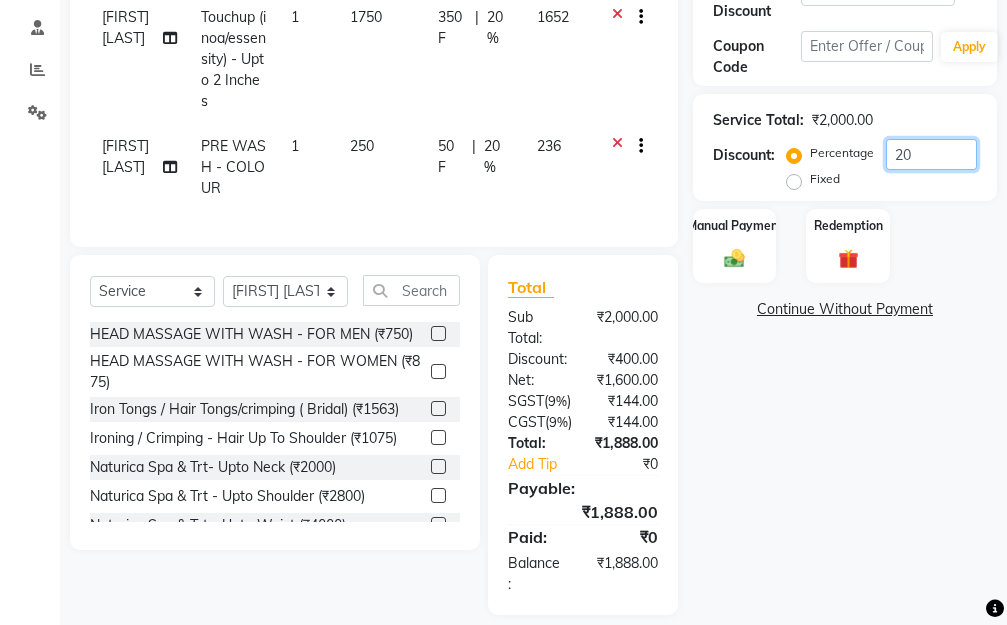 scroll, scrollTop: 479, scrollLeft: 0, axis: vertical 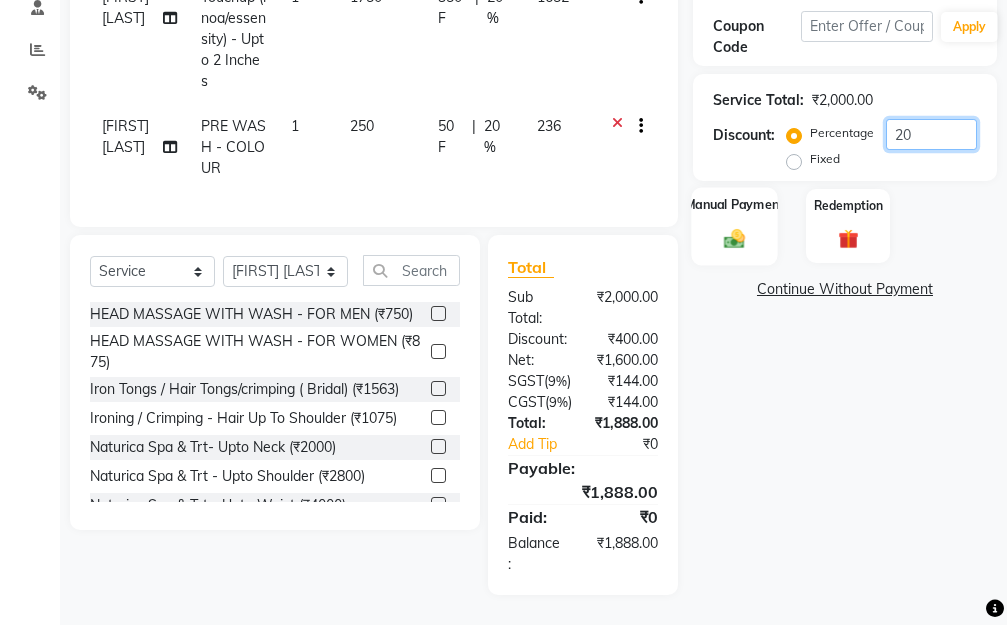 type on "20" 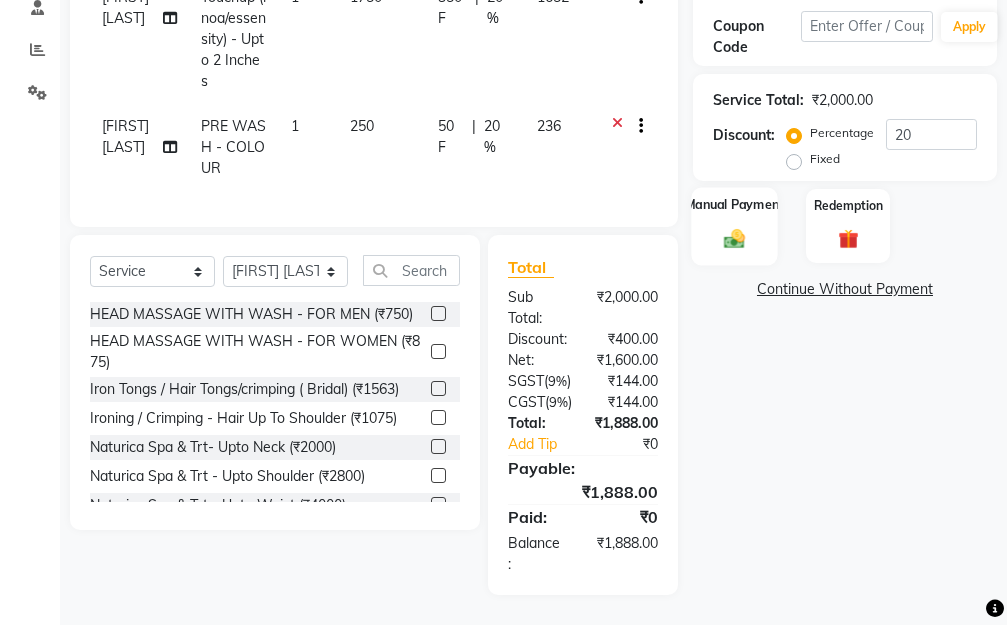 click 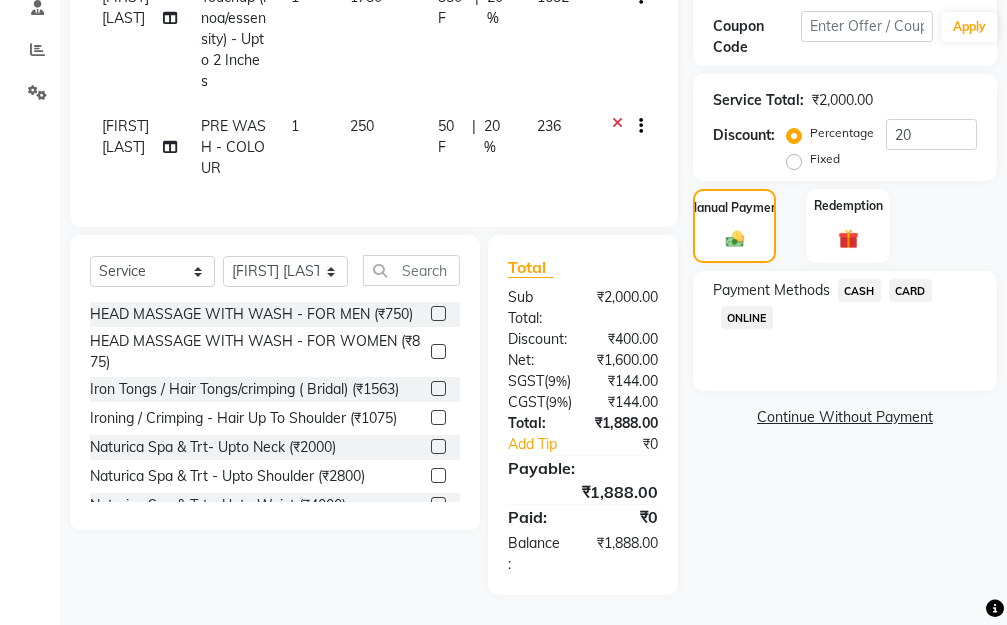 scroll, scrollTop: 400, scrollLeft: 0, axis: vertical 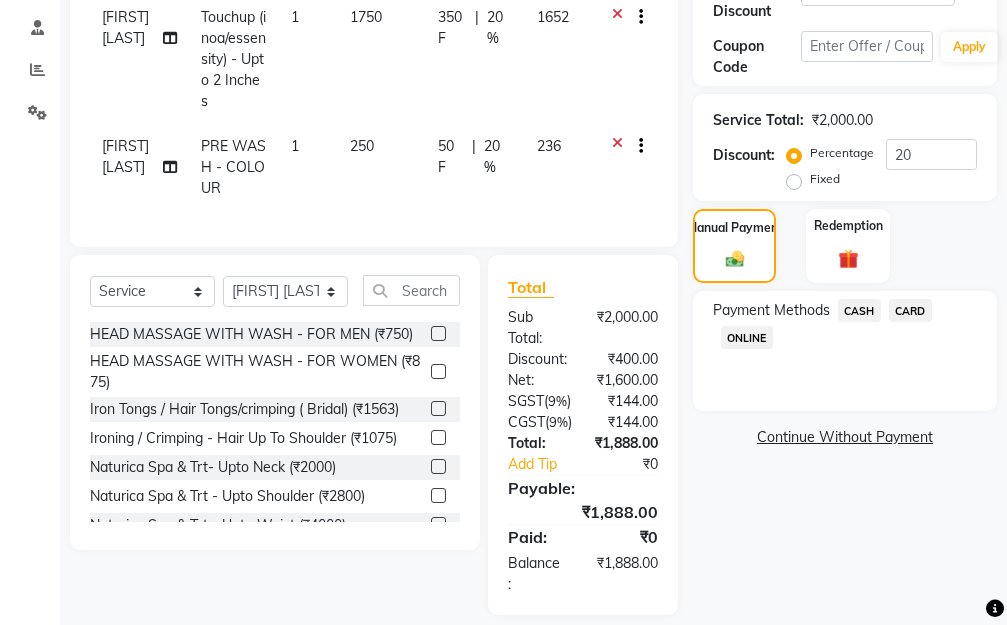 click on "CASH" 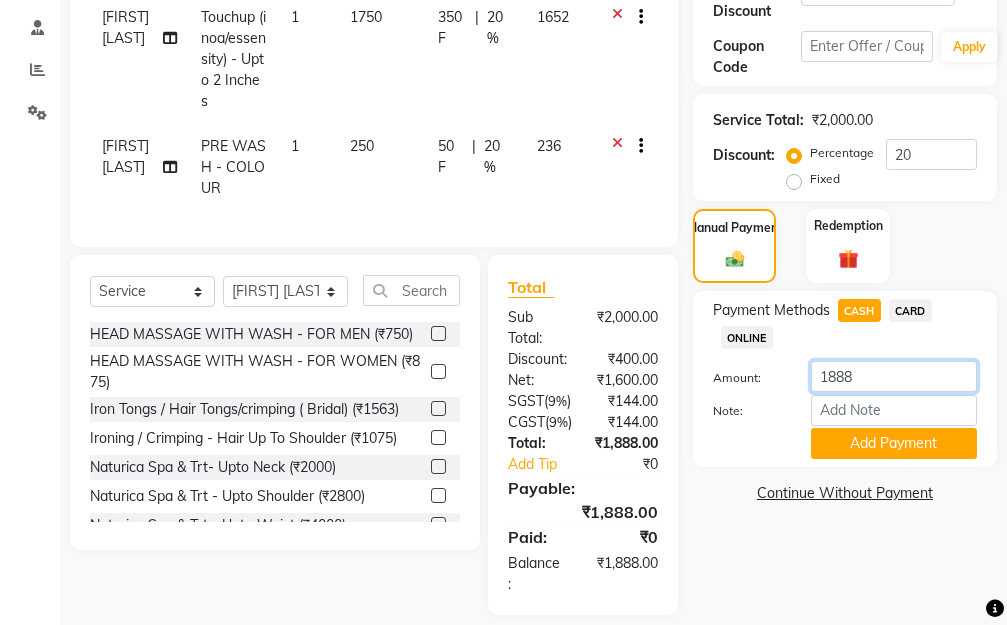 drag, startPoint x: 843, startPoint y: 291, endPoint x: 809, endPoint y: 292, distance: 34.0147 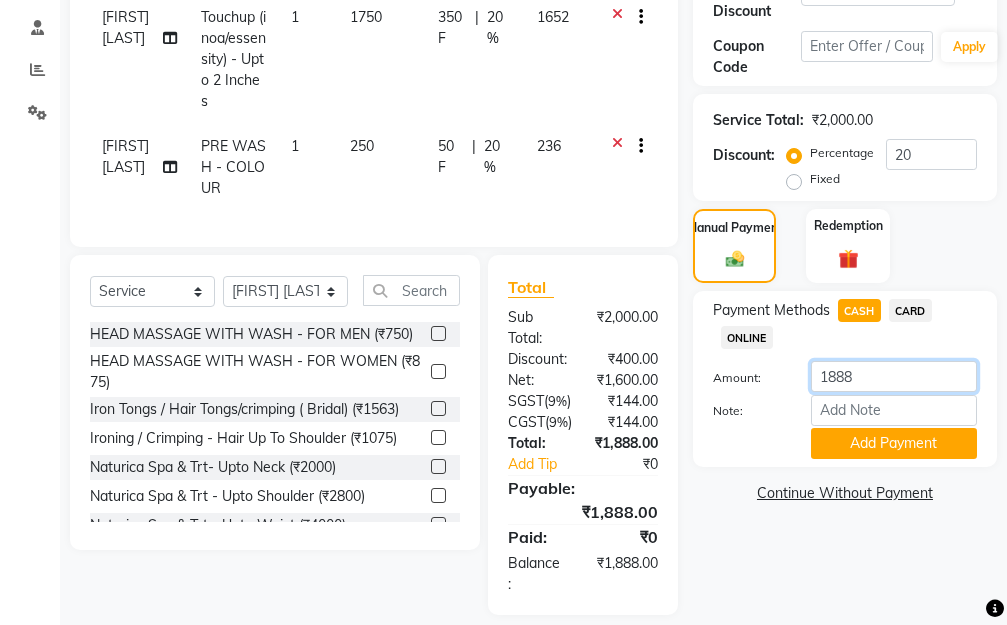 scroll, scrollTop: 479, scrollLeft: 0, axis: vertical 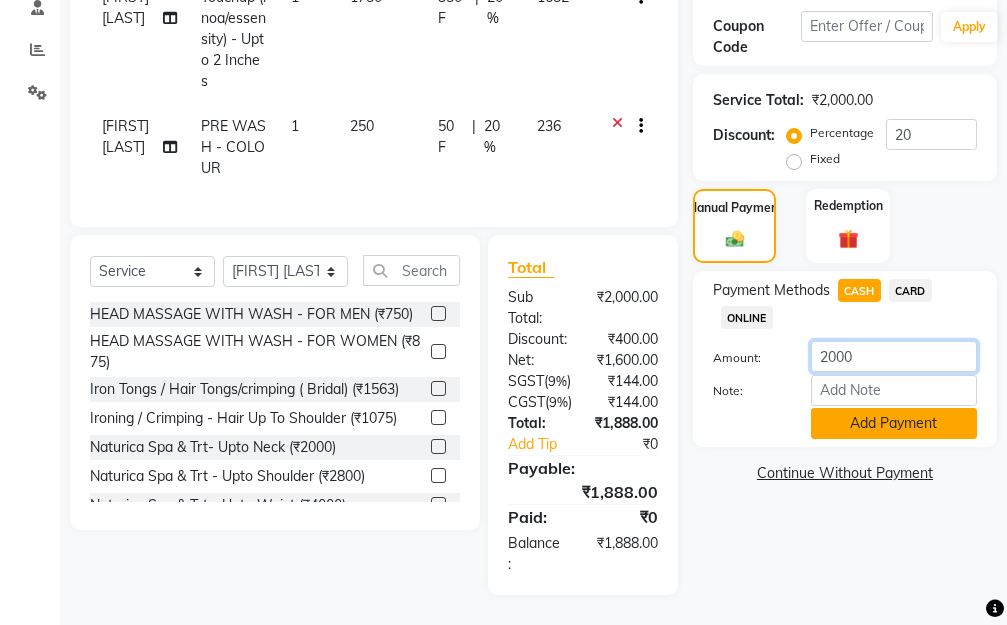 type on "2000" 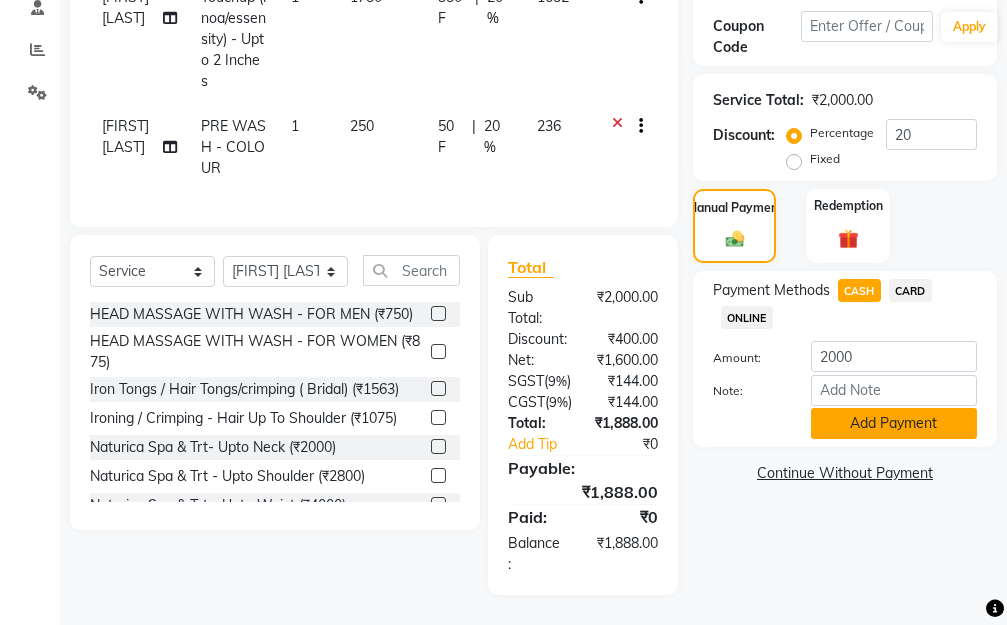 click on "Add Payment" 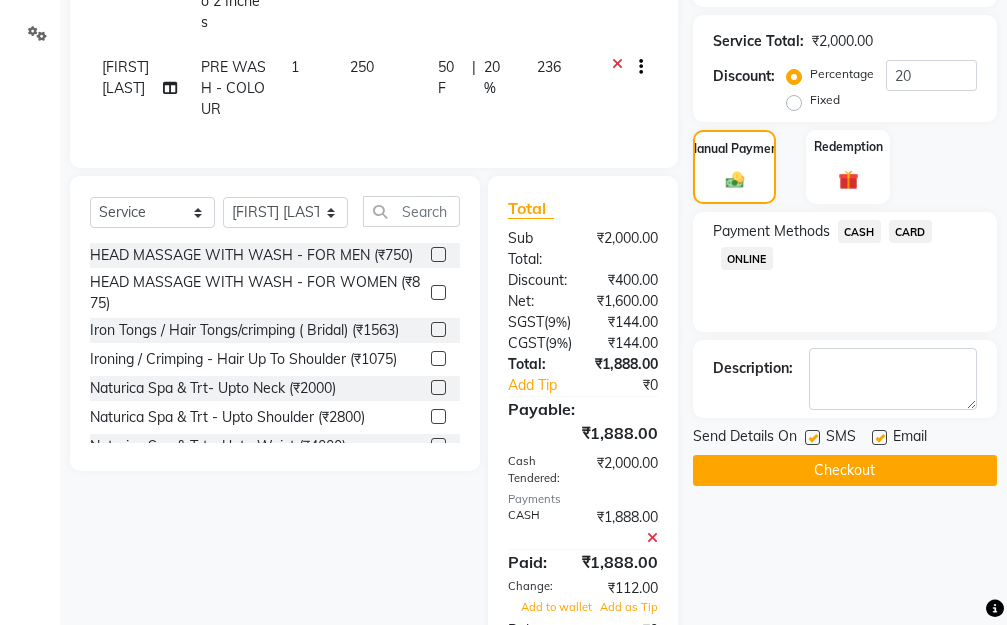 scroll, scrollTop: 779, scrollLeft: 0, axis: vertical 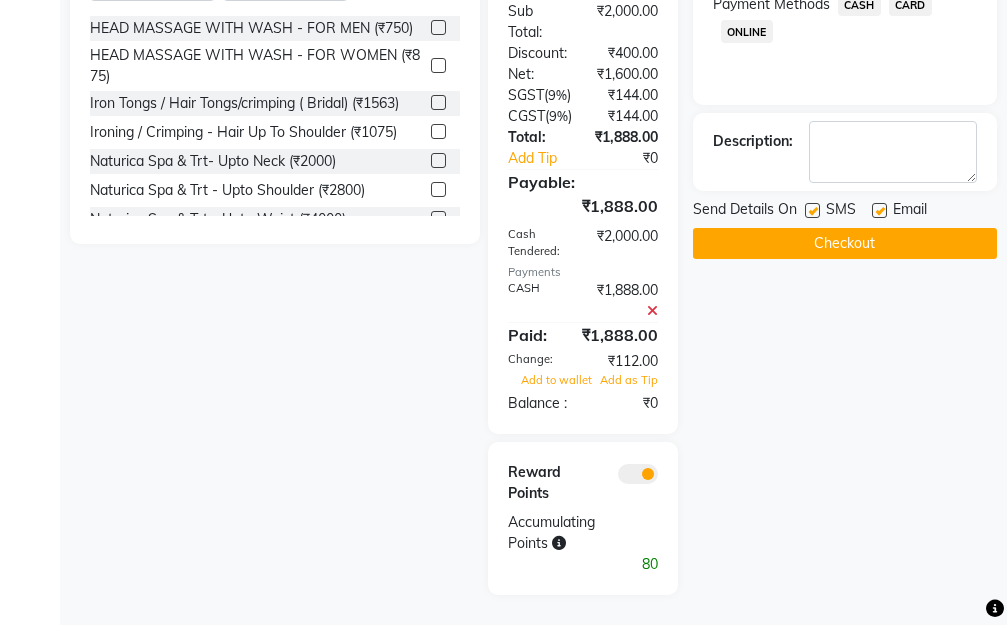 click on "Checkout" 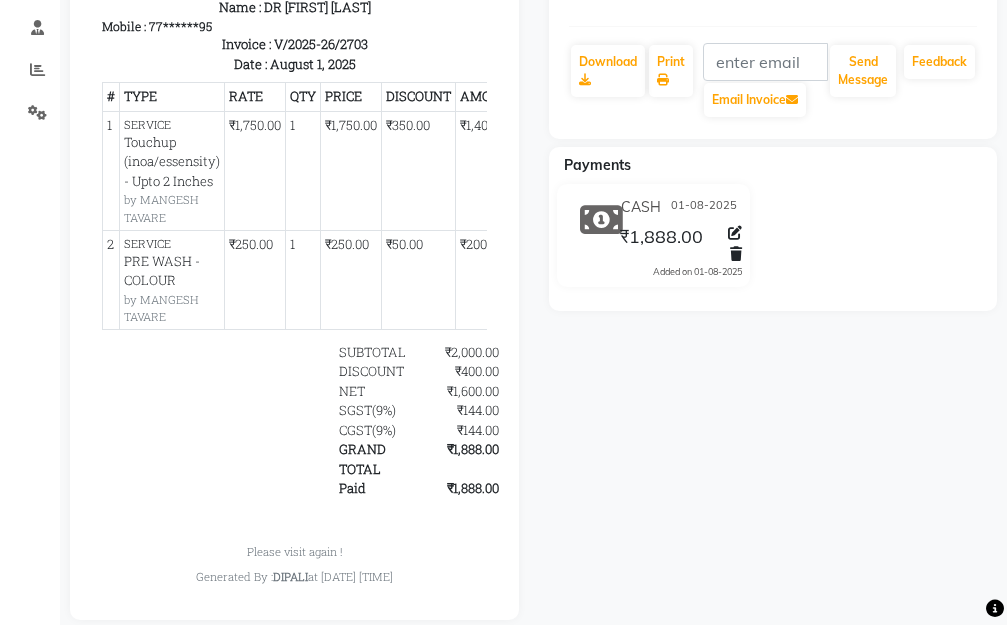 scroll, scrollTop: 142, scrollLeft: 0, axis: vertical 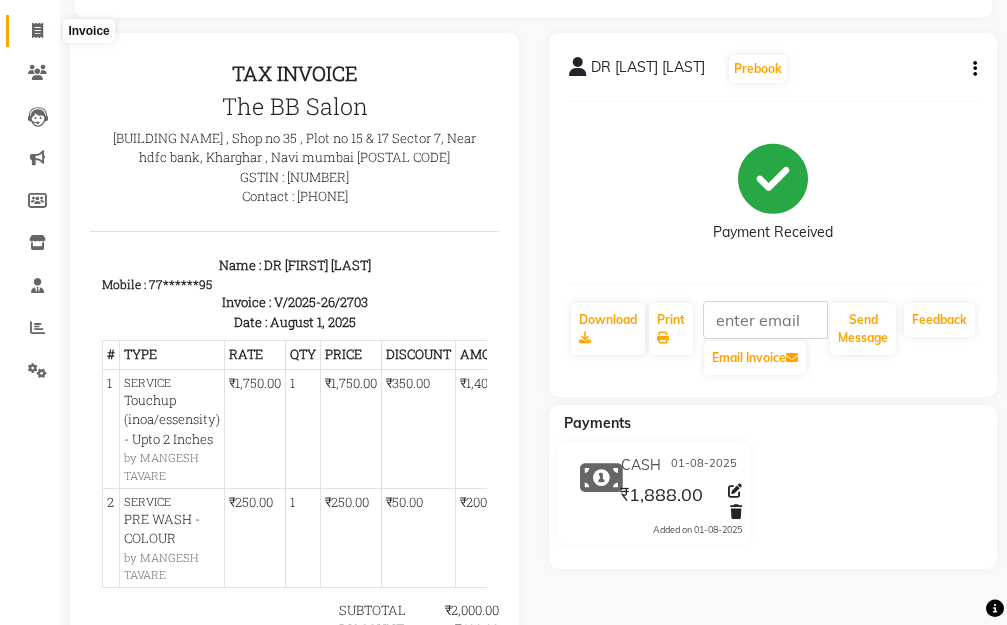 click 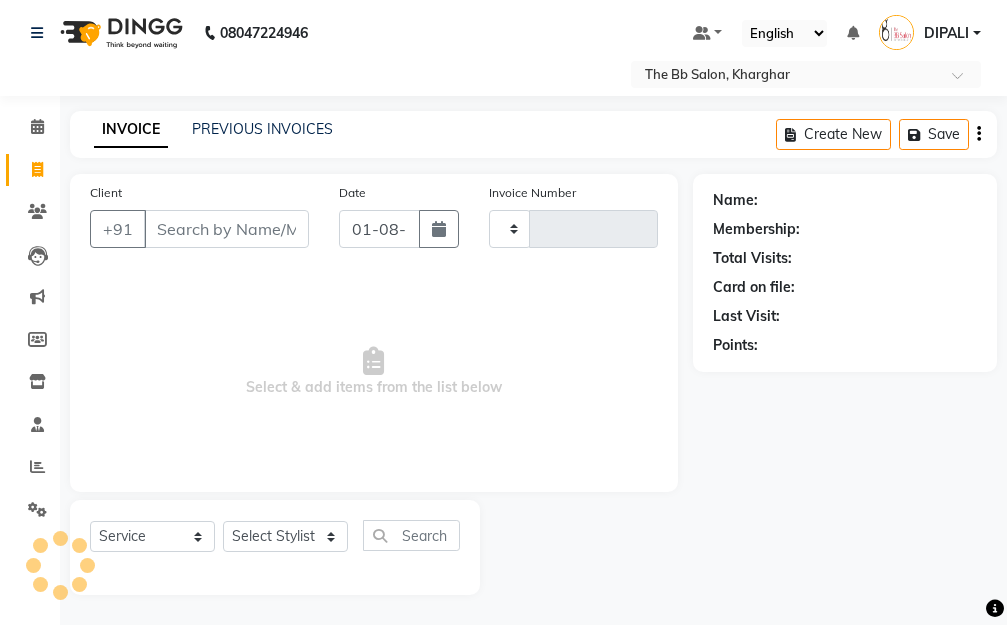 type on "2704" 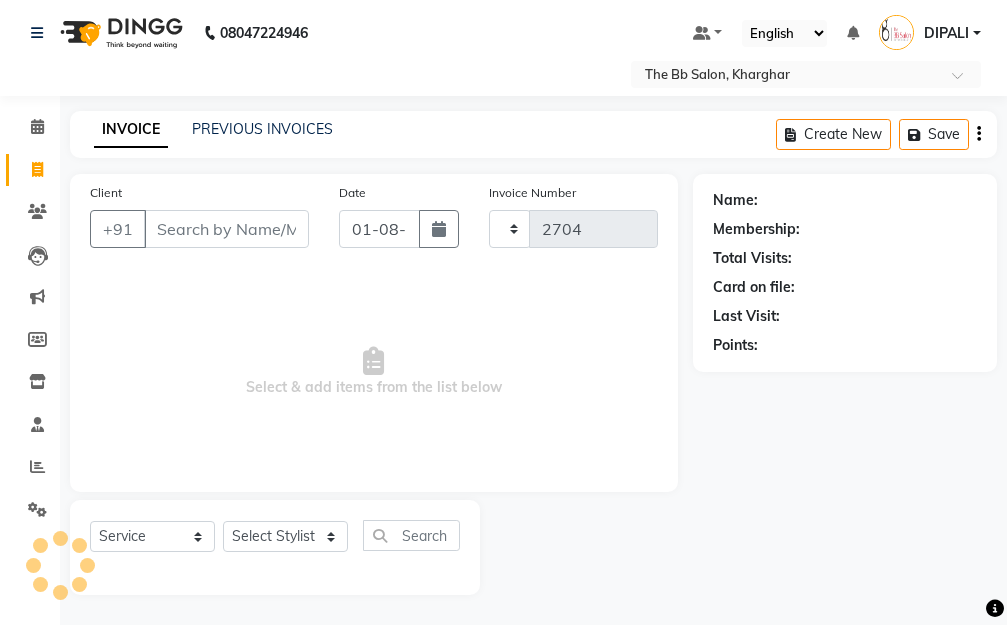 select on "6231" 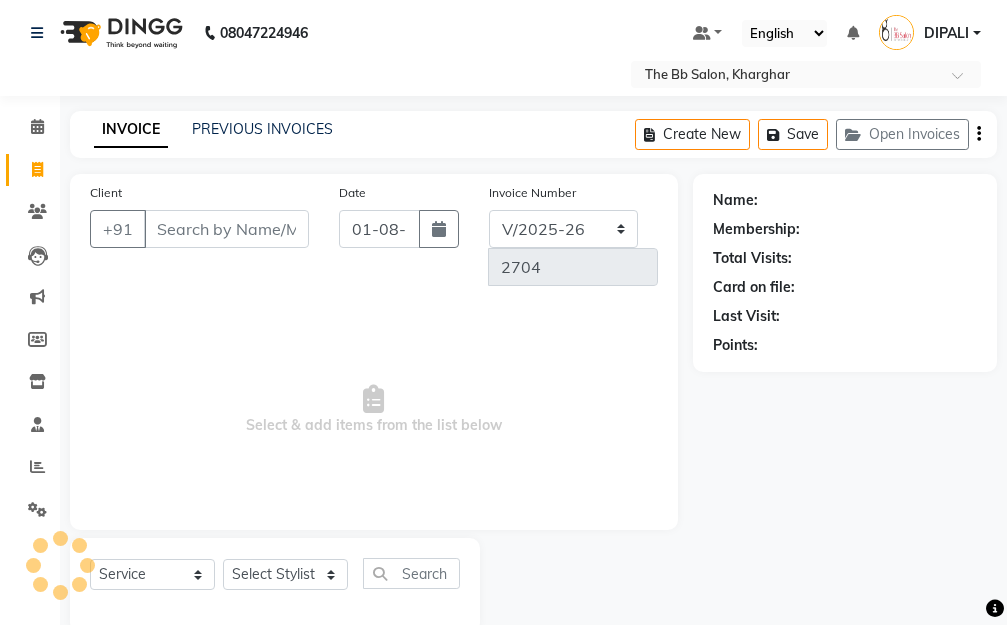 scroll, scrollTop: 41, scrollLeft: 0, axis: vertical 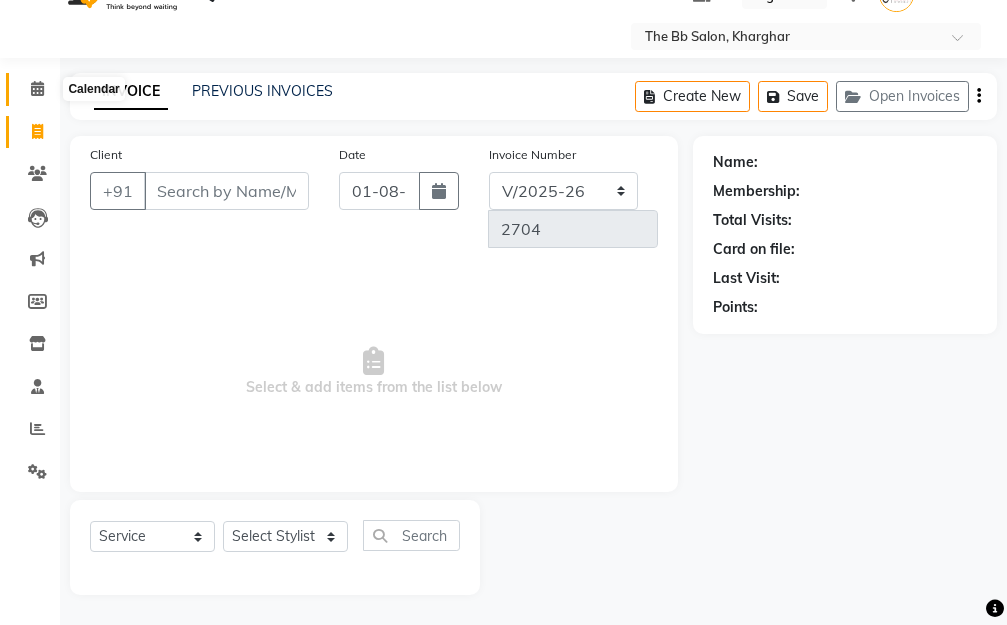 click 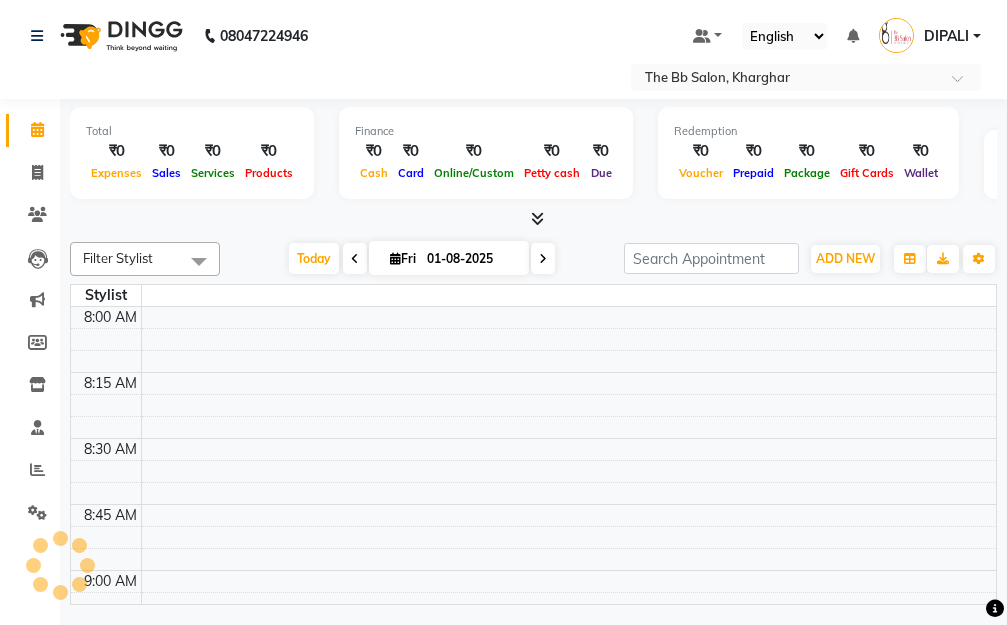 scroll, scrollTop: 0, scrollLeft: 0, axis: both 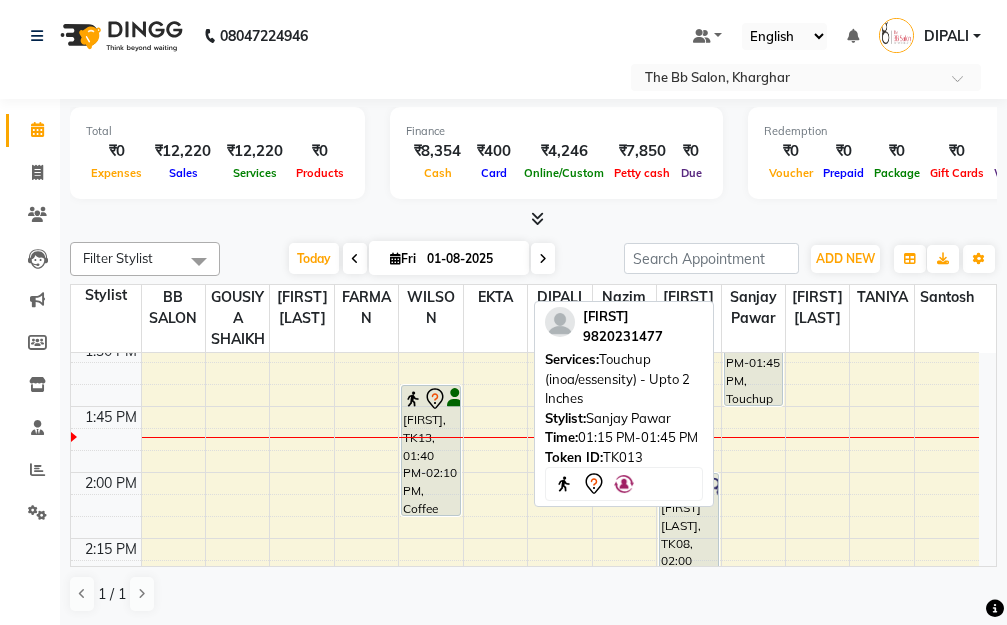 click on "JACQULINE, TK13, 01:15 PM-01:45 PM, Touchup (inoa/essensity) - Upto 2 Inches" at bounding box center (754, 340) 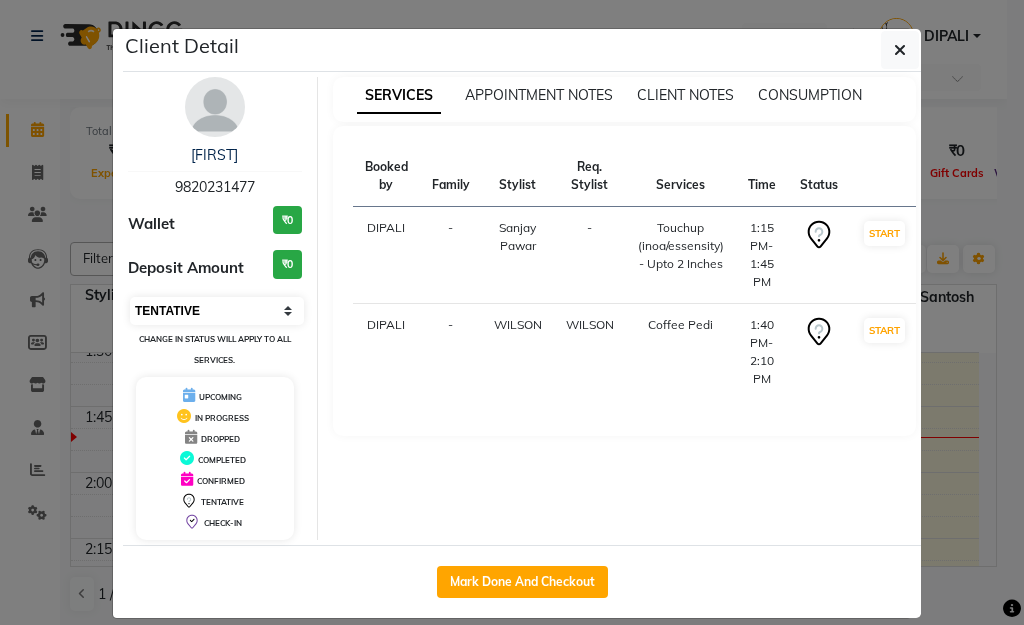 click on "Select IN SERVICE CONFIRMED TENTATIVE CHECK IN MARK DONE DROPPED UPCOMING" at bounding box center [217, 311] 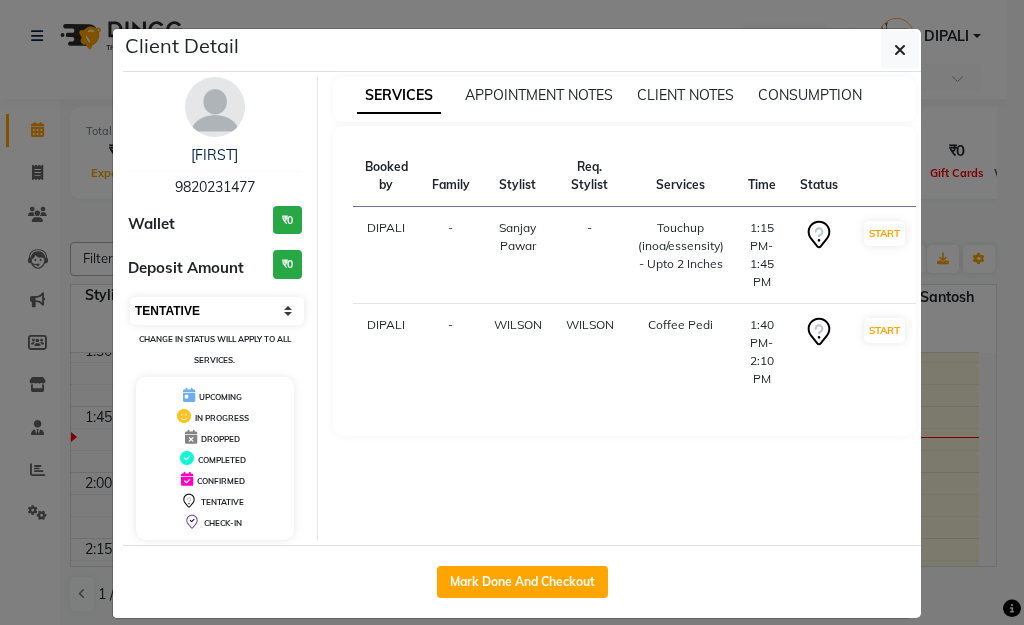 select on "8" 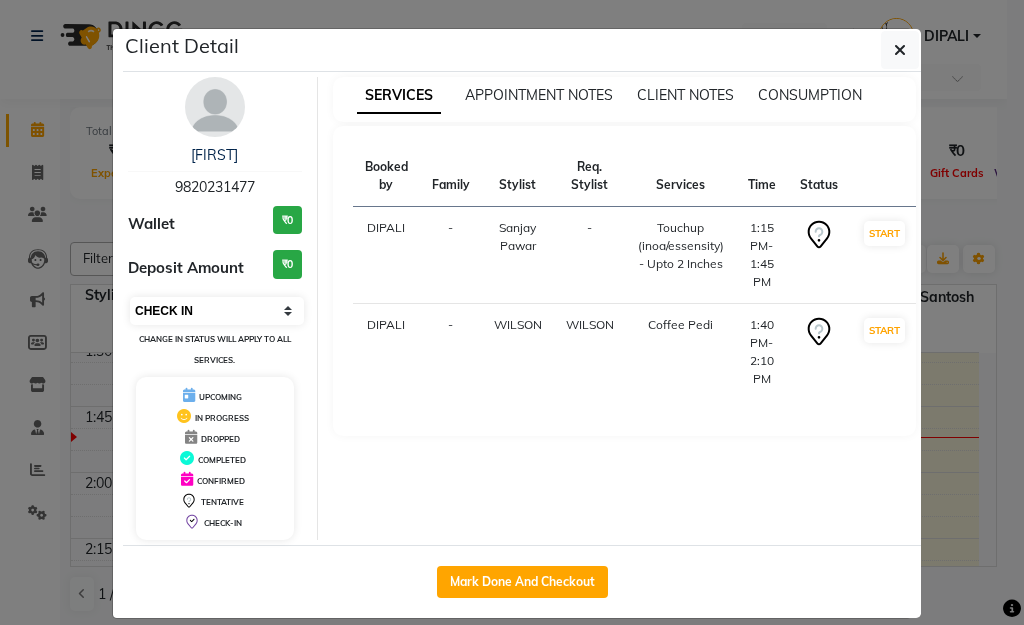 click on "Select IN SERVICE CONFIRMED TENTATIVE CHECK IN MARK DONE DROPPED UPCOMING" at bounding box center (217, 311) 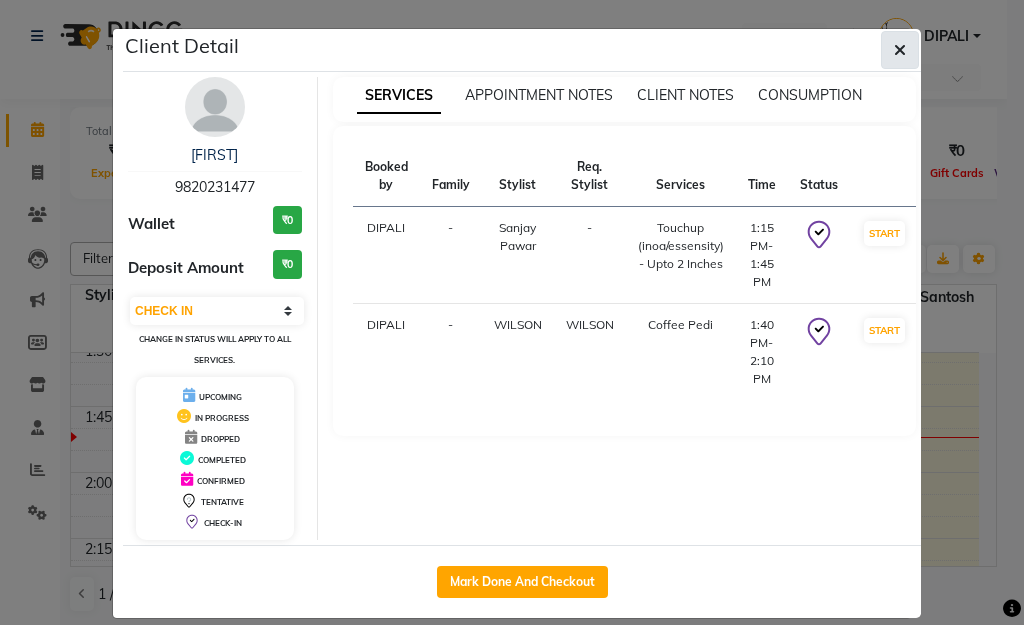 click 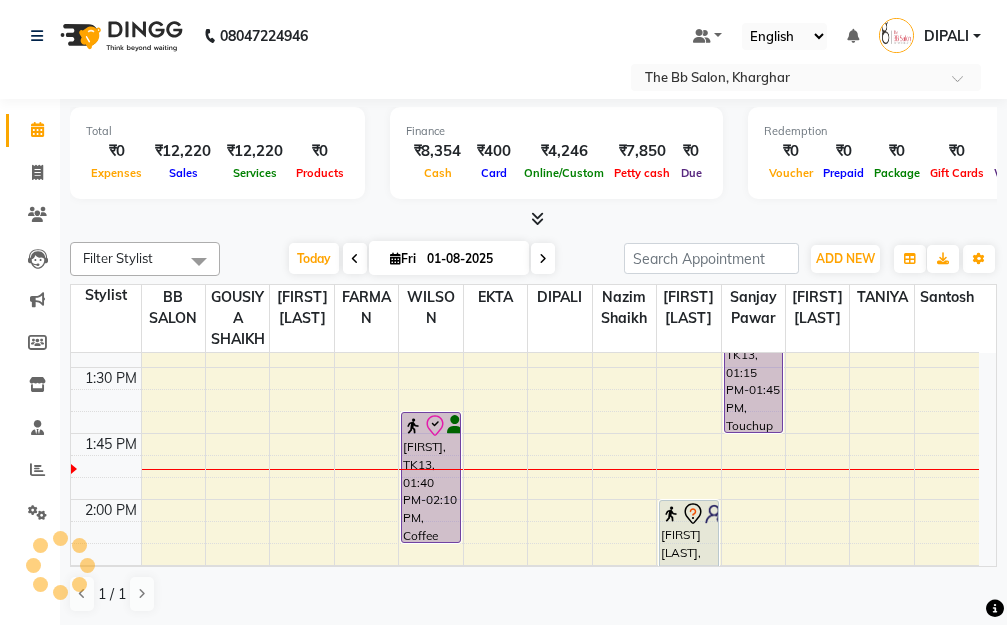 scroll, scrollTop: 1200, scrollLeft: 0, axis: vertical 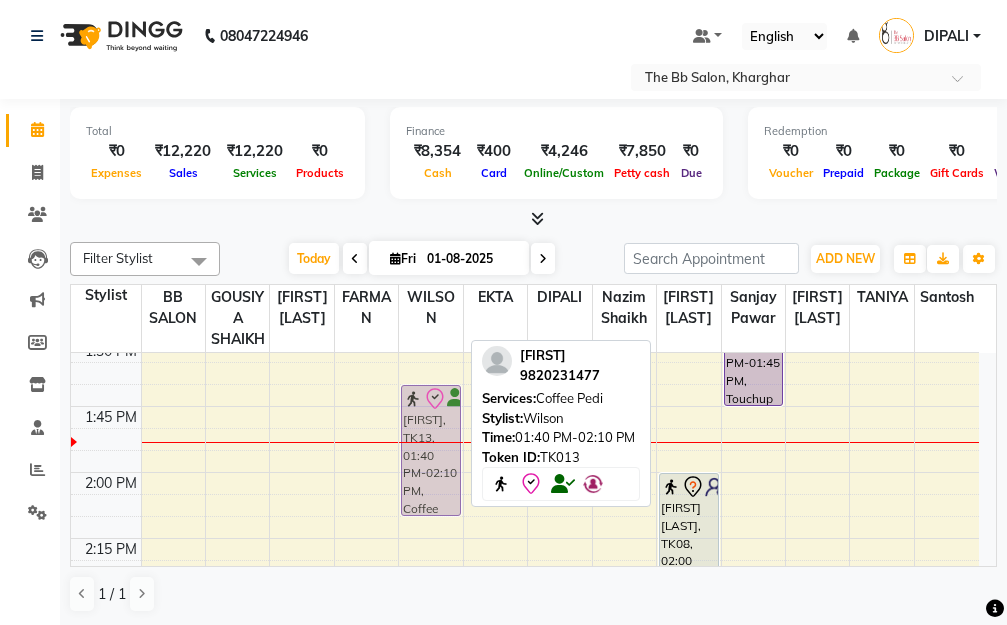 click on "JACQULINE, TK13, 01:40 PM-02:10 PM, Coffee Pedi             DR DIPEEKA, TK04, 03:00 PM-03:30 PM, Coffee Pedi
JACQULINE, TK13, 01:40 PM-02:10 PM, Coffee Pedi" at bounding box center (430, 1000) 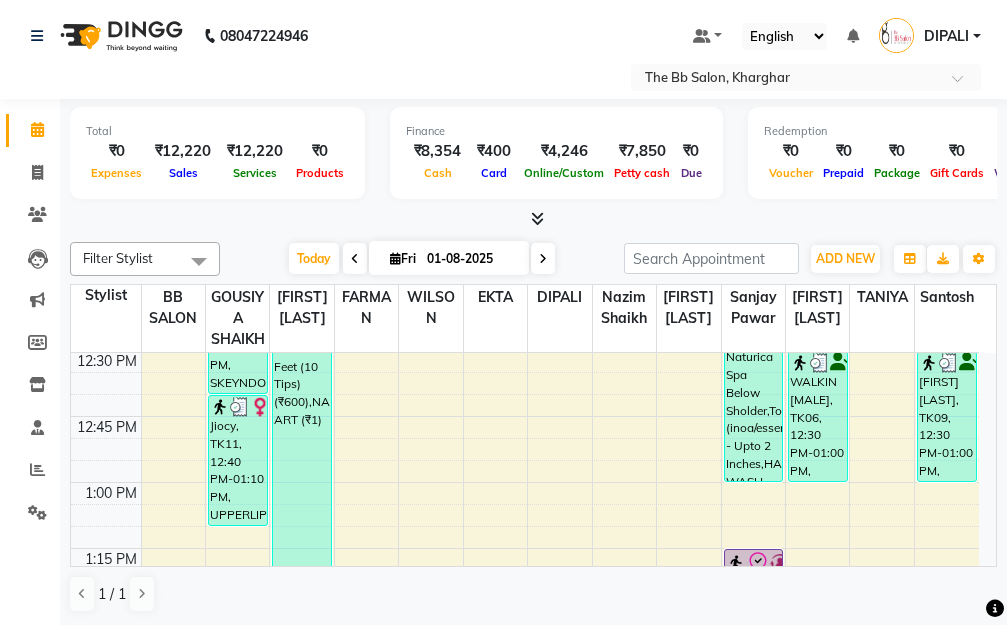 scroll, scrollTop: 900, scrollLeft: 0, axis: vertical 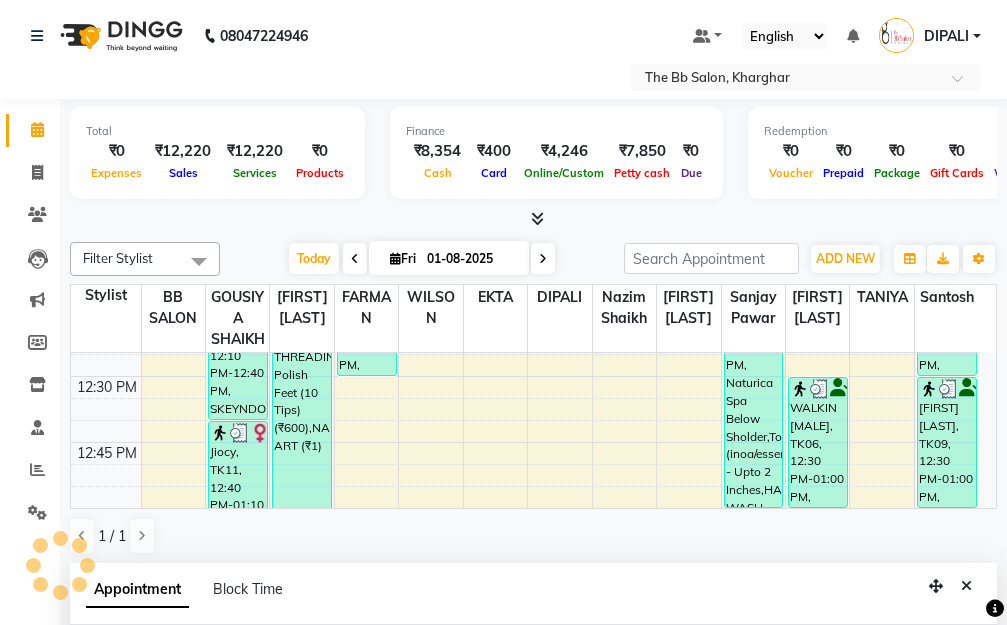 select on "83659" 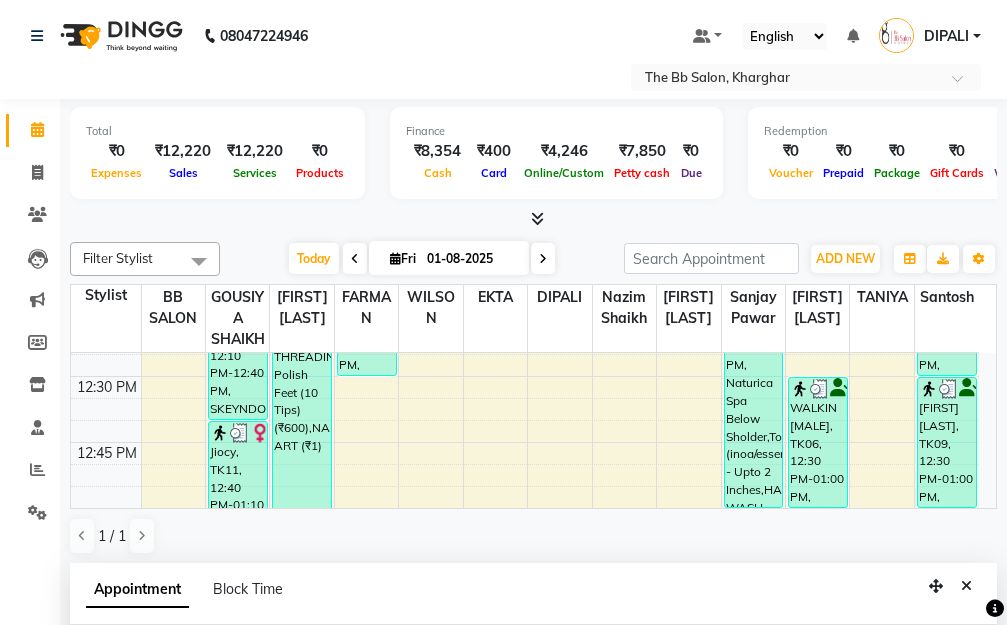 scroll, scrollTop: 393, scrollLeft: 0, axis: vertical 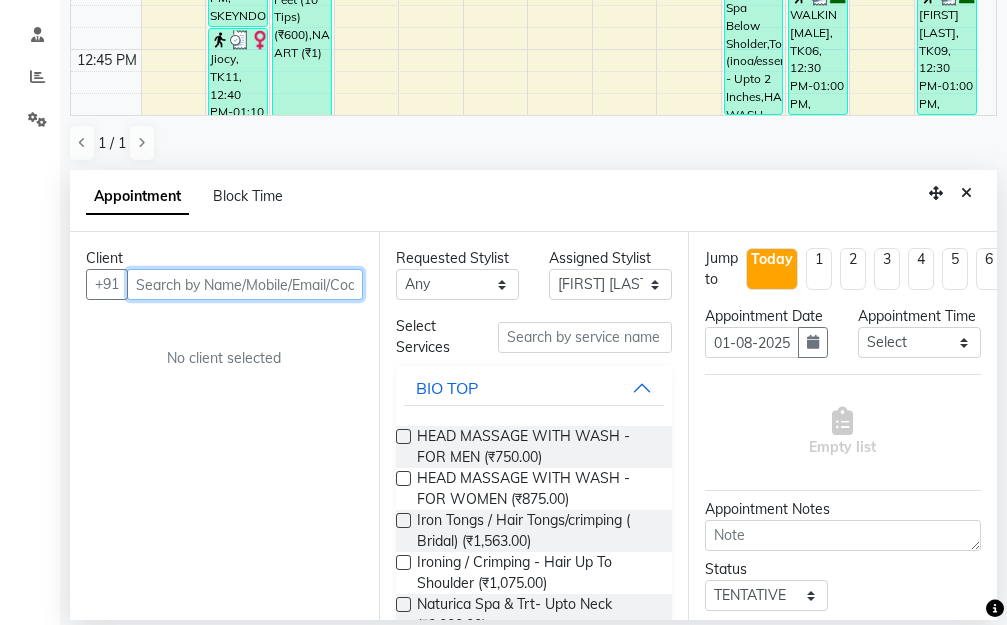 click at bounding box center (245, 284) 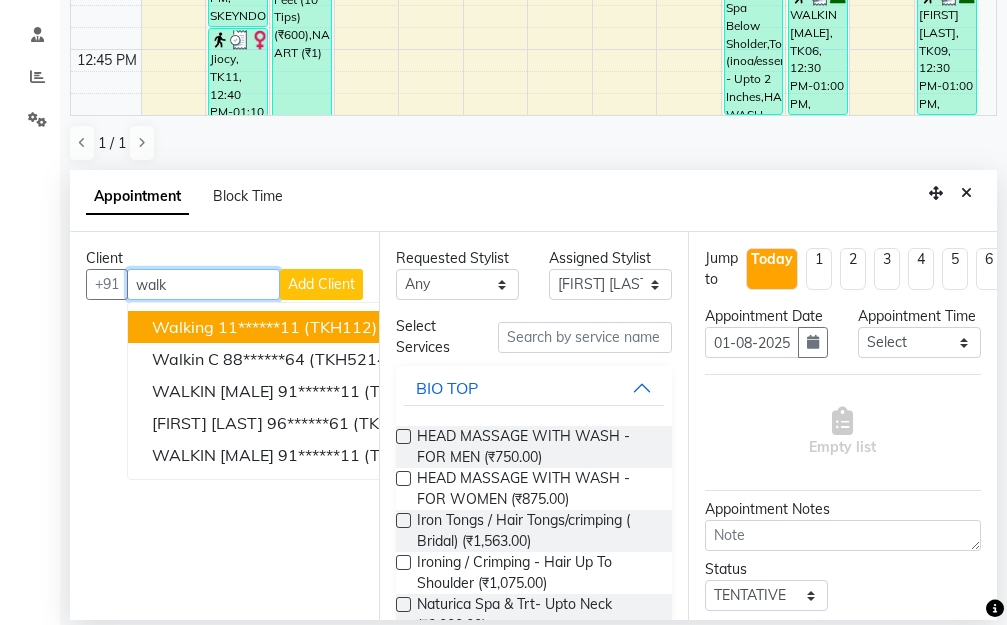 click on "(TKH112)" at bounding box center (340, 327) 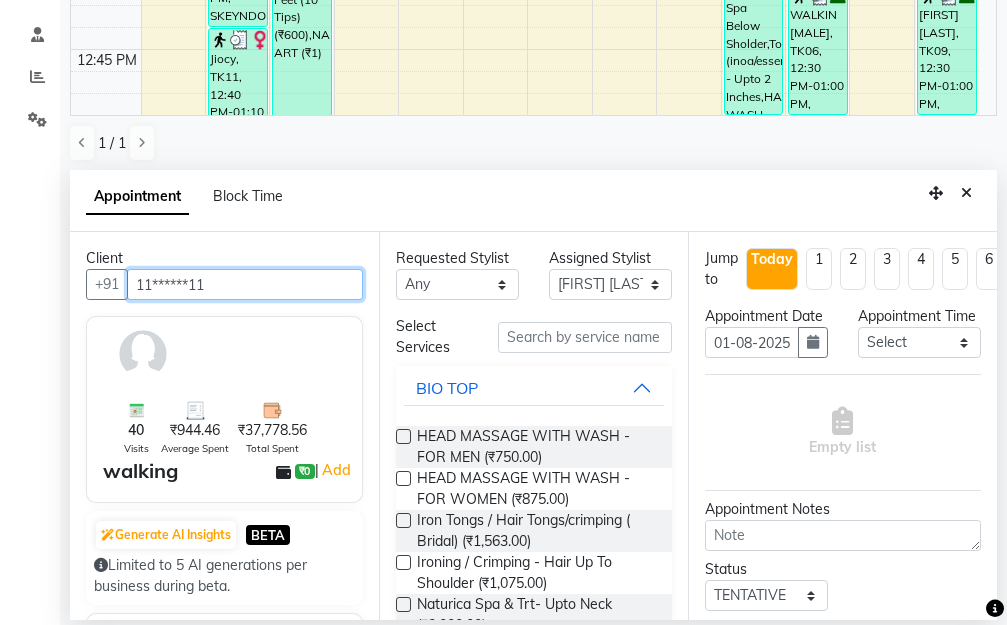 type on "11******11" 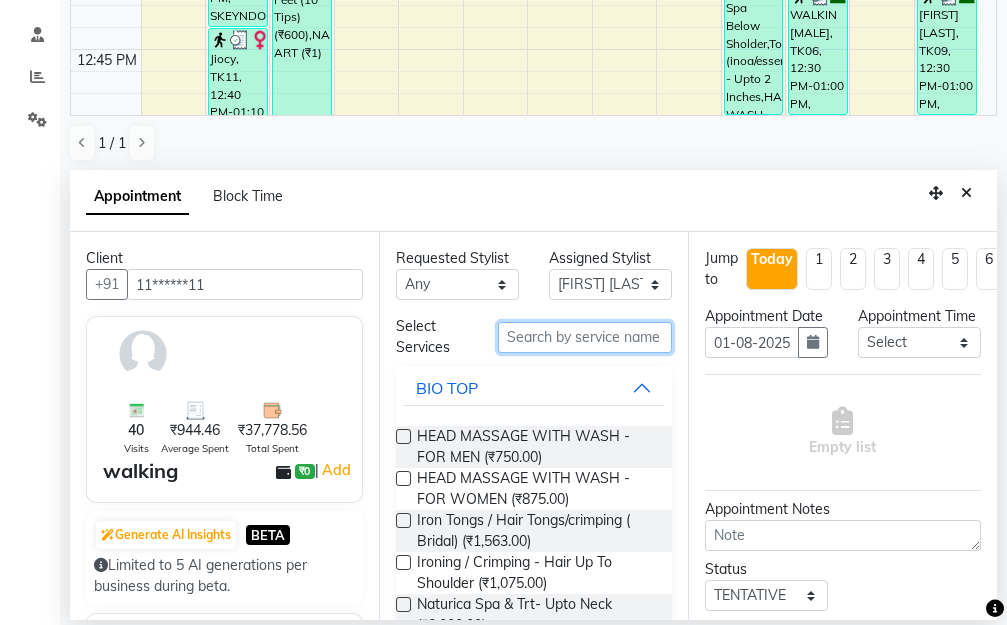 click at bounding box center (585, 337) 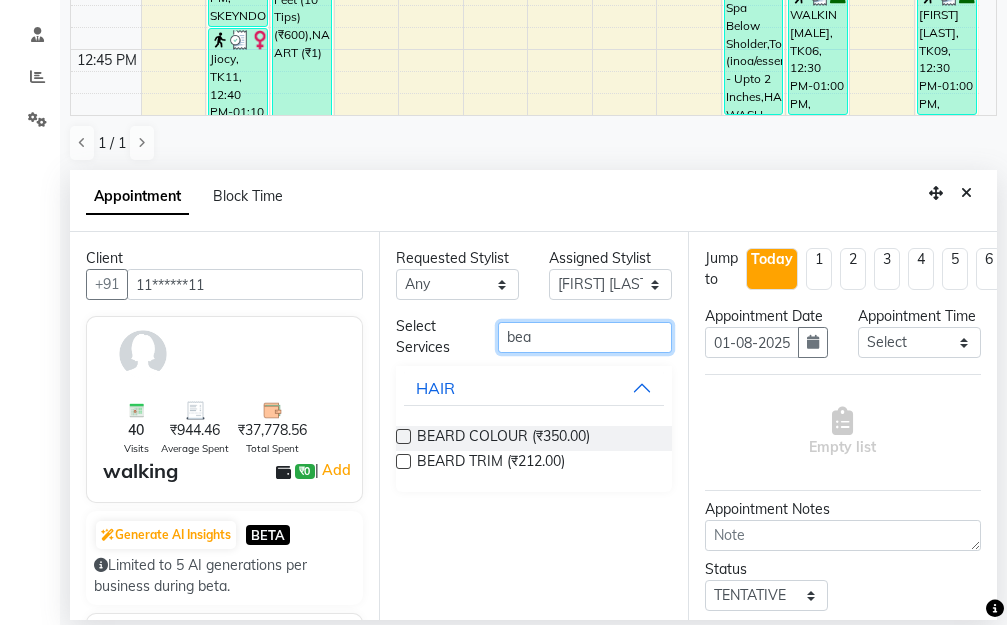 type on "bea" 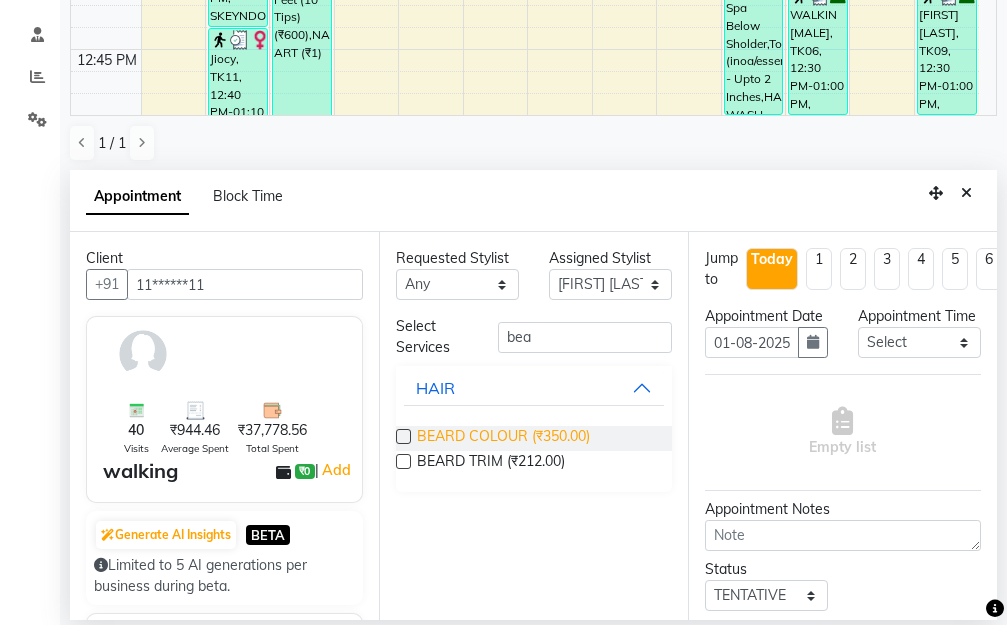 drag, startPoint x: 399, startPoint y: 460, endPoint x: 431, endPoint y: 446, distance: 34.928497 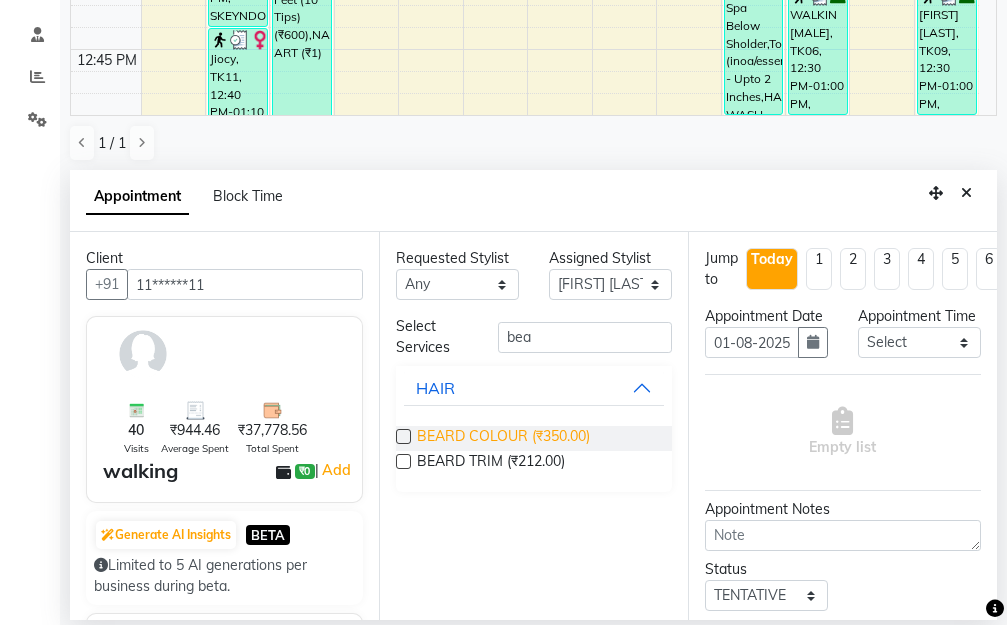click at bounding box center (403, 461) 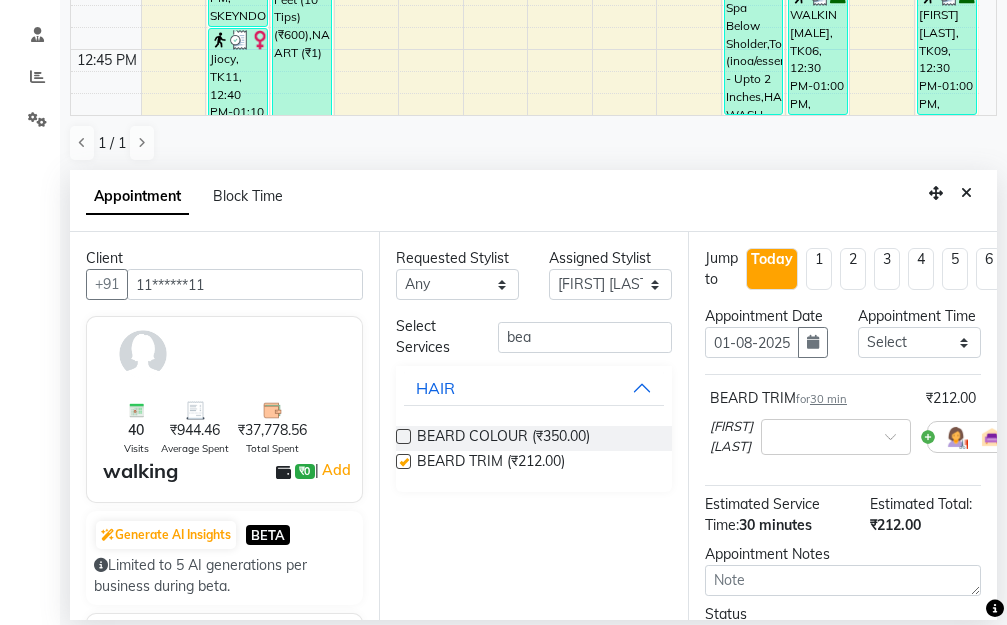 checkbox on "false" 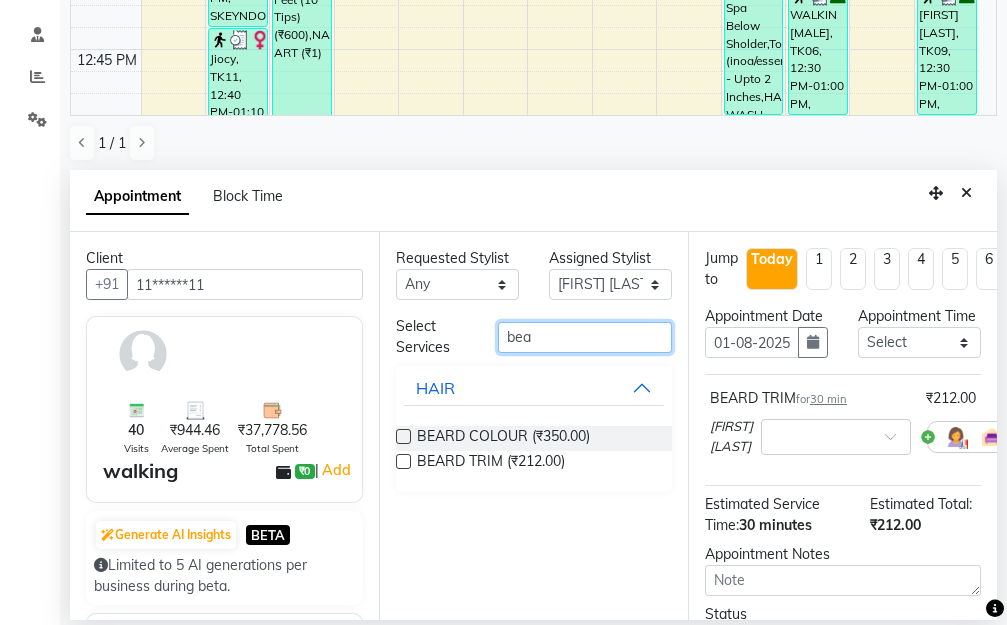 drag, startPoint x: 542, startPoint y: 332, endPoint x: 472, endPoint y: 344, distance: 71.021126 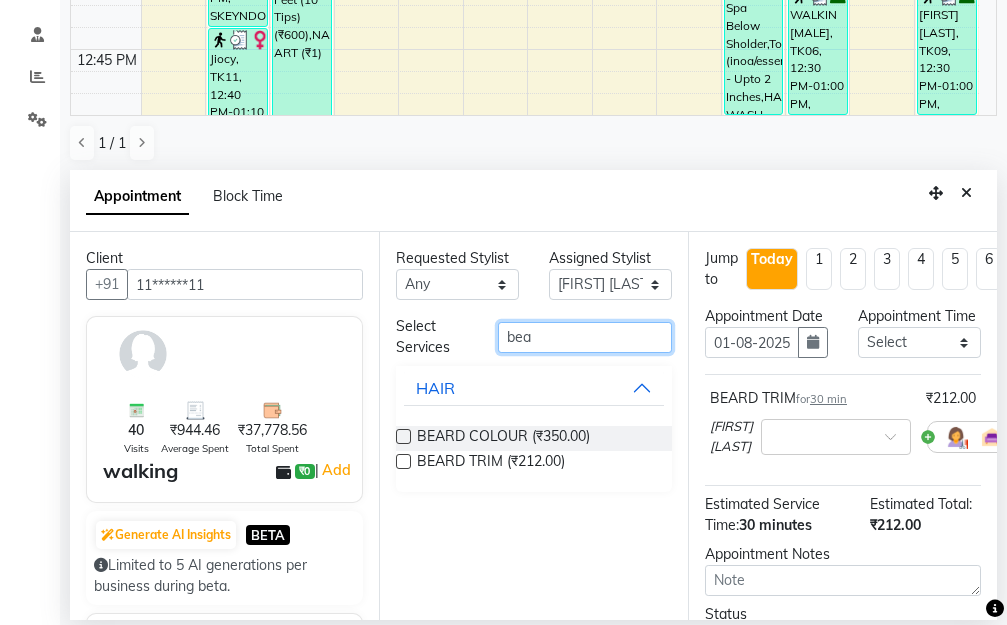 click on "Select Services bea" at bounding box center (534, 337) 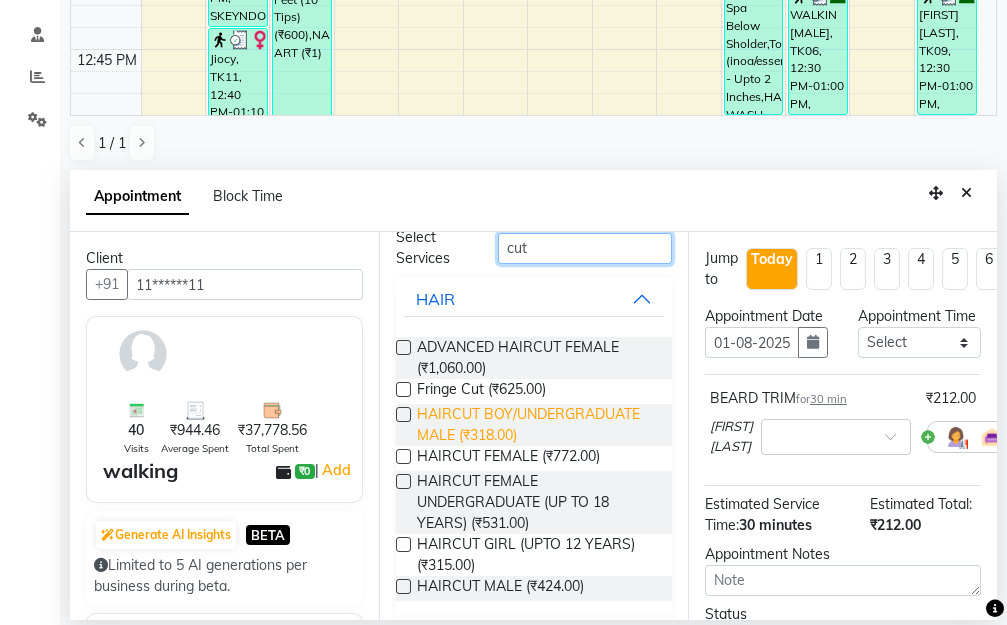scroll, scrollTop: 167, scrollLeft: 0, axis: vertical 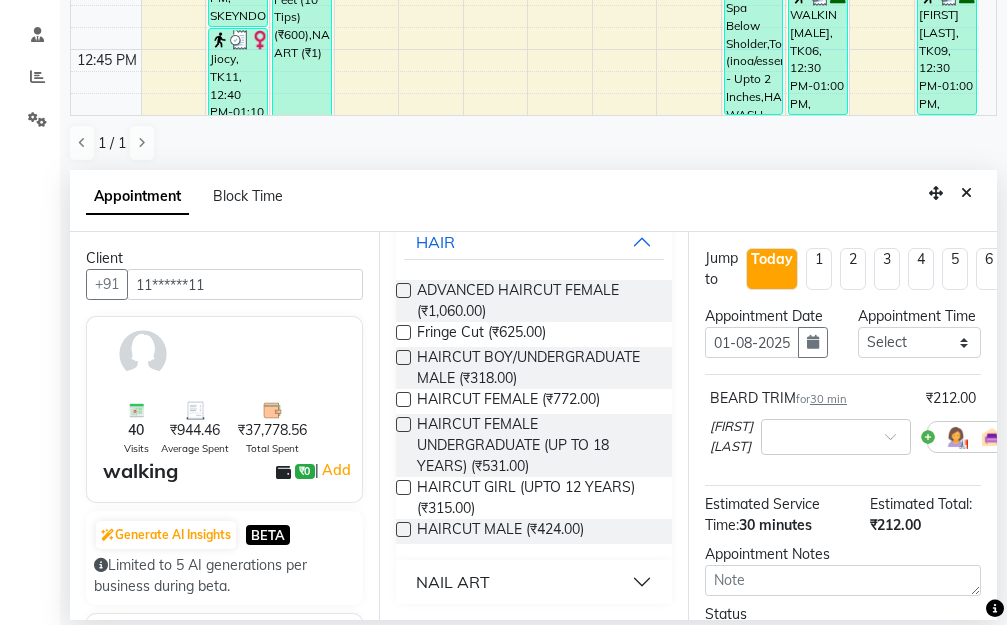 type on "cut" 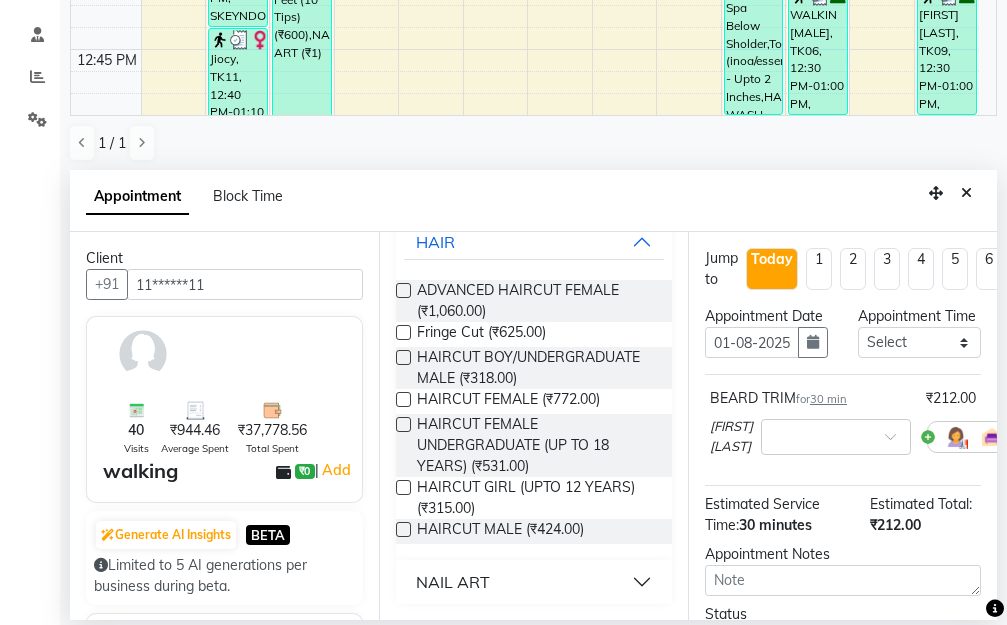 click at bounding box center [403, 529] 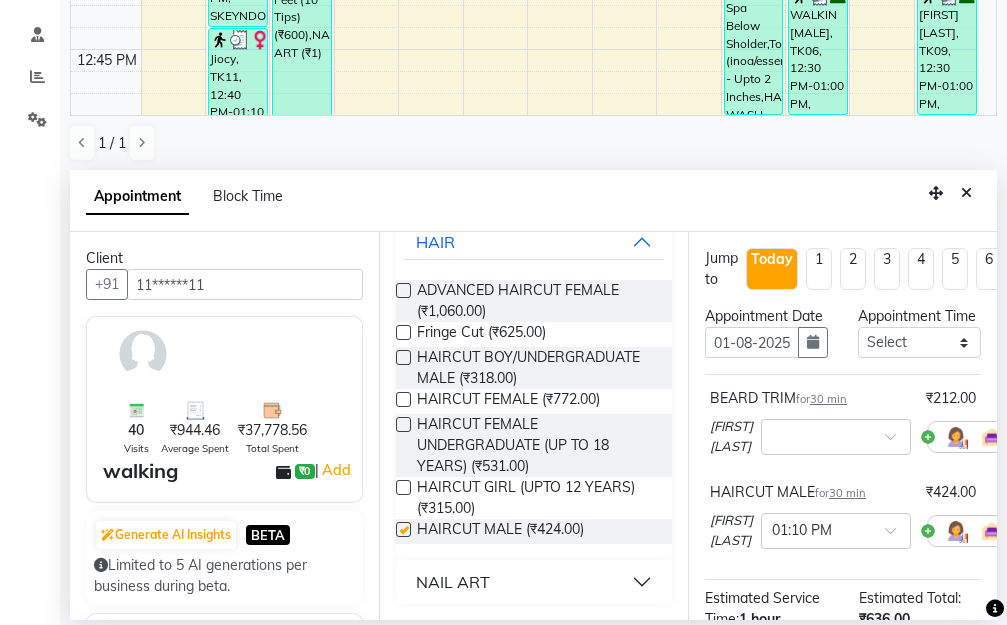 checkbox on "false" 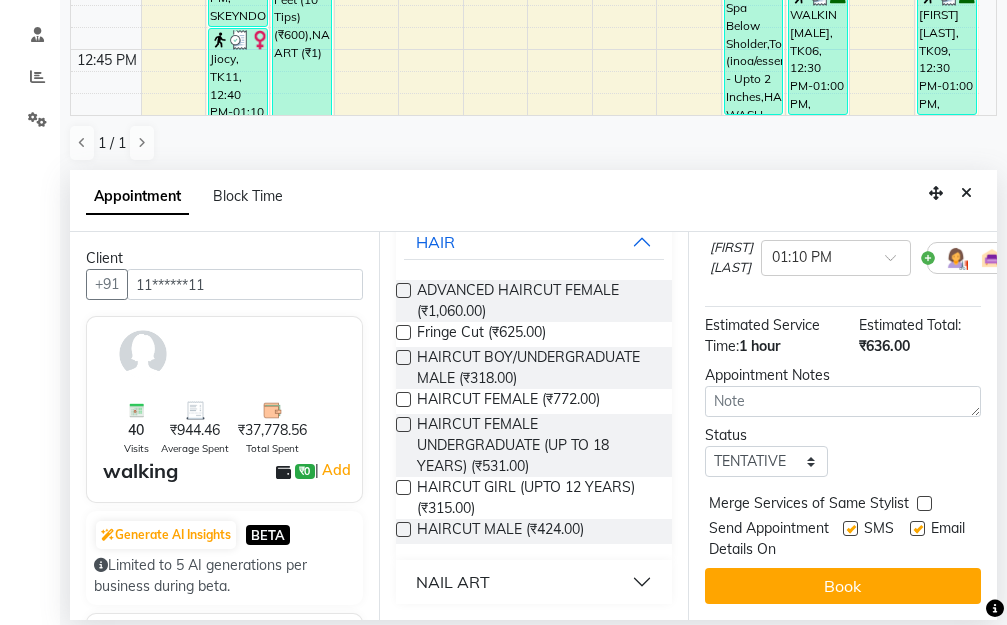 scroll, scrollTop: 332, scrollLeft: 0, axis: vertical 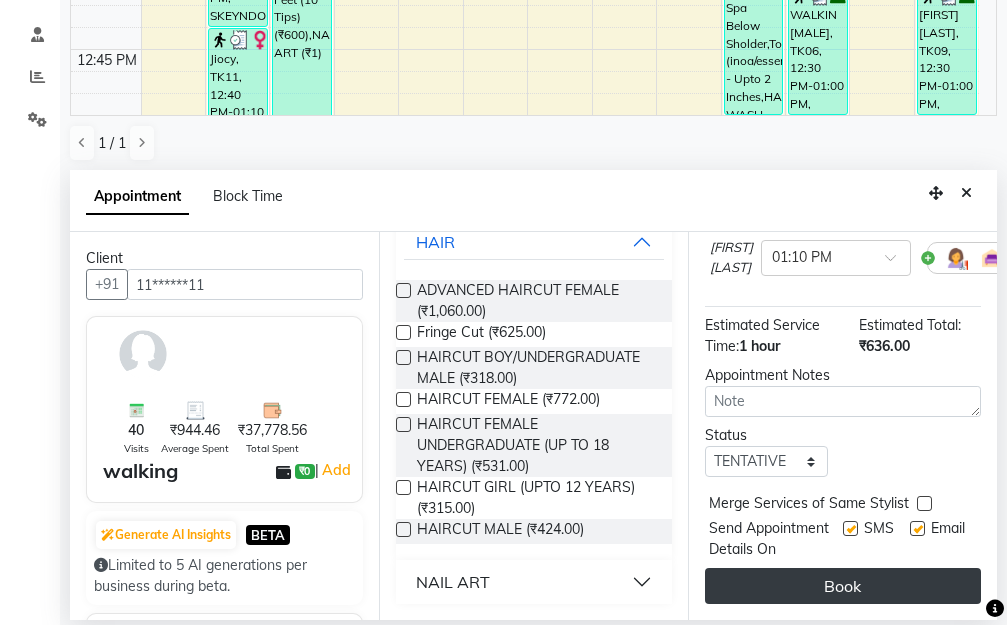 click on "Book" at bounding box center (843, 586) 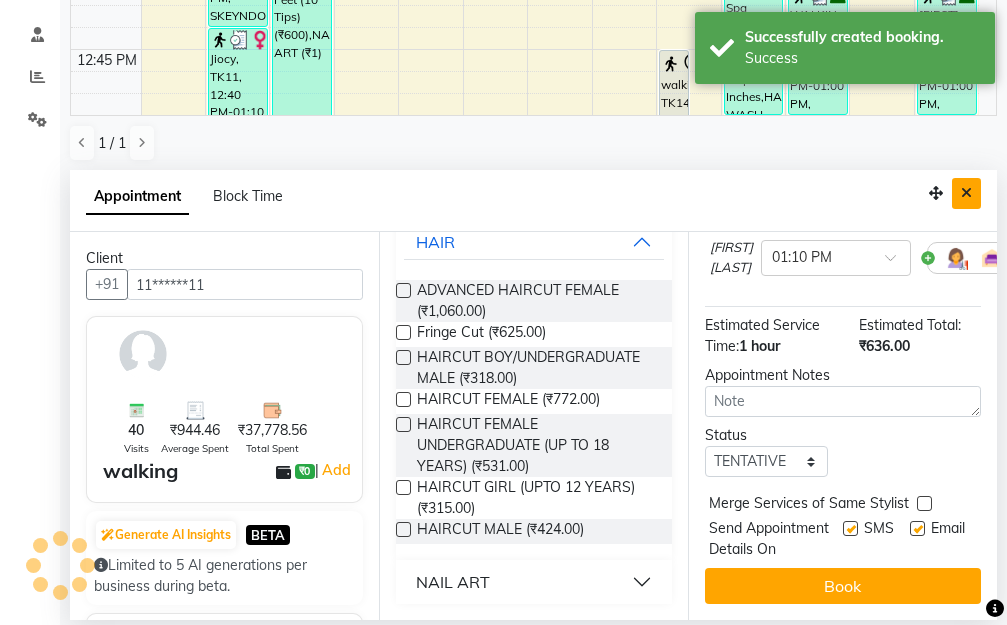 click at bounding box center [966, 193] 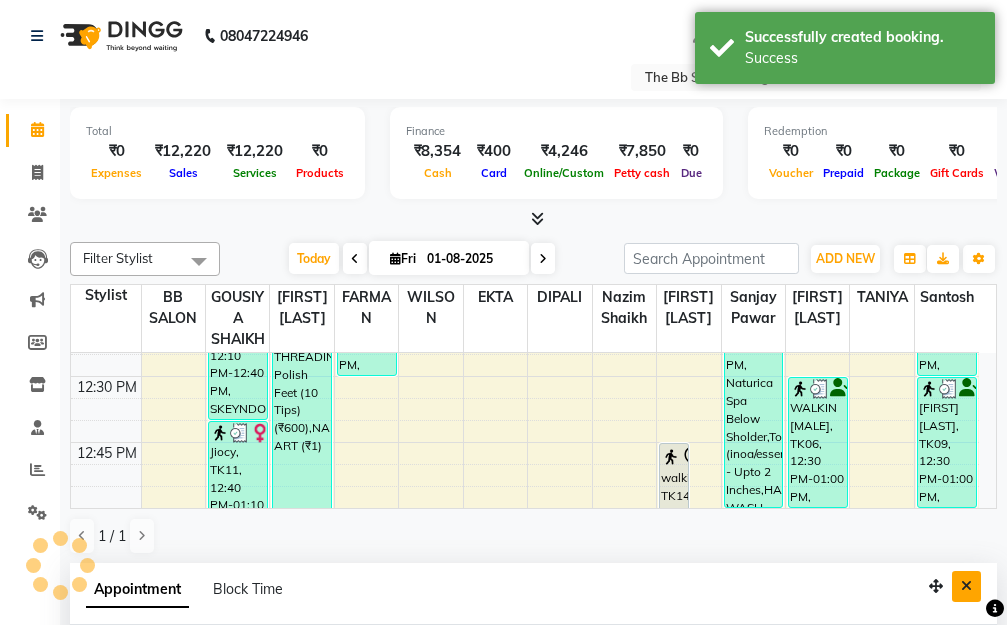 scroll, scrollTop: 0, scrollLeft: 0, axis: both 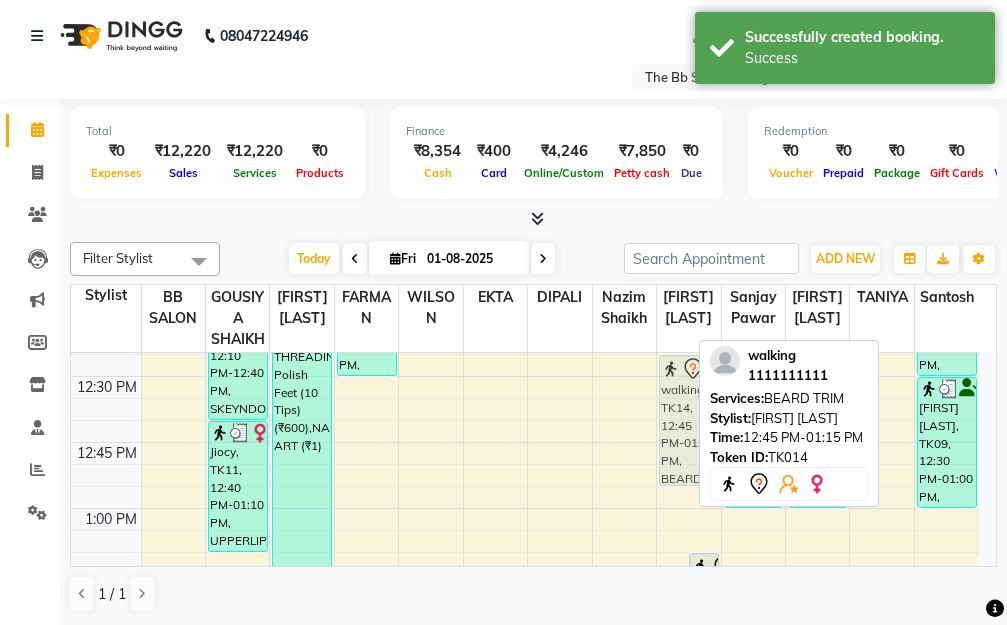 drag, startPoint x: 671, startPoint y: 500, endPoint x: 683, endPoint y: 428, distance: 72.99315 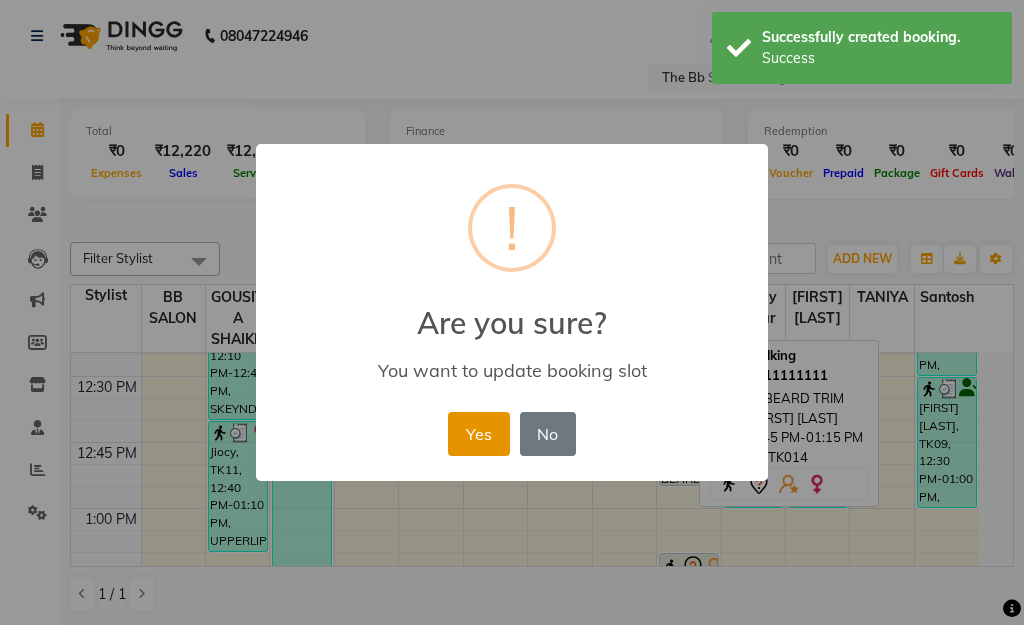 click on "Yes" at bounding box center [478, 434] 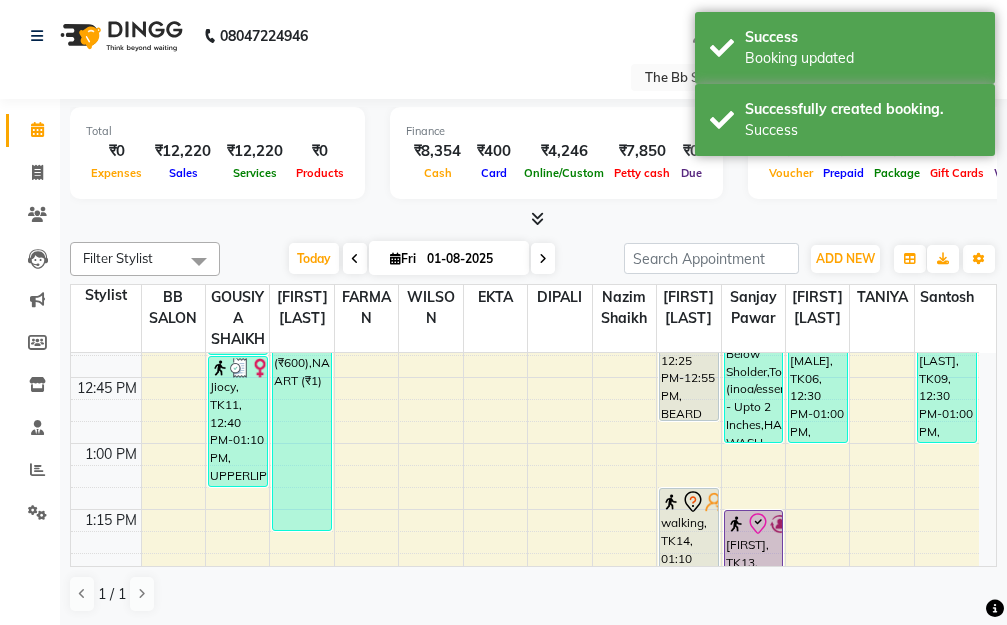 scroll, scrollTop: 1000, scrollLeft: 0, axis: vertical 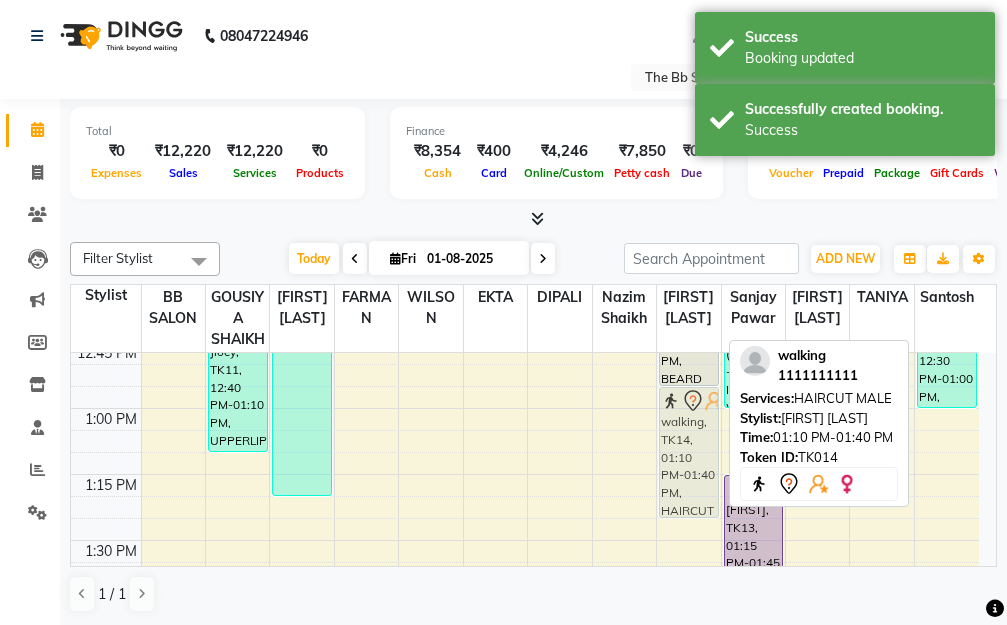 drag, startPoint x: 681, startPoint y: 494, endPoint x: 677, endPoint y: 433, distance: 61.13101 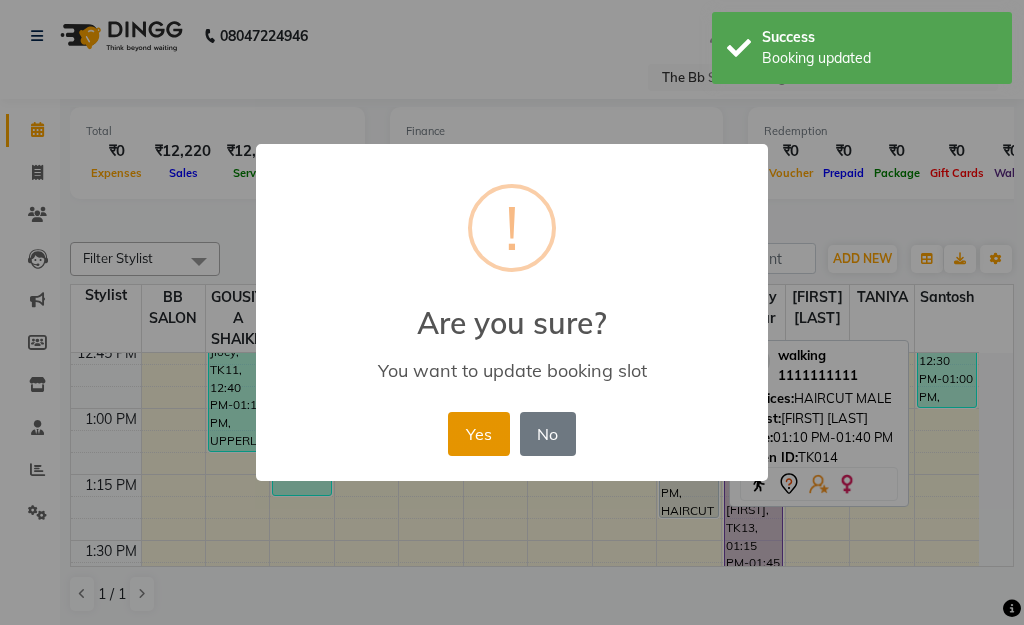 click on "Yes" at bounding box center (478, 434) 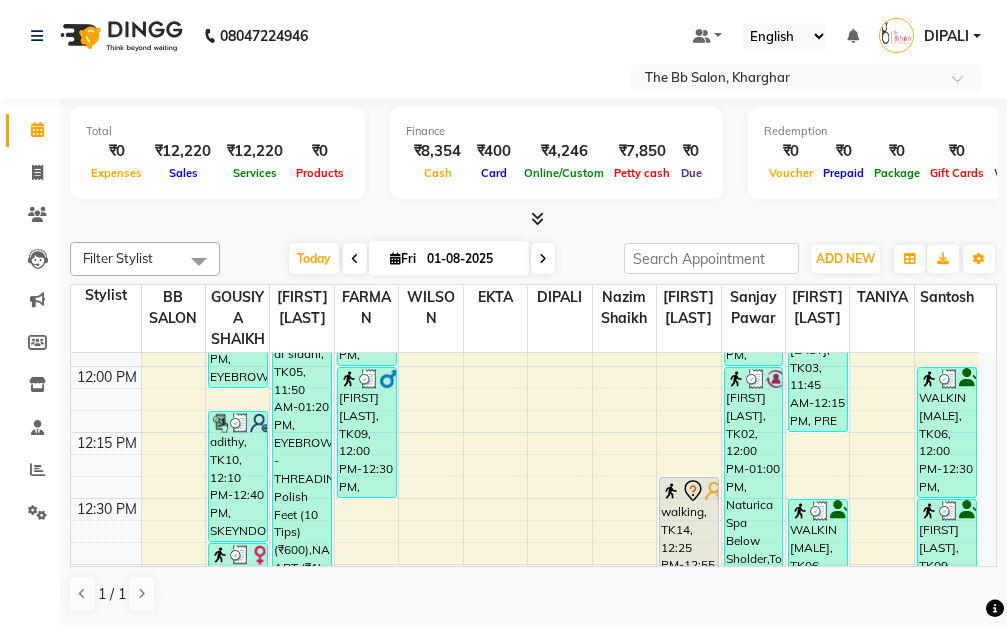 scroll, scrollTop: 900, scrollLeft: 0, axis: vertical 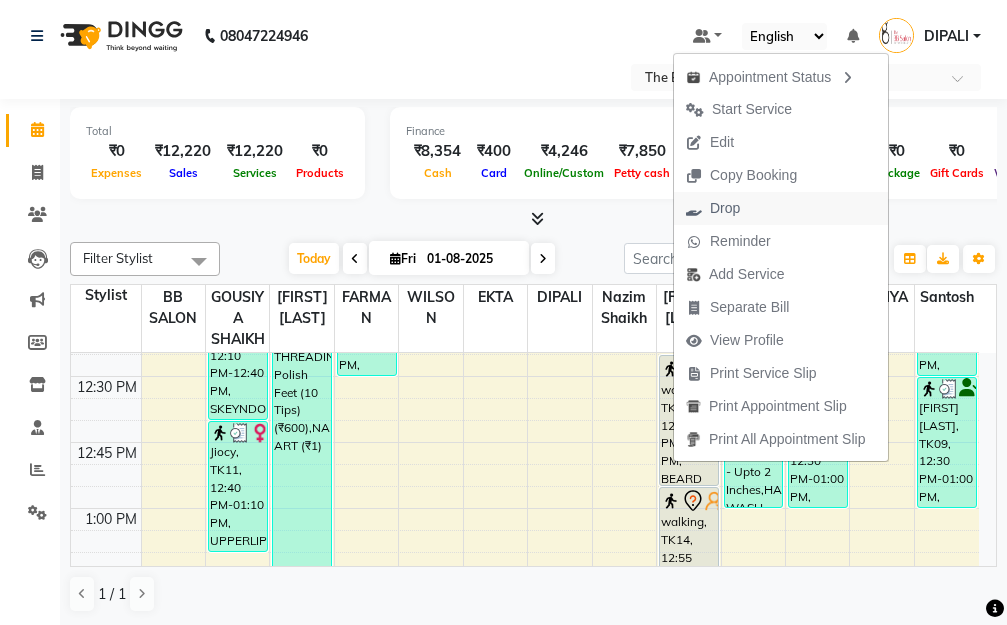 click on "Drop" at bounding box center (725, 208) 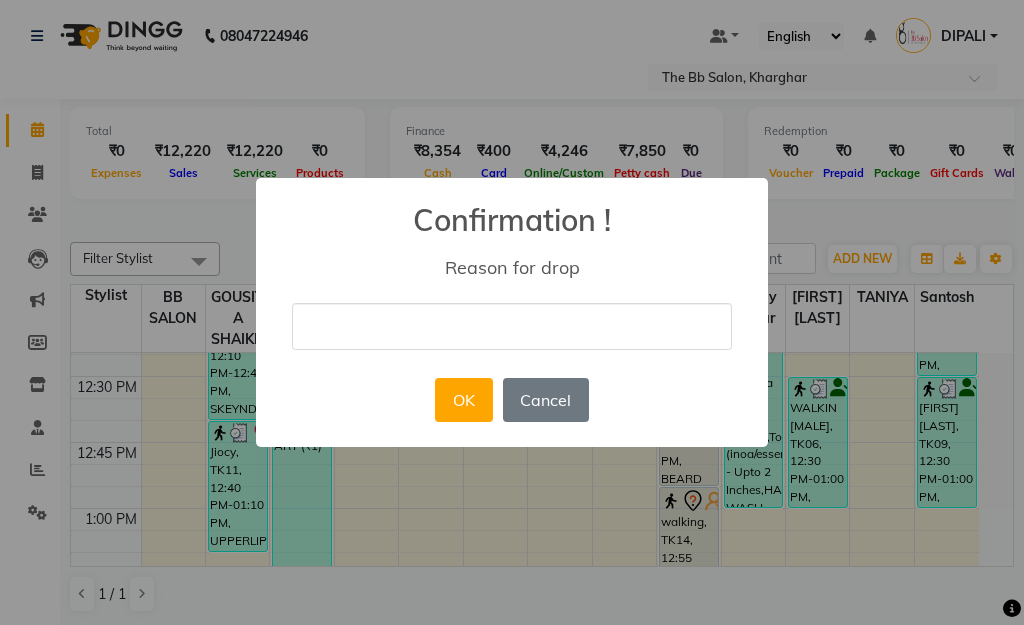 click at bounding box center (512, 326) 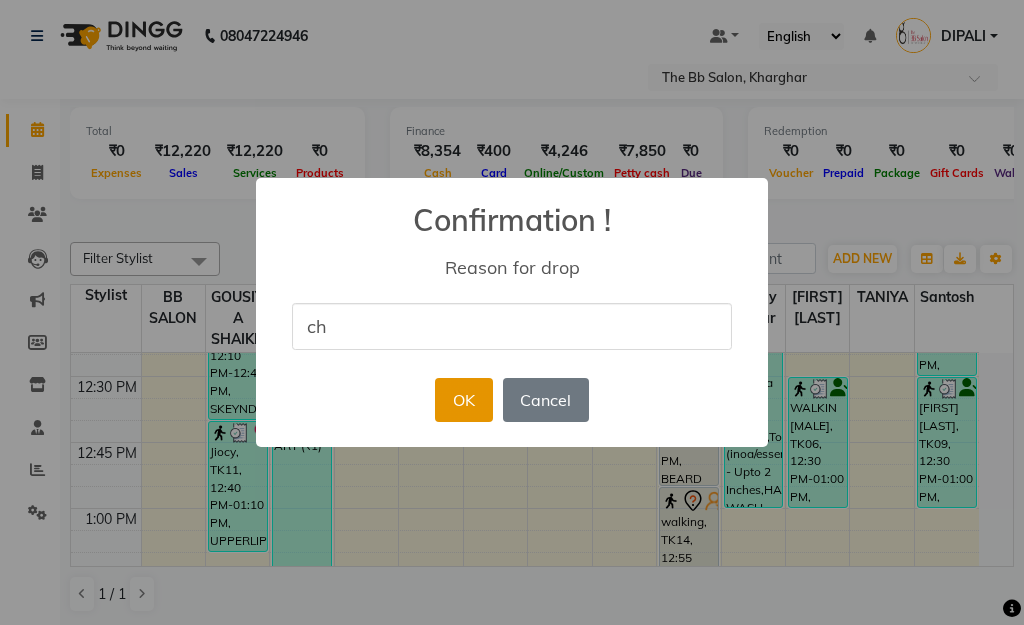 type on "ch" 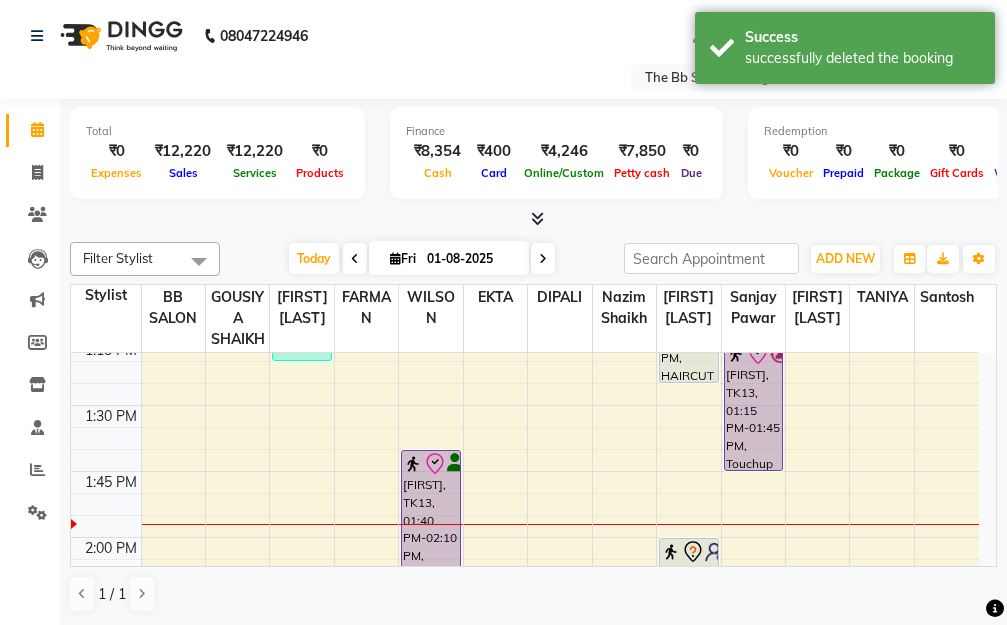 scroll, scrollTop: 1100, scrollLeft: 0, axis: vertical 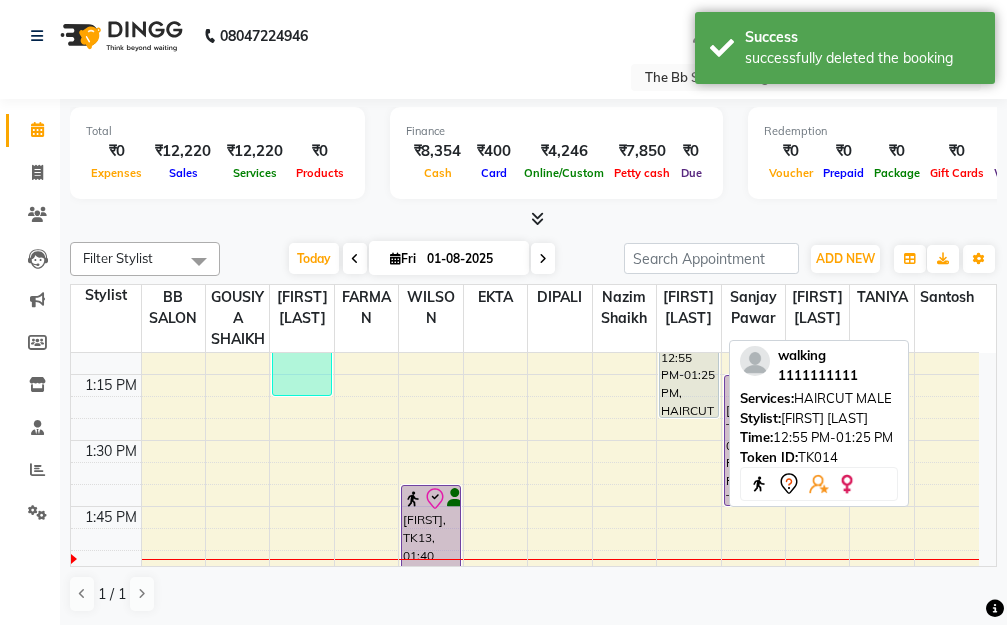 click on "walking, TK14, 12:55 PM-01:25 PM, HAIRCUT MALE" at bounding box center (689, 352) 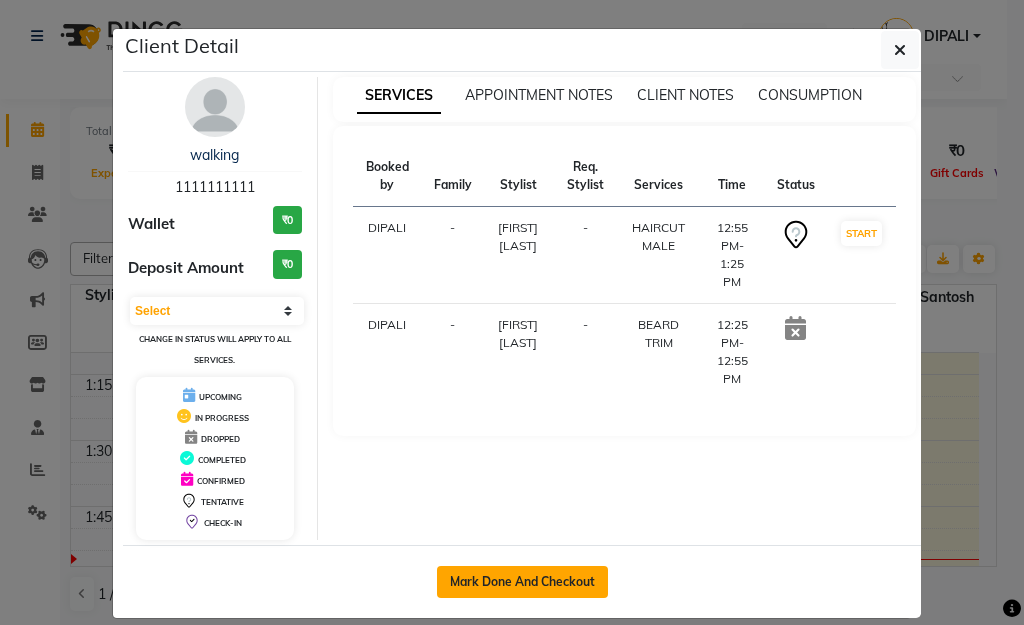 click on "Mark Done And Checkout" 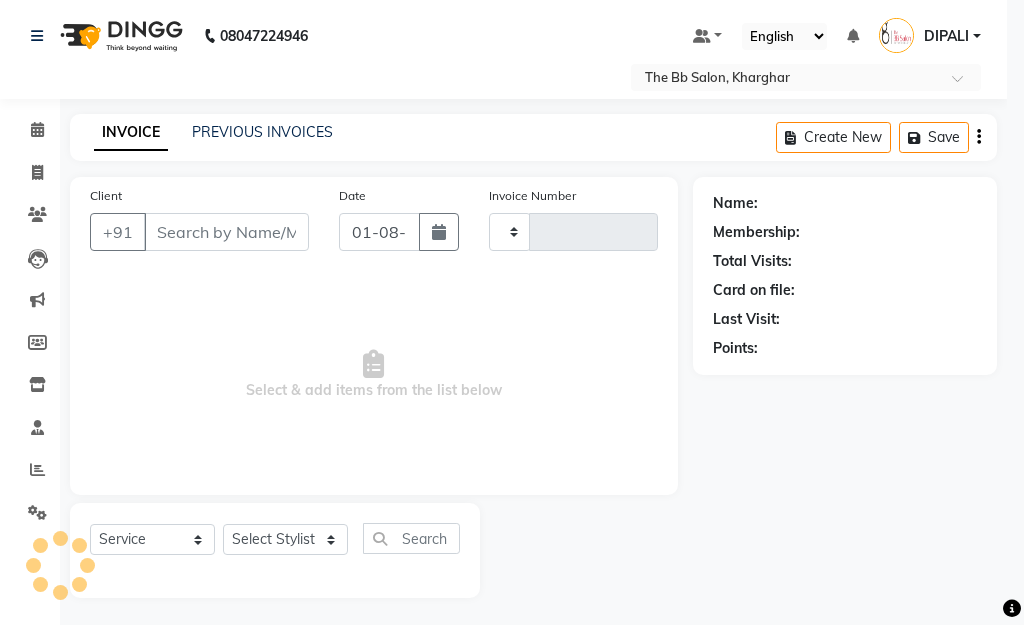 type on "2704" 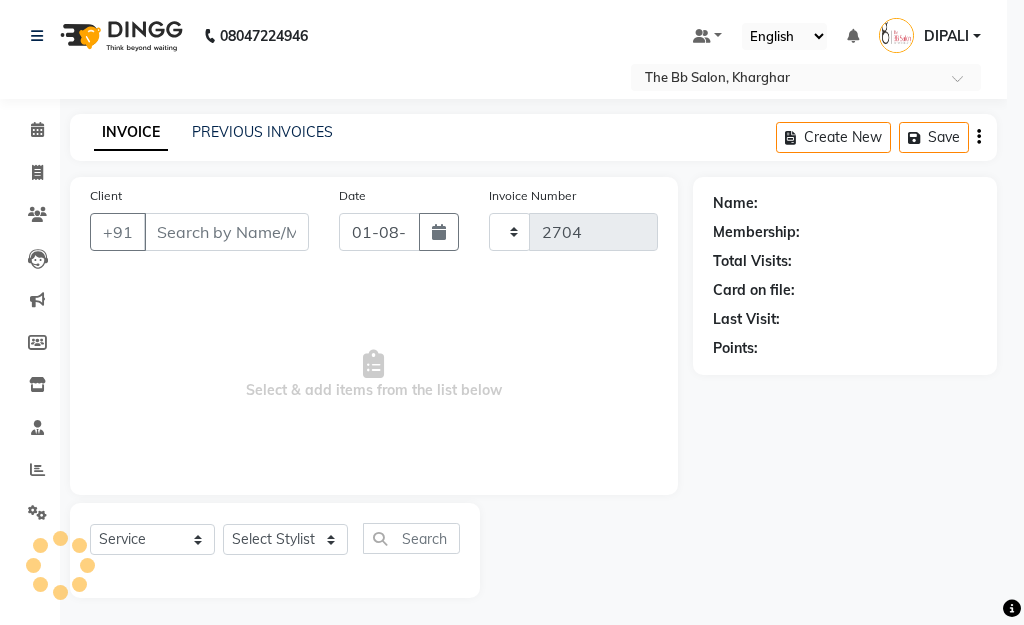 select on "6231" 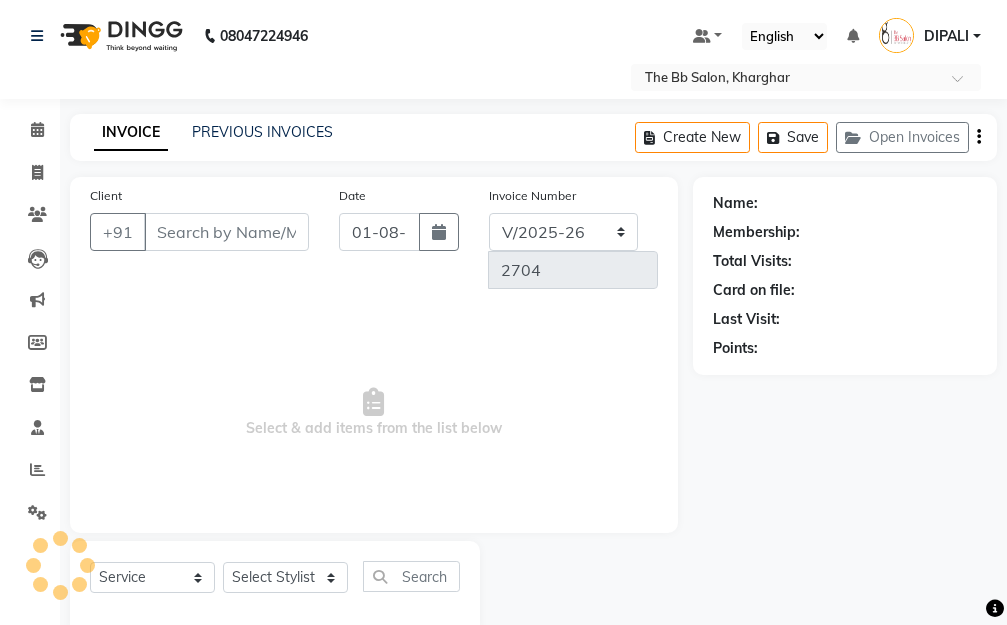 type on "11******11" 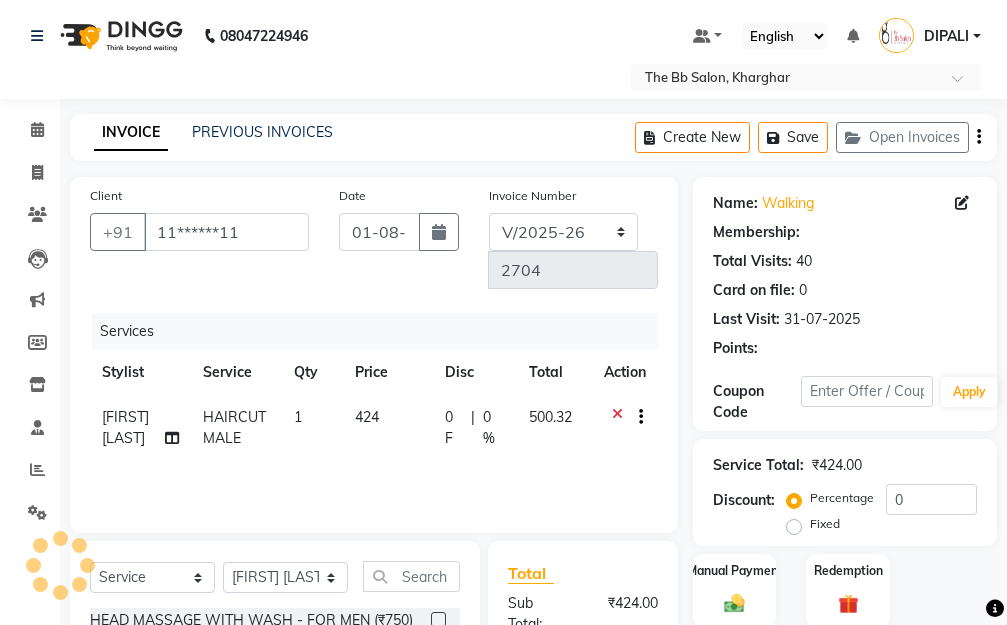 select on "1: Object" 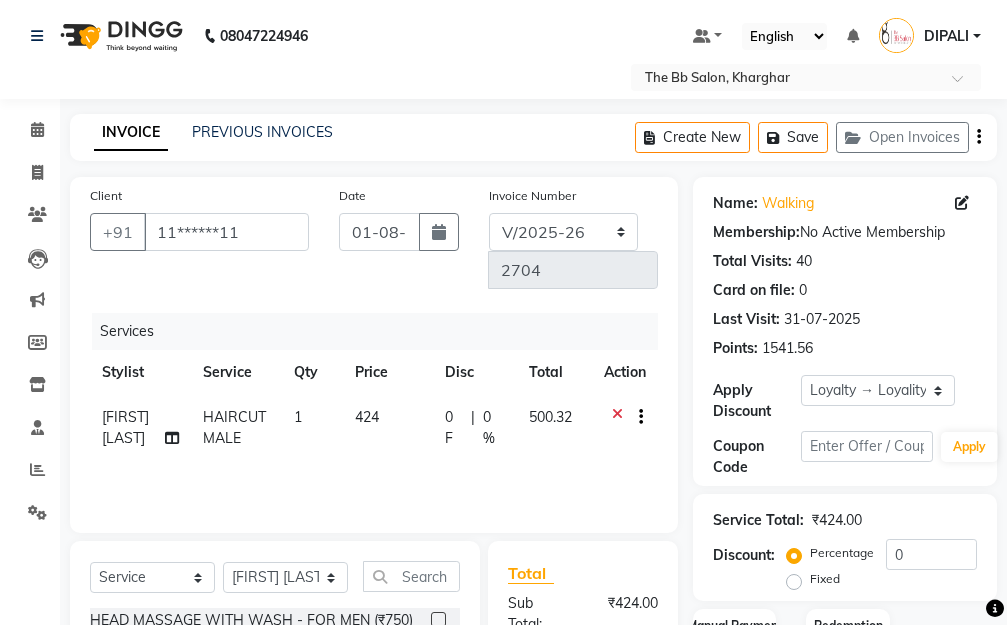 click on "1" 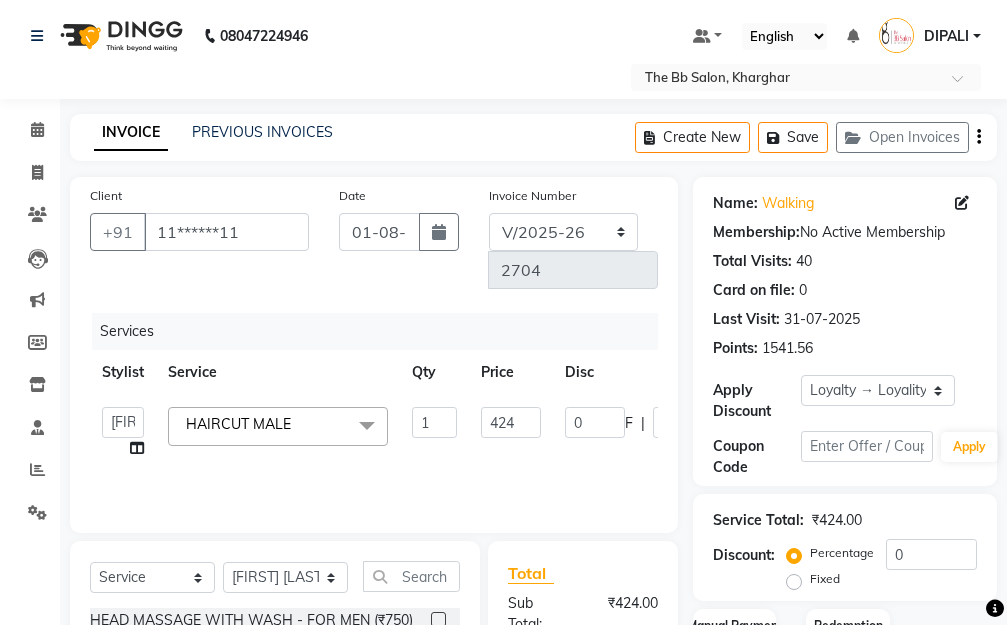 click 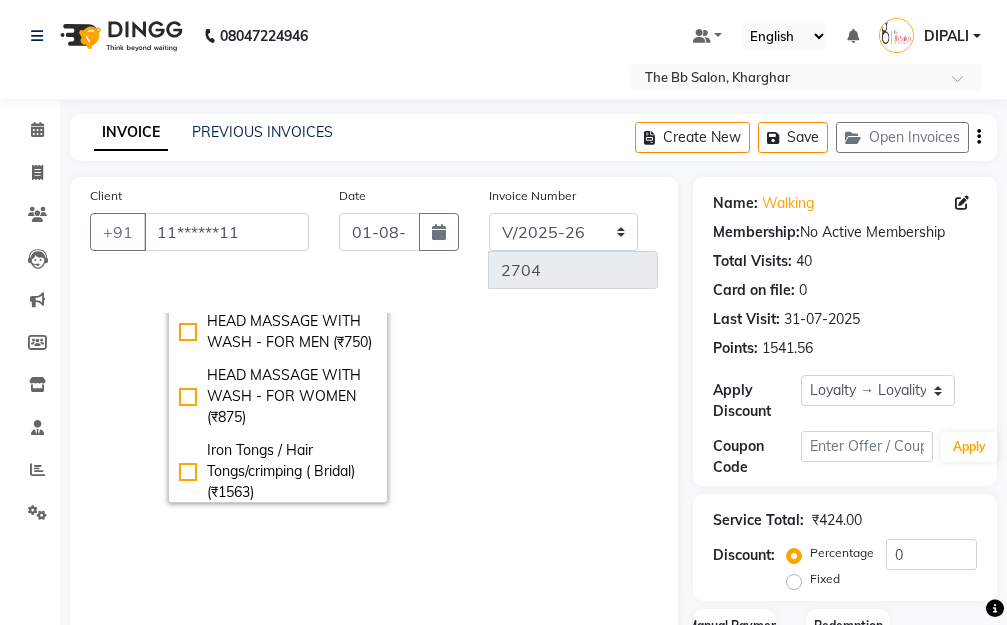 scroll, scrollTop: 100, scrollLeft: 0, axis: vertical 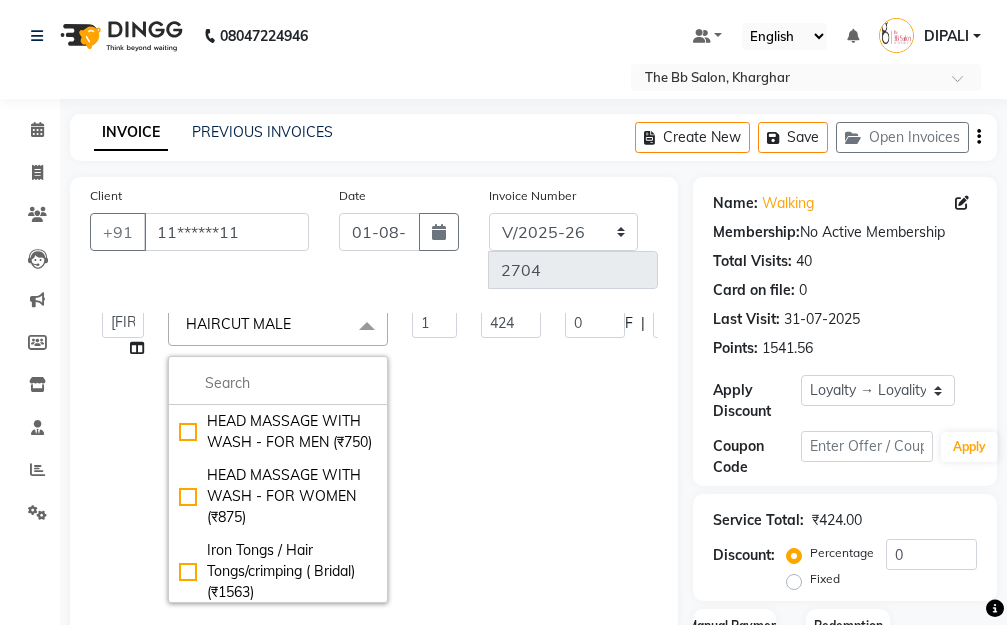 click on "x" 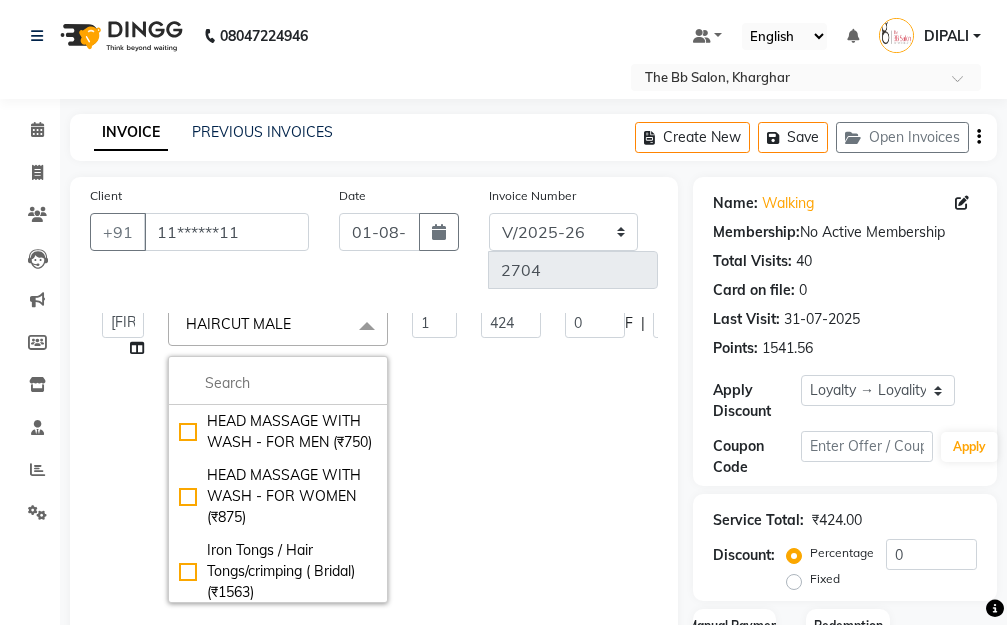 checkbox on "false" 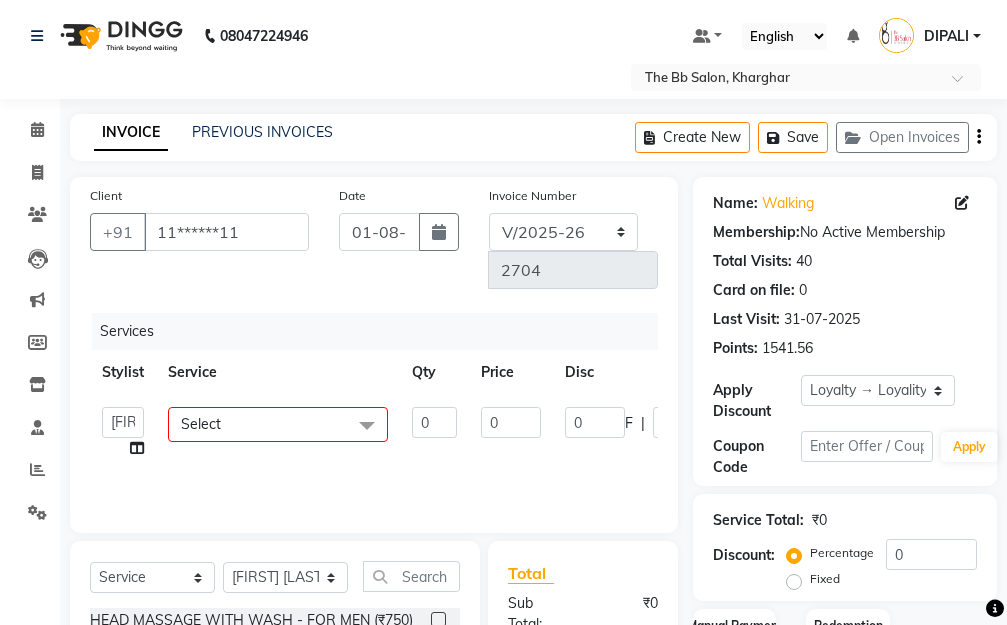 scroll, scrollTop: 0, scrollLeft: 0, axis: both 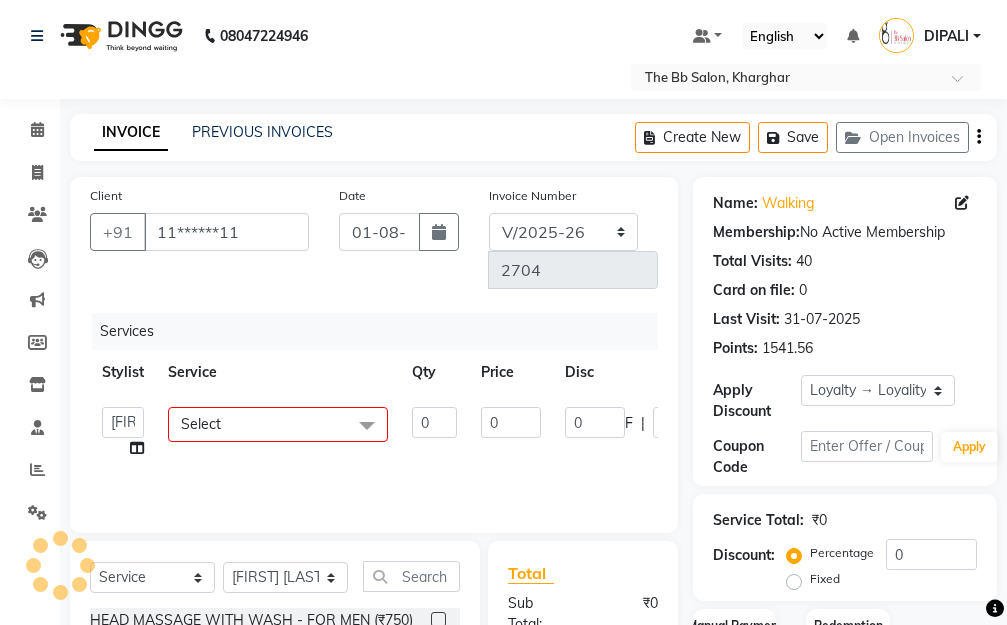click 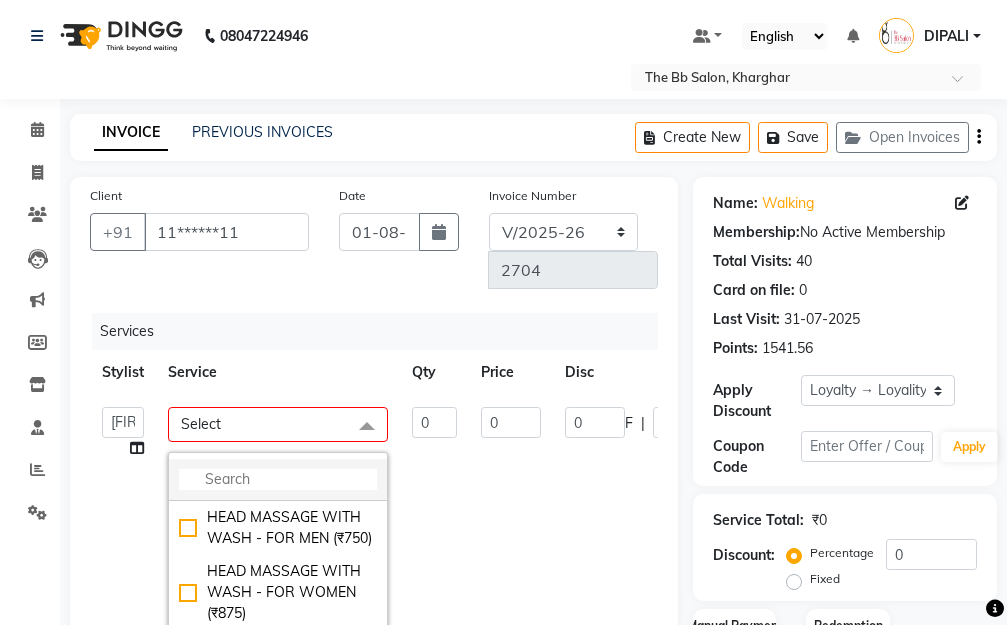 click 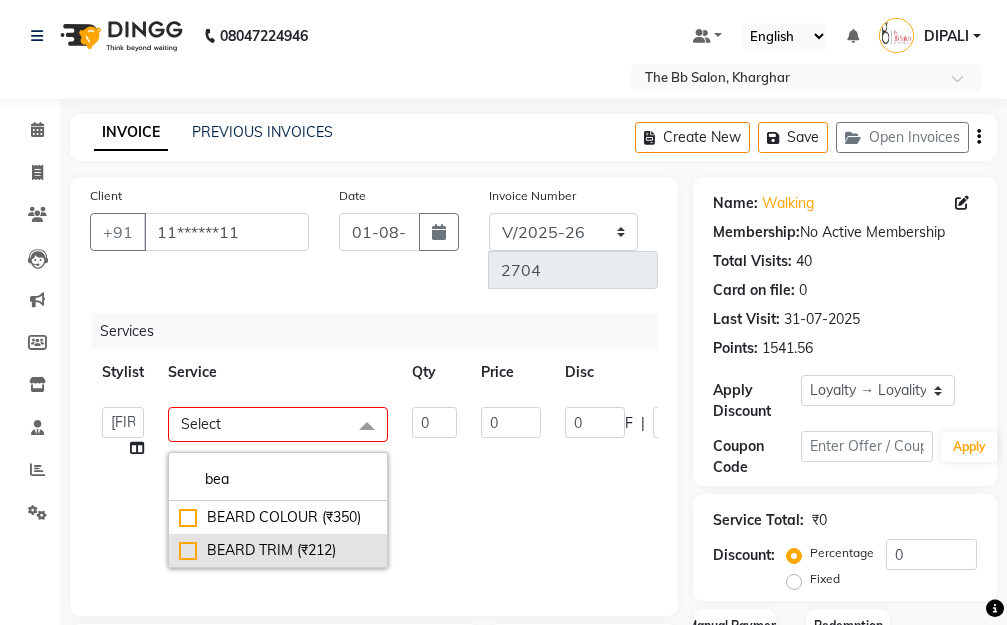 click on "BEARD TRIM (₹212)" 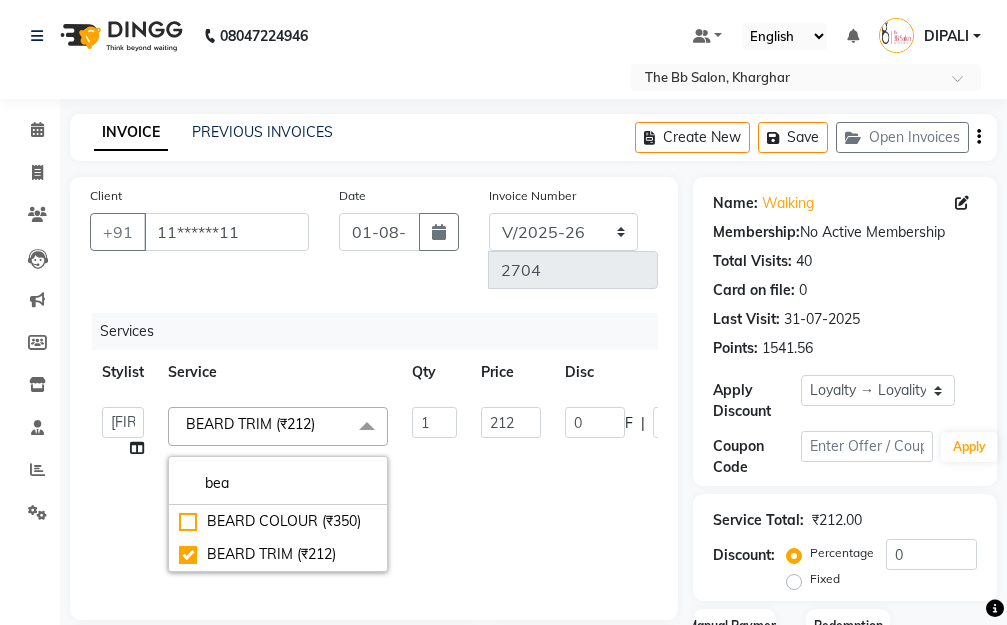 click on "212" 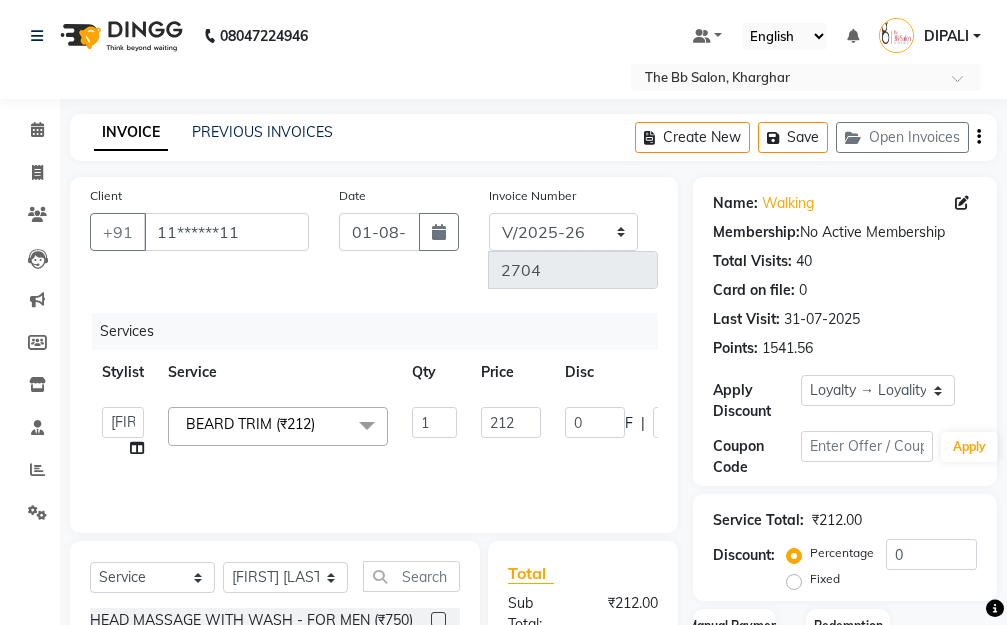 scroll, scrollTop: 300, scrollLeft: 0, axis: vertical 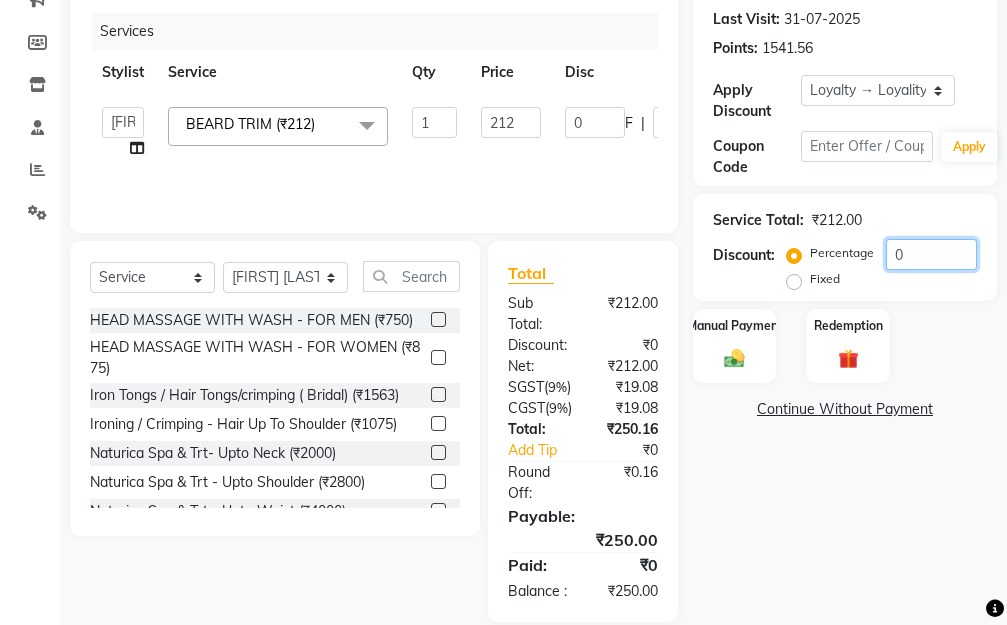 click on "0" 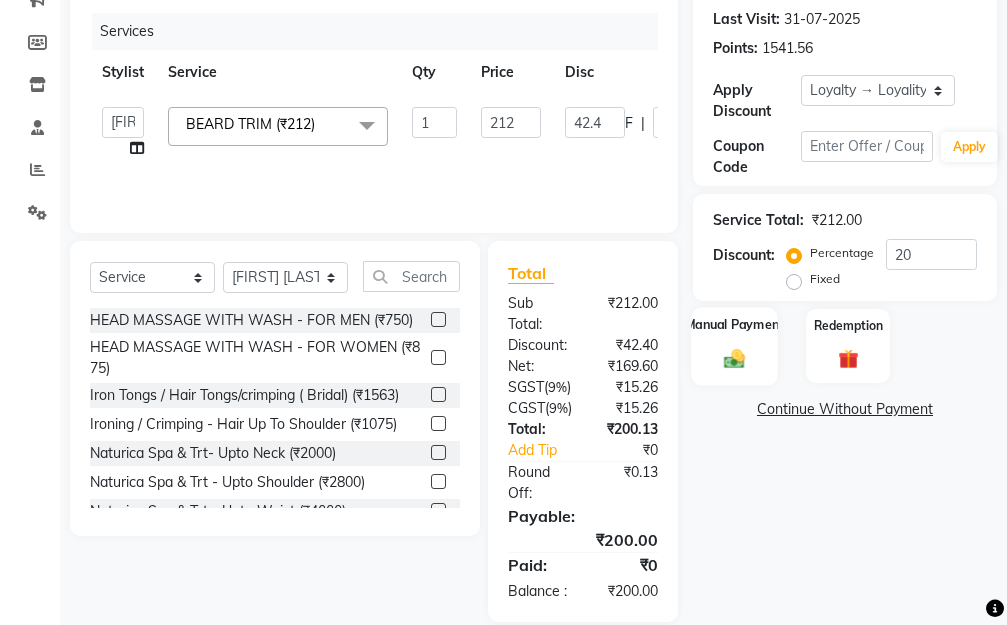 click 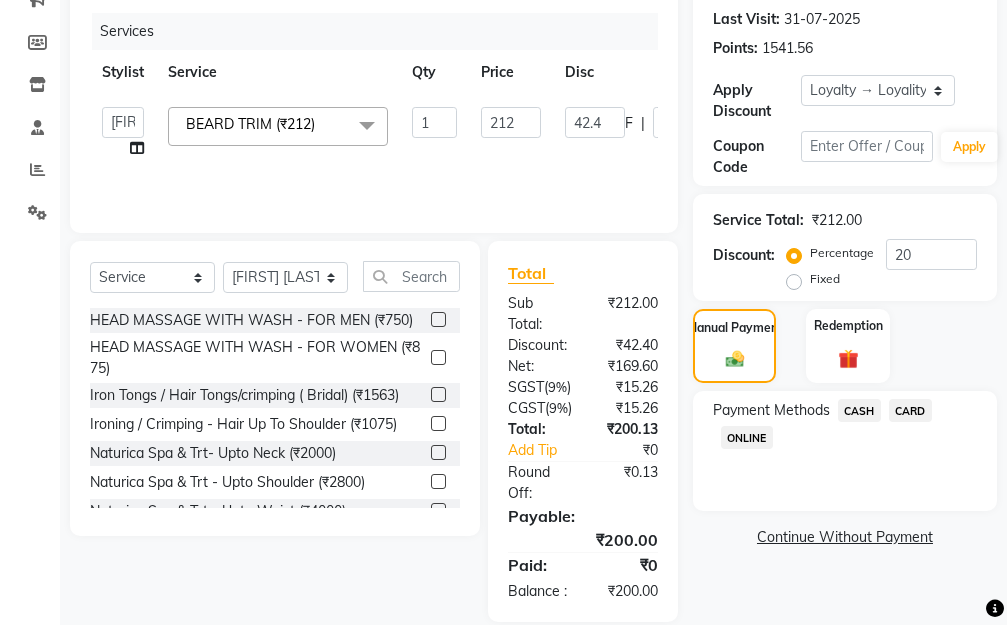 scroll, scrollTop: 390, scrollLeft: 0, axis: vertical 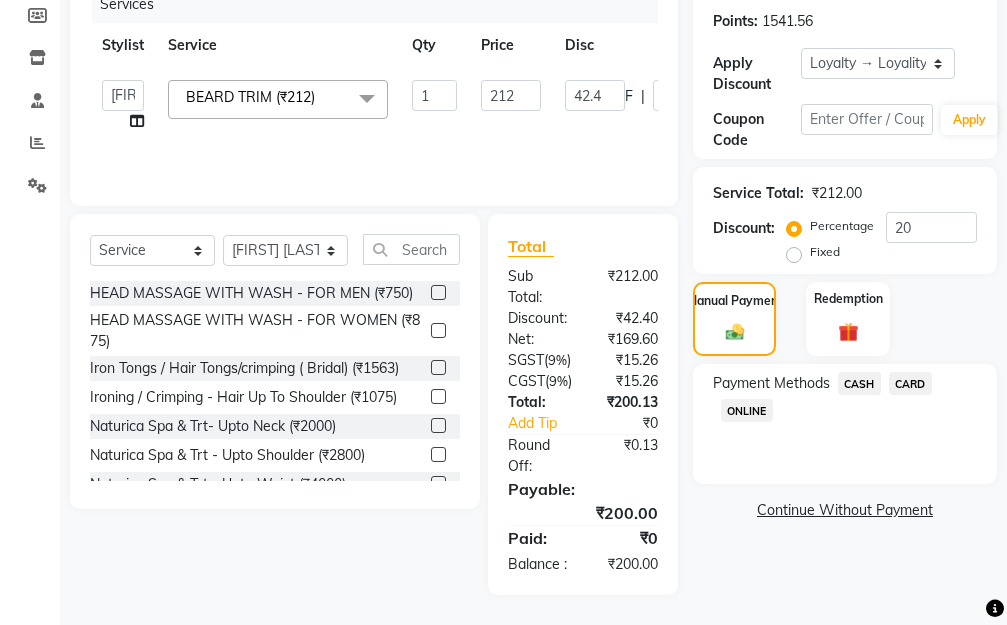 click on "CASH" 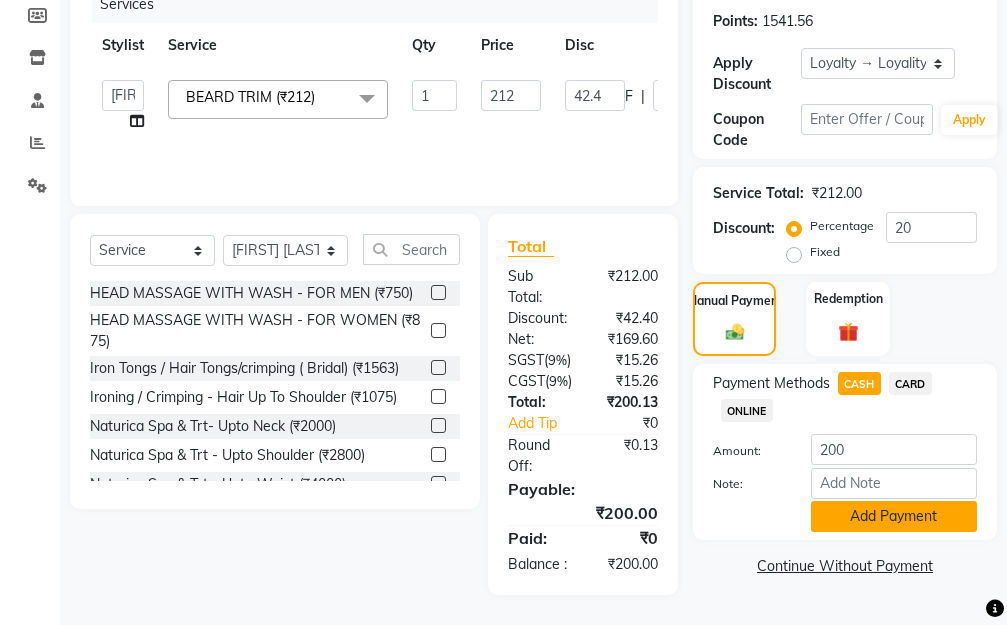 click on "Add Payment" 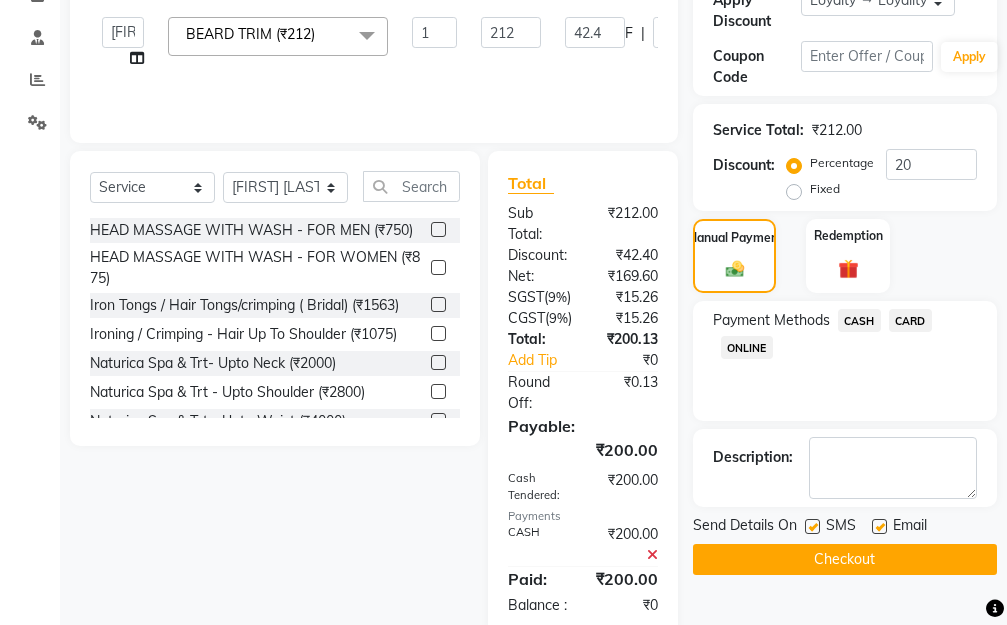 click on "Checkout" 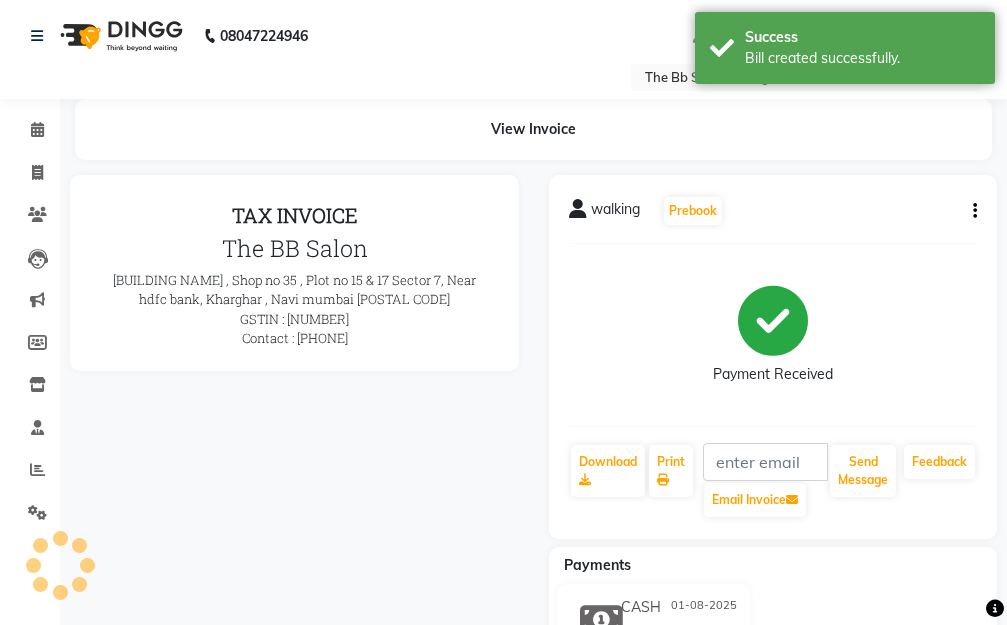 scroll, scrollTop: 0, scrollLeft: 0, axis: both 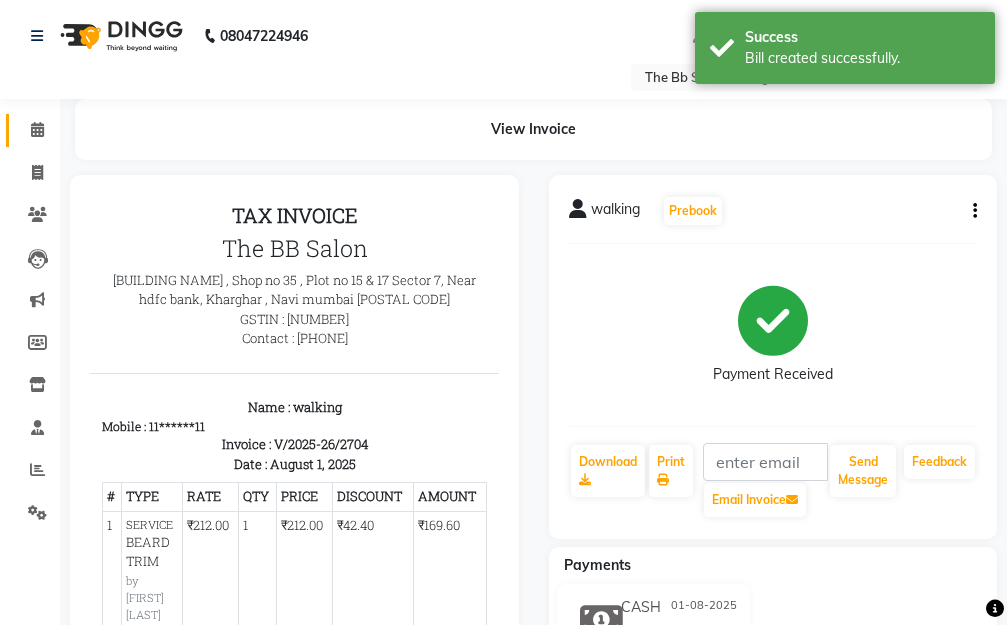 click 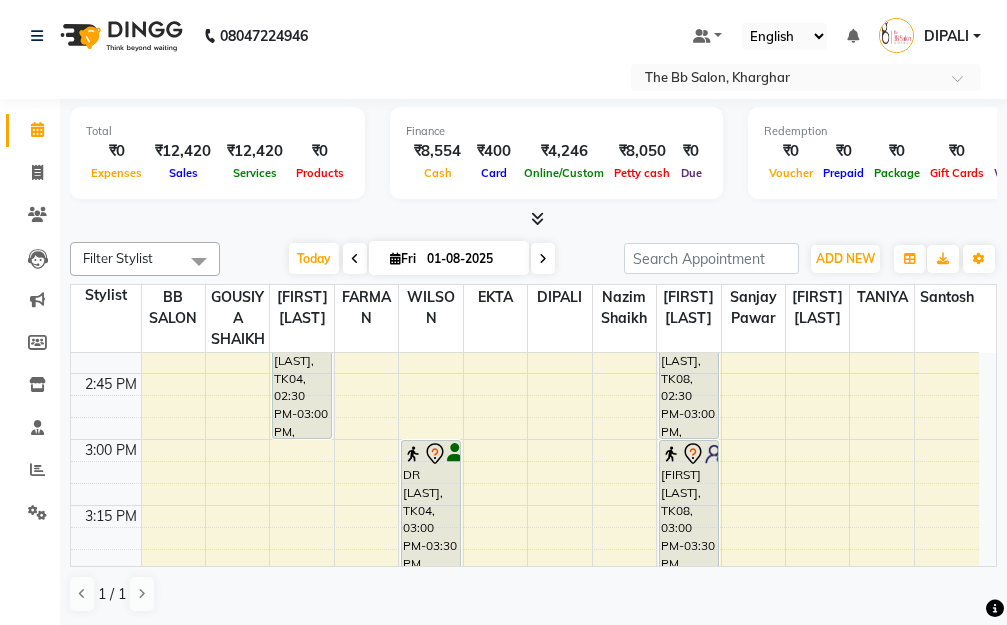 scroll, scrollTop: 1400, scrollLeft: 0, axis: vertical 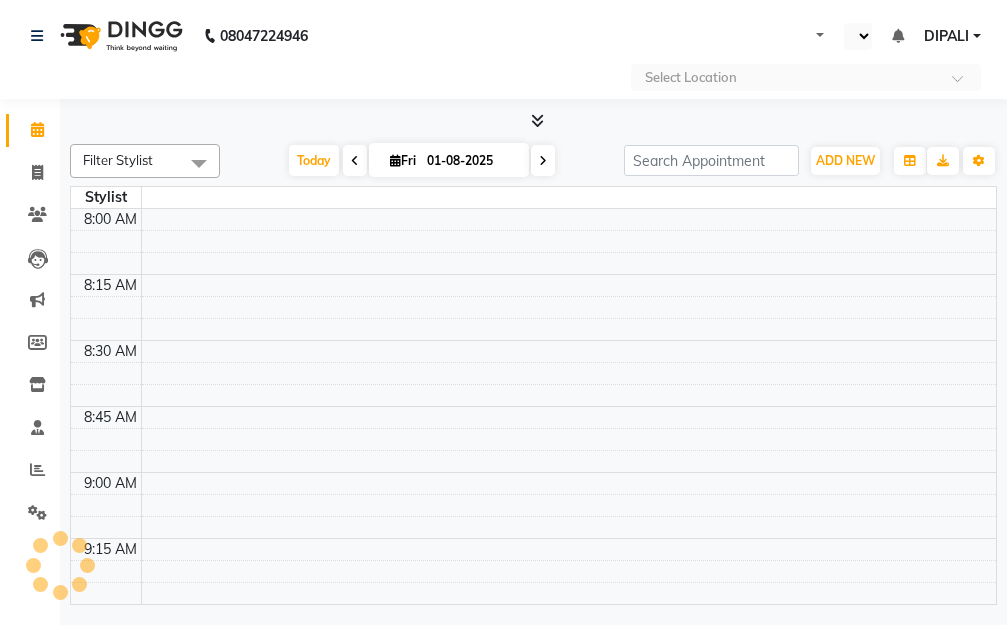 select on "en" 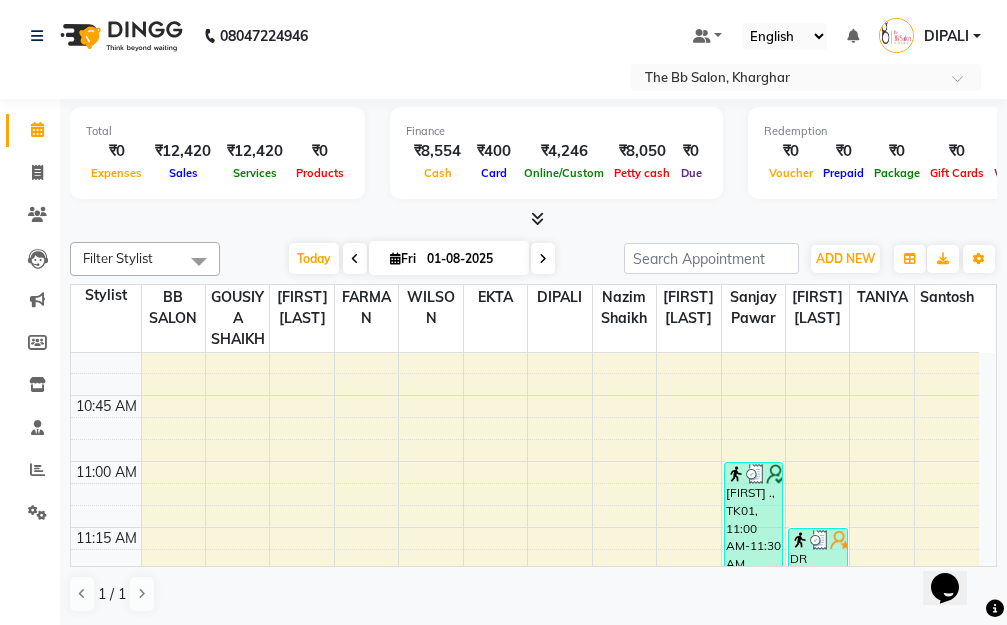 scroll, scrollTop: 600, scrollLeft: 0, axis: vertical 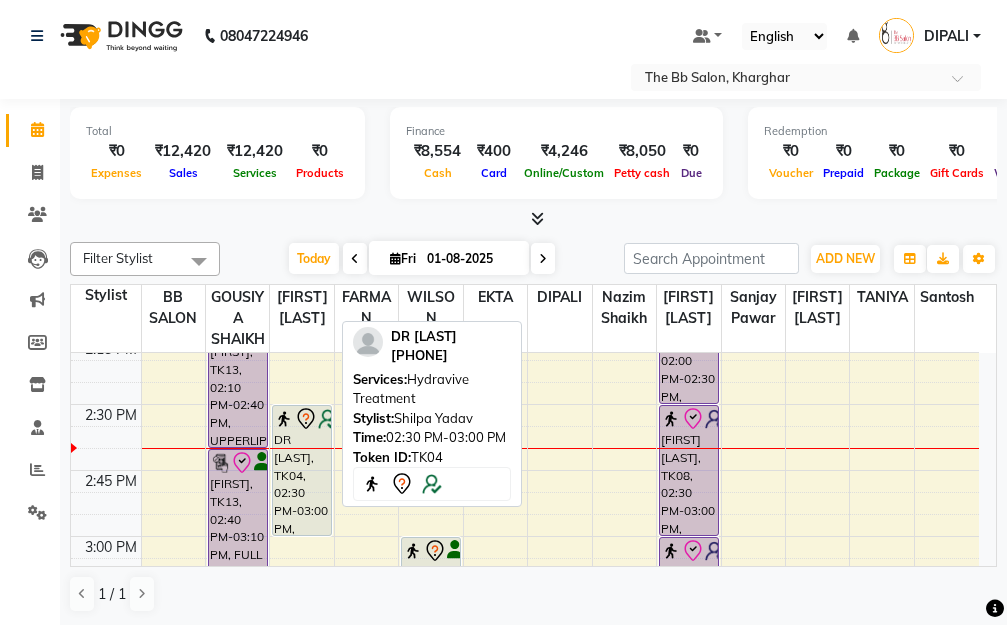 click on "DR [LAST], TK04, 02:30 PM-03:00 PM, Hydravive Treatment" at bounding box center (302, 470) 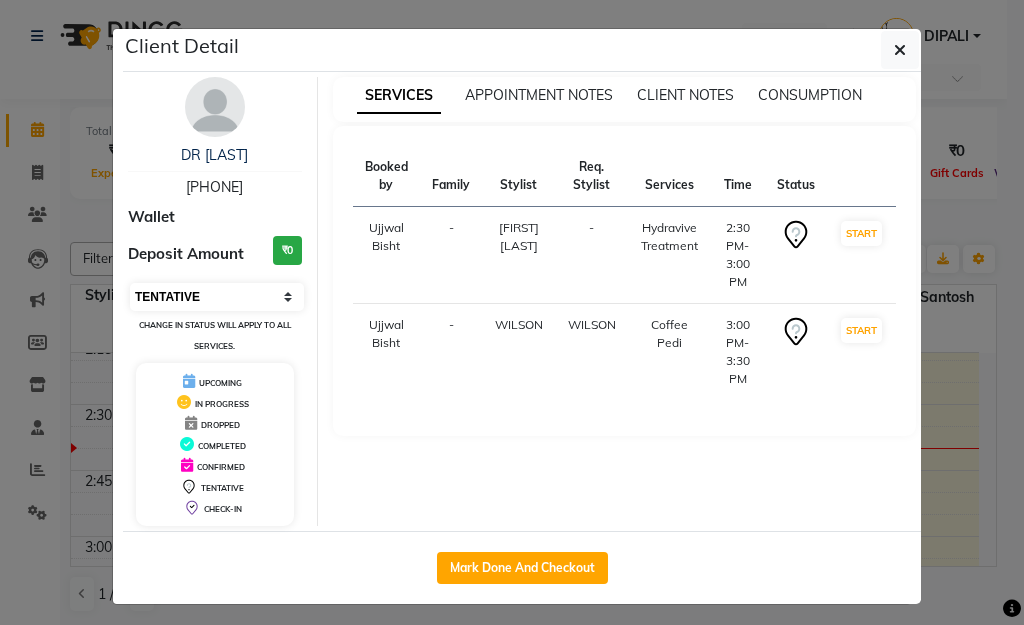 click on "Select IN SERVICE CONFIRMED TENTATIVE CHECK IN MARK DONE DROPPED UPCOMING" at bounding box center [217, 297] 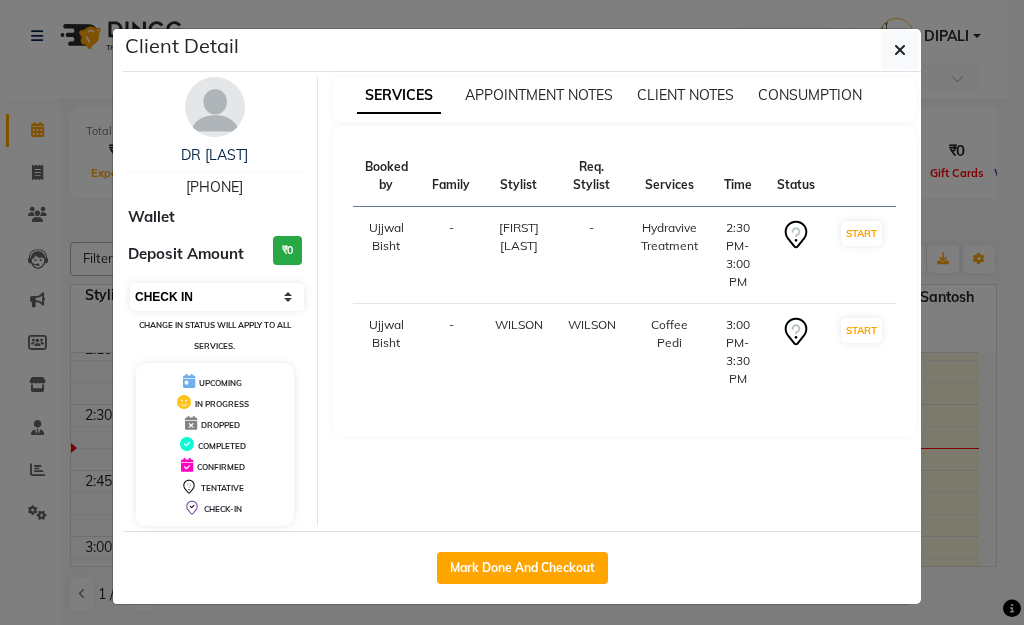 click on "Select IN SERVICE CONFIRMED TENTATIVE CHECK IN MARK DONE DROPPED UPCOMING" at bounding box center (217, 297) 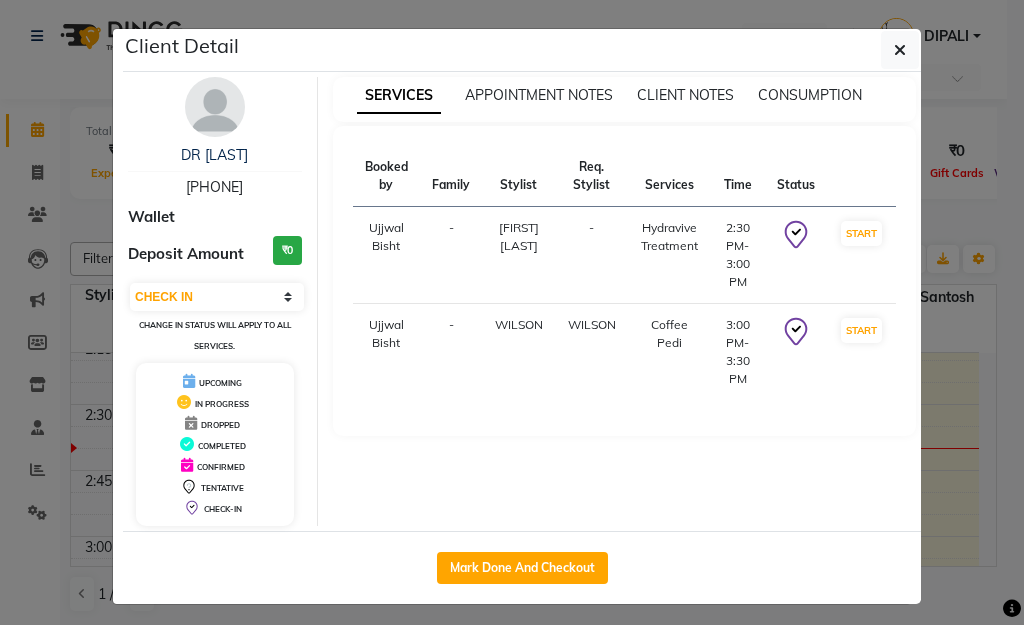 click on "Client Detail DR [LAST] [PHONE] Wallet Deposit Amount ₹0 Select IN SERVICE CONFIRMED TENTATIVE CHECK IN MARK DONE DROPPED UPCOMING Change in status will apply to all services. UPCOMING IN PROGRESS DROPPED COMPLETED CONFIRMED TENTATIVE CHECK-IN SERVICES APPOINTMENT NOTES CLIENT NOTES CONSUMPTION Booked by Family Stylist Req. Stylist Services Time Status [FIRST] [LAST] - [FIRST] [LAST] - Hydravive Treatment 2:30 PM-3:00 PM START [FIRST] [LAST] - [FIRST] [LAST] Coffee Pedi 3:00 PM-3:30 PM START Mark Done And Checkout" 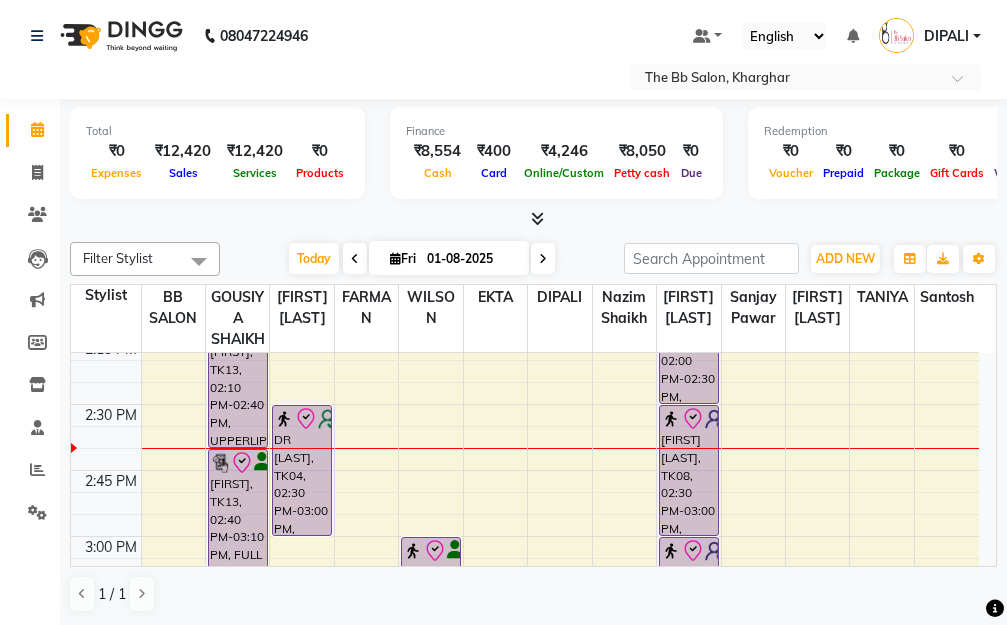 scroll, scrollTop: 1500, scrollLeft: 0, axis: vertical 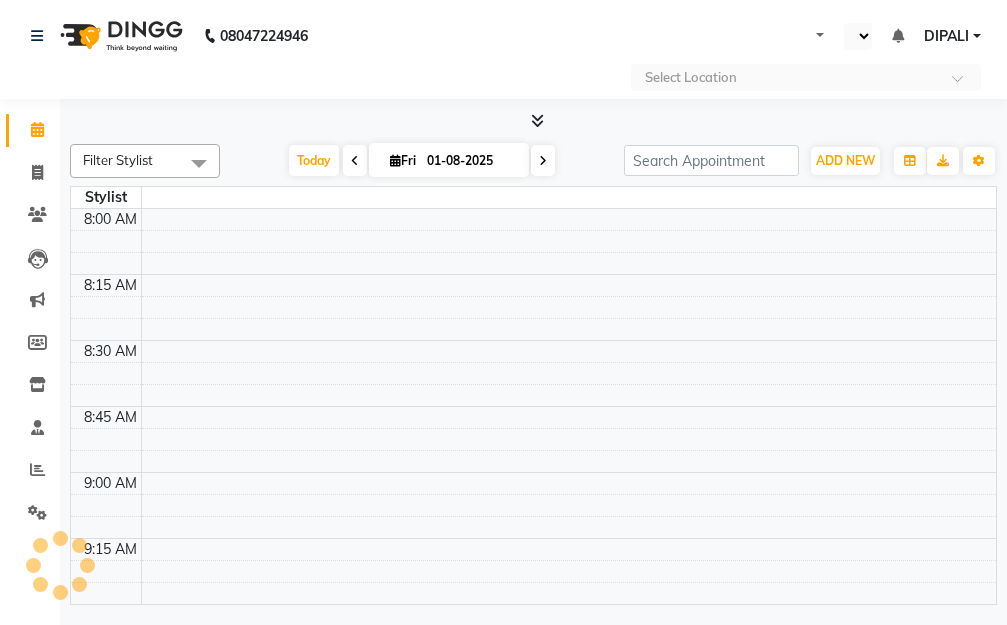 select on "en" 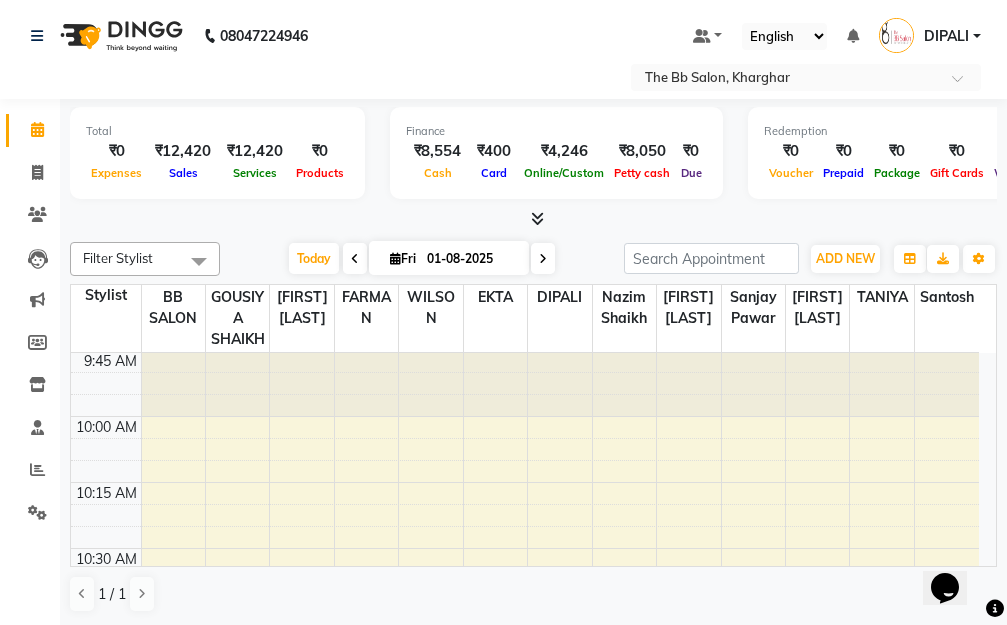 scroll, scrollTop: 0, scrollLeft: 0, axis: both 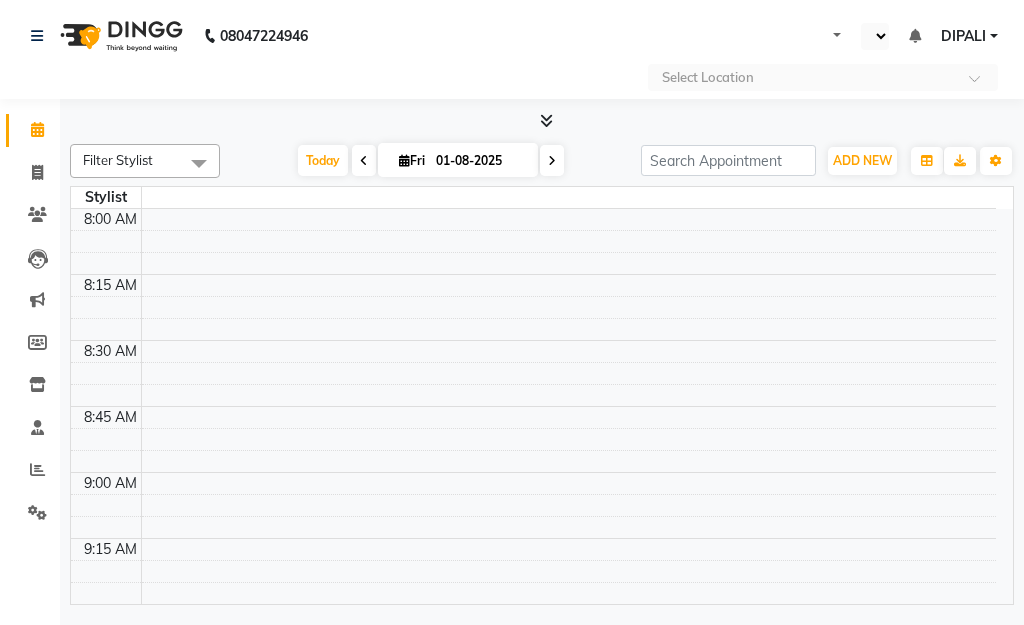 select on "en" 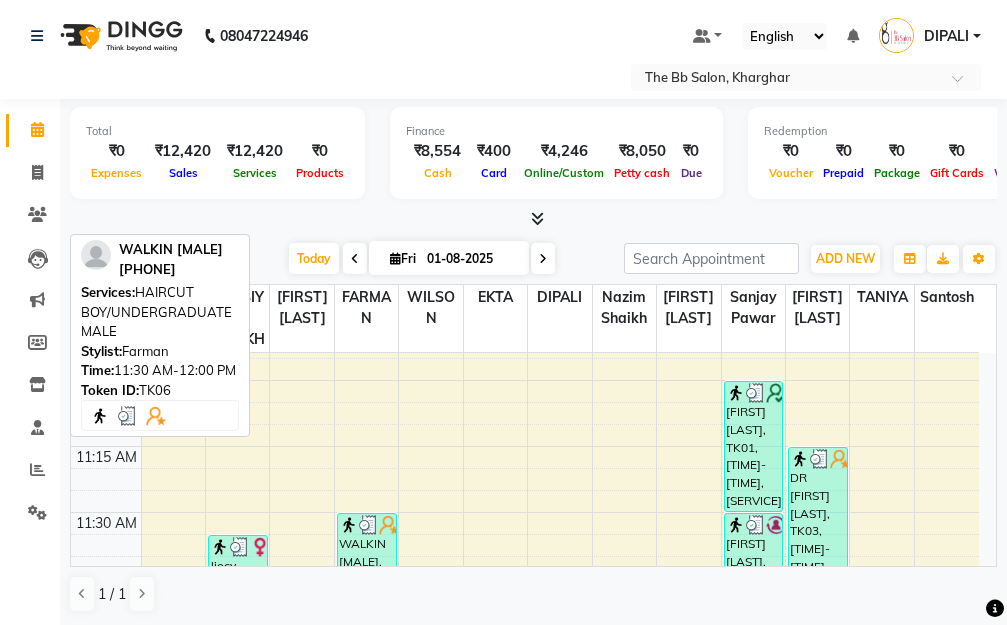scroll, scrollTop: 800, scrollLeft: 0, axis: vertical 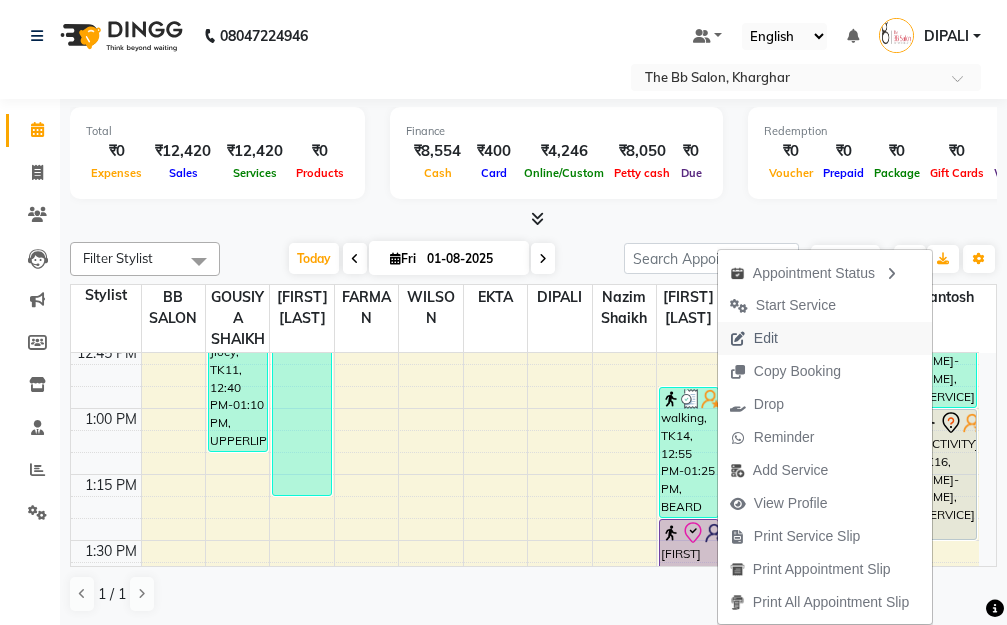 click on "Edit" at bounding box center [754, 338] 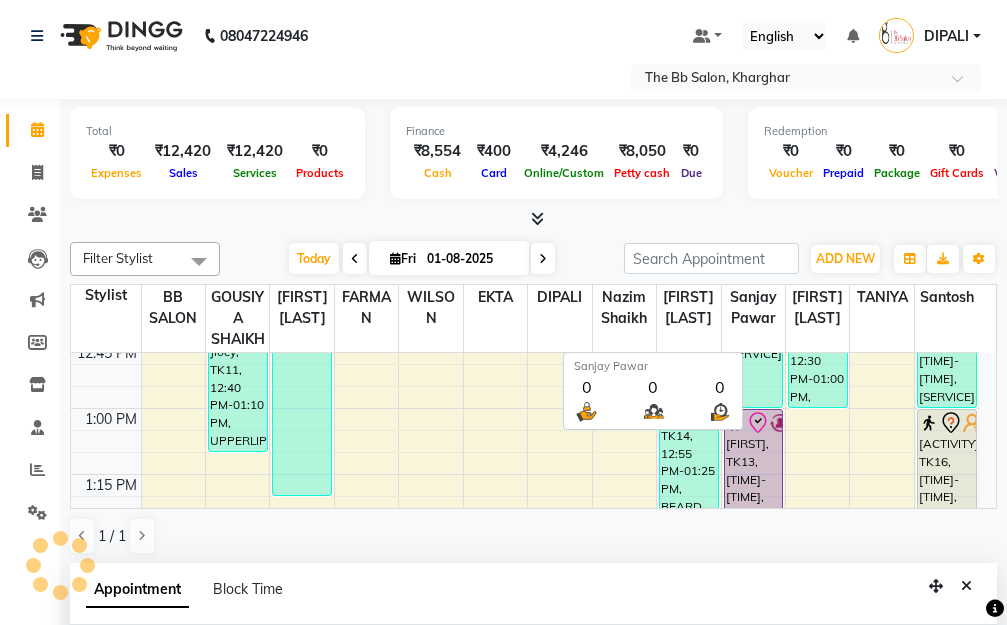 scroll, scrollTop: 2, scrollLeft: 0, axis: vertical 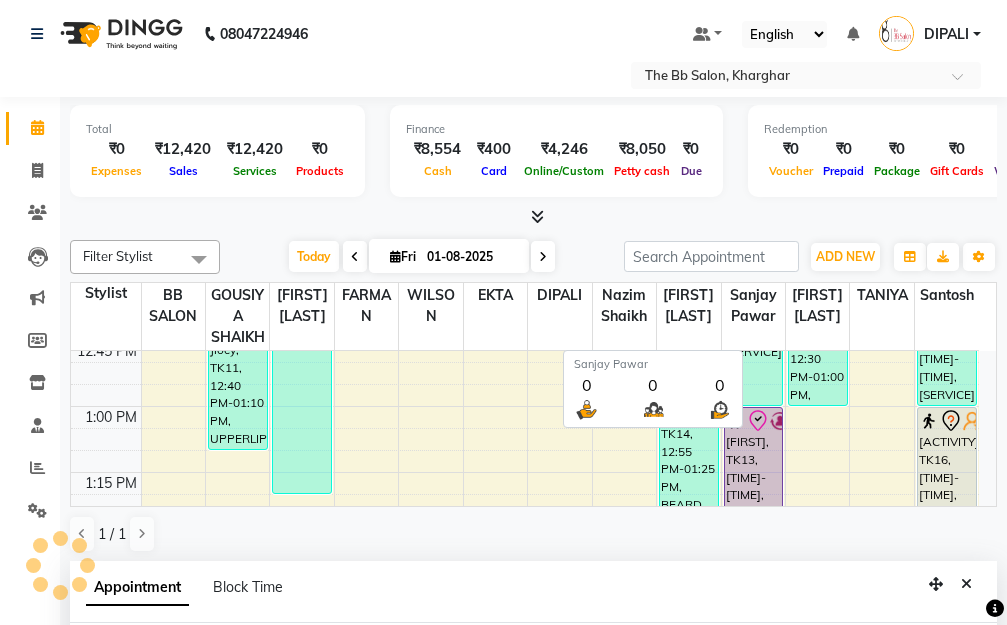 select on "tentative" 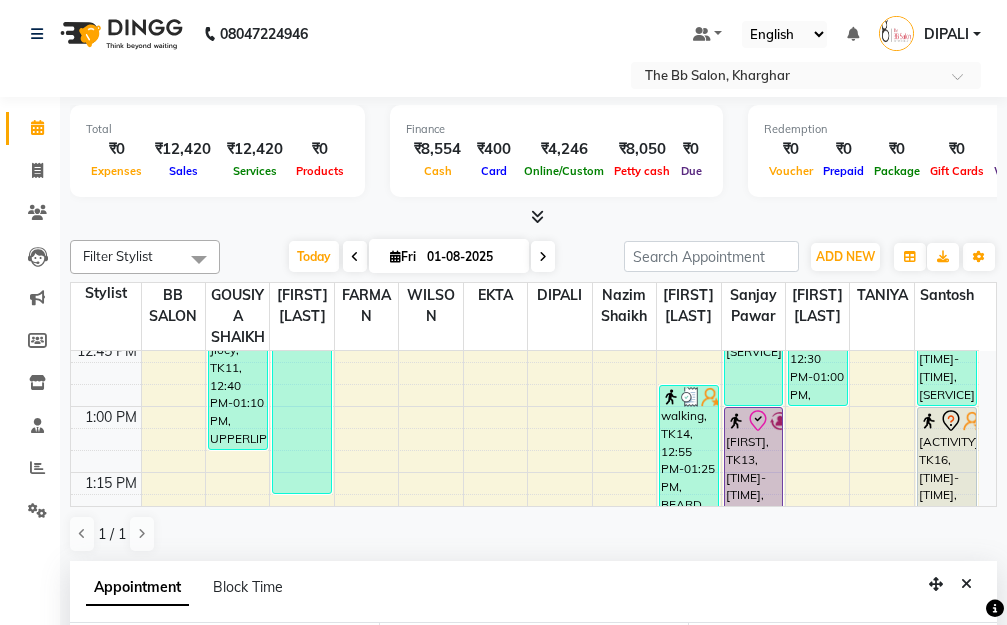 type on "01-08-2025" 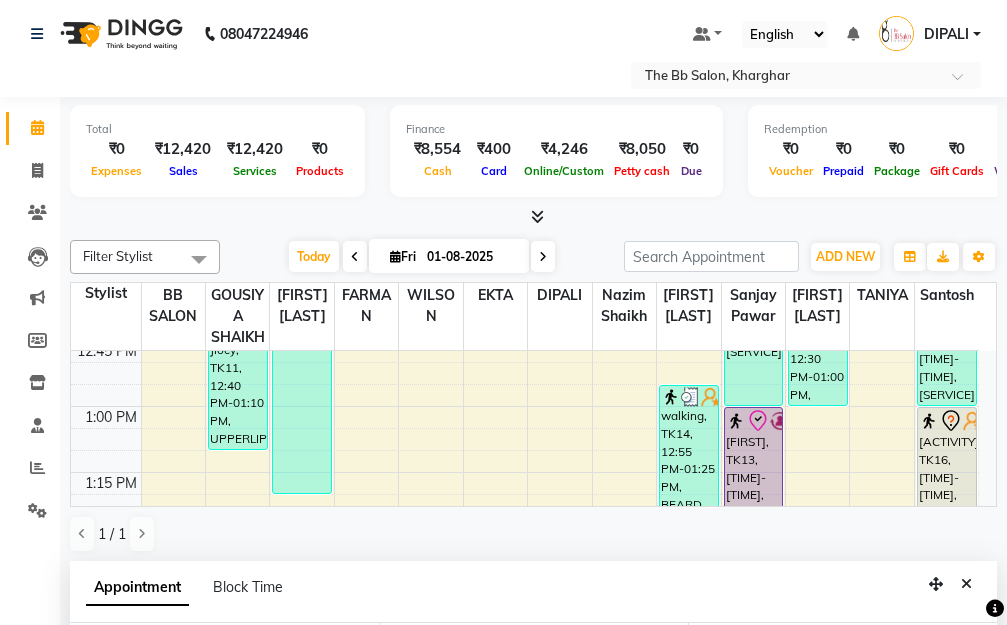 scroll, scrollTop: 90, scrollLeft: 0, axis: vertical 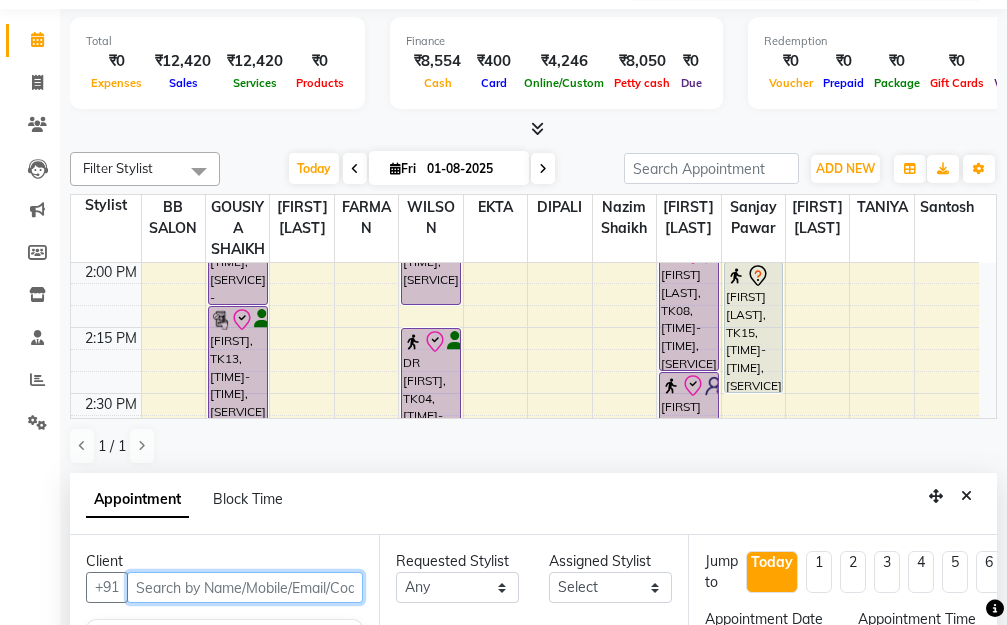select on "87288" 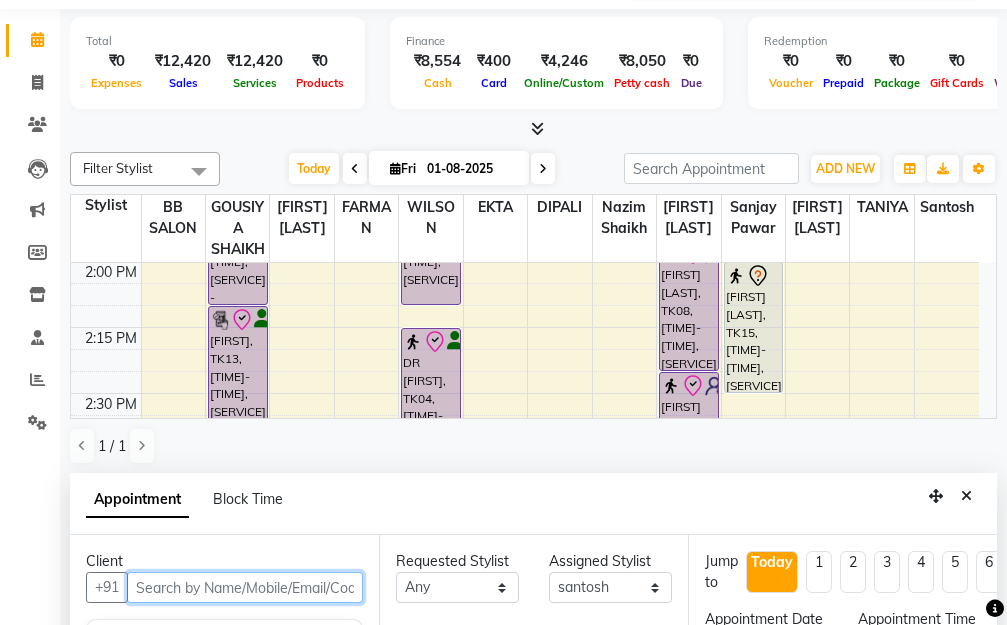 select on "3065" 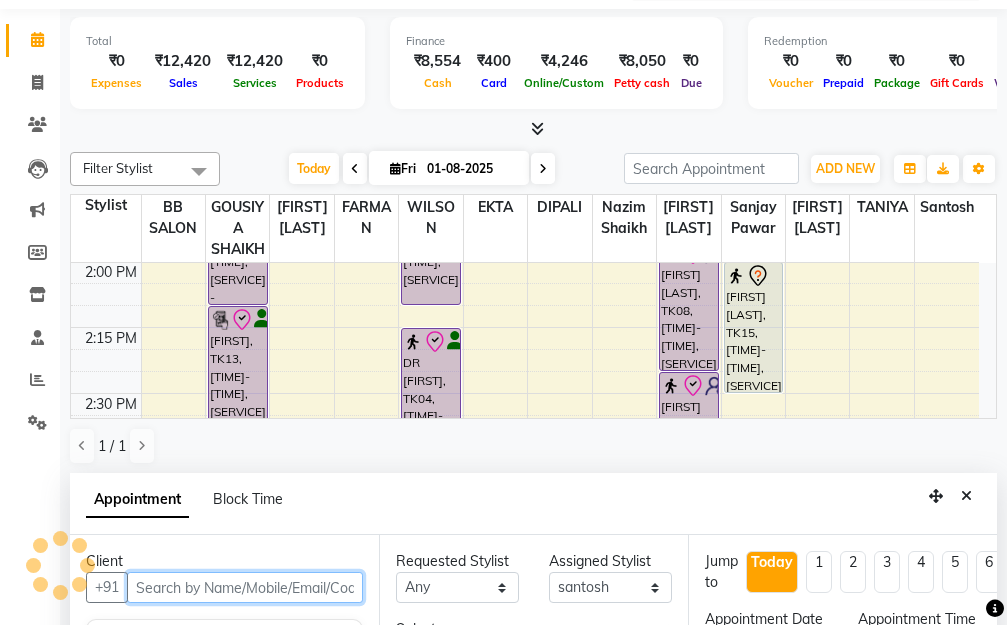 scroll, scrollTop: 202, scrollLeft: 0, axis: vertical 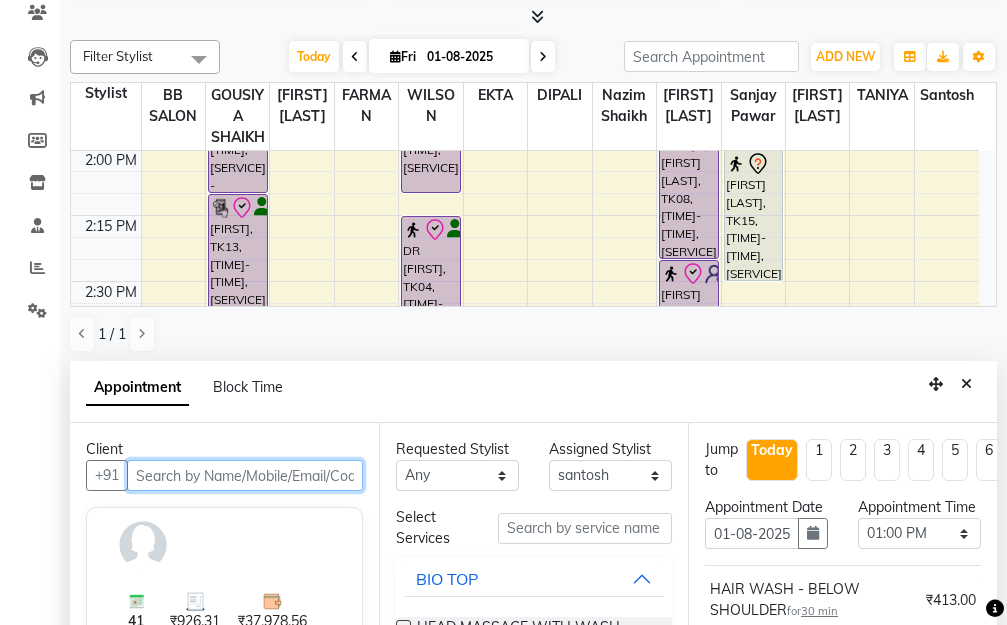 click at bounding box center [245, 475] 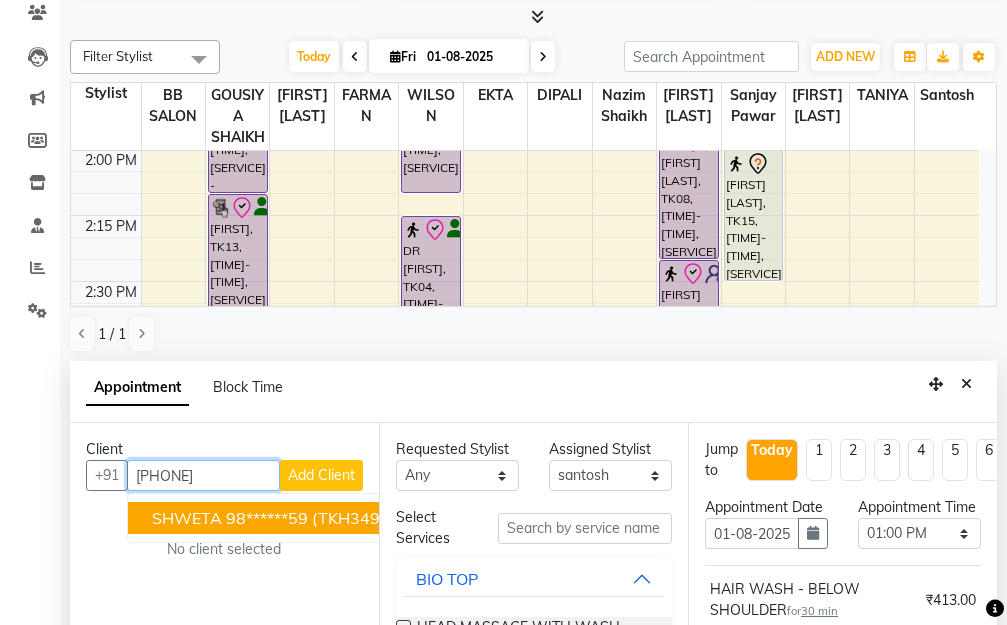 click on "98******59" at bounding box center [267, 518] 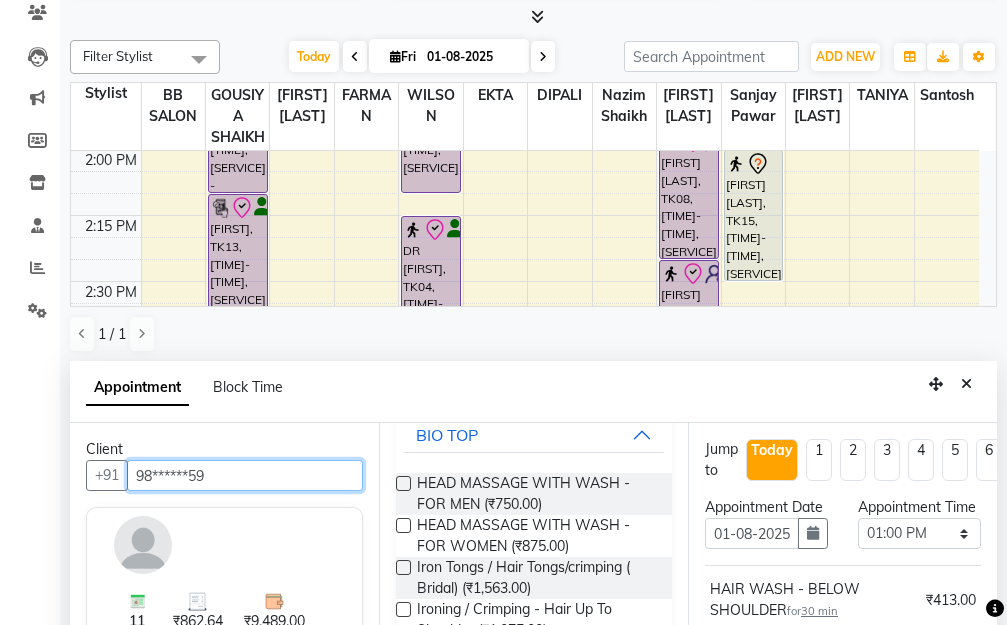 scroll, scrollTop: 400, scrollLeft: 0, axis: vertical 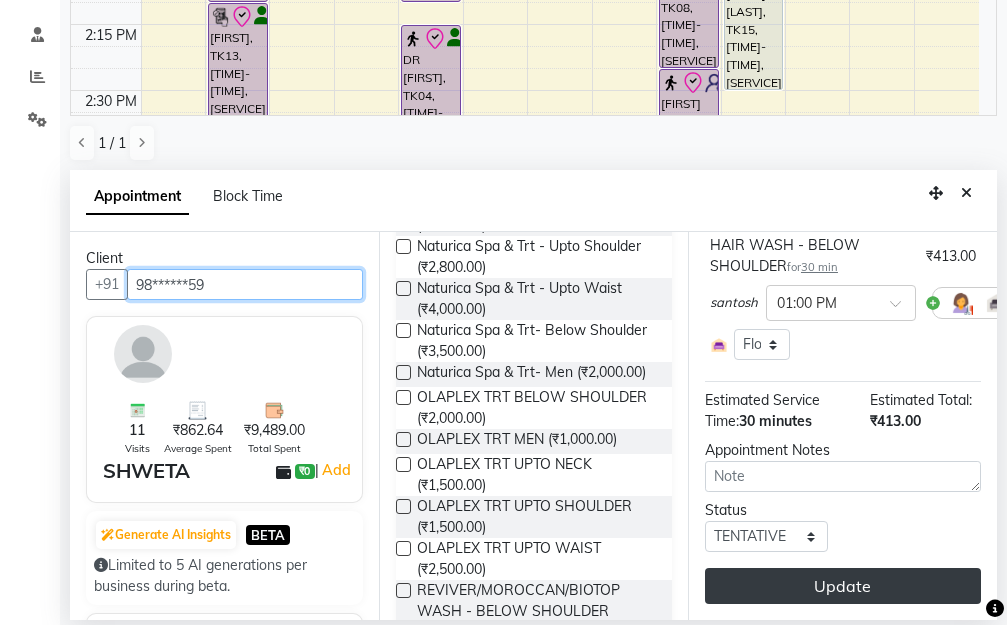 type on "98******59" 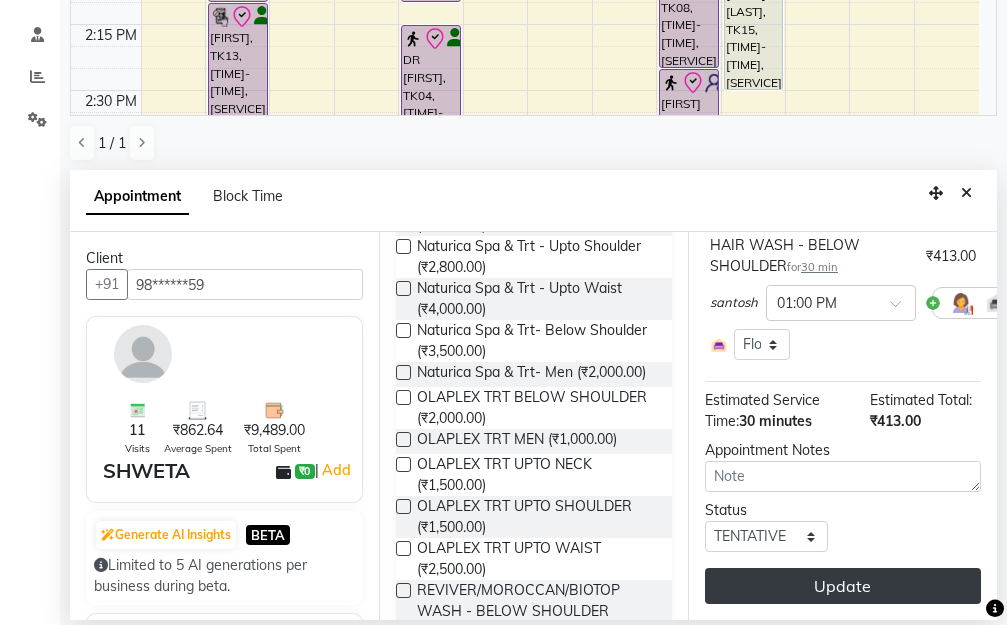click on "Update" at bounding box center [843, 586] 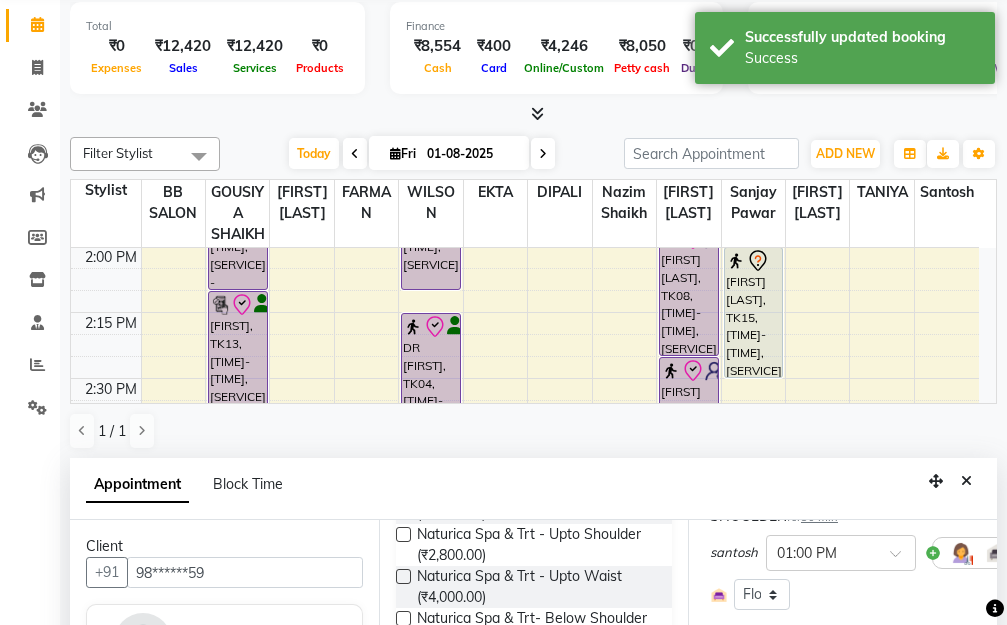 scroll, scrollTop: 200, scrollLeft: 0, axis: vertical 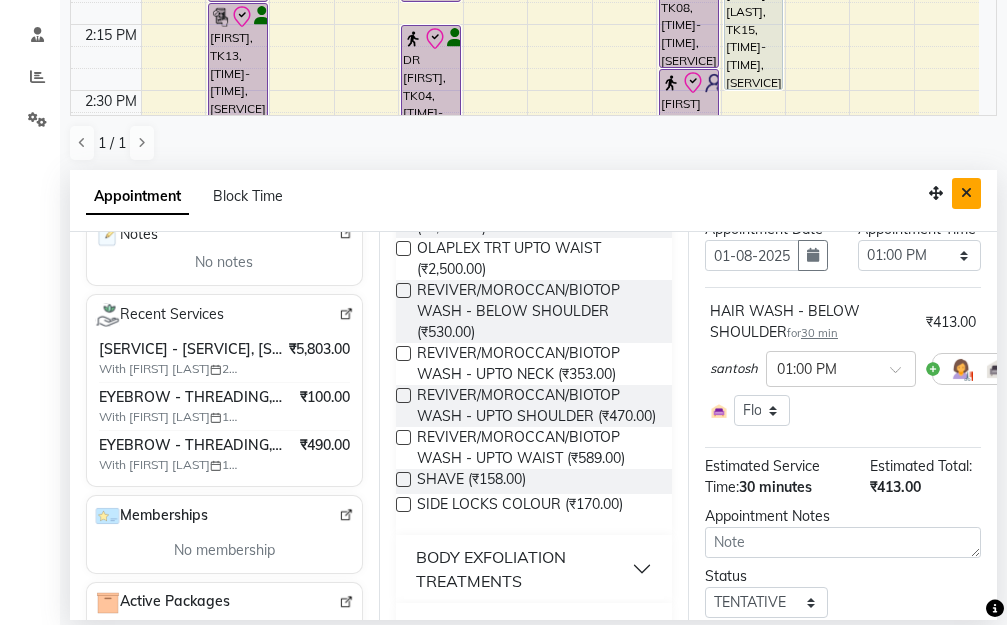 click at bounding box center [966, 193] 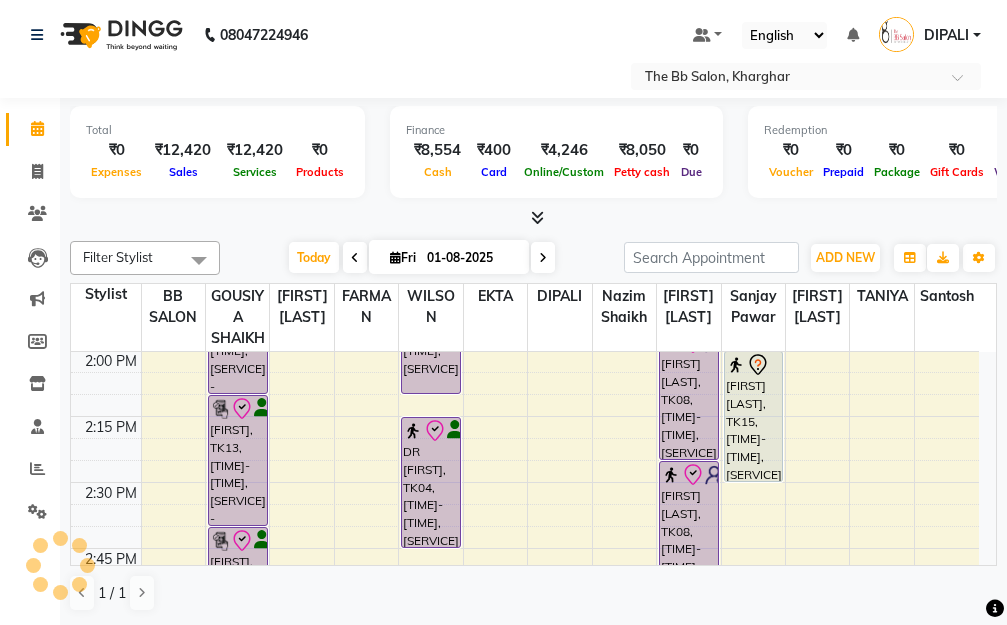 scroll, scrollTop: 1, scrollLeft: 0, axis: vertical 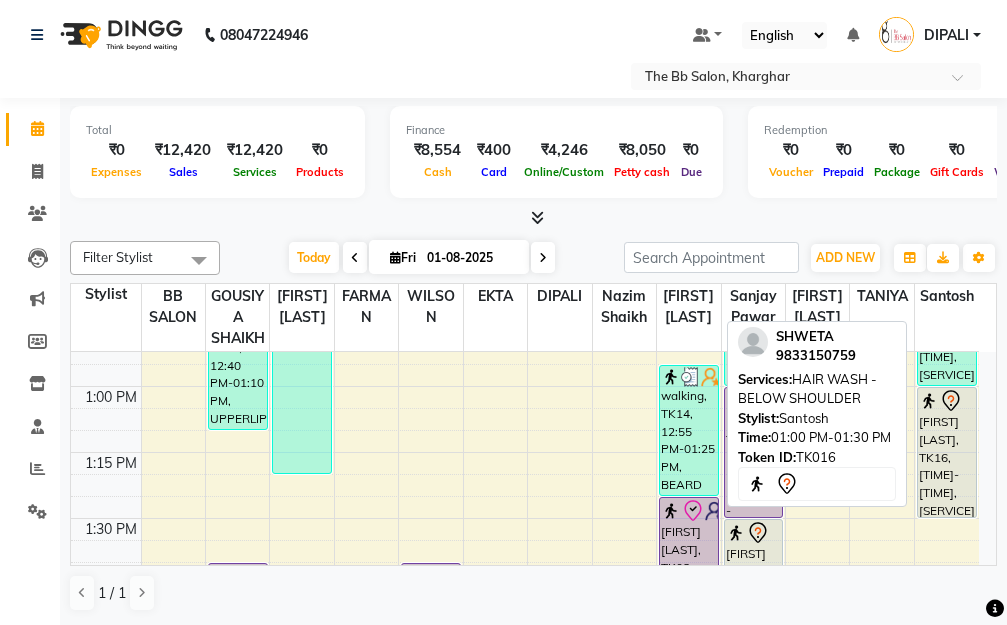 click on "[FIRST], TK16, 01:00 PM-01:30 PM, HAIR WASH - BELOW SHOULDER" at bounding box center [947, 452] 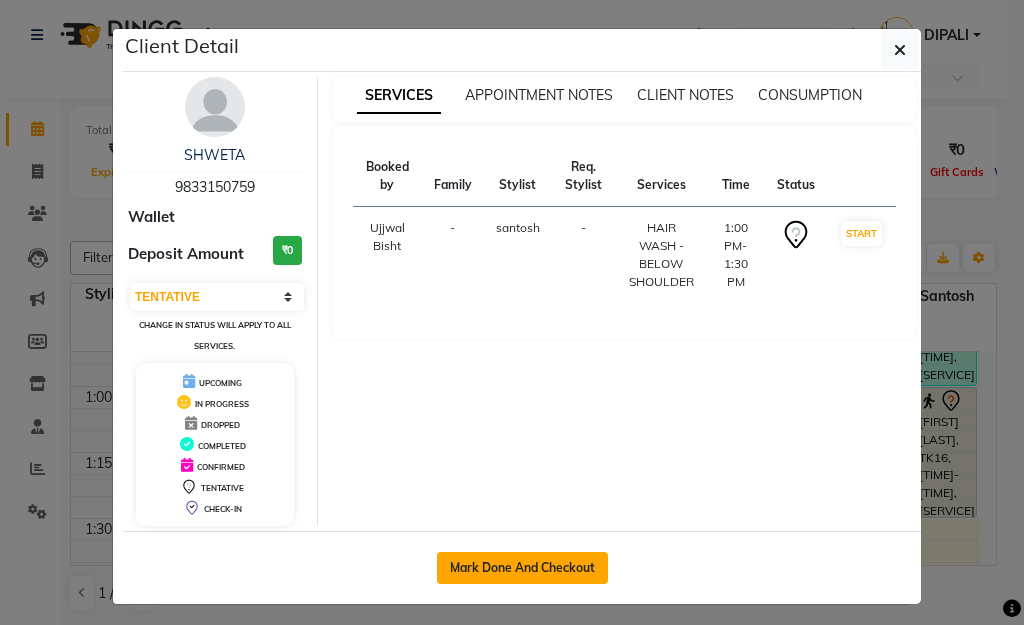 click on "Mark Done And Checkout" 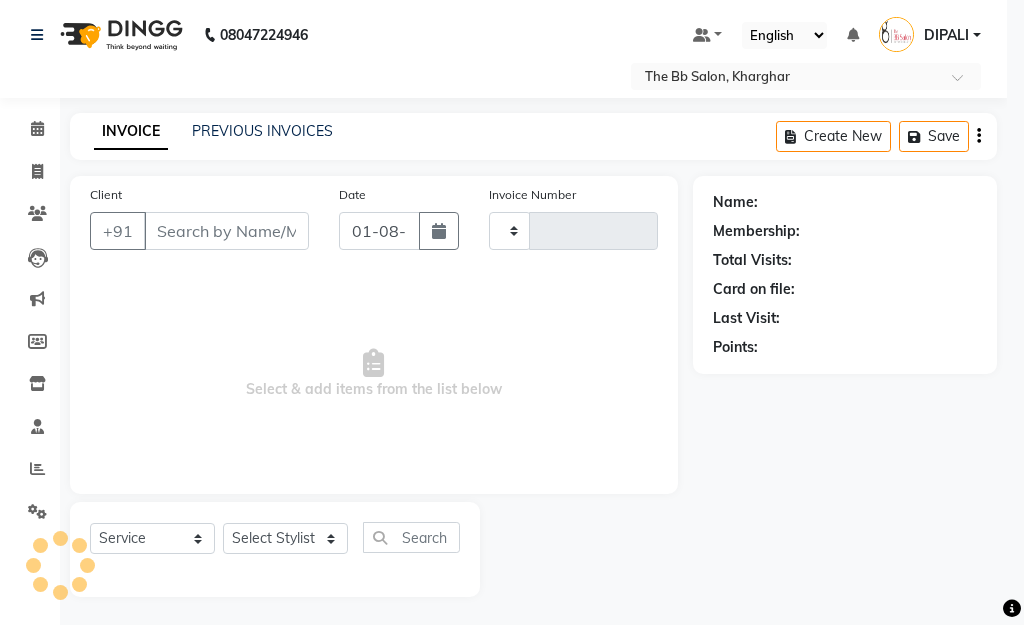 type on "2705" 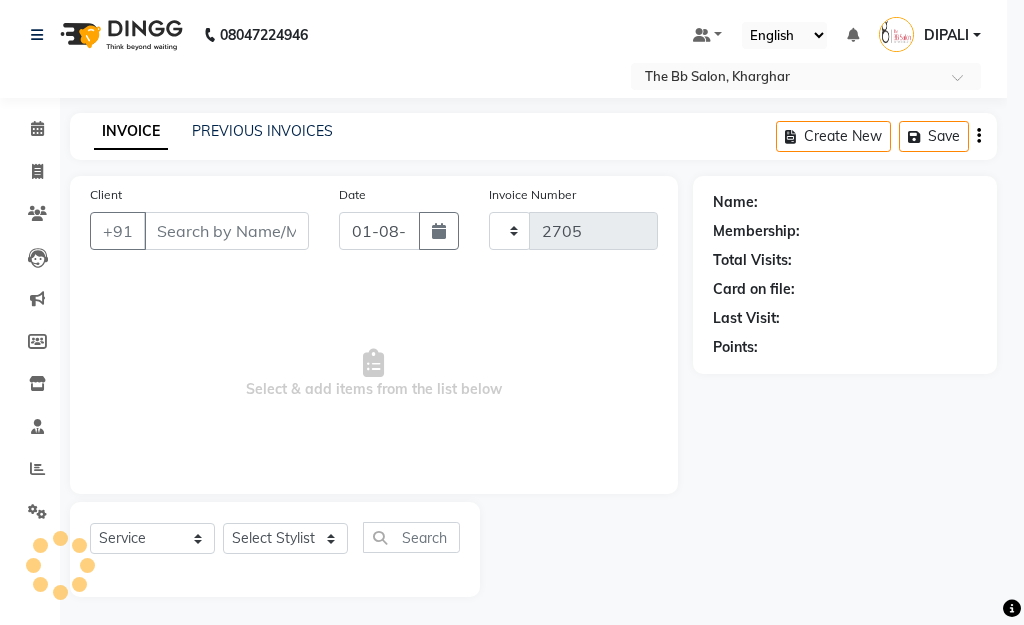 select on "6231" 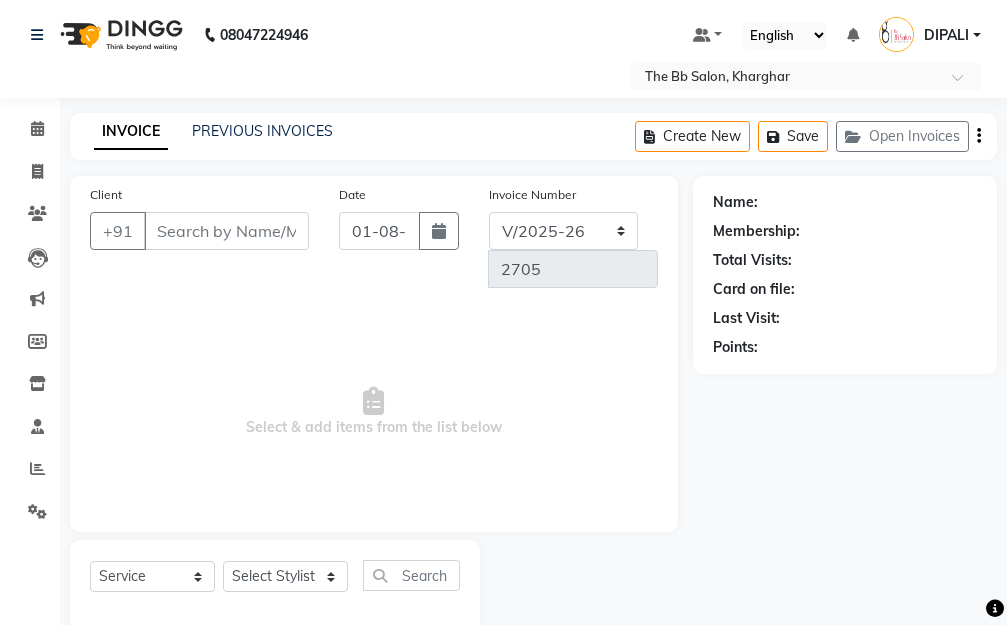 type on "98******59" 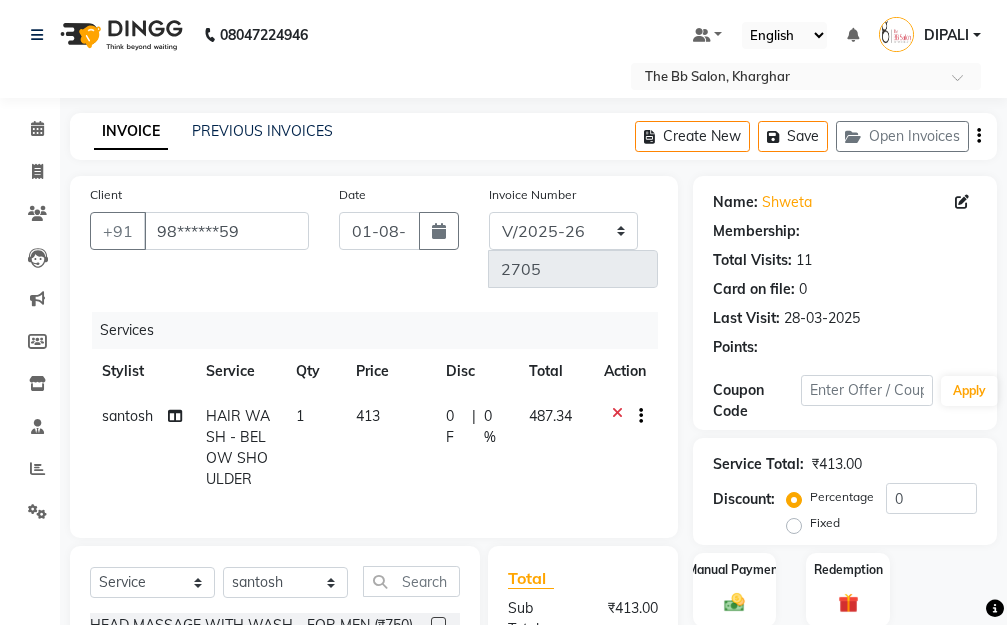 select on "1: Object" 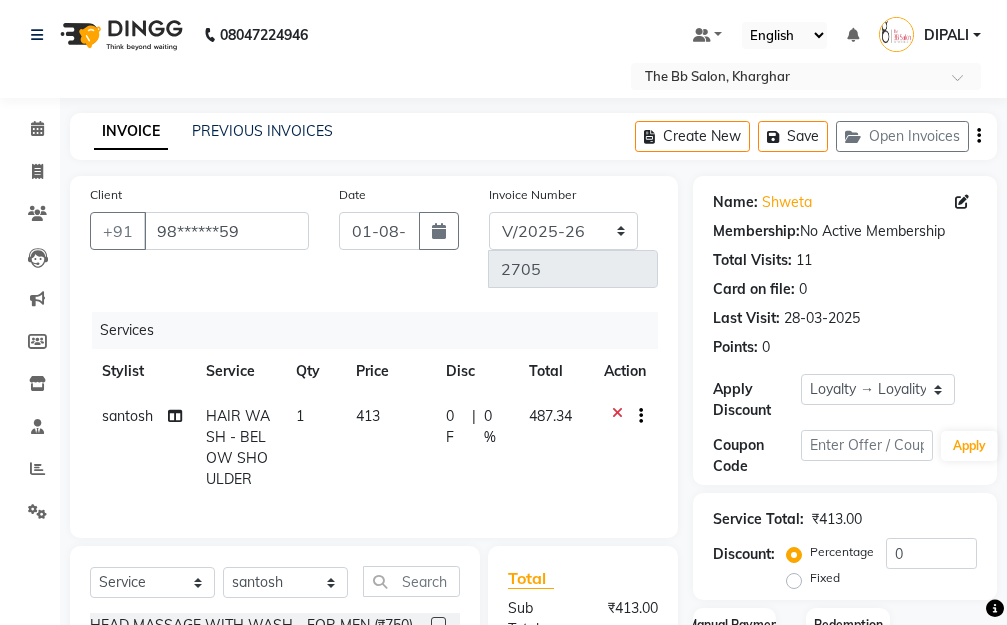 scroll, scrollTop: 201, scrollLeft: 0, axis: vertical 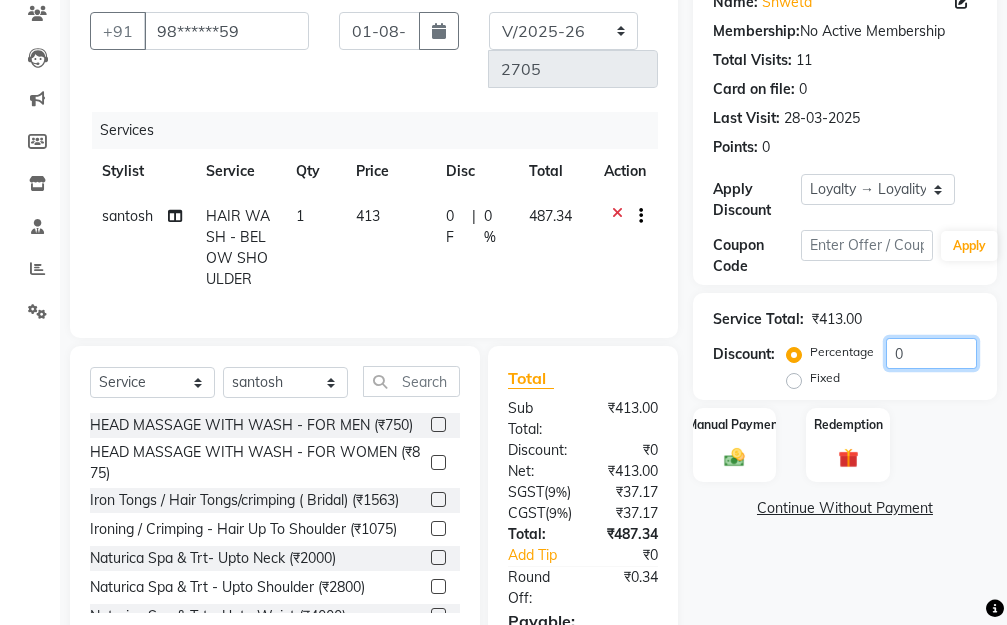 click on "0" 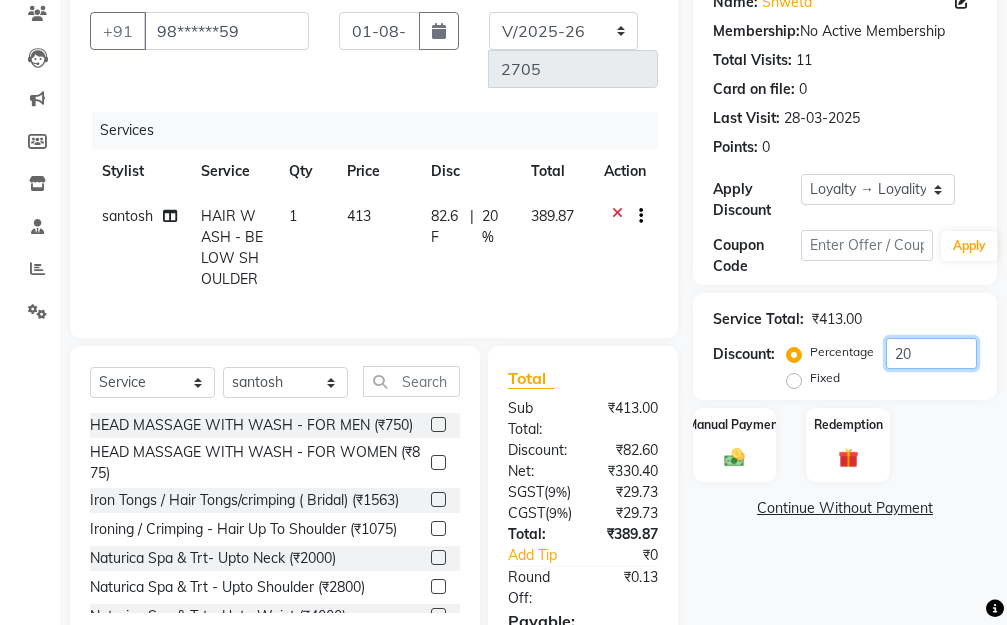 scroll, scrollTop: 301, scrollLeft: 0, axis: vertical 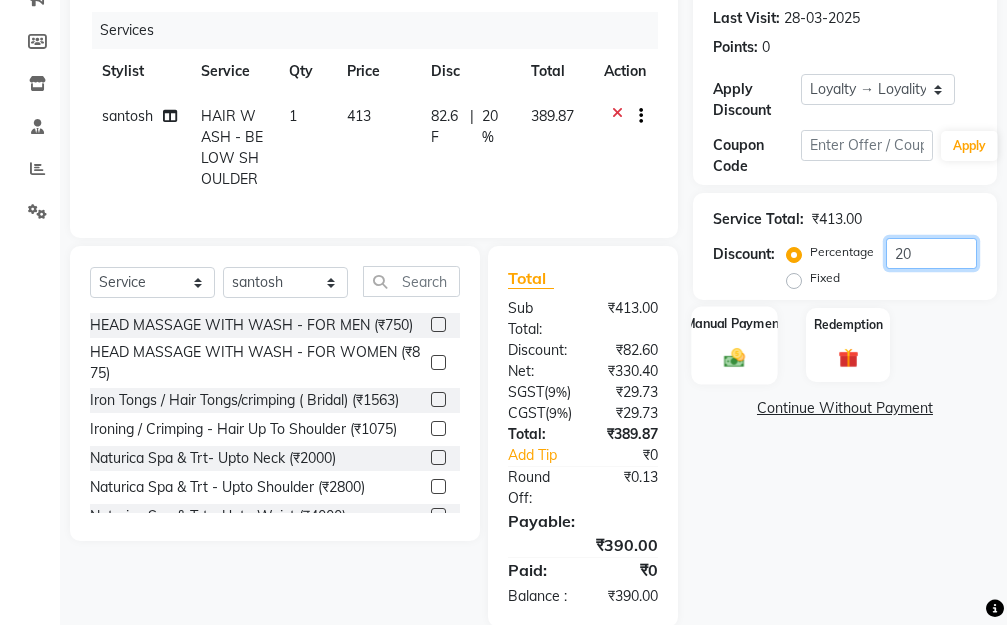 type on "20" 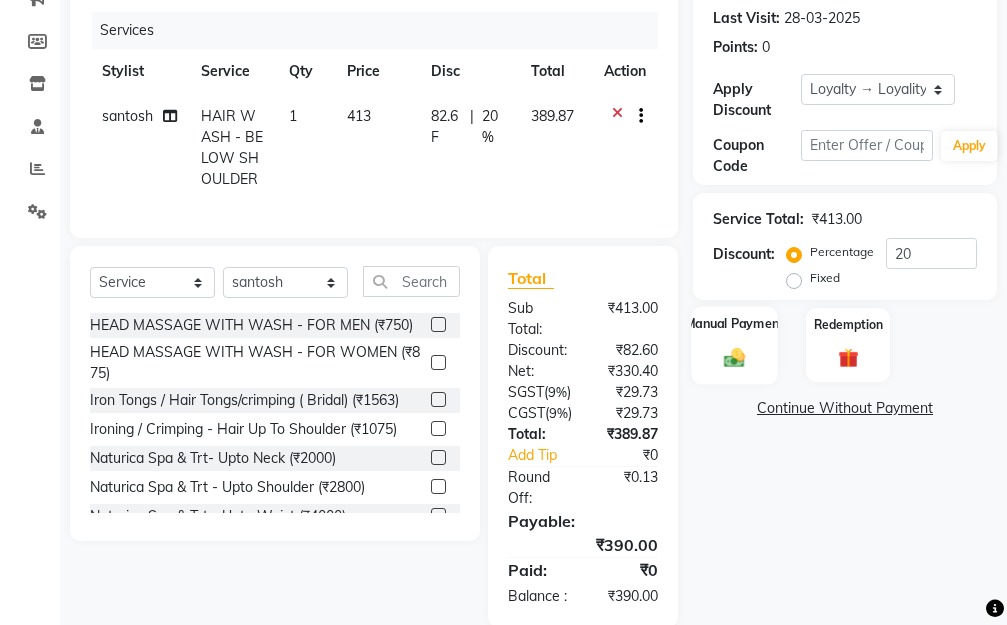 click 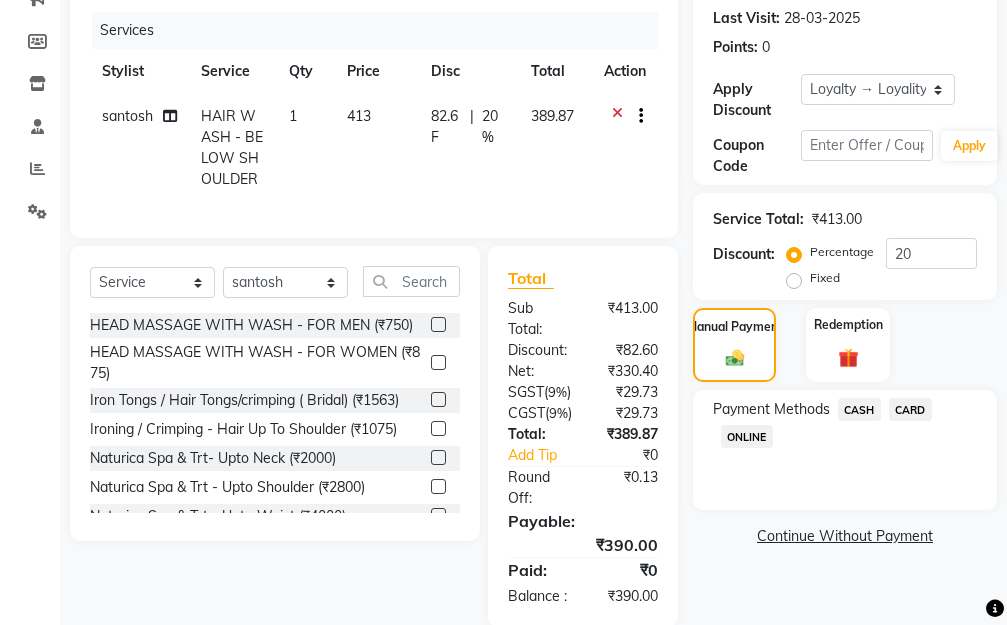 scroll, scrollTop: 413, scrollLeft: 0, axis: vertical 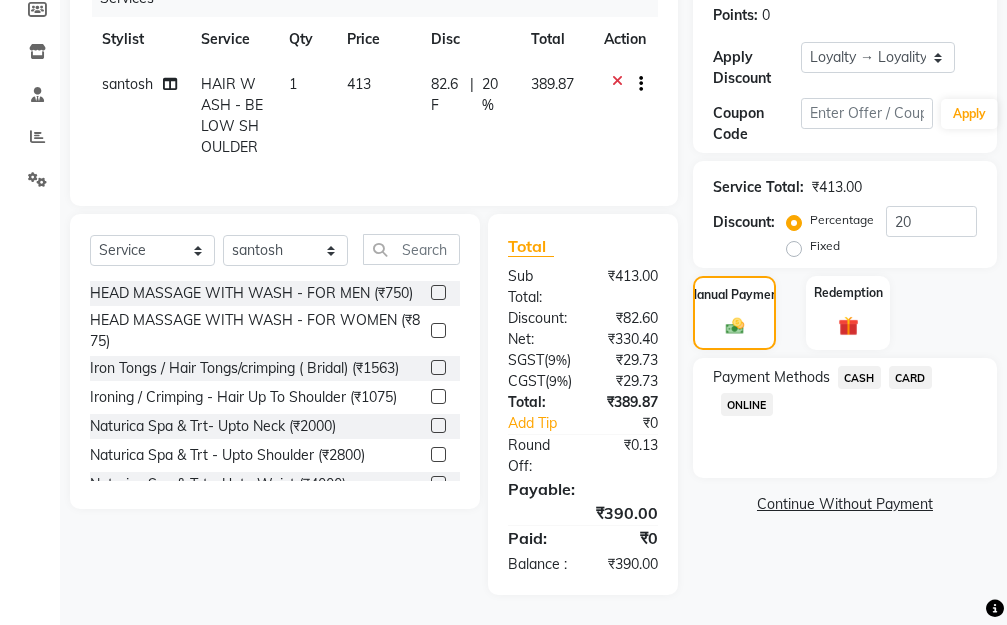 click on "ONLINE" 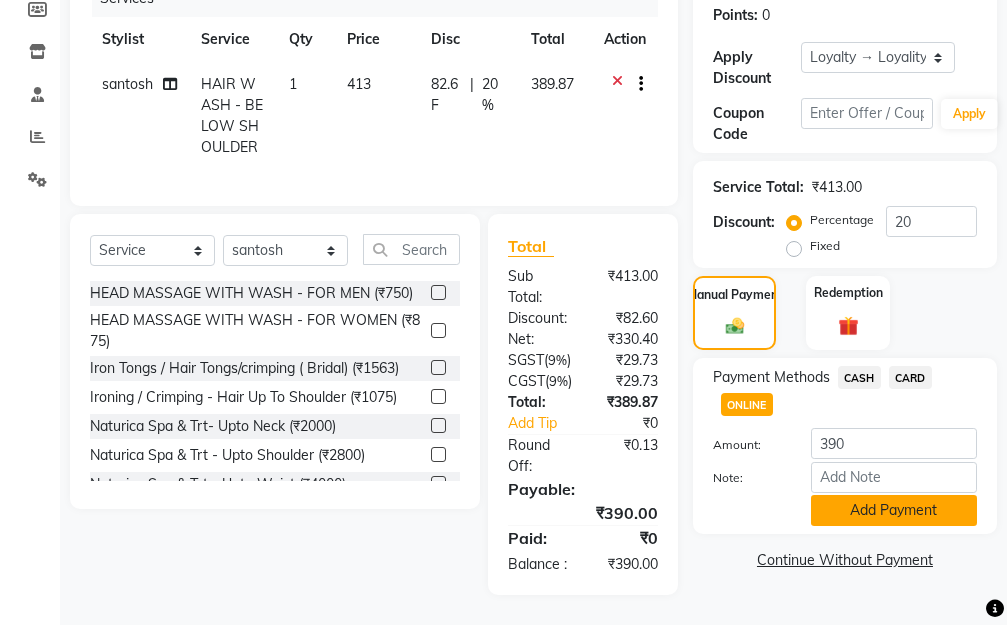 click on "Add Payment" 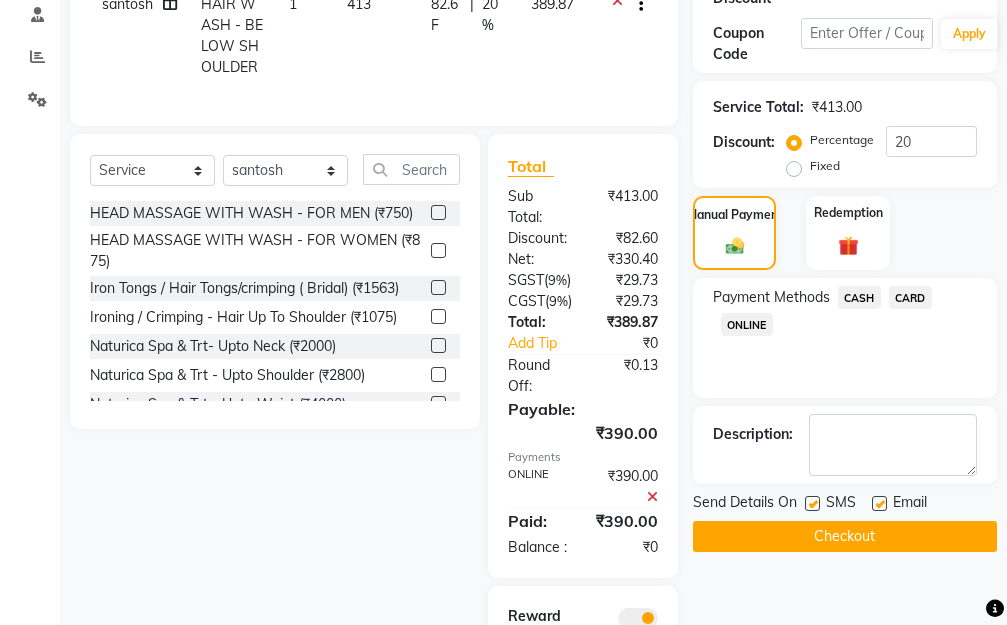 scroll, scrollTop: 637, scrollLeft: 0, axis: vertical 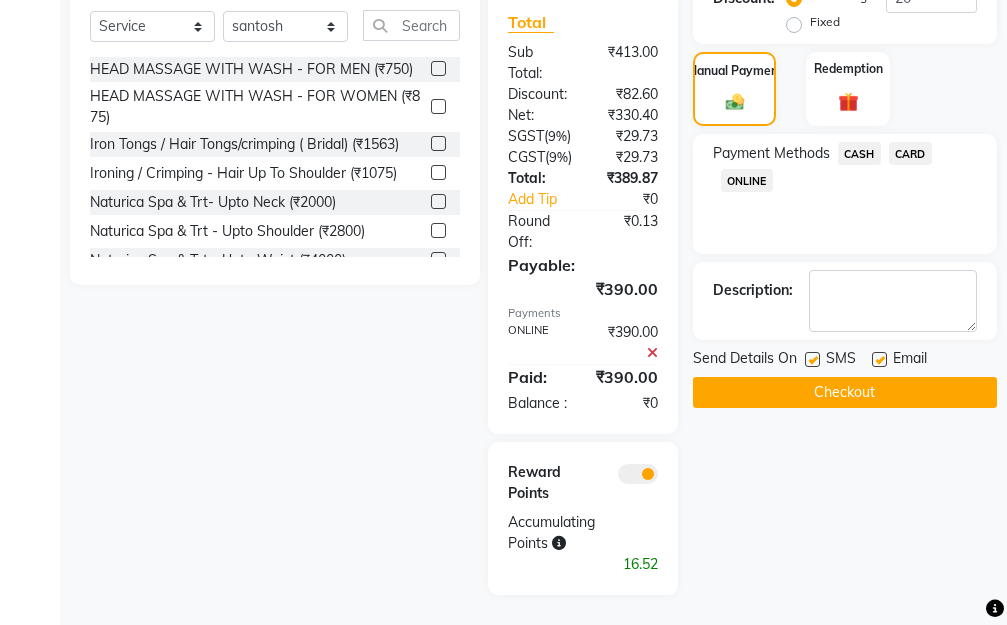 click on "Checkout" 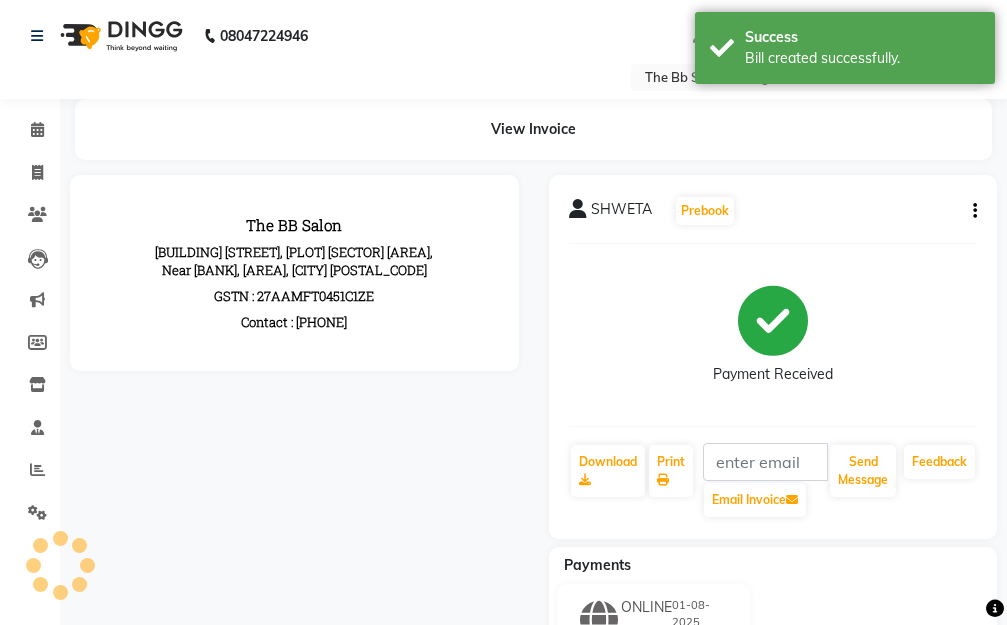 scroll, scrollTop: 0, scrollLeft: 0, axis: both 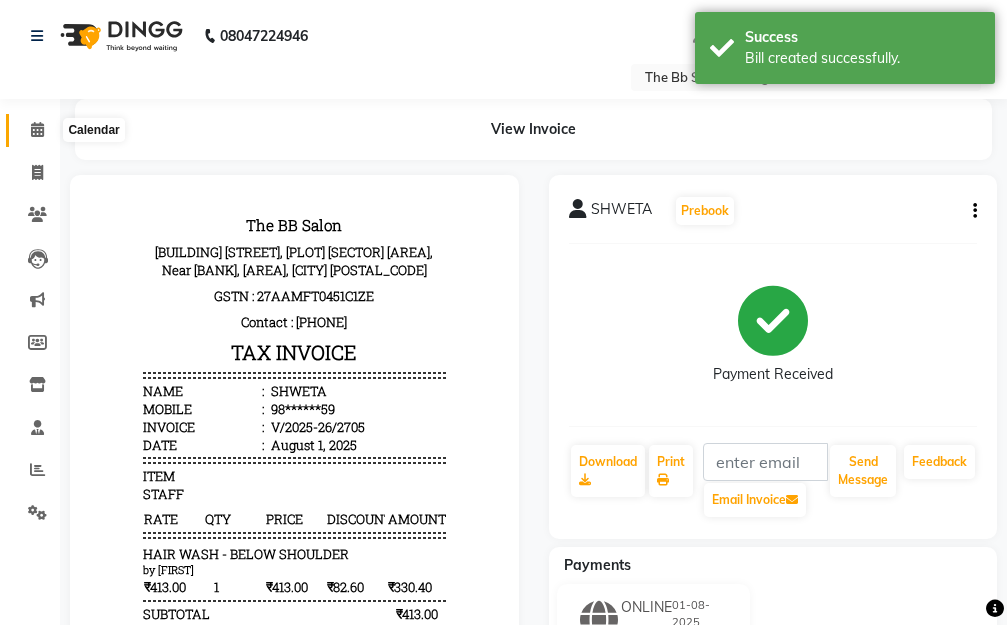 click 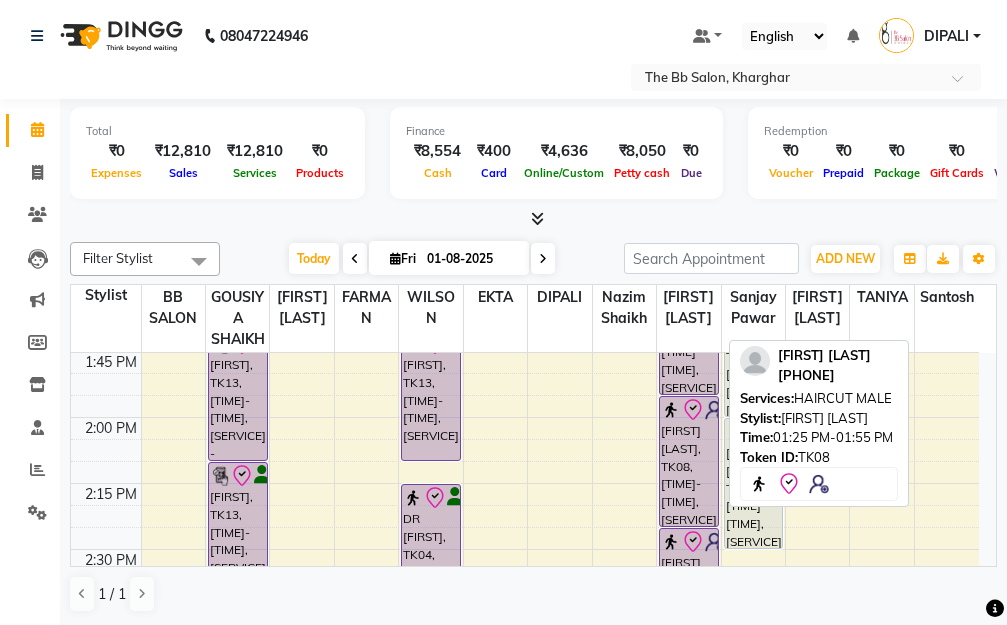 scroll, scrollTop: 1321, scrollLeft: 0, axis: vertical 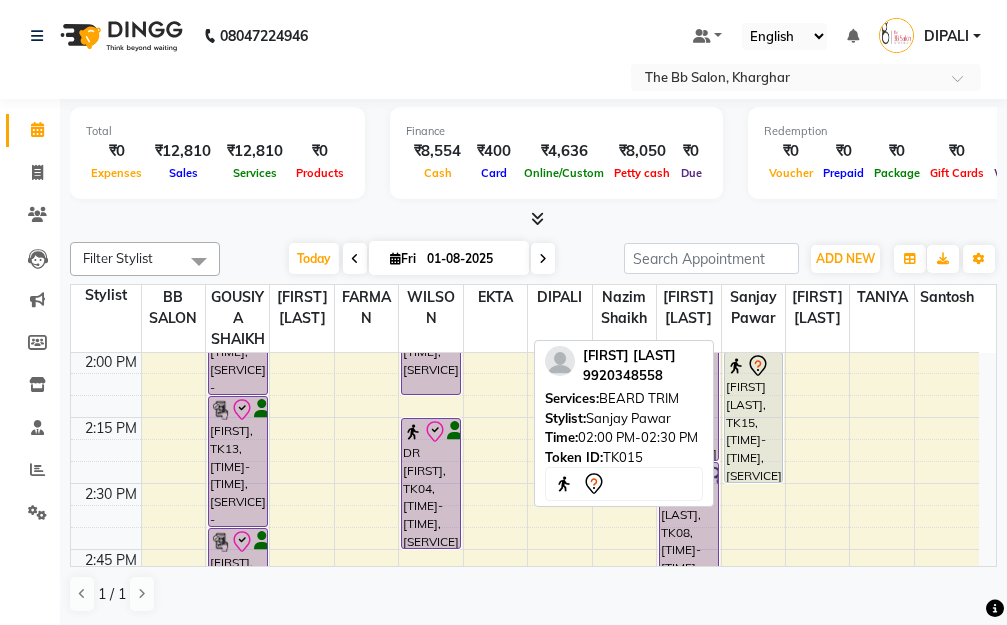 click on "[FIRST] [LAST], TK15, 02:00 PM-02:30 PM, BEARD TRIM" at bounding box center [754, 417] 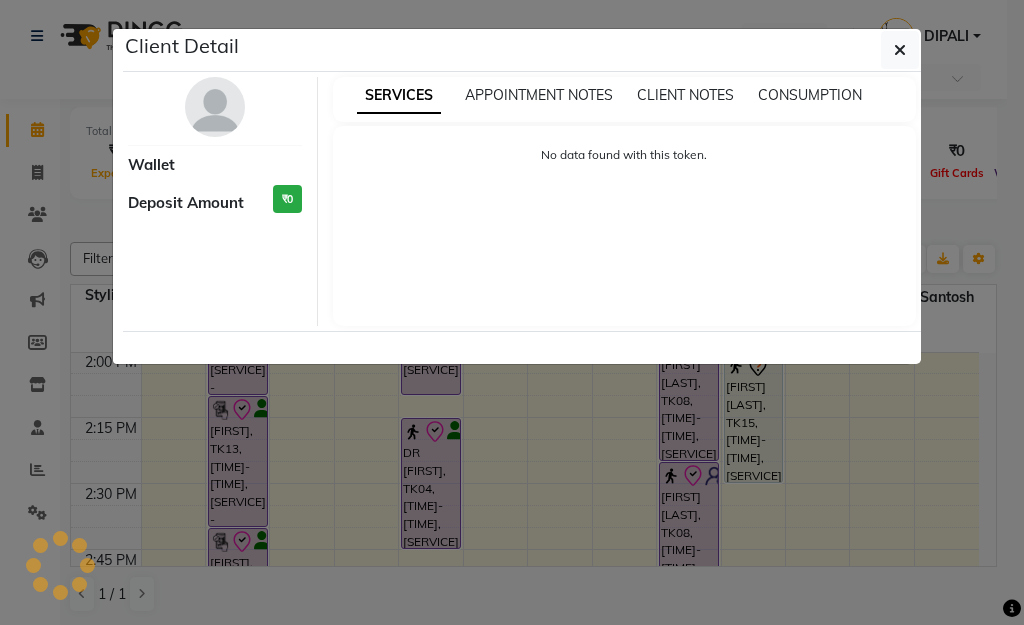 select on "7" 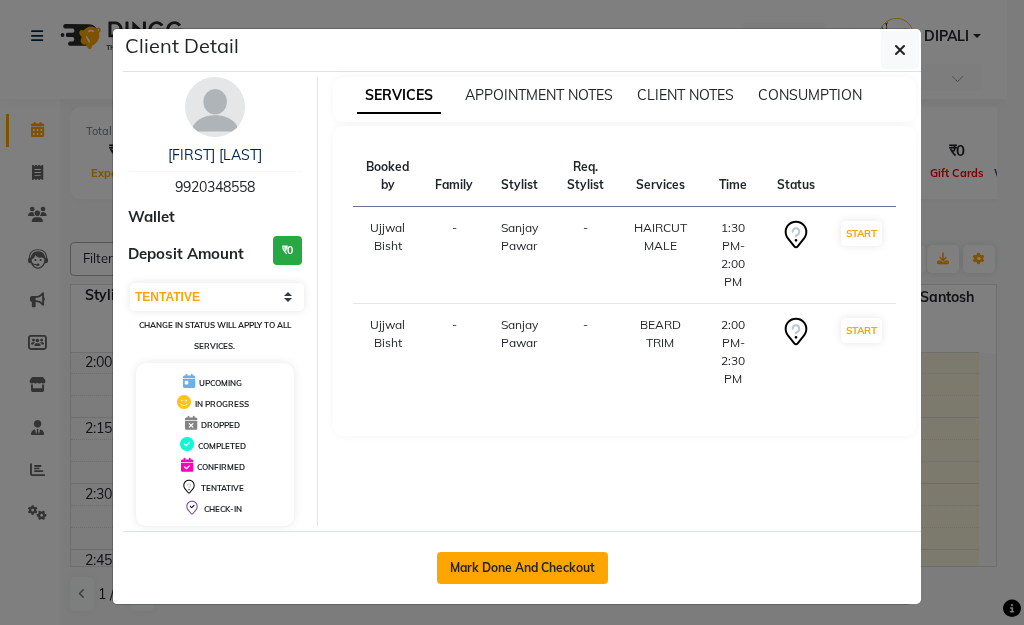 click on "Mark Done And Checkout" 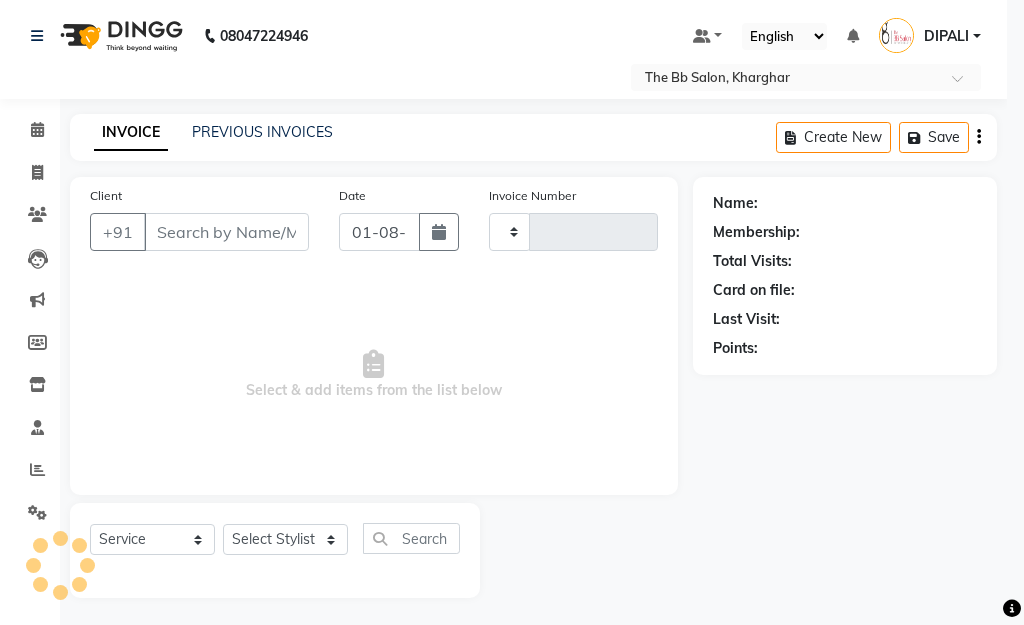 type on "2706" 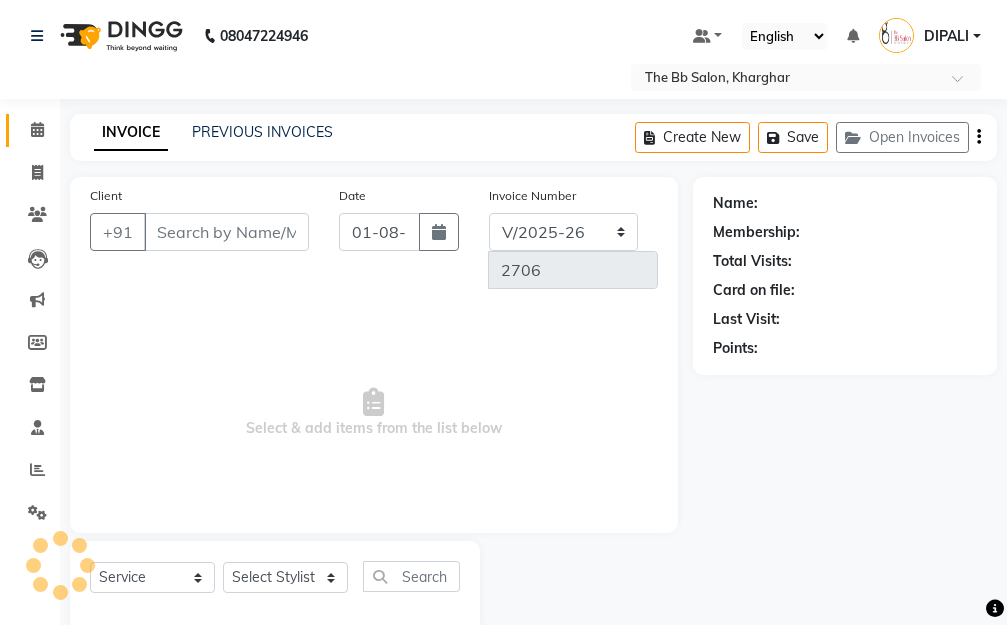 type on "99******58" 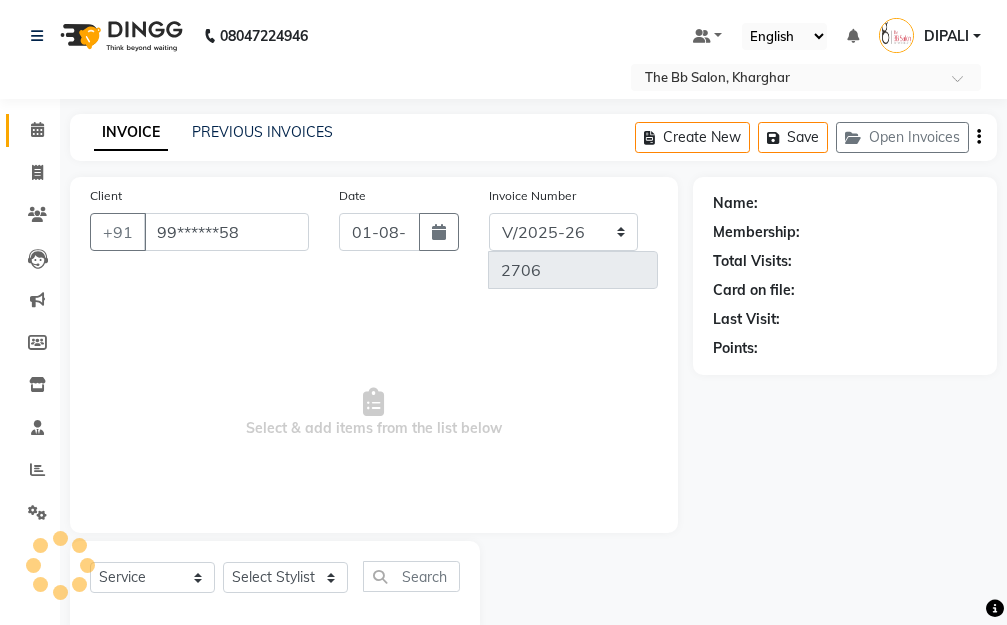 select on "83660" 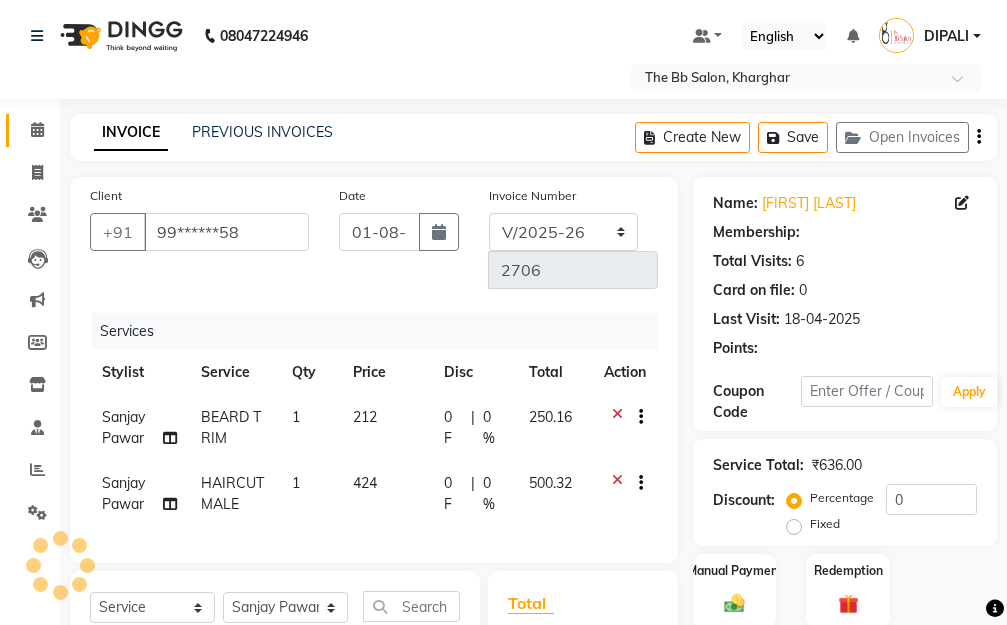 select on "1: Object" 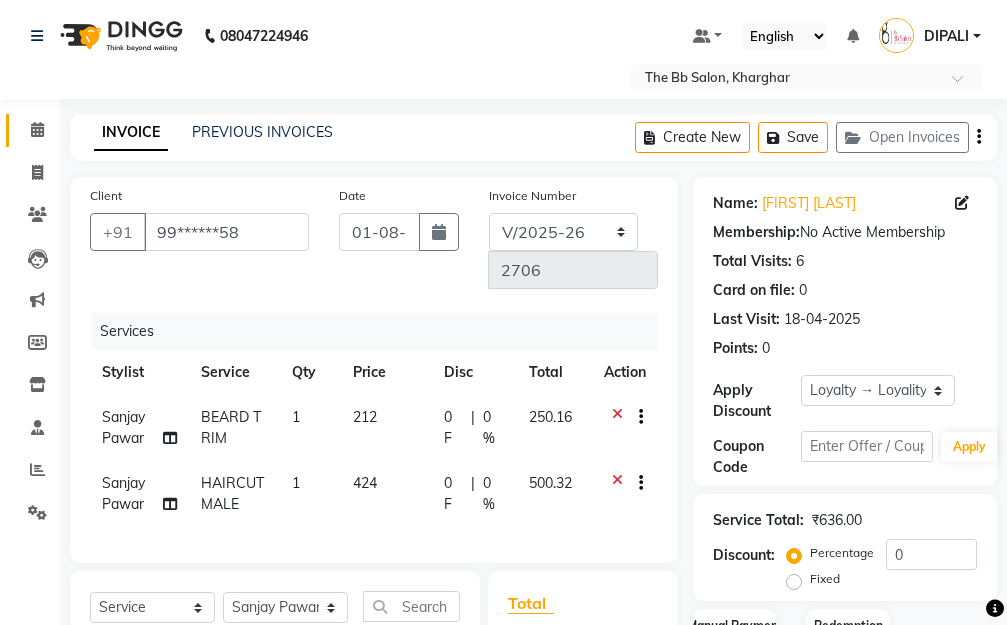 scroll, scrollTop: 200, scrollLeft: 0, axis: vertical 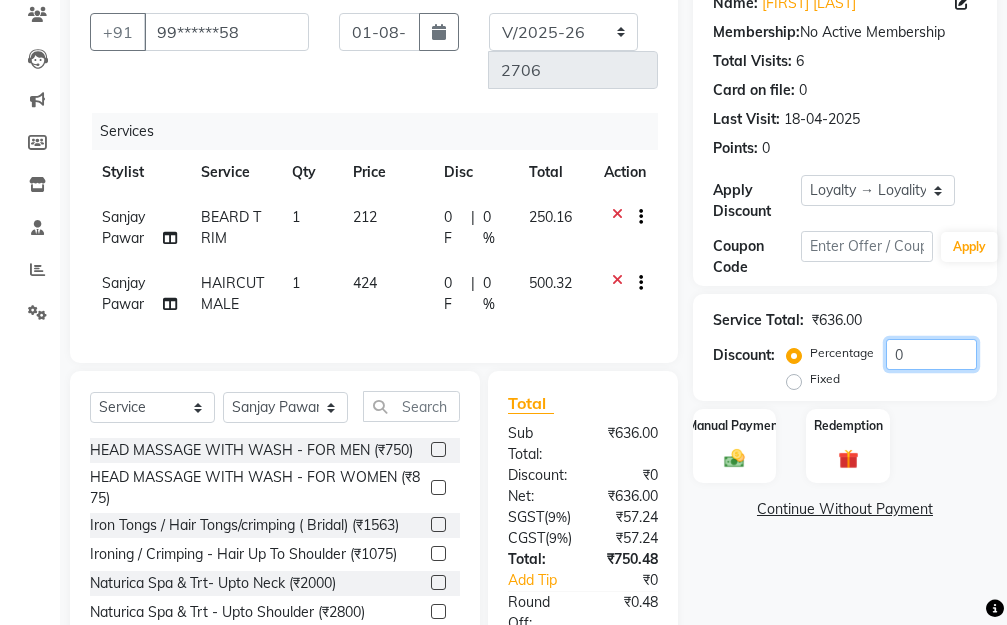 click on "0" 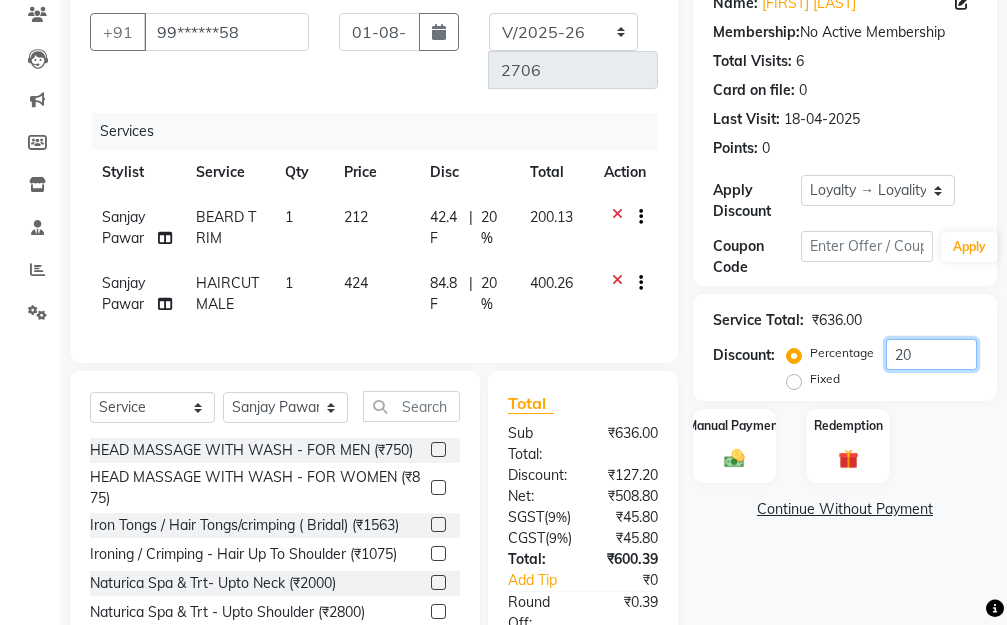 scroll, scrollTop: 437, scrollLeft: 0, axis: vertical 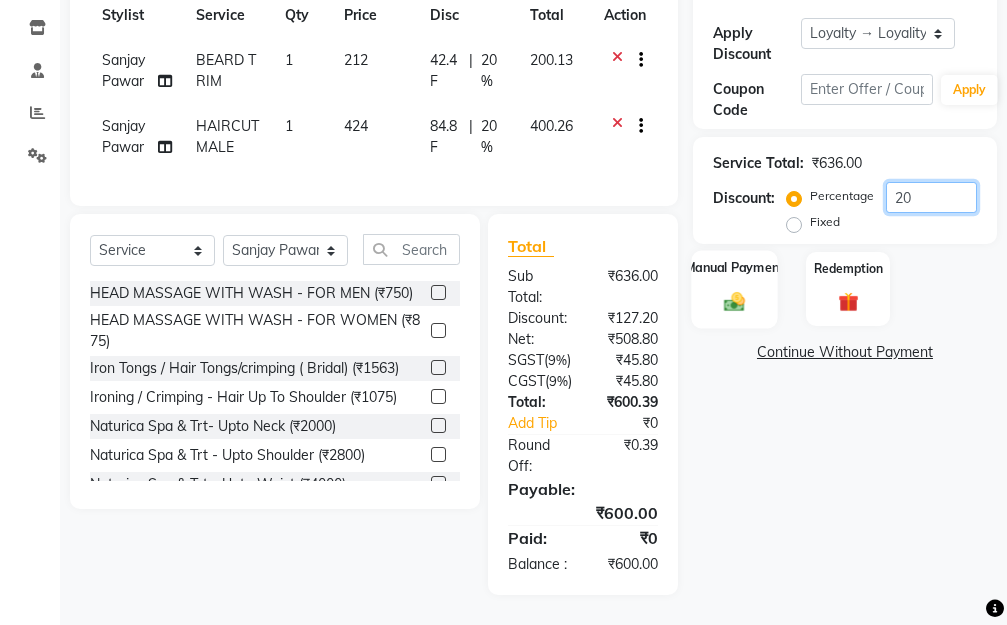 type on "20" 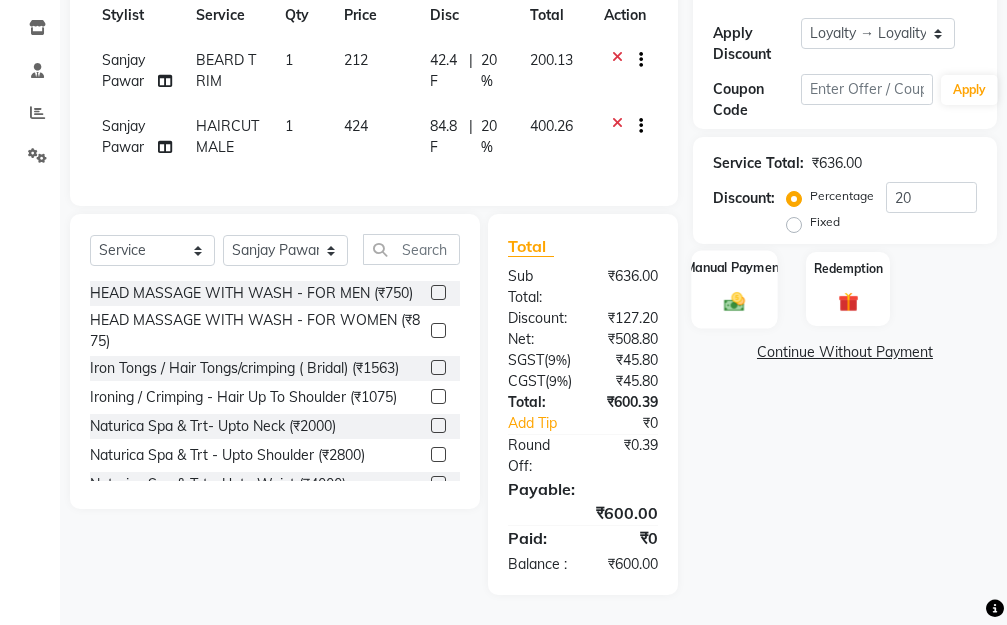 click 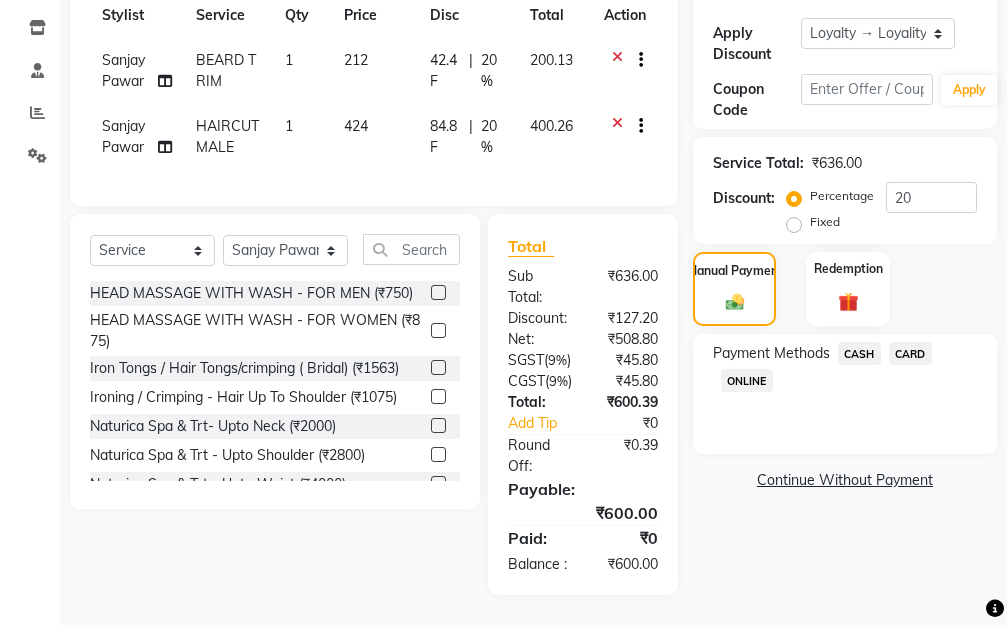 click on "CASH" 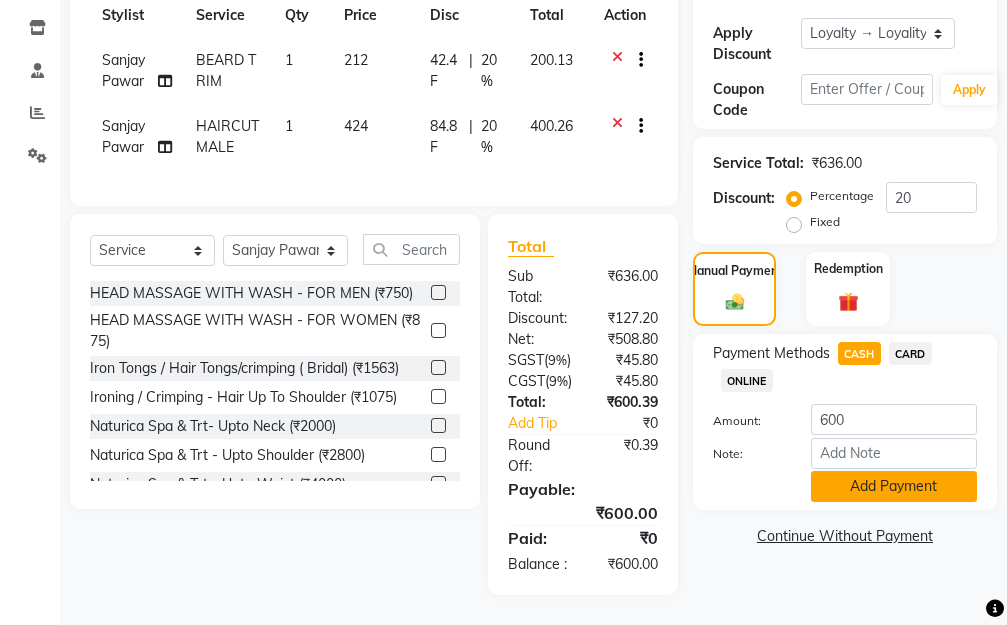 click on "Add Payment" 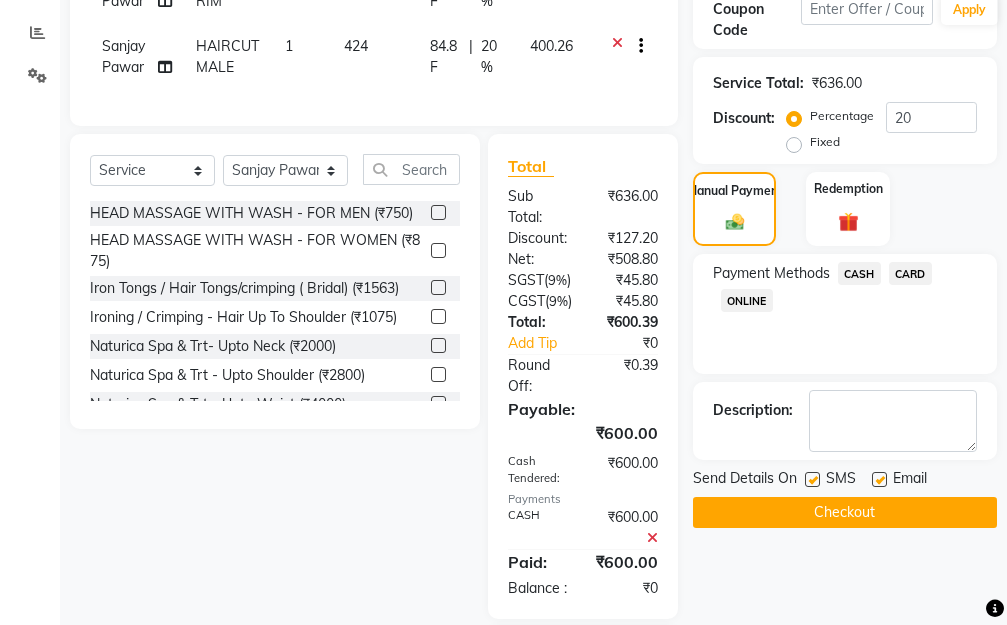 click on "Checkout" 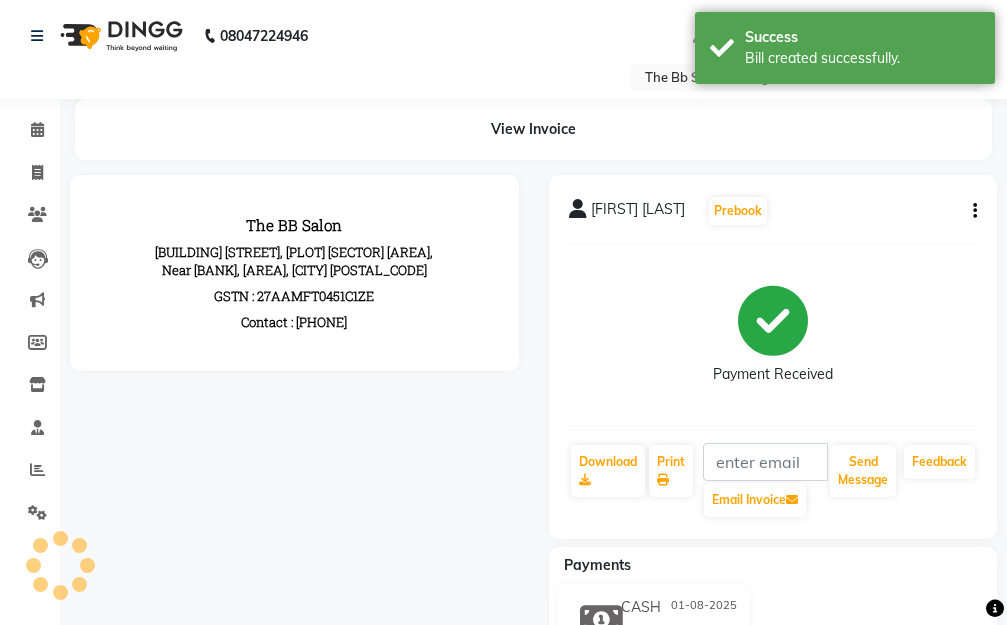scroll, scrollTop: 0, scrollLeft: 0, axis: both 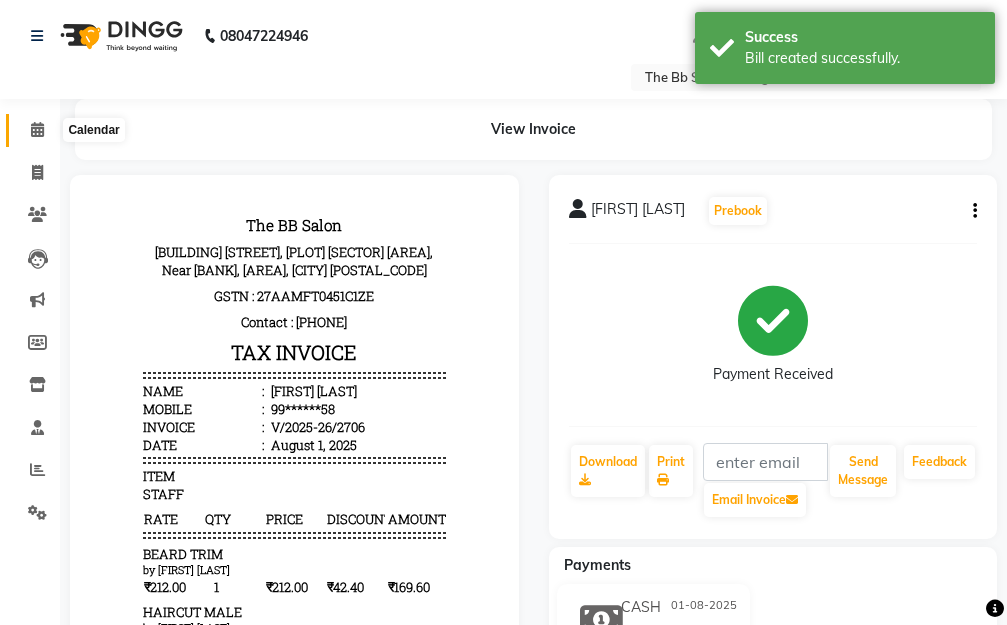 click 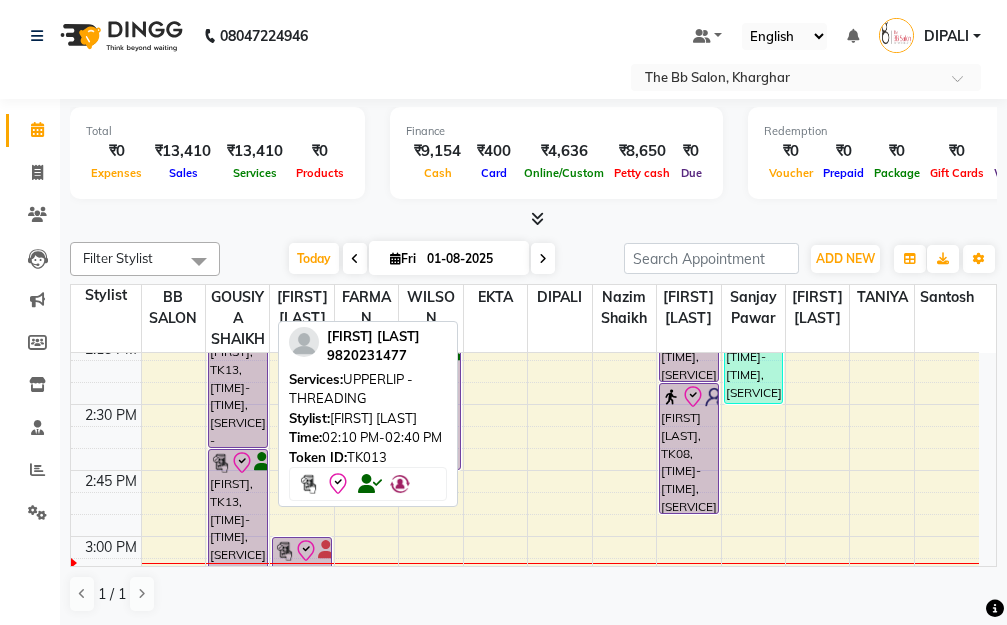 scroll, scrollTop: 1500, scrollLeft: 0, axis: vertical 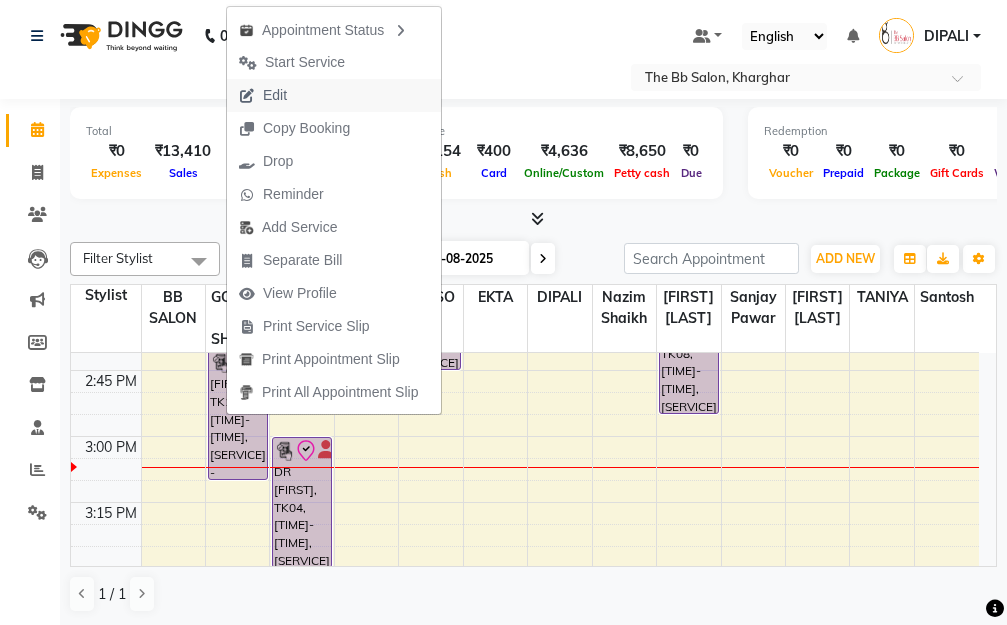 click on "Edit" at bounding box center [275, 95] 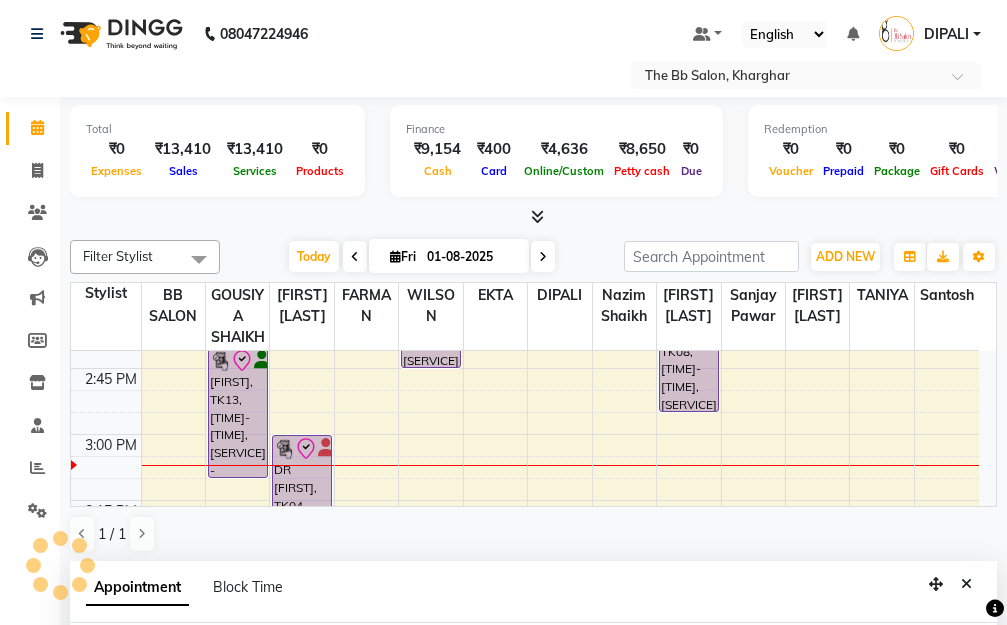 select on "tentative" 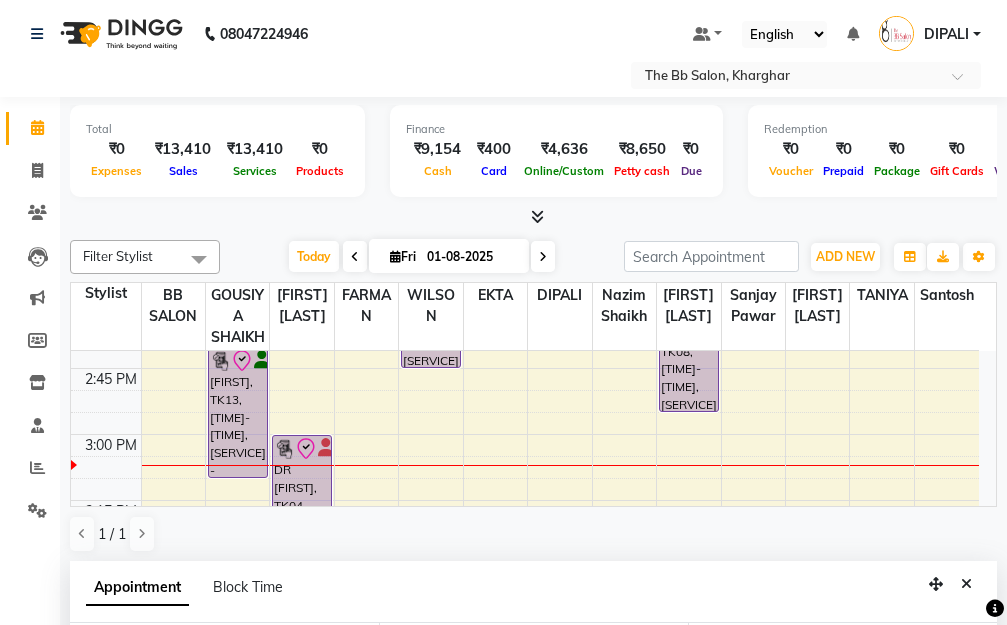 scroll, scrollTop: 393, scrollLeft: 0, axis: vertical 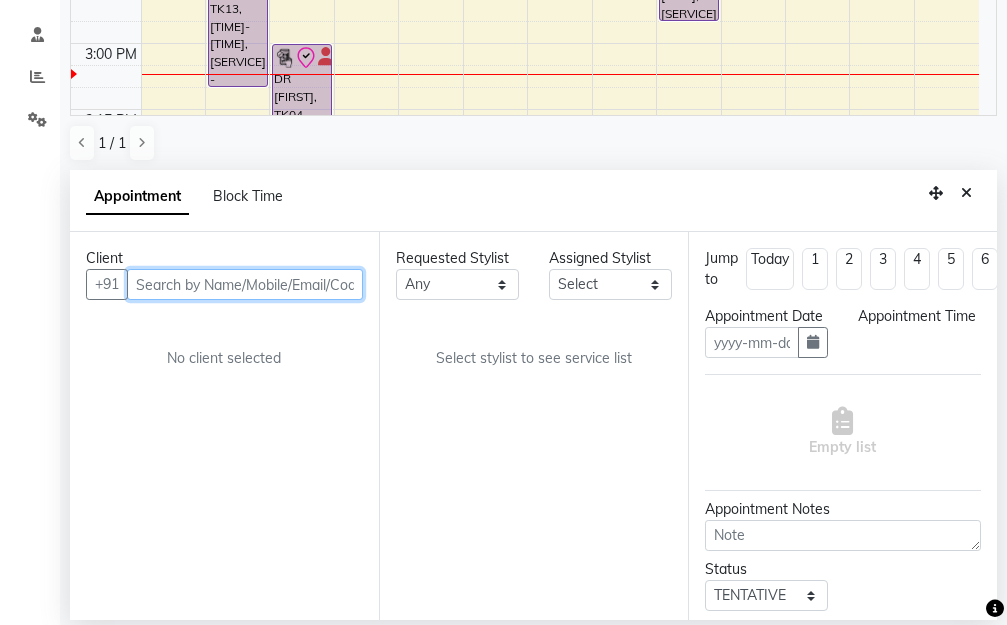 type on "01-08-2025" 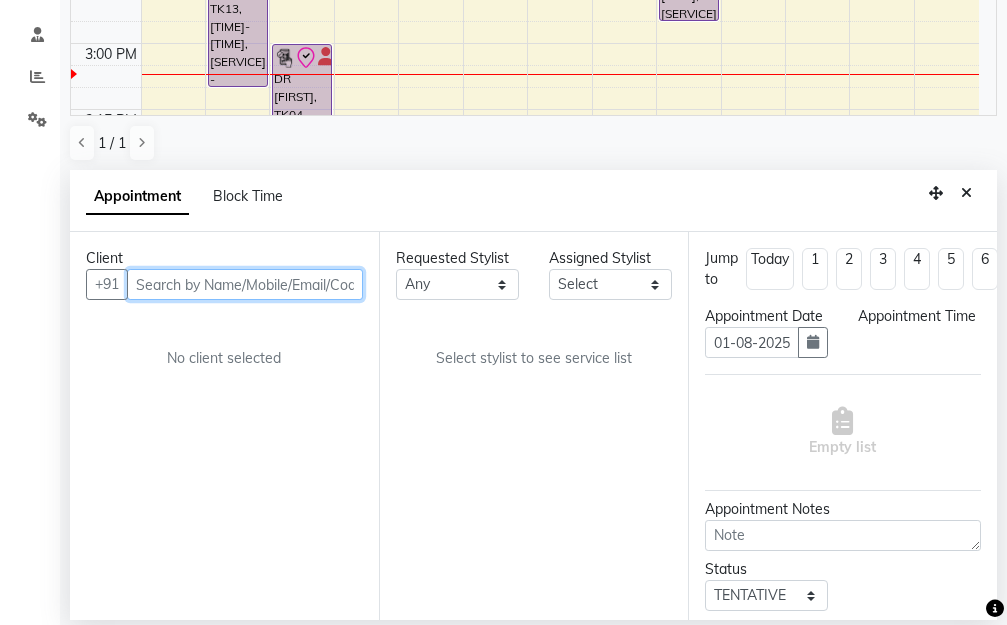 select on "check-in" 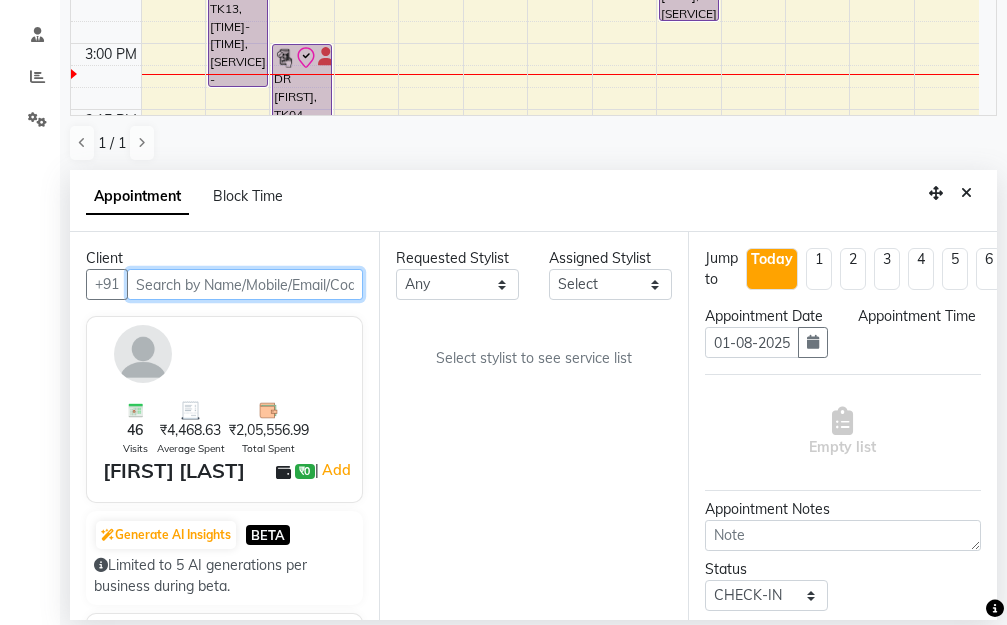 scroll, scrollTop: 0, scrollLeft: 0, axis: both 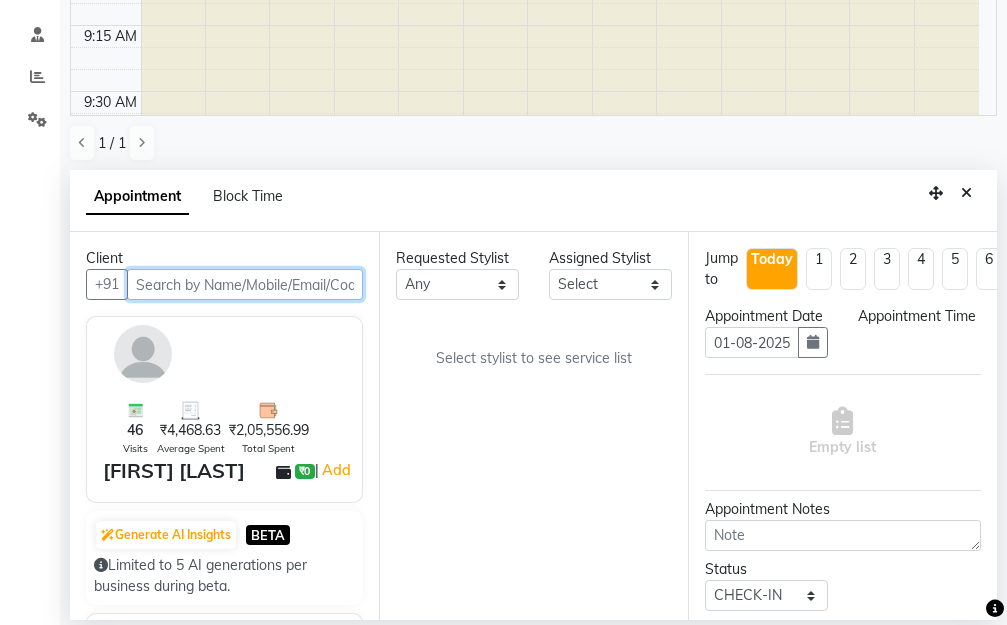 select on "83513" 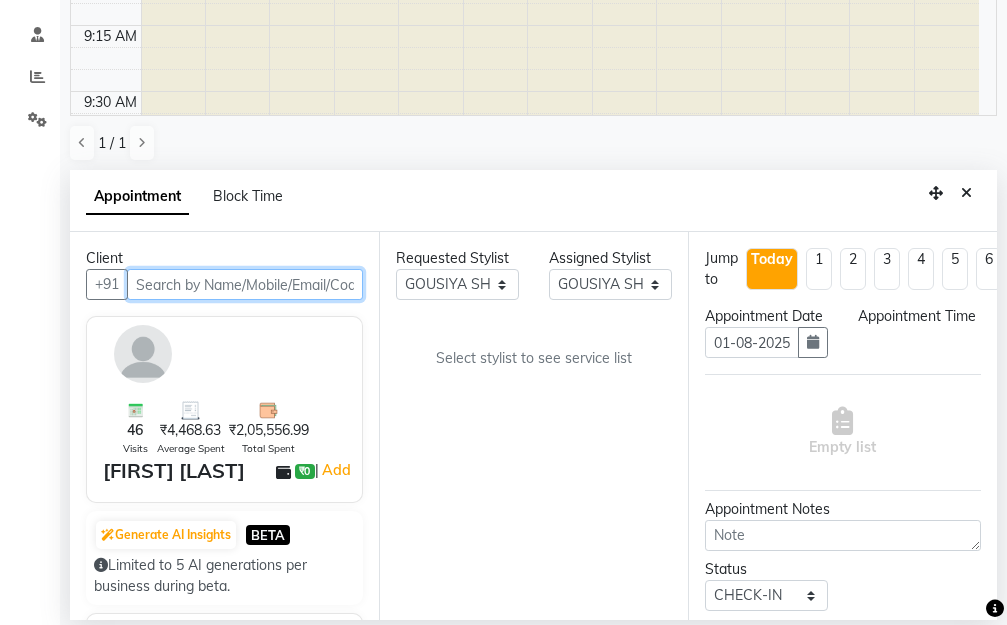 select on "780" 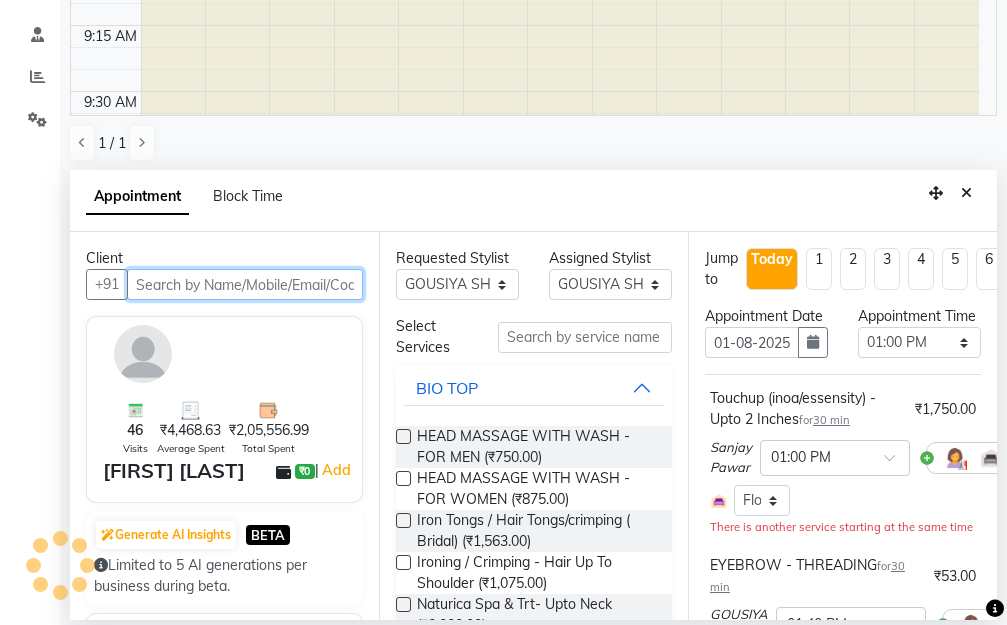 scroll, scrollTop: 1585, scrollLeft: 0, axis: vertical 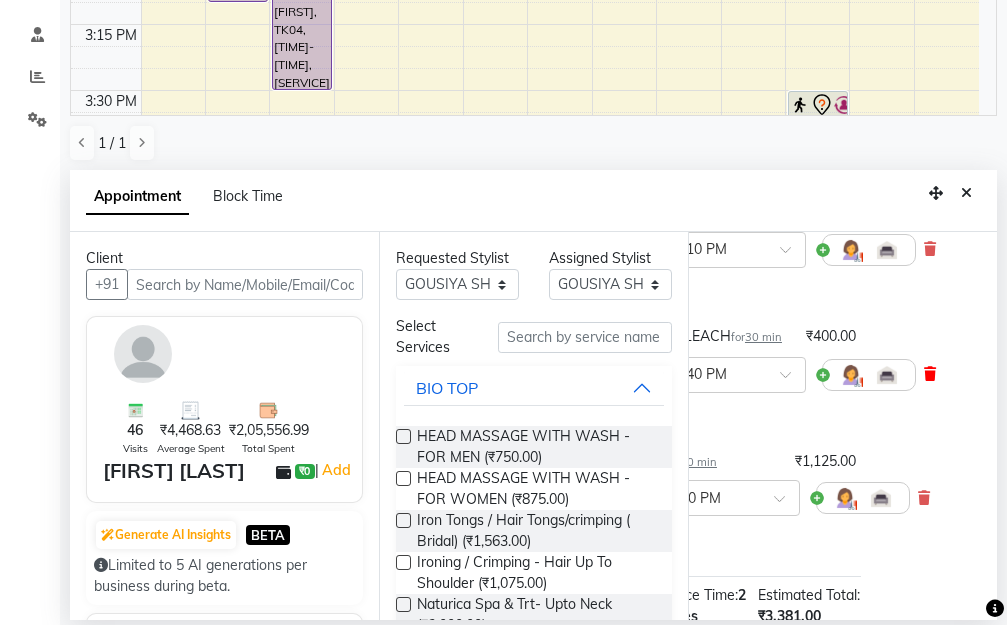 click at bounding box center [930, 374] 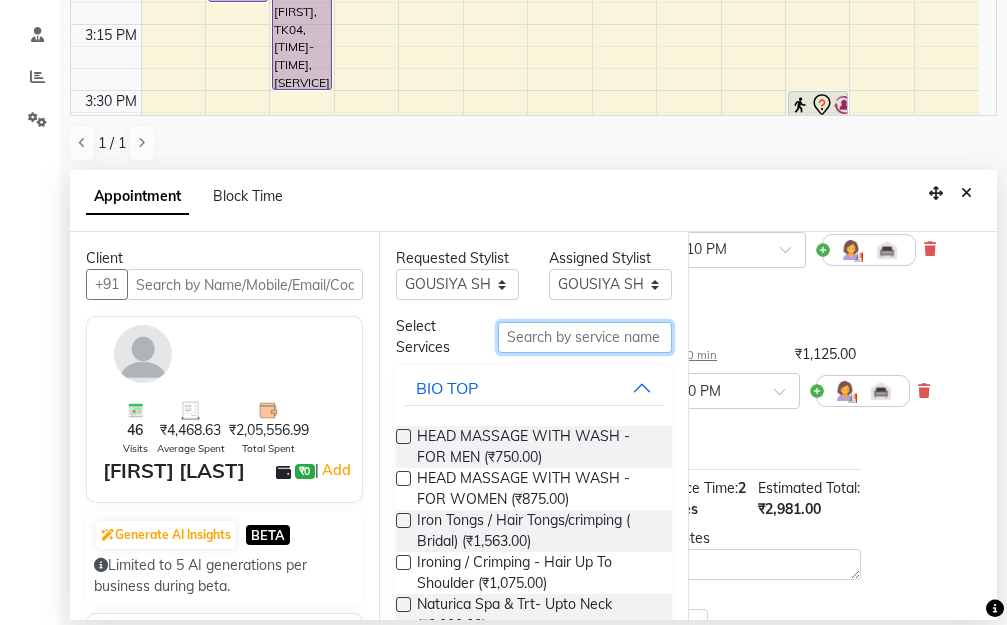 click at bounding box center [585, 337] 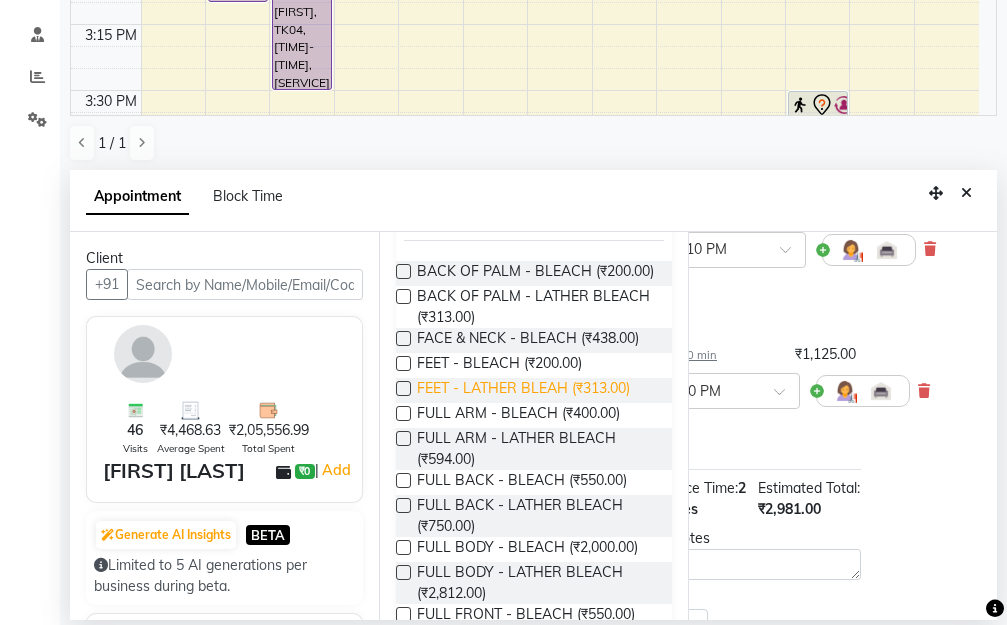 scroll, scrollTop: 200, scrollLeft: 0, axis: vertical 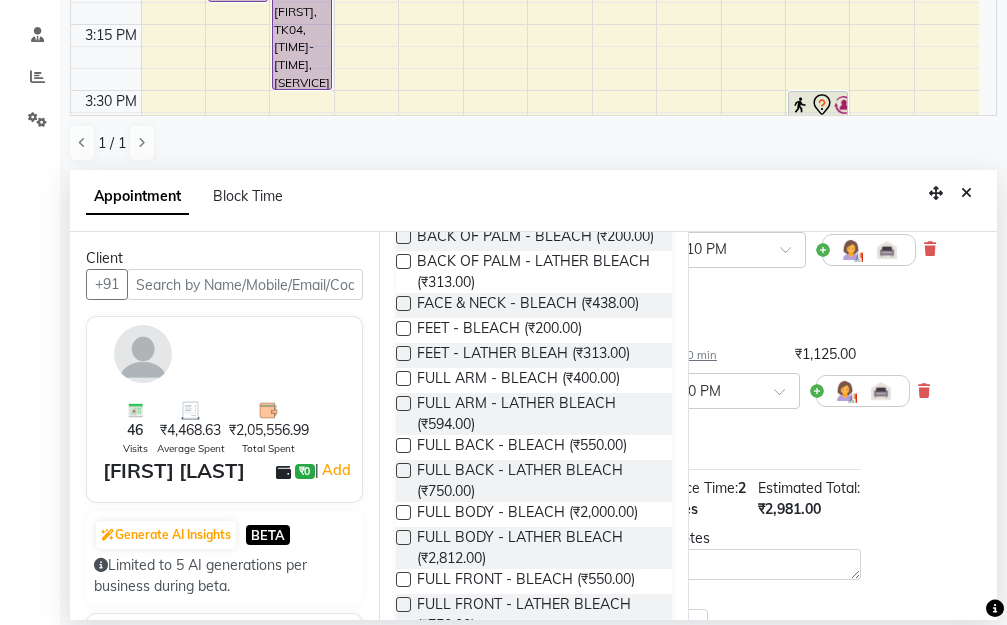 type on "ble" 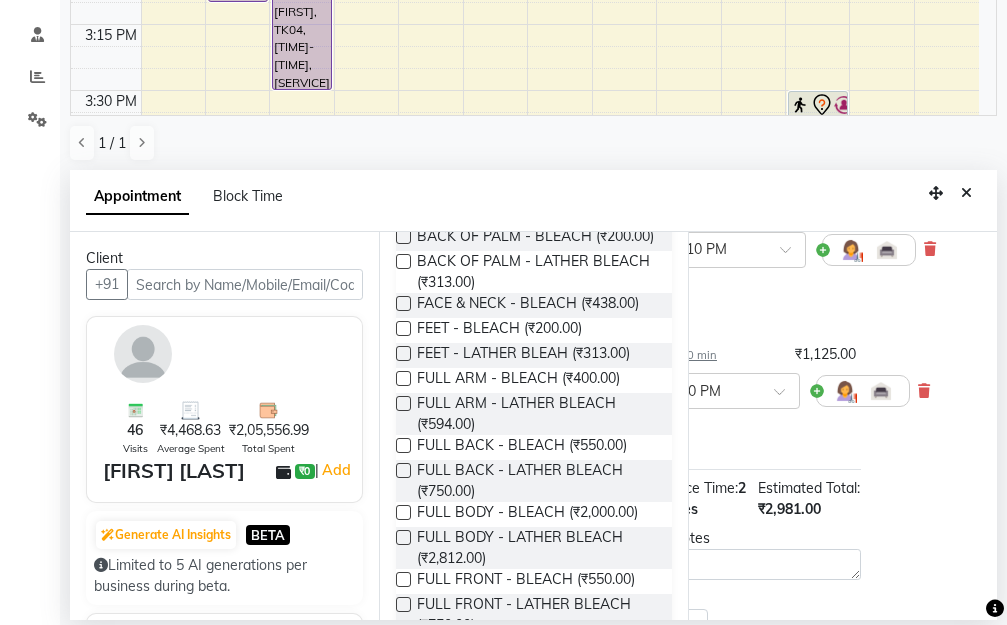 click at bounding box center (403, 403) 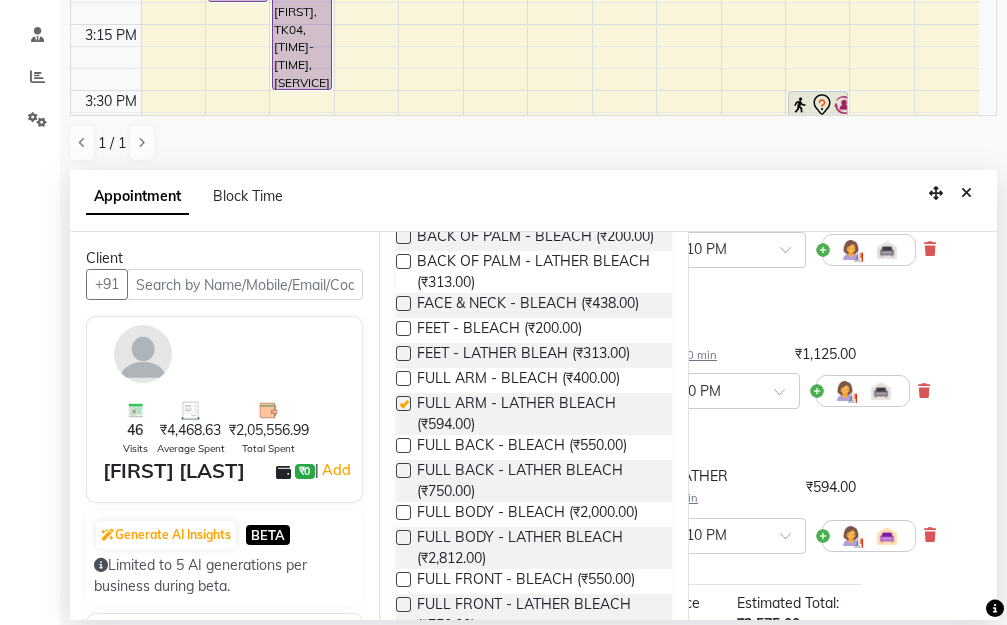 checkbox on "false" 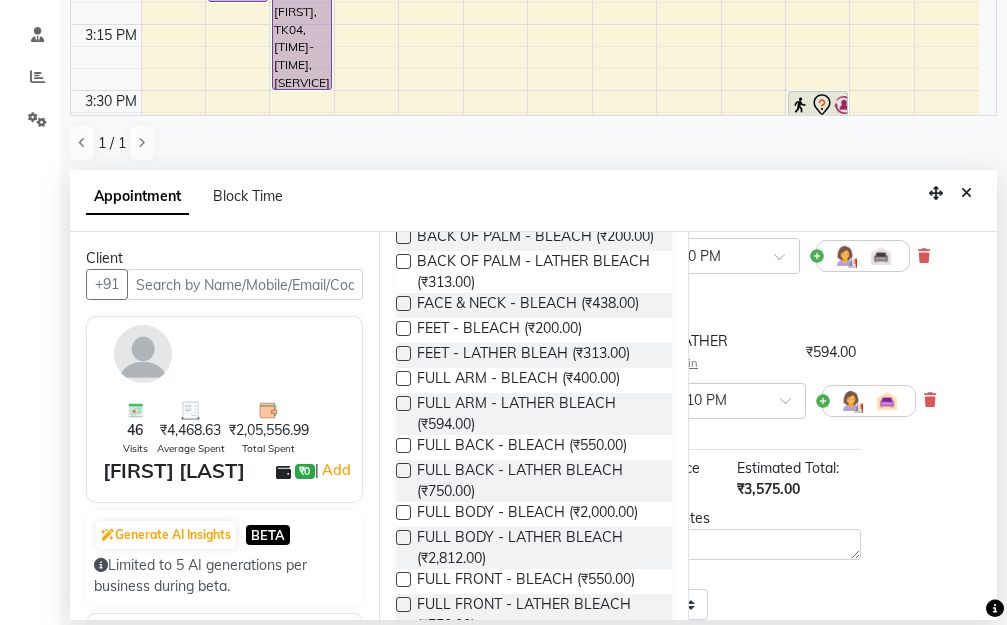 scroll, scrollTop: 783, scrollLeft: 120, axis: both 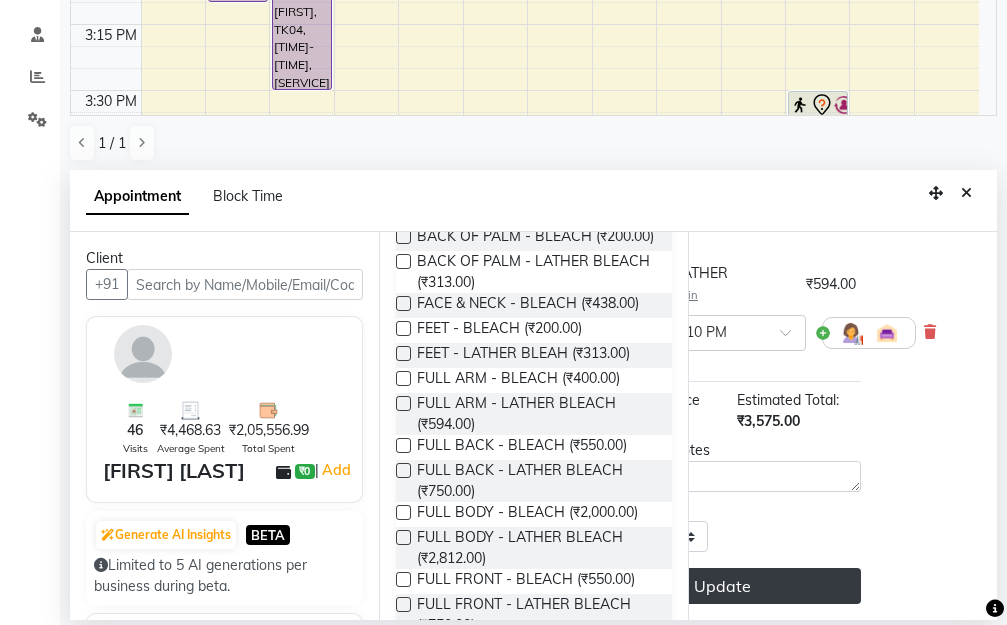 click on "Update" at bounding box center (723, 586) 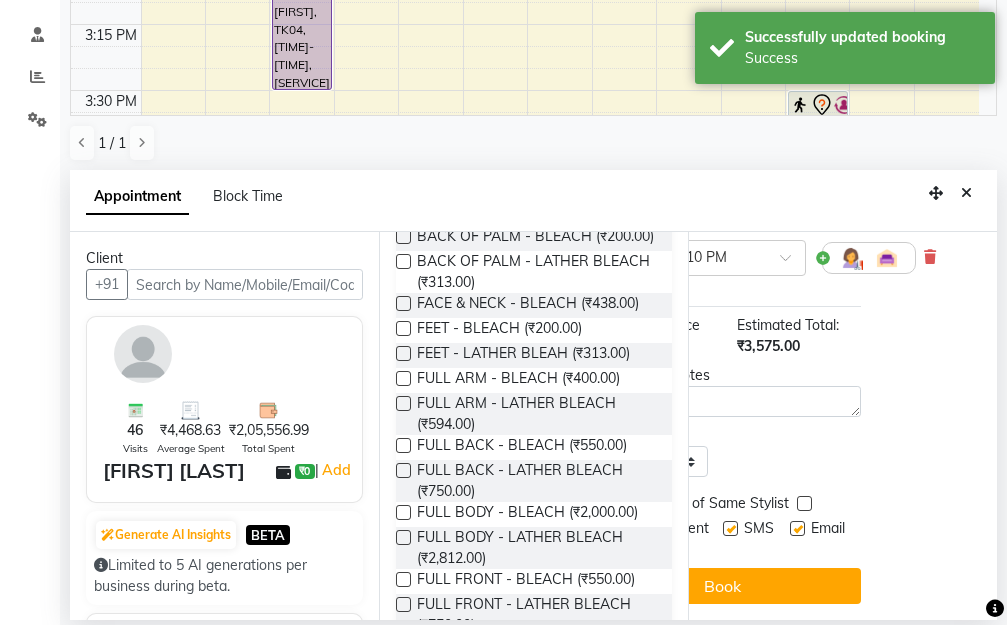 scroll, scrollTop: 0, scrollLeft: 0, axis: both 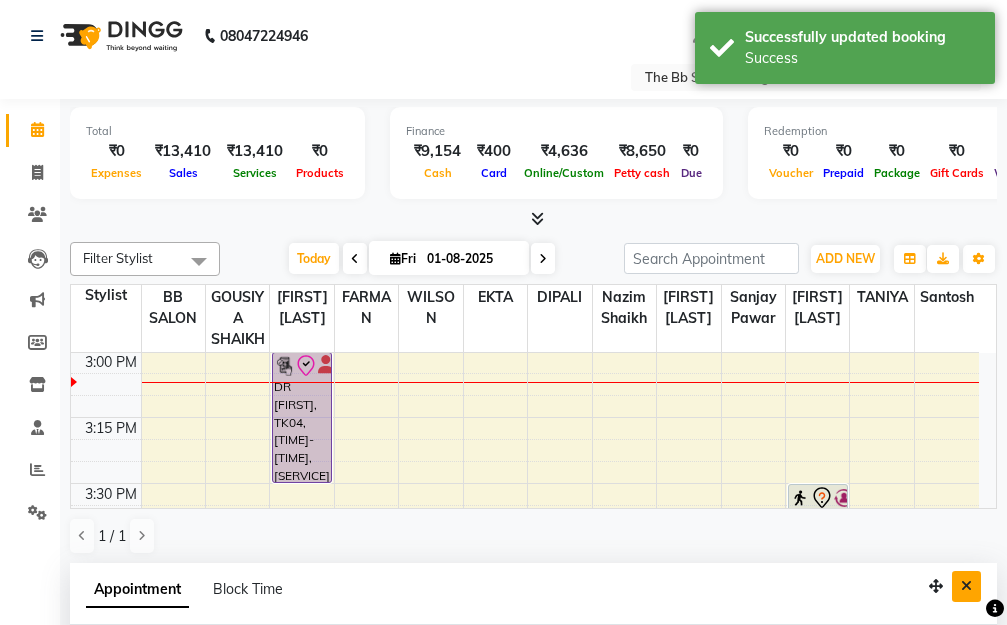 click at bounding box center (966, 586) 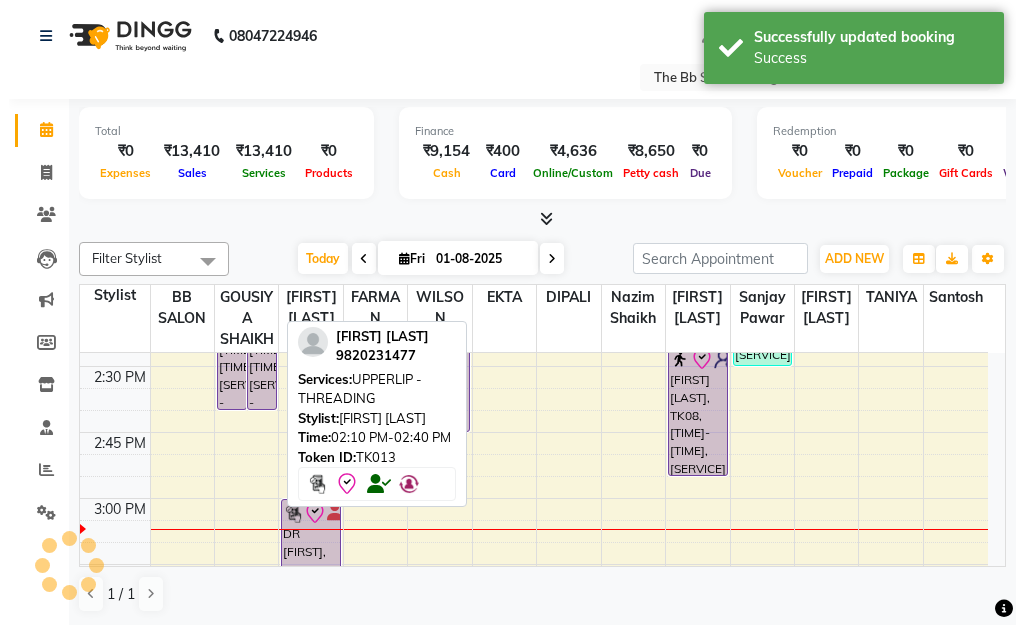 scroll, scrollTop: 1285, scrollLeft: 0, axis: vertical 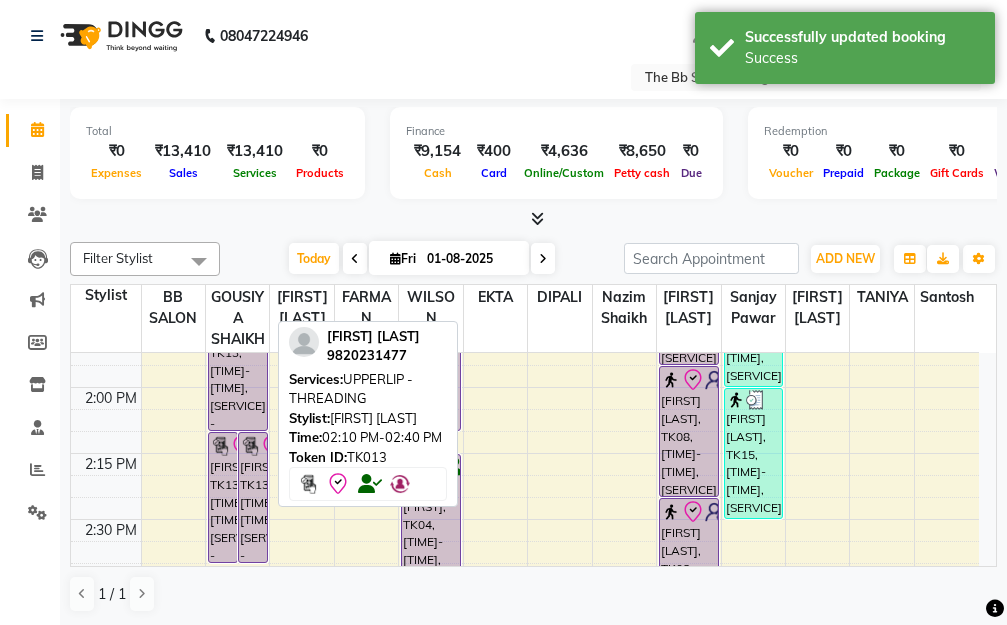 click on "[FIRST], TK13, 02:10 PM-02:40 PM, UPPERLIP - THREADING" at bounding box center (253, 497) 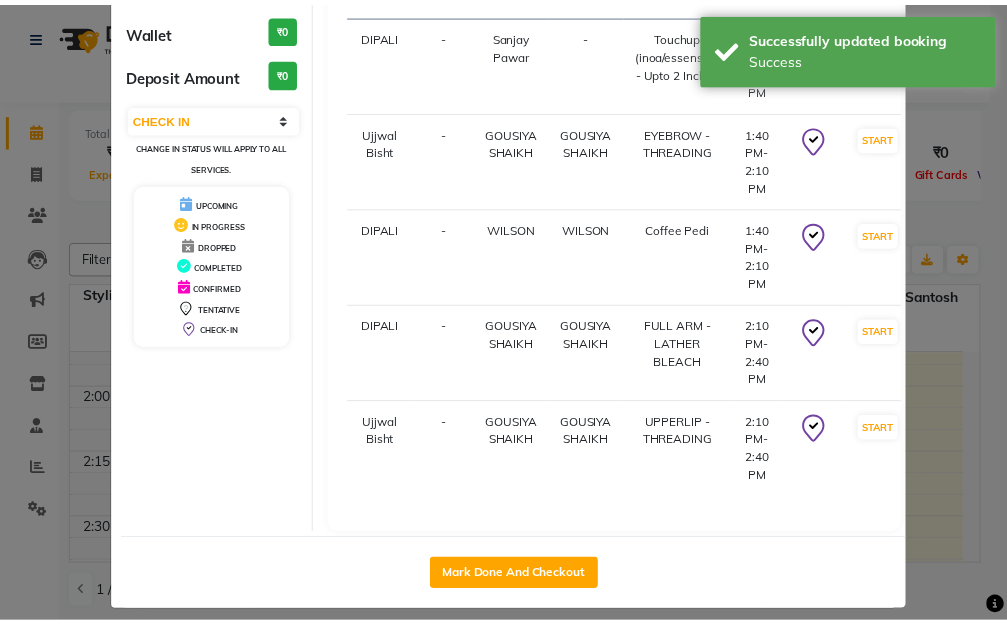 scroll, scrollTop: 209, scrollLeft: 0, axis: vertical 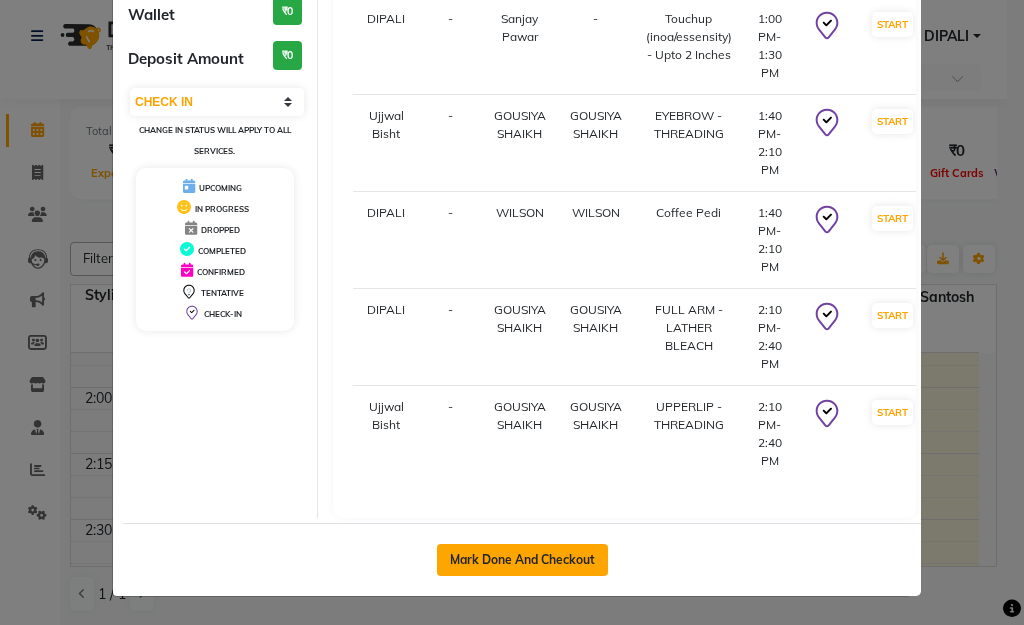 click on "Mark Done And Checkout" 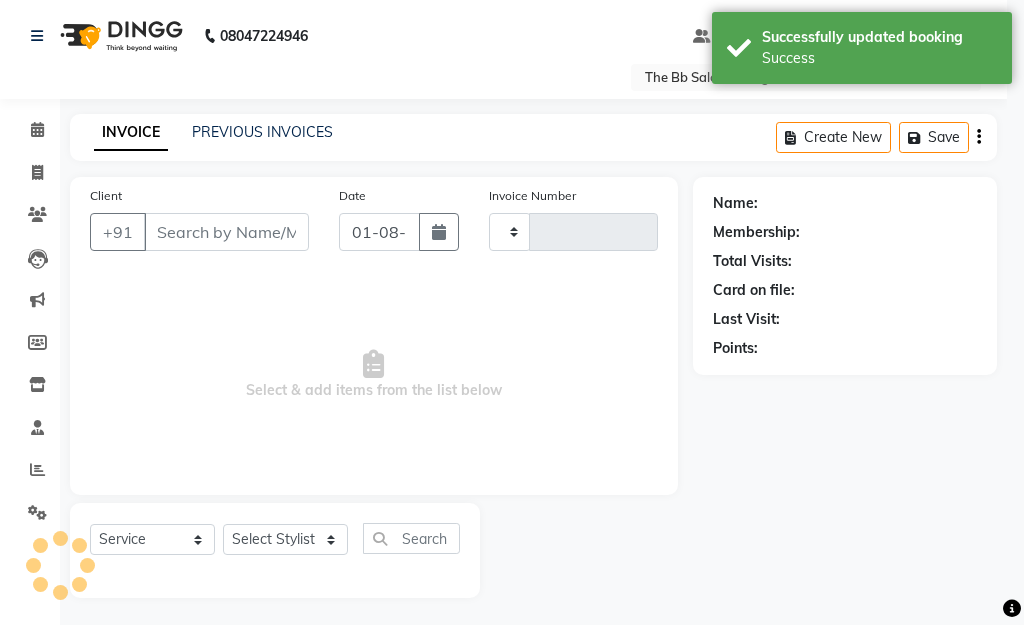 type on "2707" 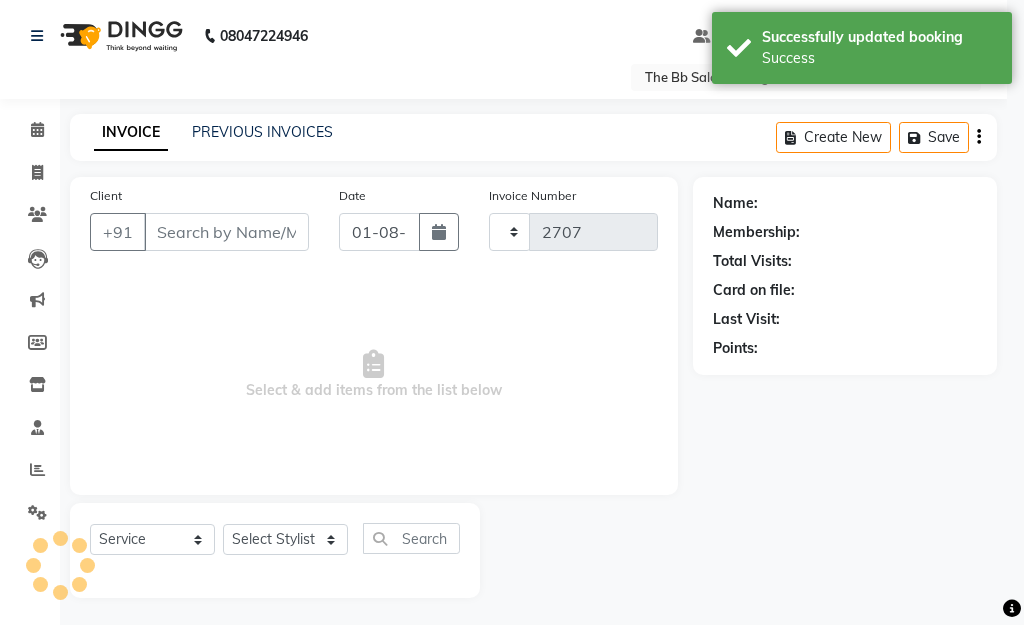 select on "6231" 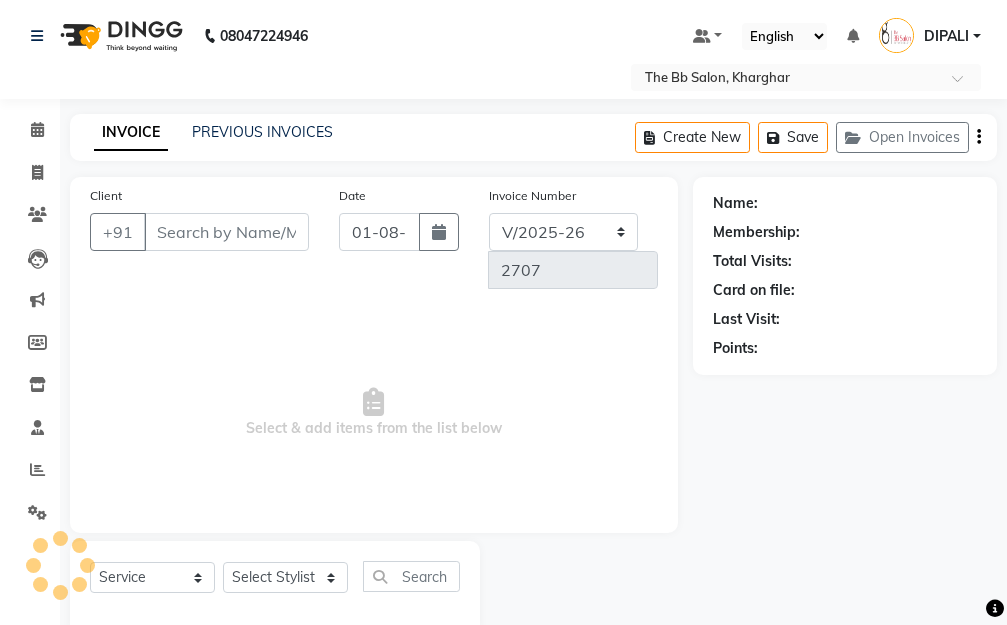 type on "98******77" 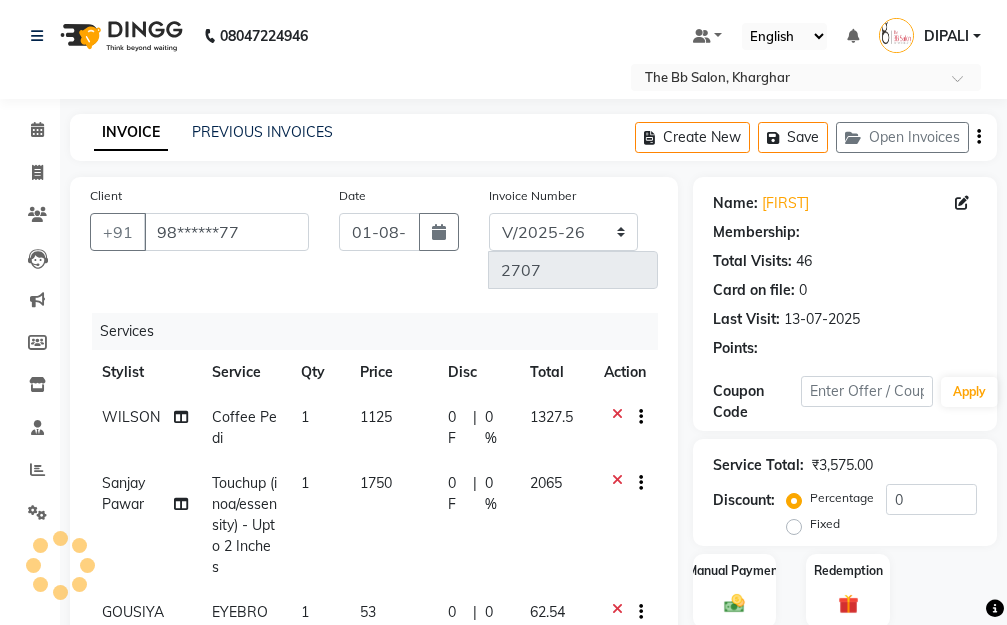 select on "1: Object" 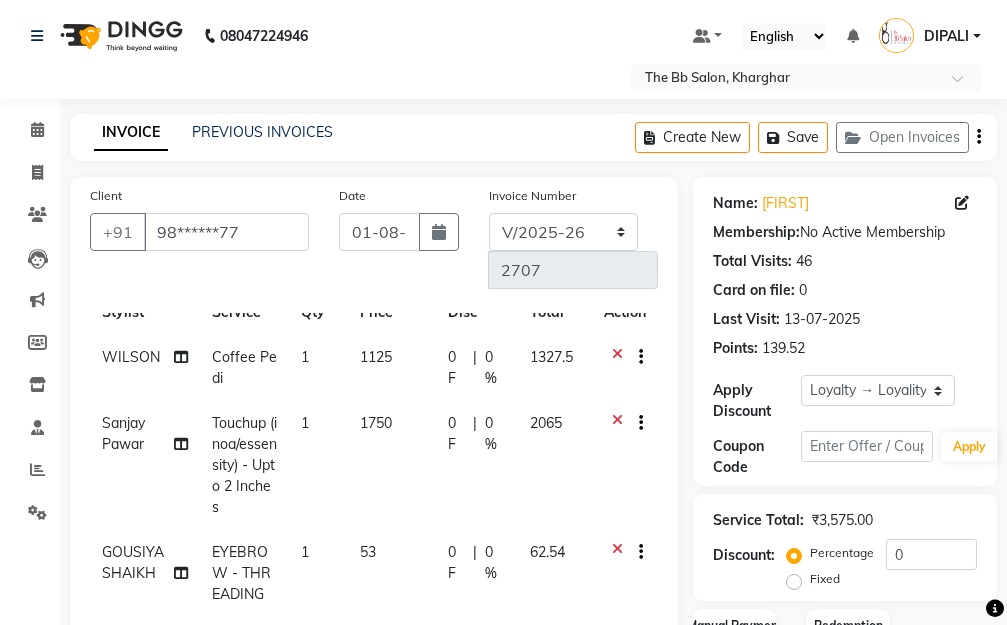 scroll, scrollTop: 92, scrollLeft: 0, axis: vertical 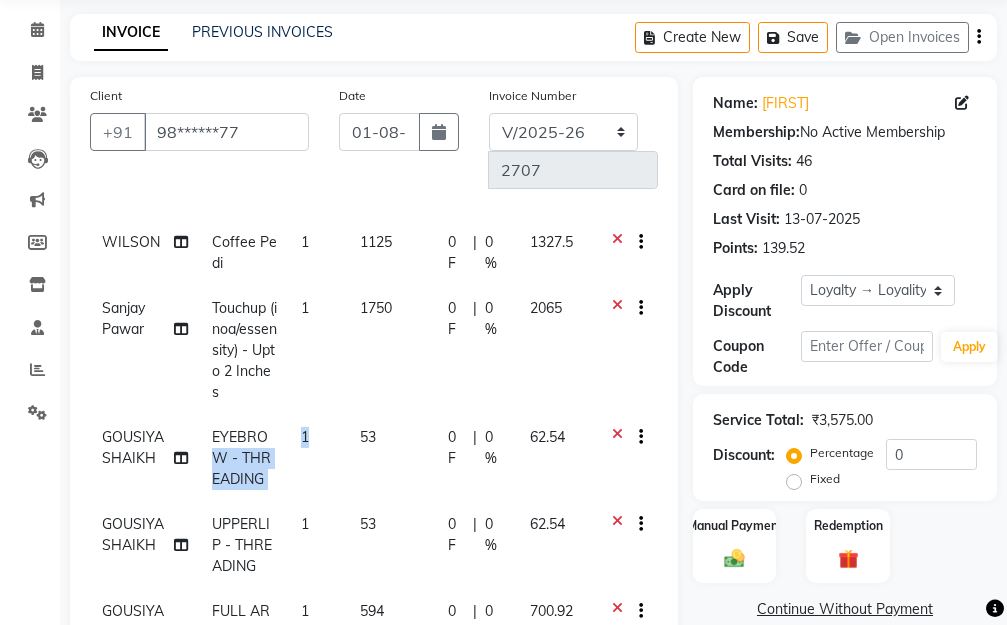 drag, startPoint x: 324, startPoint y: 415, endPoint x: 268, endPoint y: 419, distance: 56.142673 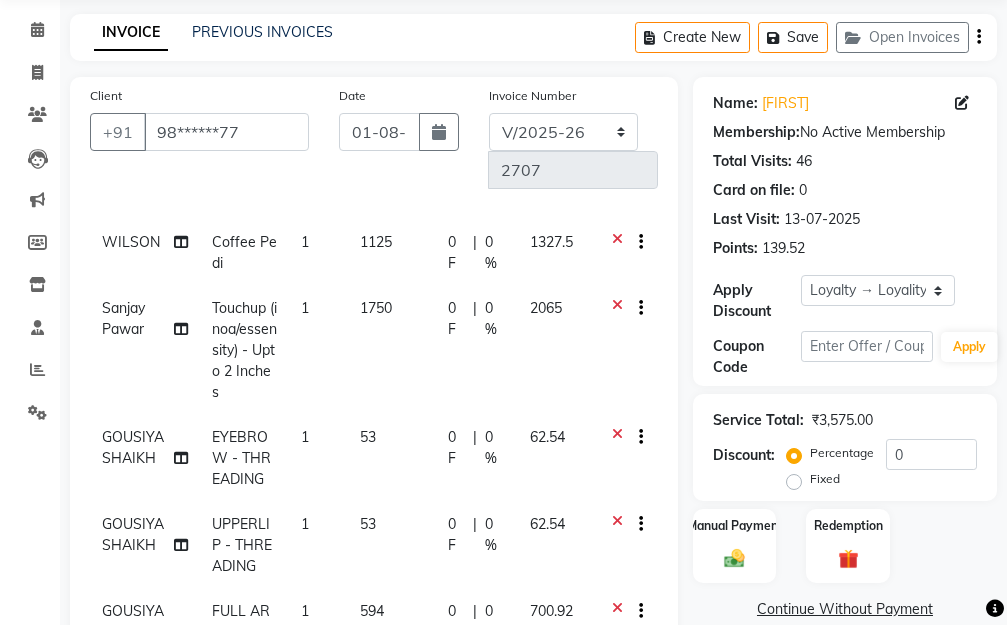 click on "1" 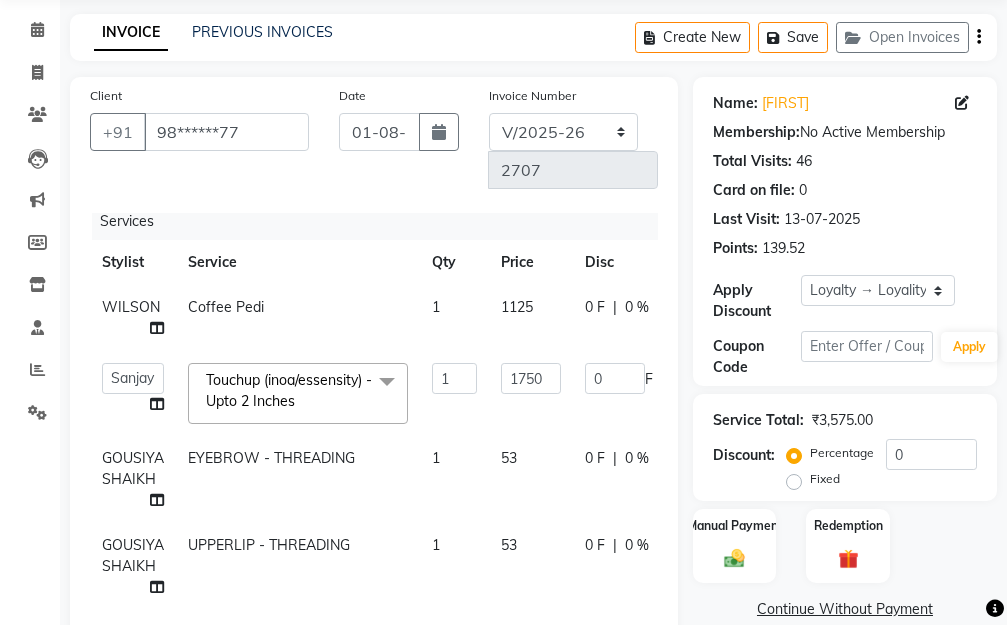 scroll, scrollTop: 27, scrollLeft: 0, axis: vertical 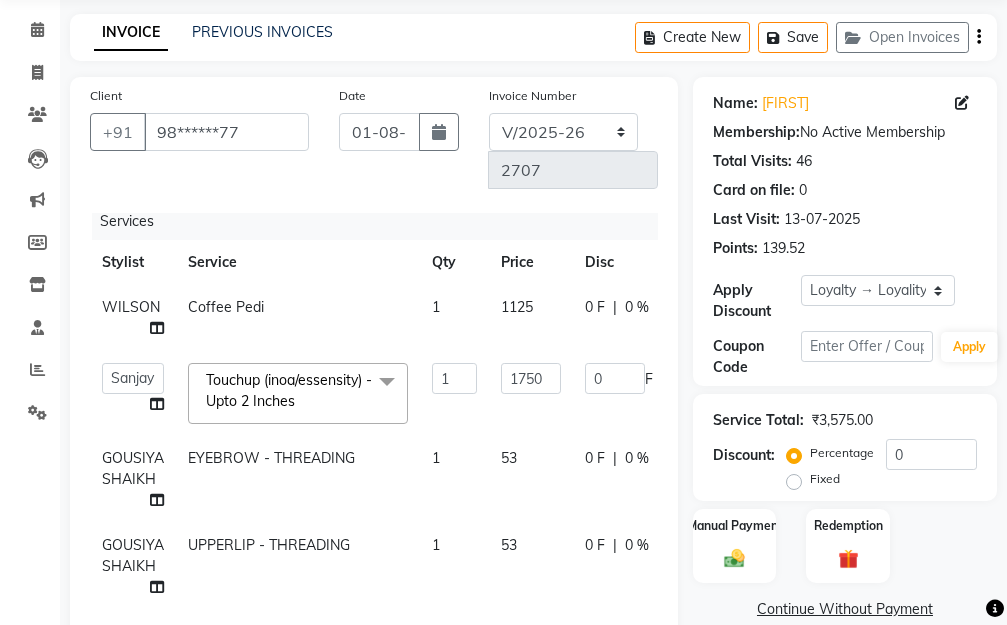 select on "83513" 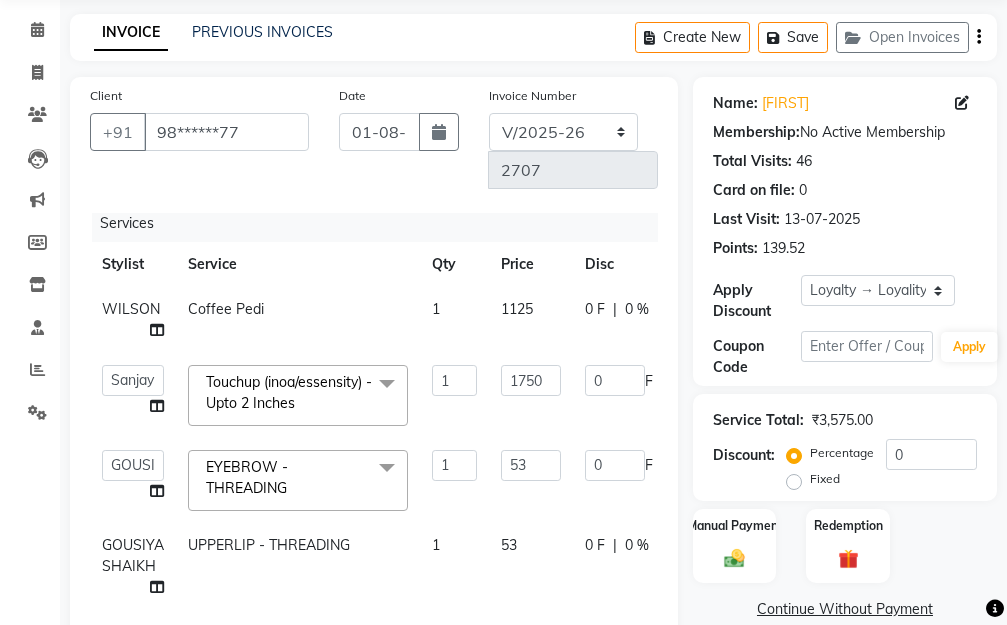 scroll, scrollTop: 25, scrollLeft: 0, axis: vertical 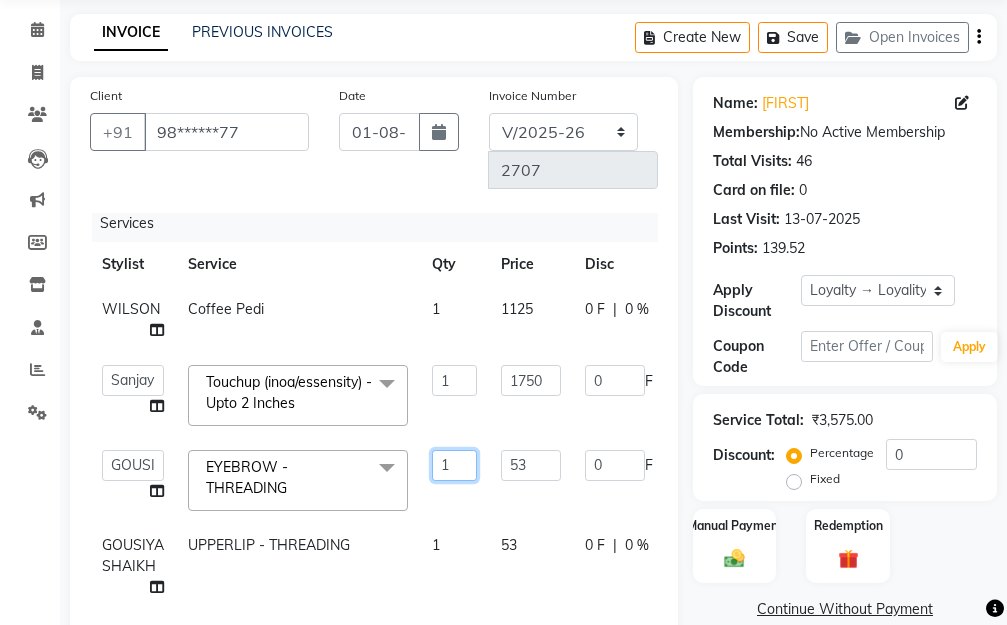 drag, startPoint x: 456, startPoint y: 448, endPoint x: 416, endPoint y: 446, distance: 40.04997 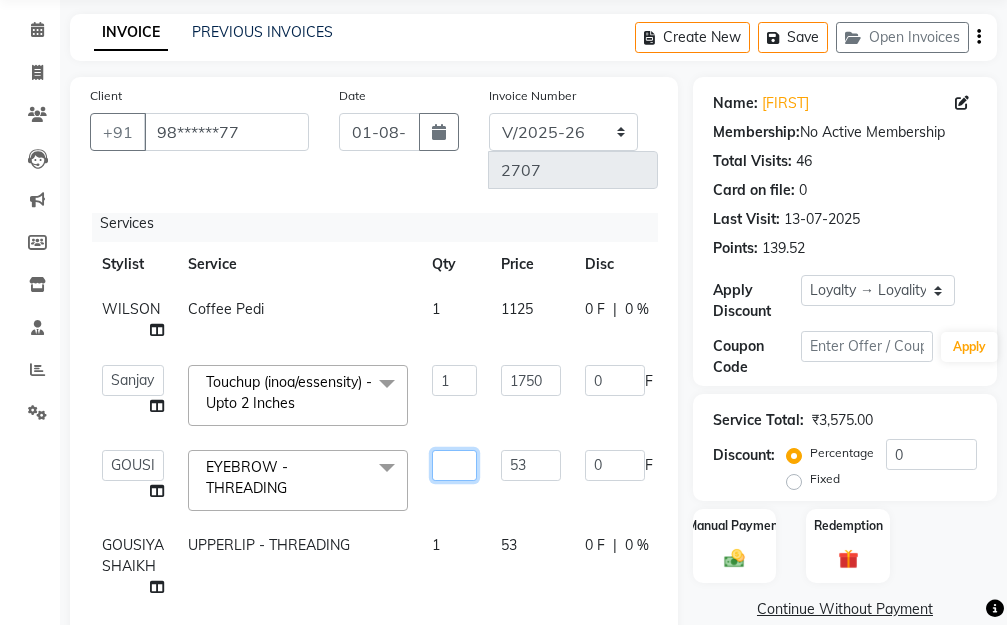 type on "2" 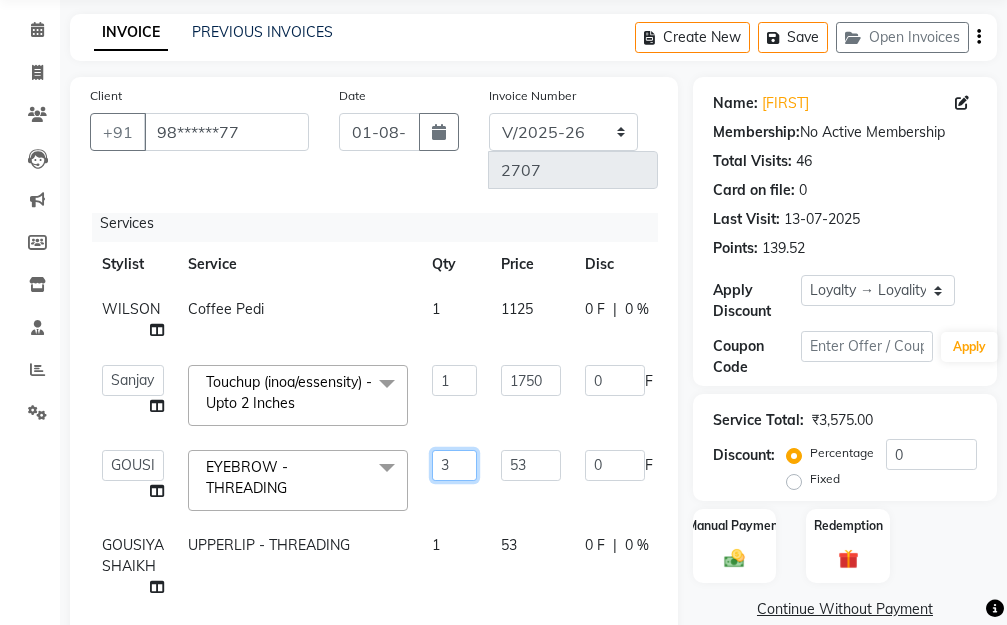scroll, scrollTop: 400, scrollLeft: 0, axis: vertical 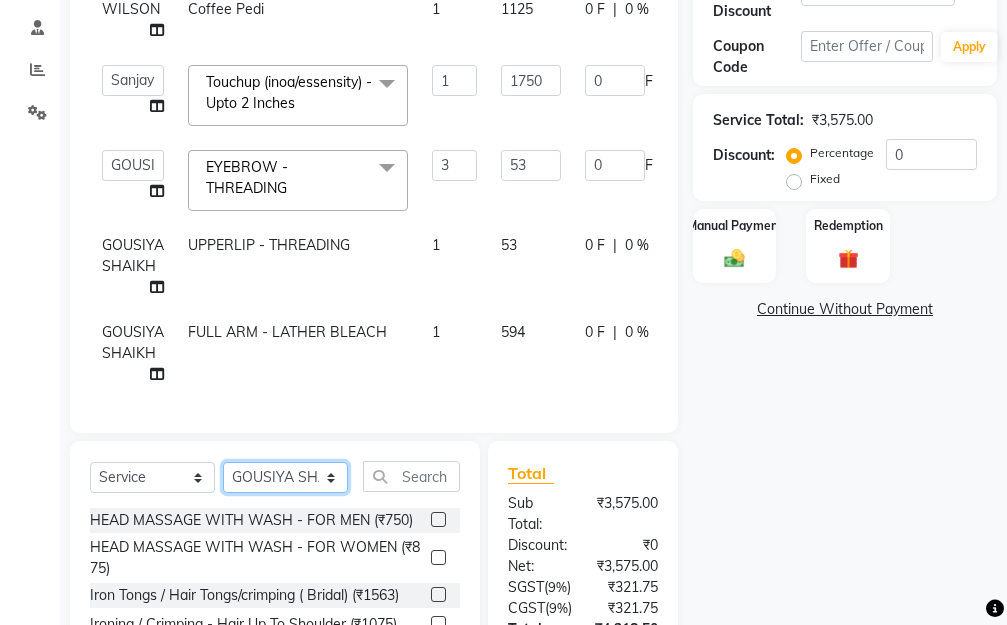 click on "Select Stylist BB SALON DIPALI EKTA FARMAN GOPAL GOUSIYA SHAIKH MANGESH TAVARE Nazim Shaikh ROHAN  Rupesh Chavan Sanjay Pawar santosh SANTOSH SHILPA YADAV TANIYA Ujjwal Bisht WILSON" 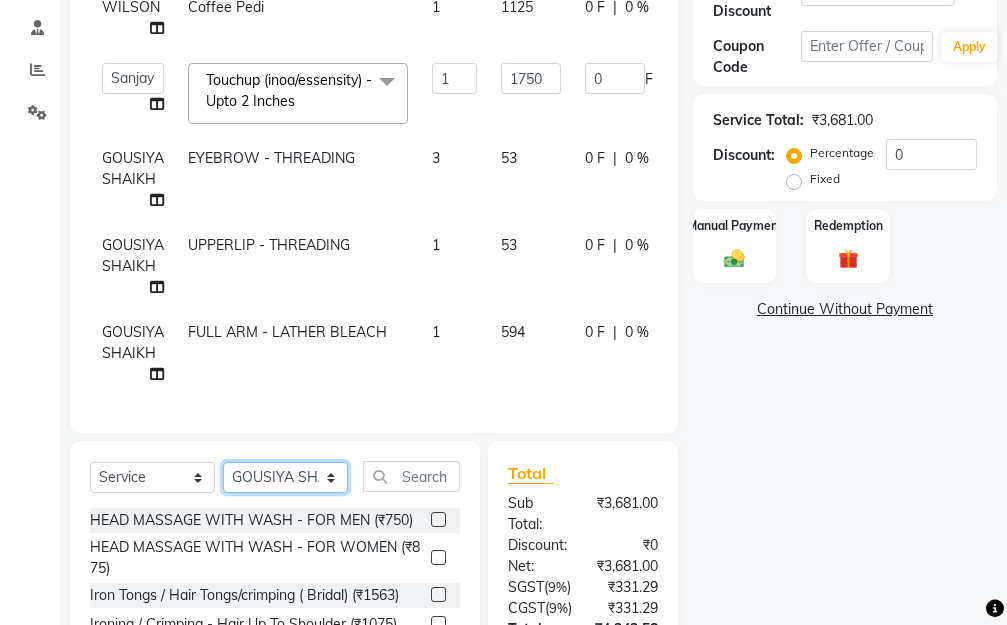 select on "83524" 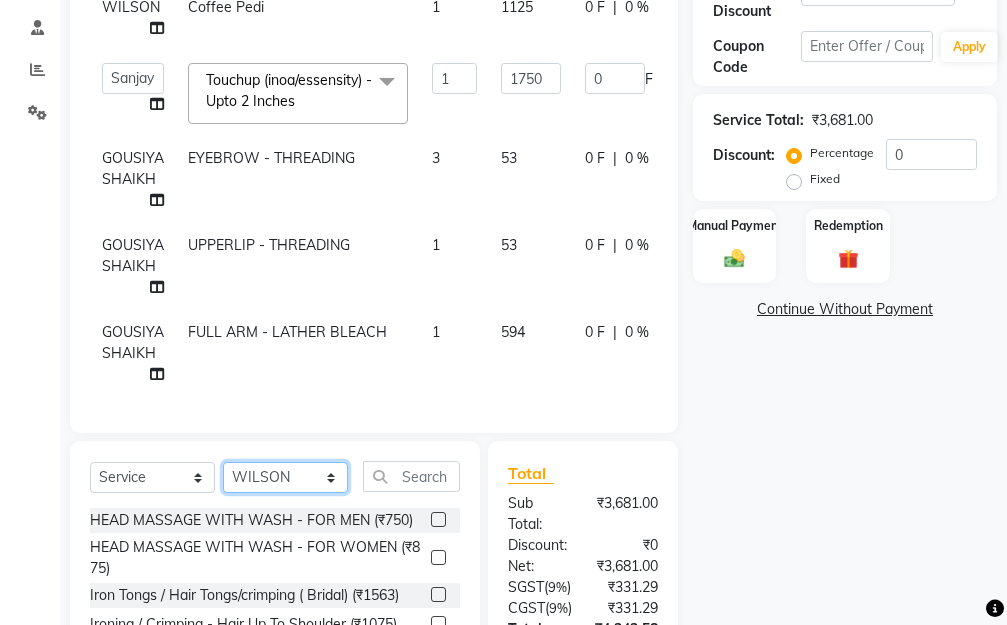 click on "Select Stylist BB SALON DIPALI EKTA FARMAN GOPAL GOUSIYA SHAIKH MANGESH TAVARE Nazim Shaikh ROHAN  Rupesh Chavan Sanjay Pawar santosh SANTOSH SHILPA YADAV TANIYA Ujjwal Bisht WILSON" 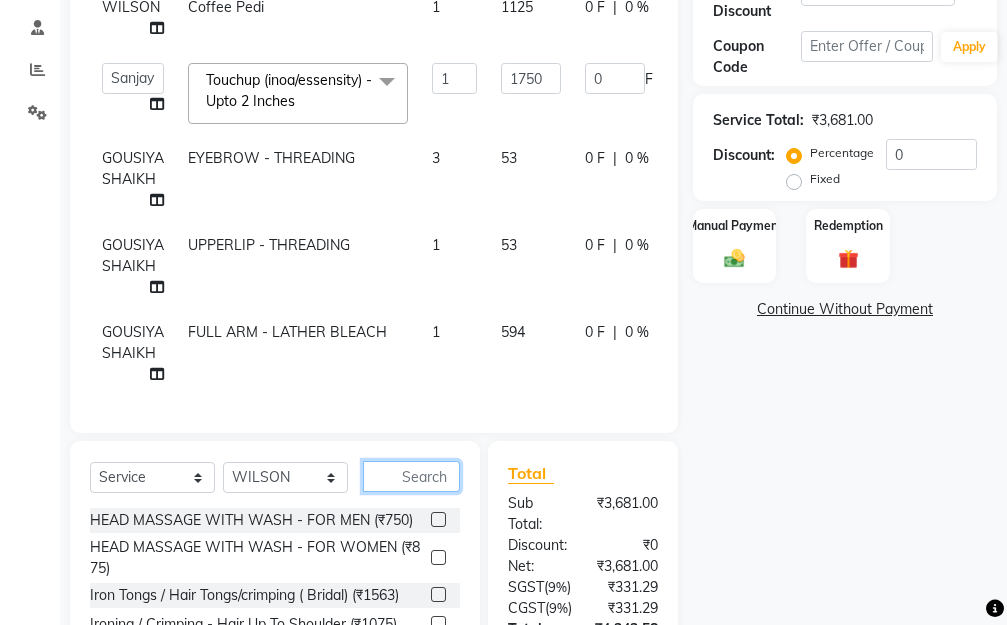 click 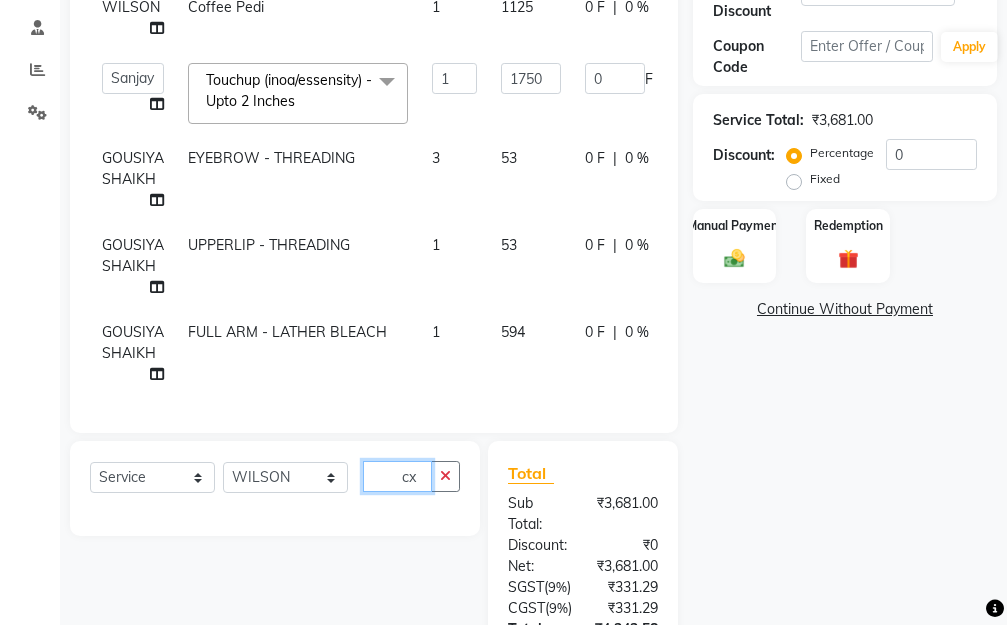 type on "c" 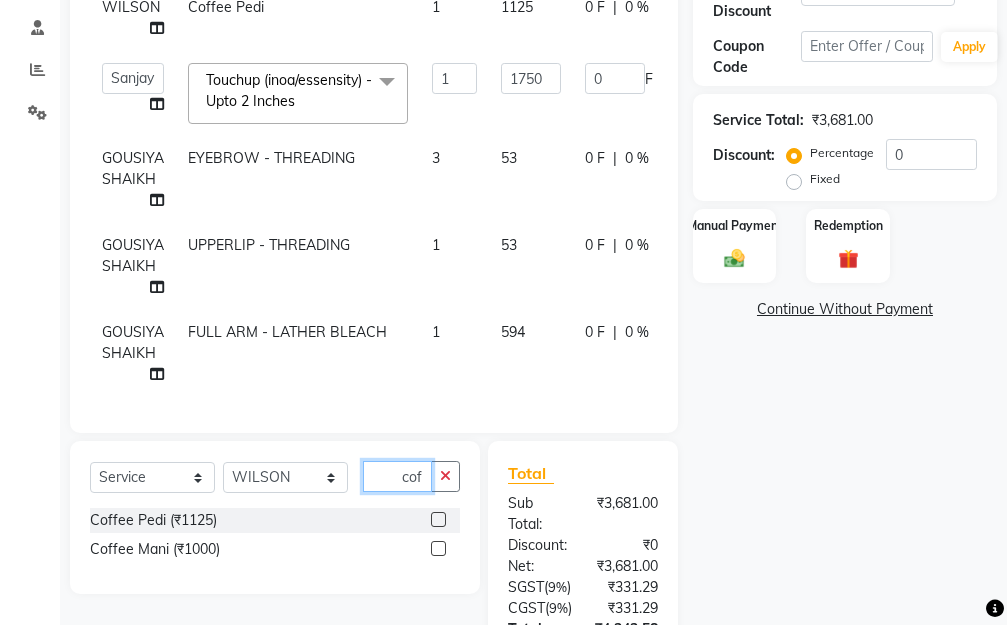 type on "cof" 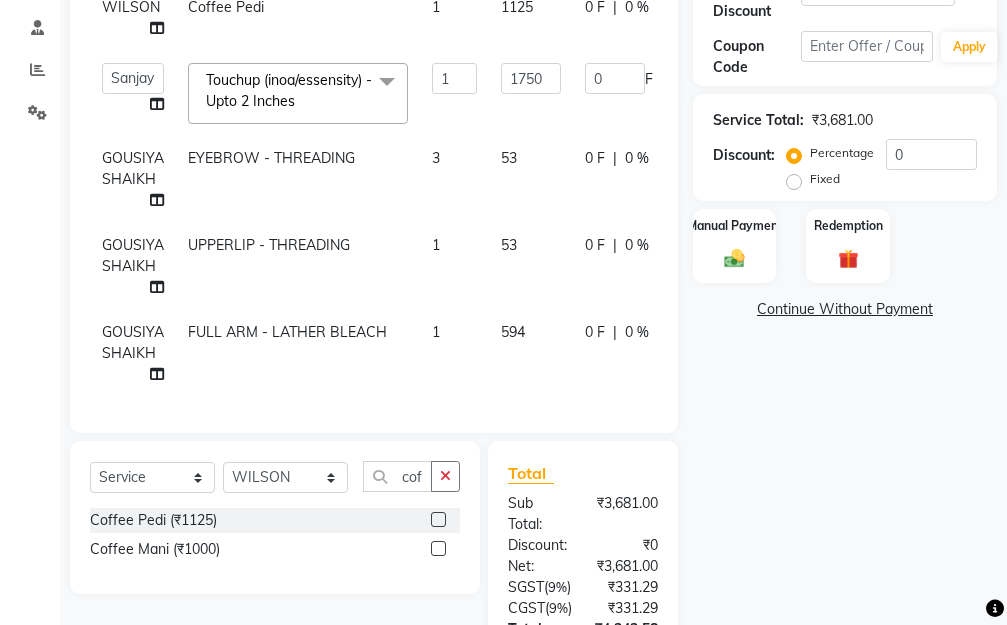 click 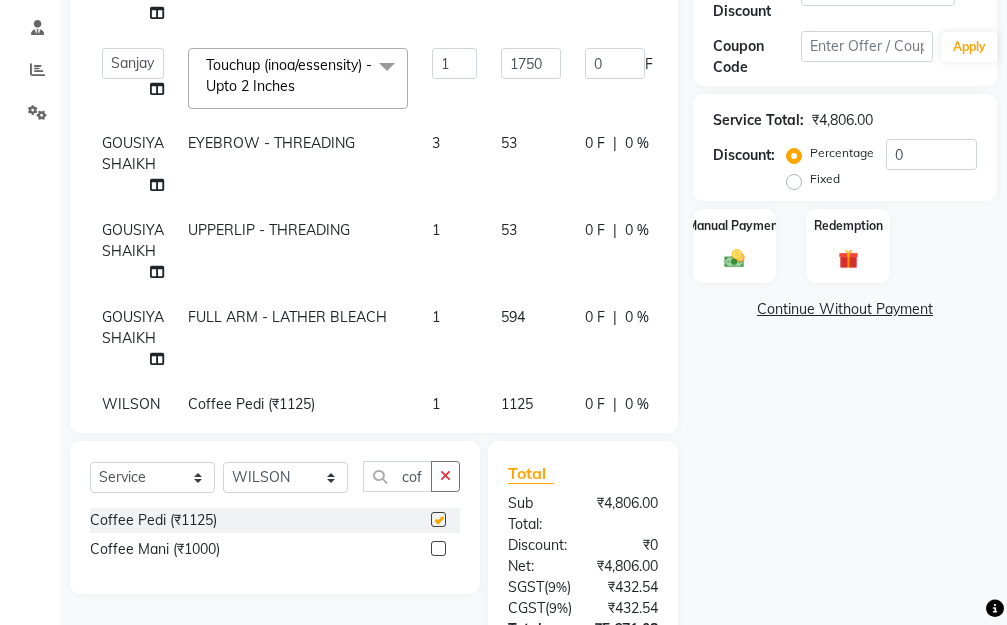 checkbox on "false" 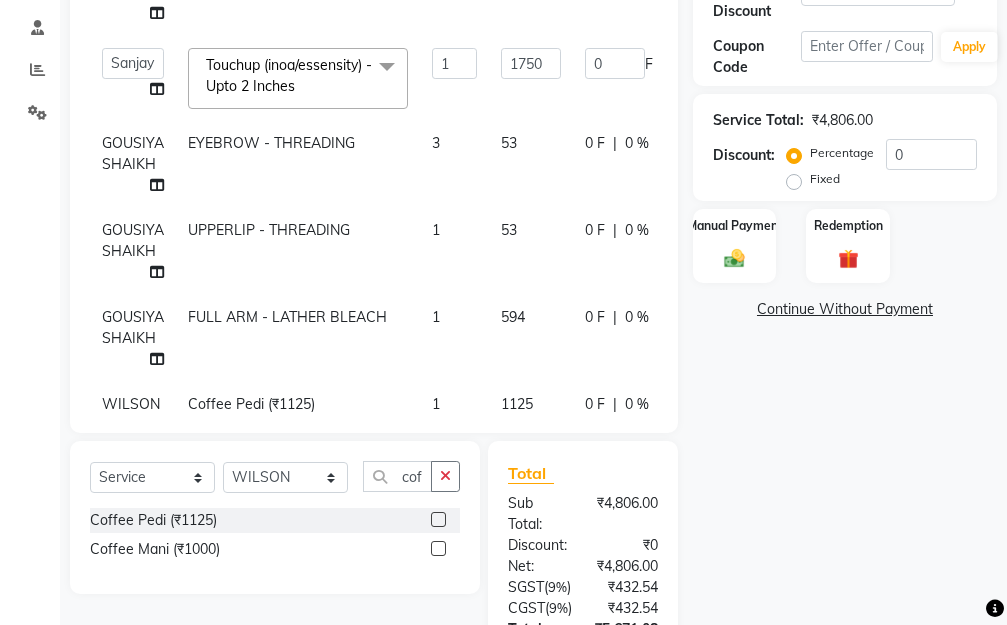 click on "Name: Jacquline  Membership:  No Active Membership  Total Visits:  46 Card on file:  0 Last Visit:   13-07-2025 Points:   139.52  Apply Discount Select  Loyalty → Loyality level 1  Coupon Code Apply Service Total:  ₹4,806.00  Discount:  Percentage   Fixed  0 Manual Payment Redemption  Continue Without Payment" 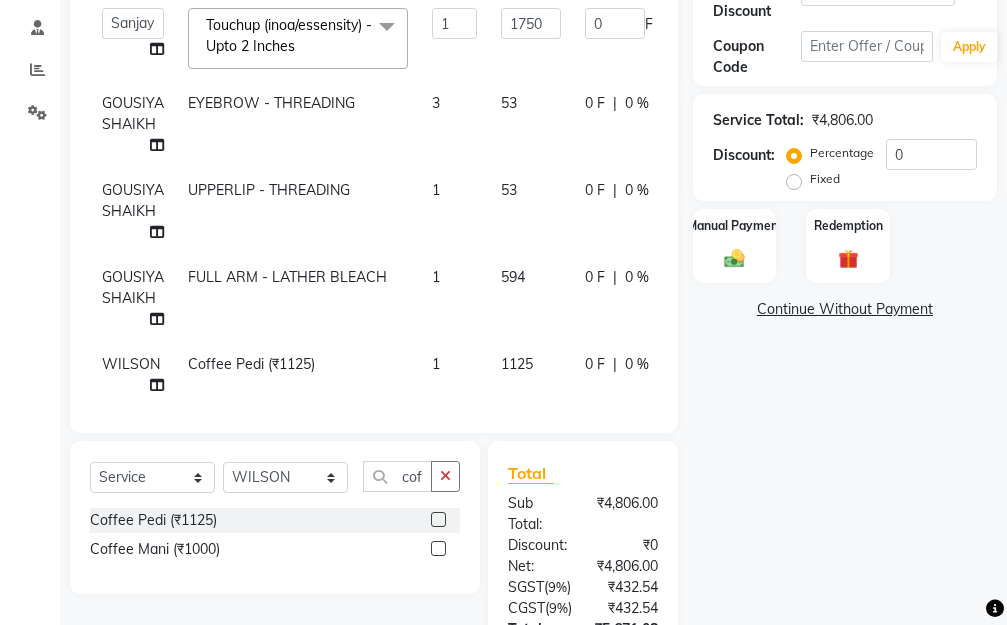 scroll, scrollTop: 93, scrollLeft: 0, axis: vertical 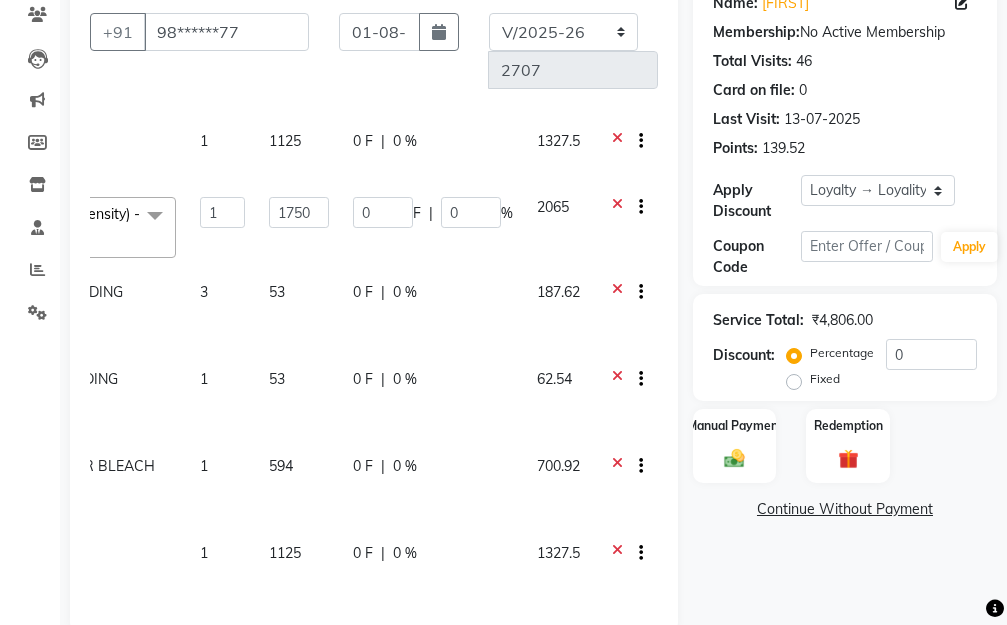click 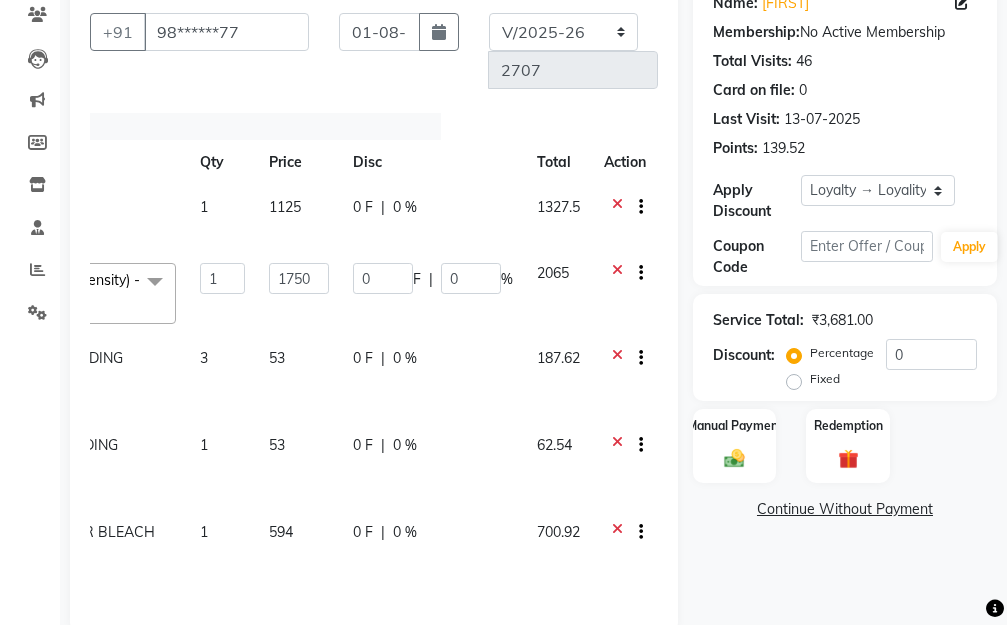scroll, scrollTop: 0, scrollLeft: 249, axis: horizontal 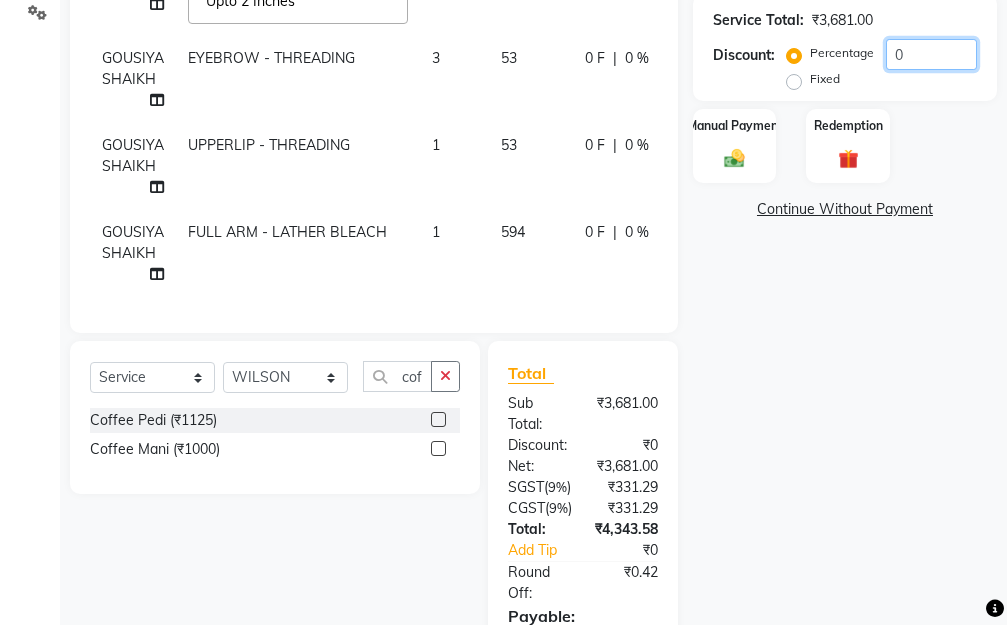 click on "0" 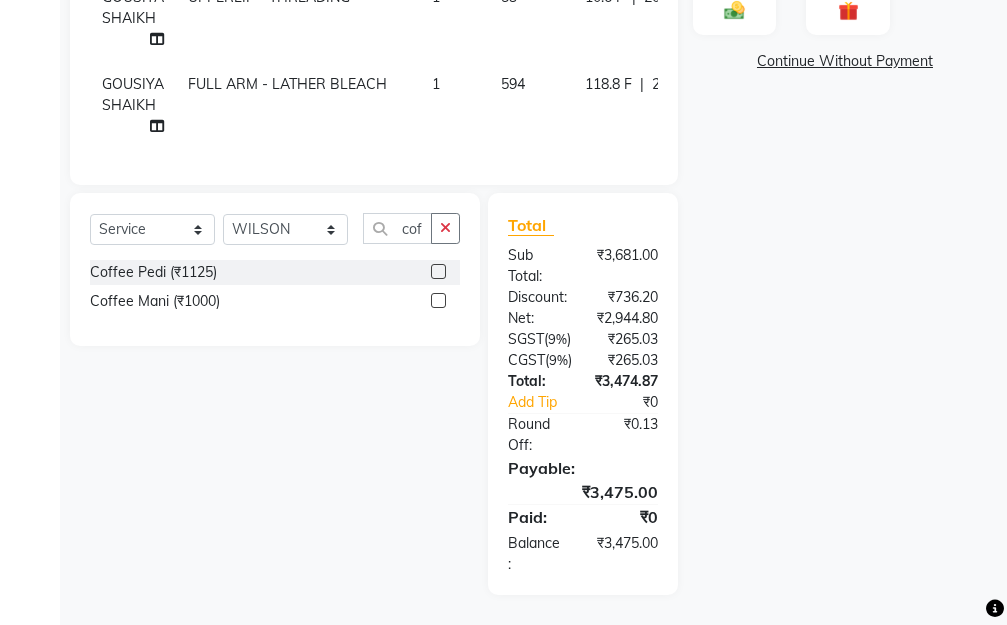 scroll, scrollTop: 490, scrollLeft: 0, axis: vertical 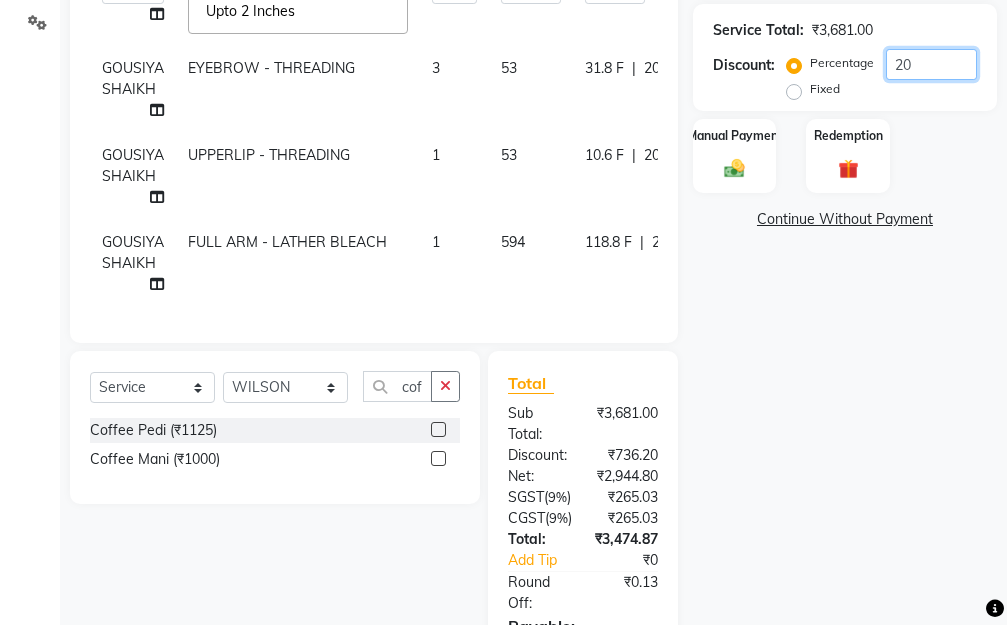 drag, startPoint x: 921, startPoint y: 58, endPoint x: 898, endPoint y: 60, distance: 23.086792 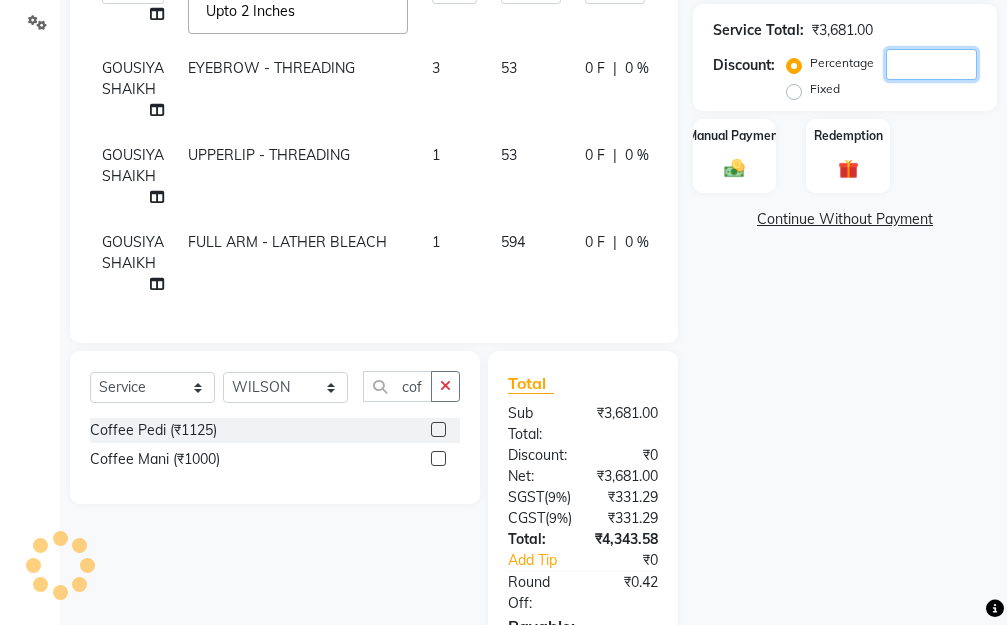 type on "2" 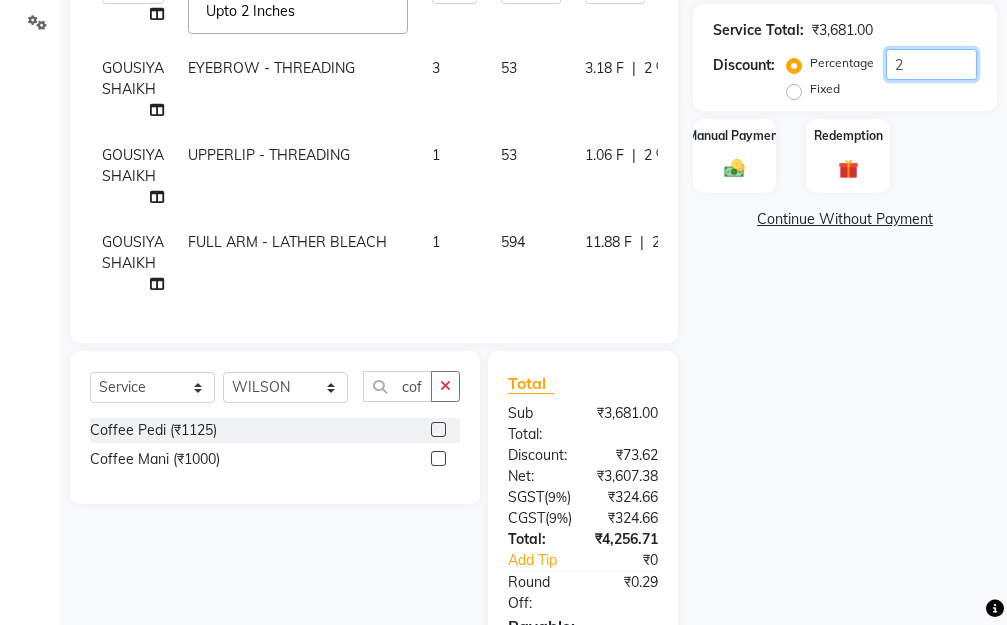 type on "25" 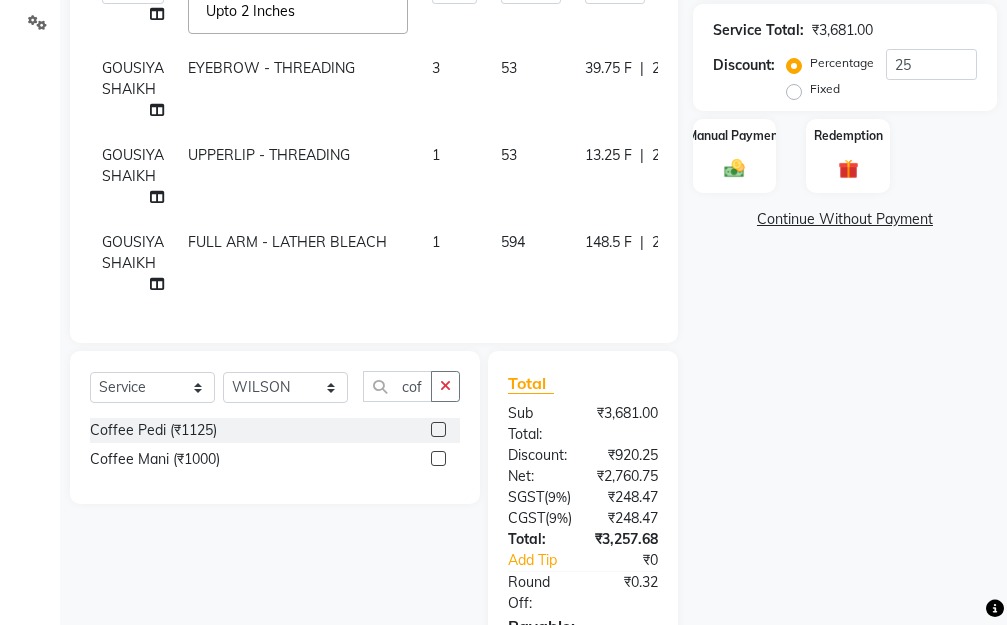 click on "Name: Jacquline  Membership:  No Active Membership  Total Visits:  46 Card on file:  0 Last Visit:   13-07-2025 Points:   139.52  Apply Discount Select  Loyalty → Loyality level 1  Coupon Code Apply Service Total:  ₹3,681.00  Discount:  Percentage   Fixed  25 Manual Payment Redemption  Continue Without Payment" 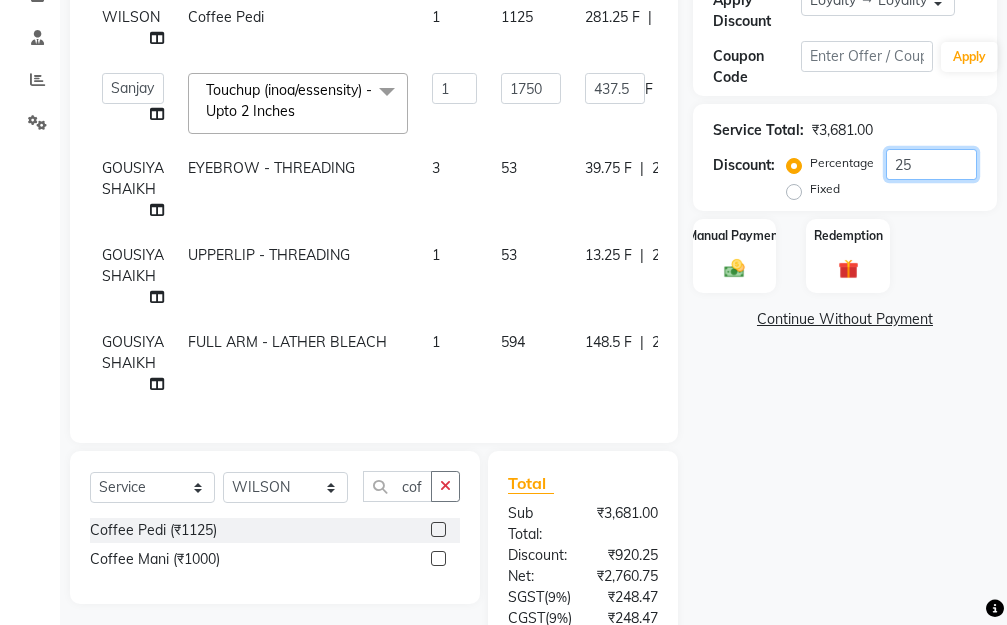 click on "25" 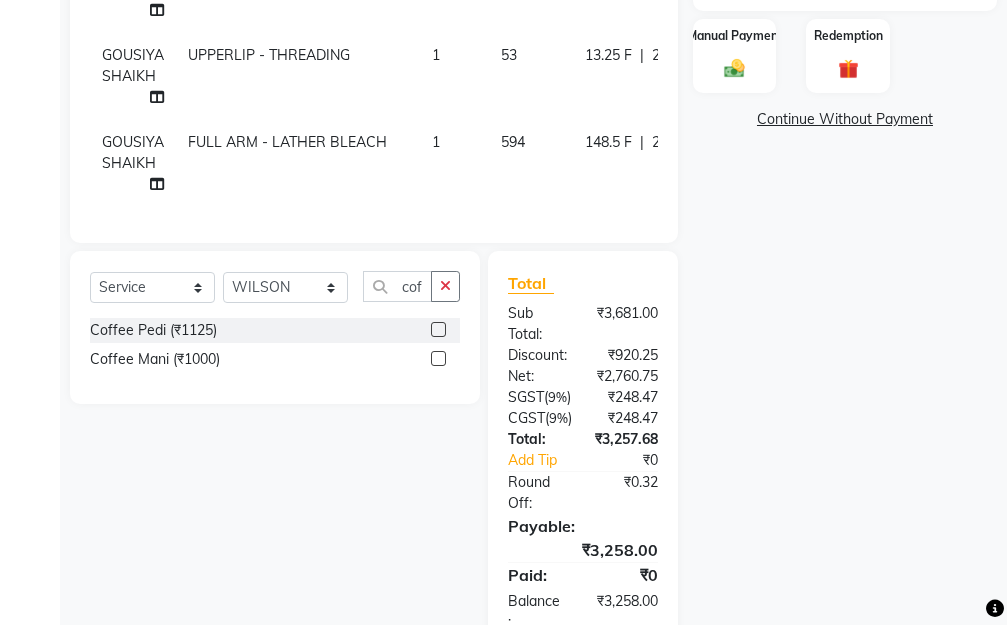 scroll, scrollTop: 490, scrollLeft: 0, axis: vertical 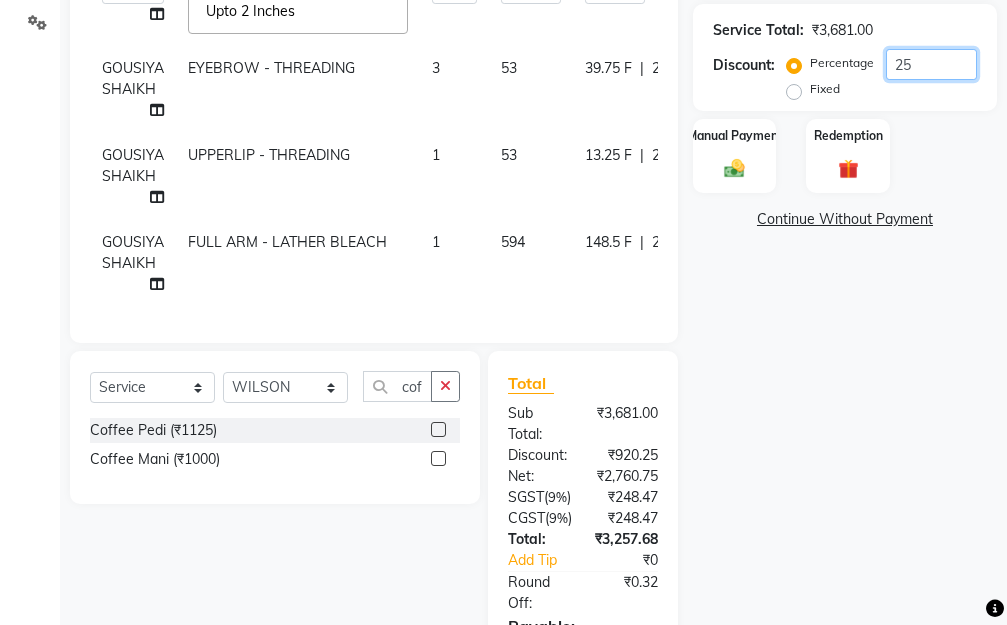 type on "25.2" 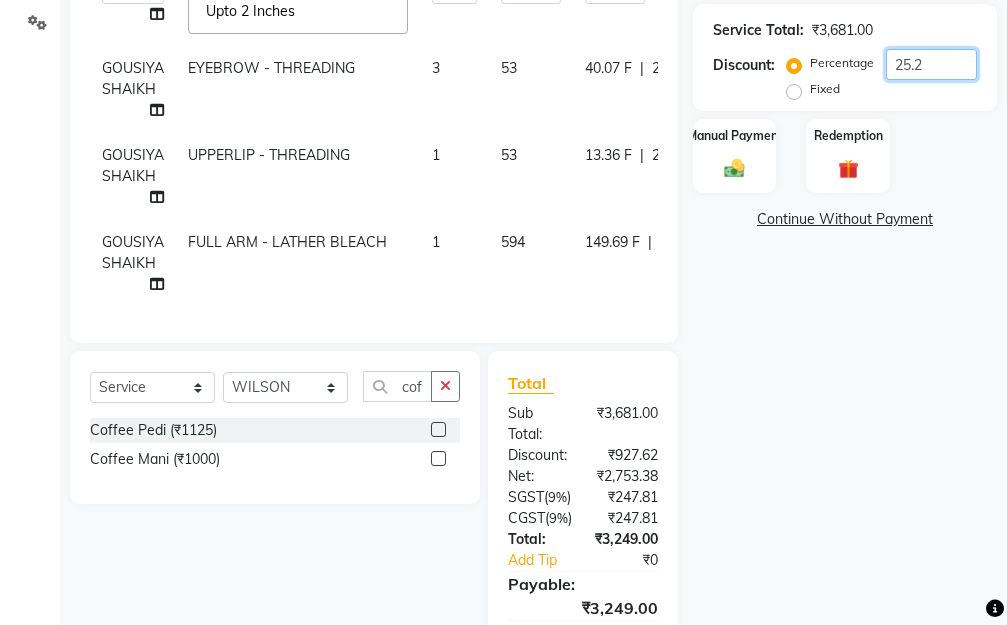 type on "25.22" 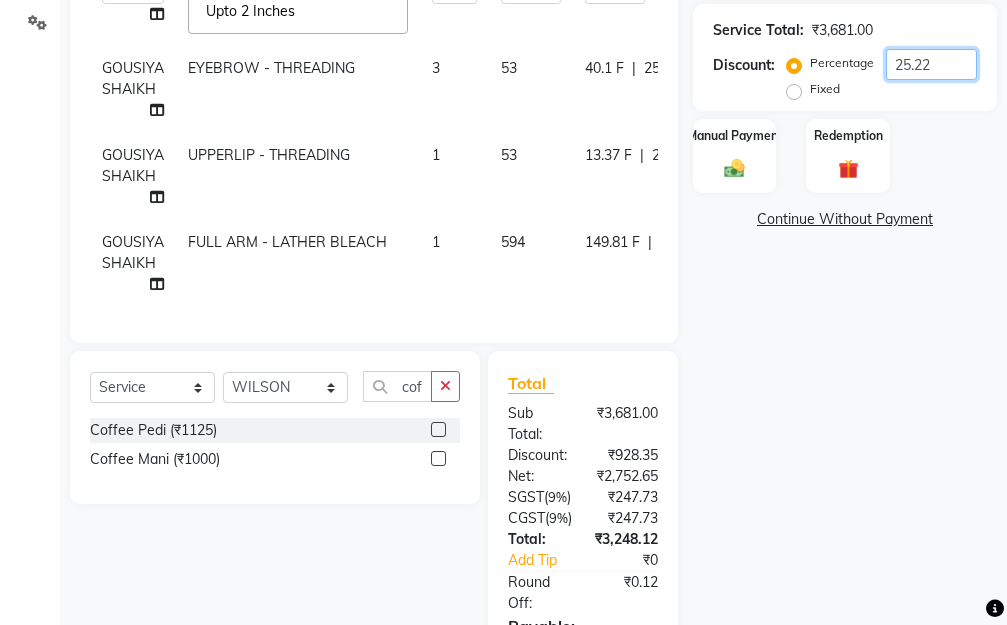 type on "25.2" 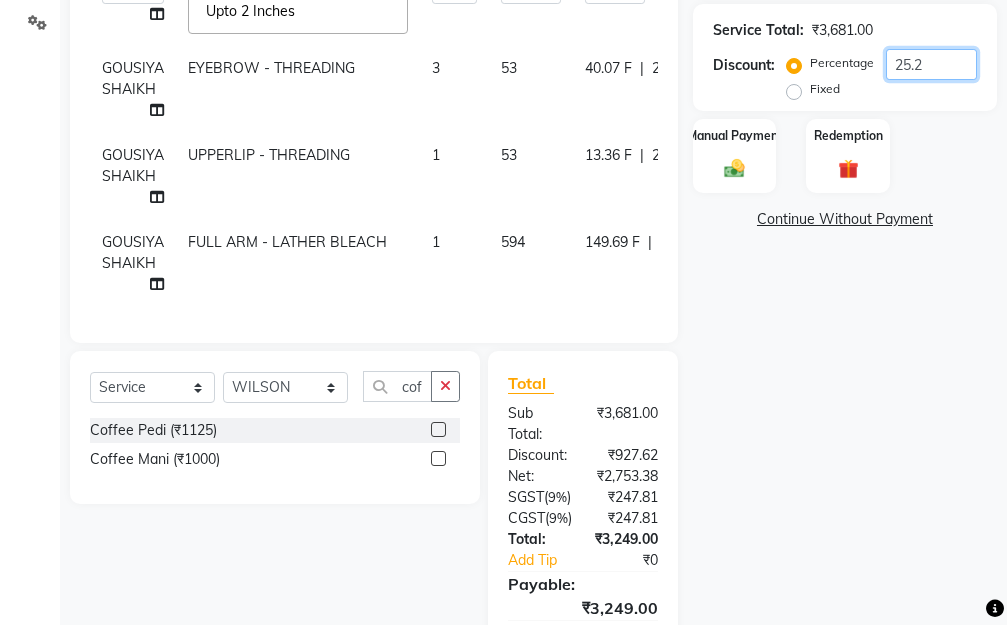 drag, startPoint x: 930, startPoint y: 62, endPoint x: 878, endPoint y: 68, distance: 52.34501 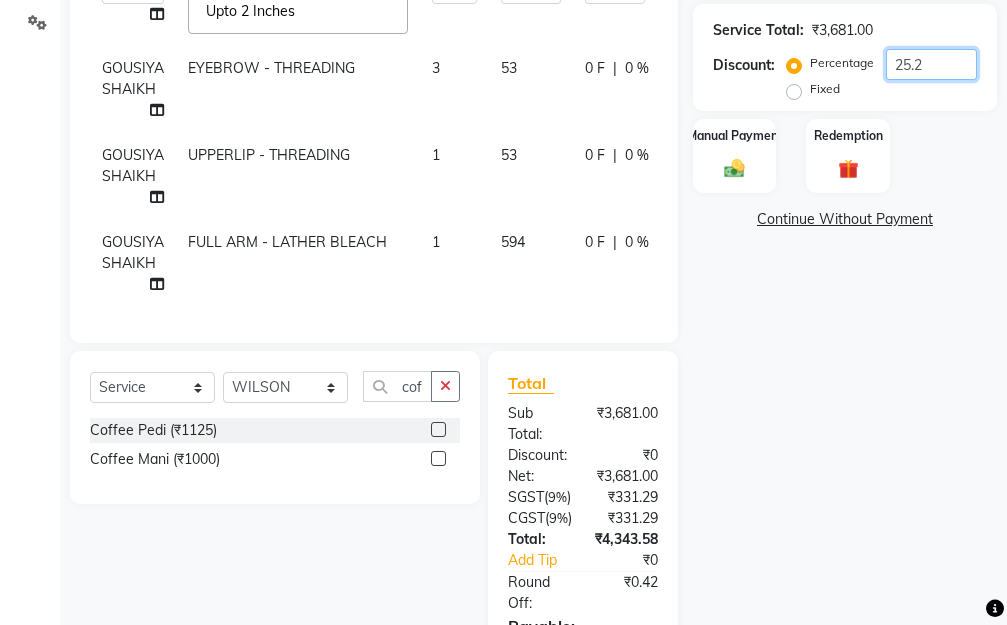type 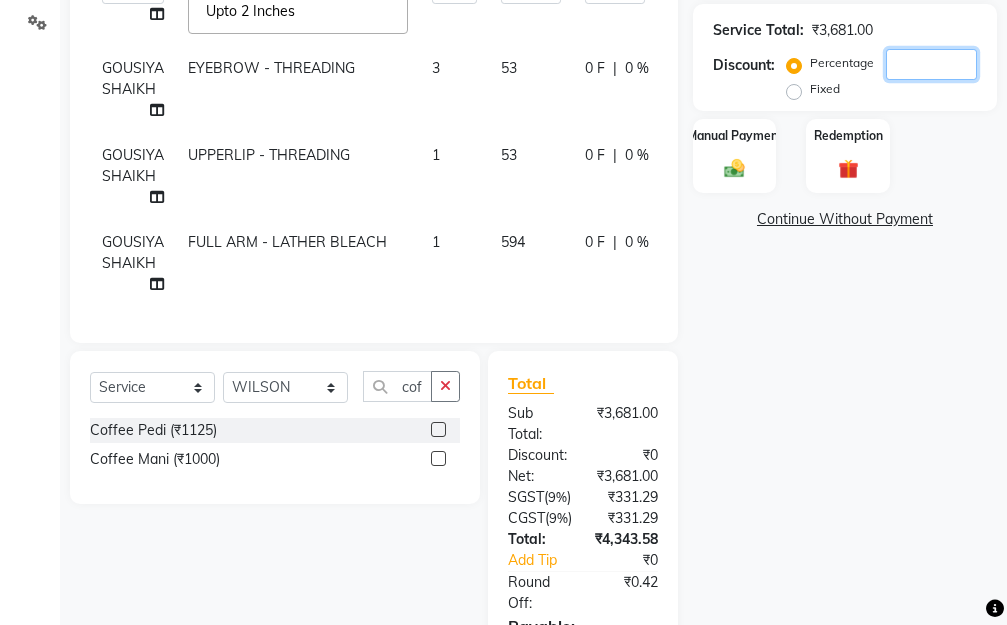 type on "2" 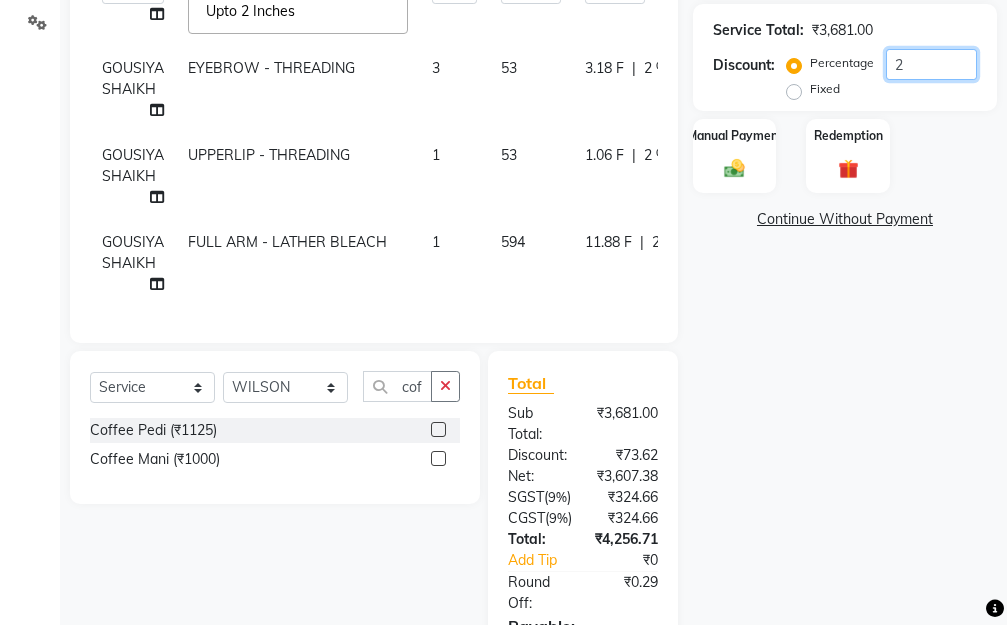 type on "26" 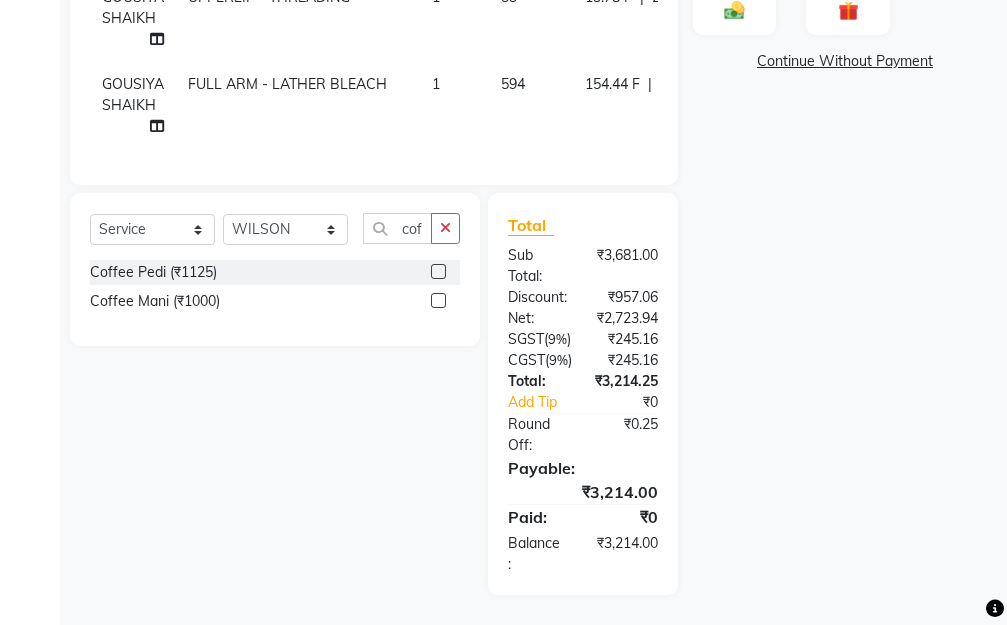 scroll, scrollTop: 490, scrollLeft: 0, axis: vertical 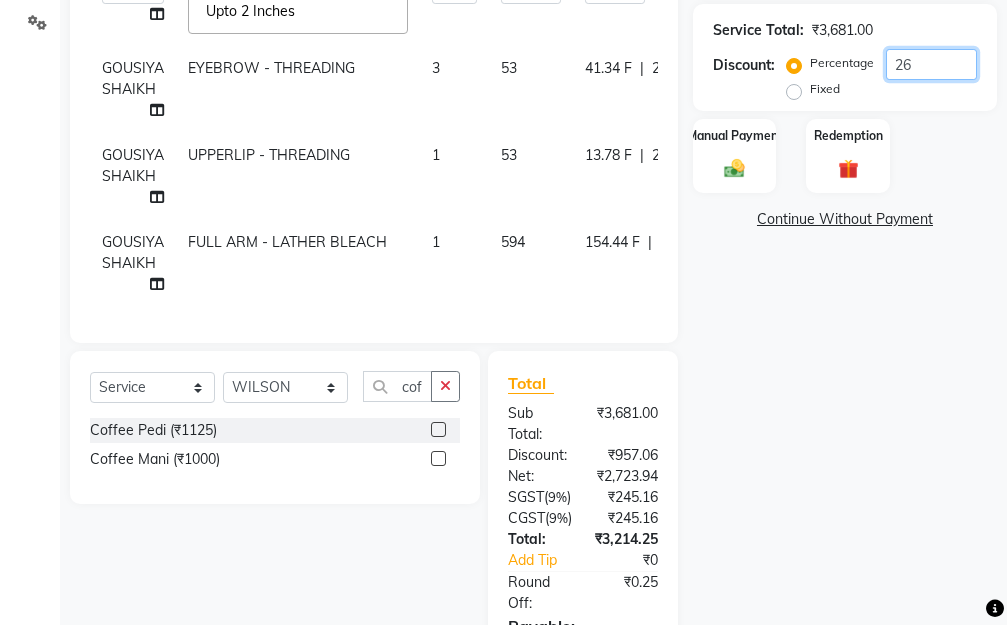type on "26.2" 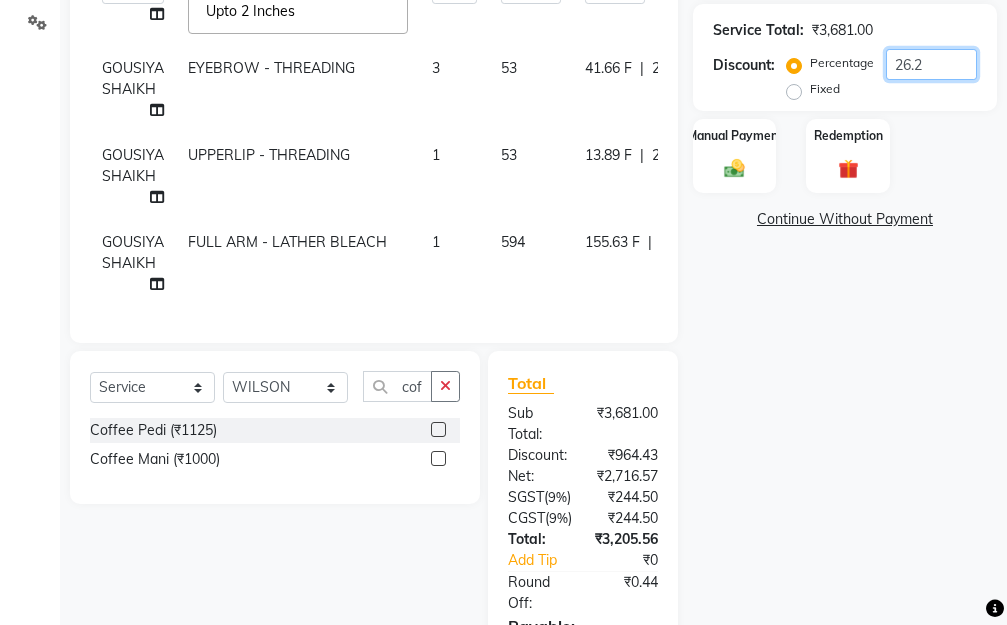 type on "26.22" 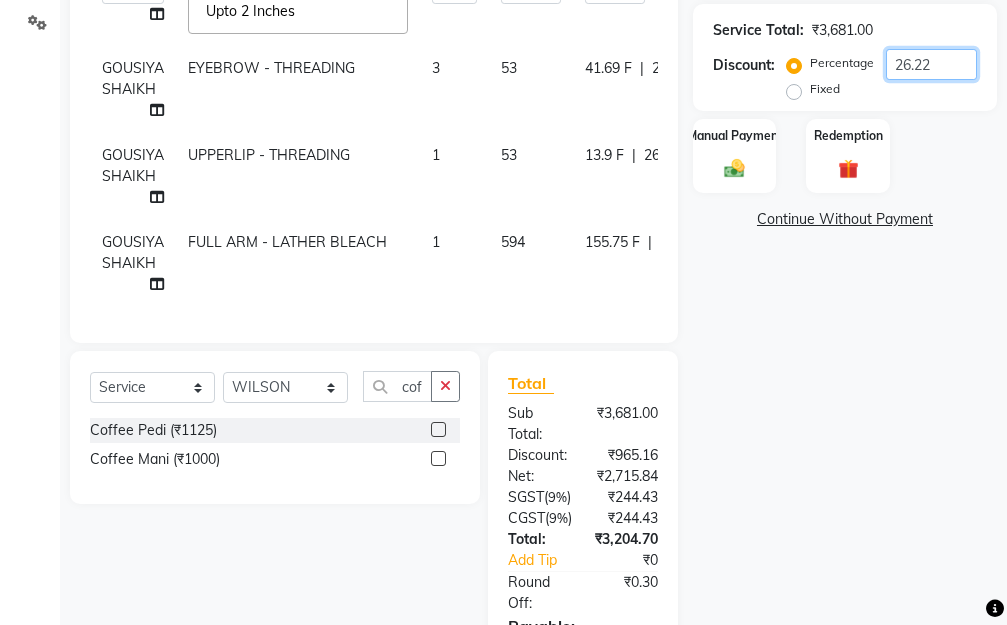 type on "26.2" 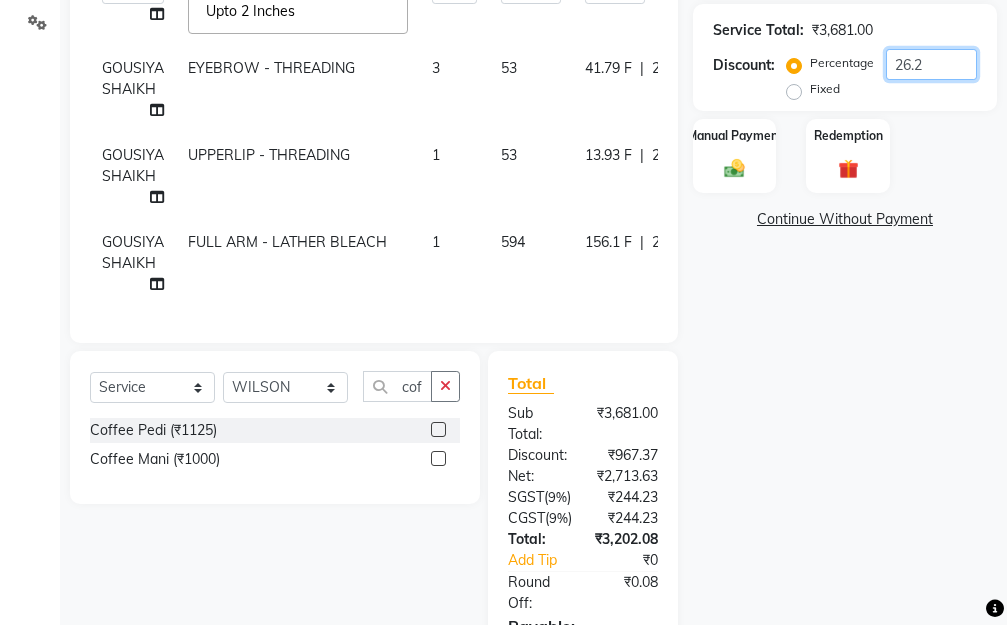 type on "26.28" 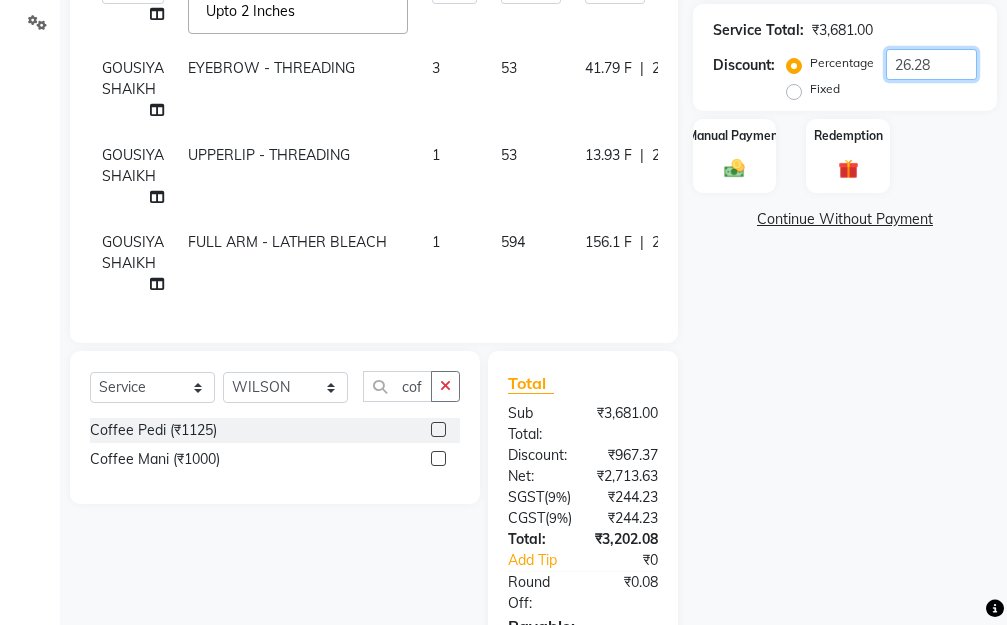 type on "26.2" 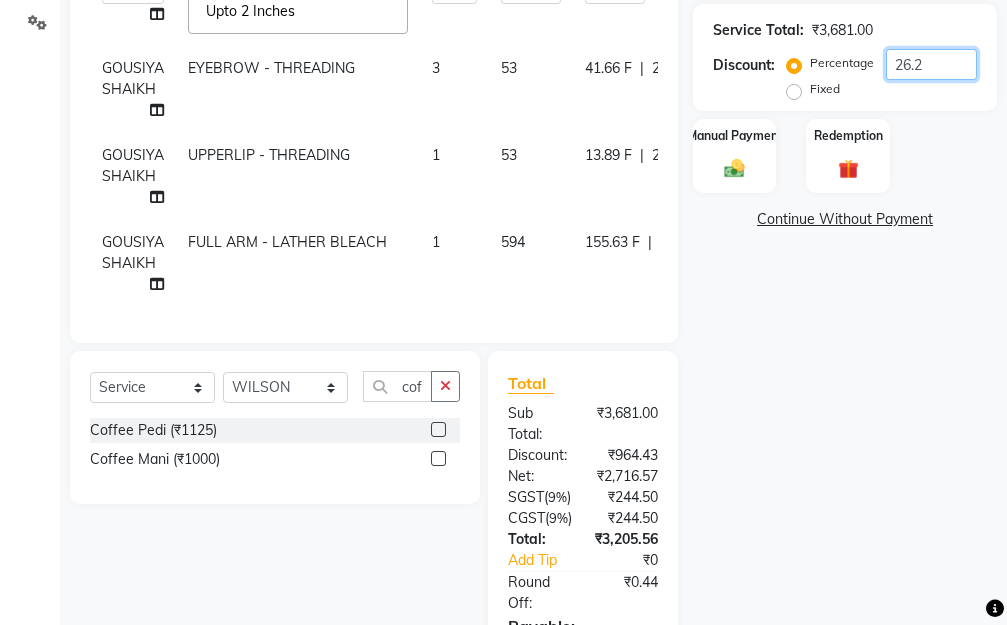 type on "26" 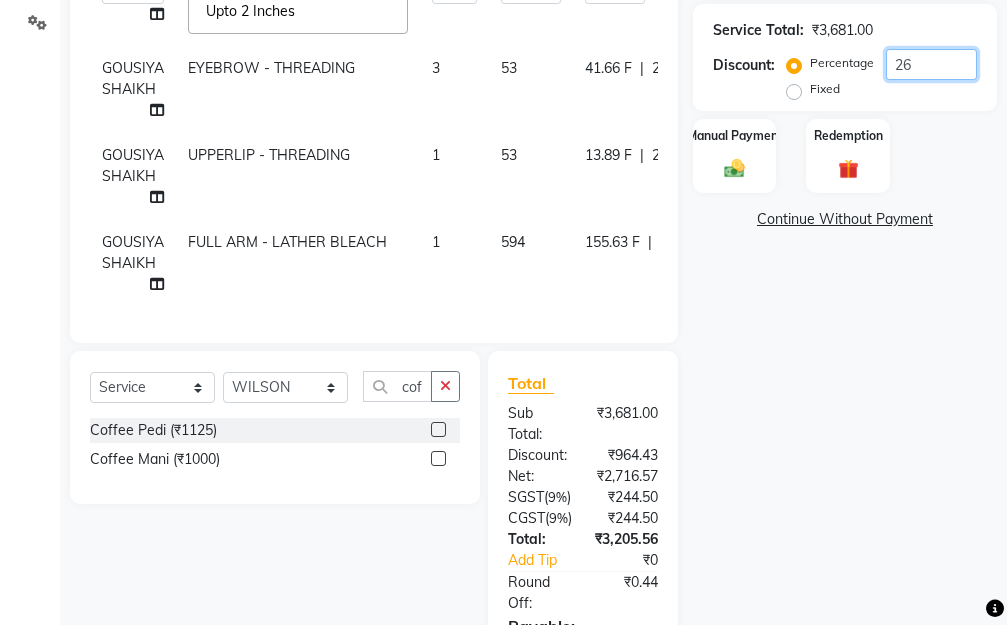 type on "455" 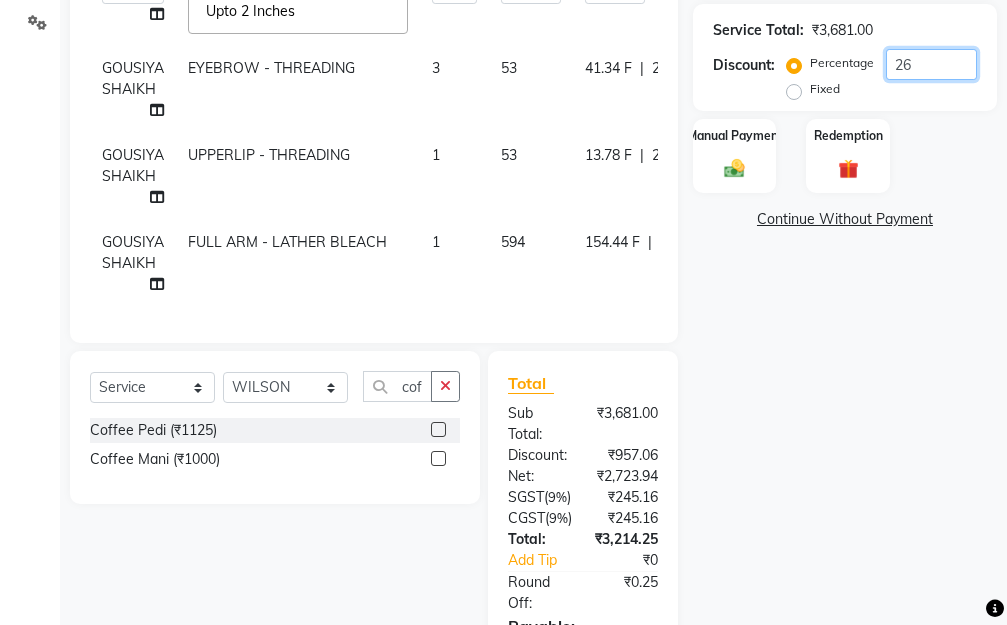 type on "26.3" 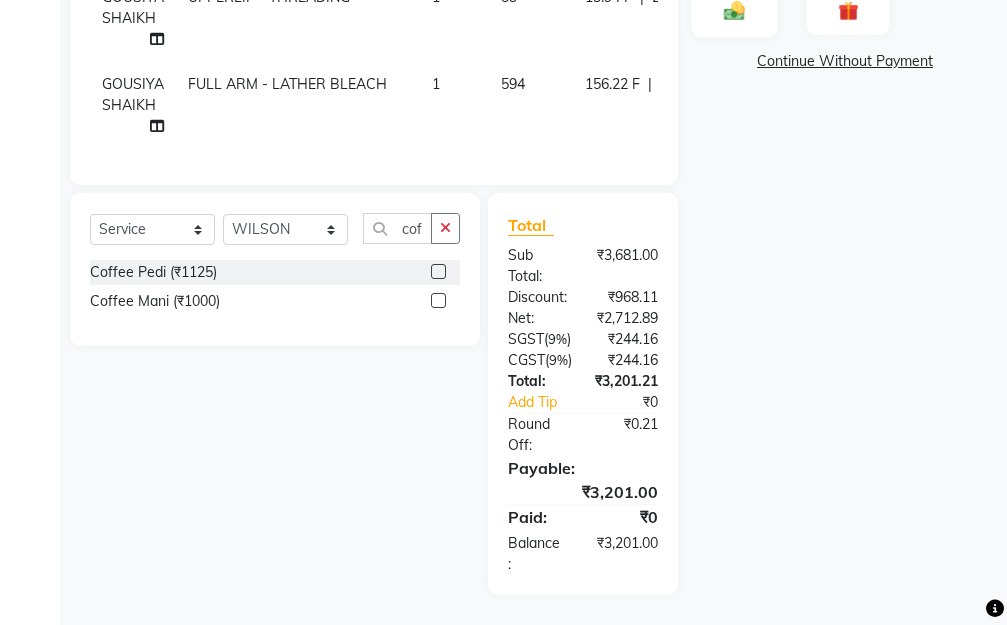 scroll, scrollTop: 390, scrollLeft: 0, axis: vertical 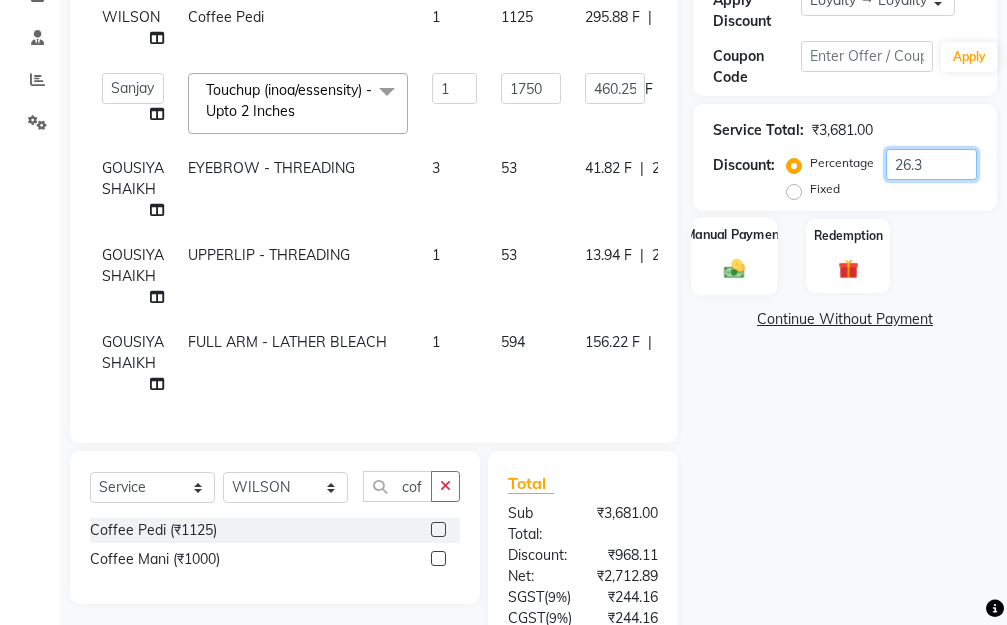 type on "26.3" 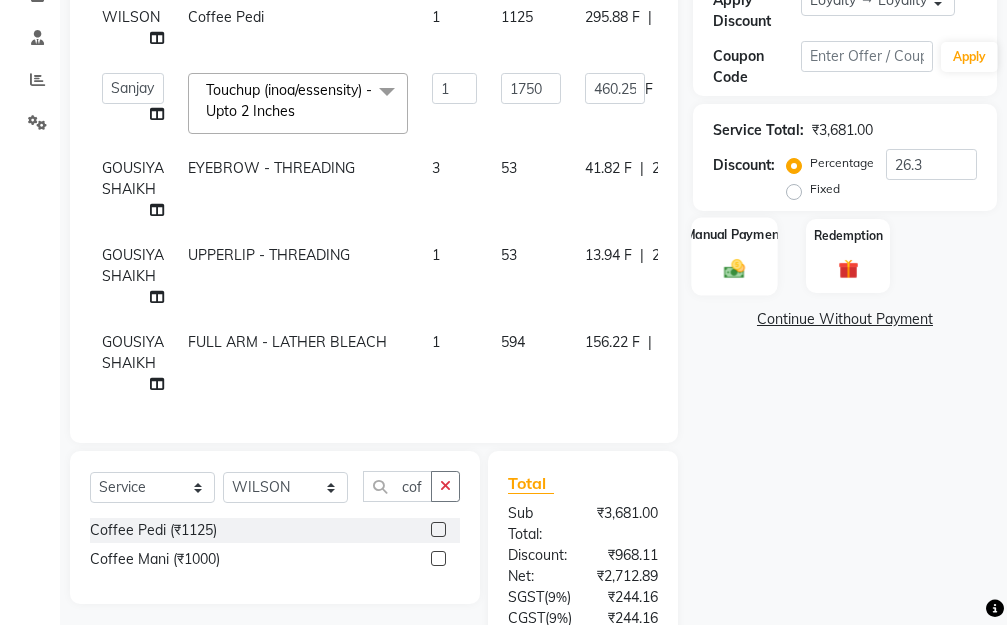 click on "Manual Payment" 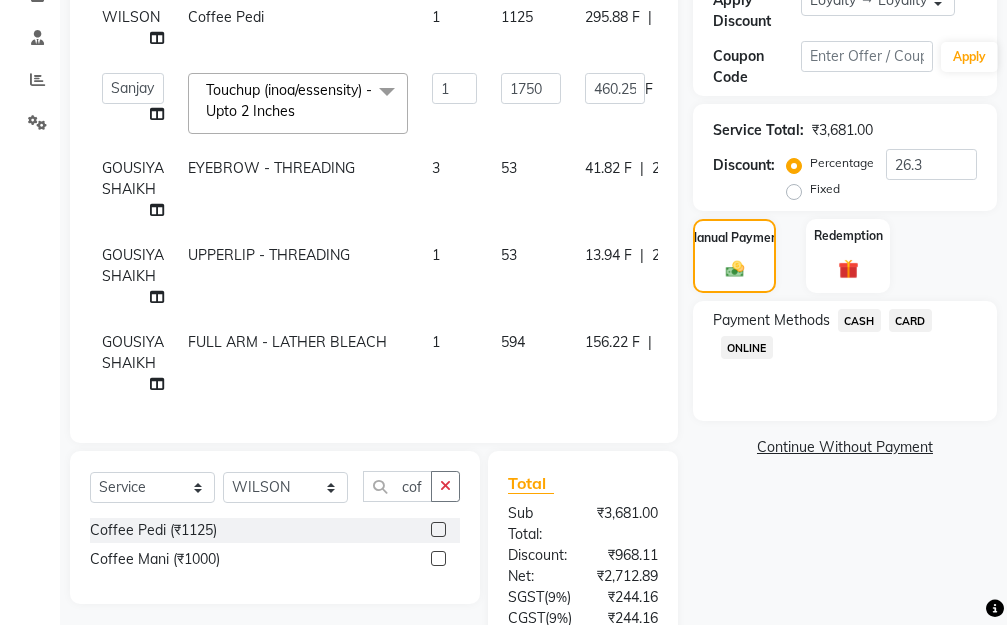 click on "CARD" 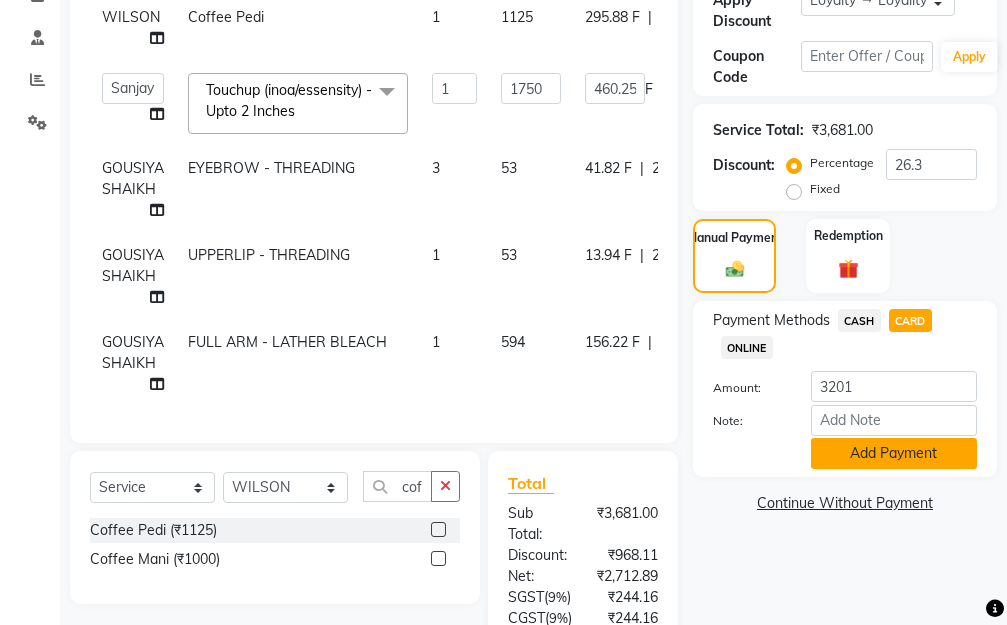 click on "Add Payment" 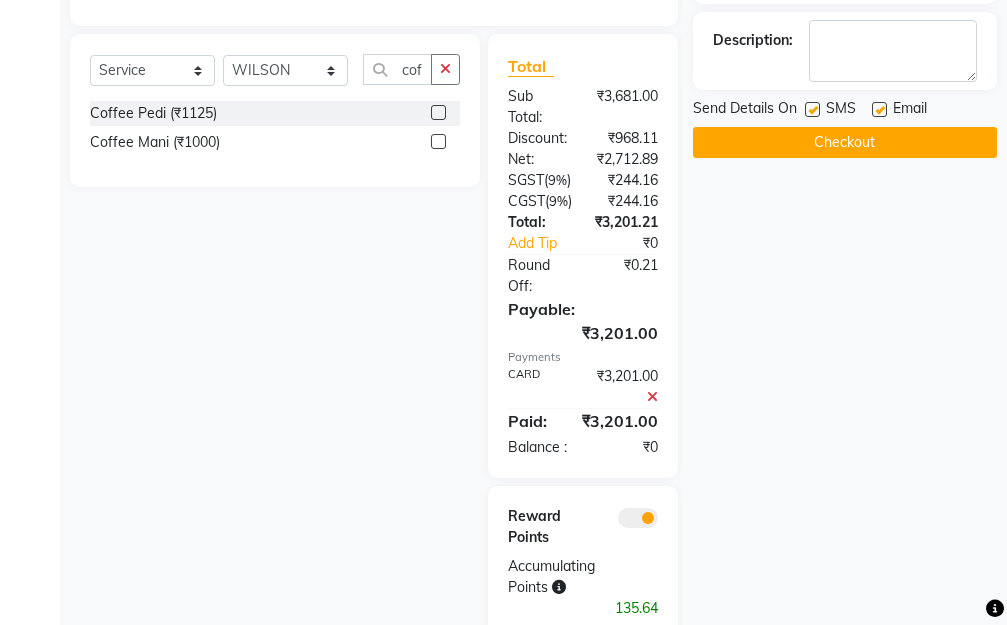 scroll, scrollTop: 890, scrollLeft: 0, axis: vertical 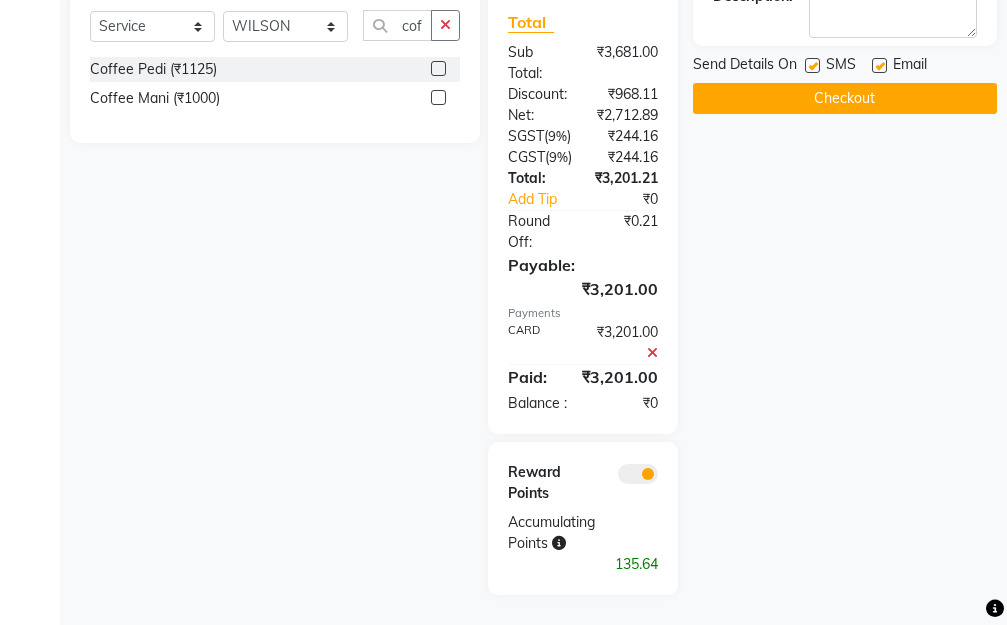 click on "Checkout" 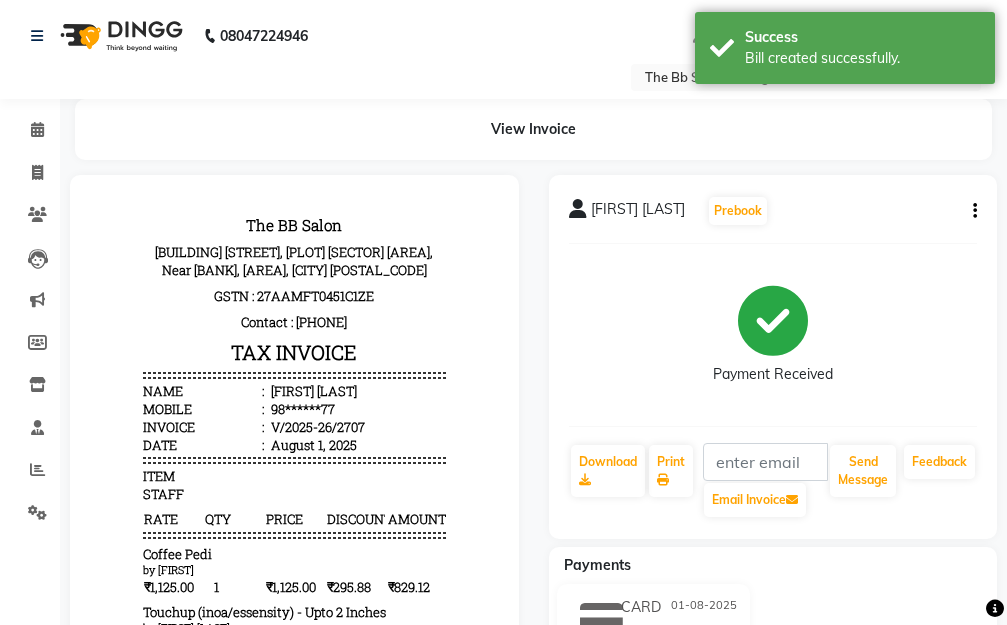 scroll, scrollTop: 0, scrollLeft: 0, axis: both 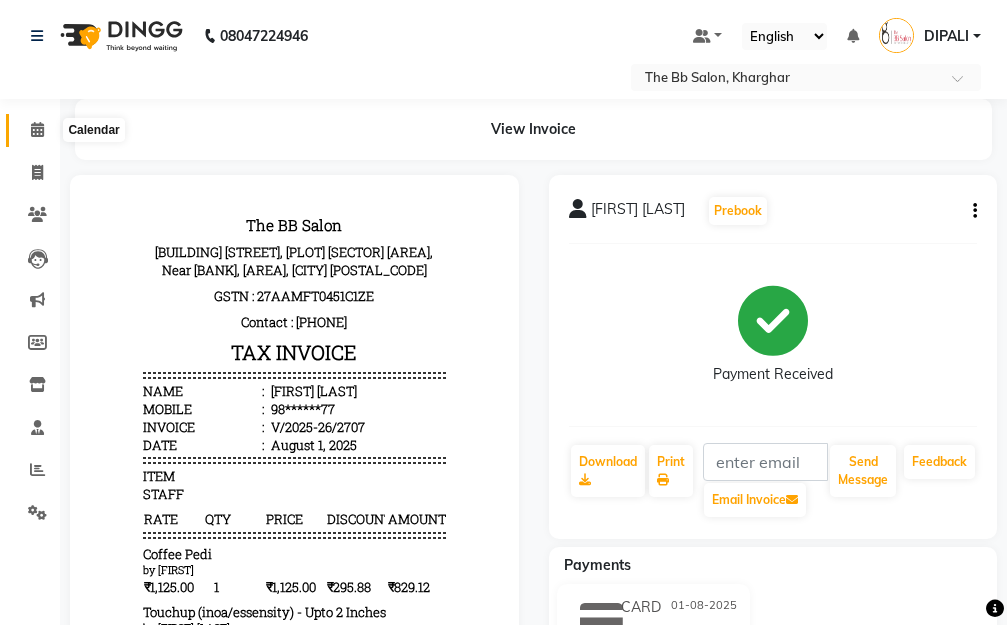 click 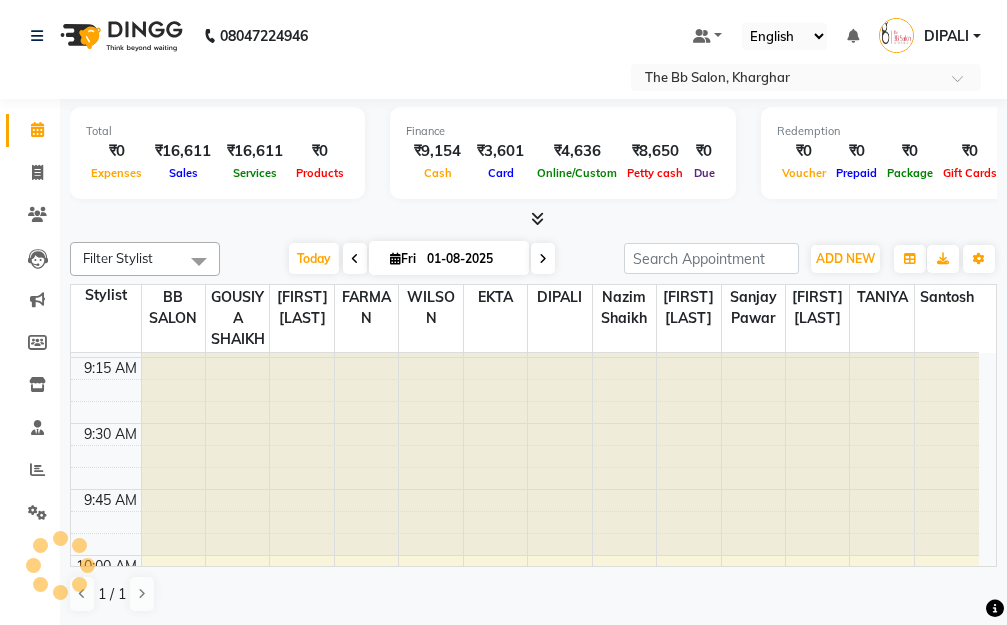 scroll, scrollTop: 400, scrollLeft: 0, axis: vertical 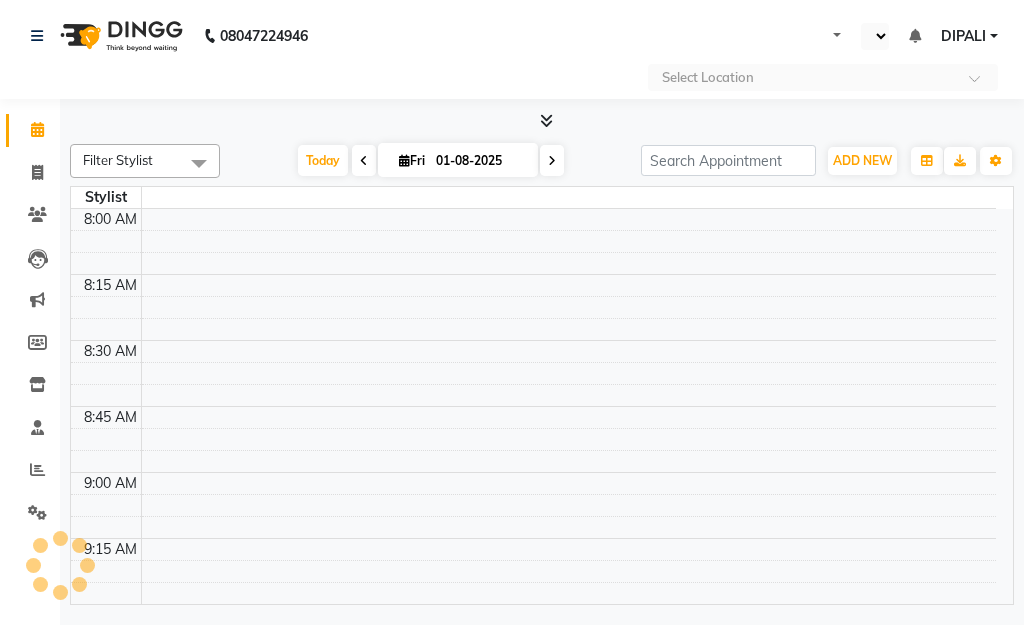 select on "en" 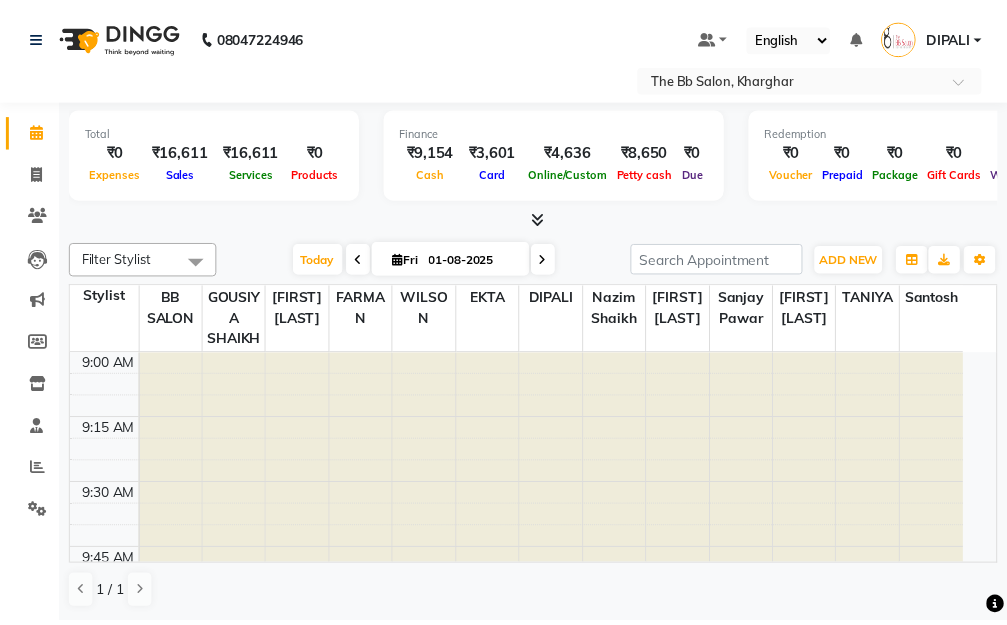 scroll, scrollTop: 0, scrollLeft: 0, axis: both 